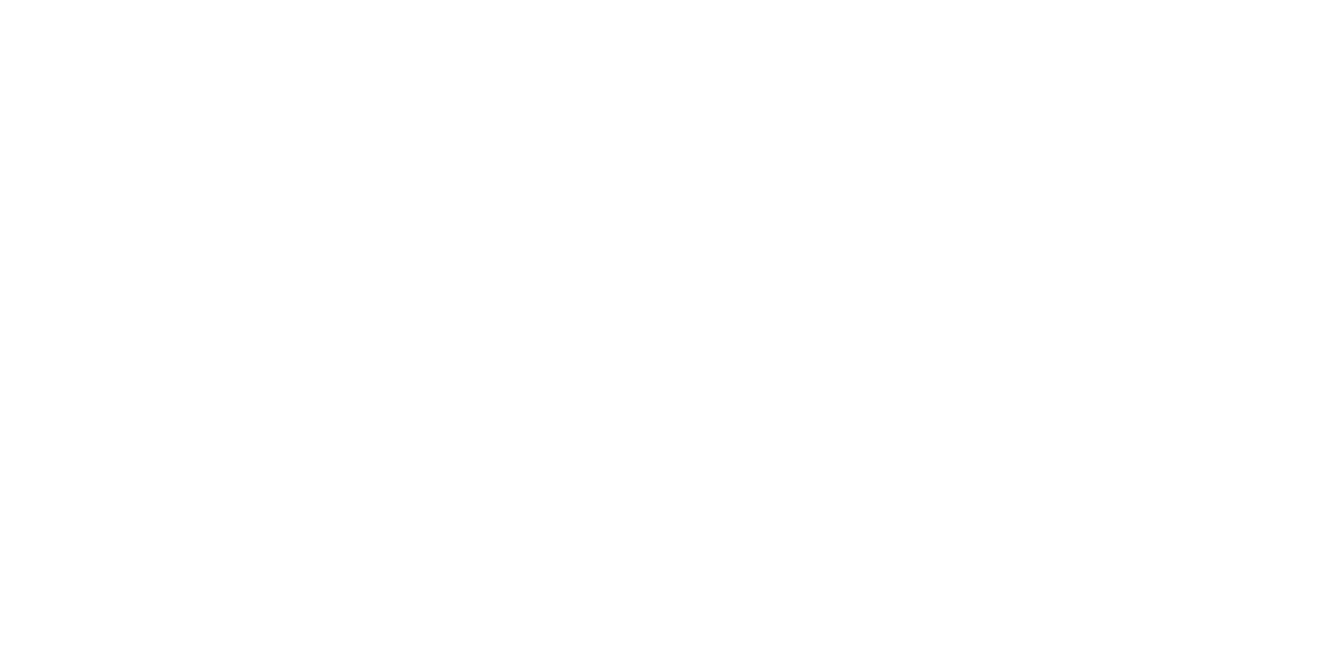 scroll, scrollTop: 0, scrollLeft: 0, axis: both 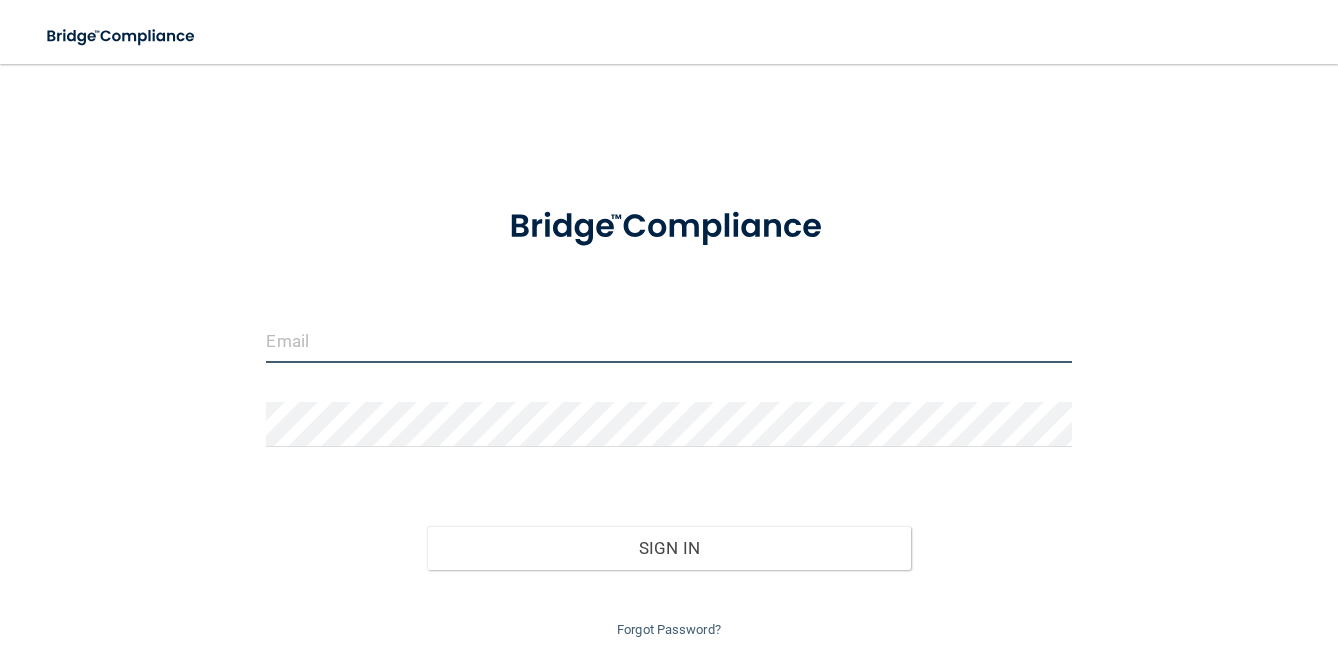 click at bounding box center [668, 340] 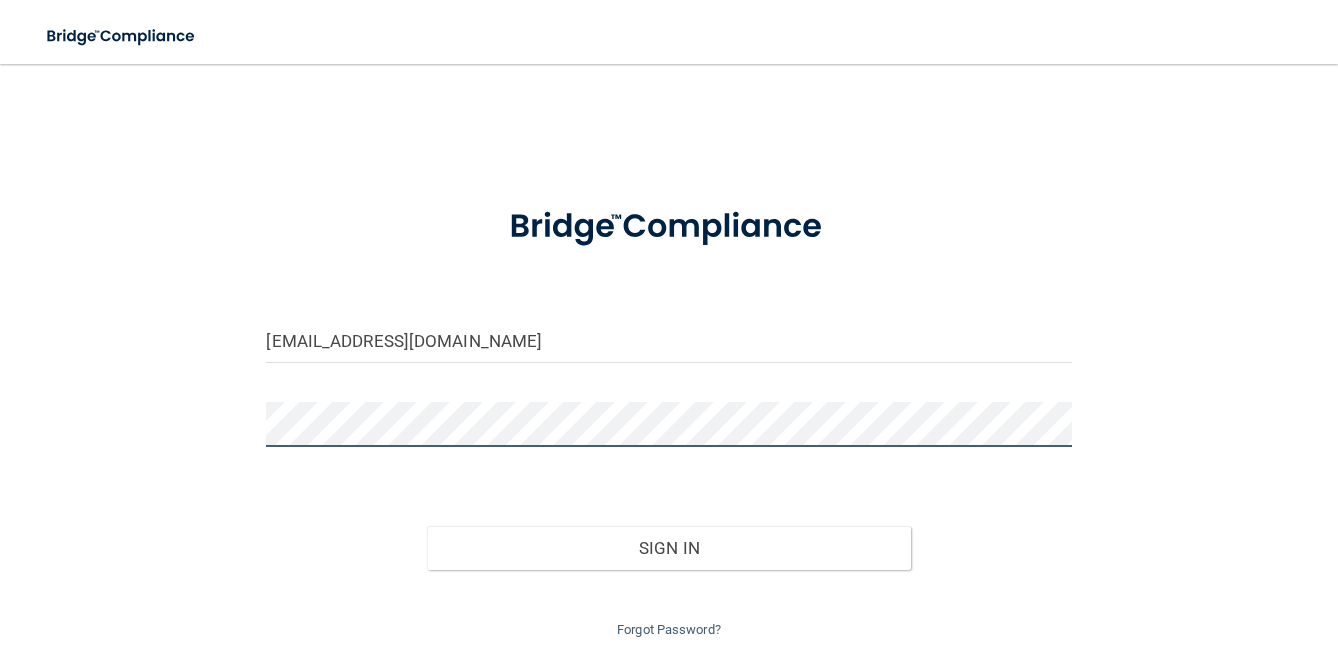 click on "Sign In" at bounding box center [668, 548] 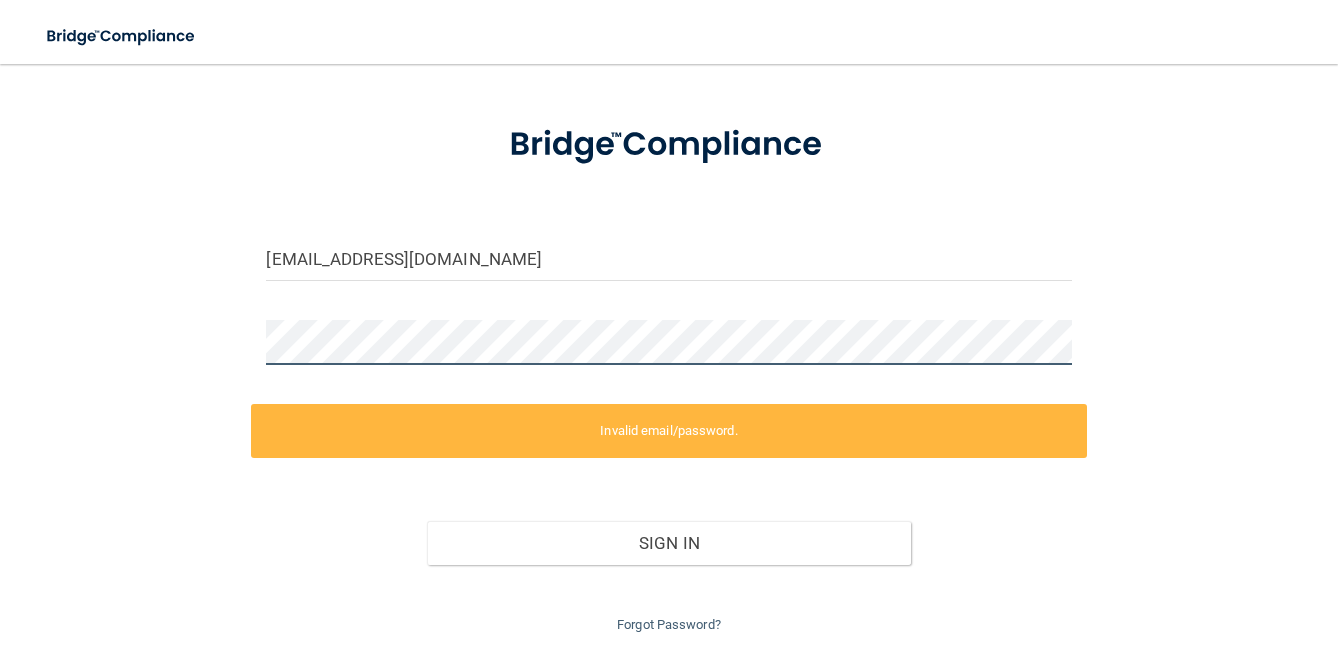 scroll, scrollTop: 146, scrollLeft: 0, axis: vertical 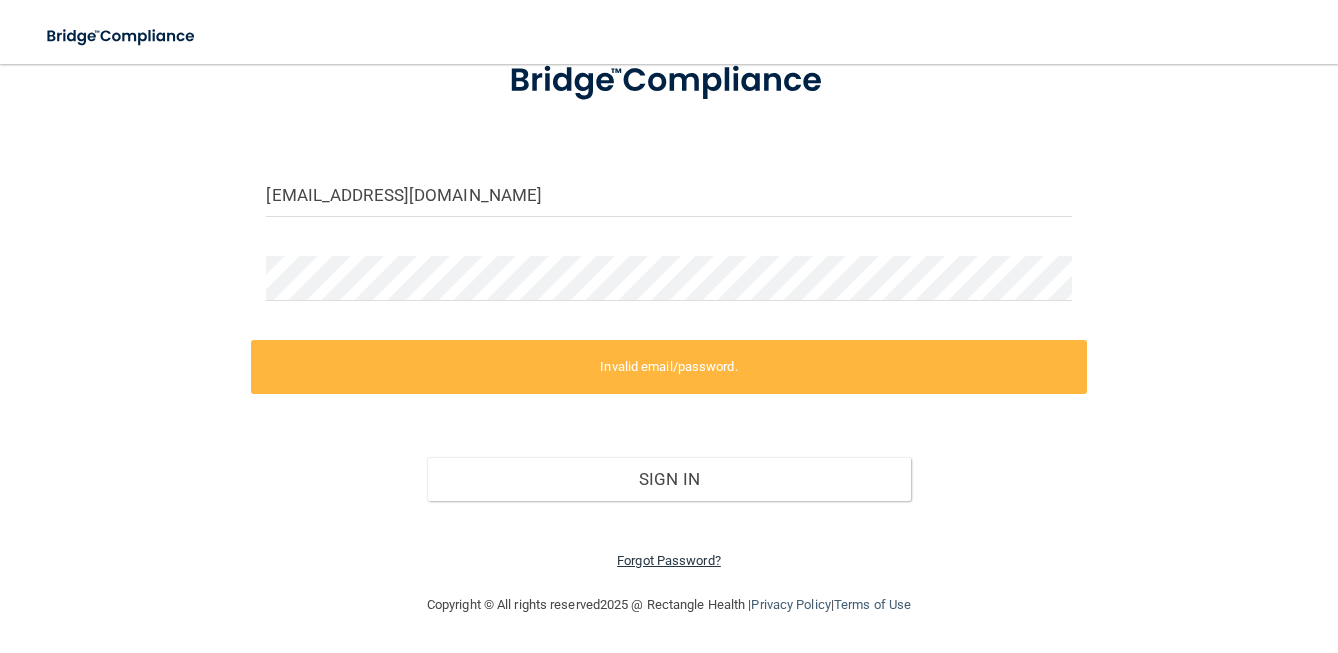 click on "Forgot Password?" at bounding box center (669, 560) 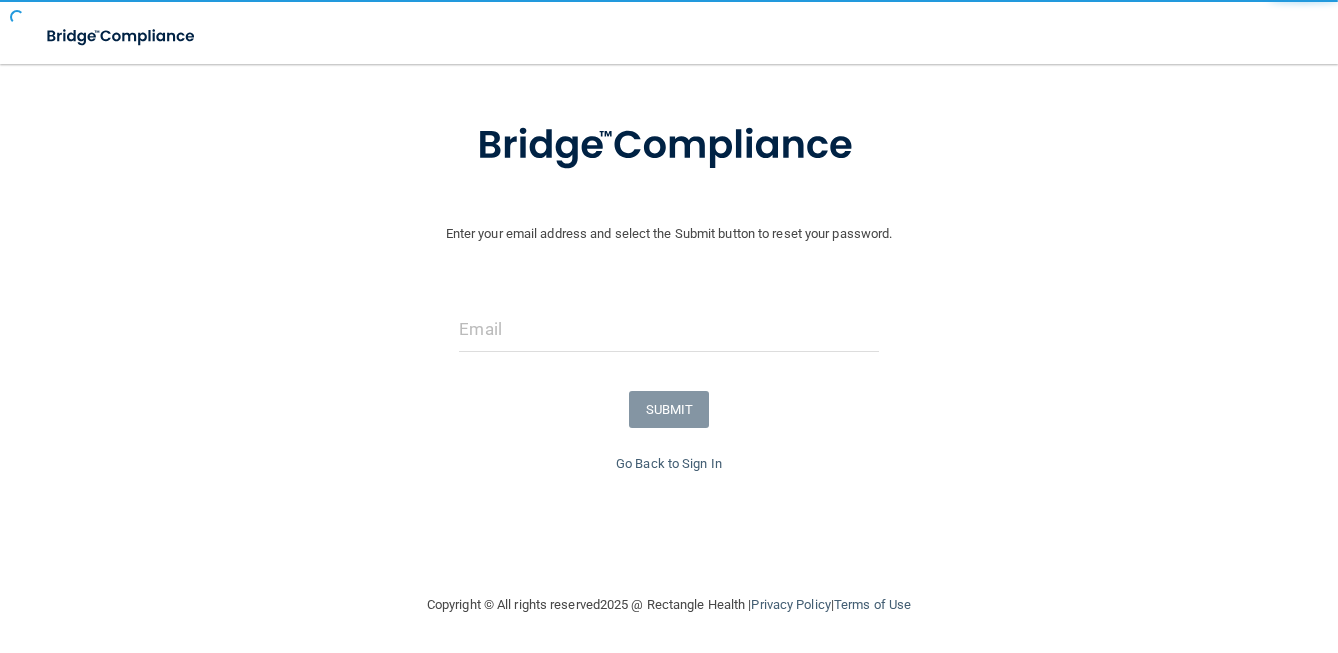 scroll, scrollTop: 90, scrollLeft: 0, axis: vertical 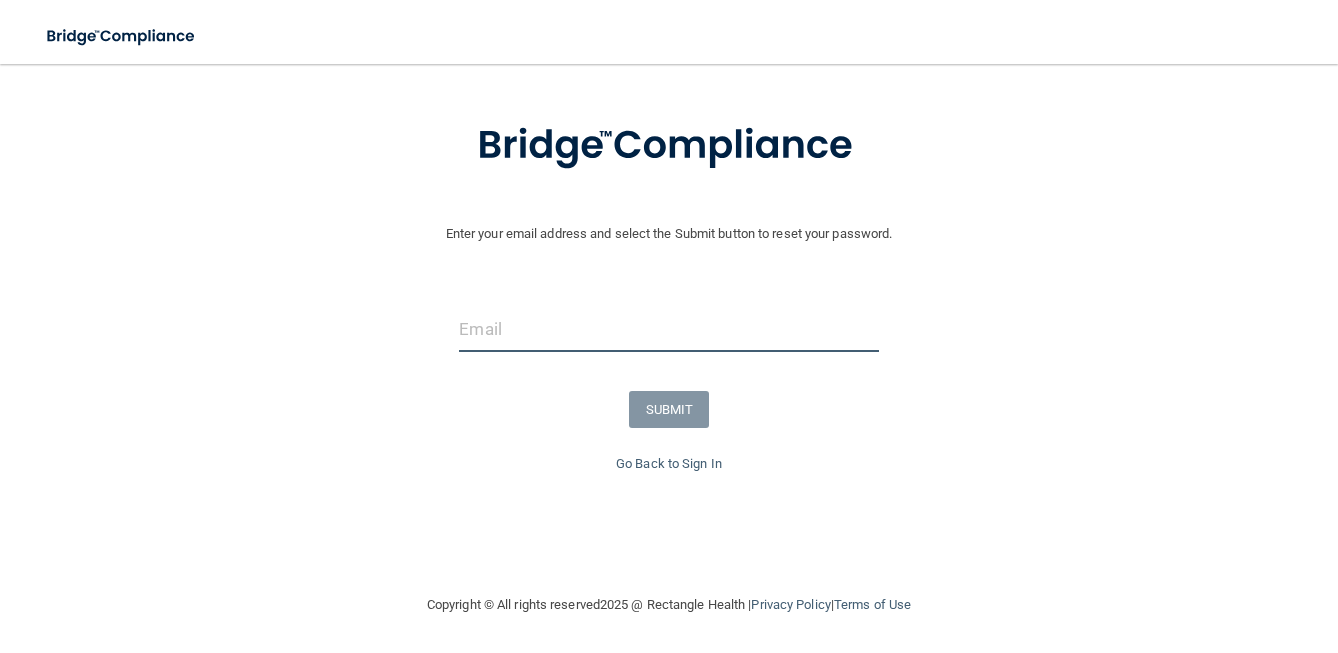 click at bounding box center [668, 329] 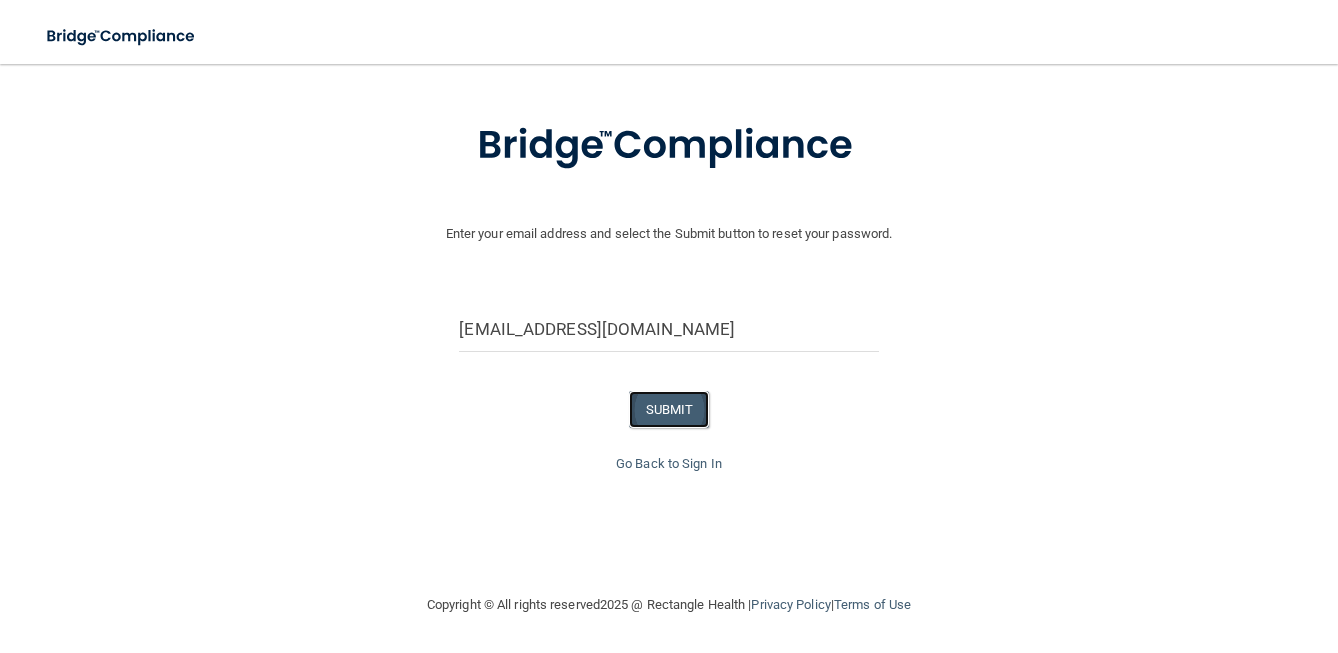 click on "SUBMIT" at bounding box center [669, 409] 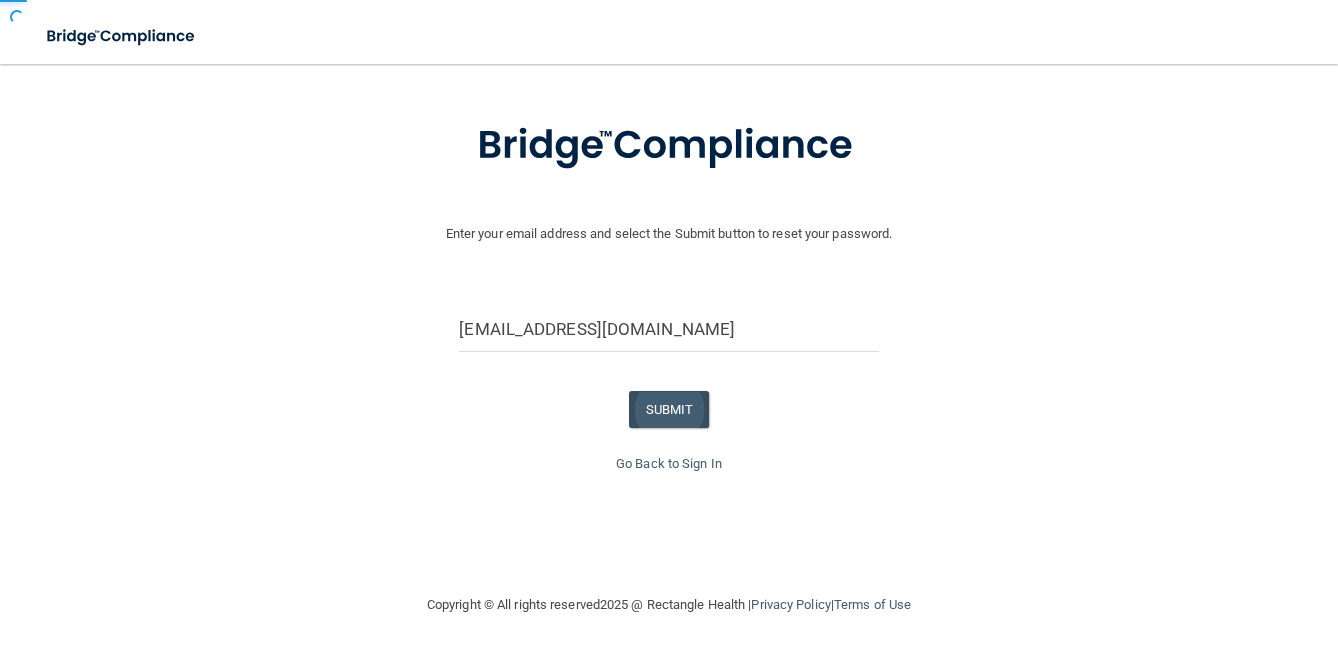 scroll, scrollTop: 0, scrollLeft: 0, axis: both 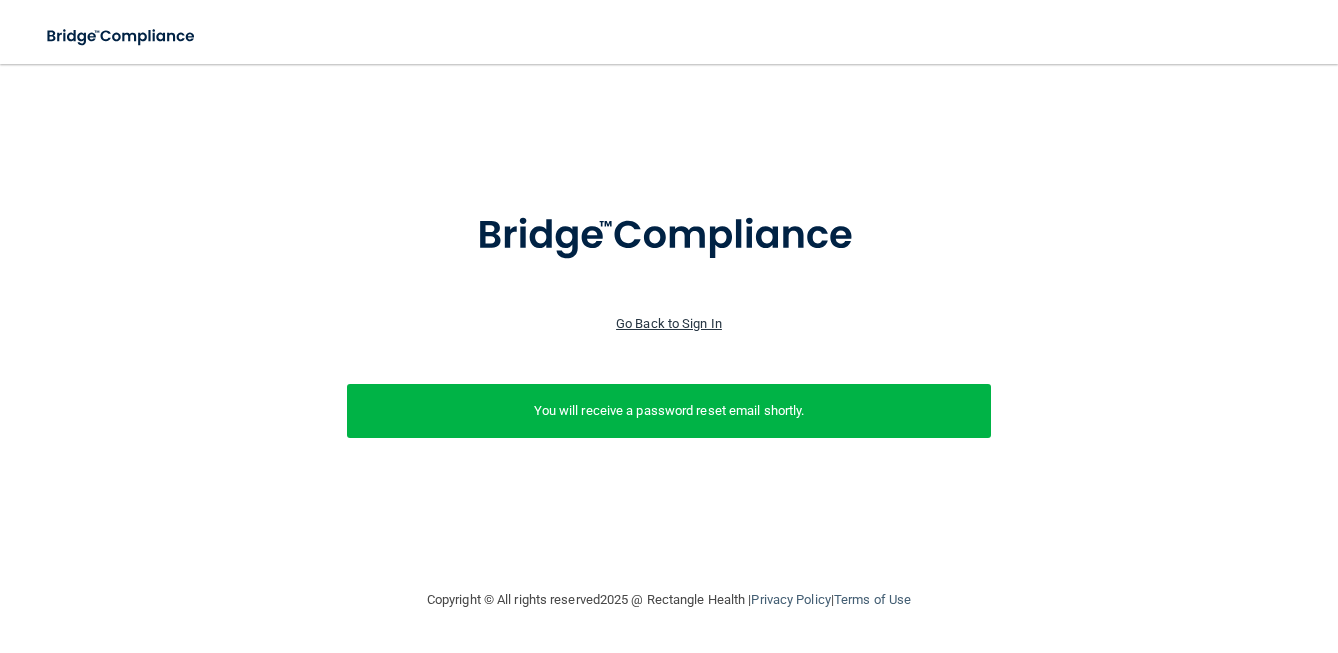 click on "Go Back to Sign In" at bounding box center [669, 323] 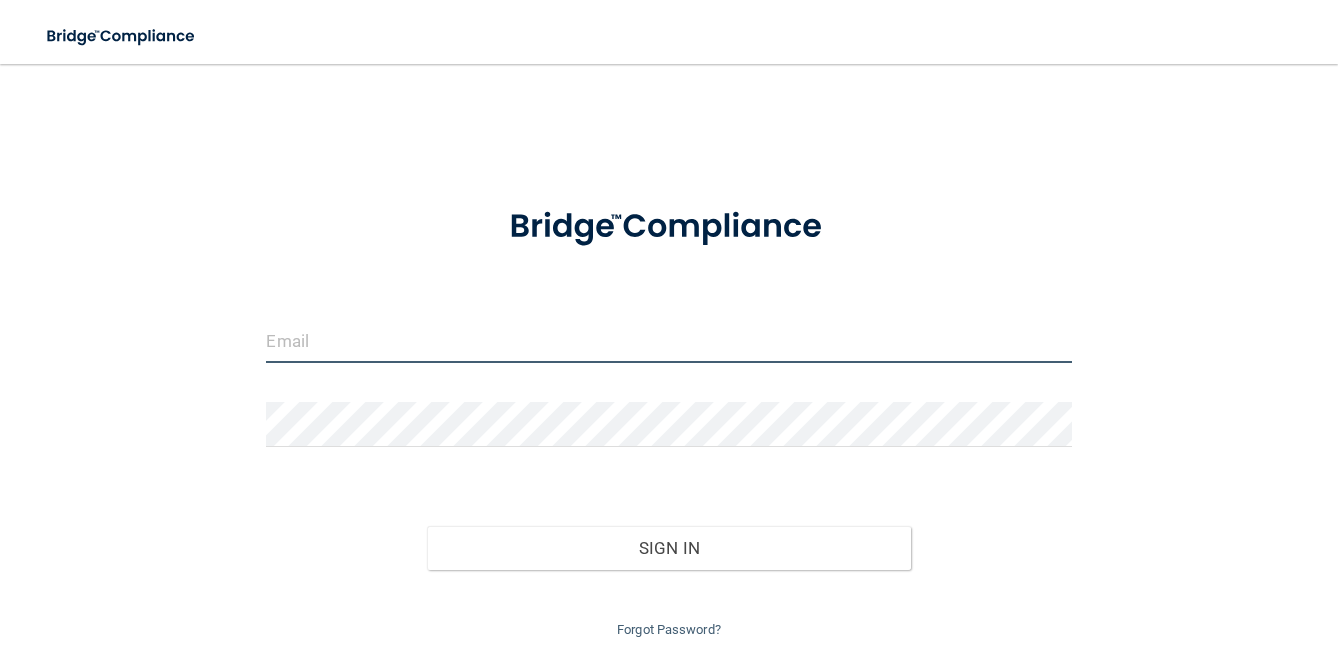 click at bounding box center [668, 340] 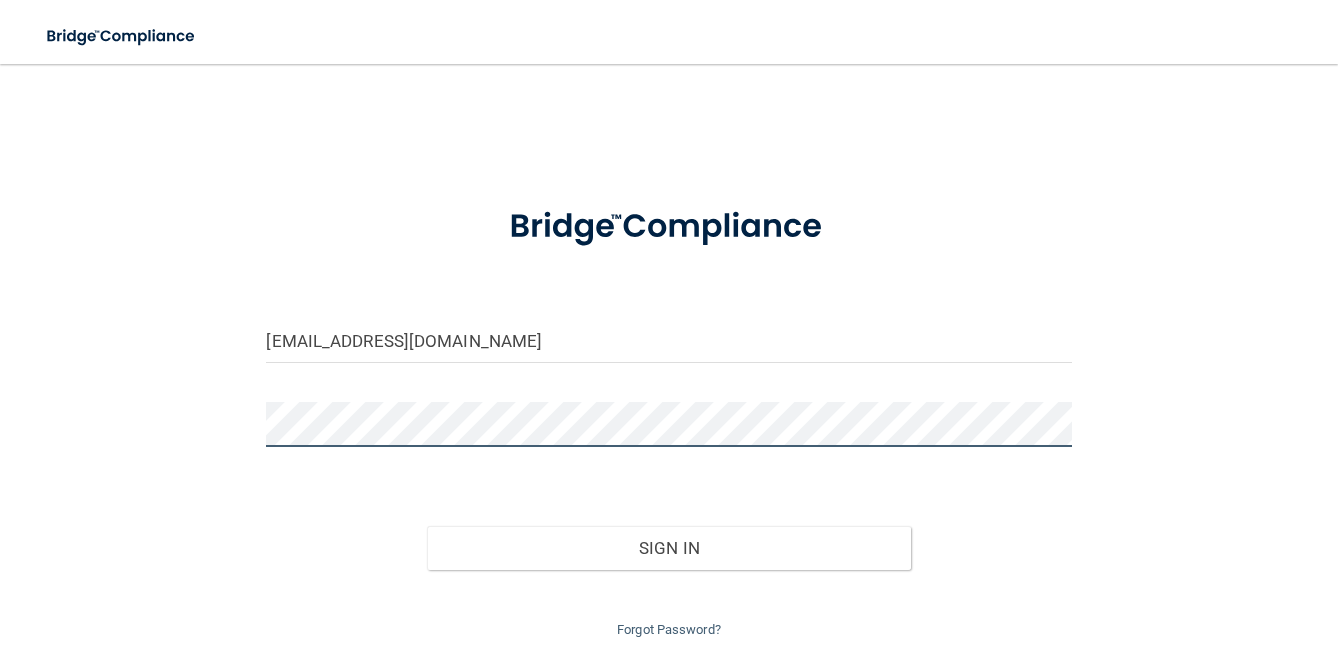 click on "Sign In" at bounding box center [668, 548] 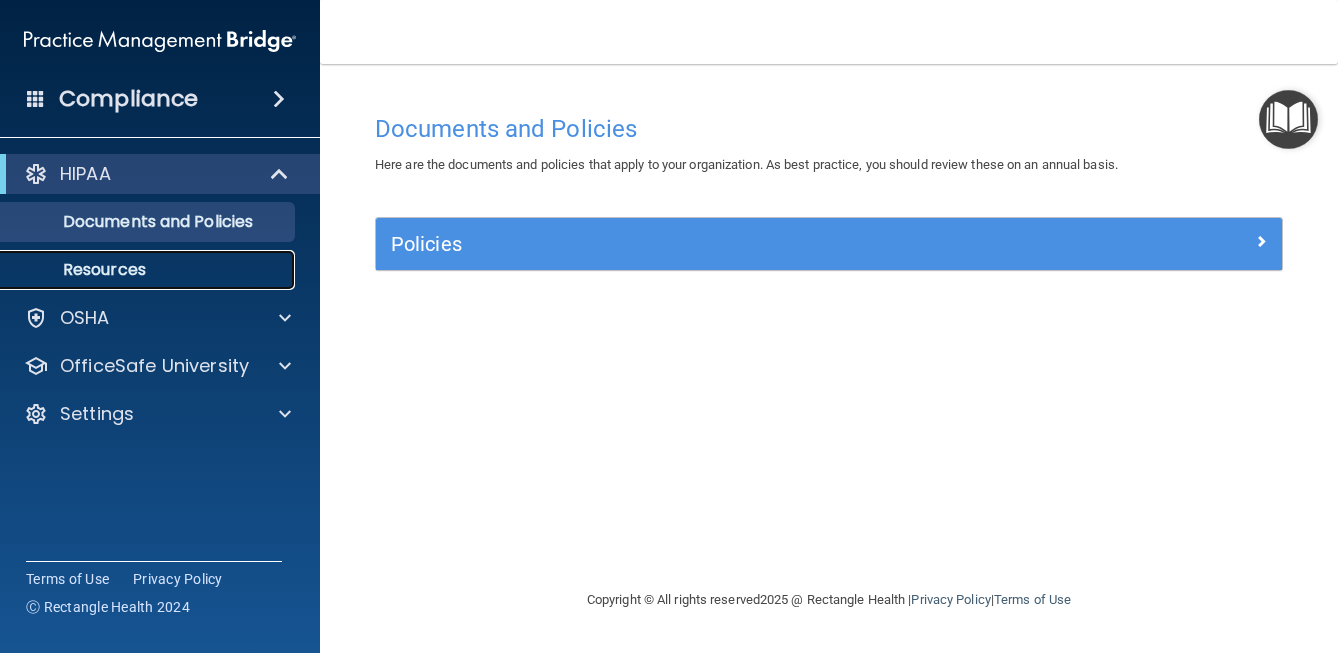 click on "Resources" at bounding box center [149, 270] 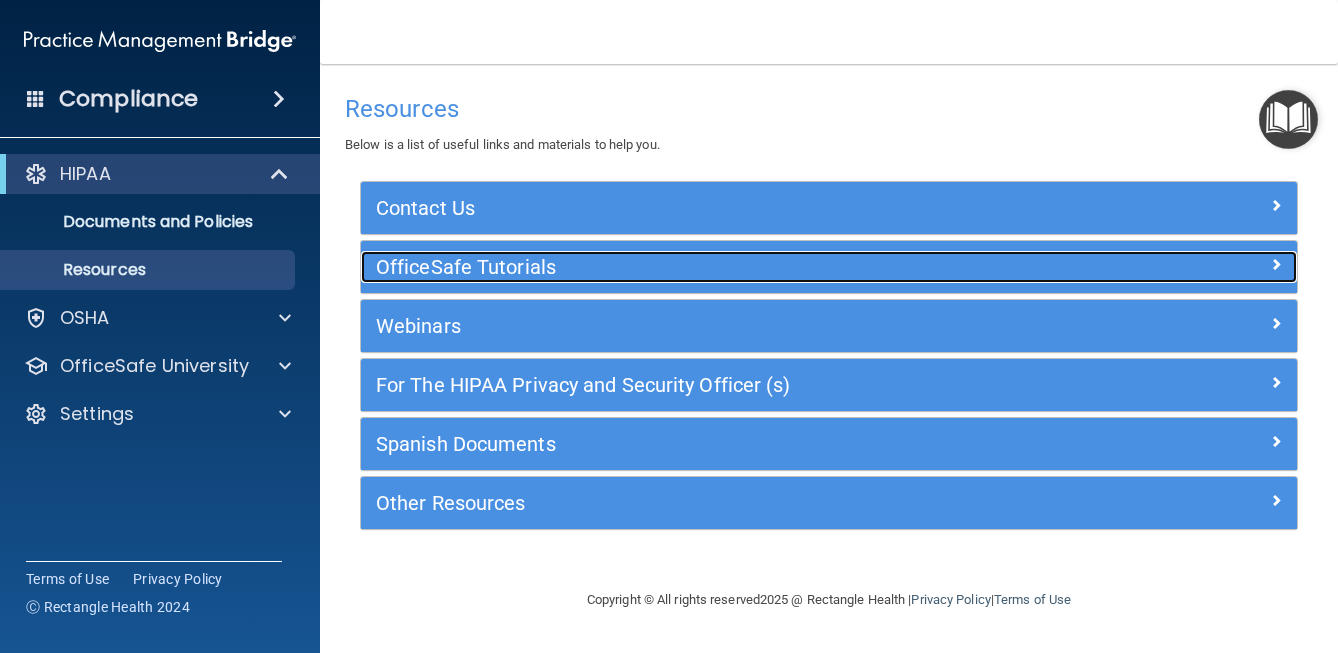 click on "OfficeSafe Tutorials" at bounding box center (712, 267) 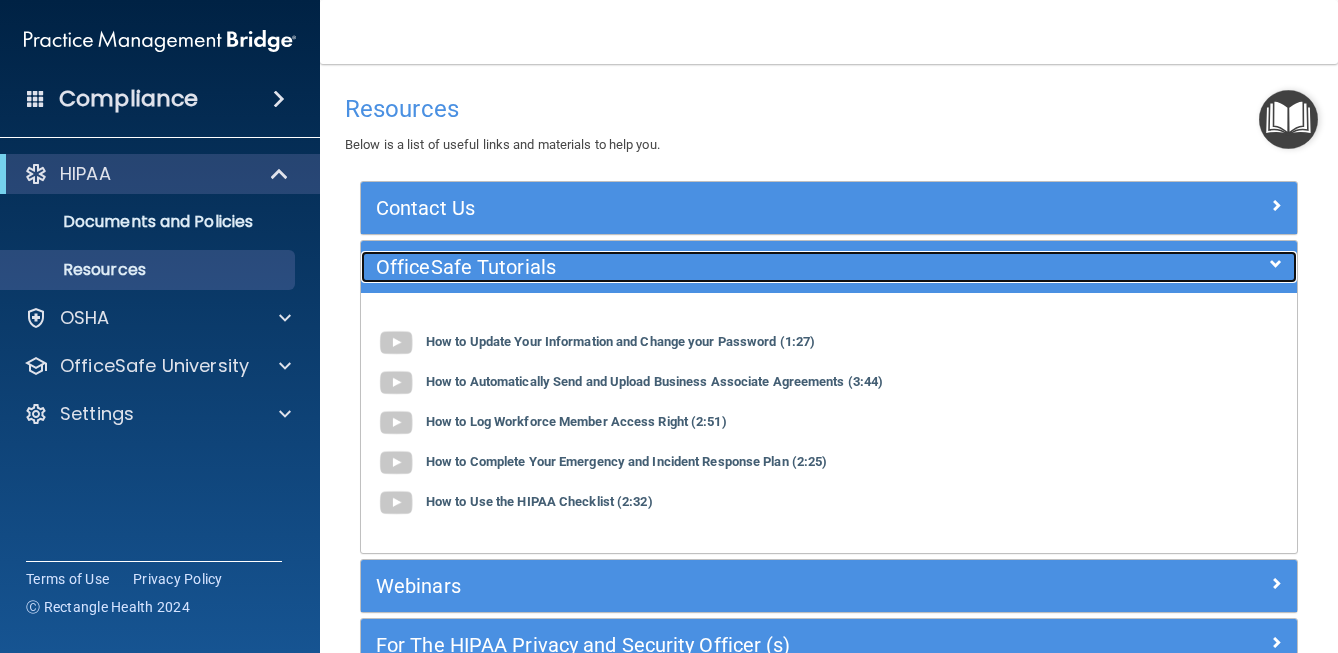 click on "OfficeSafe Tutorials" at bounding box center [712, 267] 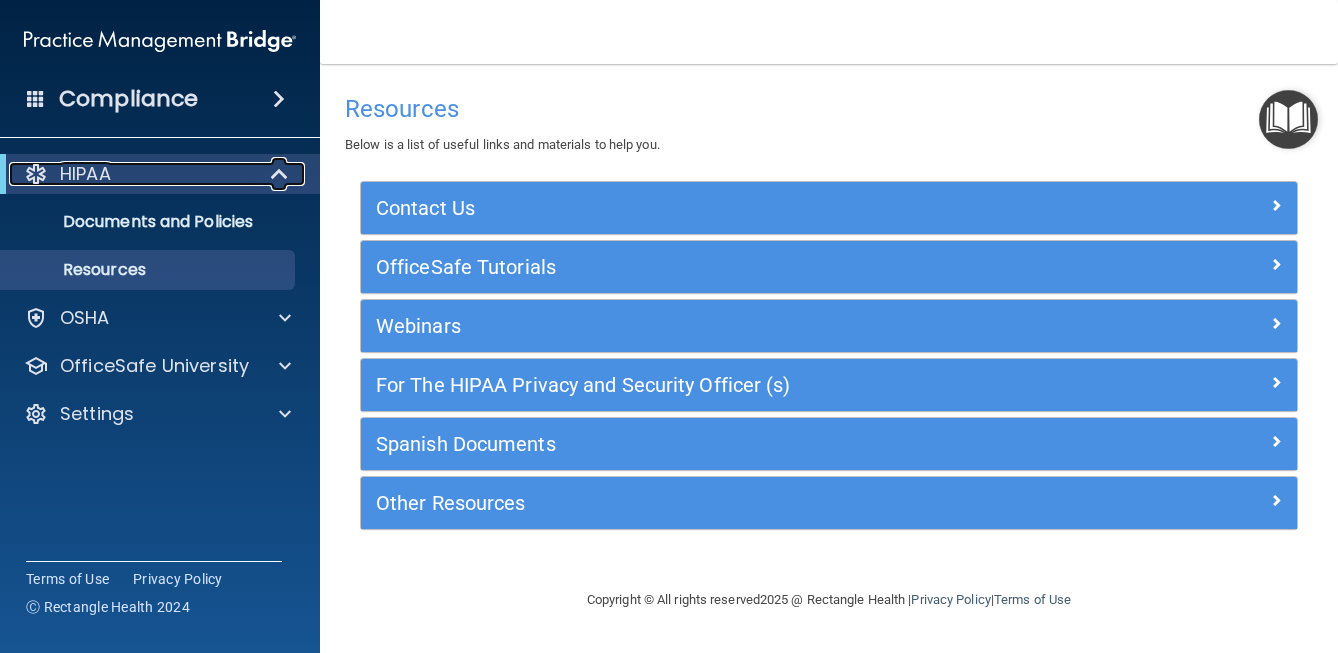 click at bounding box center [281, 174] 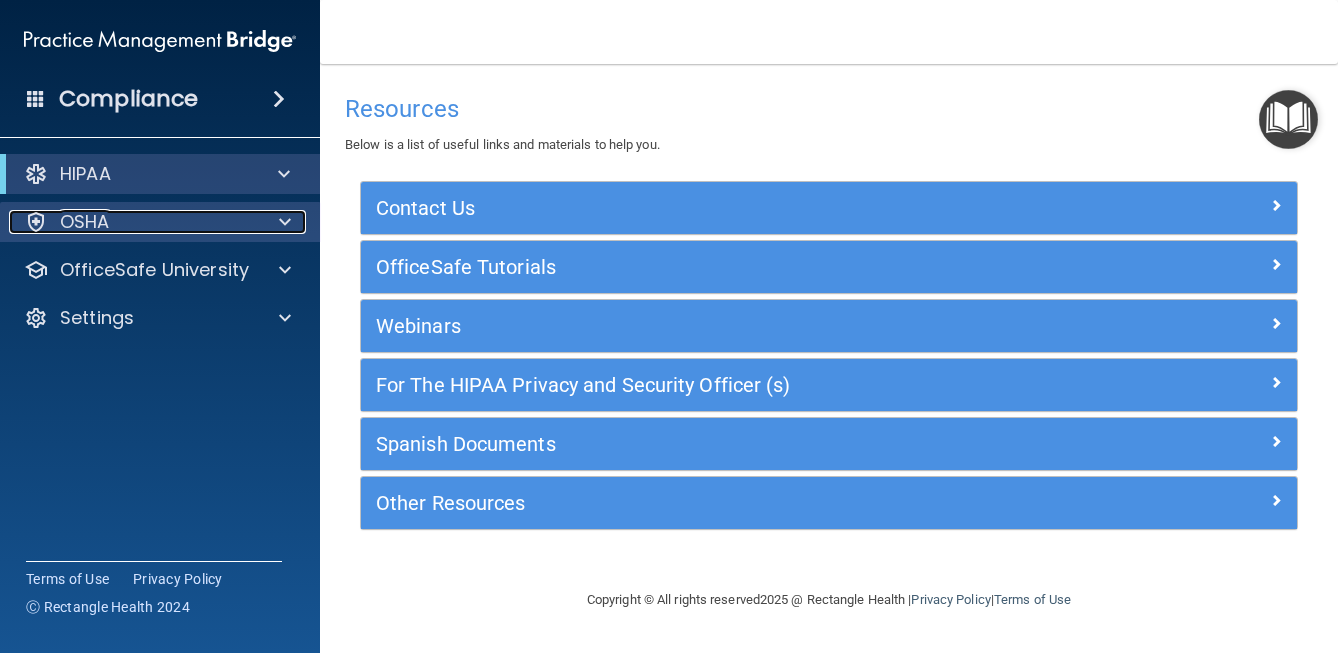 click at bounding box center [285, 222] 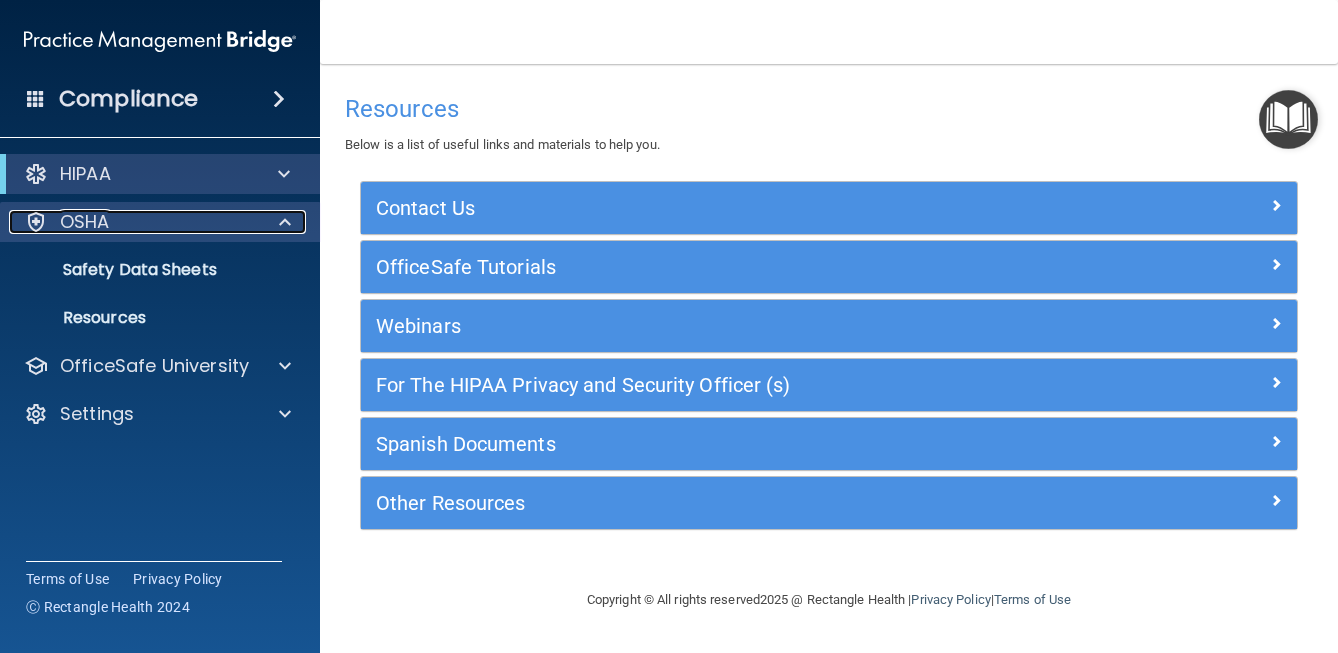 click at bounding box center [285, 222] 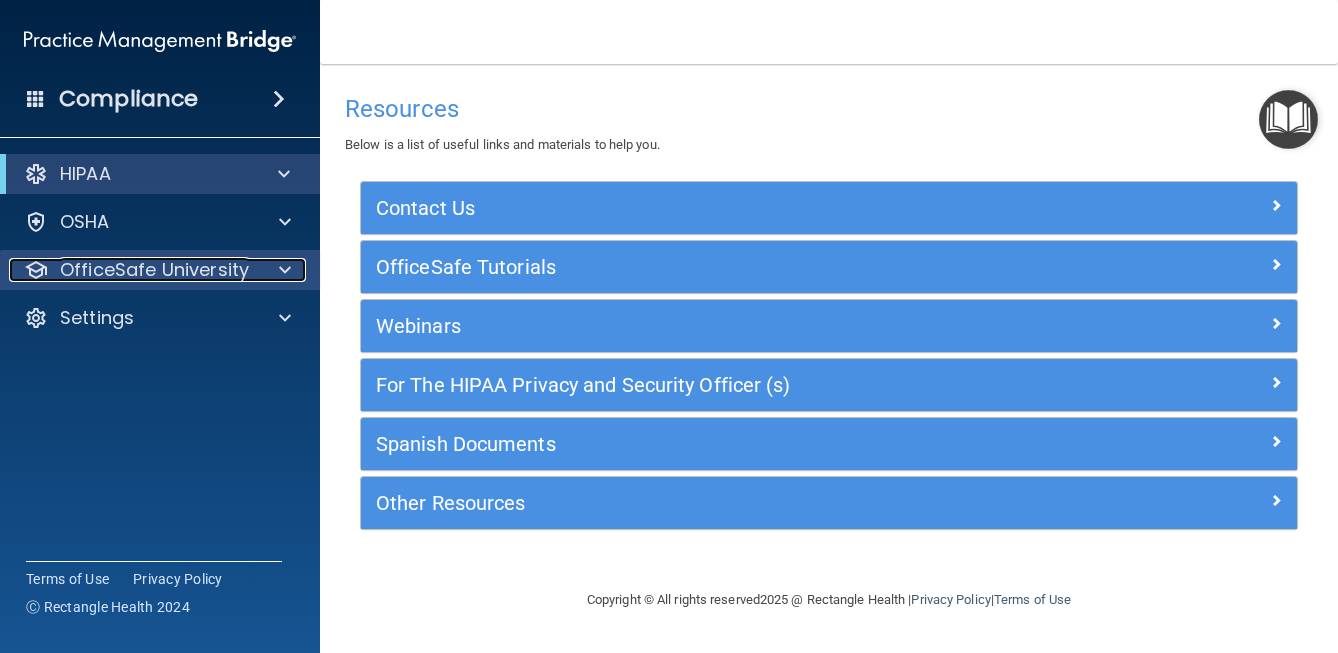 click at bounding box center [285, 270] 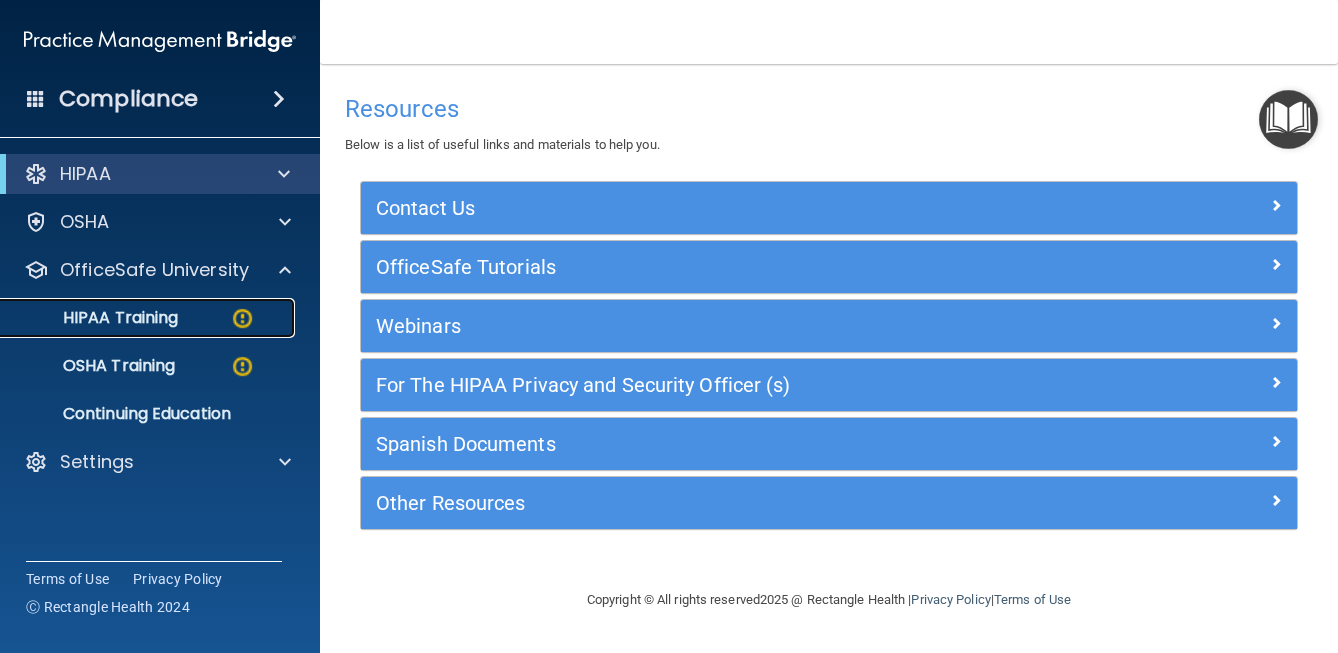 click on "HIPAA Training" at bounding box center [95, 318] 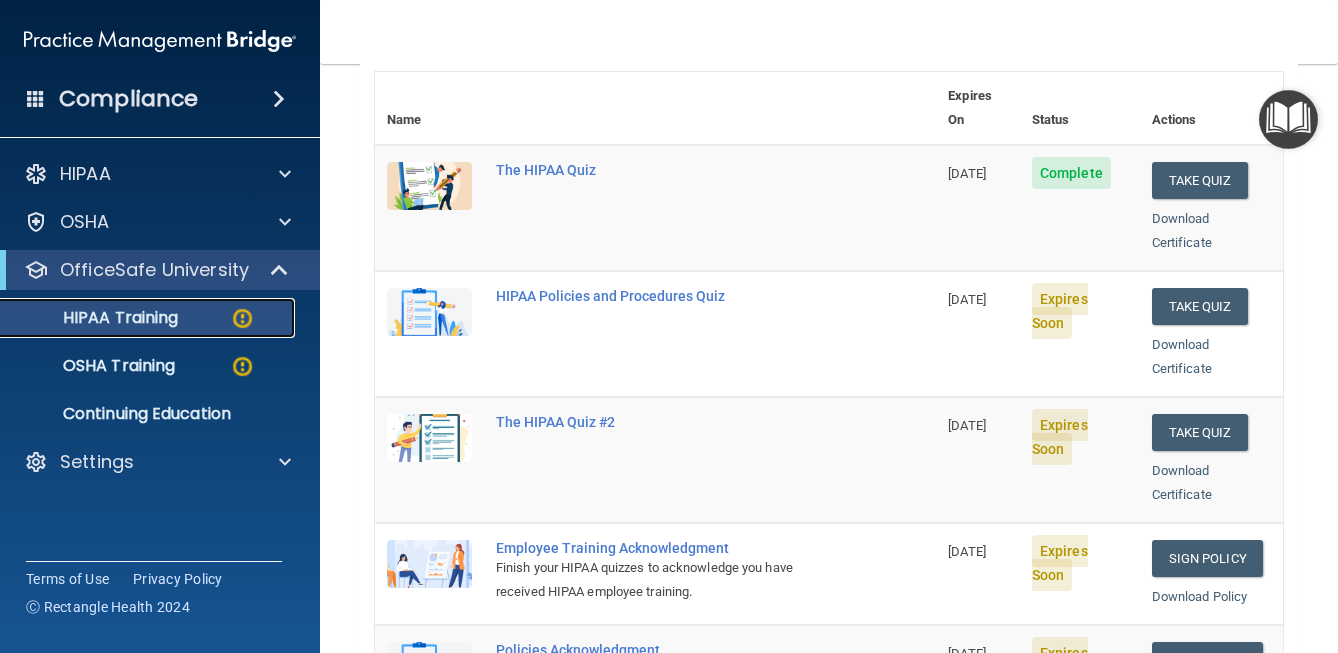 scroll, scrollTop: 184, scrollLeft: 0, axis: vertical 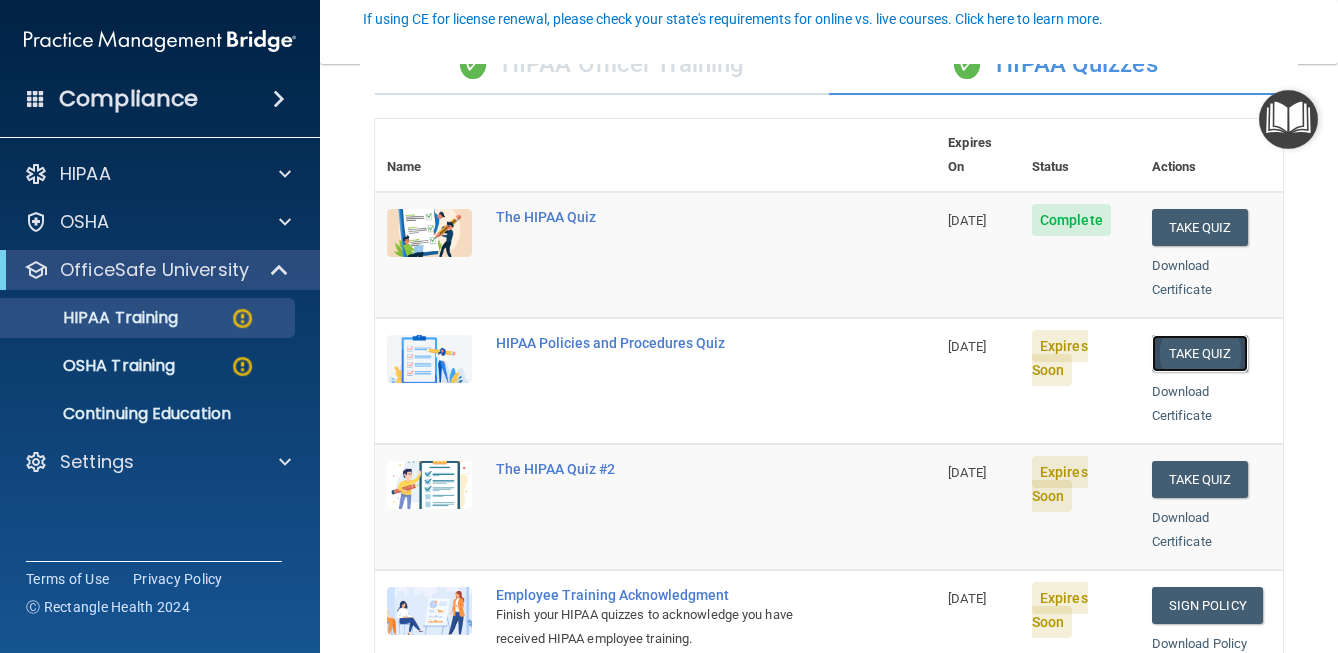 click on "Take Quiz" at bounding box center [1200, 353] 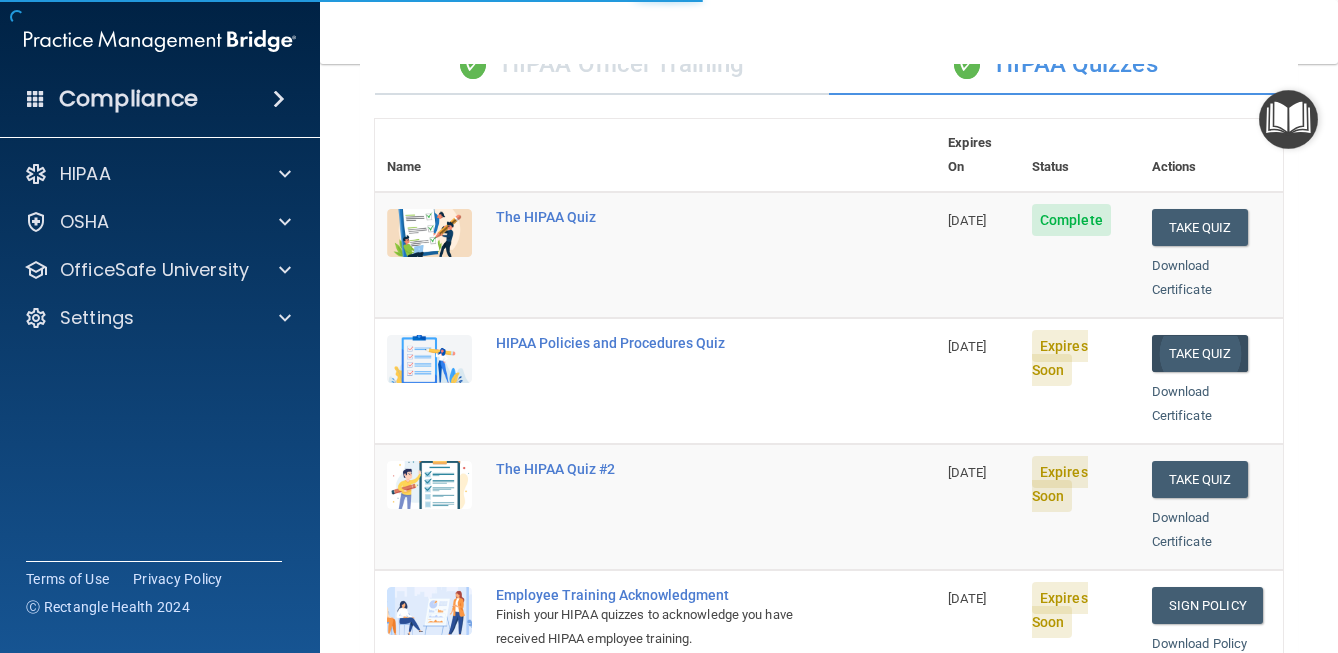 scroll, scrollTop: 0, scrollLeft: 0, axis: both 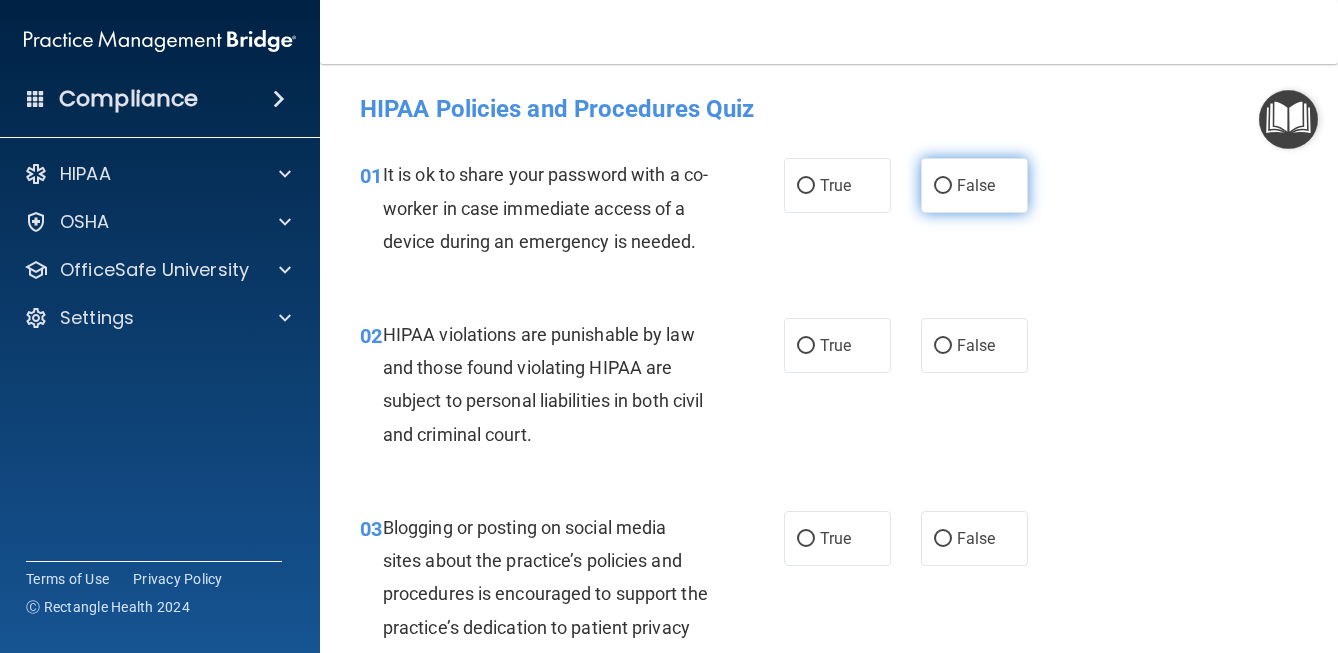 click on "False" at bounding box center (943, 186) 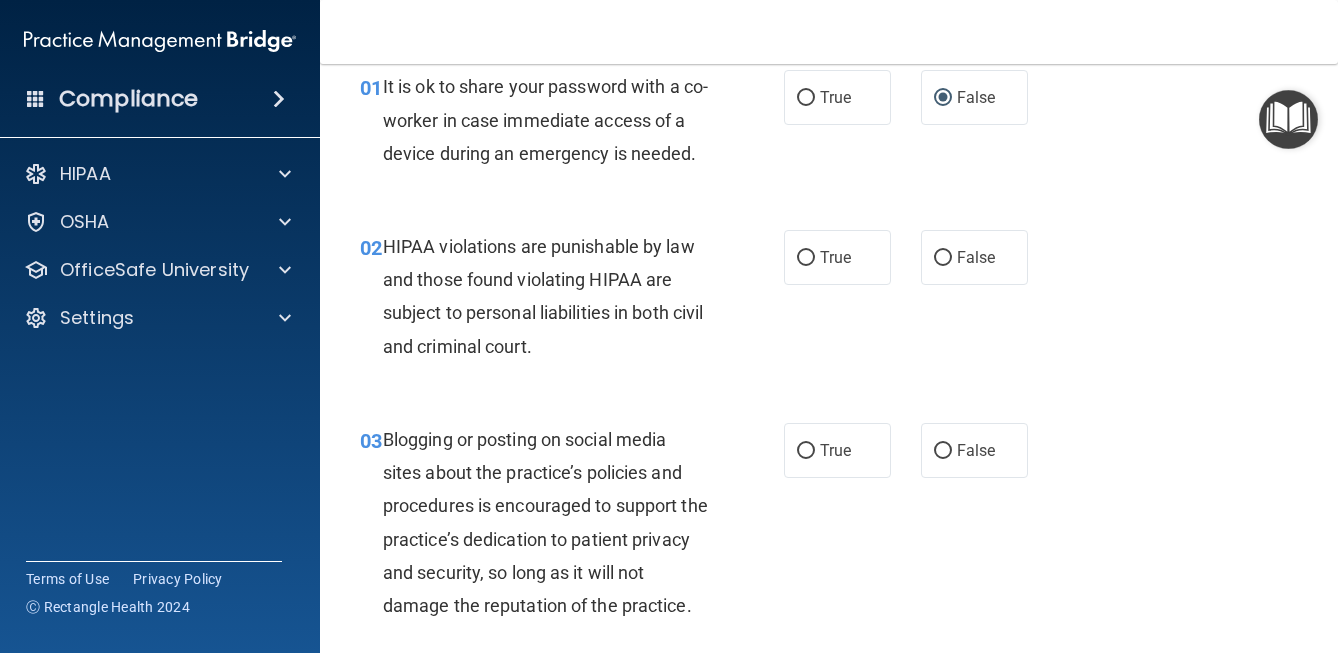 scroll, scrollTop: 89, scrollLeft: 0, axis: vertical 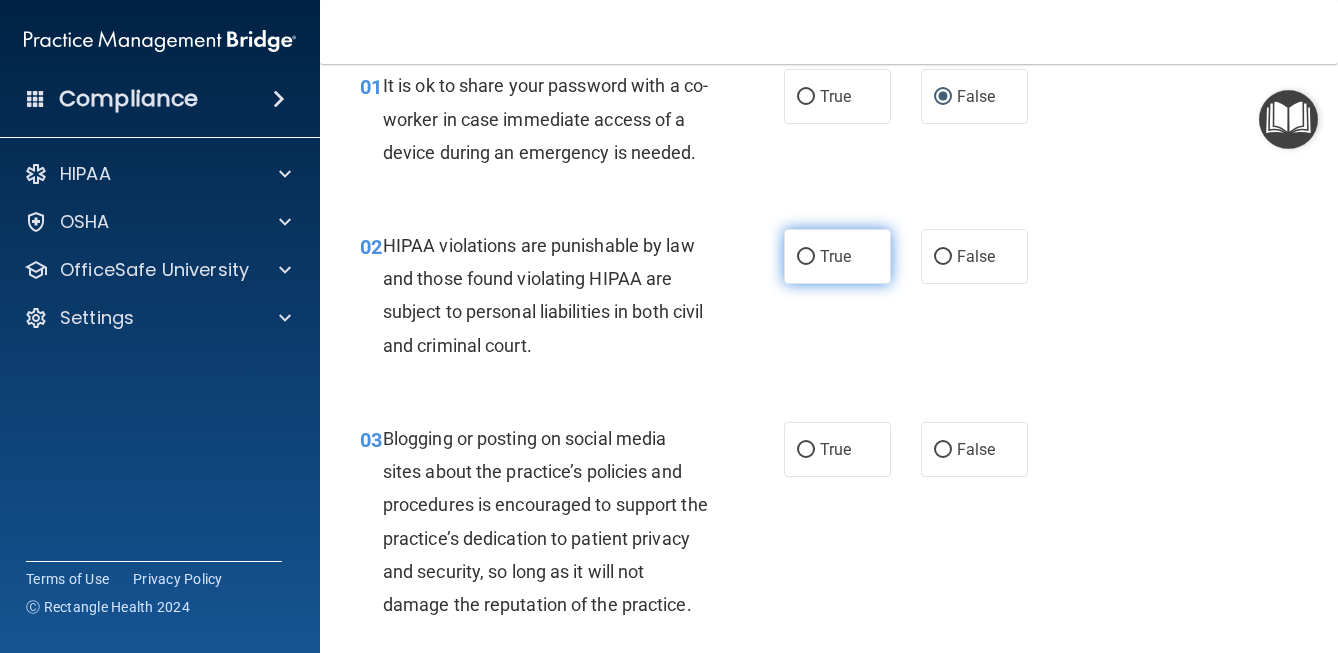 click on "True" at bounding box center (835, 256) 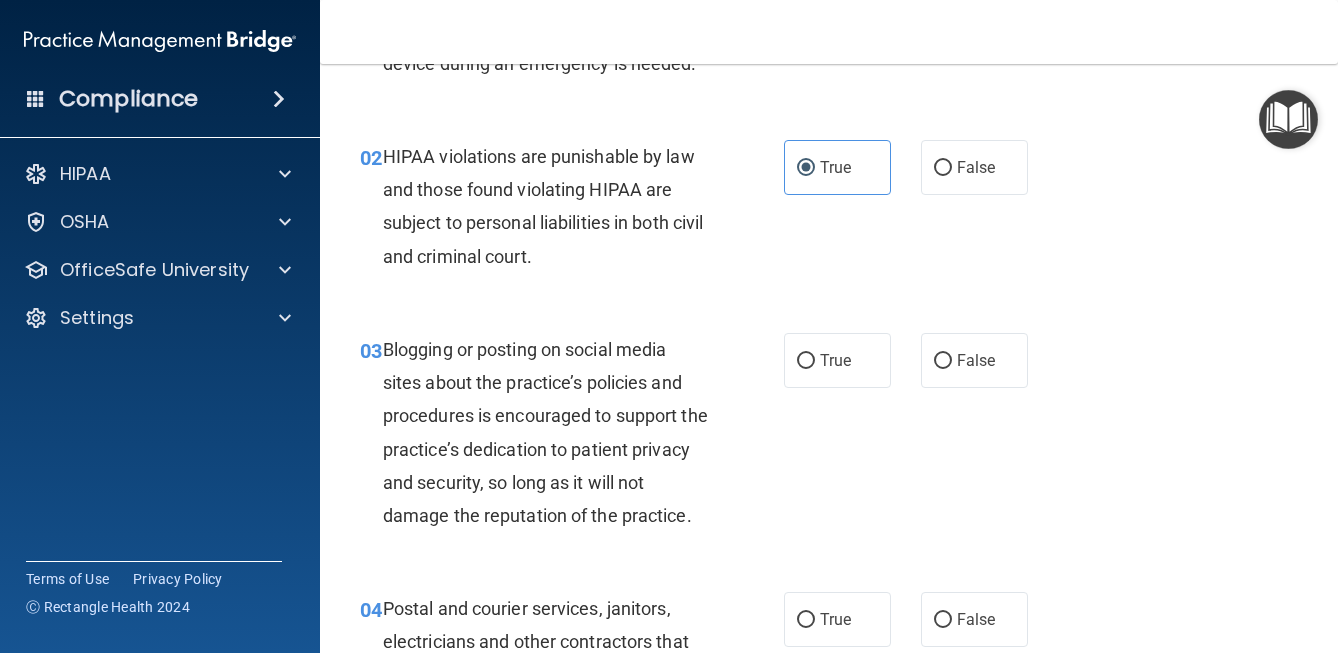 scroll, scrollTop: 195, scrollLeft: 0, axis: vertical 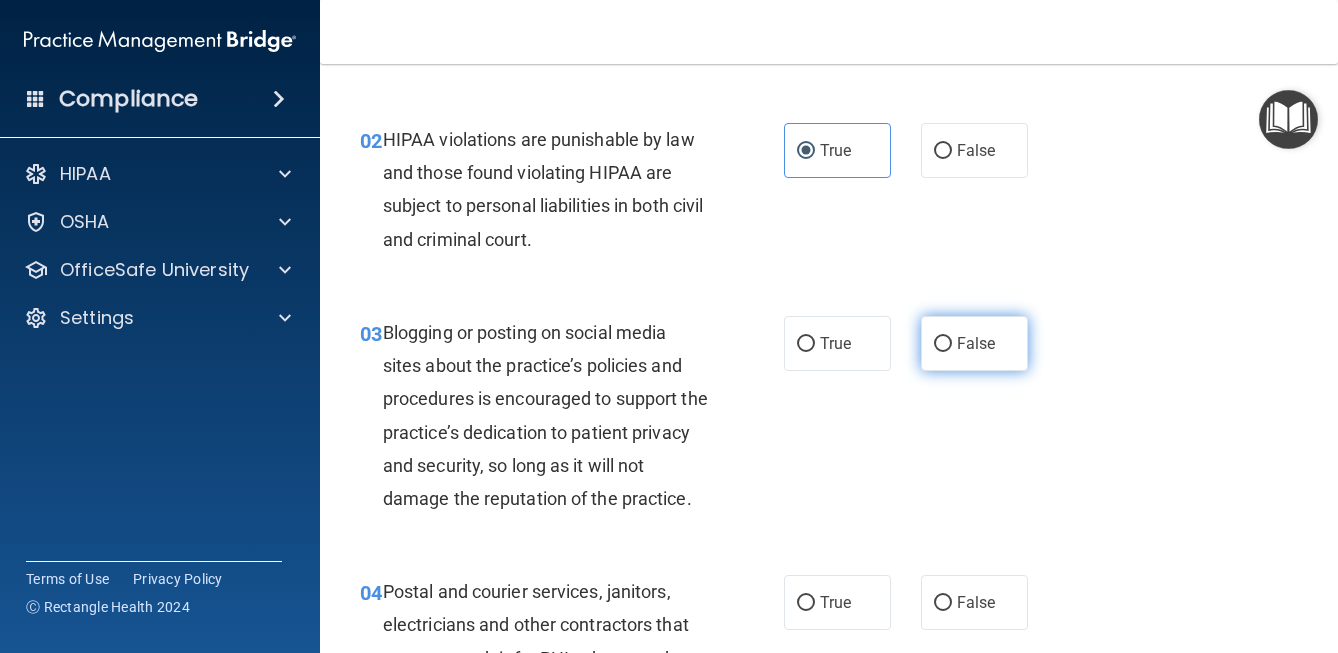 click on "False" at bounding box center [974, 343] 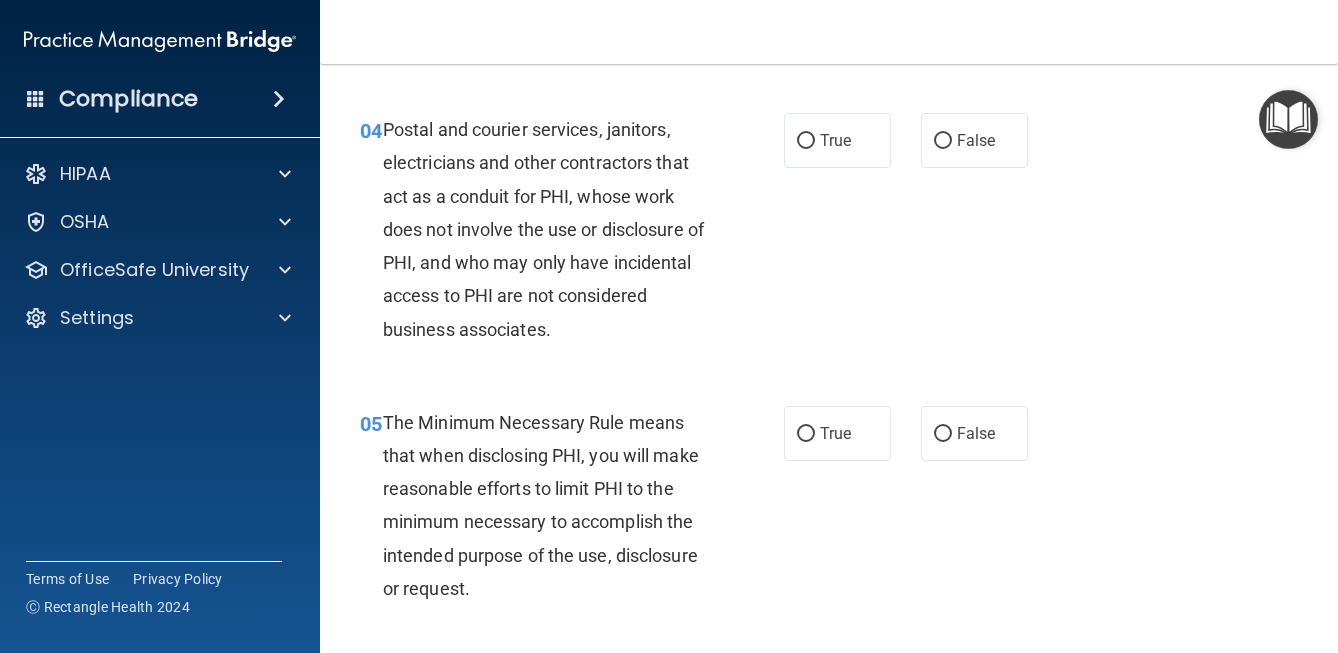 scroll, scrollTop: 669, scrollLeft: 0, axis: vertical 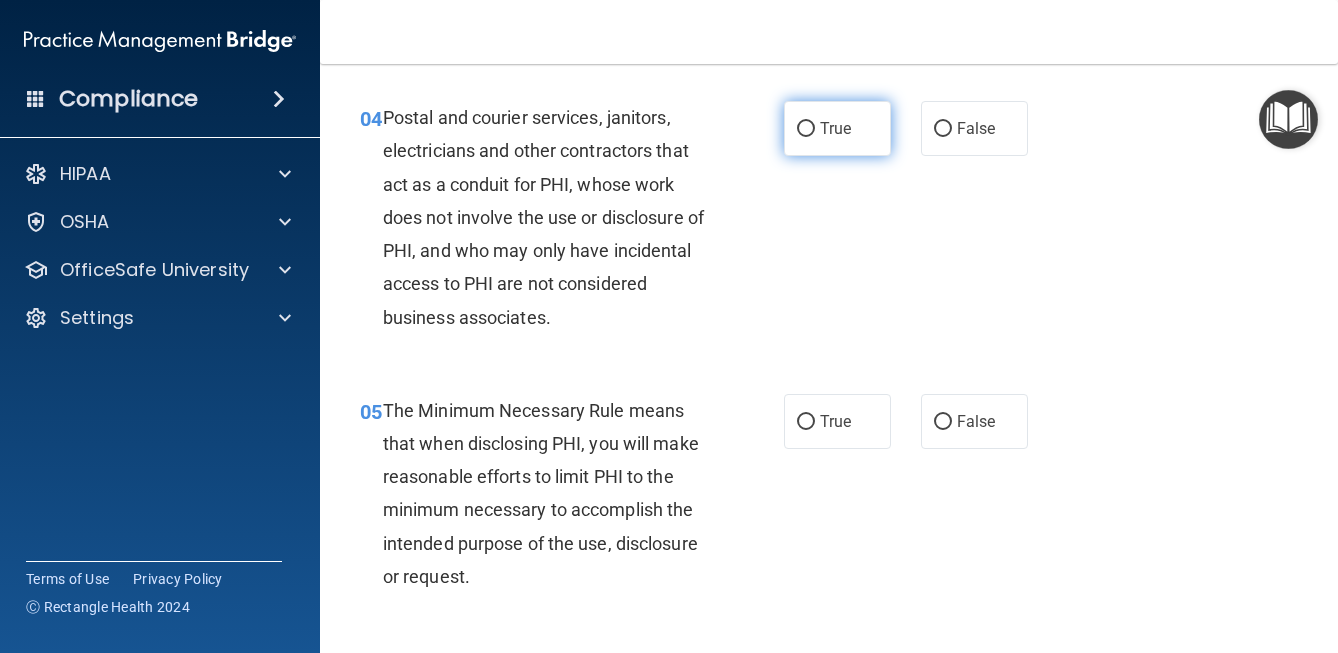 click on "True" at bounding box center [806, 129] 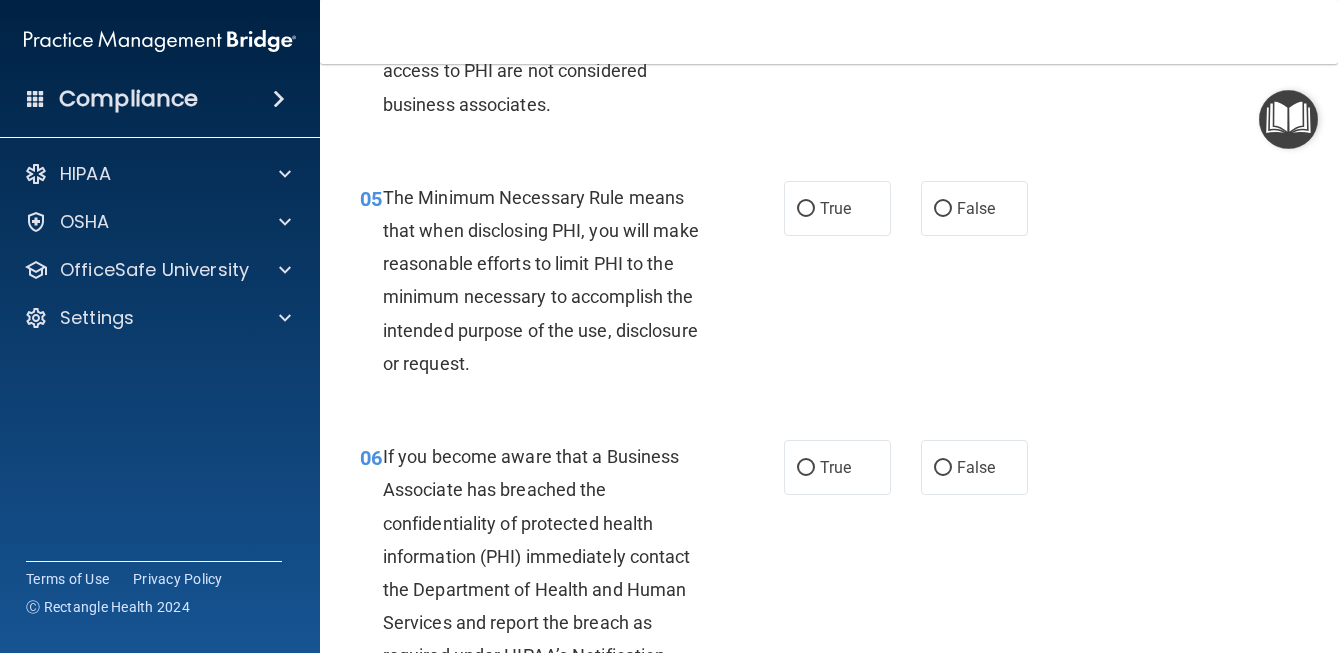 scroll, scrollTop: 883, scrollLeft: 0, axis: vertical 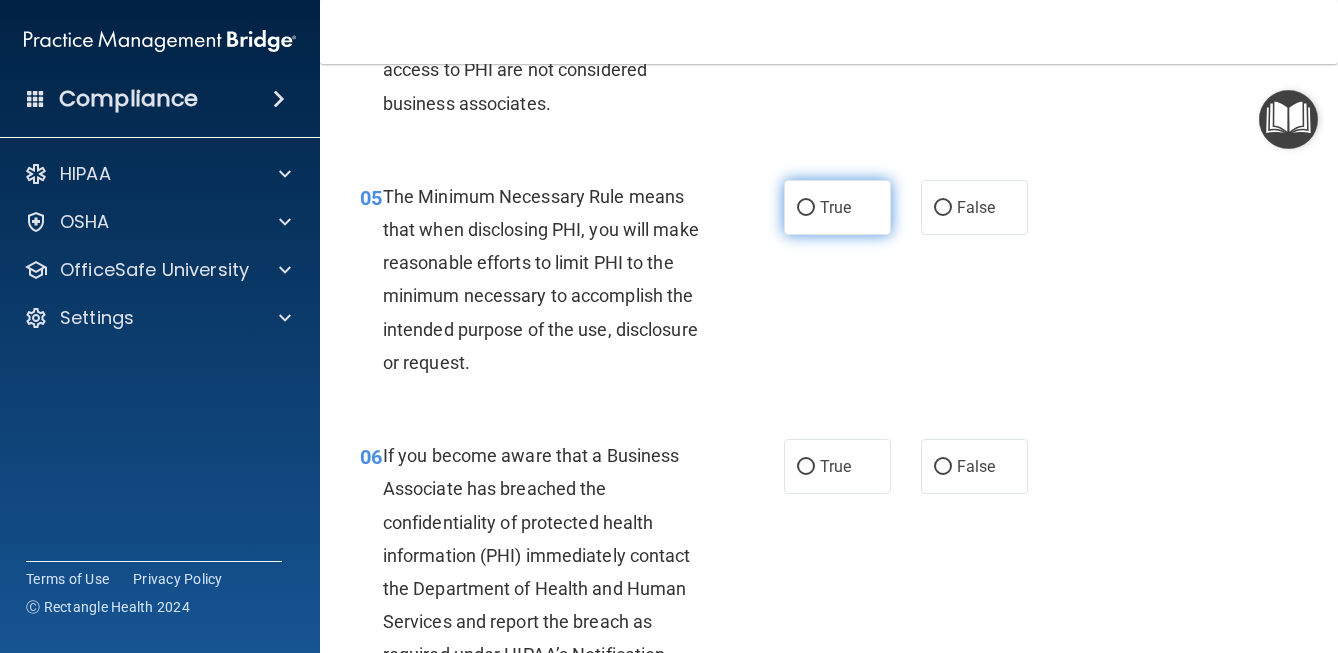 click on "True" at bounding box center (835, 207) 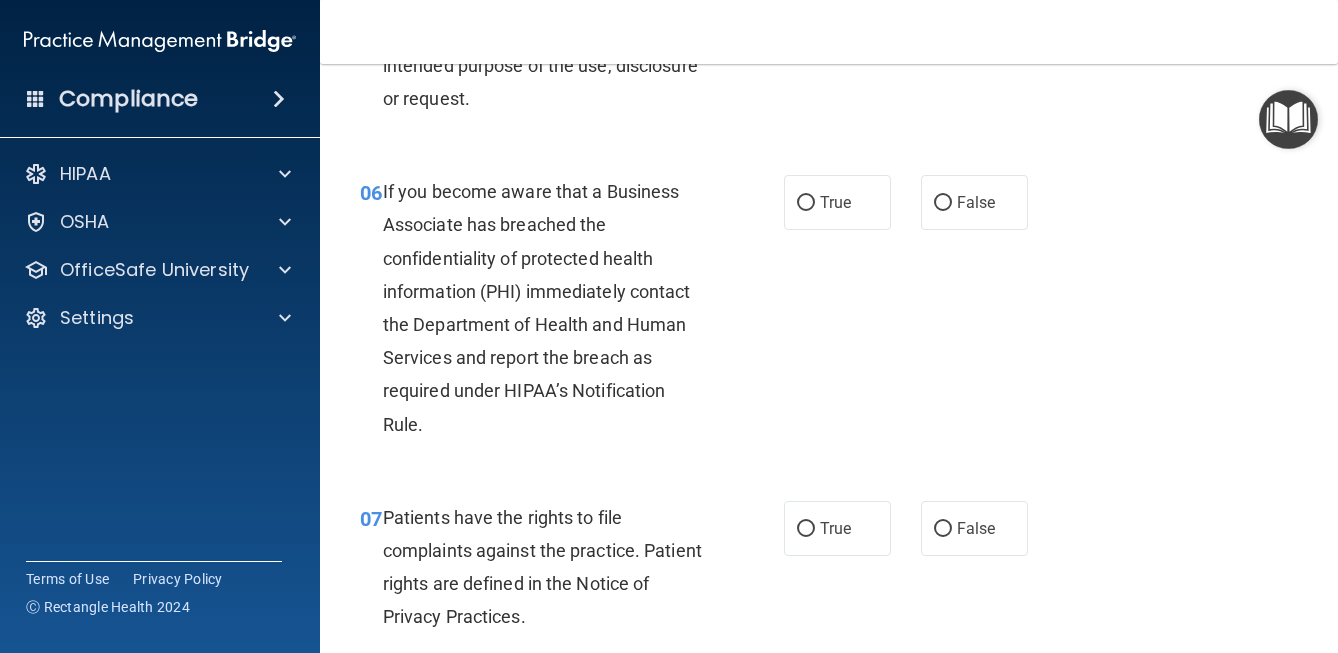 scroll, scrollTop: 1155, scrollLeft: 0, axis: vertical 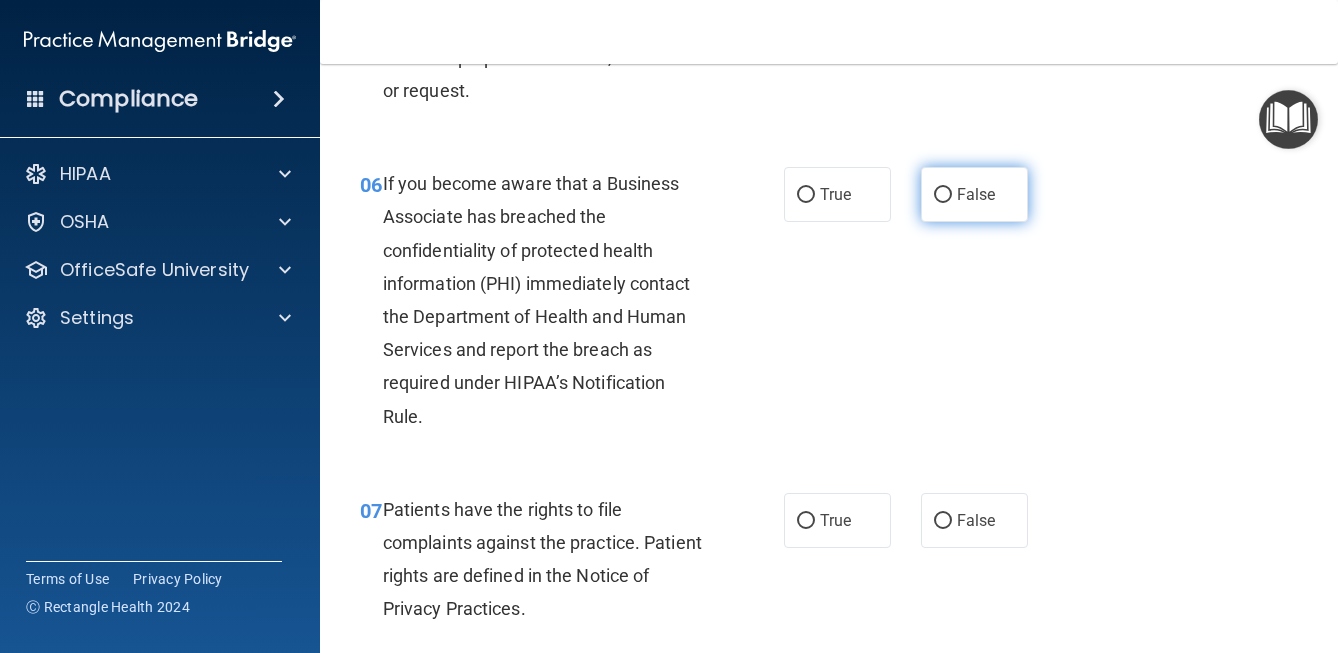 click on "False" at bounding box center (943, 195) 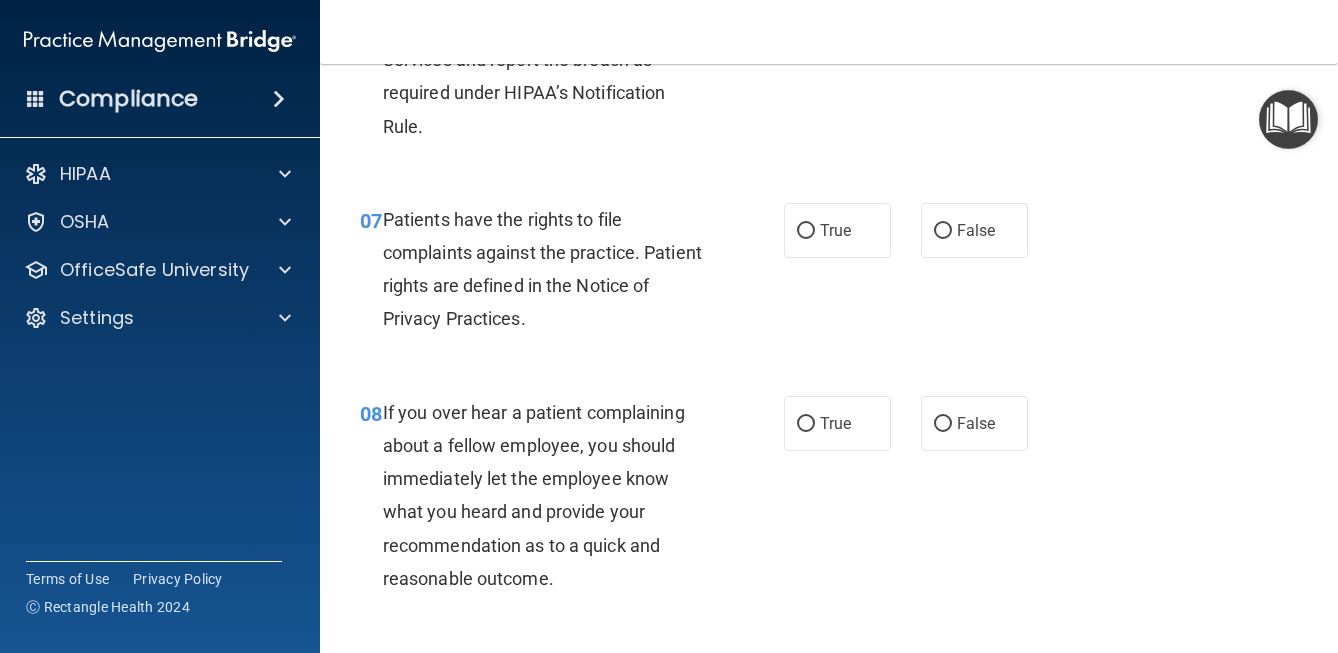 scroll, scrollTop: 1468, scrollLeft: 0, axis: vertical 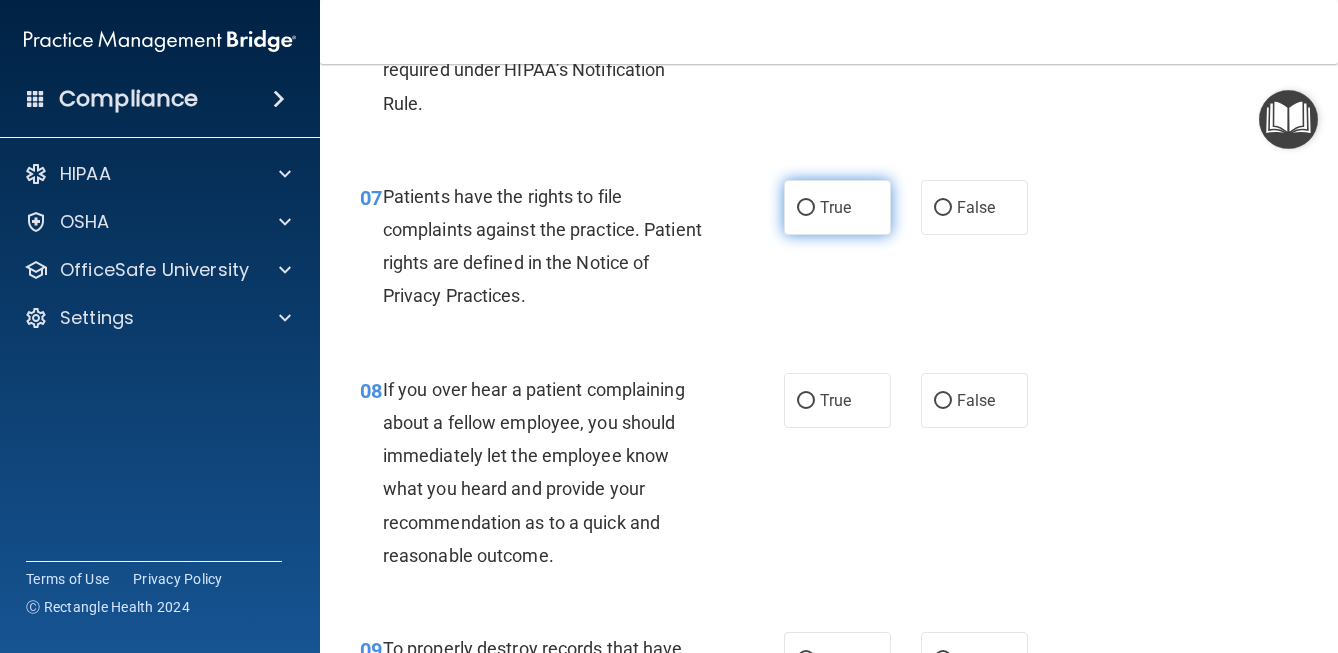 click on "True" at bounding box center [806, 208] 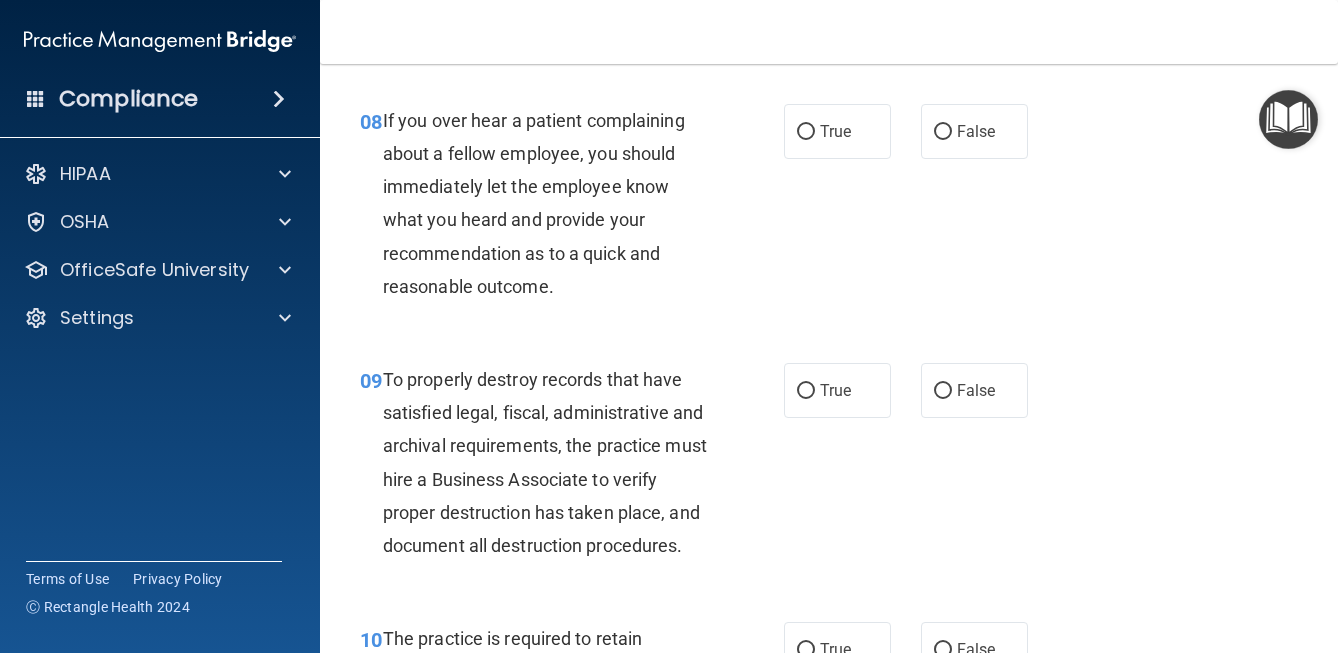 scroll, scrollTop: 1744, scrollLeft: 0, axis: vertical 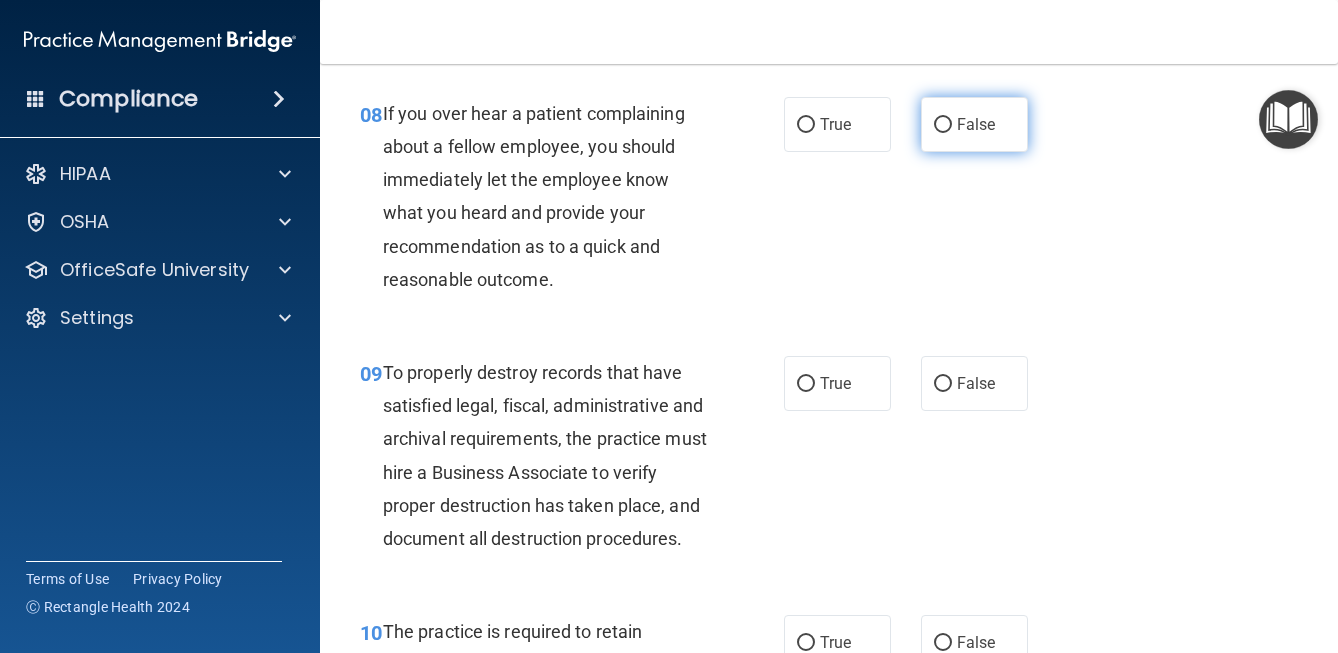 click on "False" at bounding box center [943, 125] 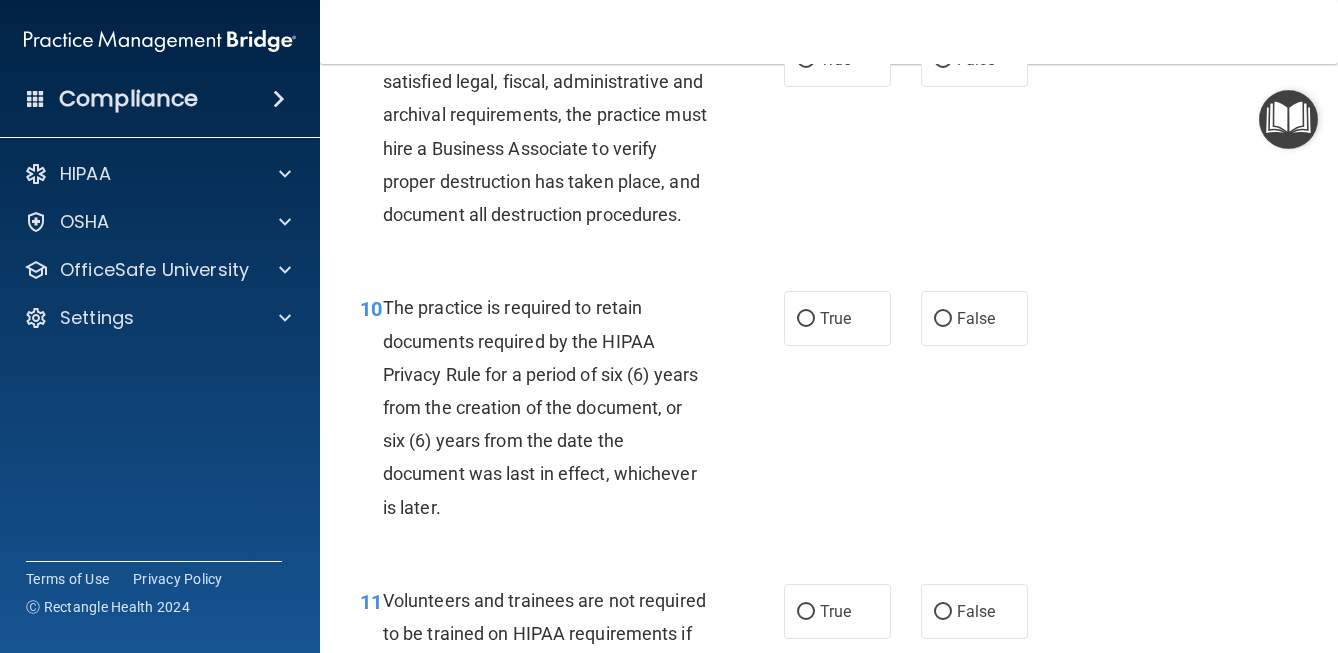 scroll, scrollTop: 2070, scrollLeft: 0, axis: vertical 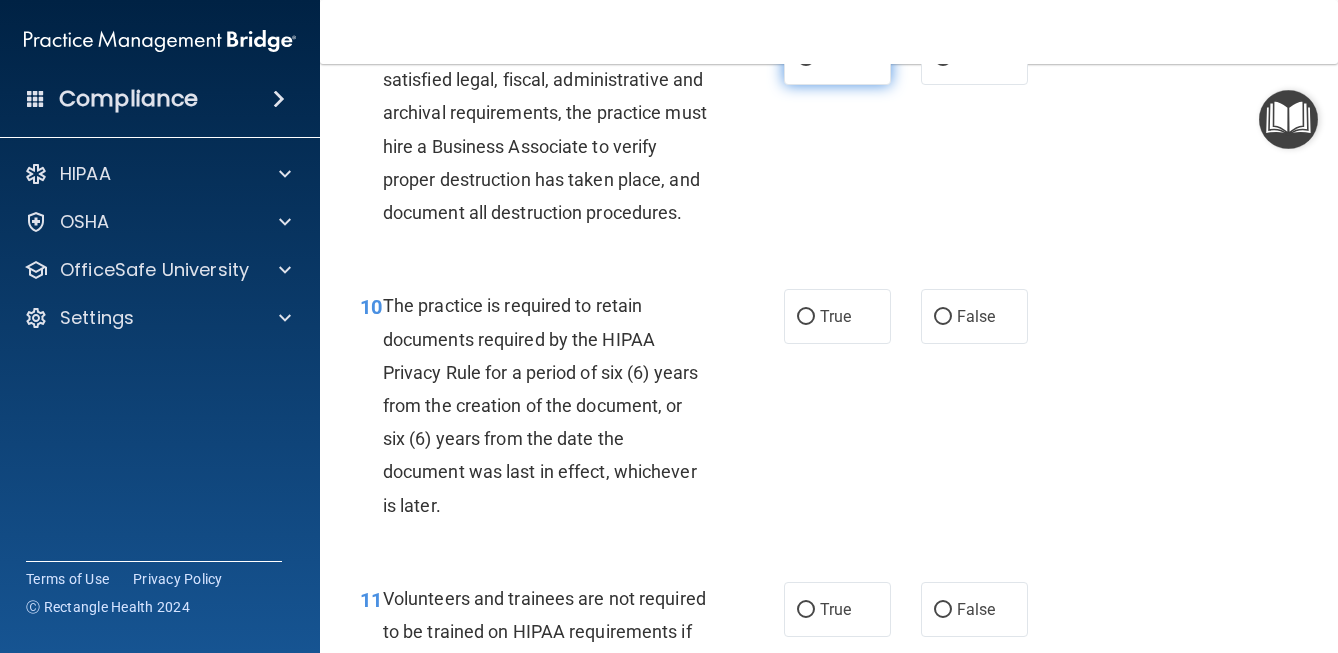 click on "True" at bounding box center [837, 57] 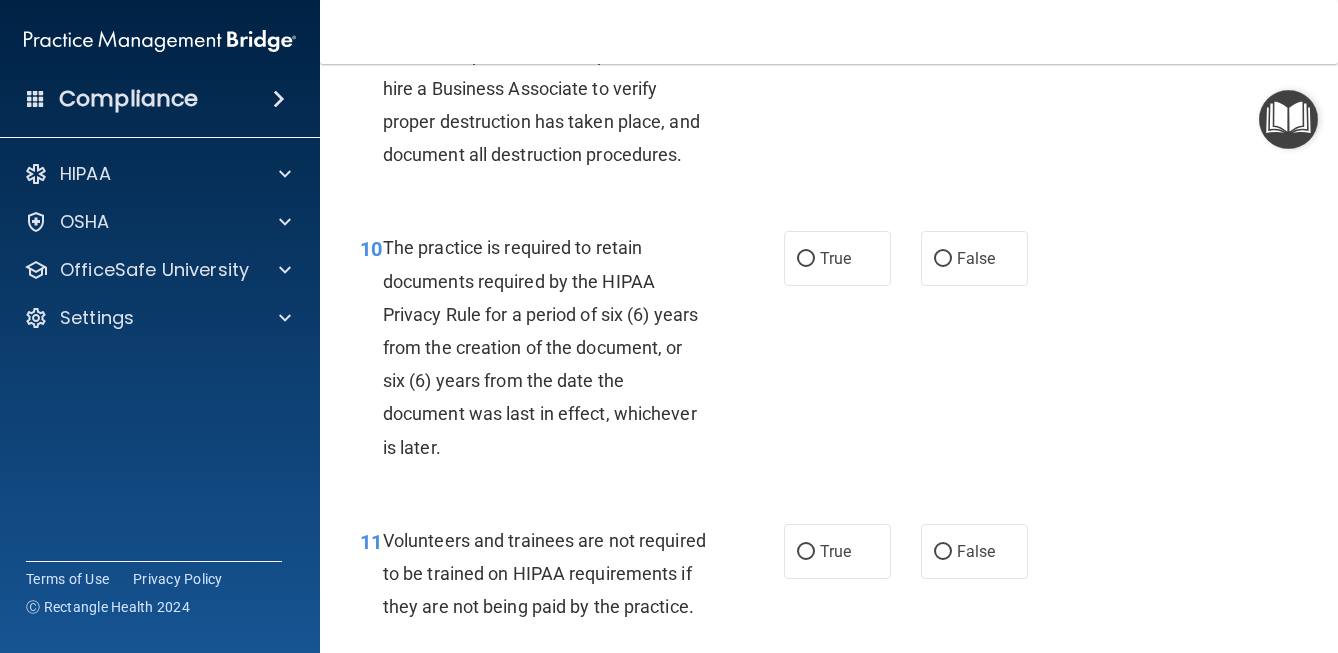 scroll, scrollTop: 2135, scrollLeft: 0, axis: vertical 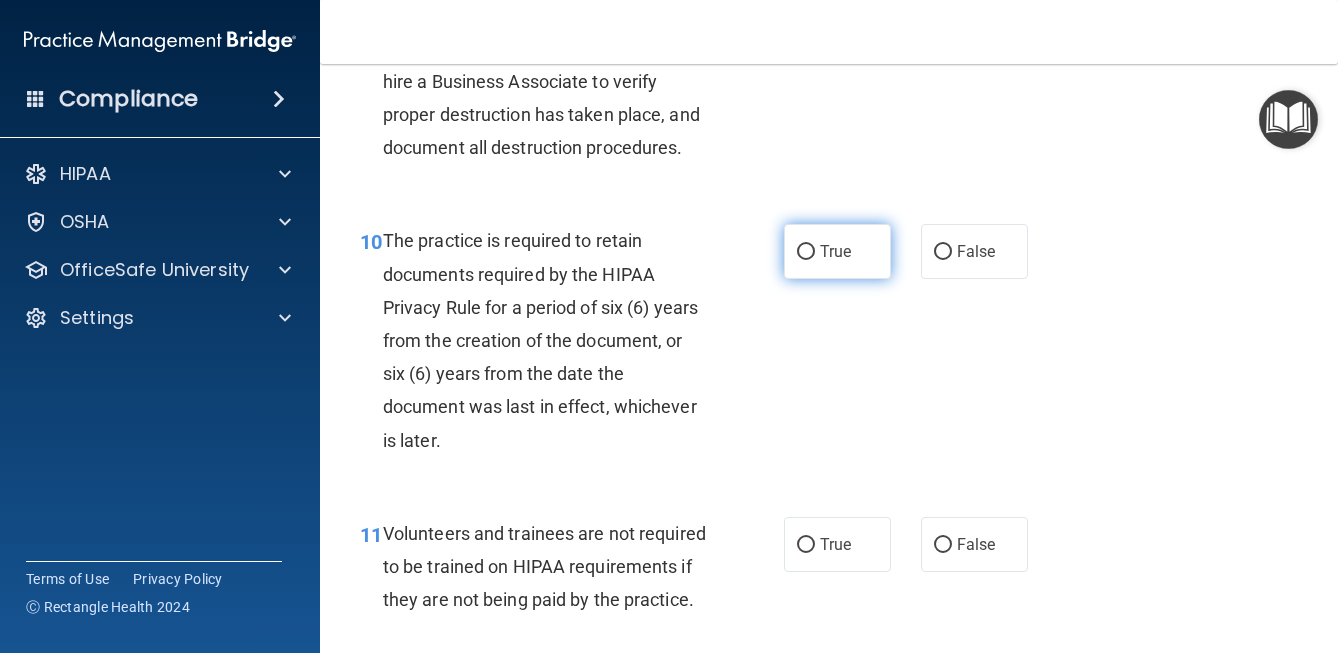 click on "True" at bounding box center [837, 251] 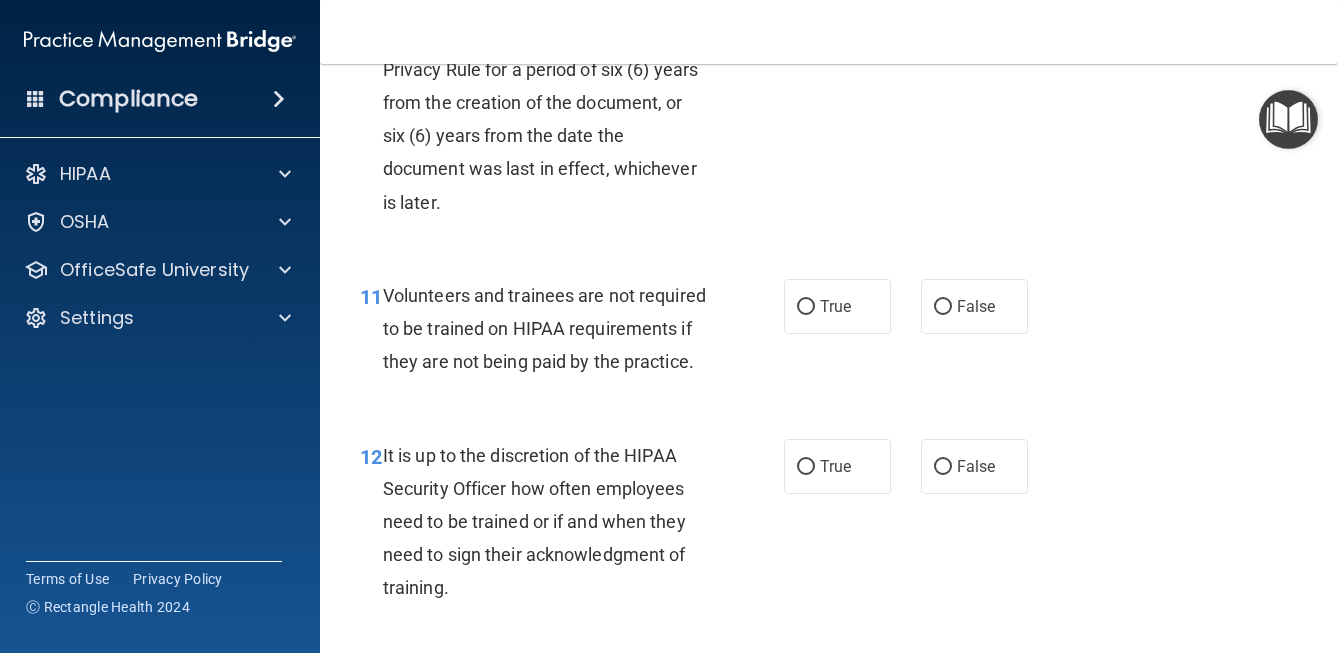 scroll, scrollTop: 2396, scrollLeft: 0, axis: vertical 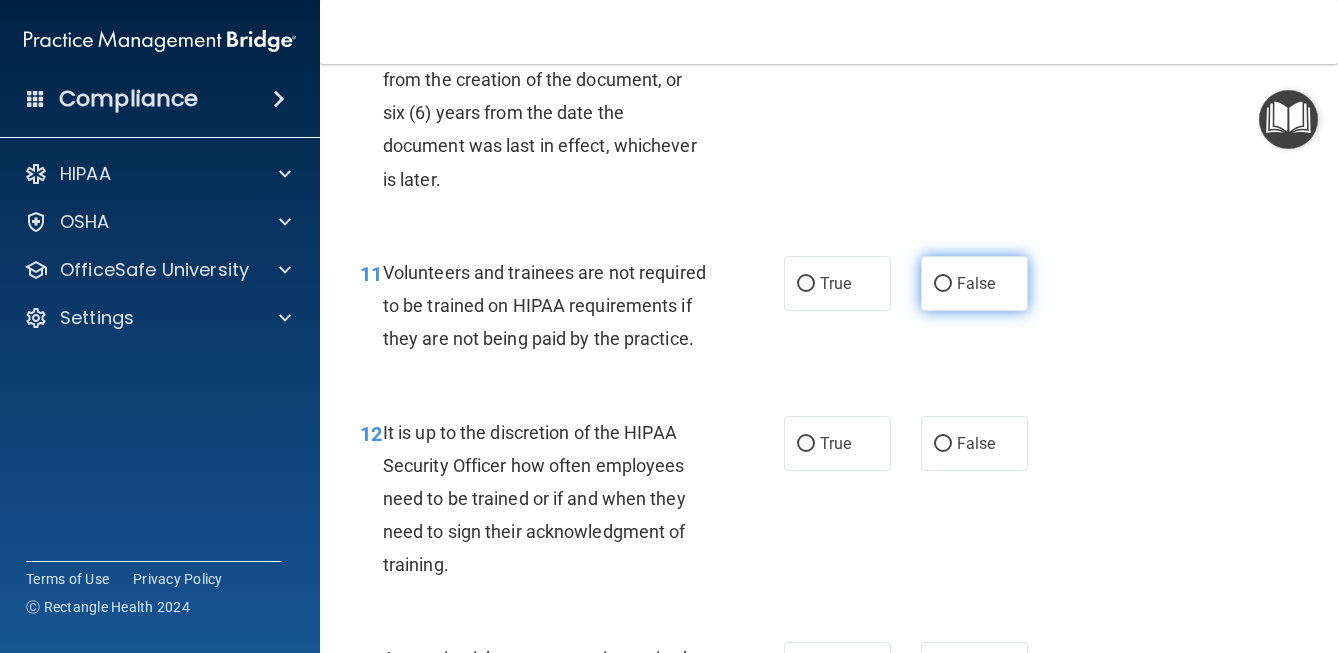click on "False" at bounding box center [943, 284] 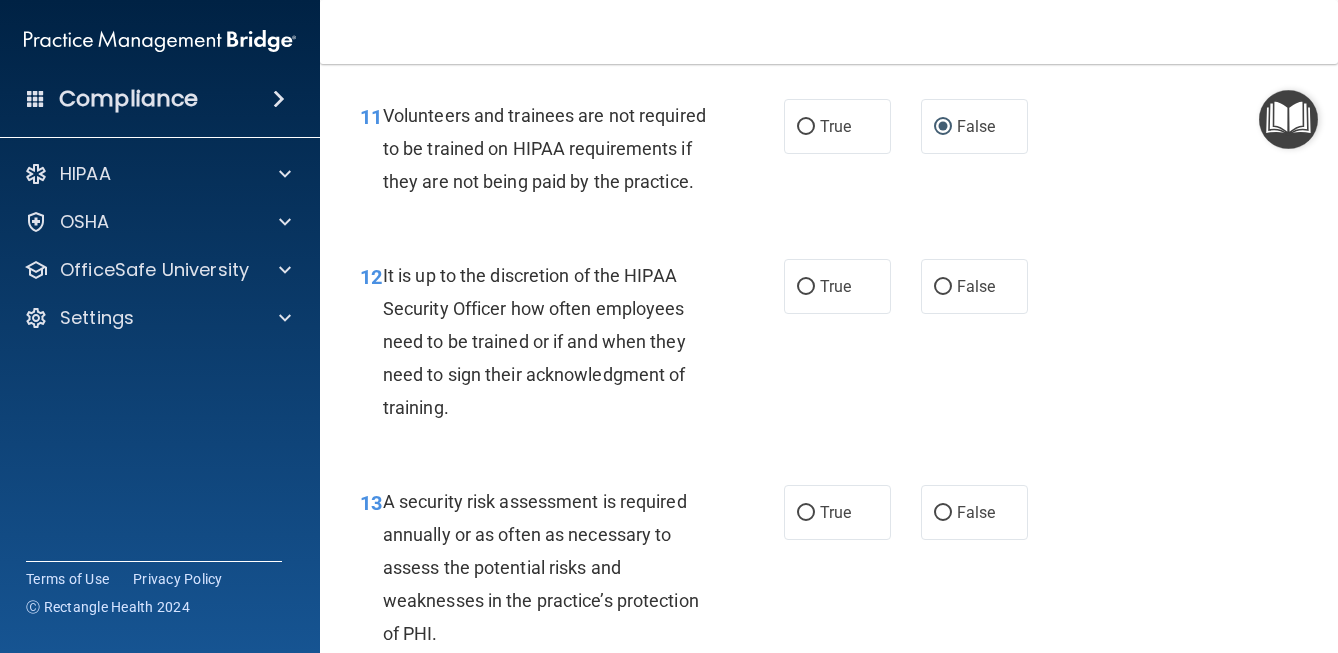 scroll, scrollTop: 2556, scrollLeft: 0, axis: vertical 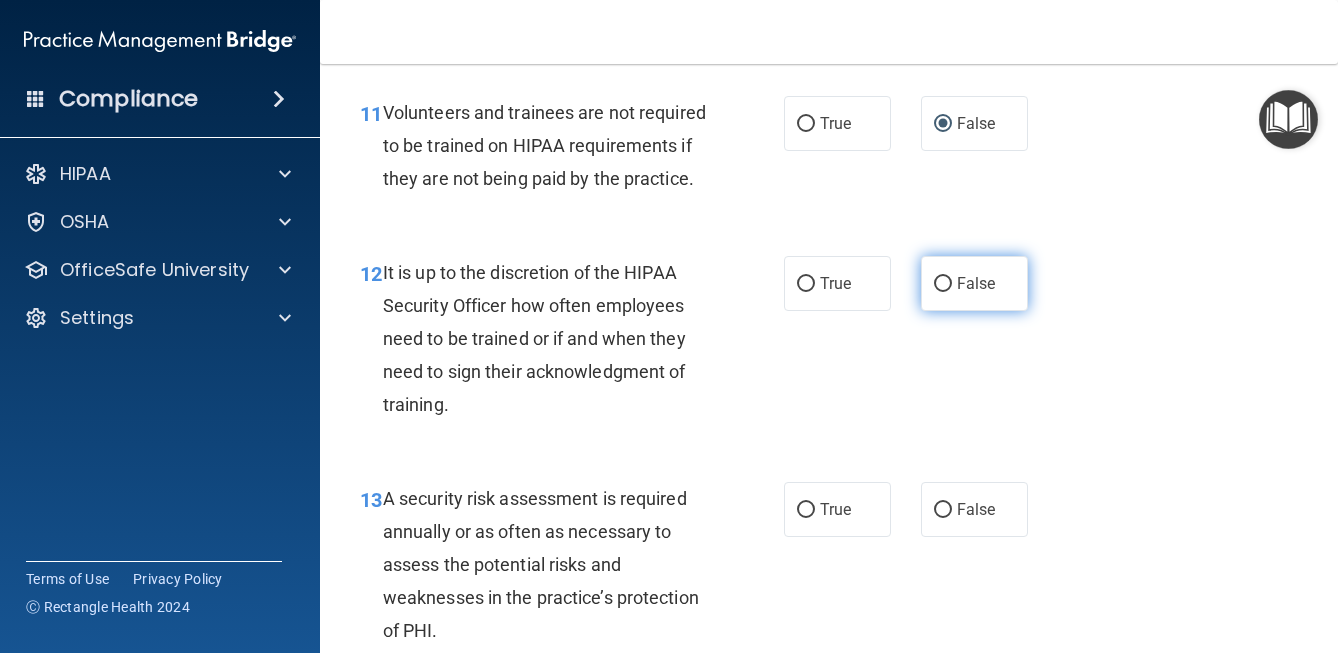 click on "False" at bounding box center [943, 284] 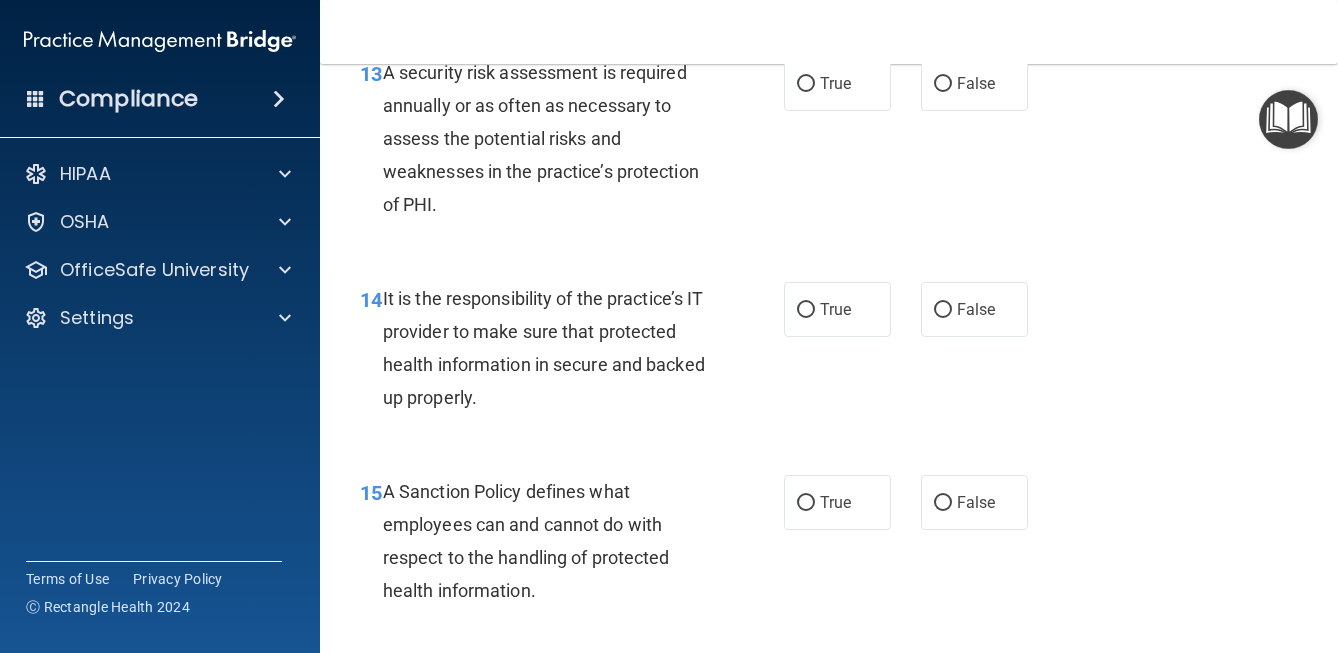 scroll, scrollTop: 2996, scrollLeft: 0, axis: vertical 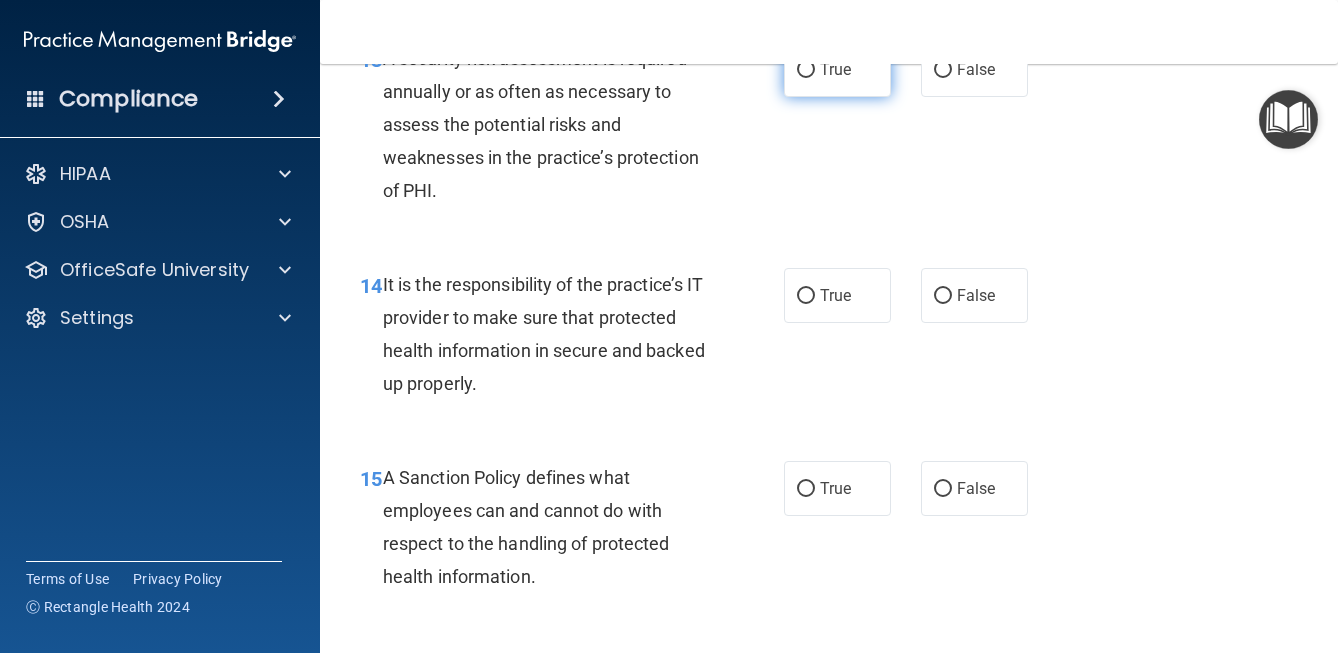 click on "True" at bounding box center [837, 69] 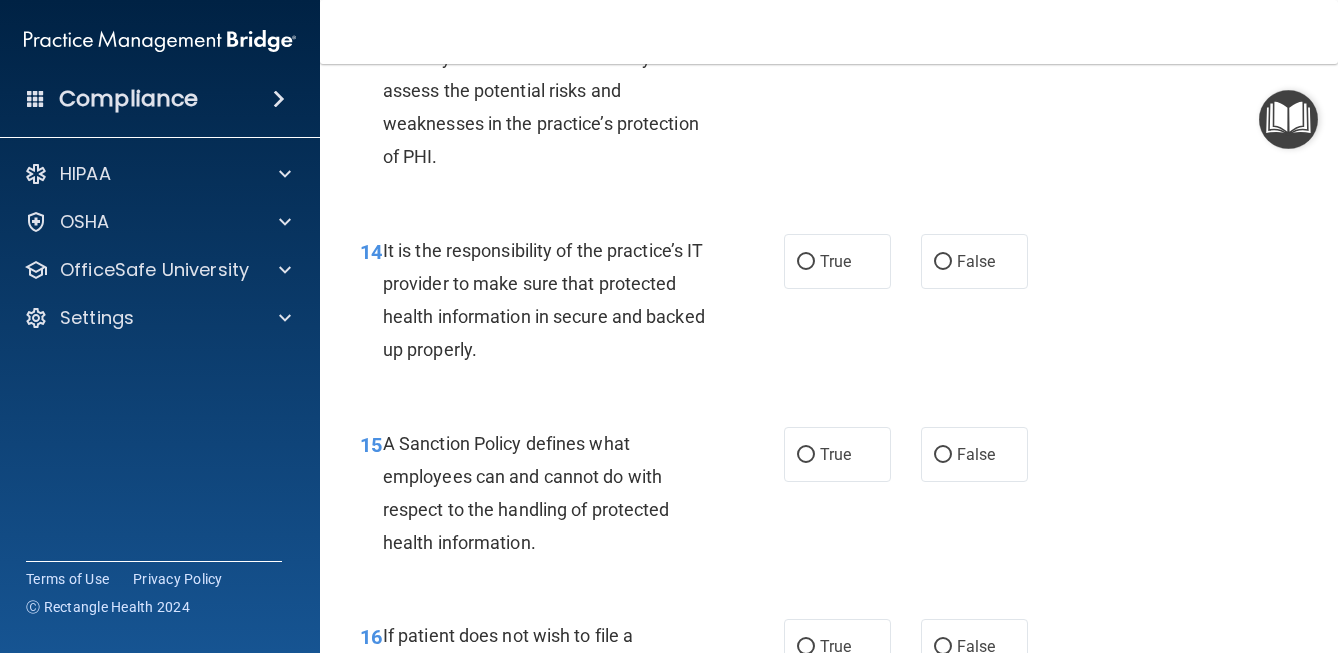 scroll, scrollTop: 3046, scrollLeft: 0, axis: vertical 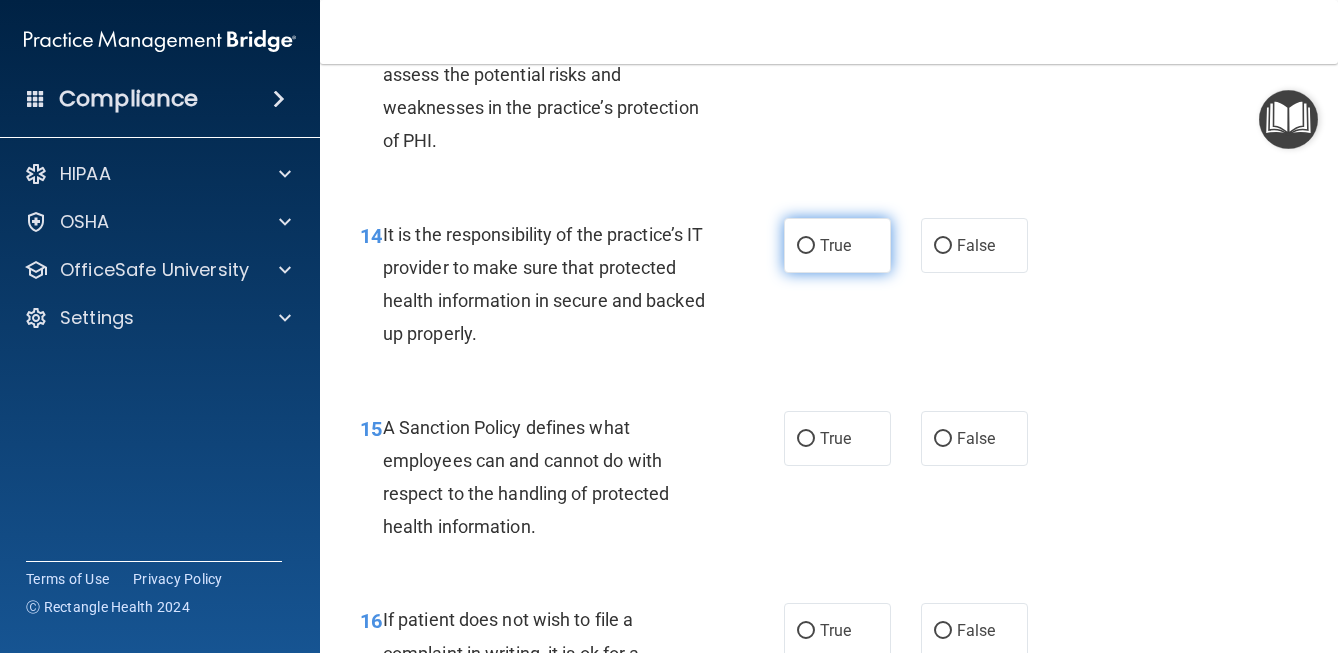 click on "True" at bounding box center [806, 246] 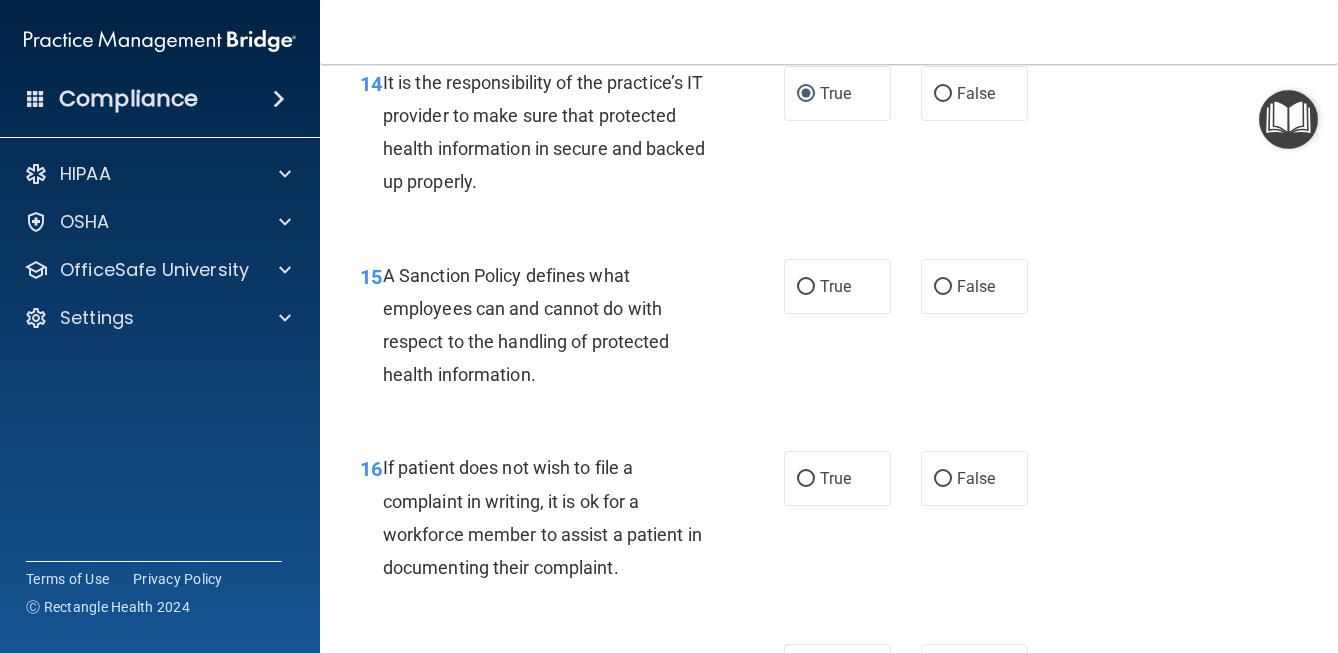 scroll, scrollTop: 3209, scrollLeft: 0, axis: vertical 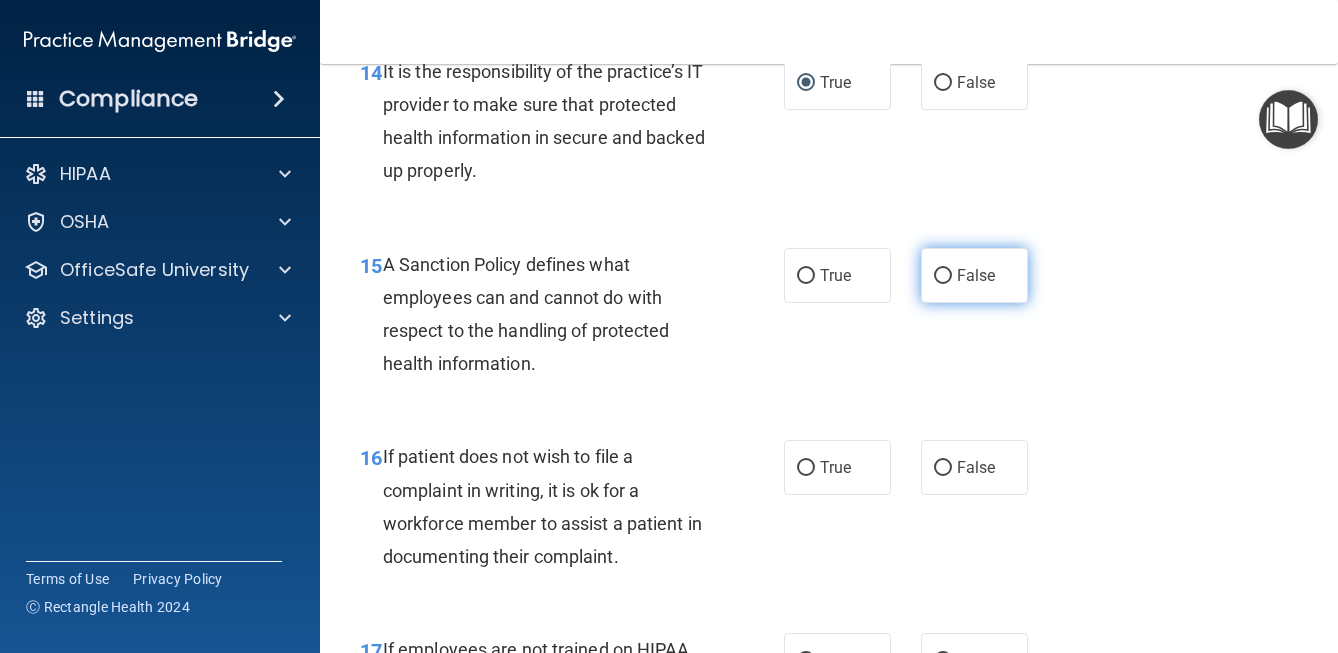 click on "False" at bounding box center (943, 276) 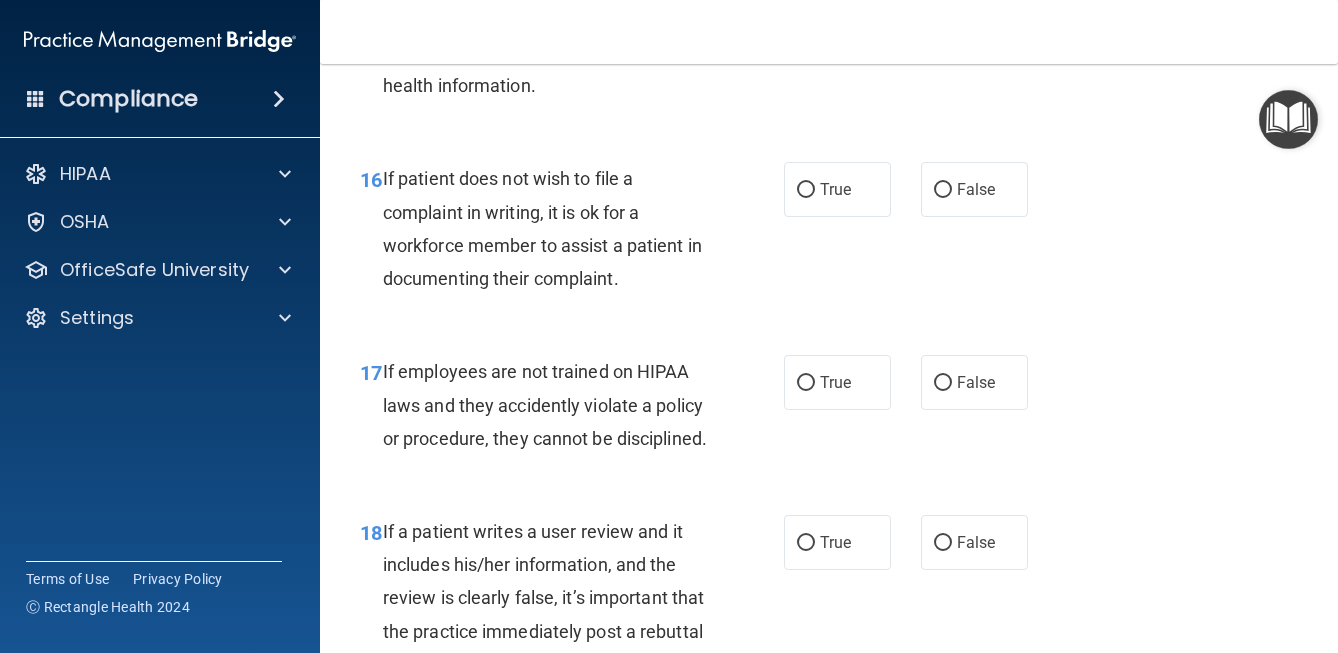 scroll, scrollTop: 3489, scrollLeft: 0, axis: vertical 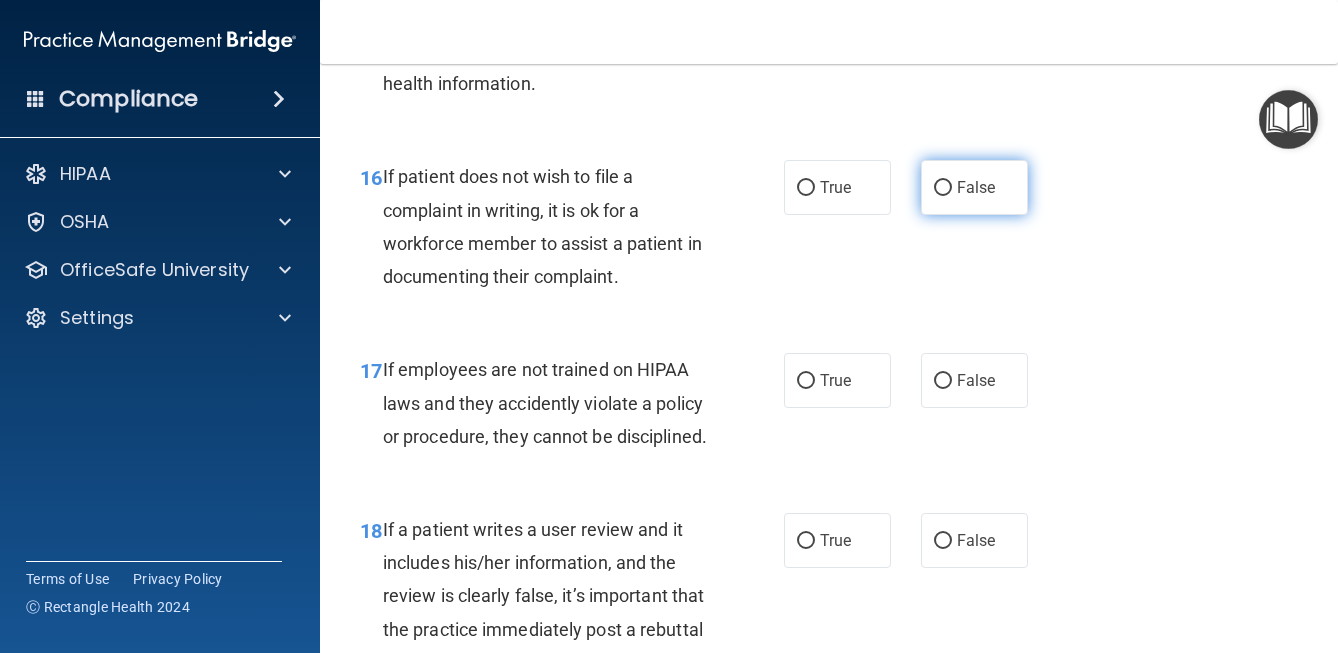 click on "False" at bounding box center [943, 188] 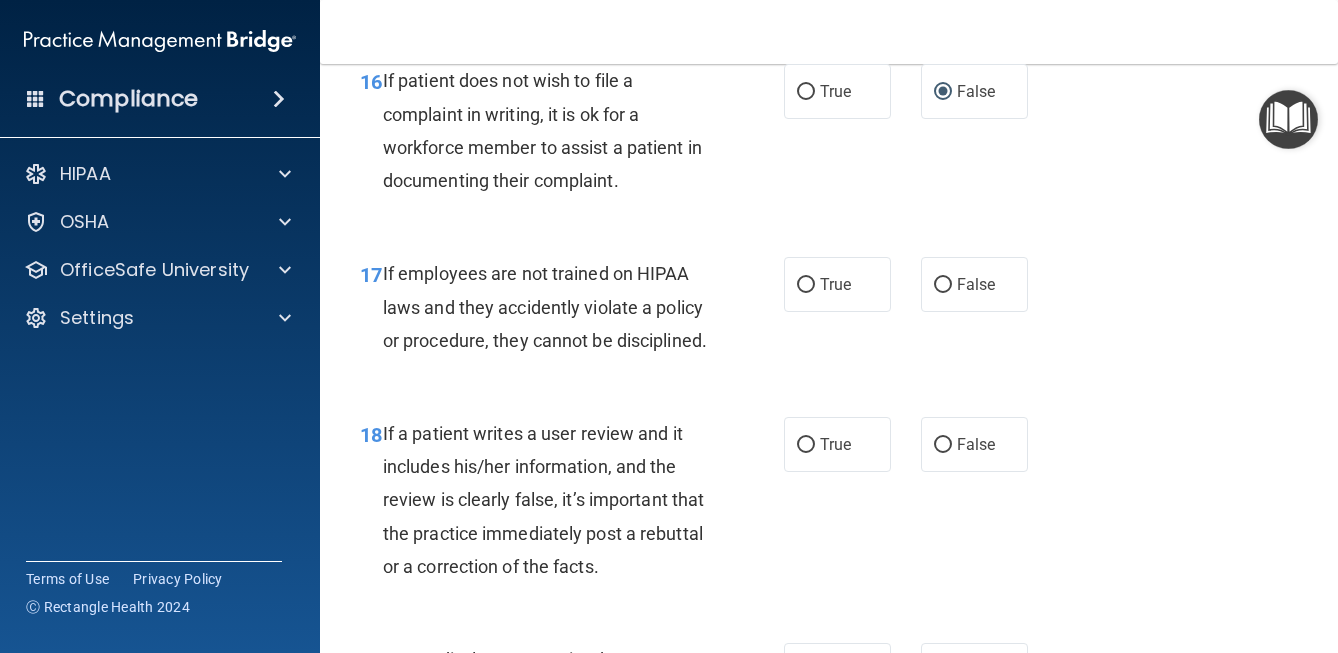 scroll, scrollTop: 3587, scrollLeft: 0, axis: vertical 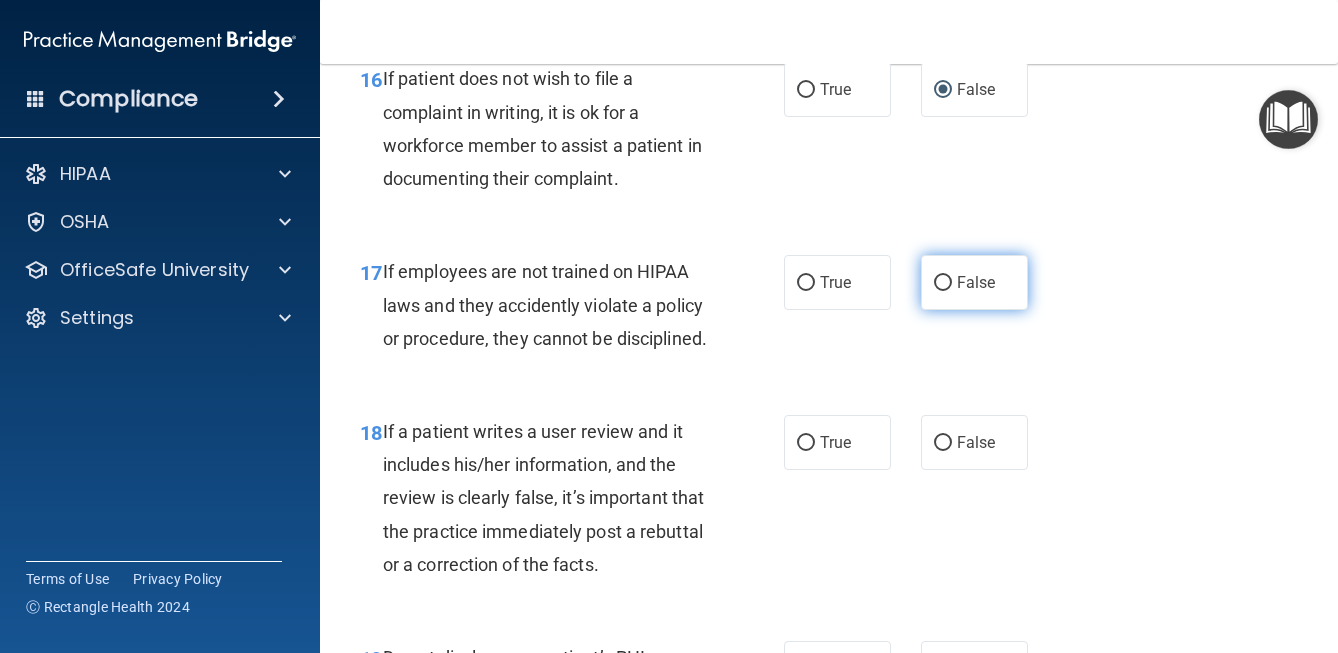 click on "False" at bounding box center [943, 283] 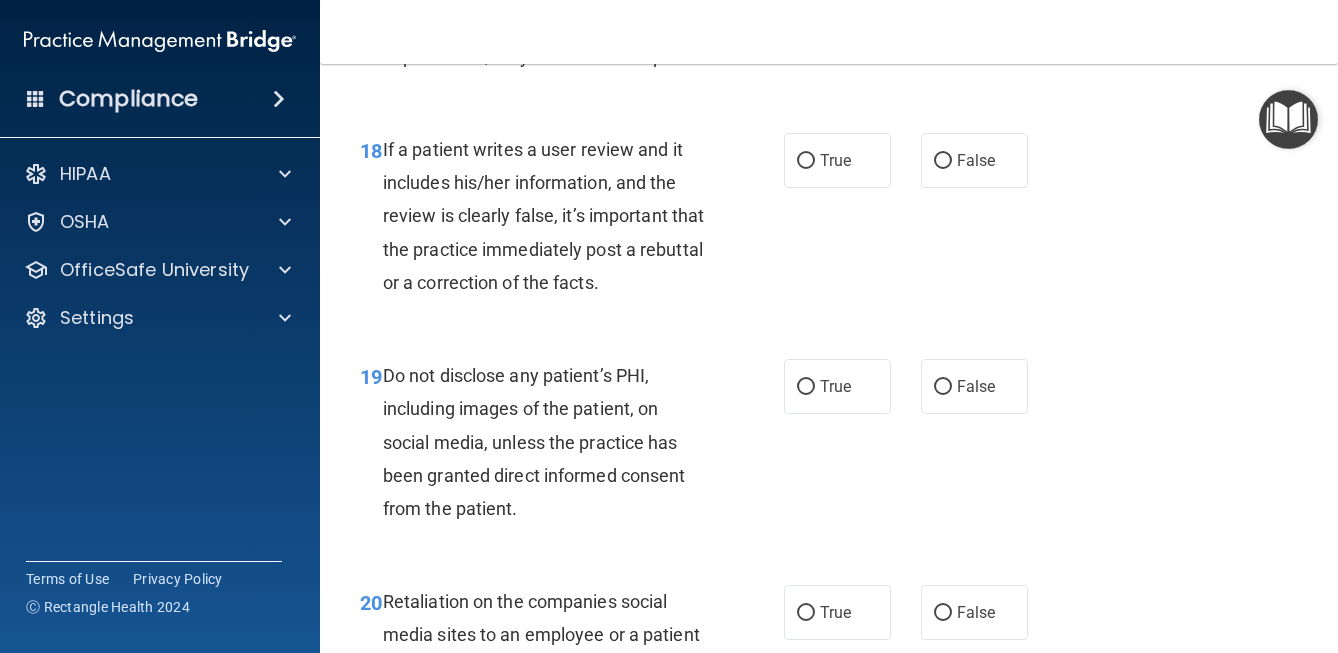 scroll, scrollTop: 3872, scrollLeft: 0, axis: vertical 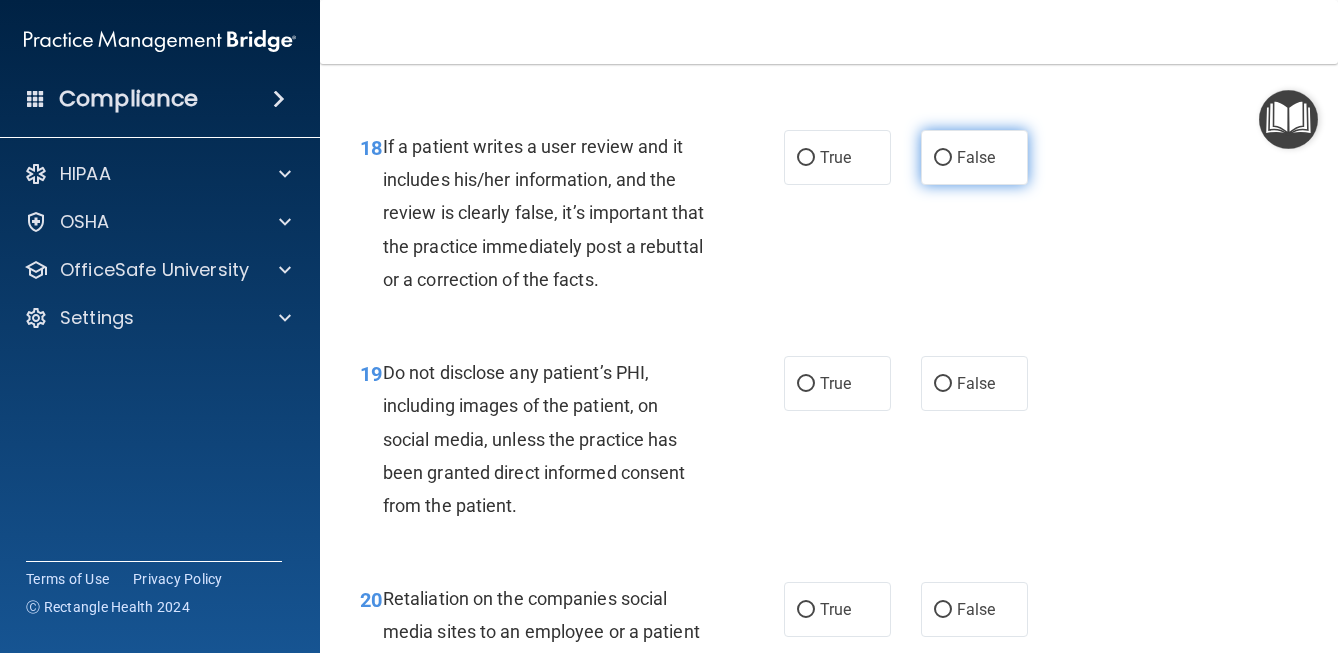 click on "False" at bounding box center [943, 158] 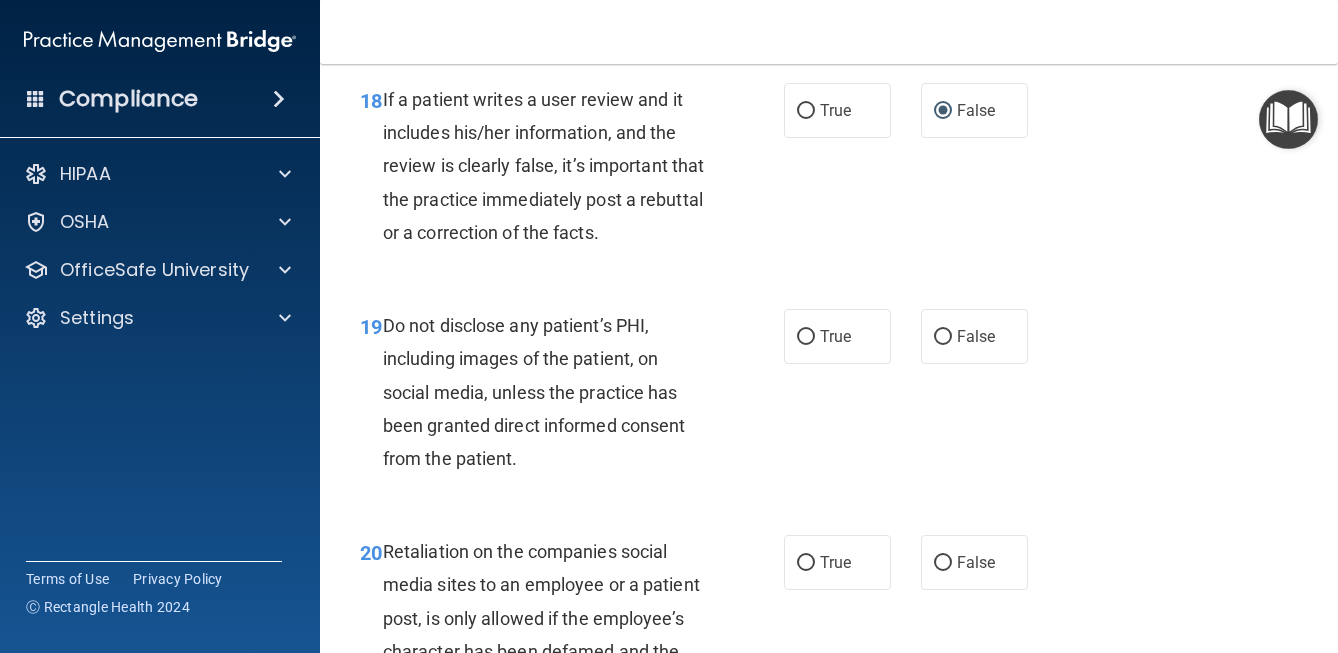 scroll, scrollTop: 3926, scrollLeft: 0, axis: vertical 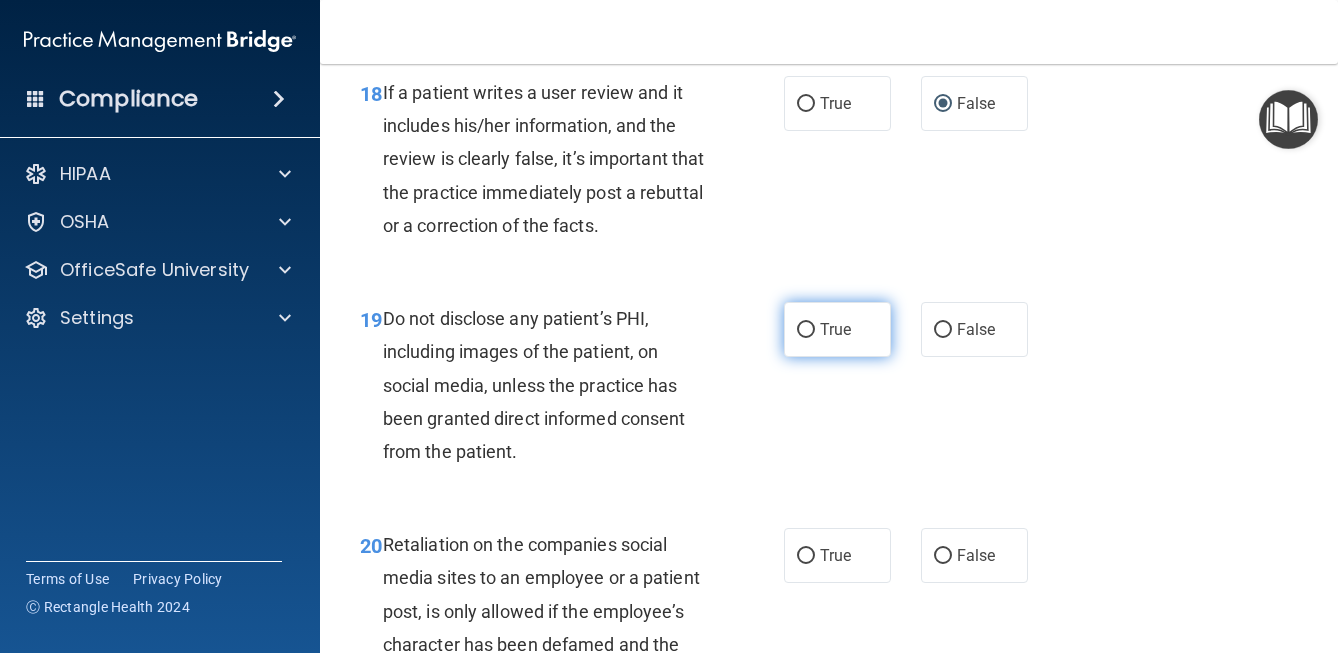 click on "True" at bounding box center (837, 329) 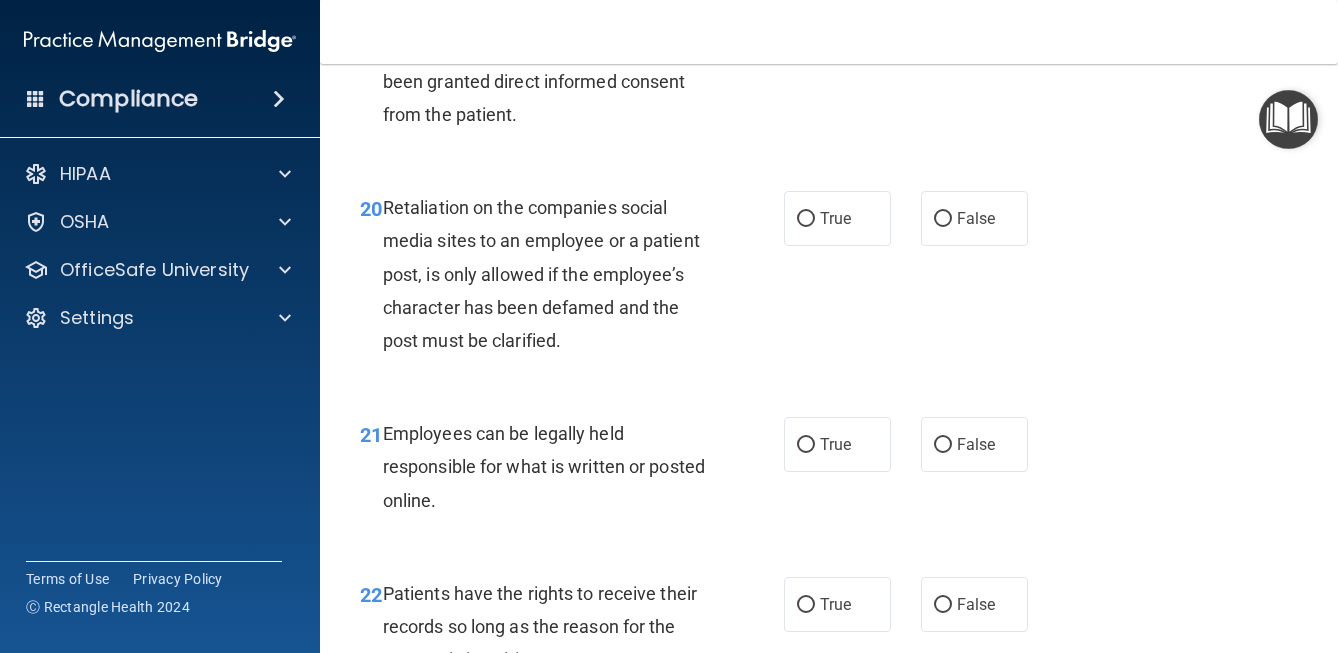 scroll, scrollTop: 4266, scrollLeft: 0, axis: vertical 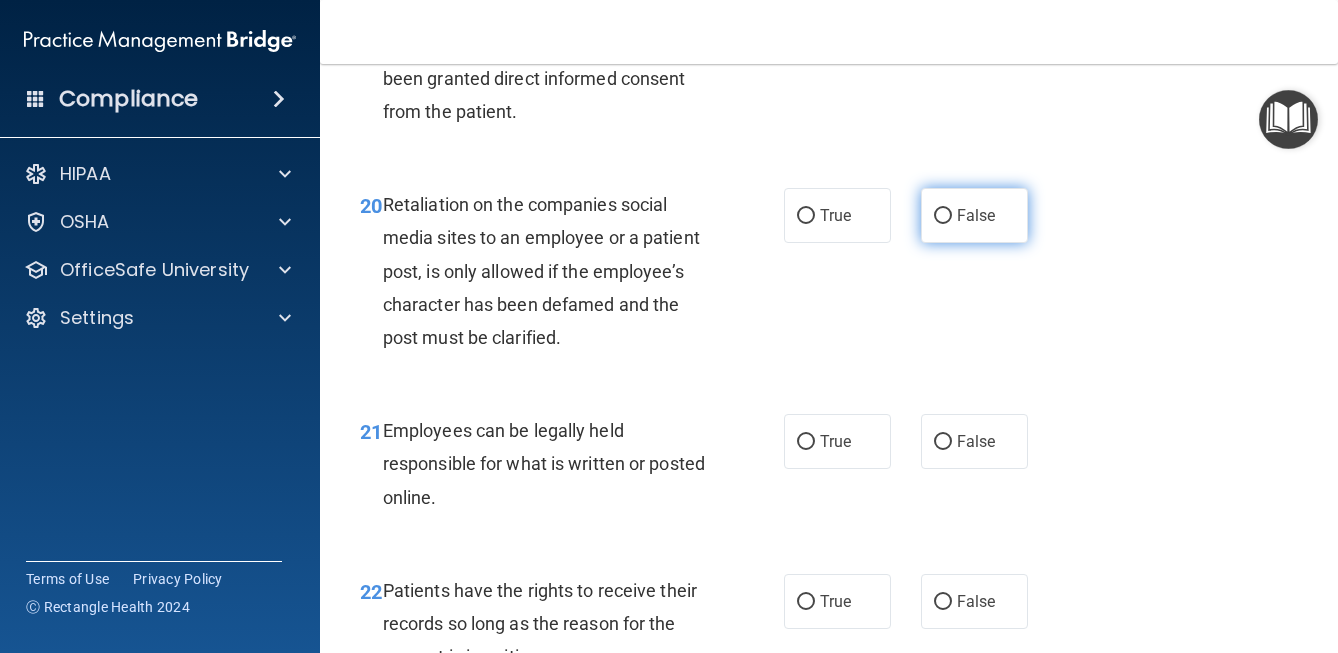 click on "False" at bounding box center [943, 216] 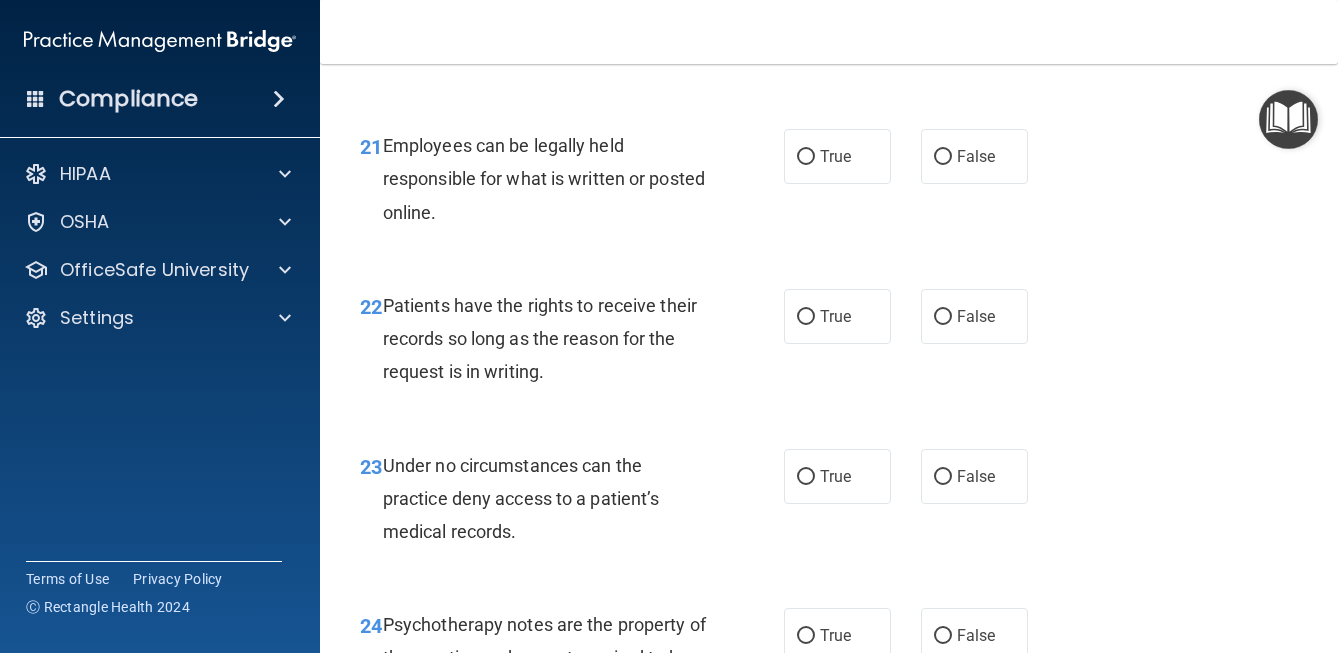 scroll, scrollTop: 4553, scrollLeft: 0, axis: vertical 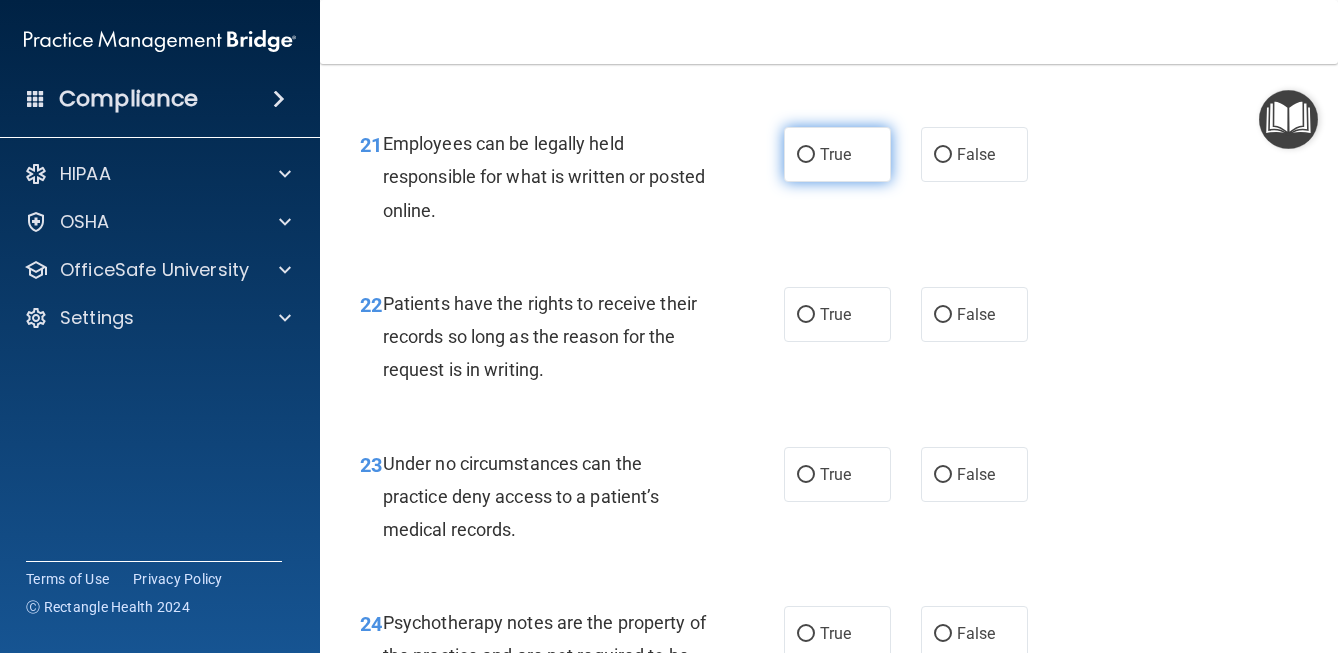 click on "True" at bounding box center [806, 155] 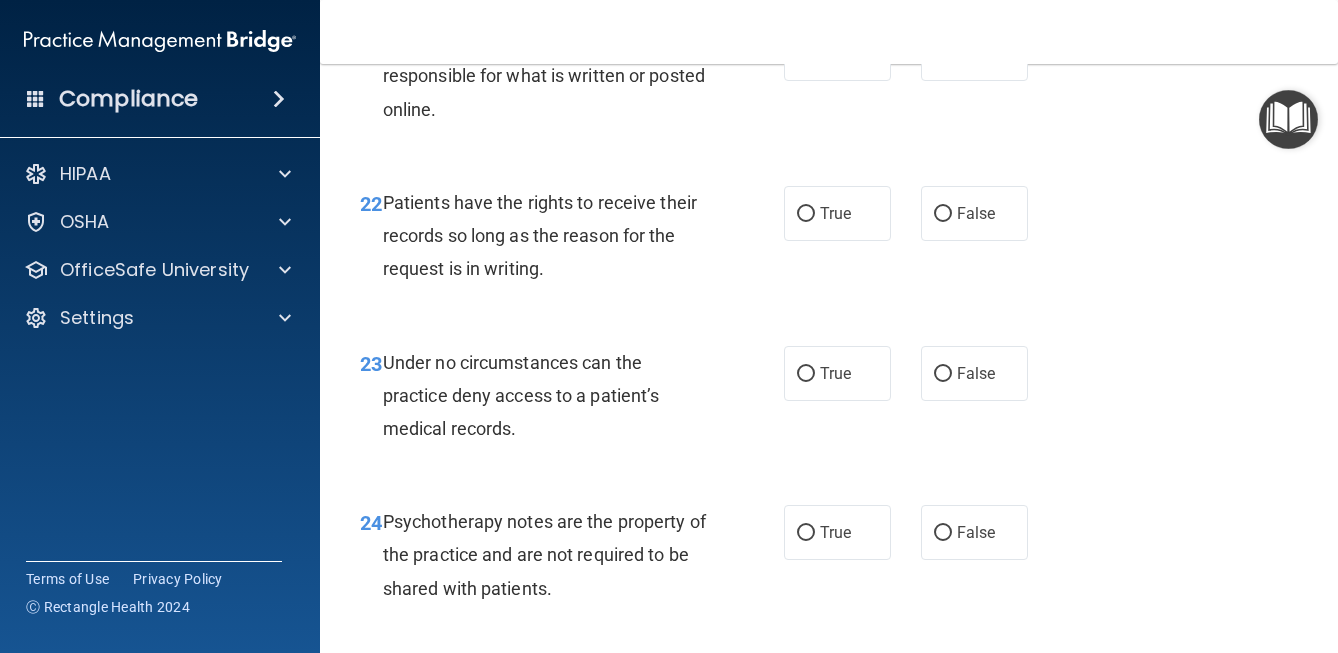scroll, scrollTop: 4656, scrollLeft: 0, axis: vertical 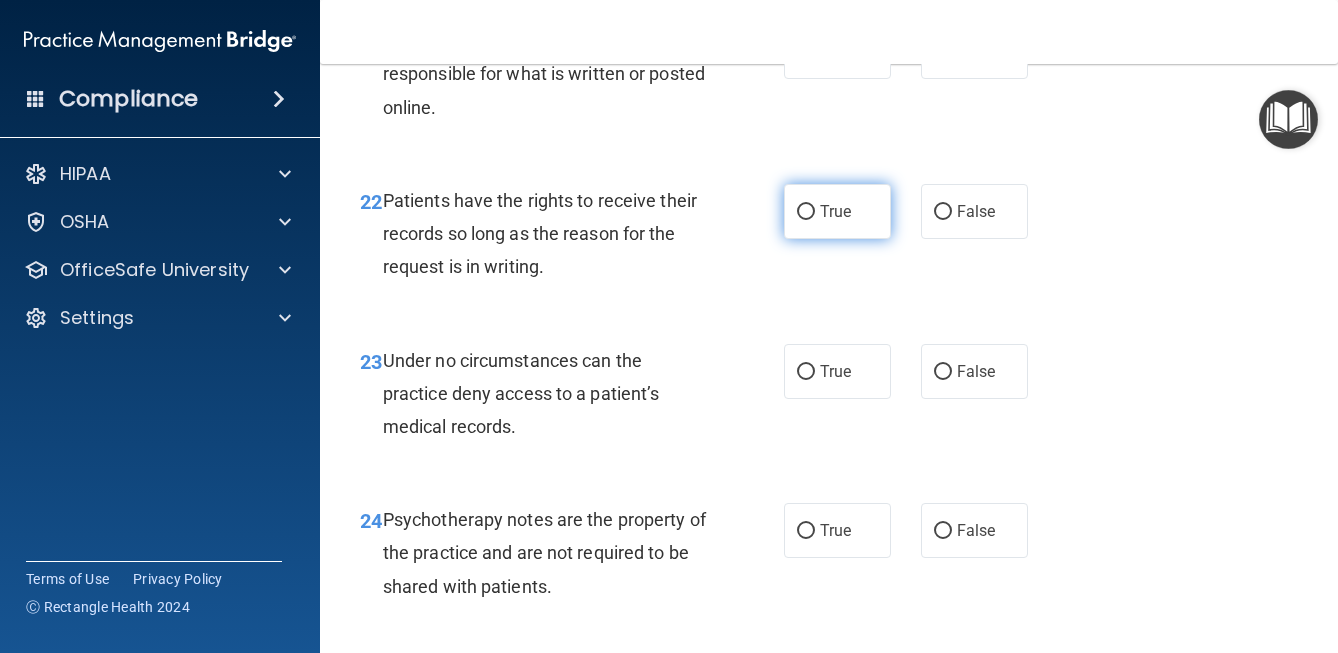 click on "True" at bounding box center (835, 211) 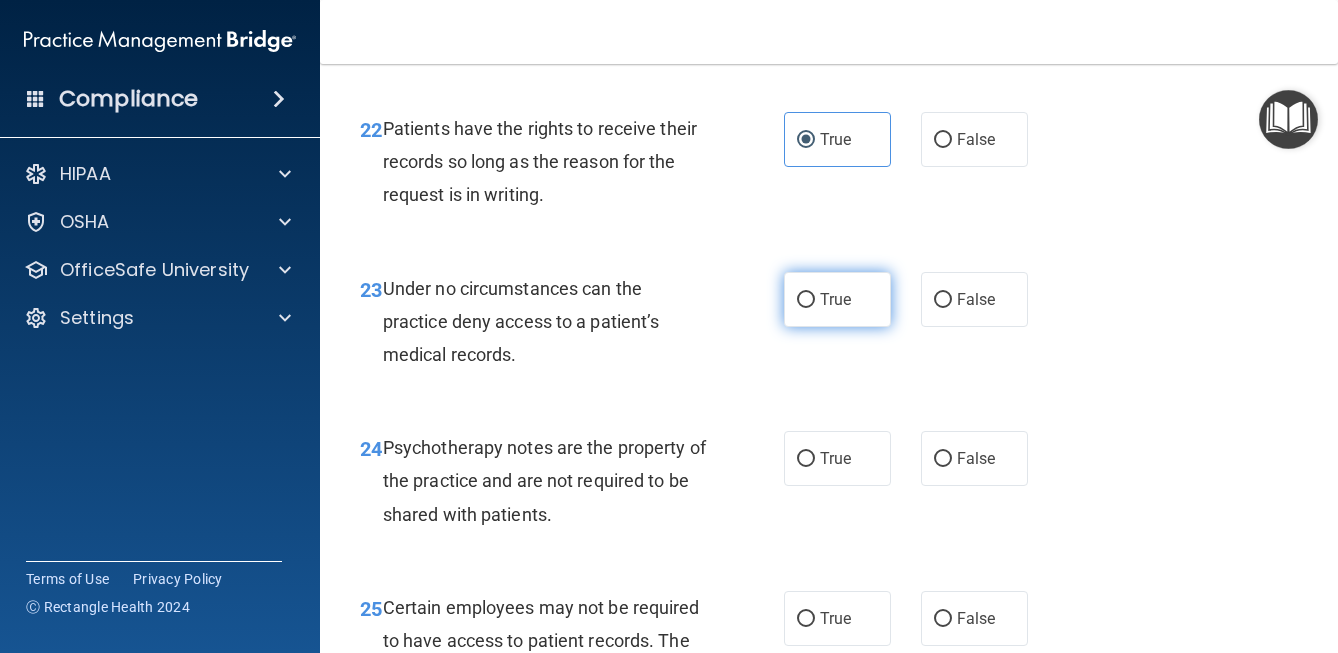 scroll, scrollTop: 4734, scrollLeft: 0, axis: vertical 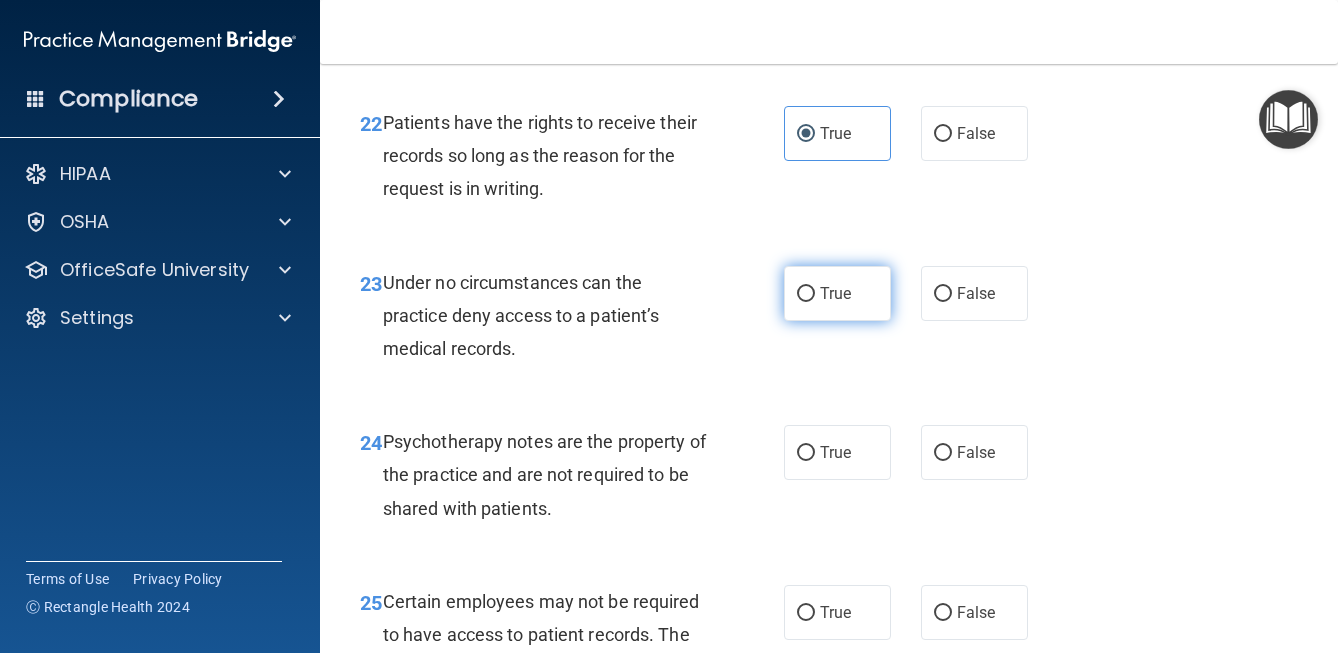 click on "True" at bounding box center [806, 294] 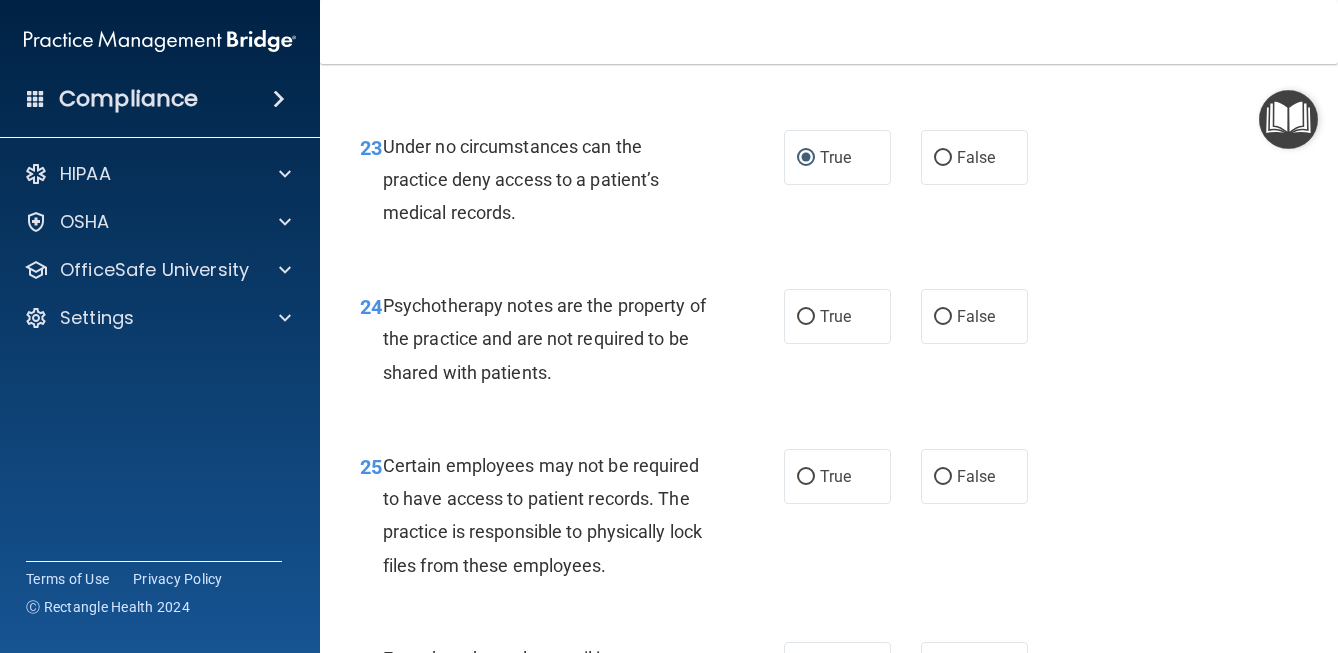 scroll, scrollTop: 4874, scrollLeft: 0, axis: vertical 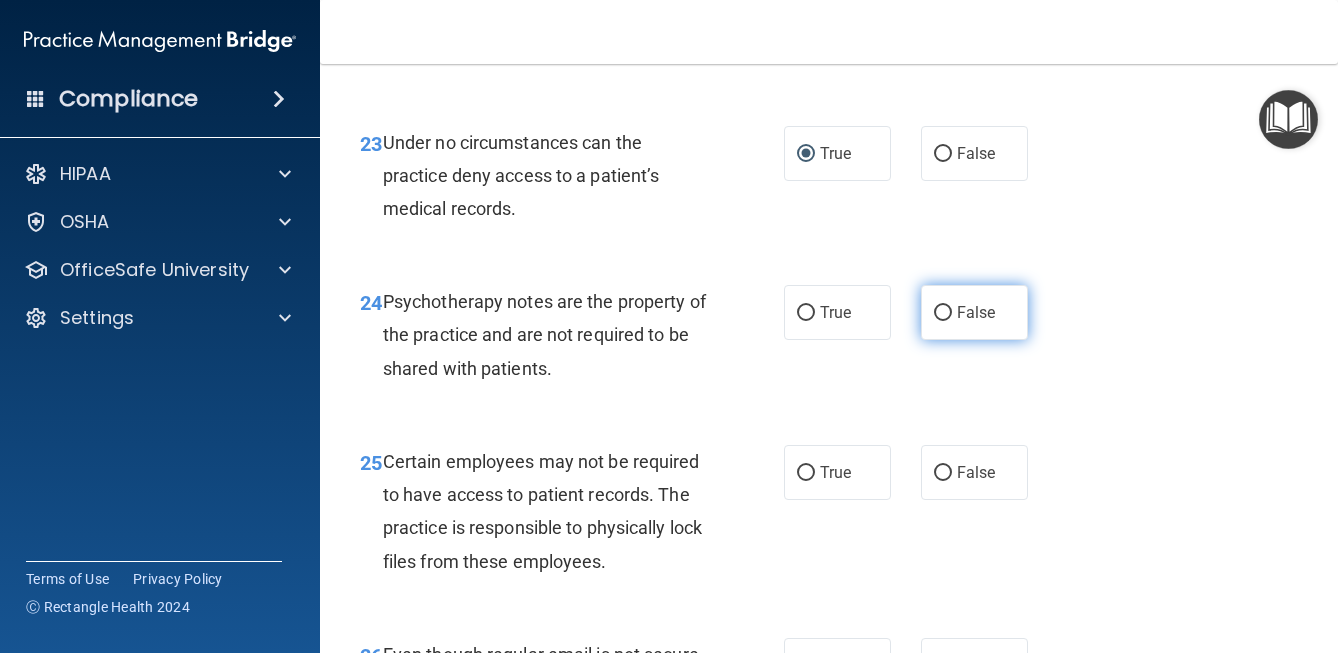 click on "False" at bounding box center (943, 313) 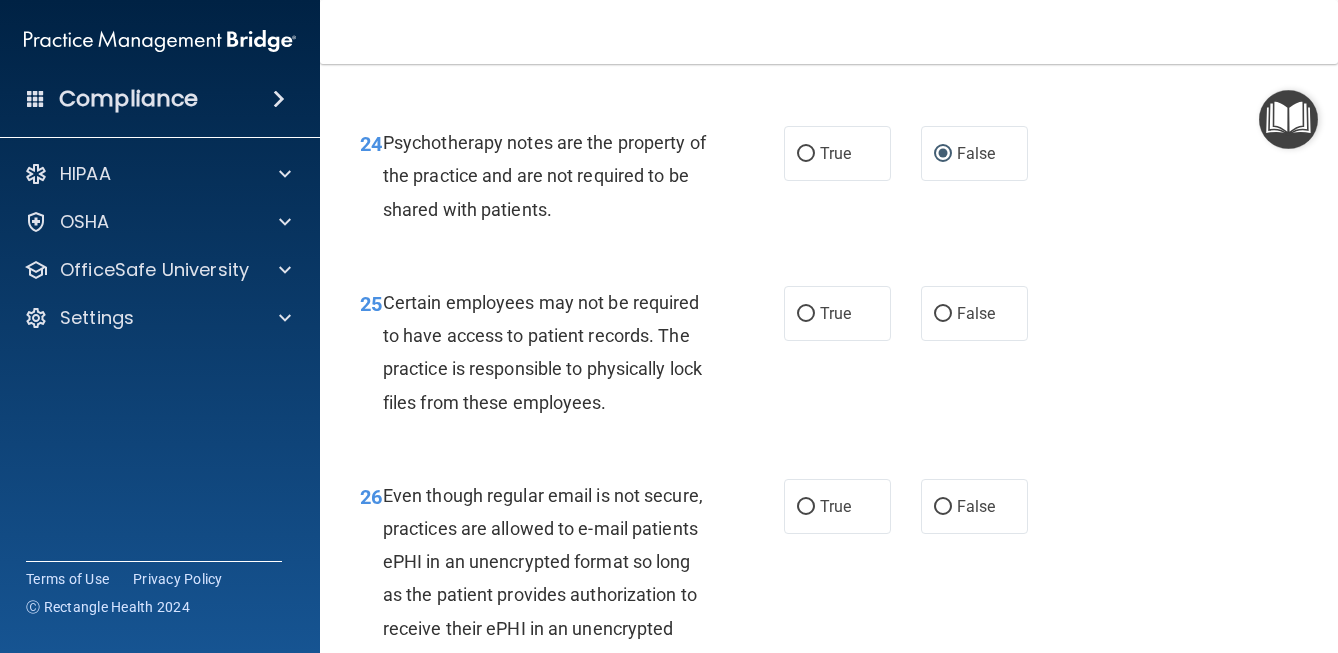 scroll, scrollTop: 5038, scrollLeft: 0, axis: vertical 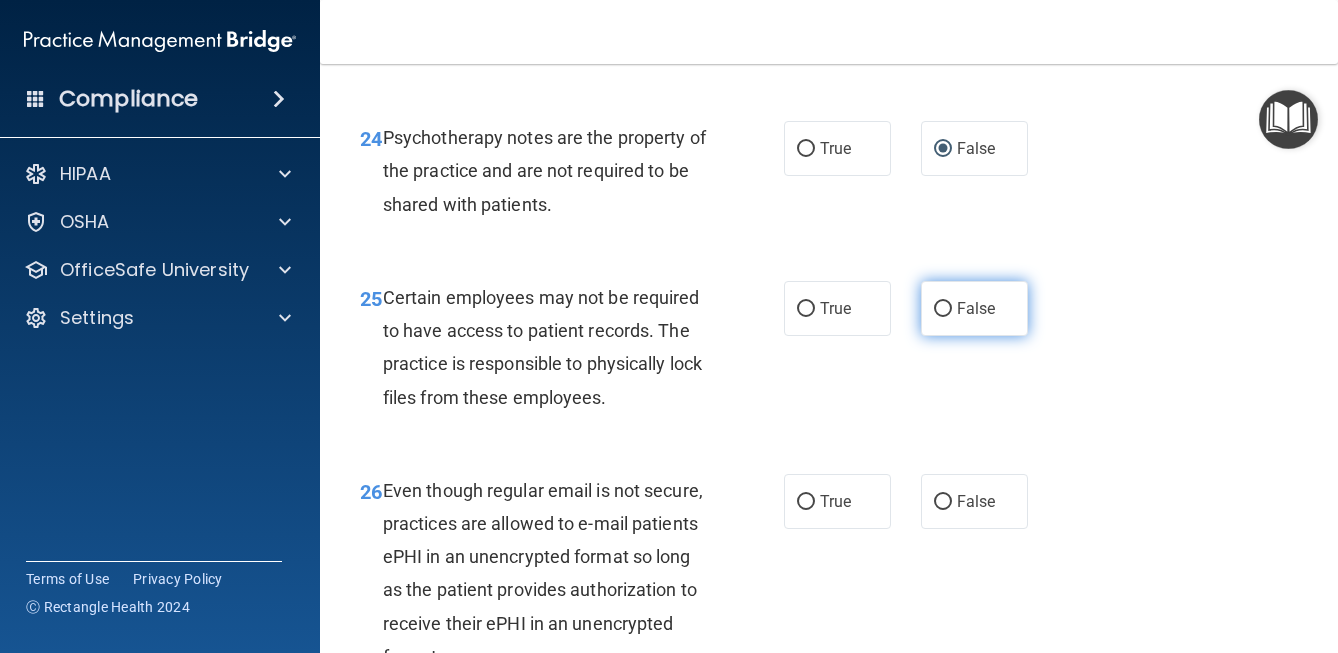 click on "False" at bounding box center [943, 309] 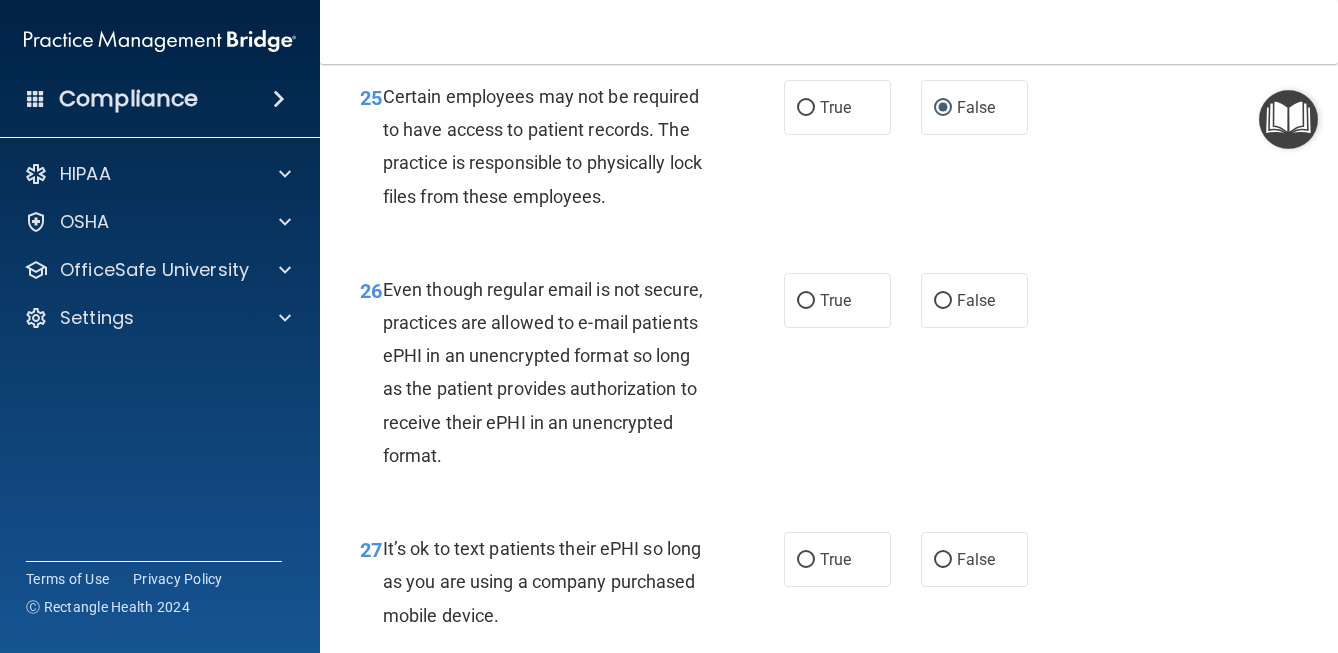 scroll, scrollTop: 5241, scrollLeft: 0, axis: vertical 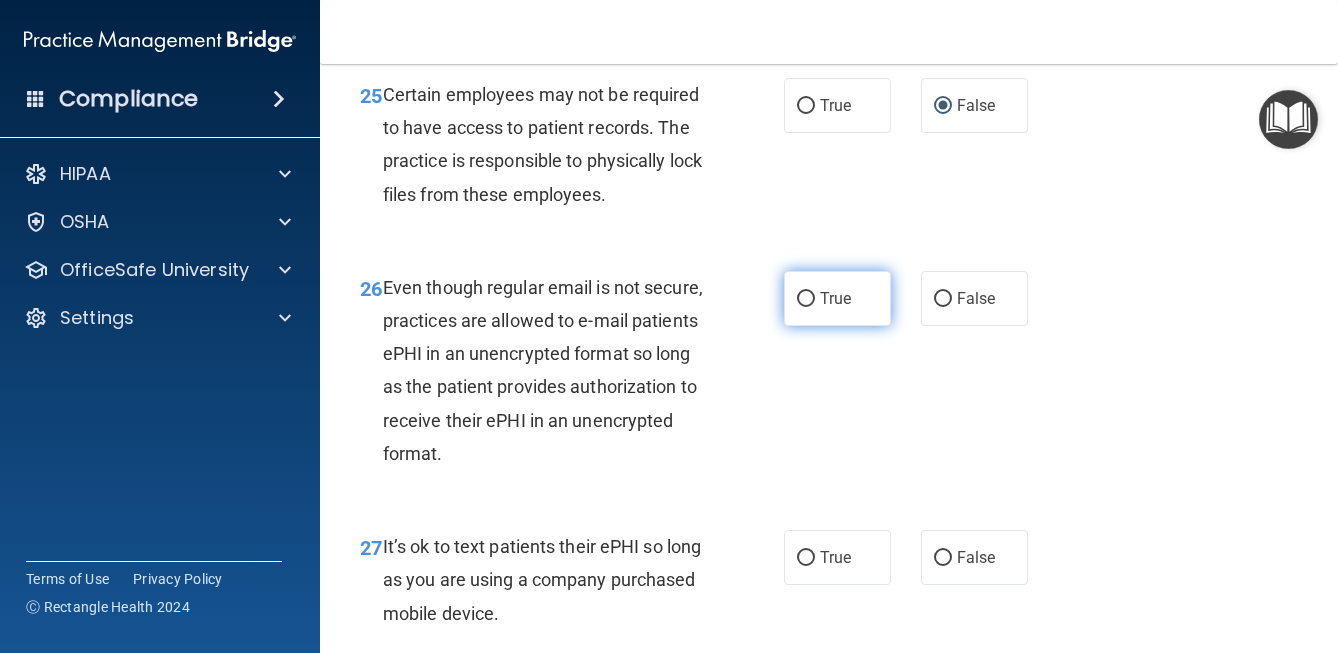 click on "True" at bounding box center [835, 298] 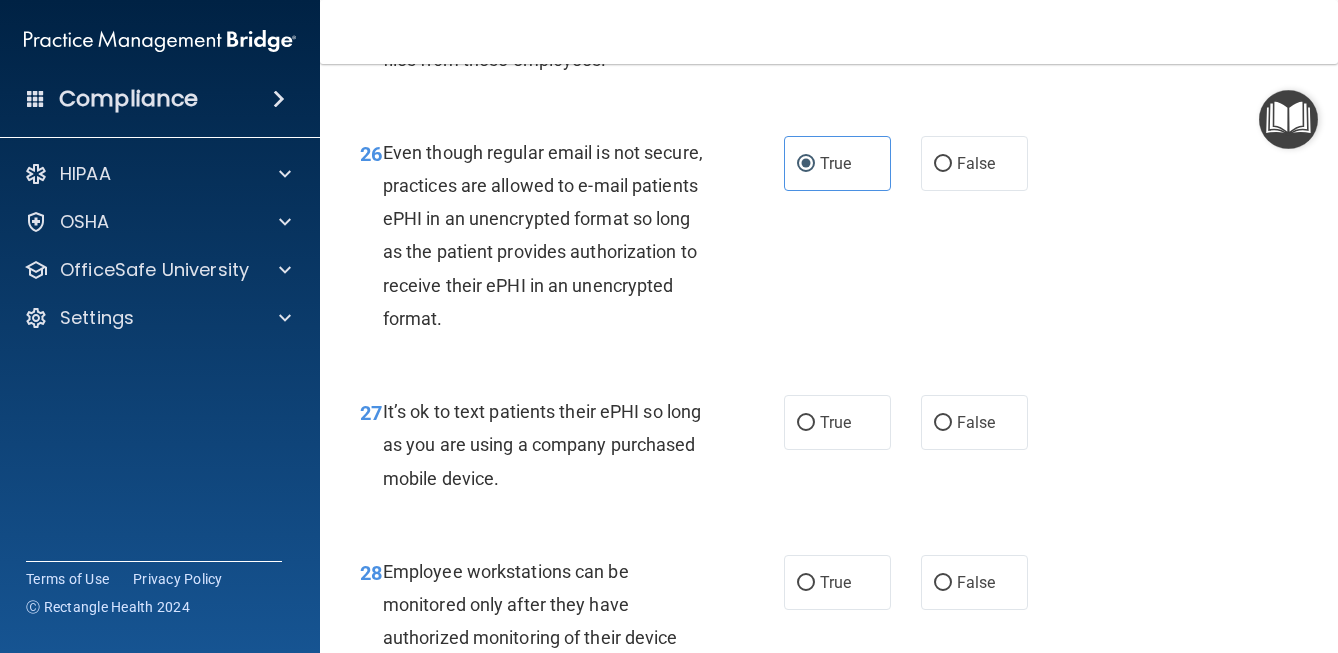 scroll, scrollTop: 5394, scrollLeft: 0, axis: vertical 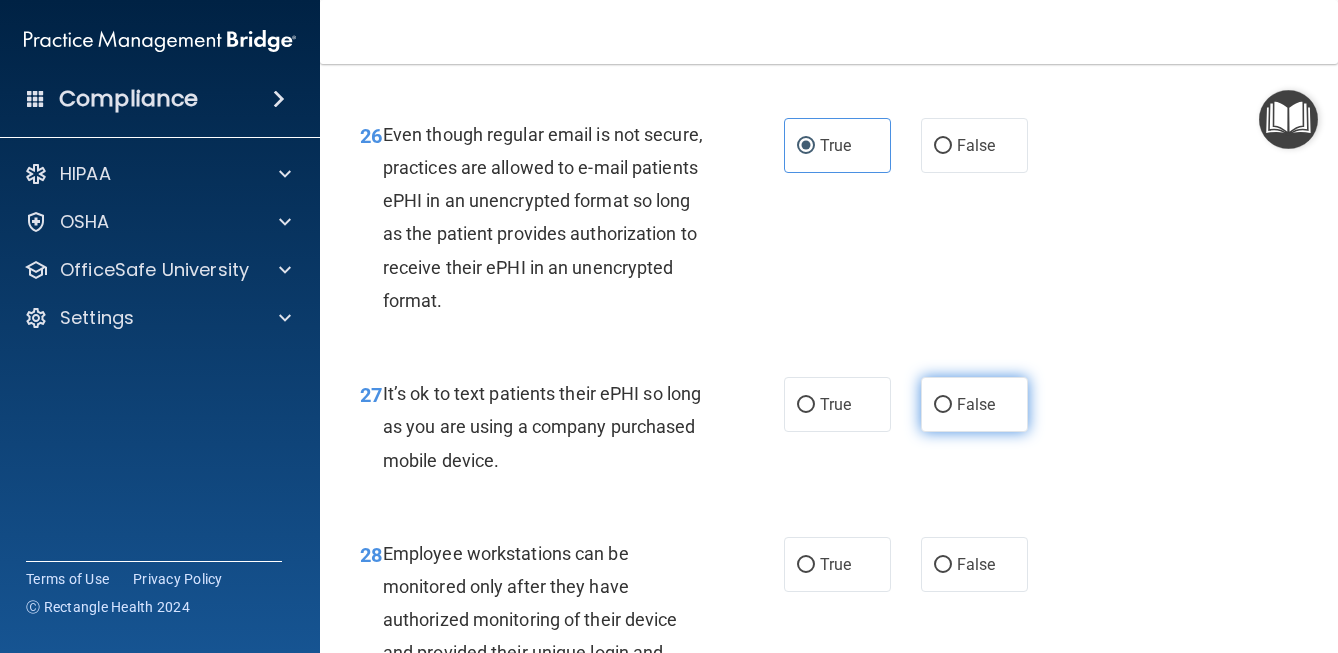 click on "False" at bounding box center (976, 404) 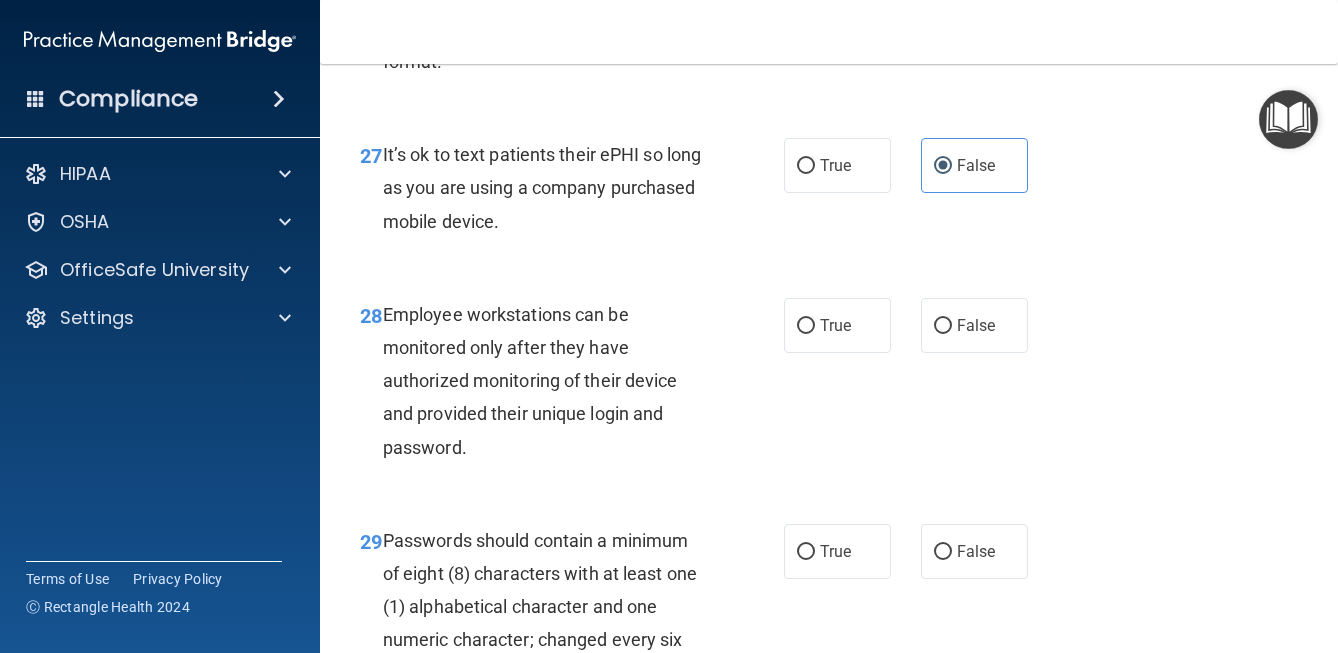 scroll, scrollTop: 5657, scrollLeft: 0, axis: vertical 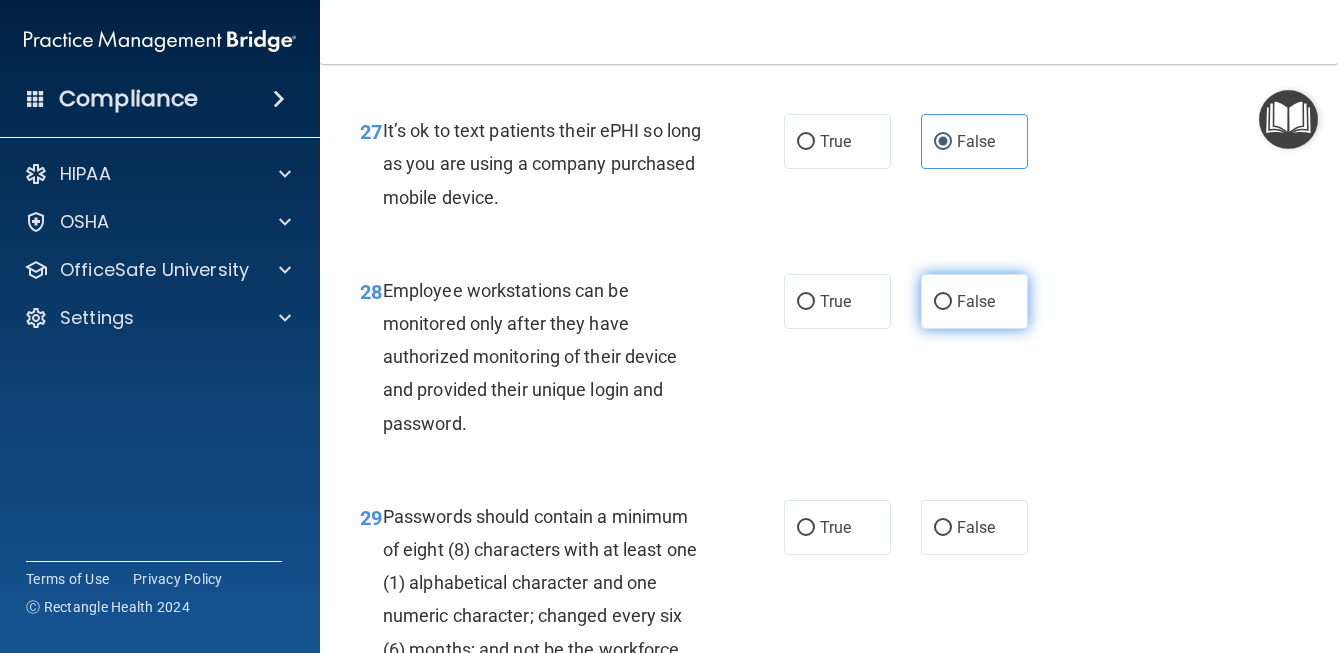 click on "False" at bounding box center [974, 301] 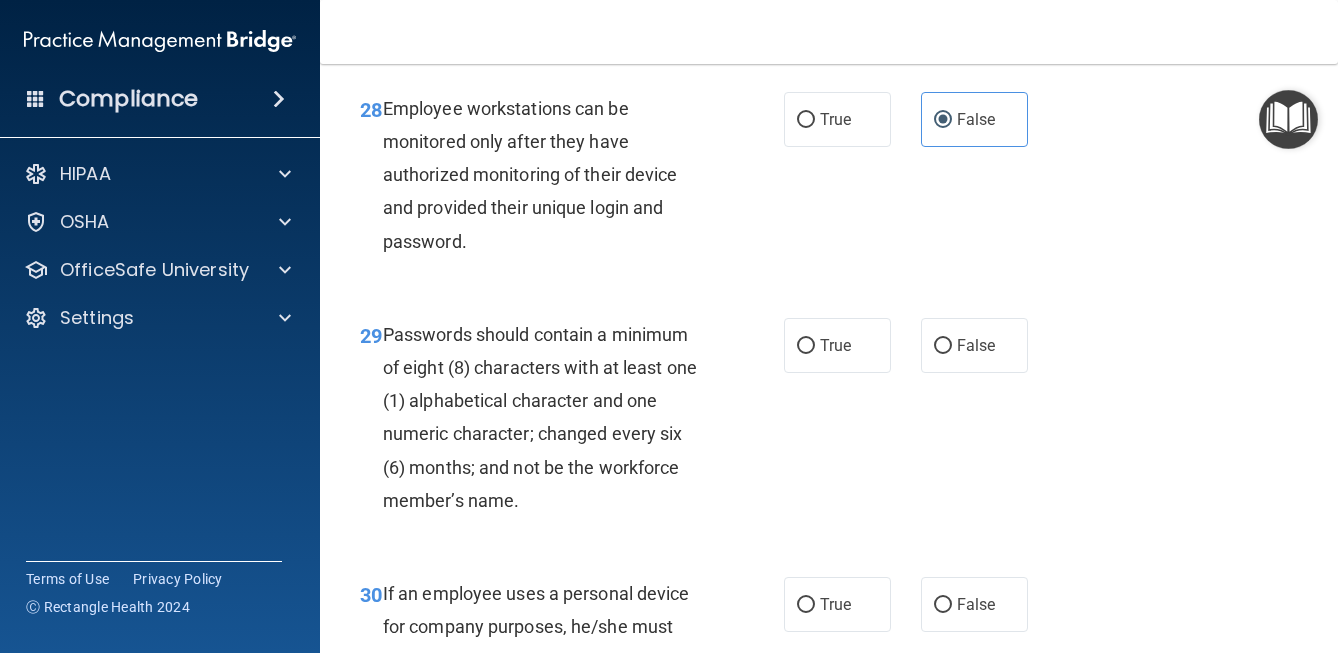 scroll, scrollTop: 5850, scrollLeft: 0, axis: vertical 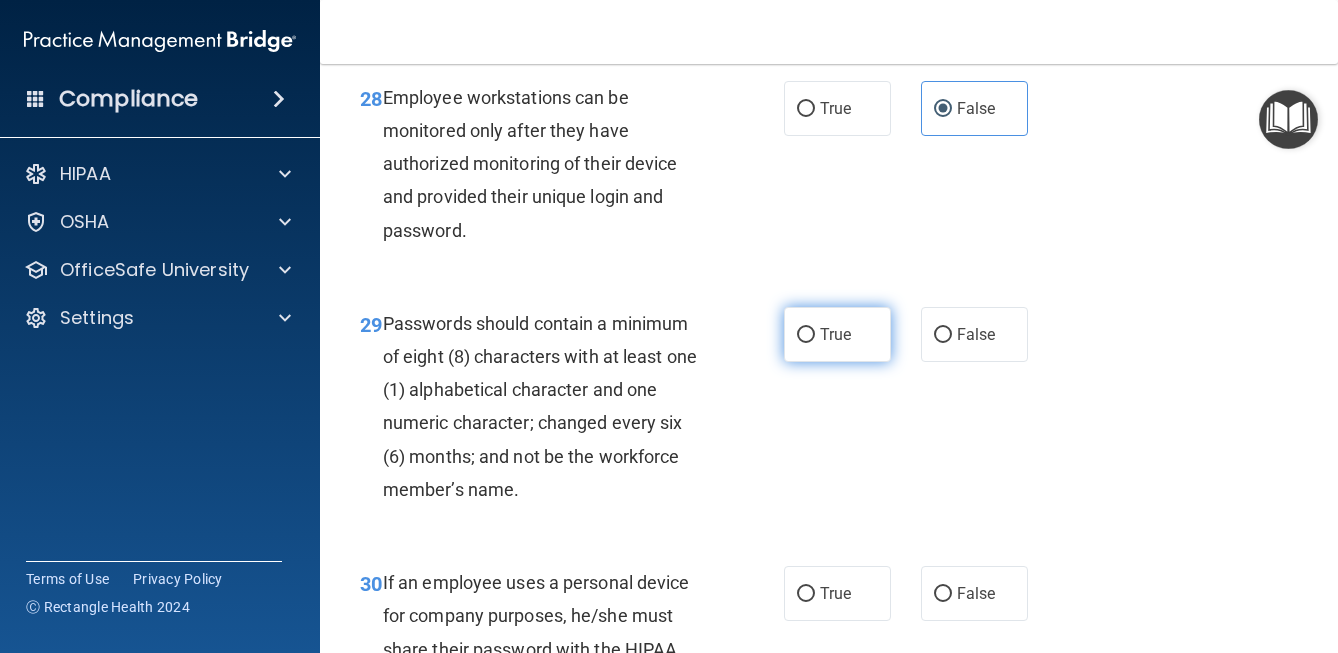 click on "True" at bounding box center [835, 334] 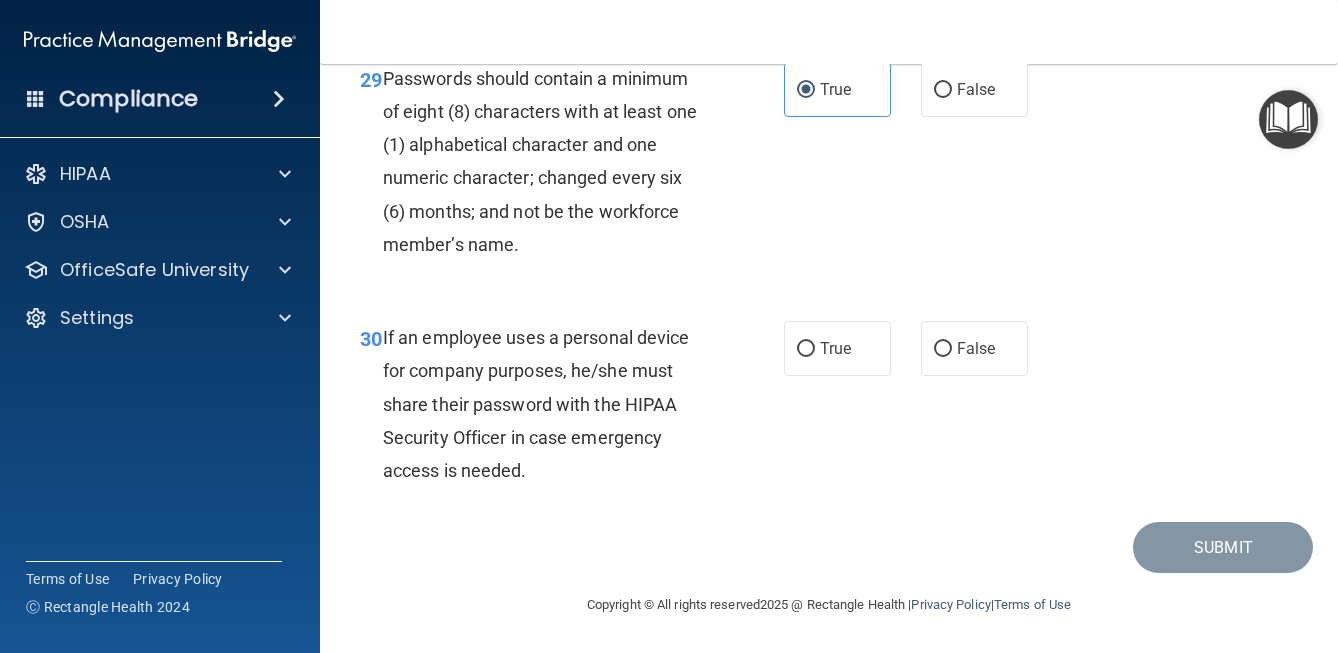 scroll, scrollTop: 6154, scrollLeft: 0, axis: vertical 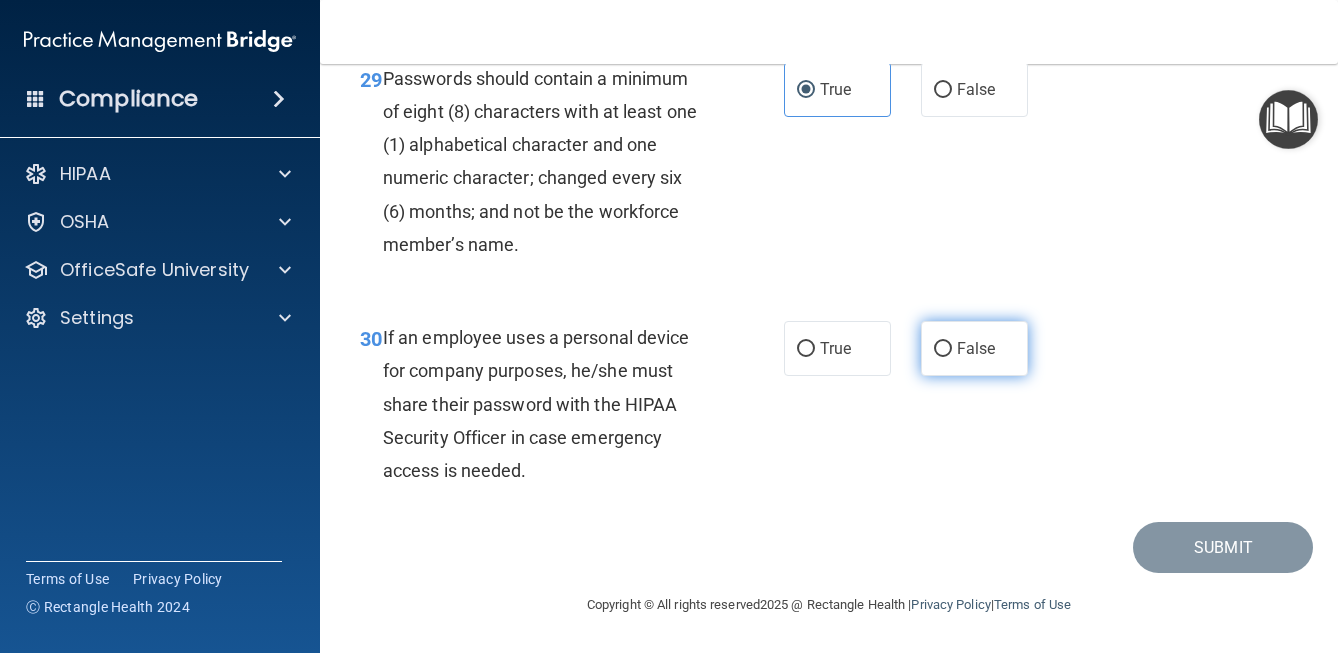 click on "False" at bounding box center [974, 348] 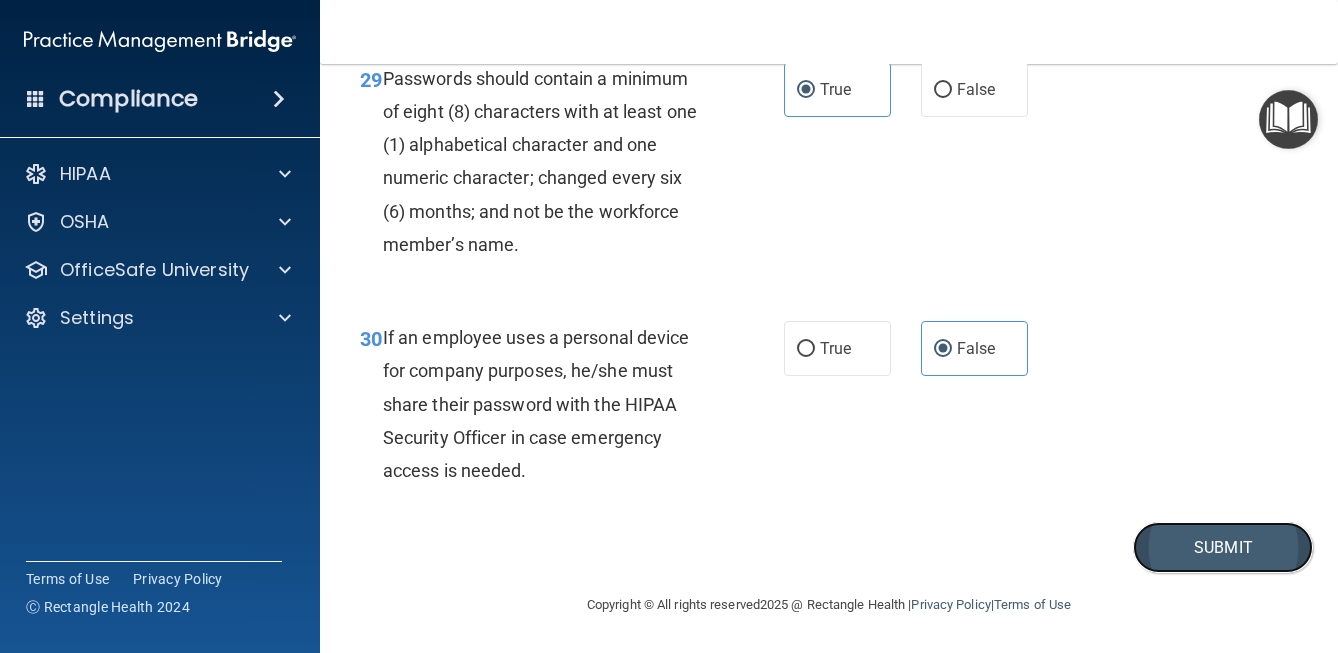 click on "Submit" at bounding box center (1223, 547) 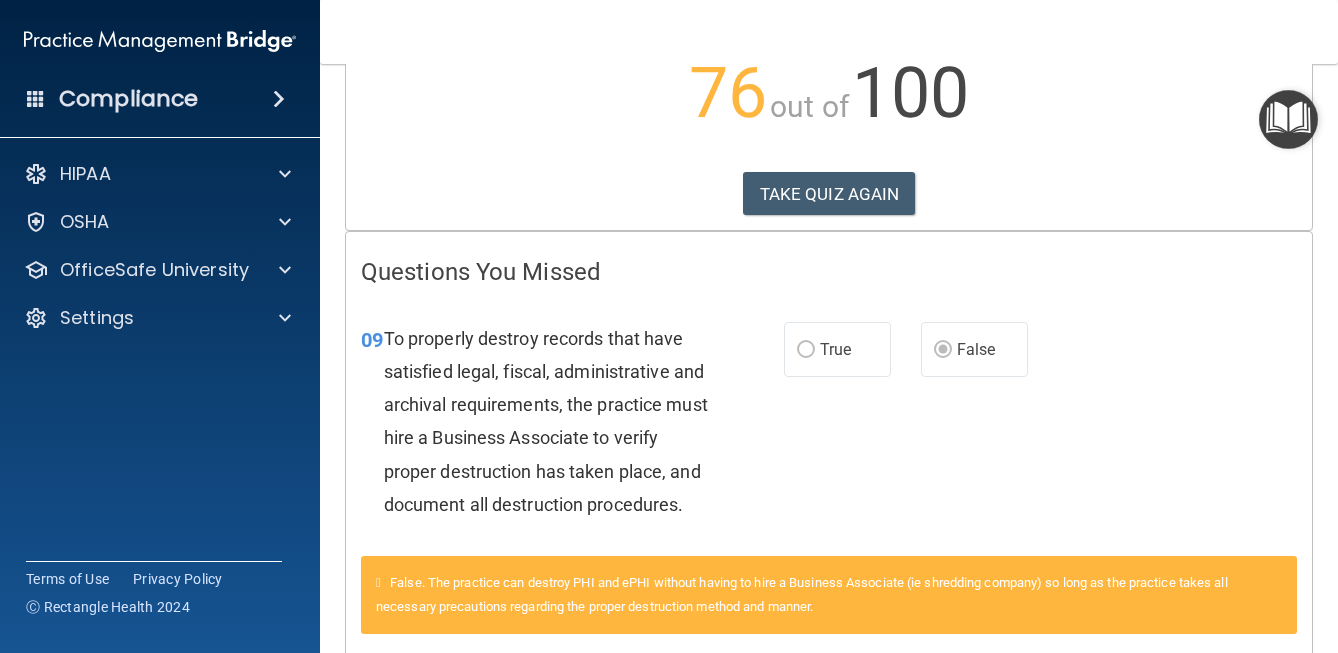 scroll, scrollTop: 0, scrollLeft: 0, axis: both 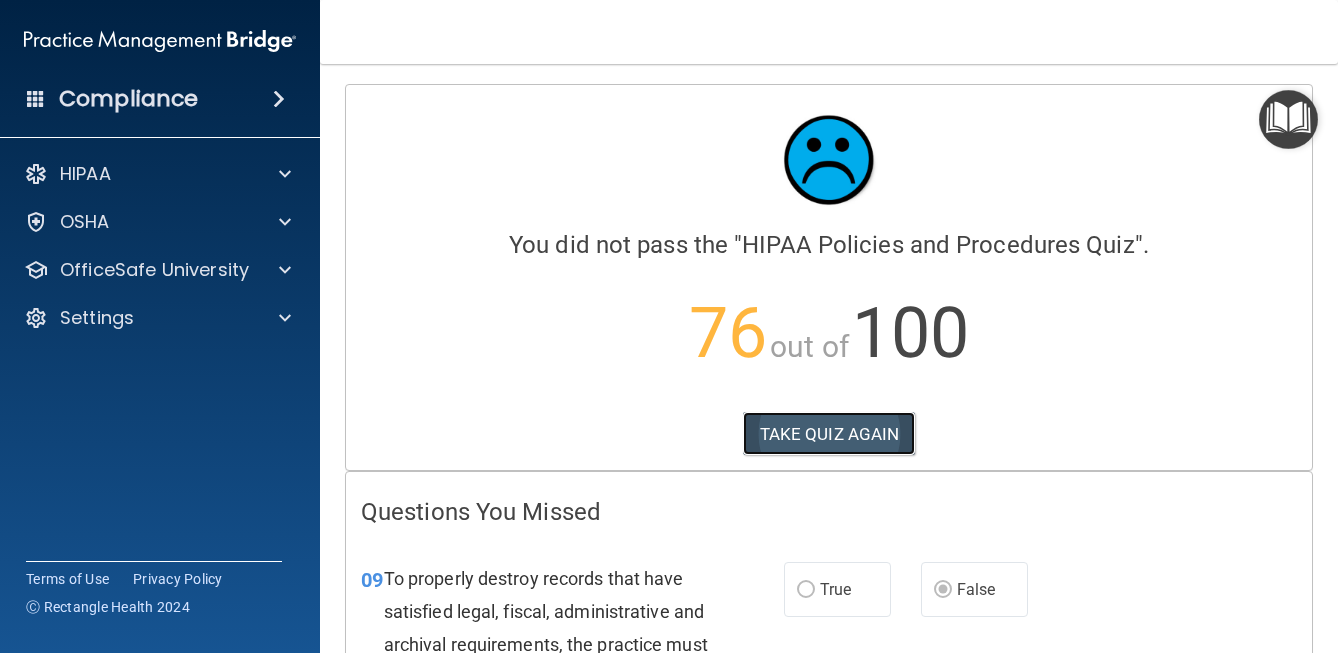 click on "TAKE QUIZ AGAIN" at bounding box center (829, 434) 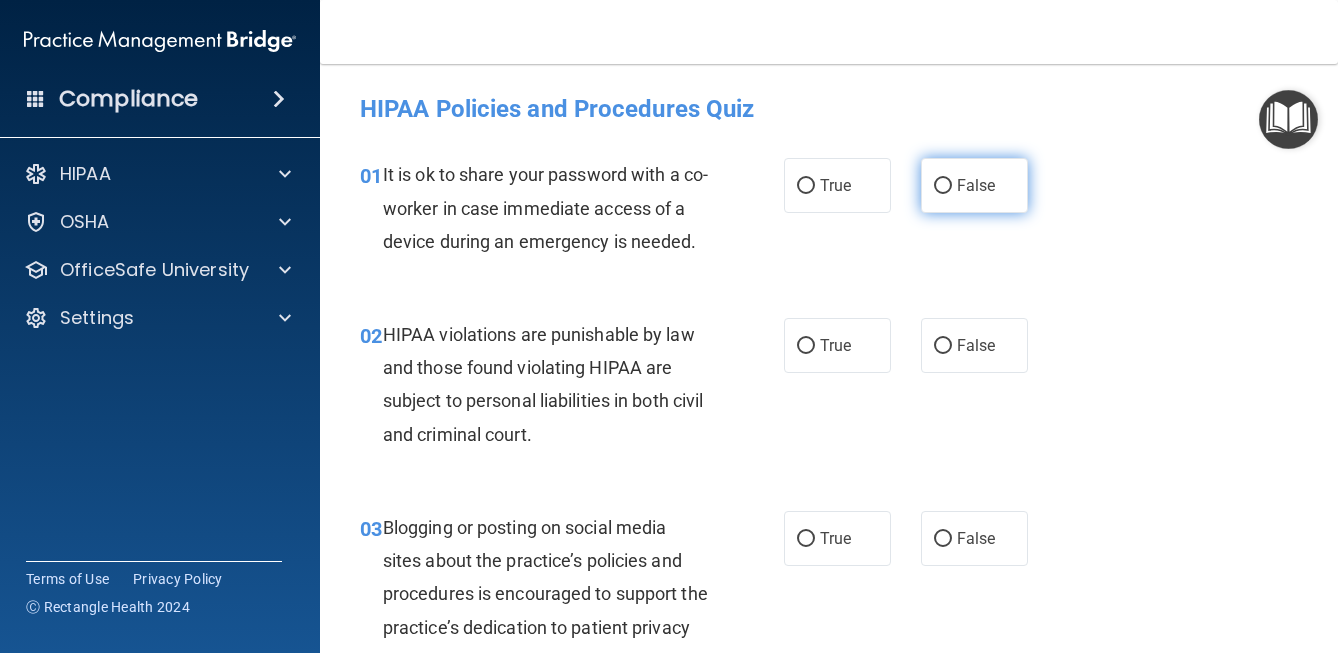 click on "False" at bounding box center [943, 186] 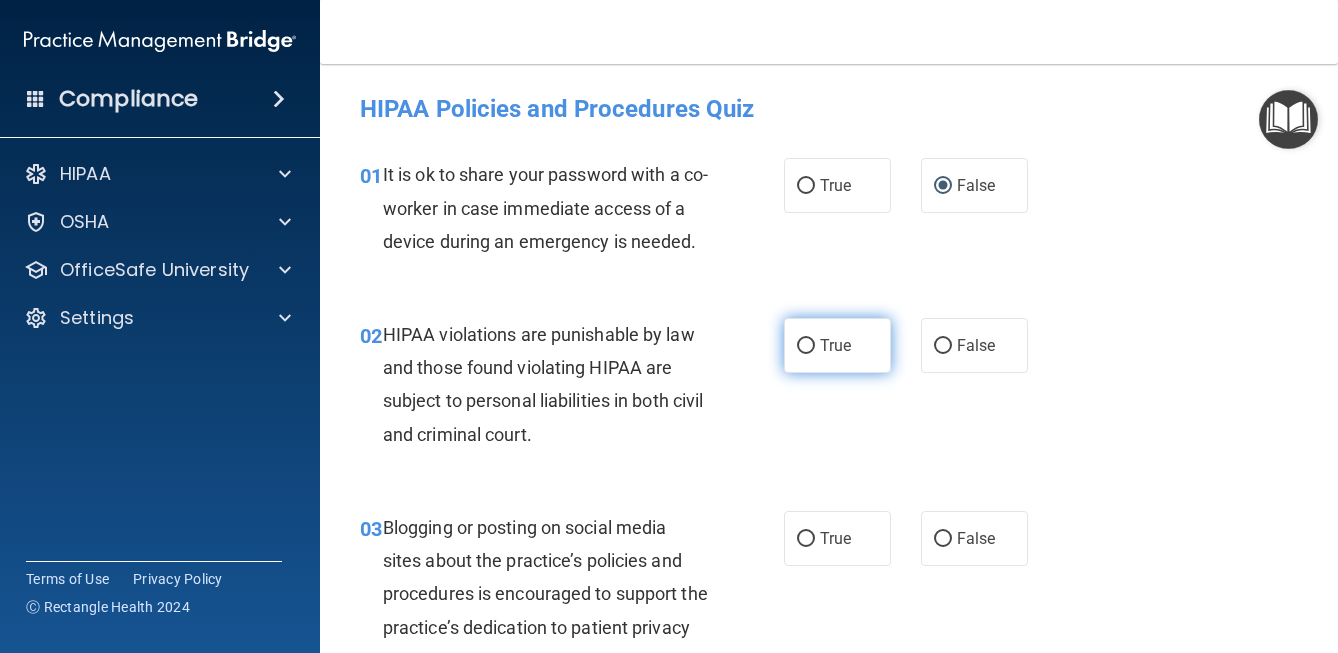 click on "True" at bounding box center [806, 346] 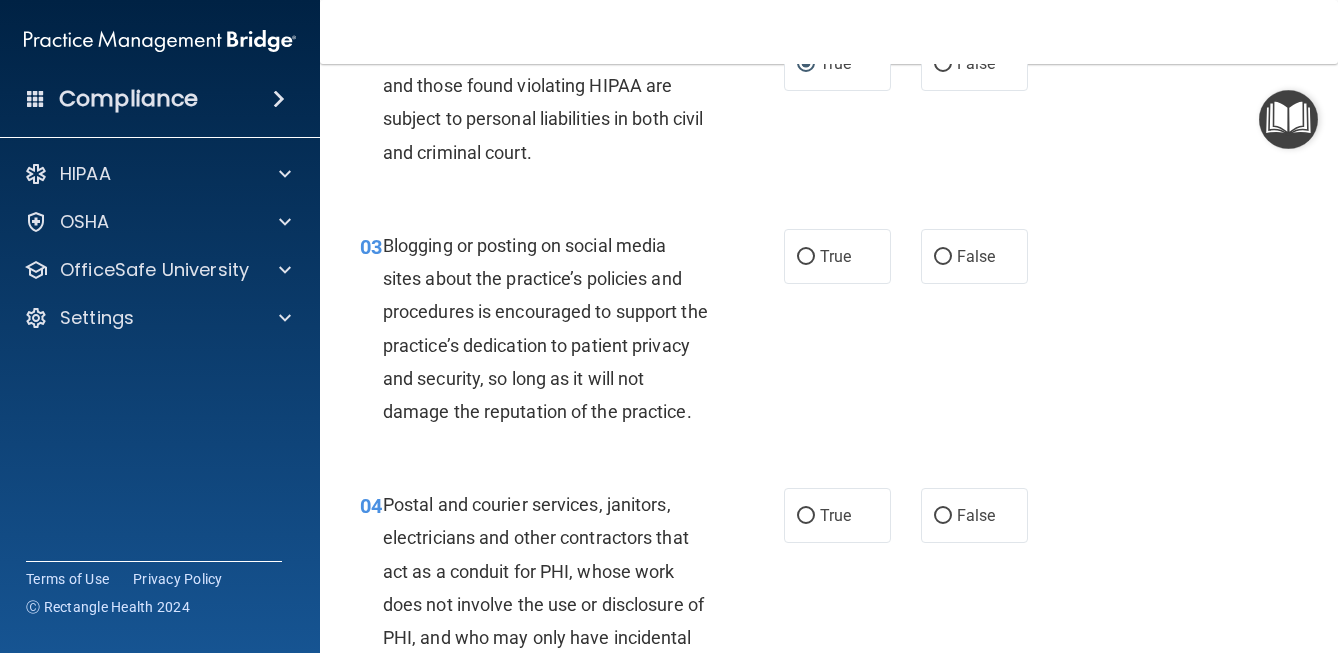 scroll, scrollTop: 291, scrollLeft: 0, axis: vertical 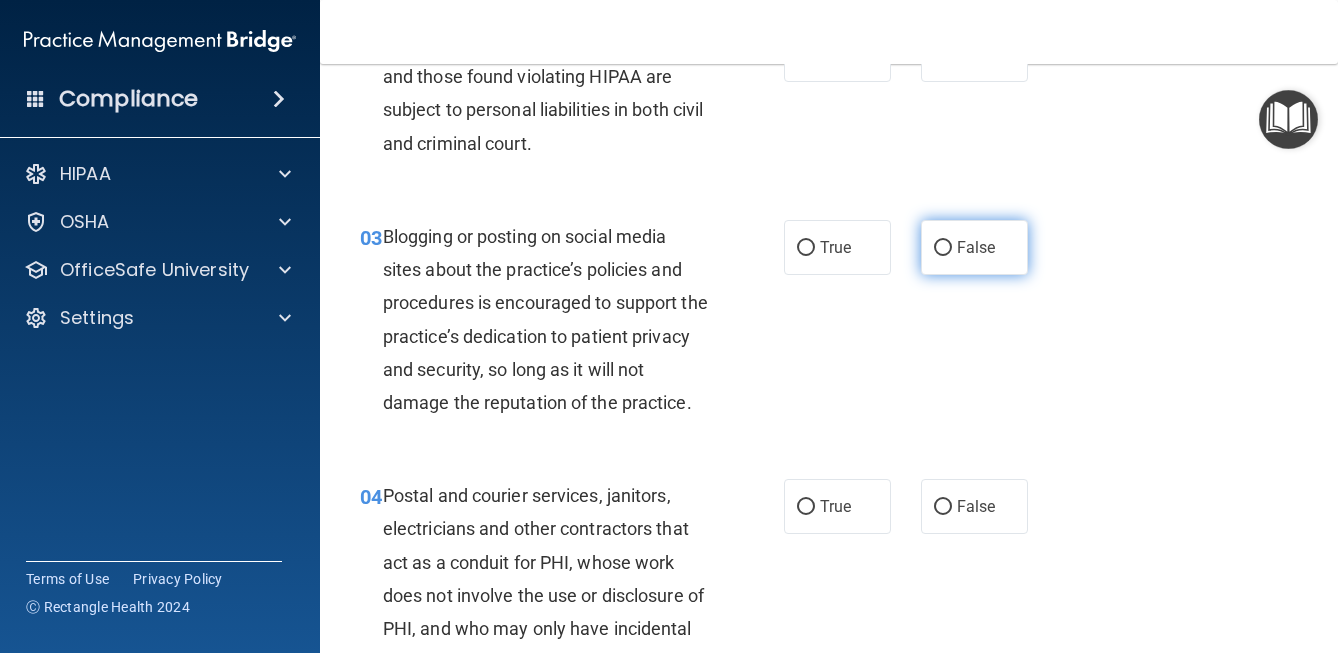 click on "False" at bounding box center (943, 248) 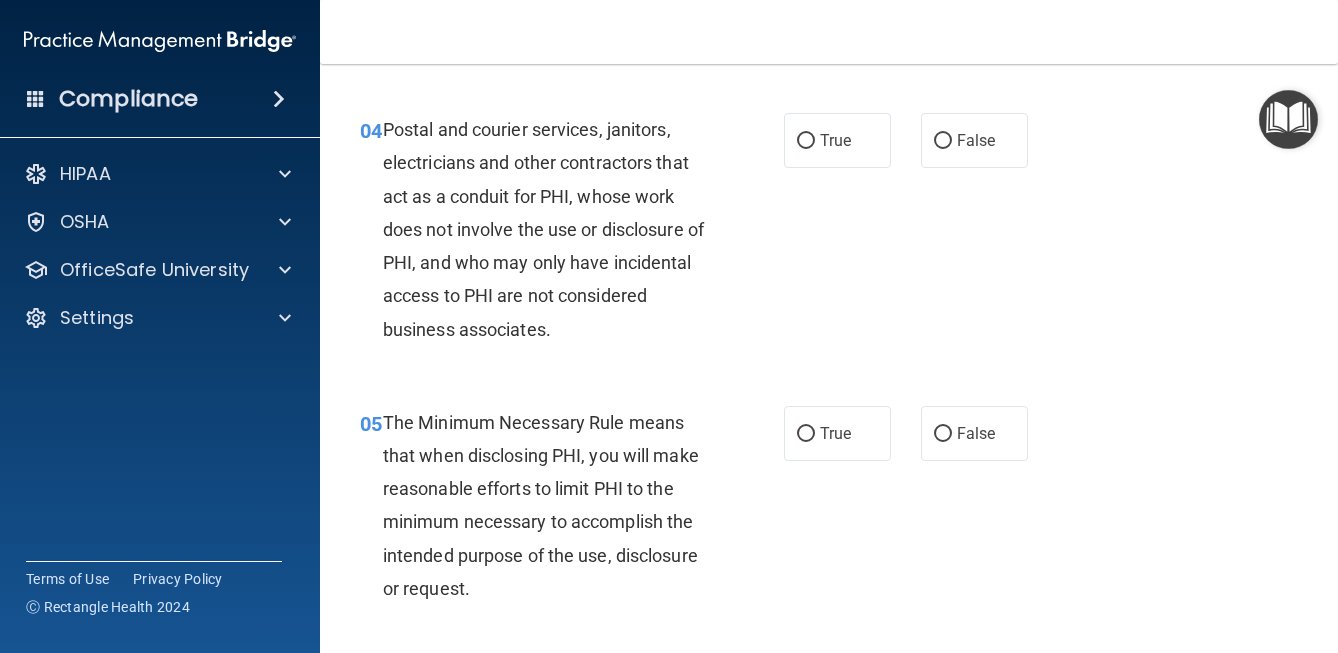 scroll, scrollTop: 678, scrollLeft: 0, axis: vertical 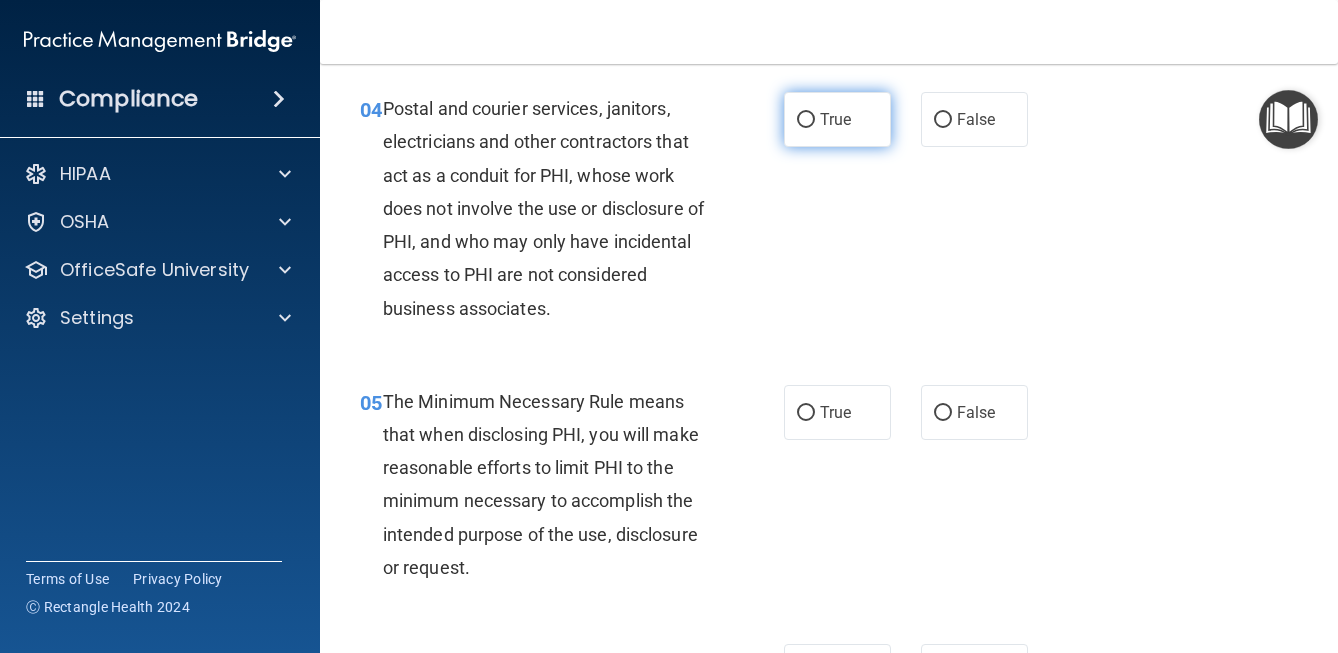 click on "True" at bounding box center [806, 120] 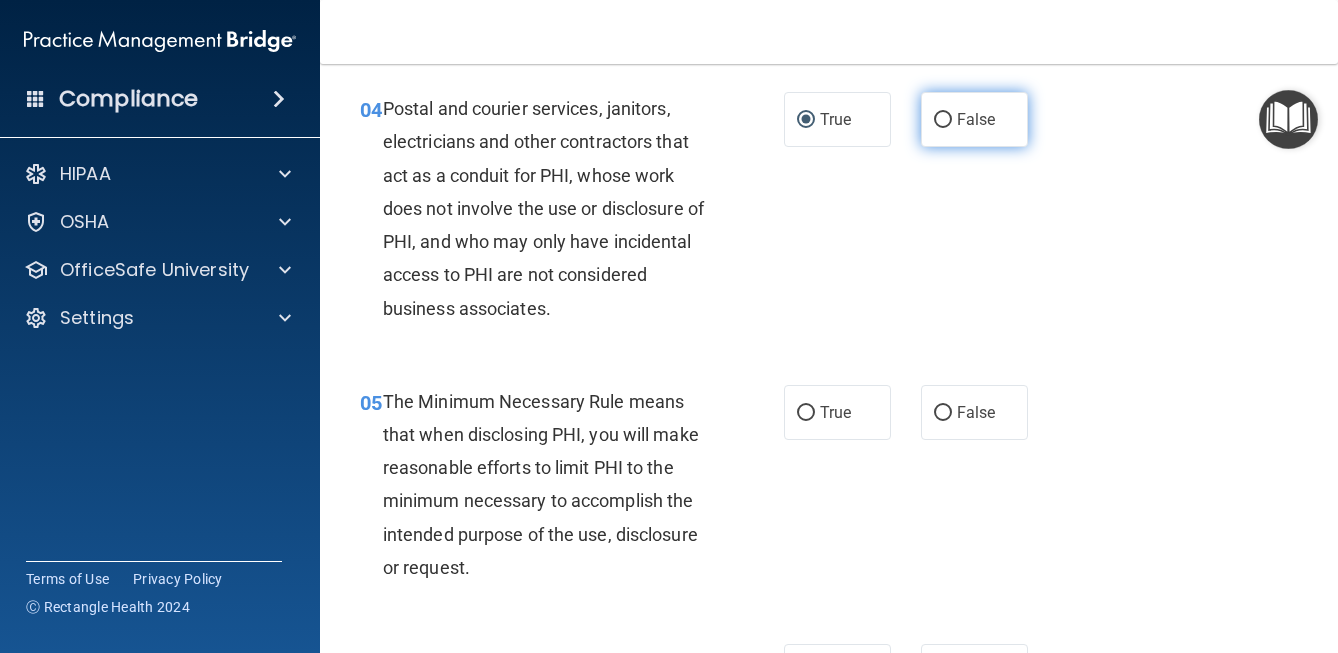 click on "False" at bounding box center [943, 120] 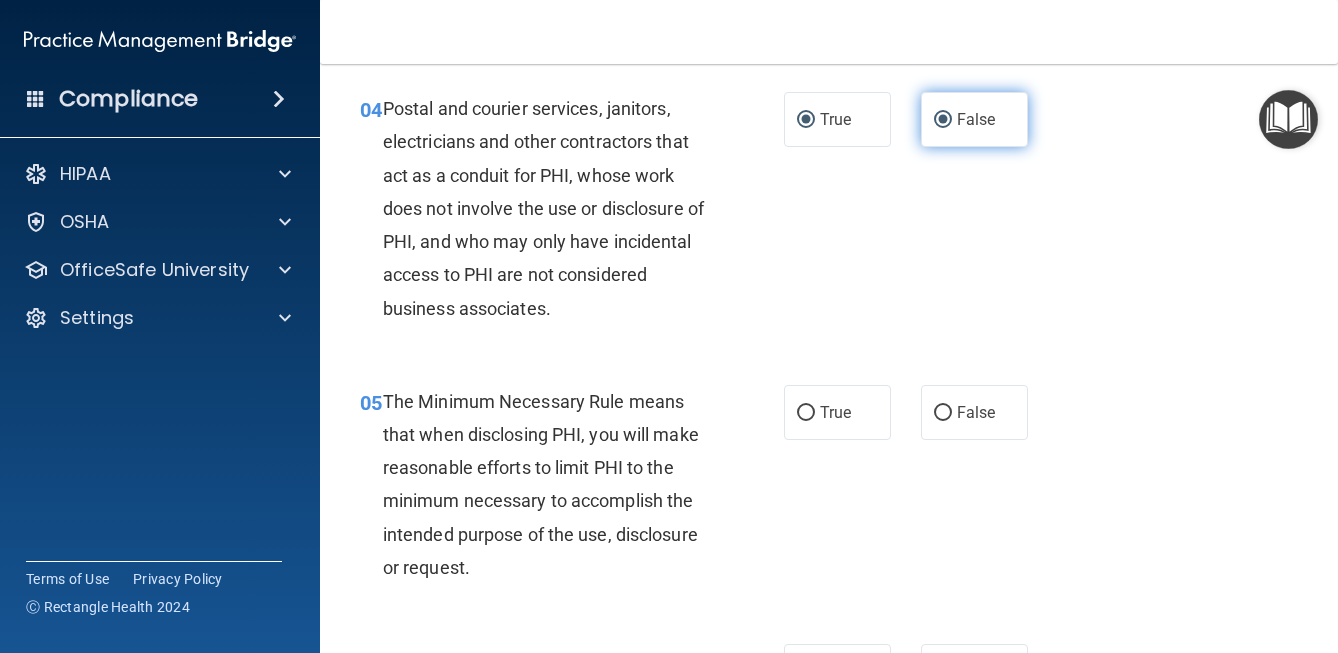 radio on "false" 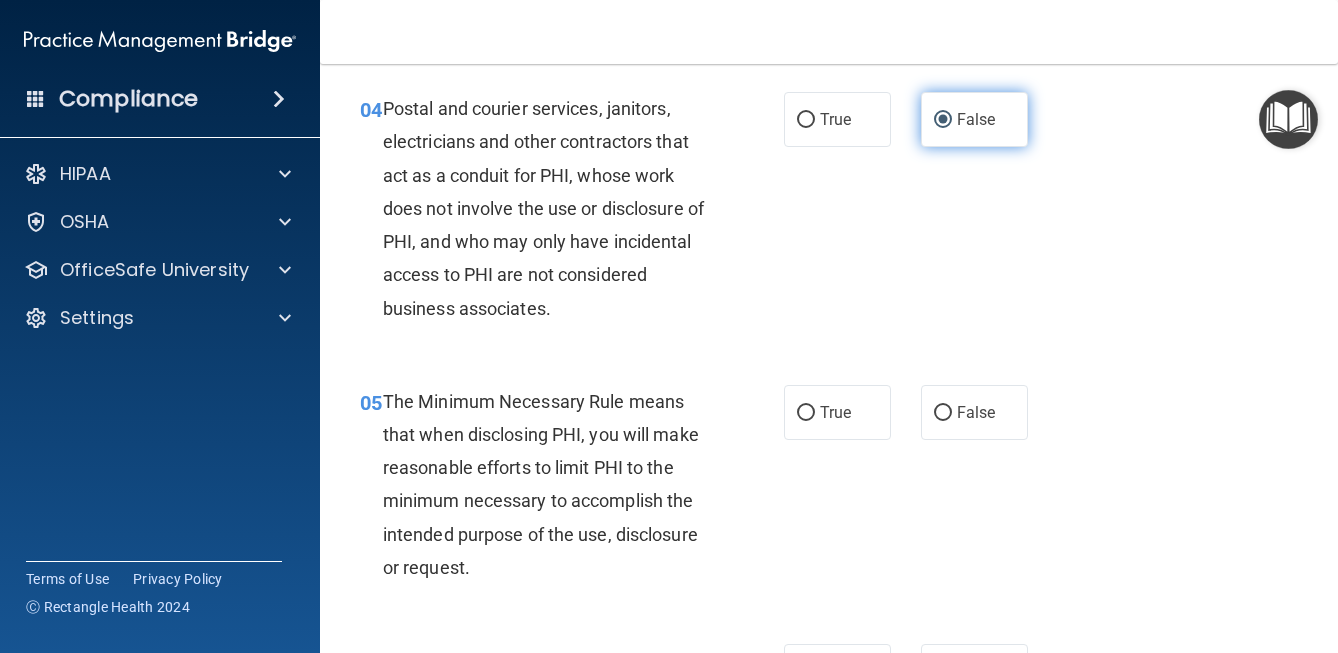click on "False" at bounding box center [943, 120] 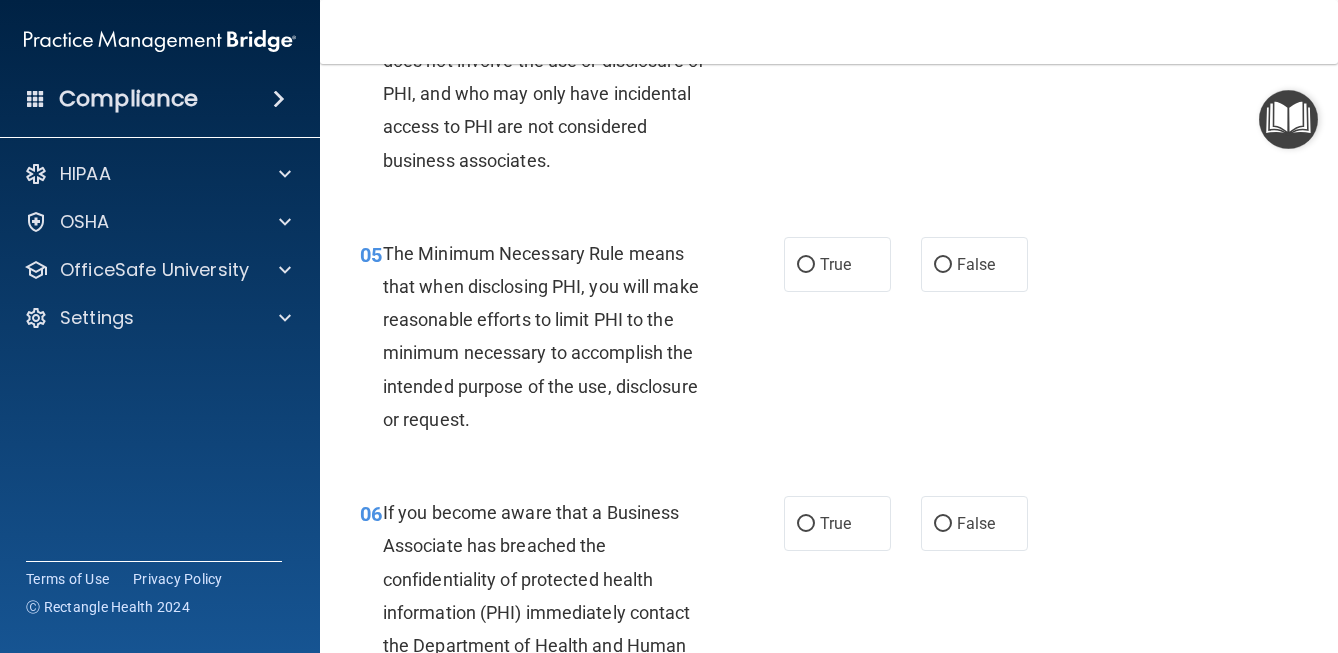 scroll, scrollTop: 827, scrollLeft: 0, axis: vertical 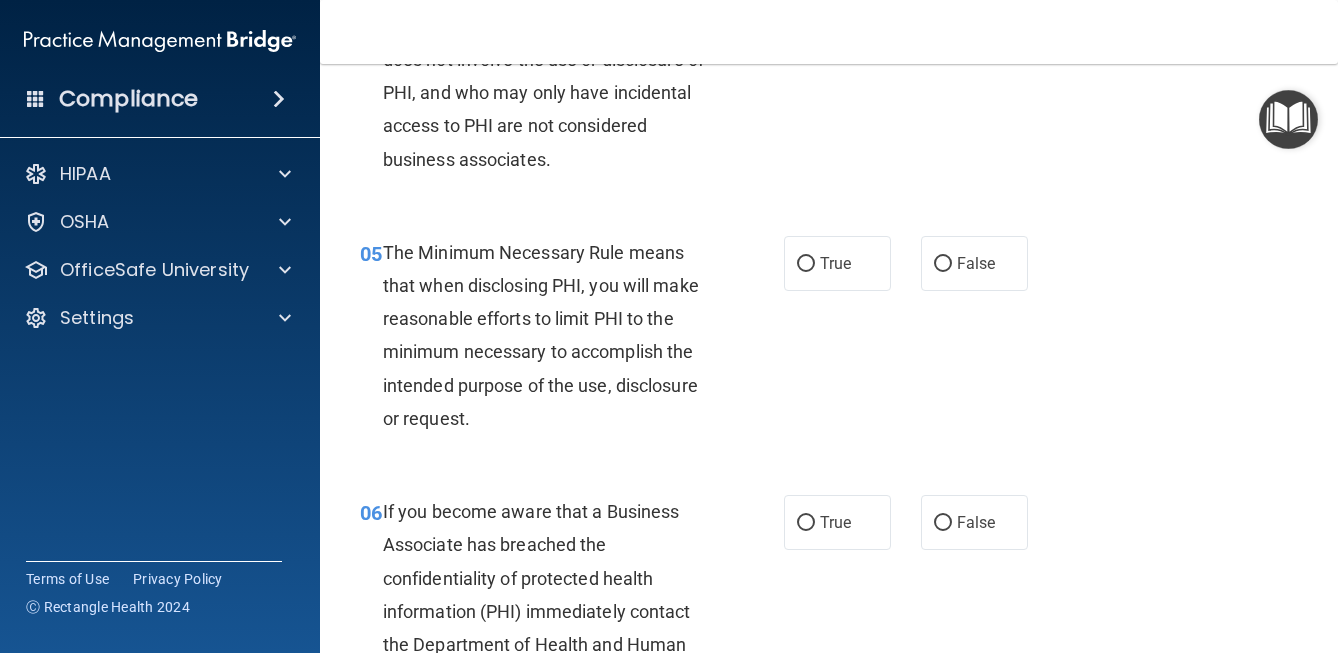 click on "05       The Minimum Necessary Rule means that when disclosing PHI, you will make reasonable efforts to limit PHI to the minimum necessary to accomplish the intended purpose of the use, disclosure or request.                  True           False" at bounding box center (829, 340) 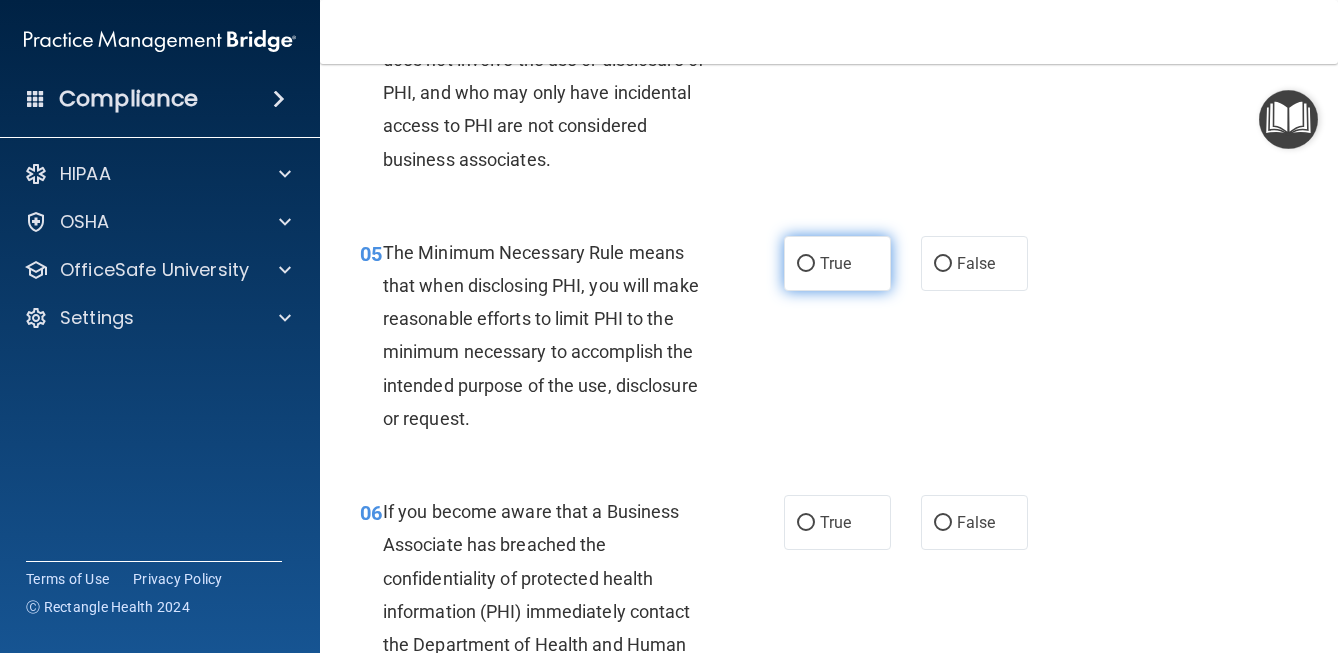 click on "True" at bounding box center (837, 263) 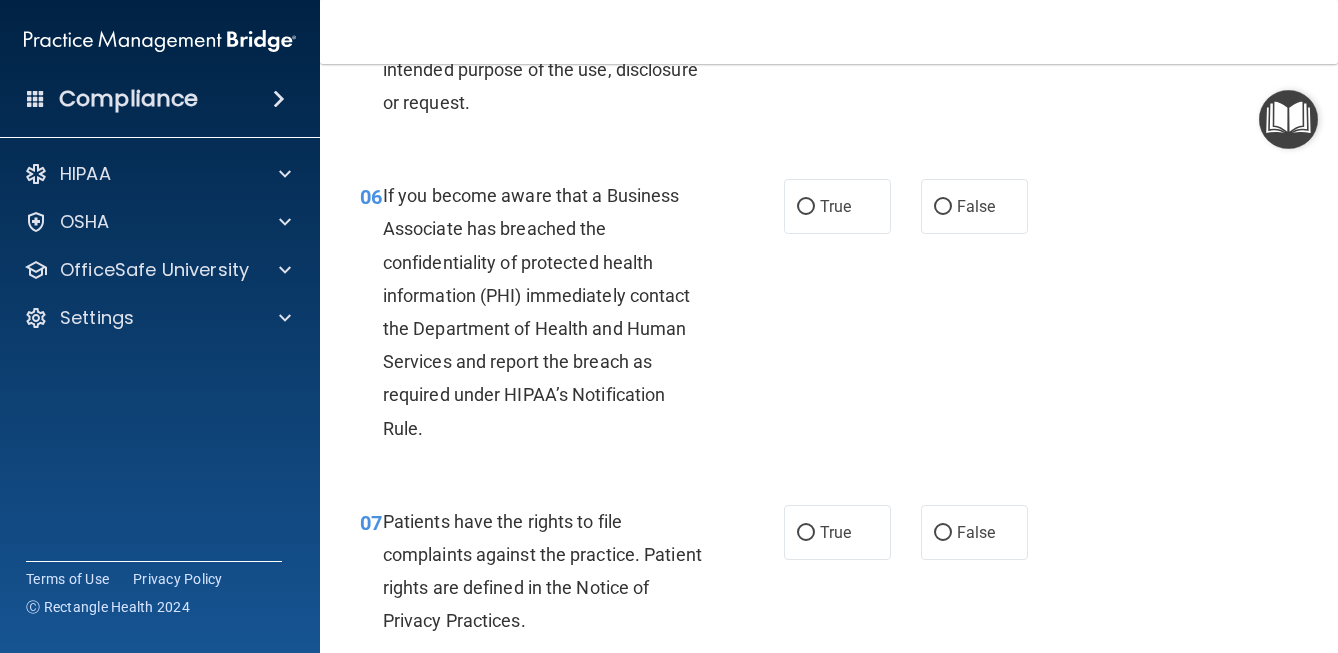 scroll, scrollTop: 1144, scrollLeft: 0, axis: vertical 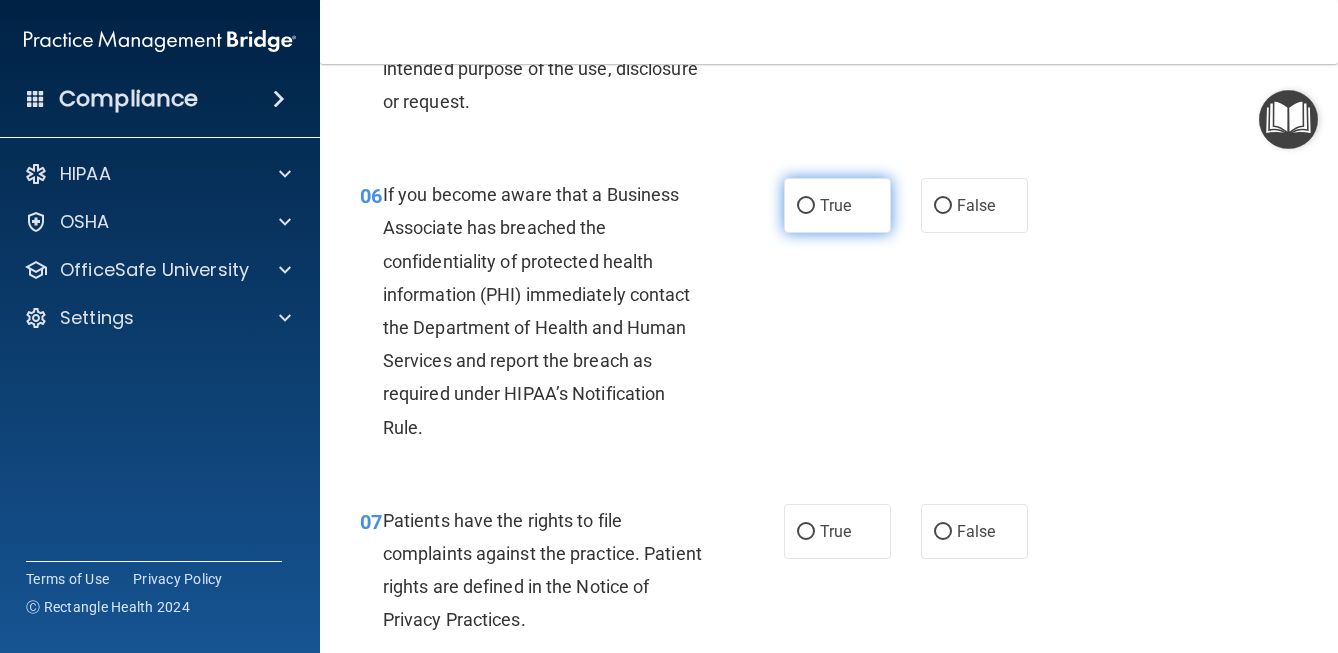 click on "True" at bounding box center [837, 205] 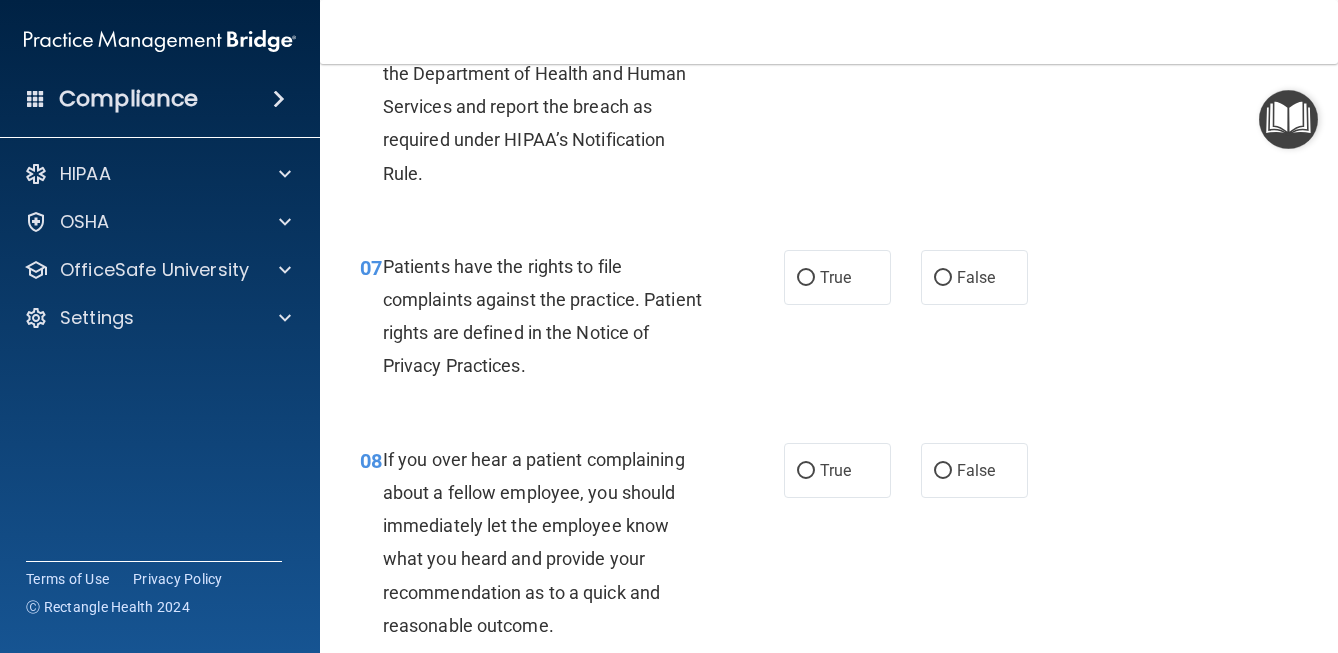 scroll, scrollTop: 1407, scrollLeft: 0, axis: vertical 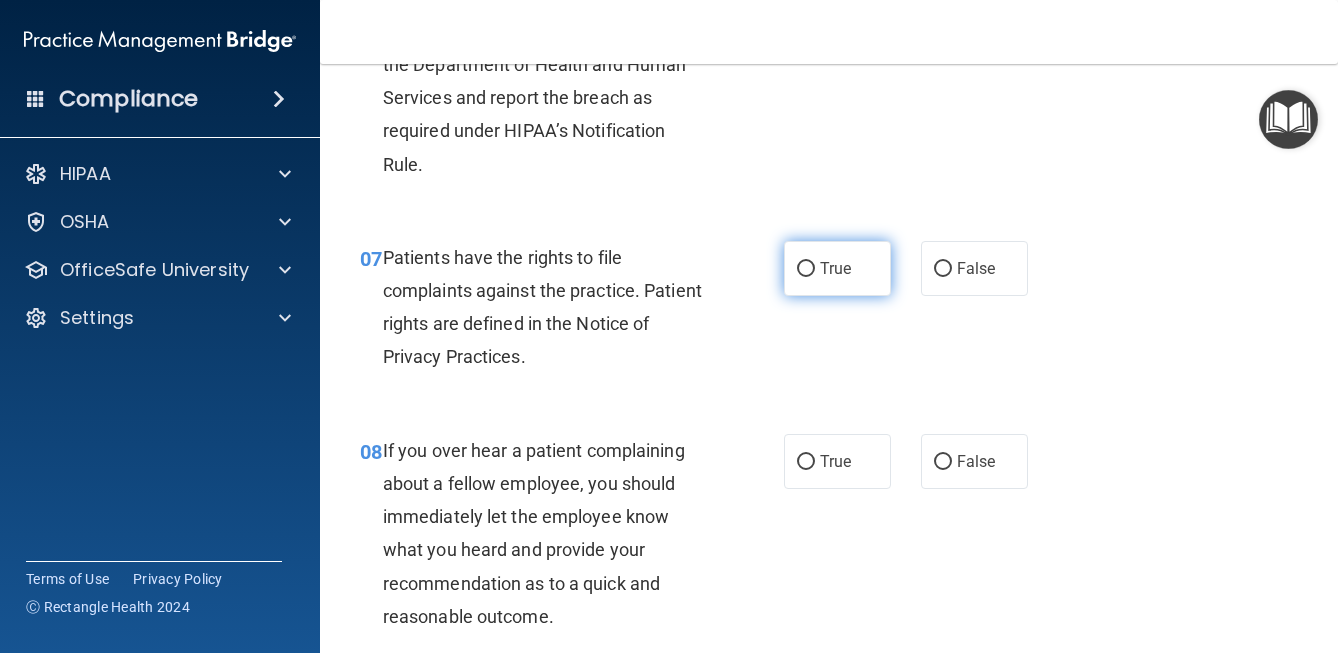 click on "True" at bounding box center (837, 268) 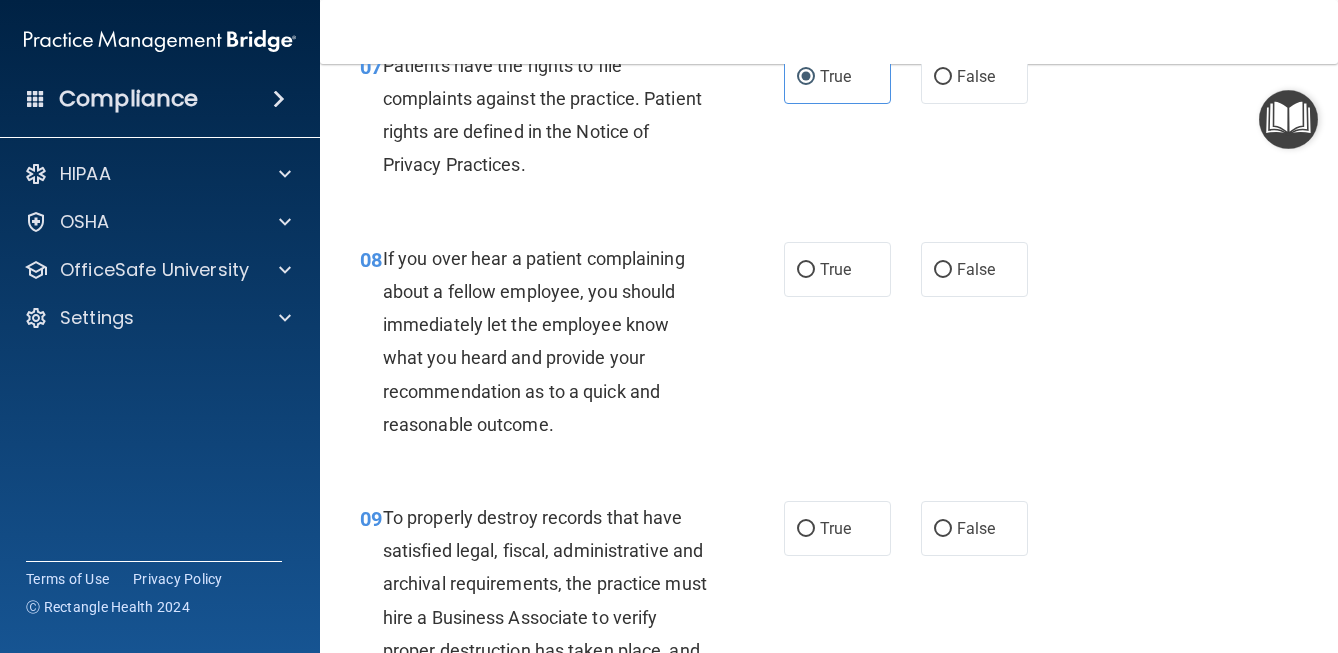 scroll, scrollTop: 1612, scrollLeft: 0, axis: vertical 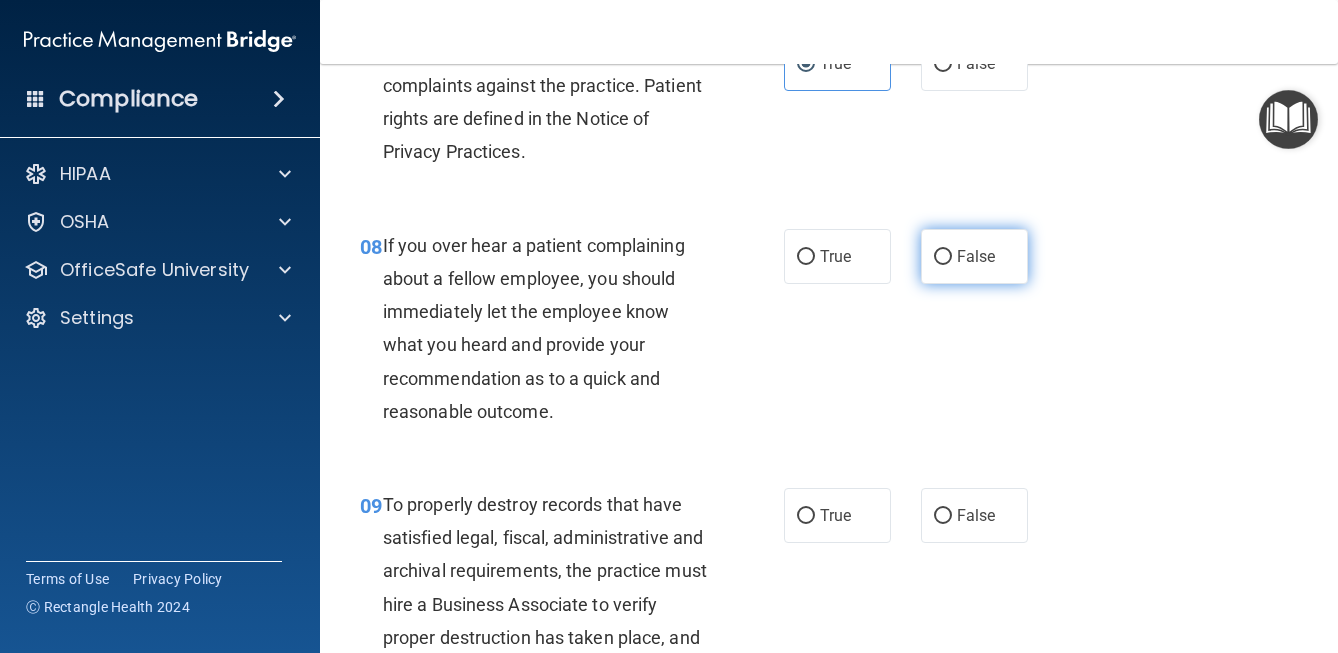 click on "False" at bounding box center [943, 257] 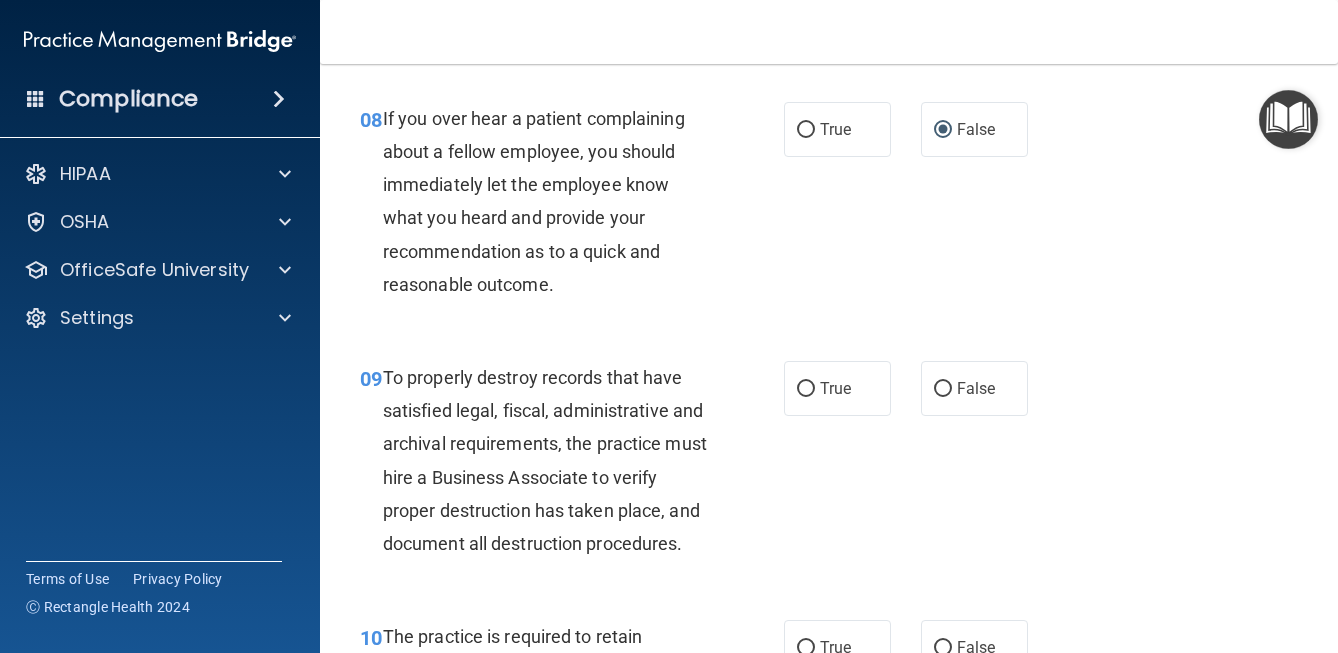 scroll, scrollTop: 1773, scrollLeft: 0, axis: vertical 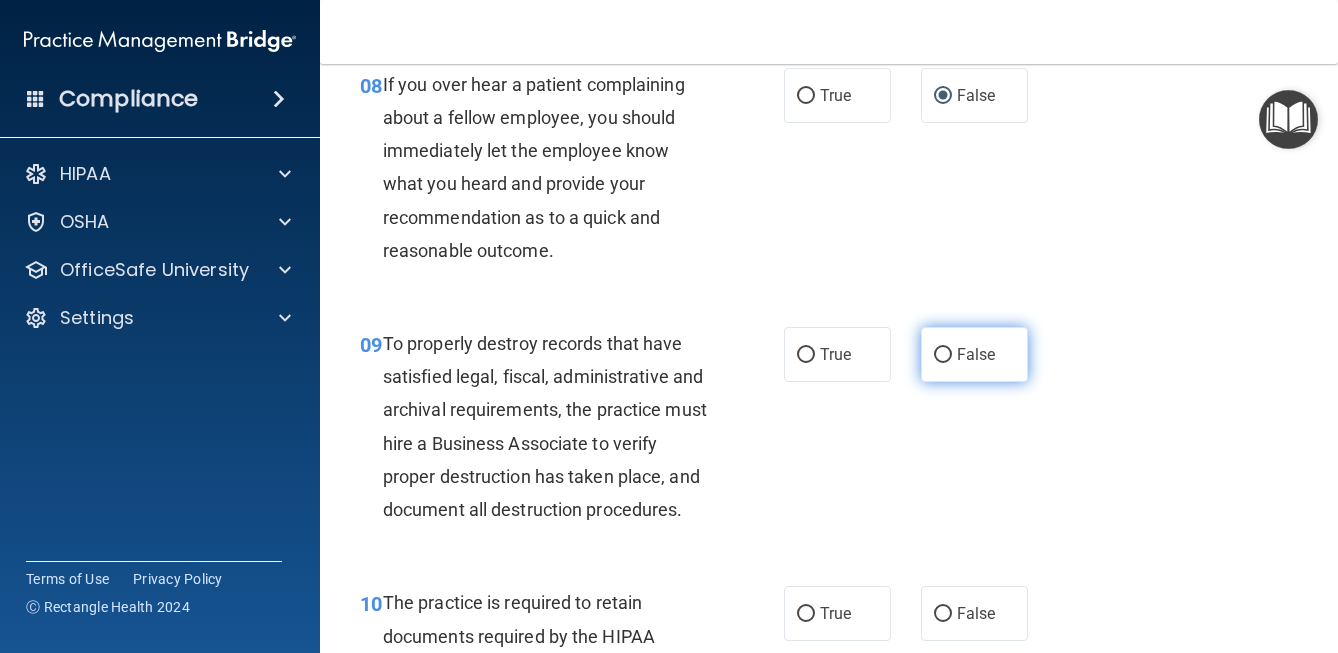 click on "False" at bounding box center [943, 355] 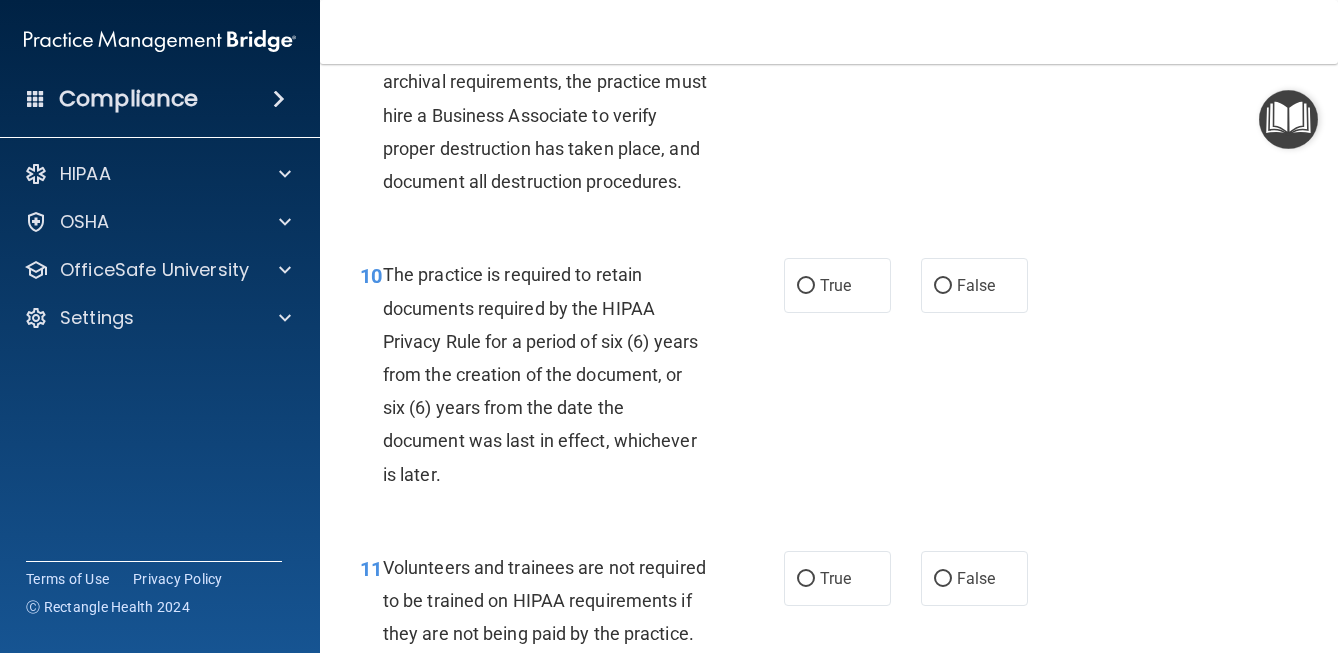 scroll, scrollTop: 2102, scrollLeft: 0, axis: vertical 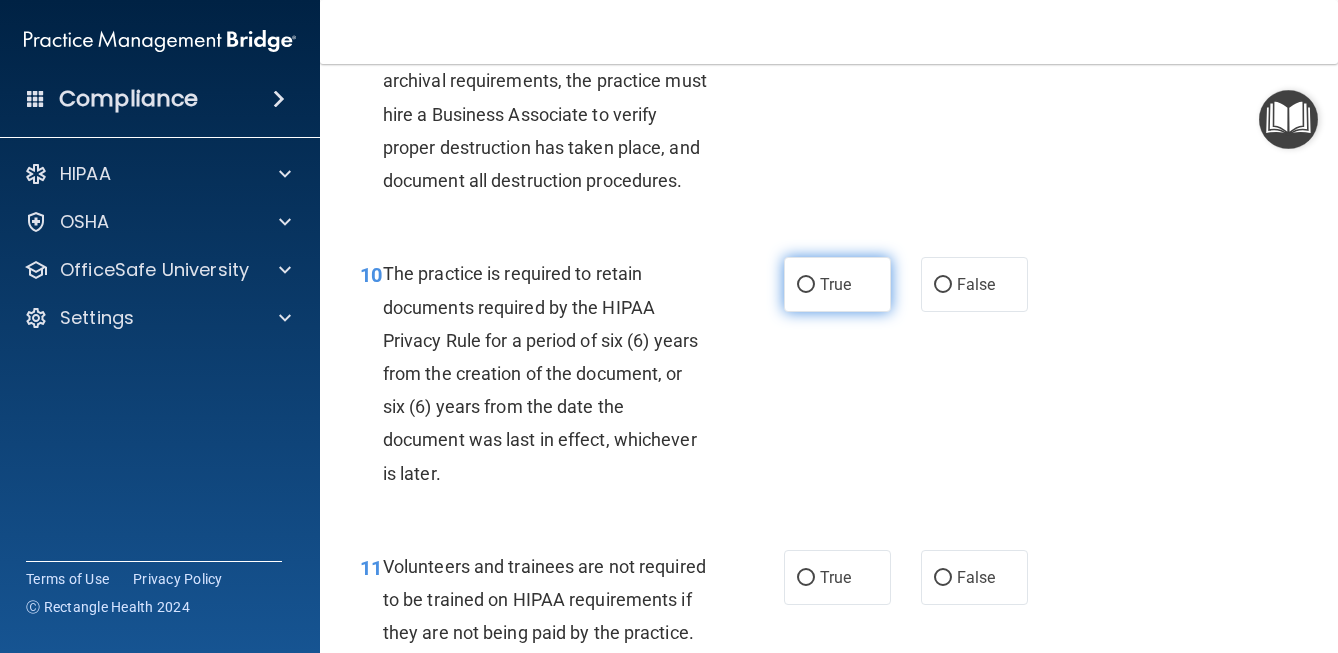 click on "True" at bounding box center (835, 284) 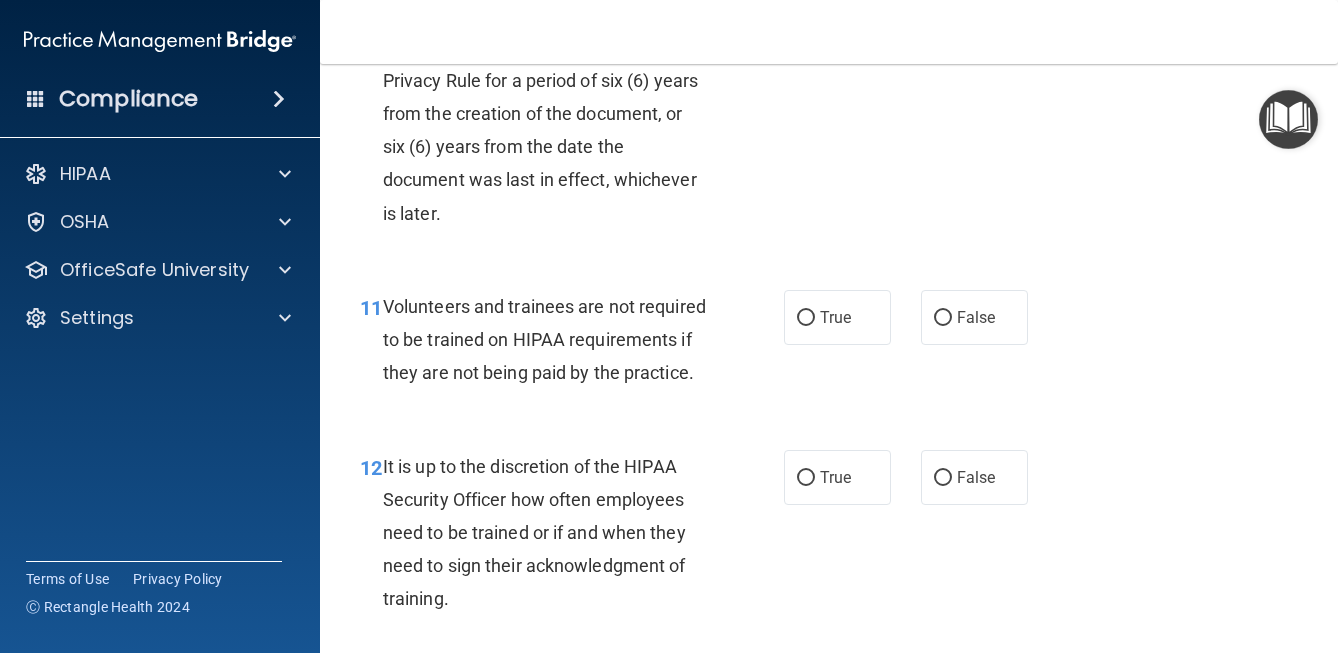 scroll, scrollTop: 2365, scrollLeft: 0, axis: vertical 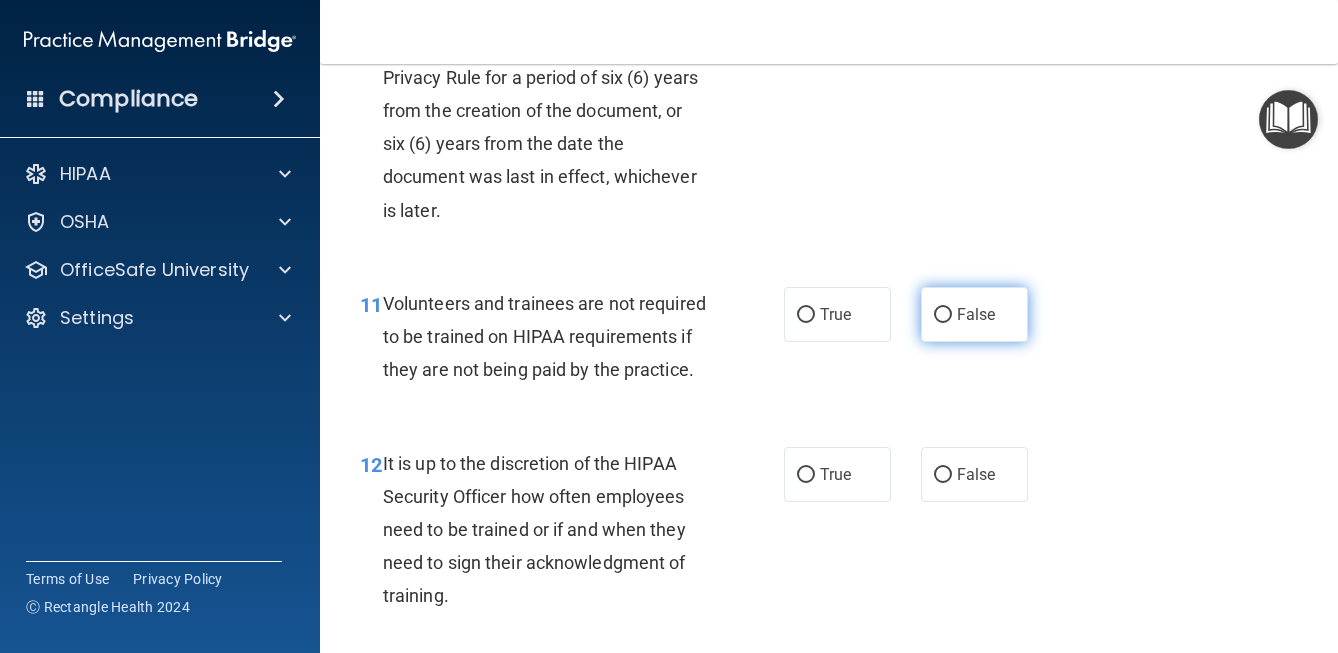 click on "False" at bounding box center (974, 314) 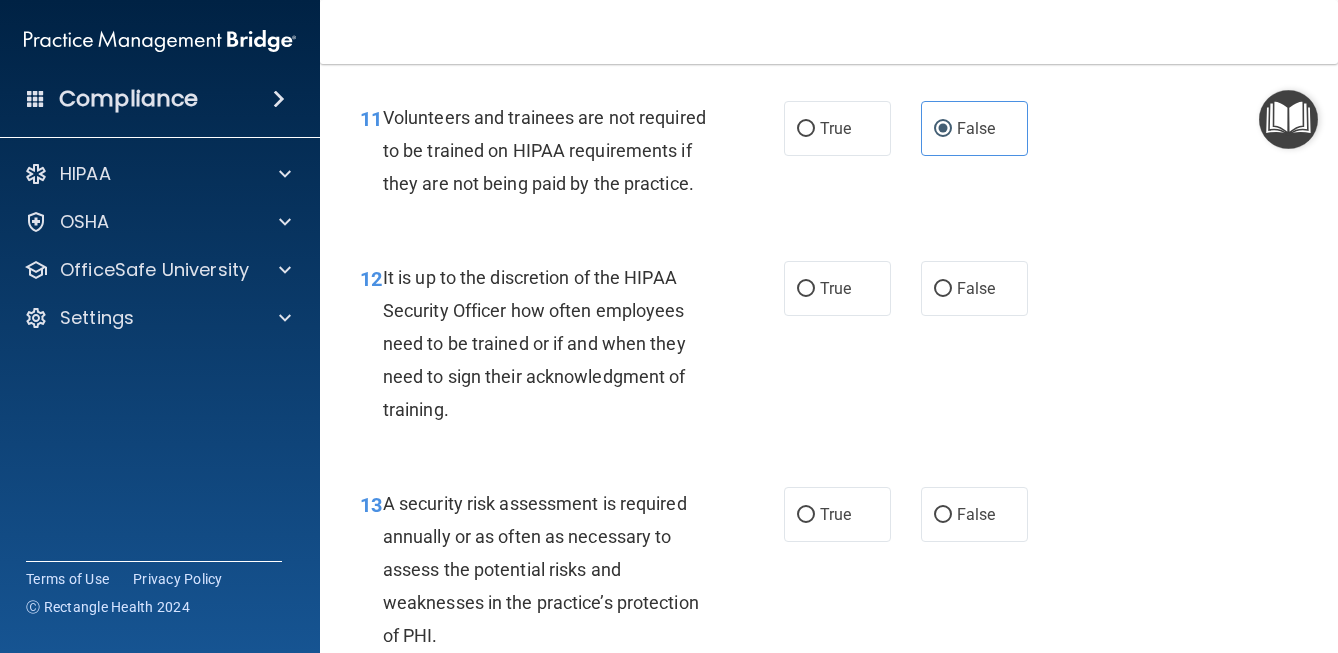 scroll, scrollTop: 2566, scrollLeft: 0, axis: vertical 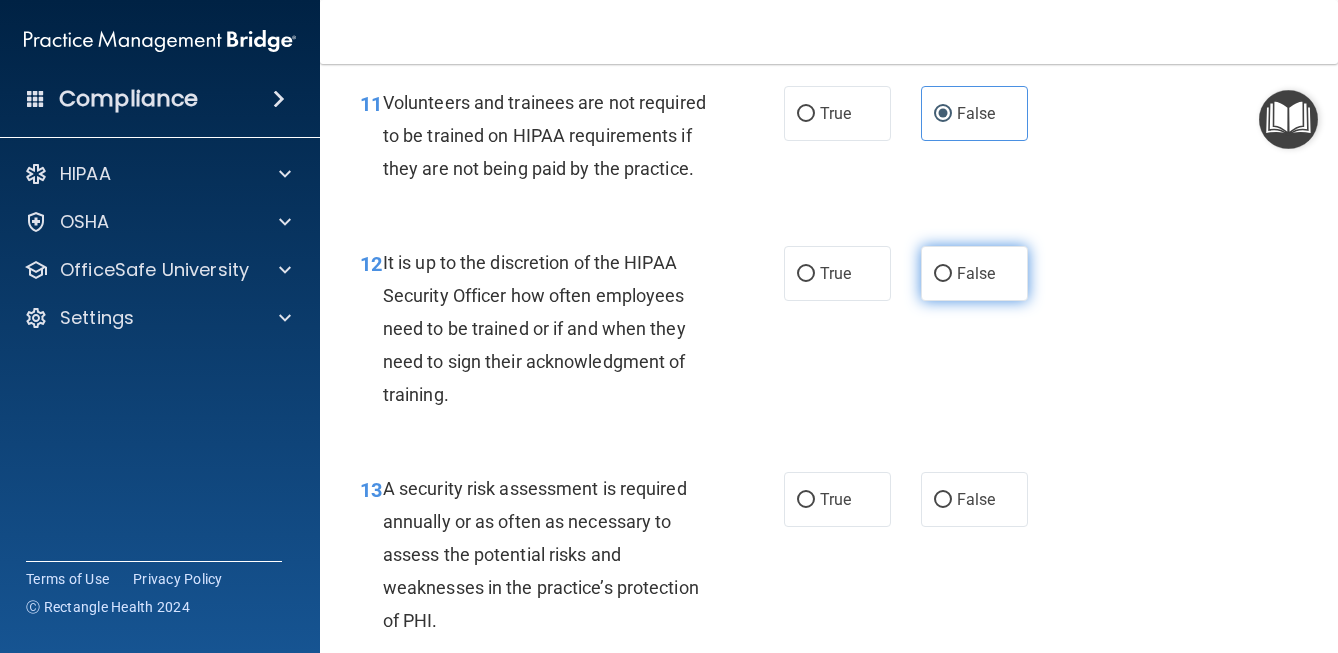click on "False" at bounding box center [974, 273] 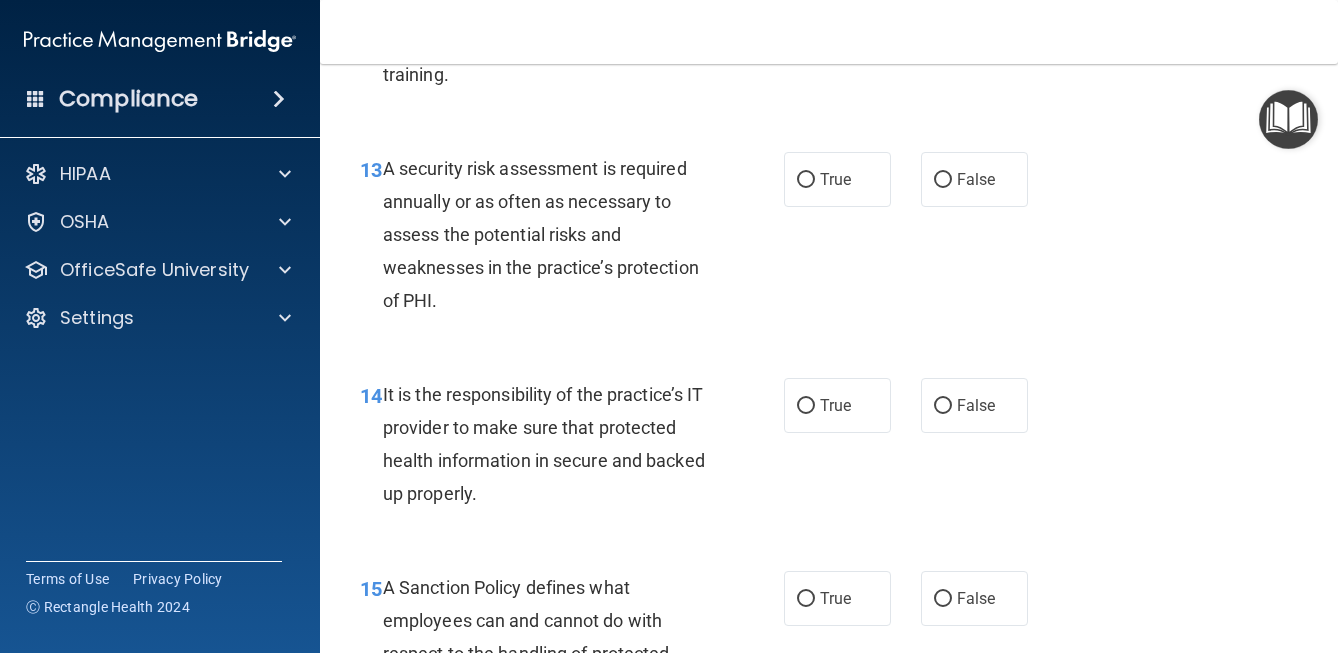 scroll, scrollTop: 2892, scrollLeft: 0, axis: vertical 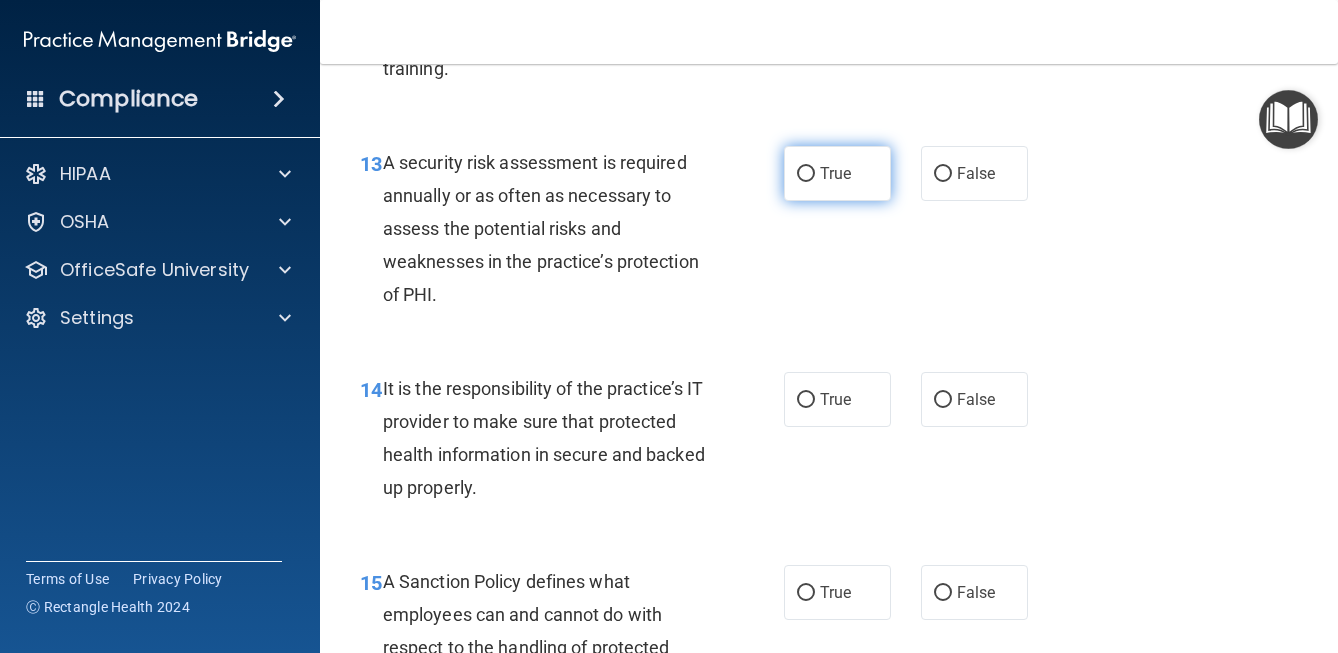 click on "True" at bounding box center (835, 173) 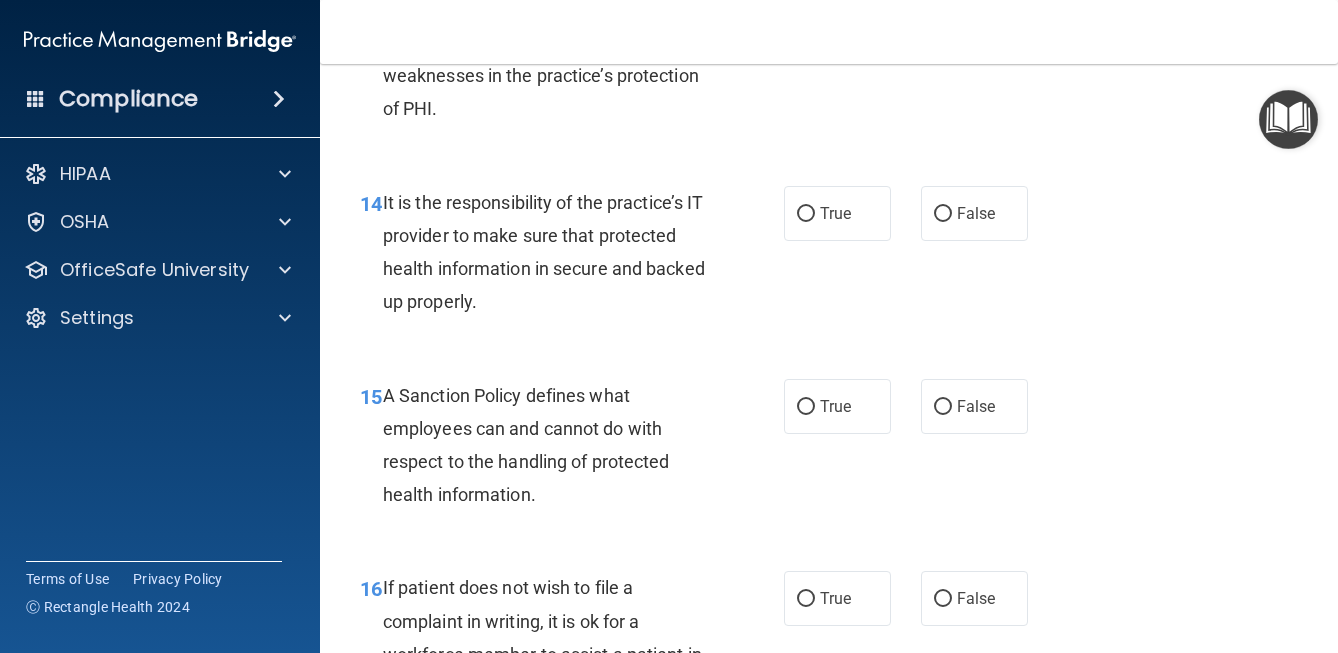 scroll, scrollTop: 3096, scrollLeft: 0, axis: vertical 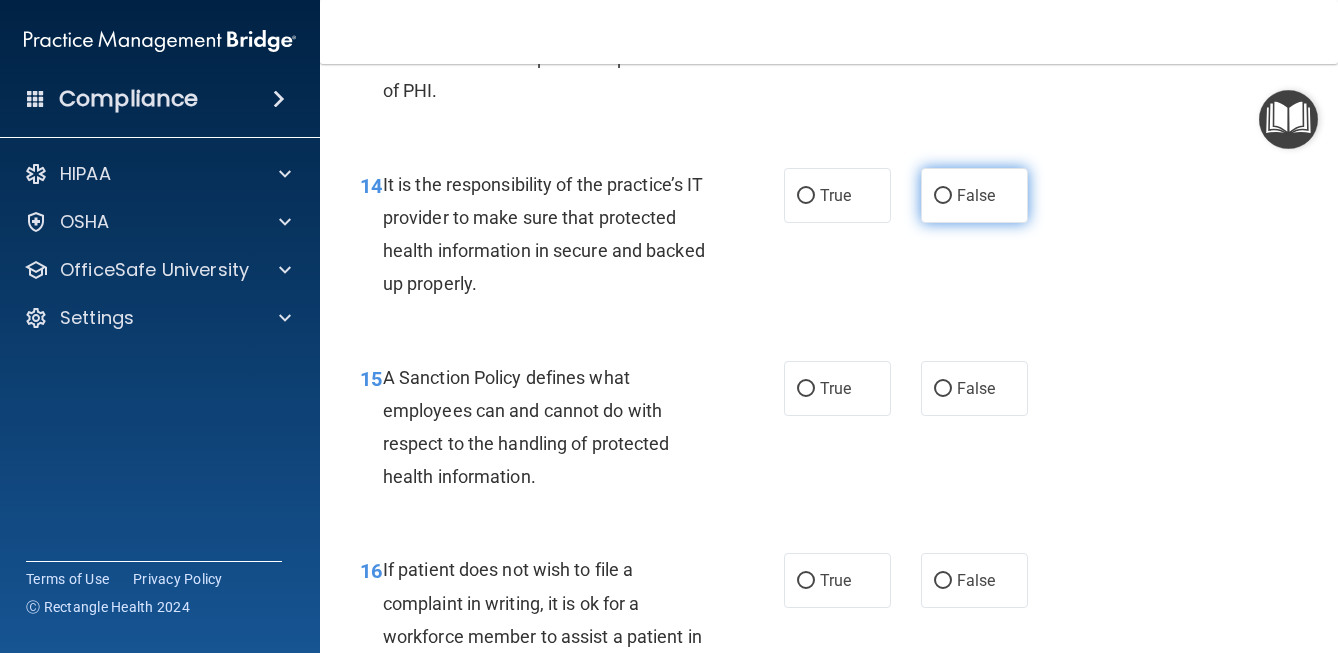click on "False" at bounding box center [943, 196] 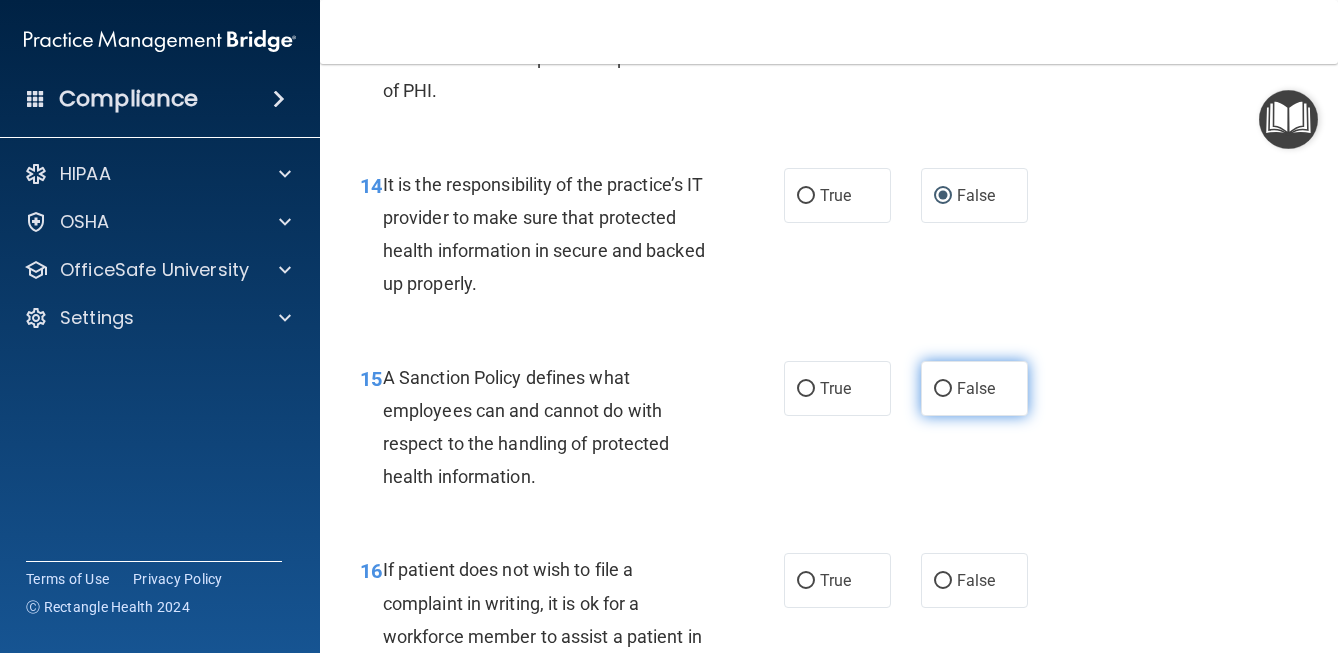 click on "False" at bounding box center (943, 389) 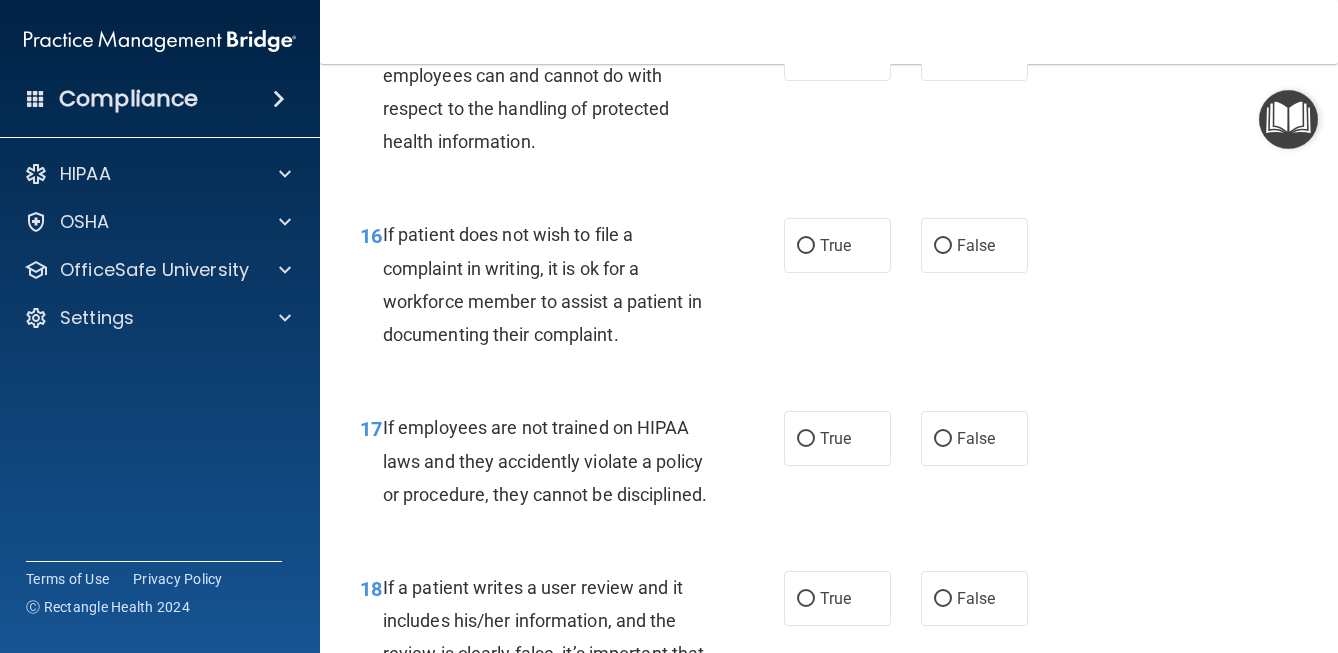 scroll, scrollTop: 3432, scrollLeft: 0, axis: vertical 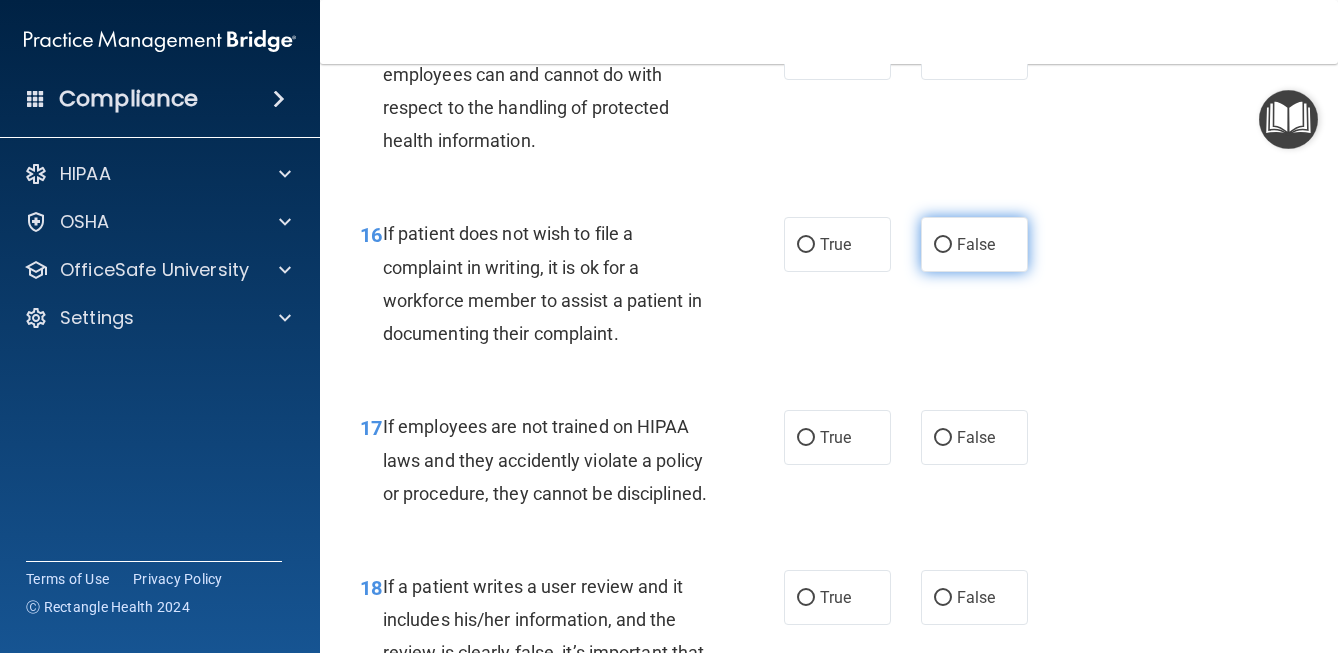 click on "False" at bounding box center (943, 245) 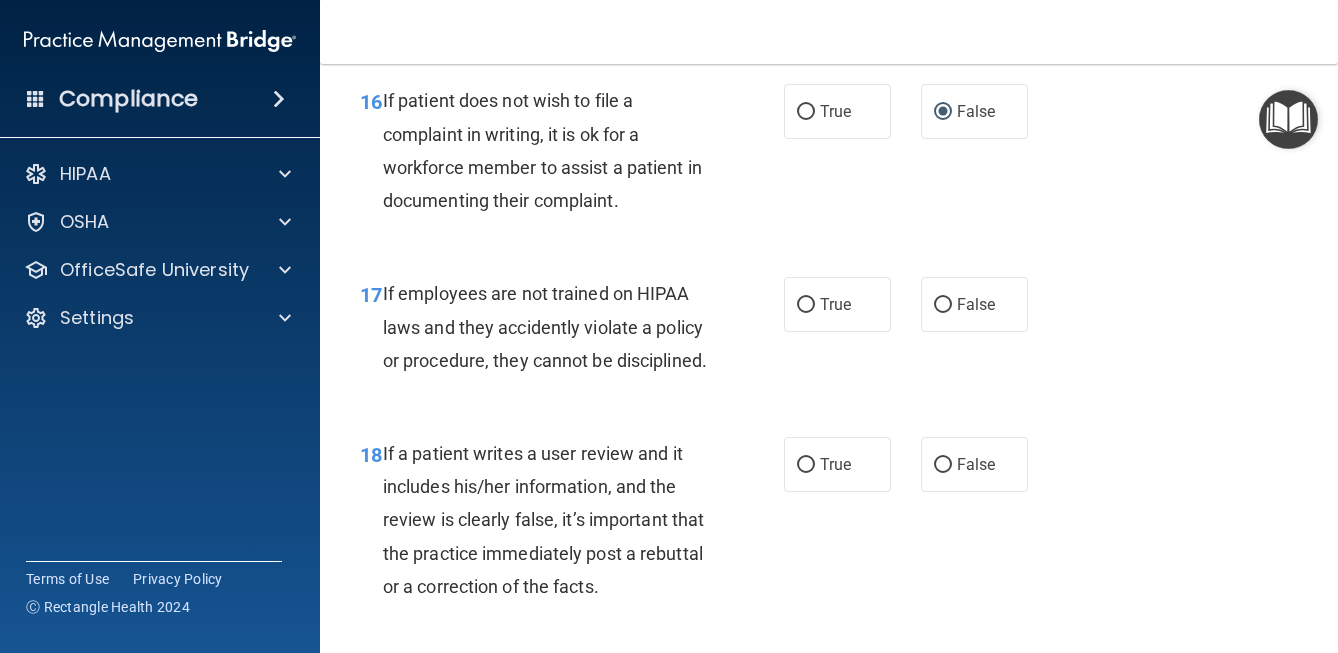 scroll, scrollTop: 3570, scrollLeft: 0, axis: vertical 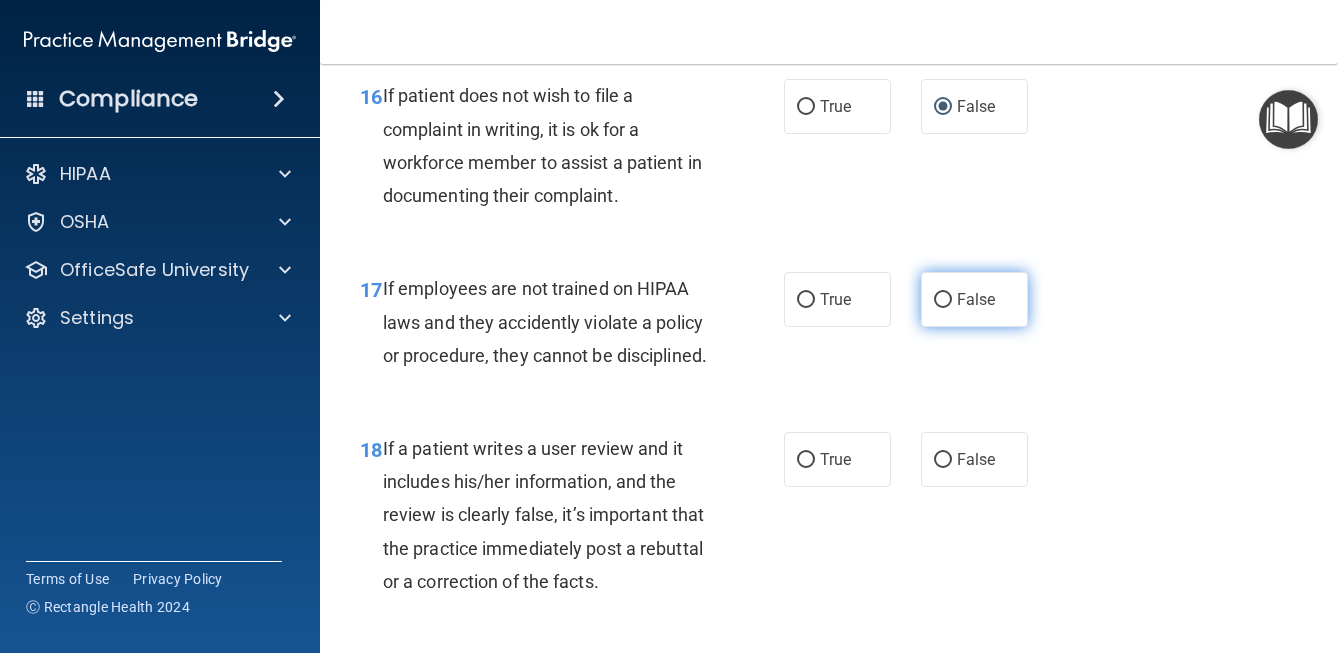 click on "False" at bounding box center [943, 300] 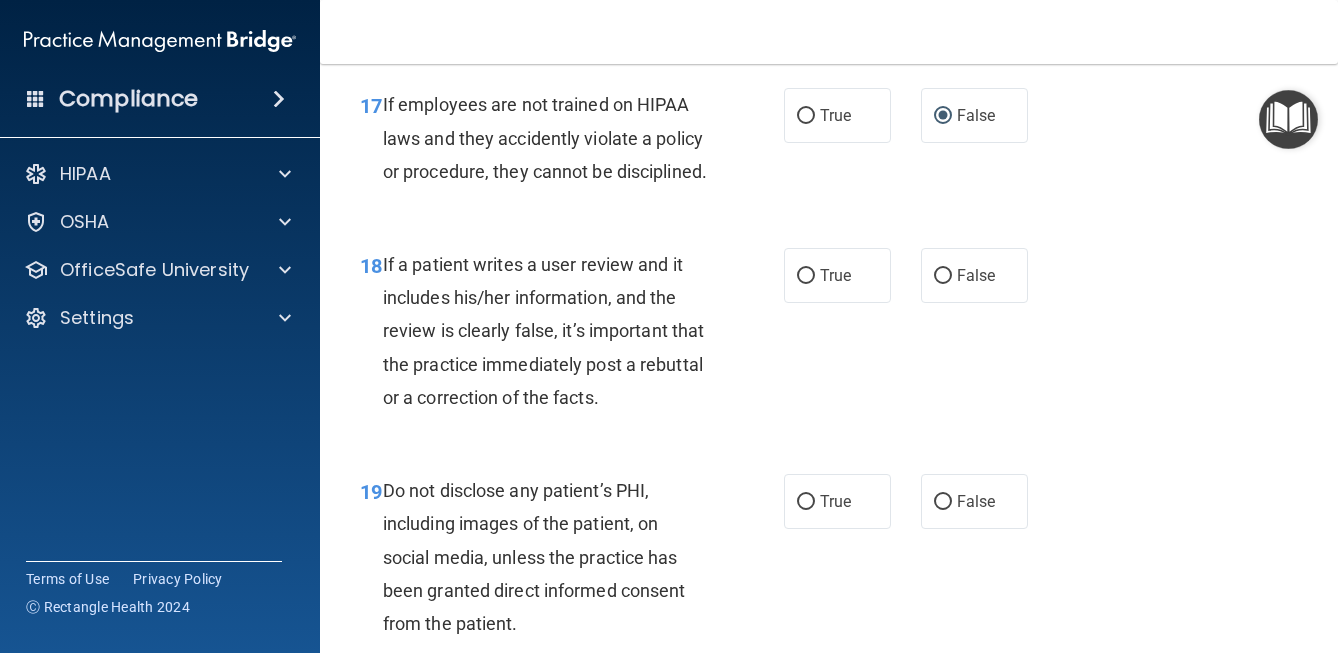 scroll, scrollTop: 3756, scrollLeft: 0, axis: vertical 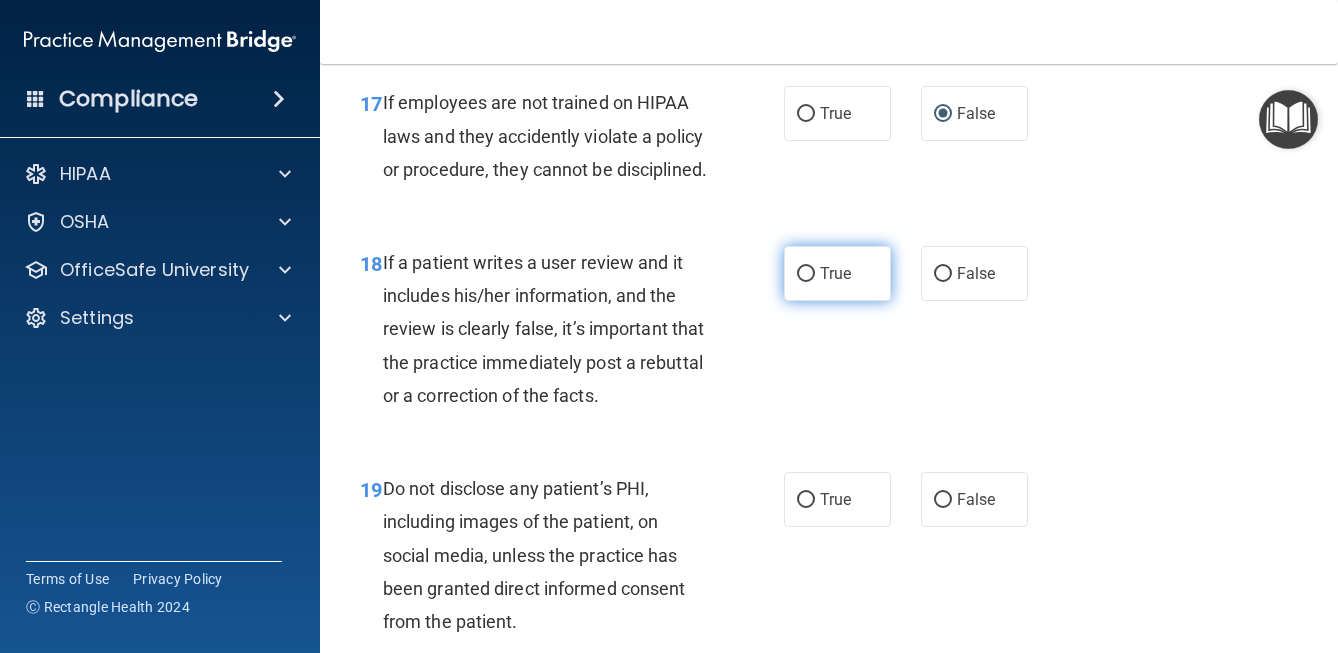 click on "True" at bounding box center (837, 273) 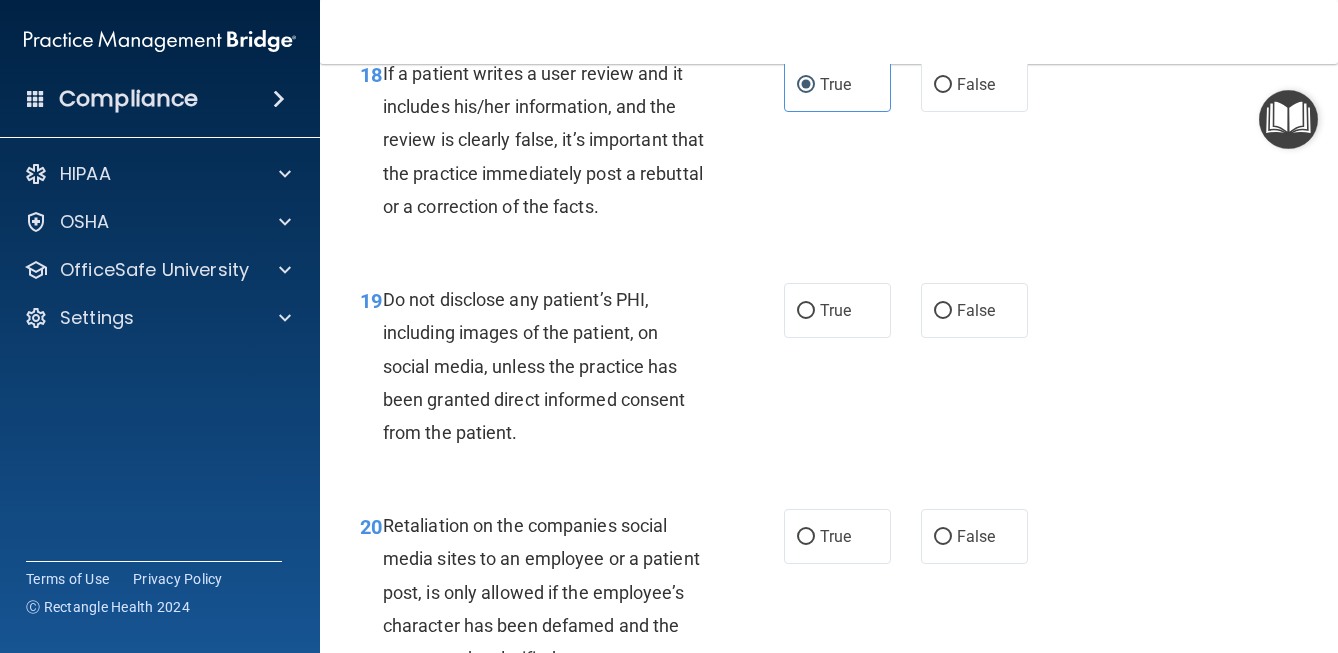 scroll, scrollTop: 3984, scrollLeft: 0, axis: vertical 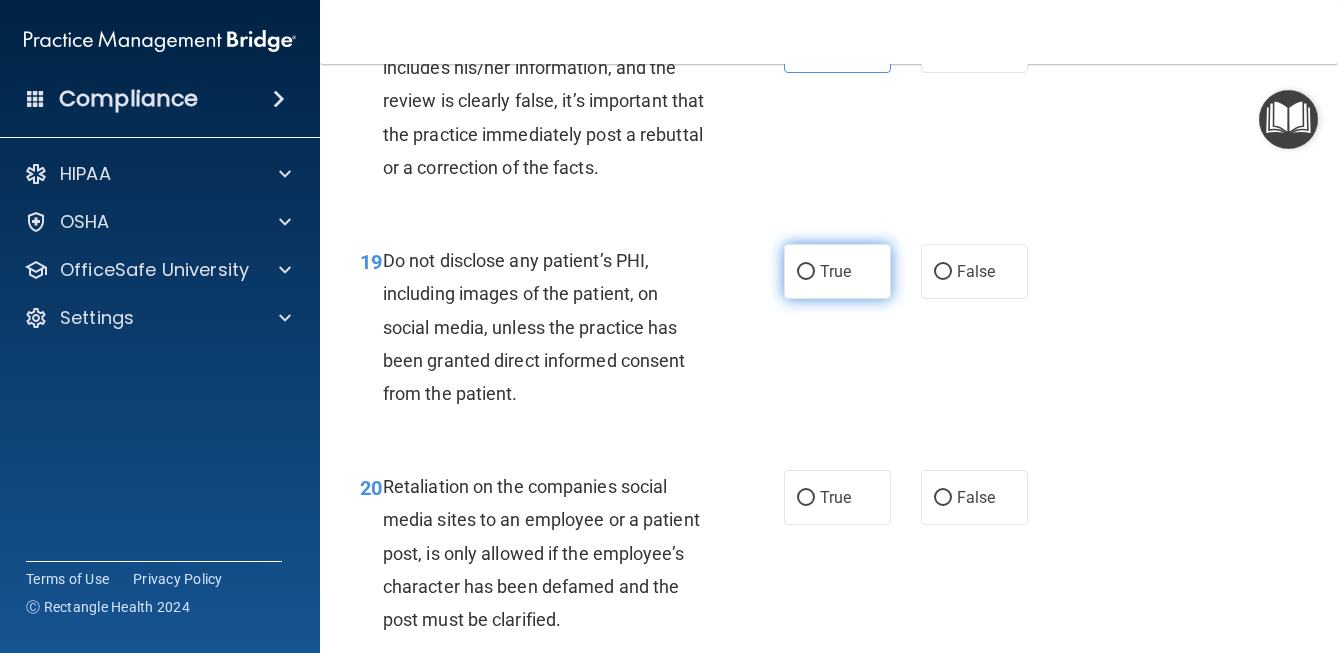 click on "True" at bounding box center (837, 271) 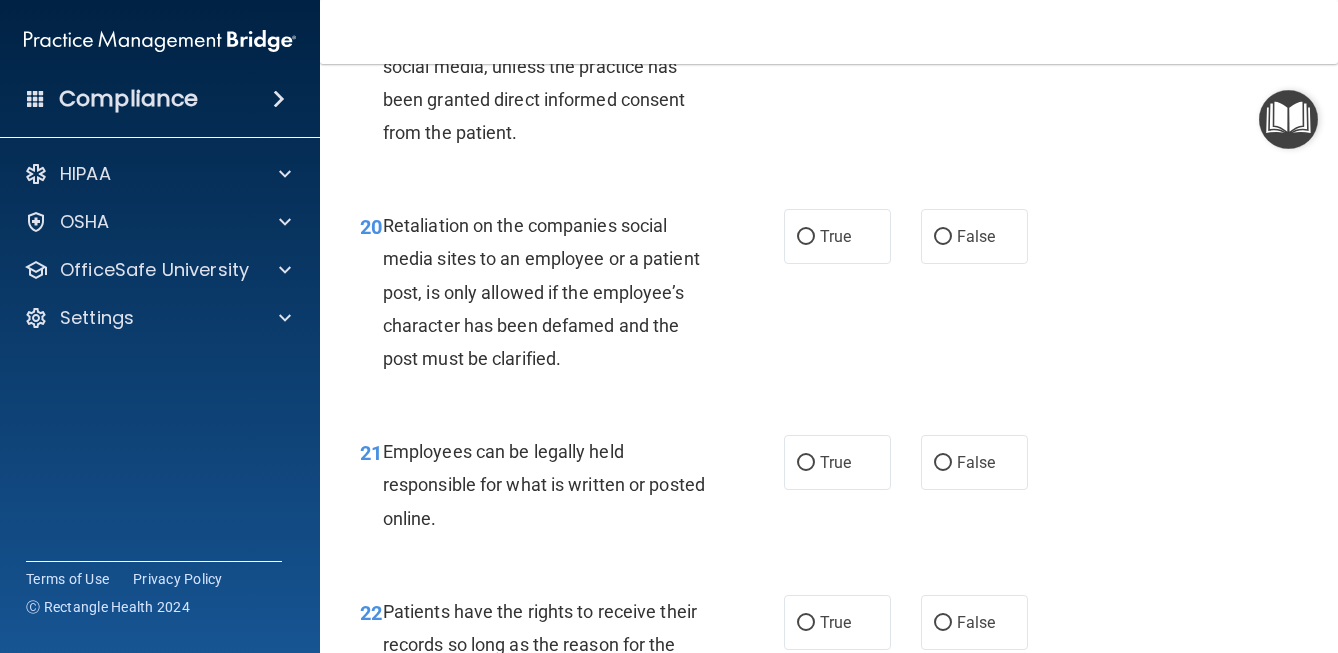 scroll, scrollTop: 4246, scrollLeft: 0, axis: vertical 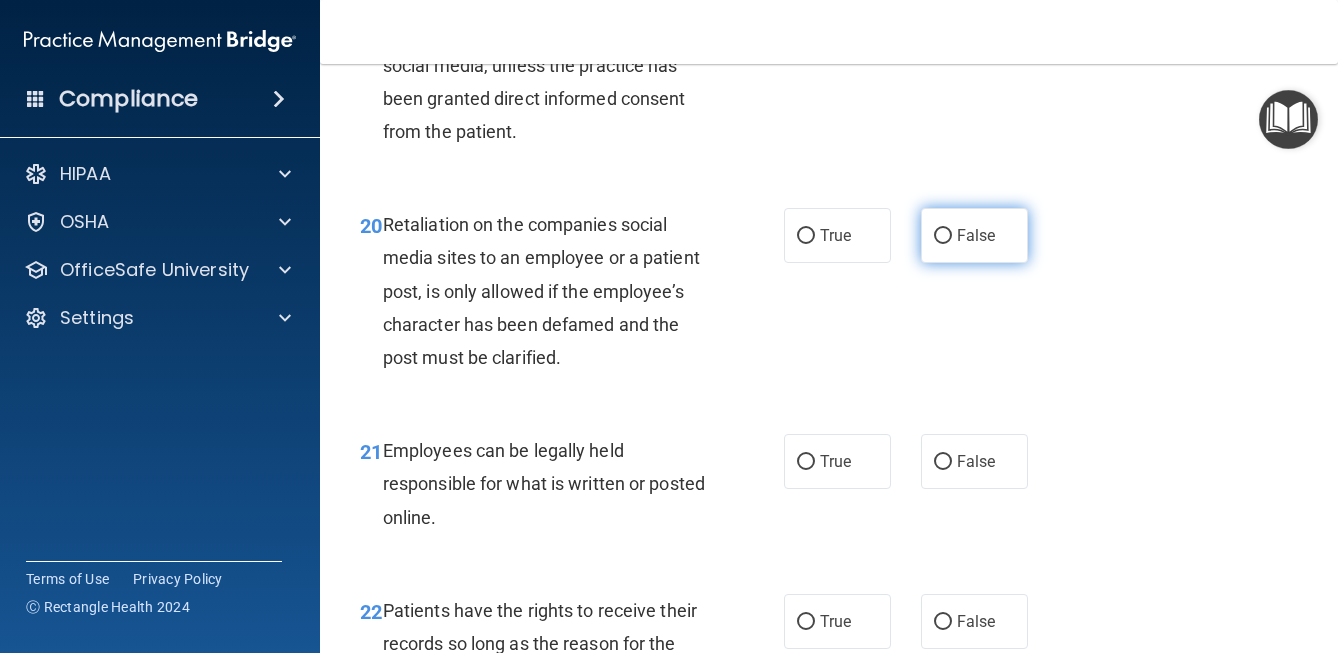 click on "False" at bounding box center (943, 236) 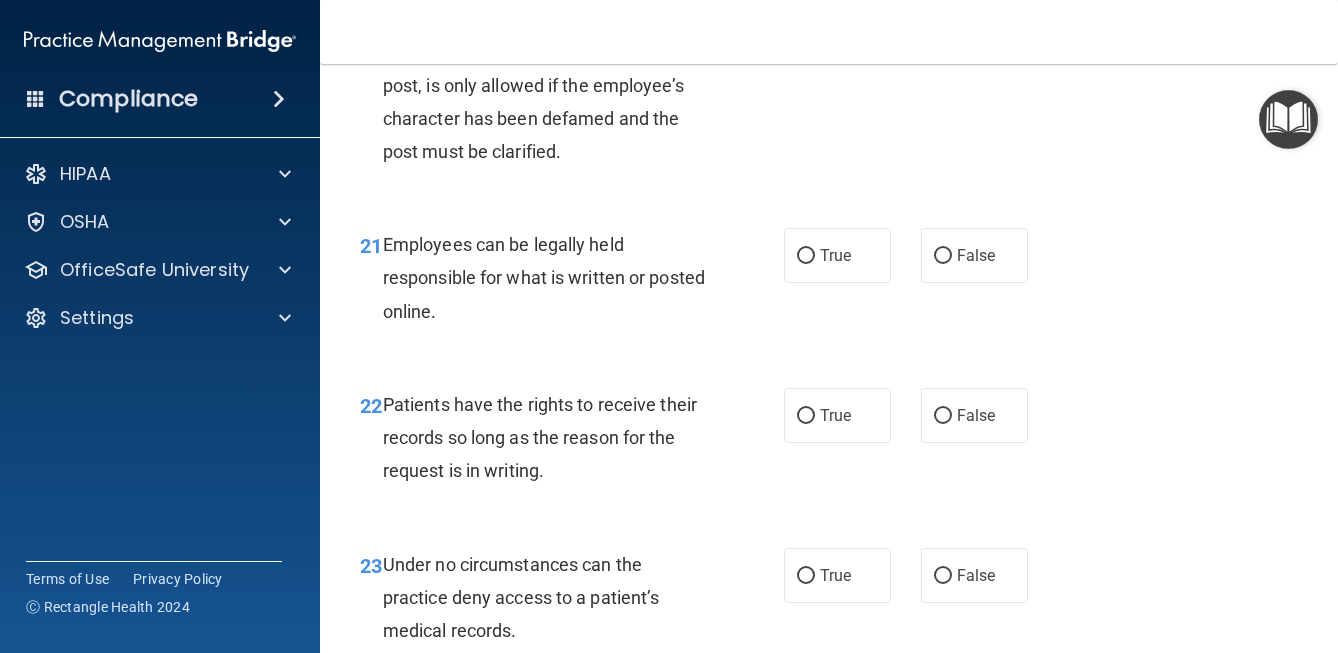 scroll, scrollTop: 4466, scrollLeft: 0, axis: vertical 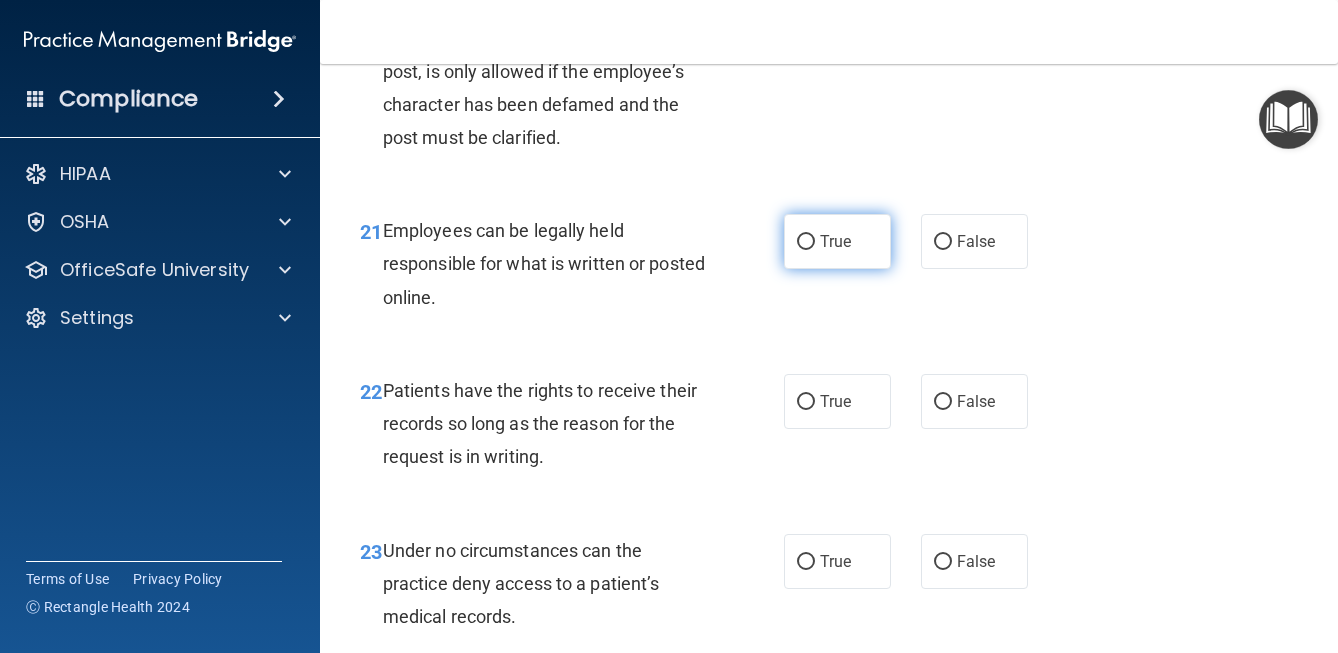click on "True" at bounding box center (806, 242) 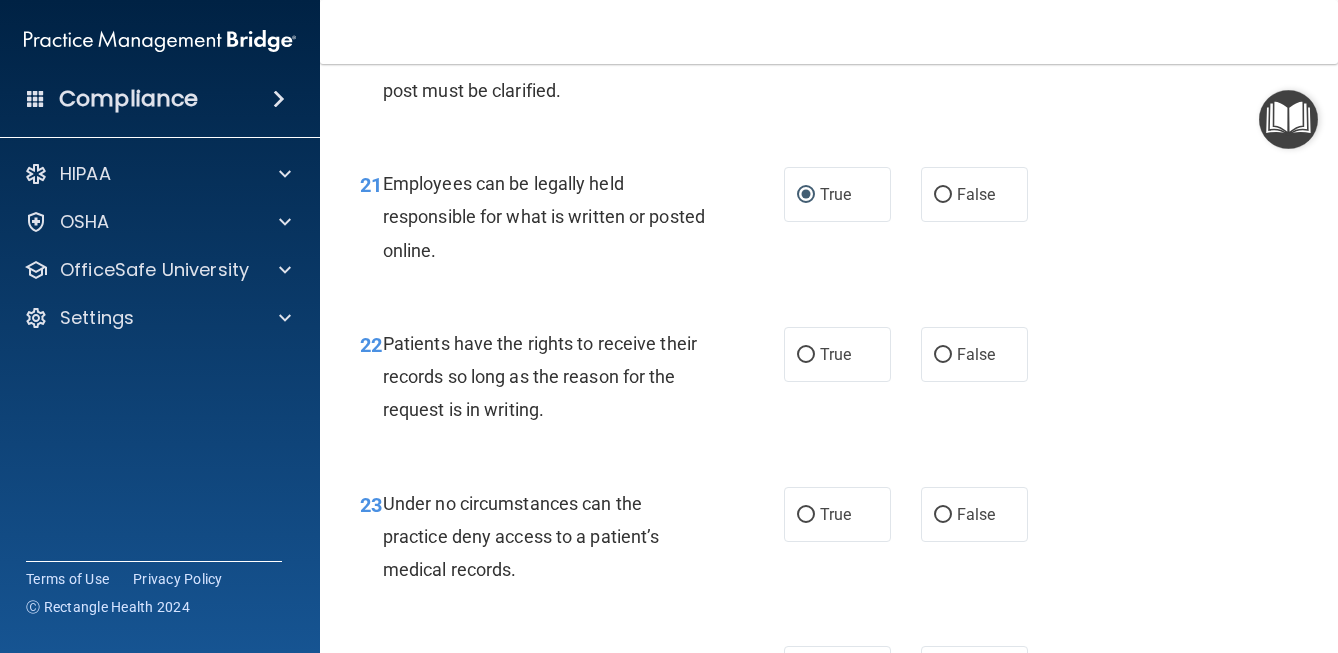 scroll, scrollTop: 4514, scrollLeft: 0, axis: vertical 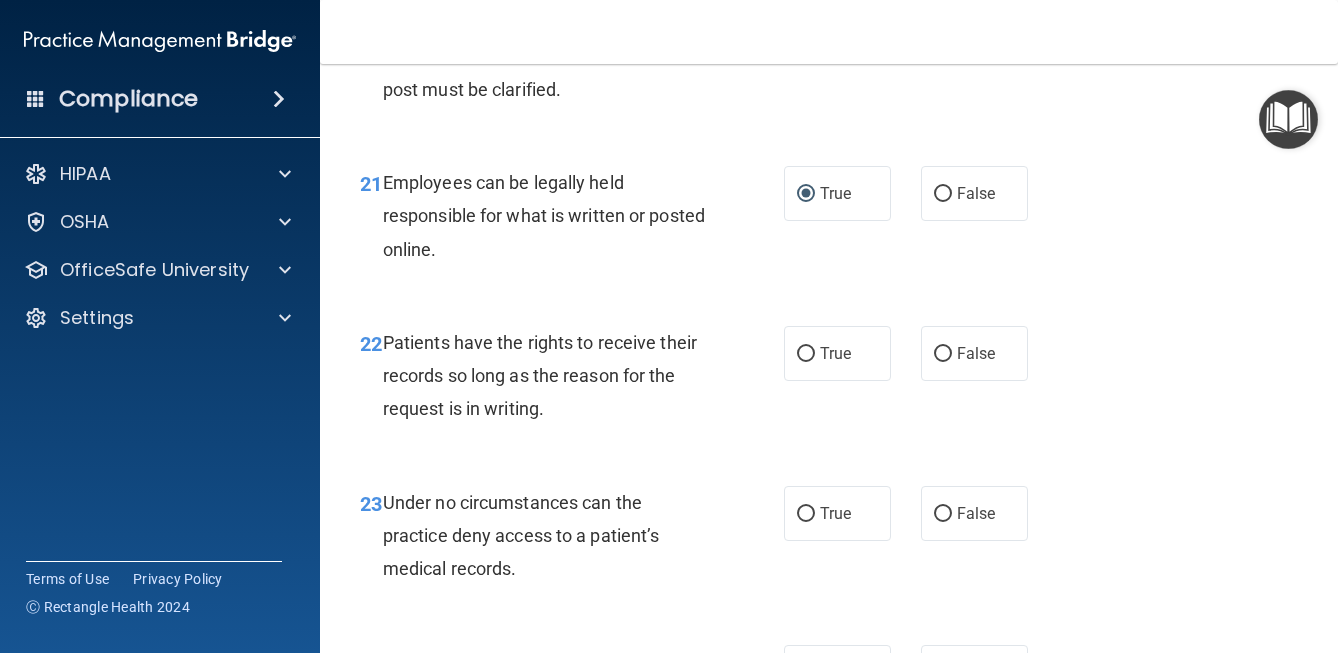 click on "22       Patients have the rights to receive their records so long as the reason for the request is in writing.                 True           False" at bounding box center (829, 381) 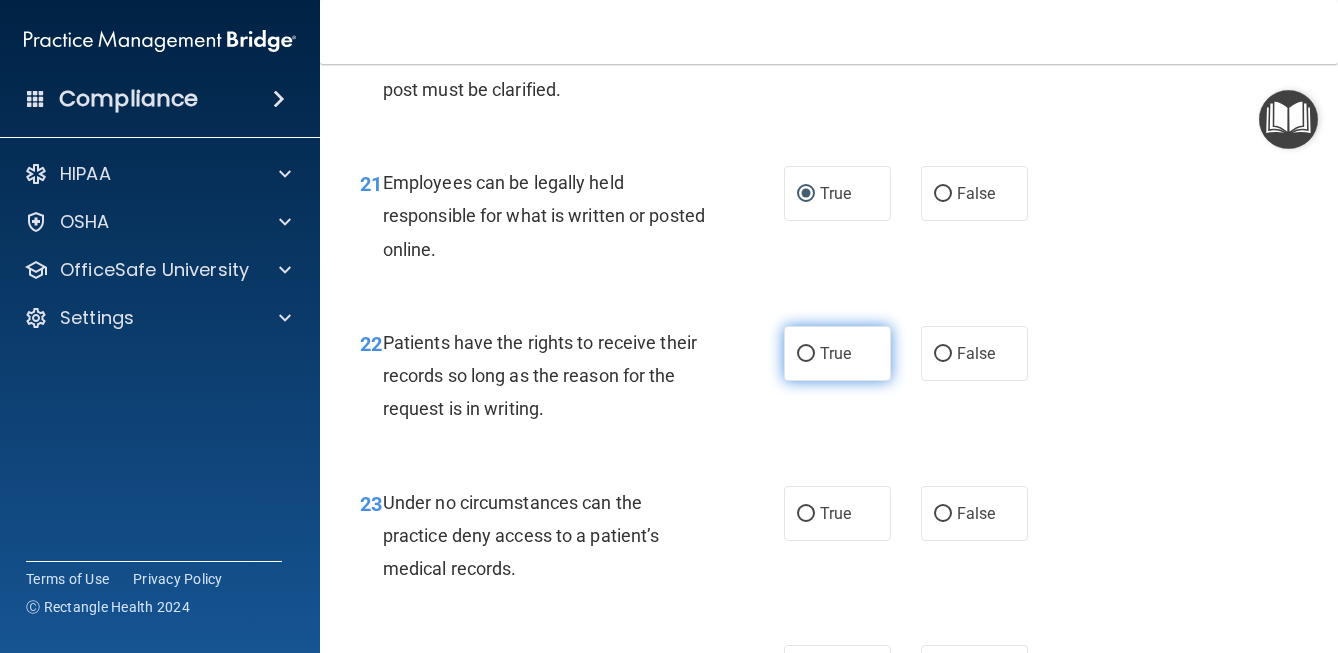 click on "True" at bounding box center [835, 353] 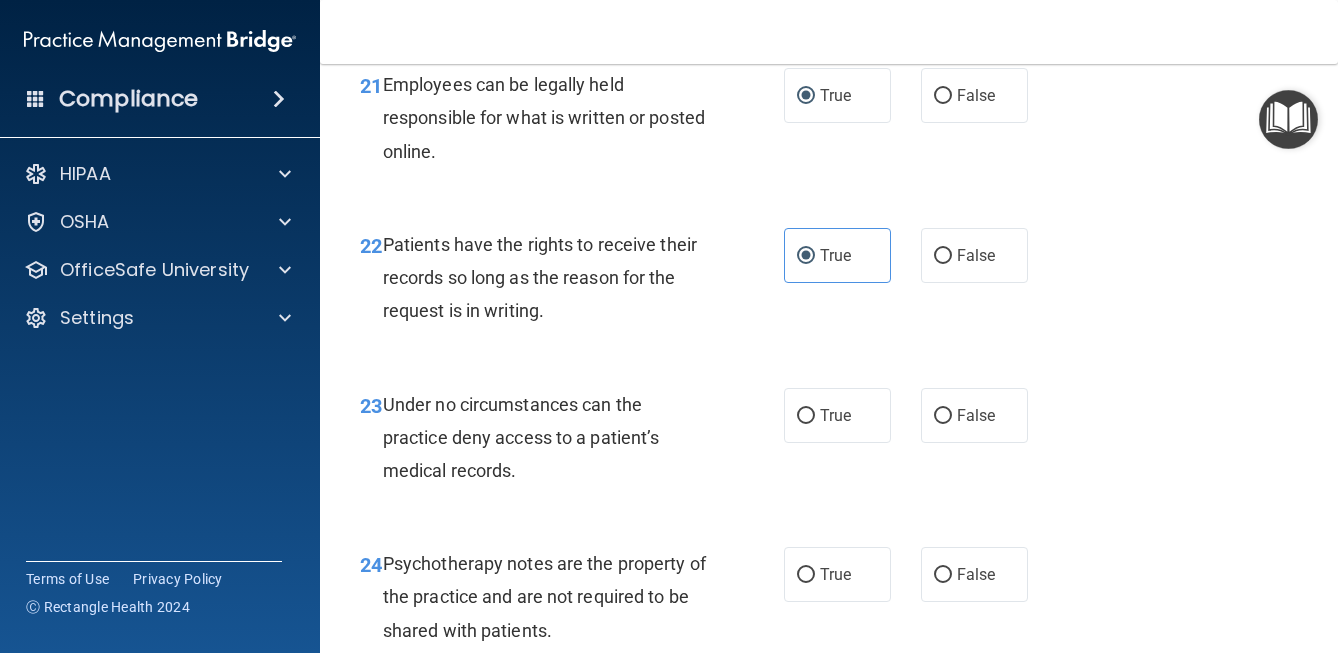 scroll, scrollTop: 4629, scrollLeft: 0, axis: vertical 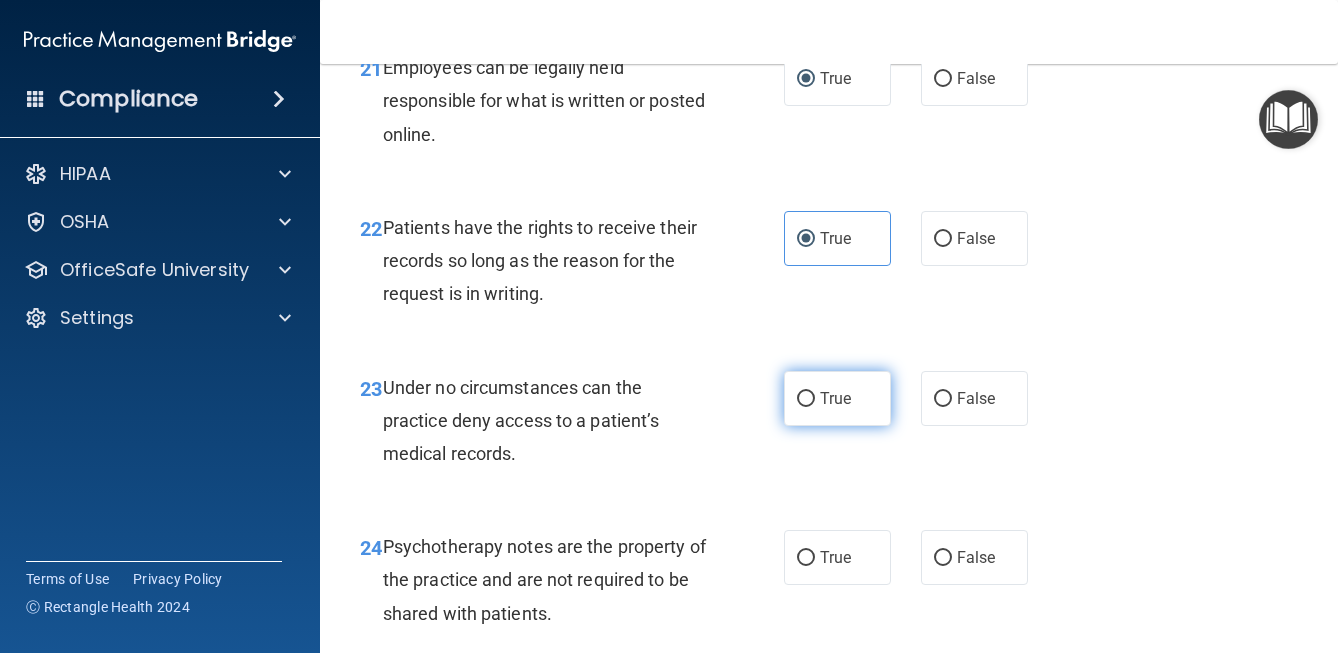 click on "True" at bounding box center [835, 398] 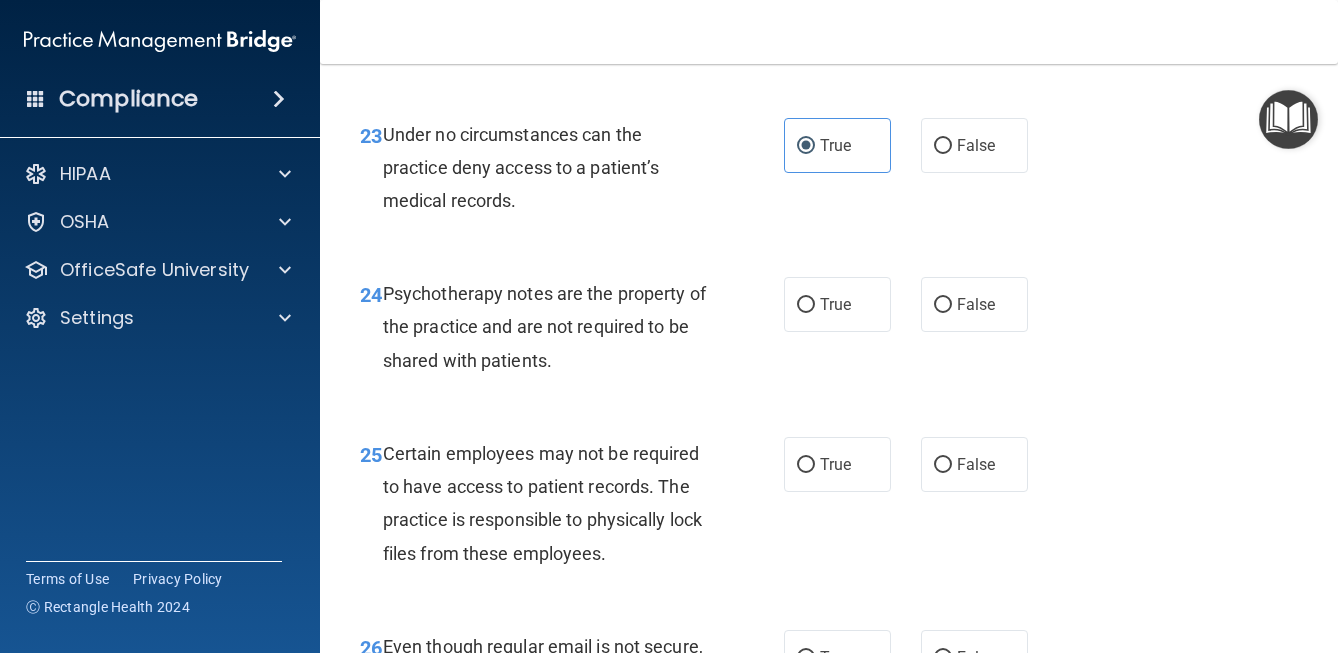 scroll, scrollTop: 4889, scrollLeft: 0, axis: vertical 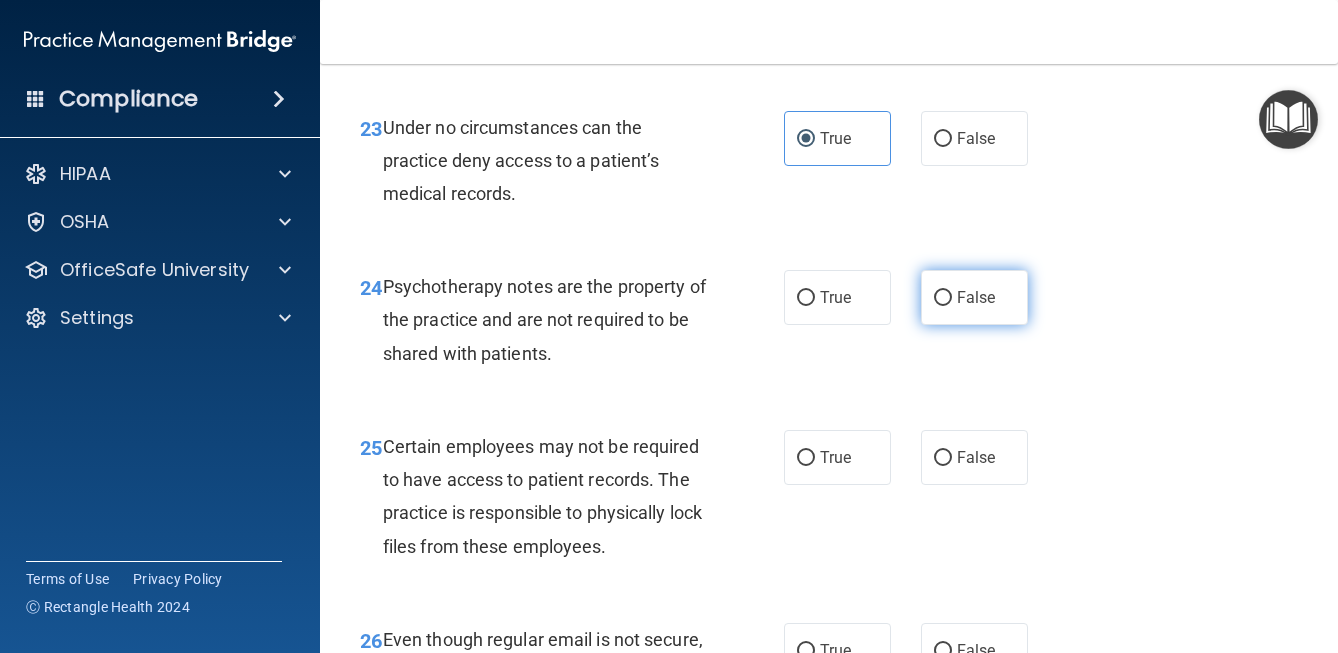 click on "False" at bounding box center (943, 298) 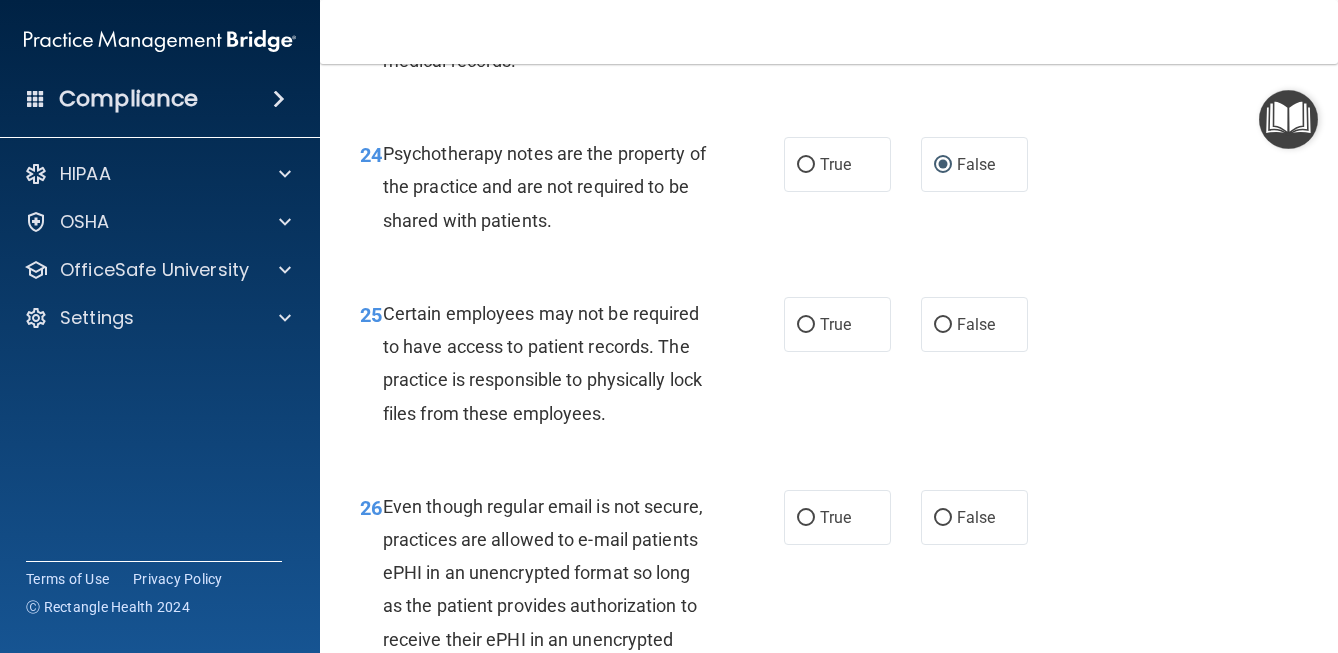 scroll, scrollTop: 5045, scrollLeft: 0, axis: vertical 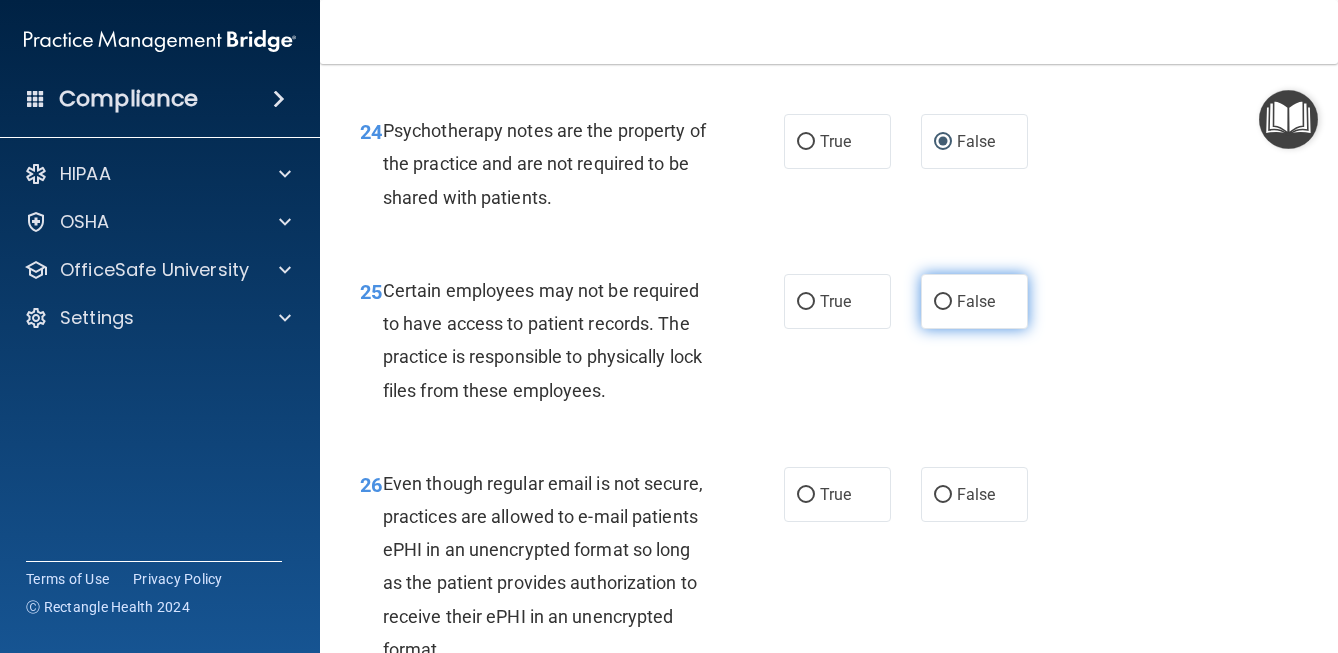 click on "False" at bounding box center (943, 302) 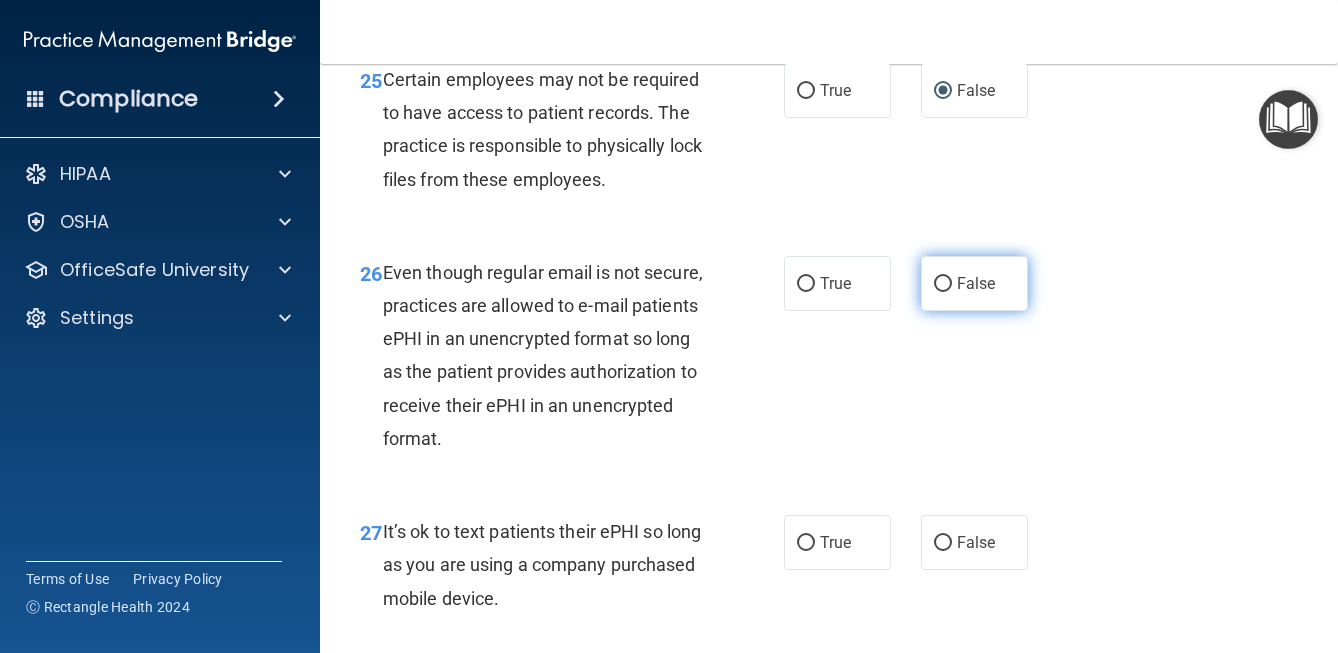 scroll, scrollTop: 5259, scrollLeft: 0, axis: vertical 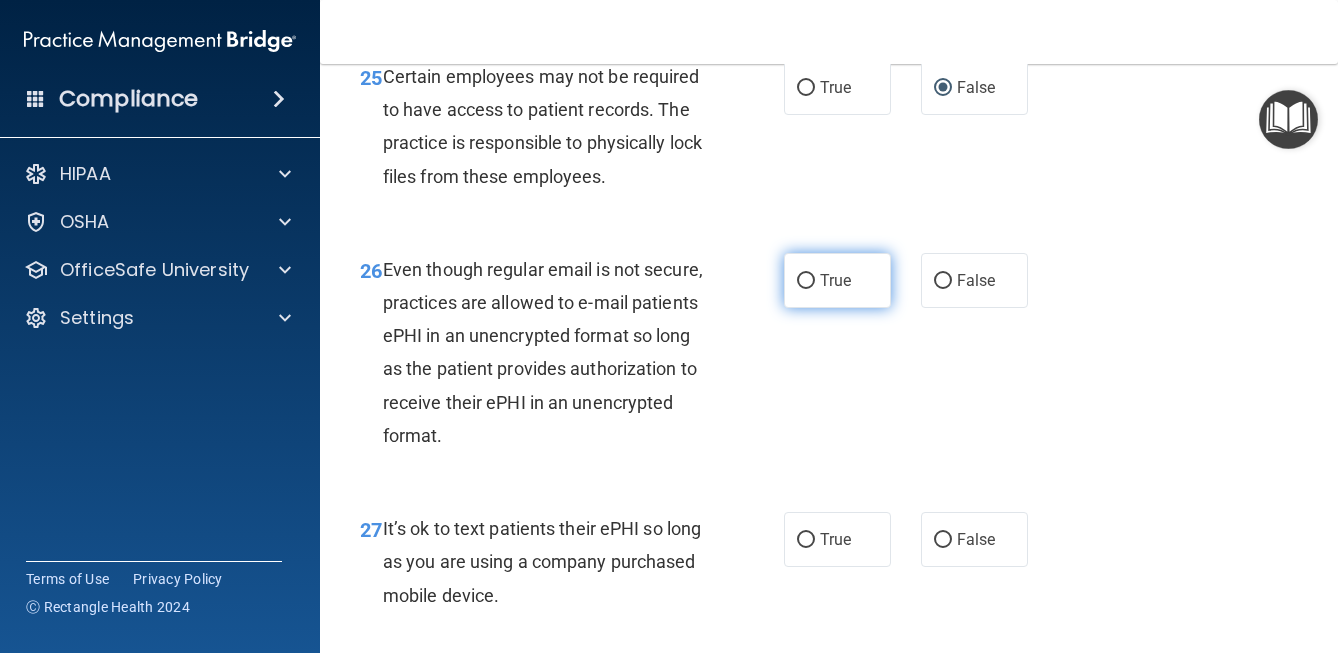 click on "True" at bounding box center [835, 280] 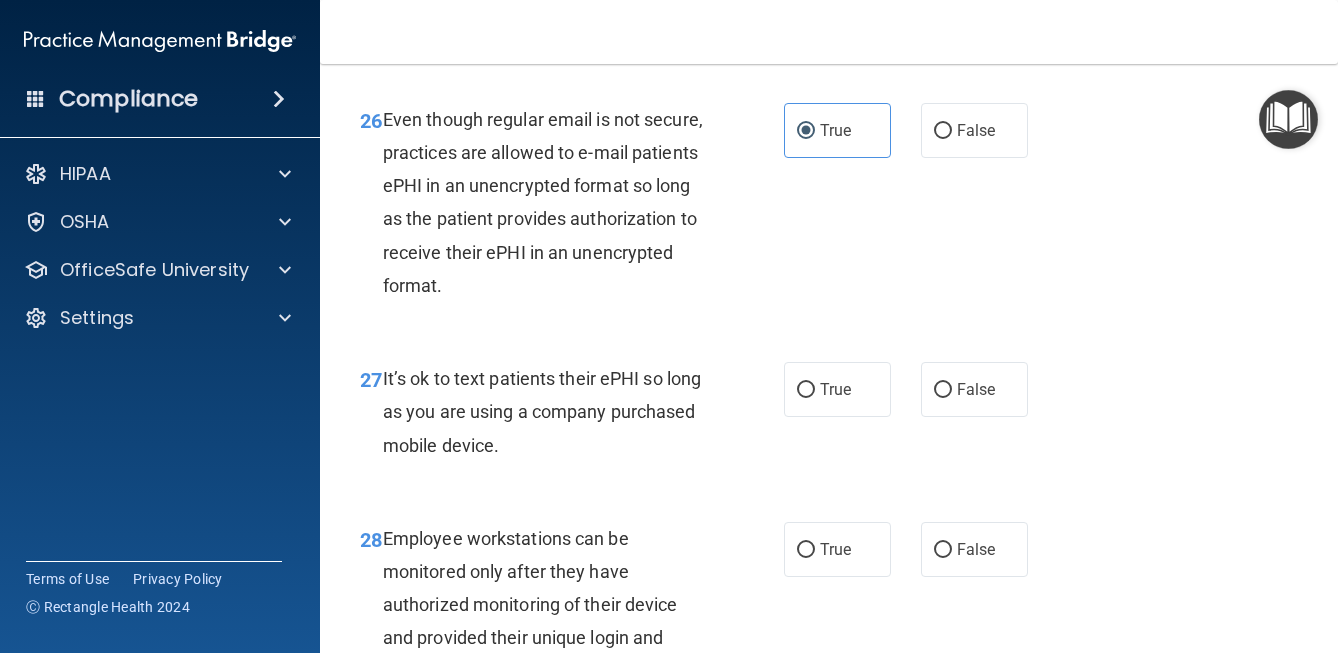 scroll, scrollTop: 5423, scrollLeft: 0, axis: vertical 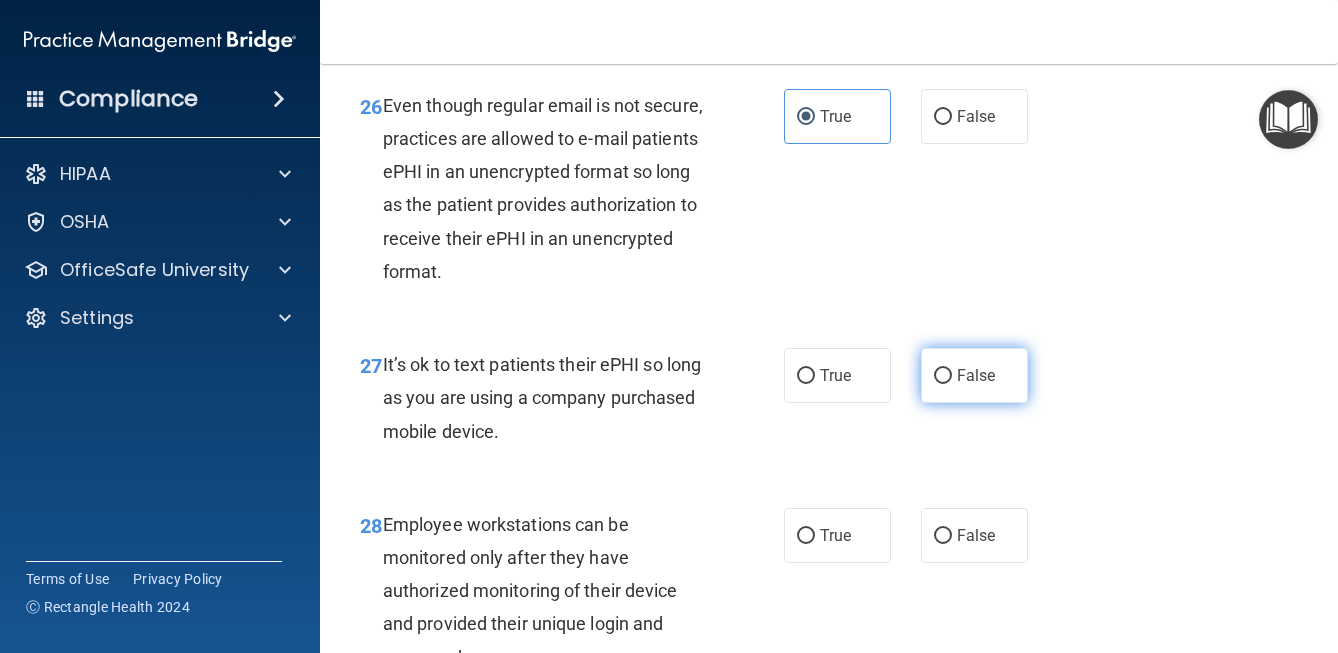 click on "False" at bounding box center (976, 375) 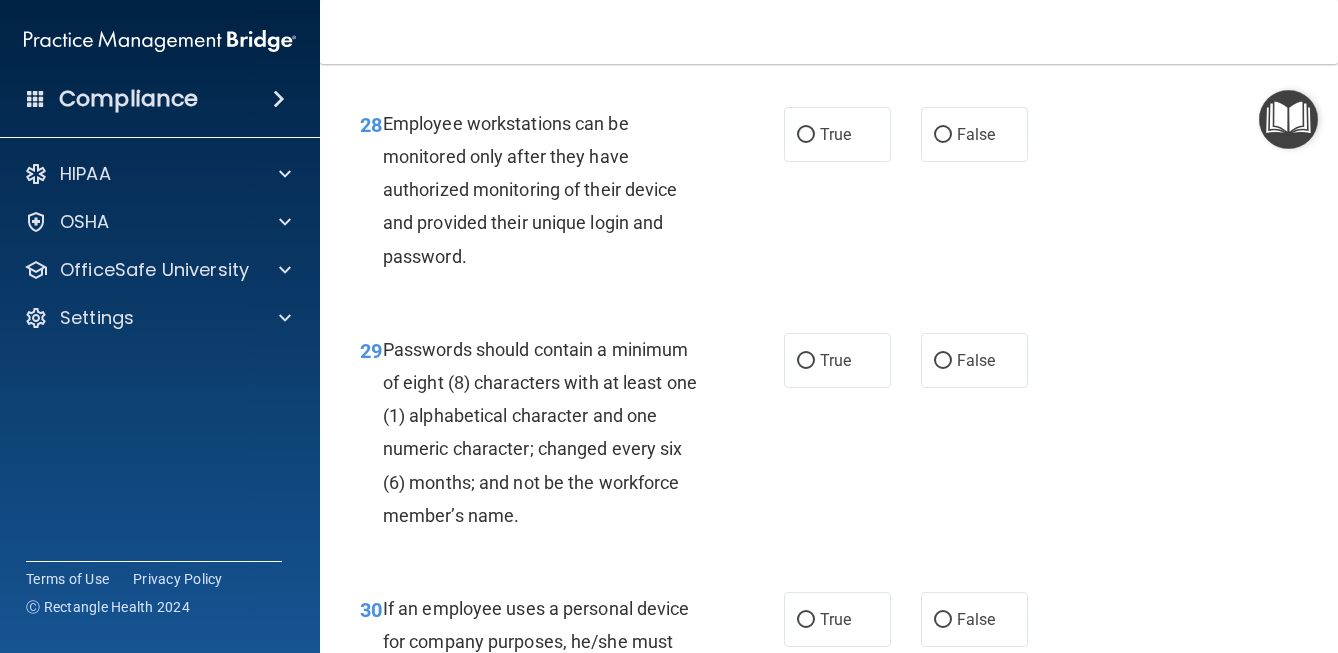 scroll, scrollTop: 5839, scrollLeft: 0, axis: vertical 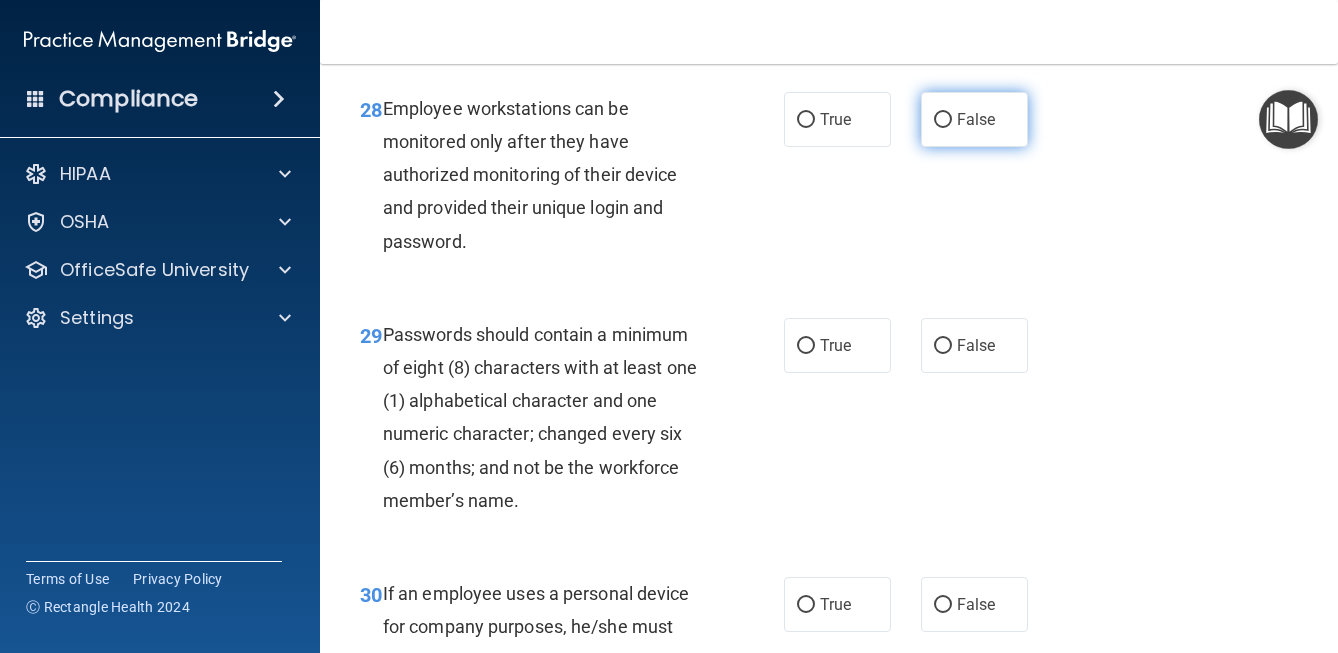 click on "False" at bounding box center (974, 119) 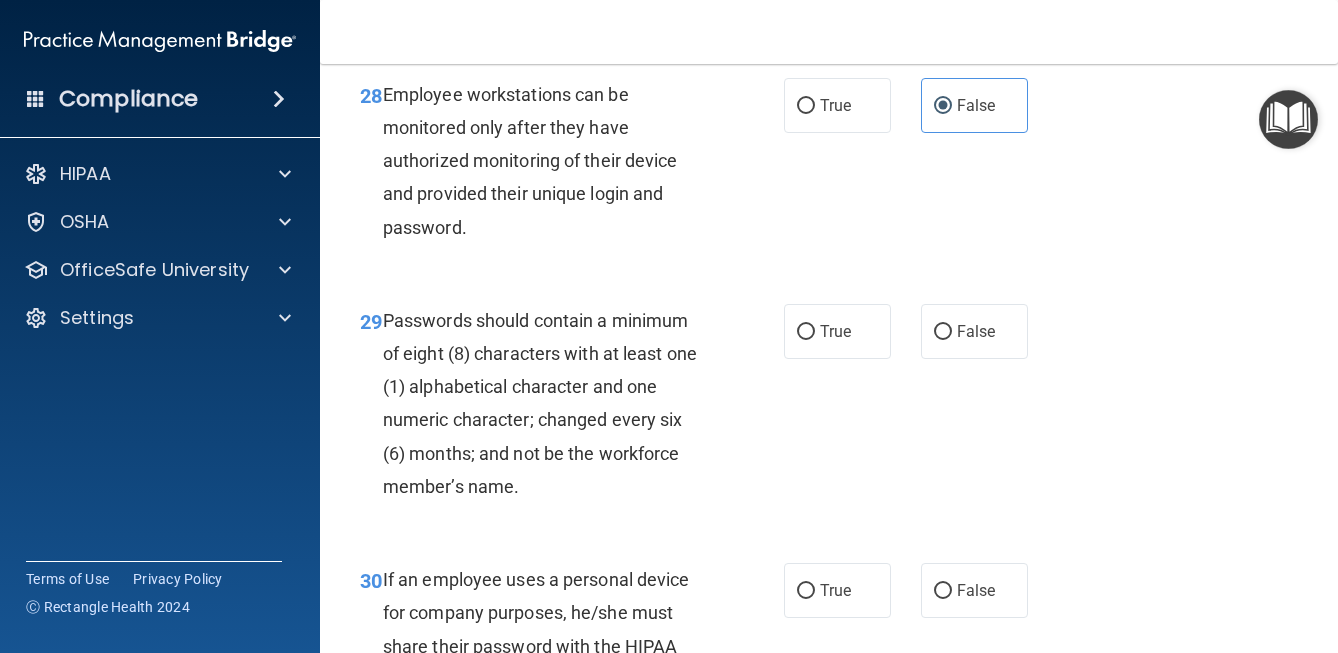 scroll, scrollTop: 5865, scrollLeft: 0, axis: vertical 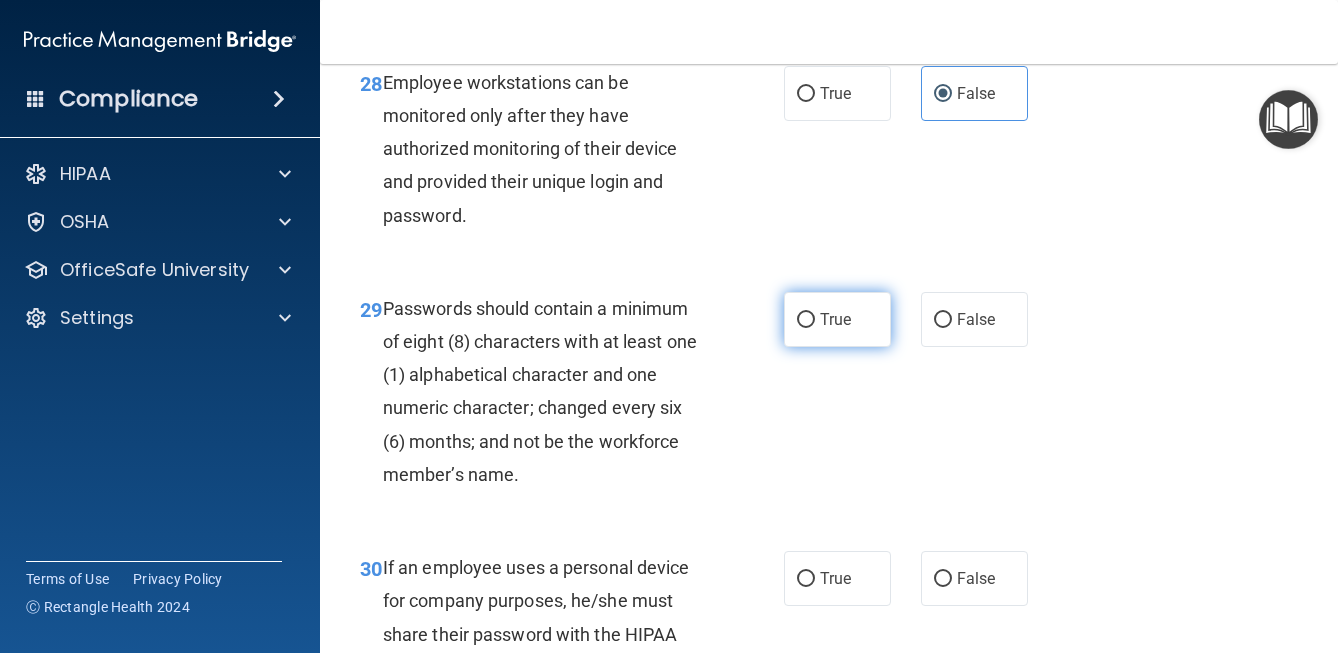 click on "True" at bounding box center [835, 319] 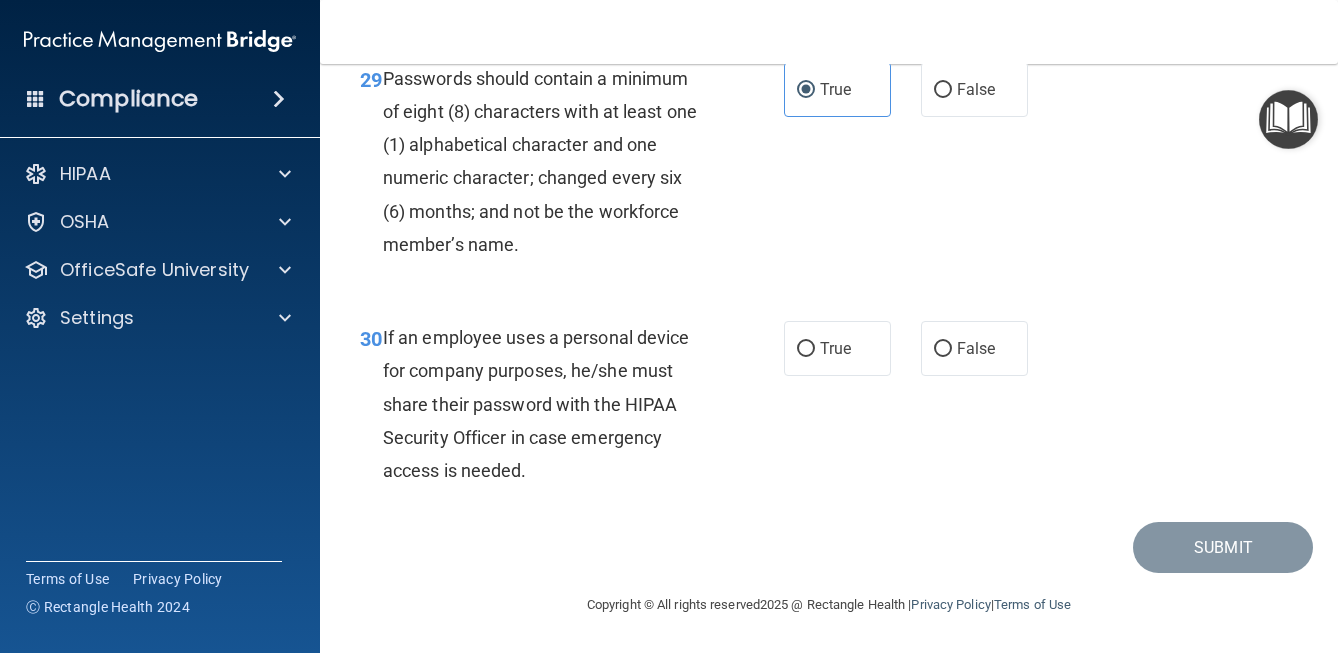 scroll, scrollTop: 6129, scrollLeft: 0, axis: vertical 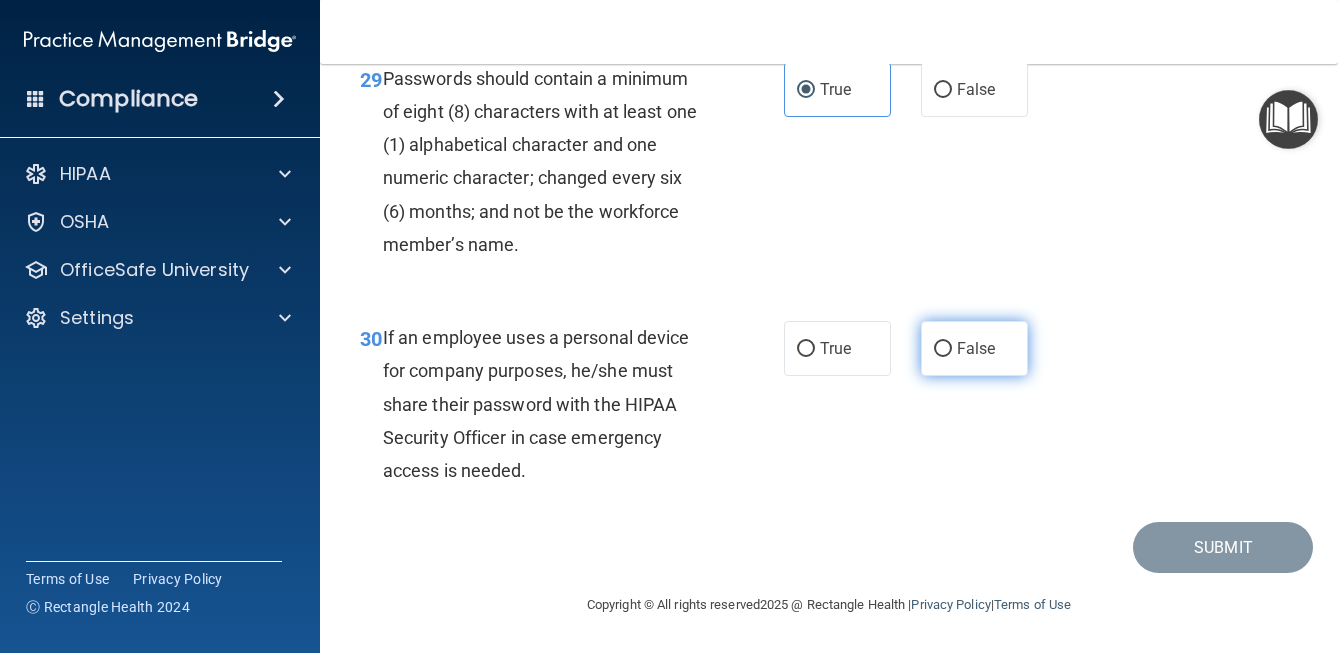 click on "False" at bounding box center [976, 348] 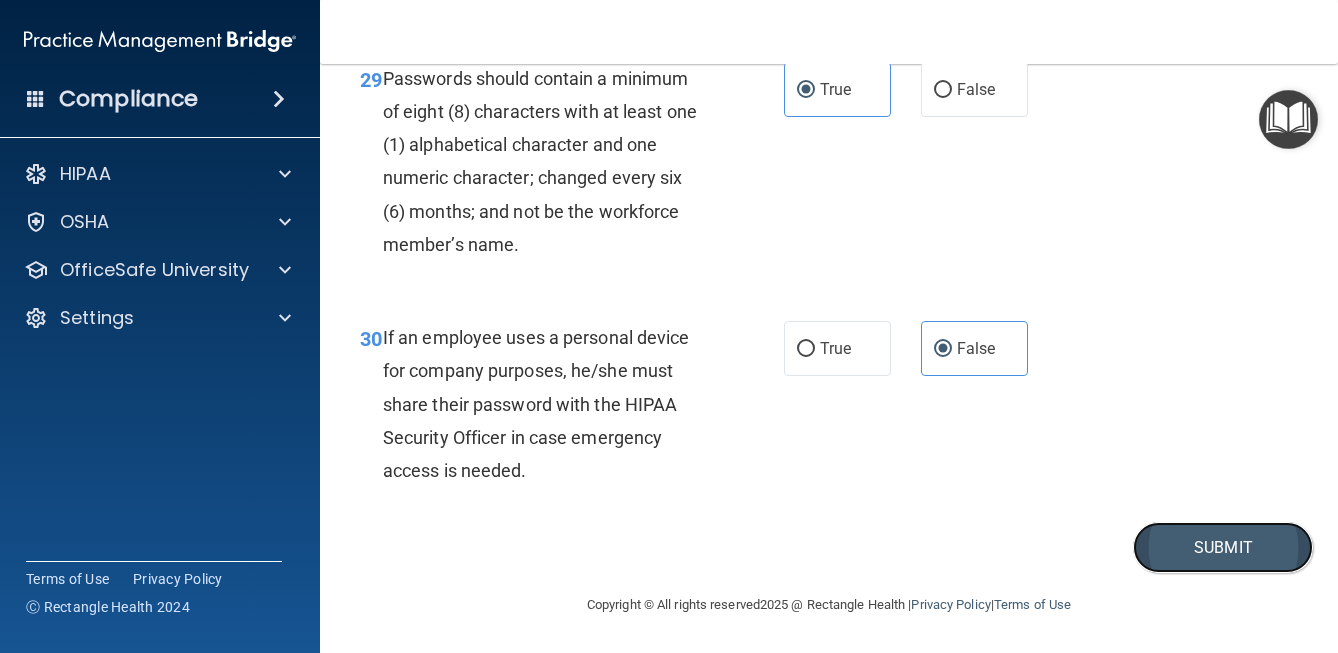 click on "Submit" at bounding box center [1223, 547] 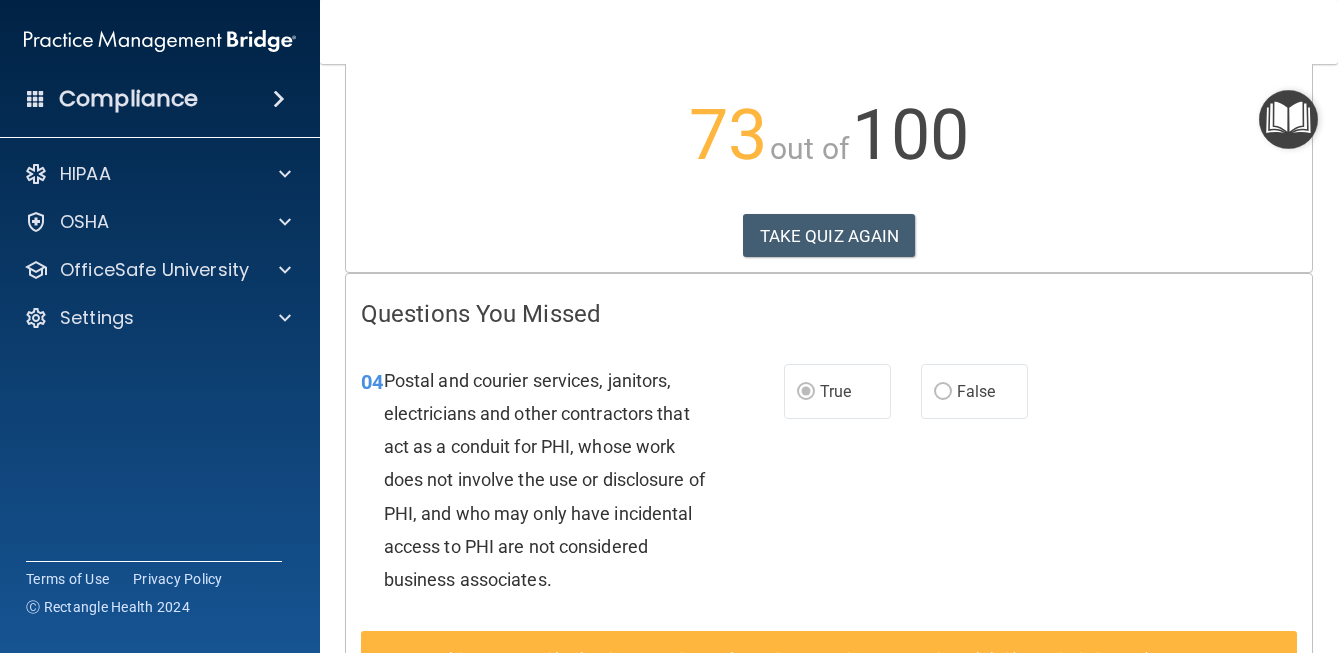 scroll, scrollTop: 0, scrollLeft: 0, axis: both 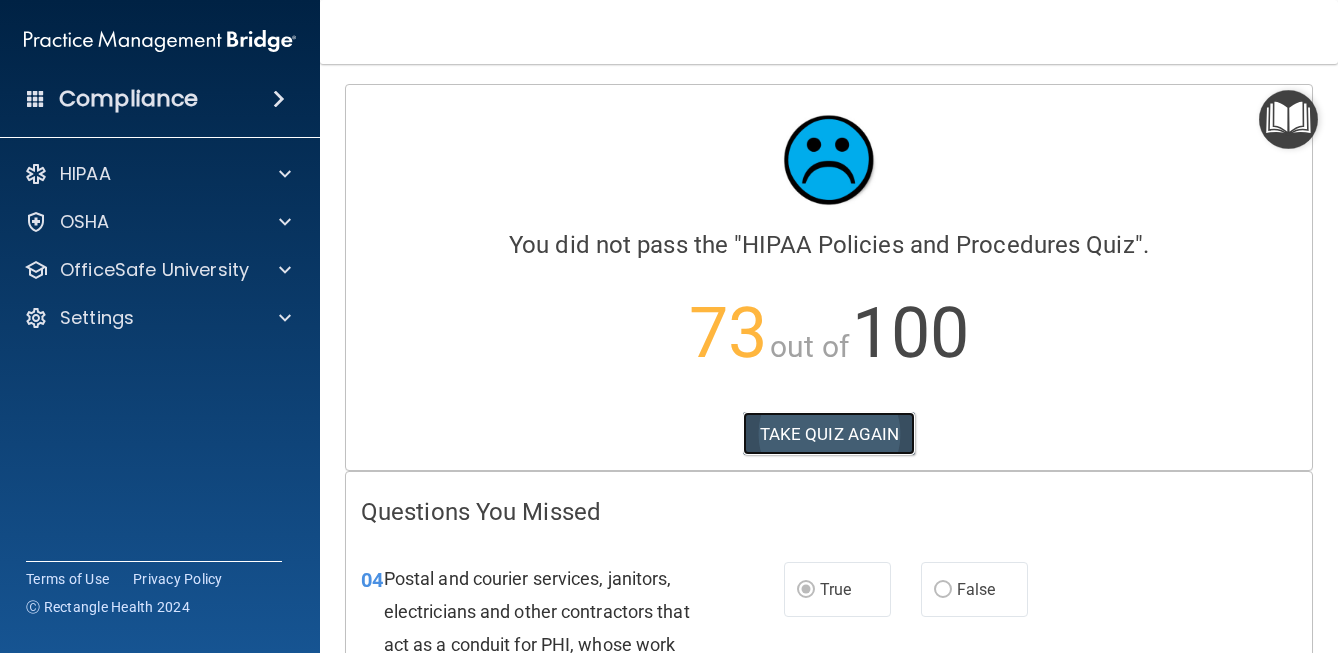click on "TAKE QUIZ AGAIN" at bounding box center (829, 434) 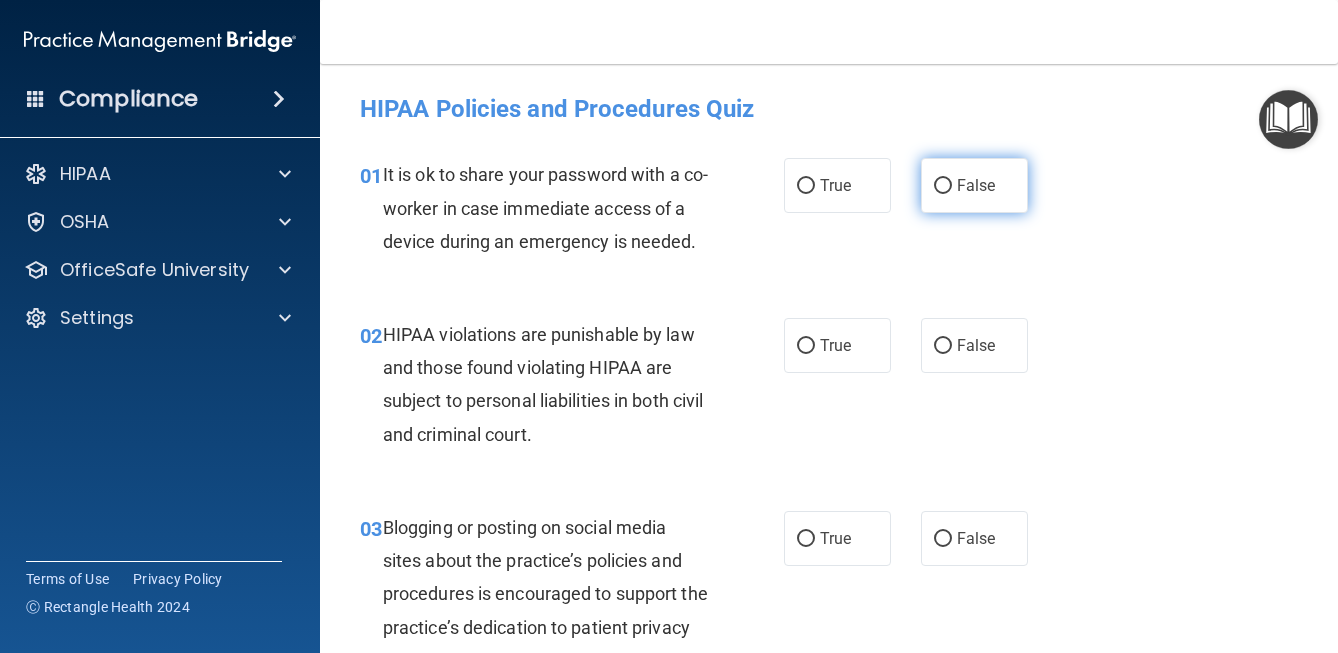 click on "False" at bounding box center (943, 186) 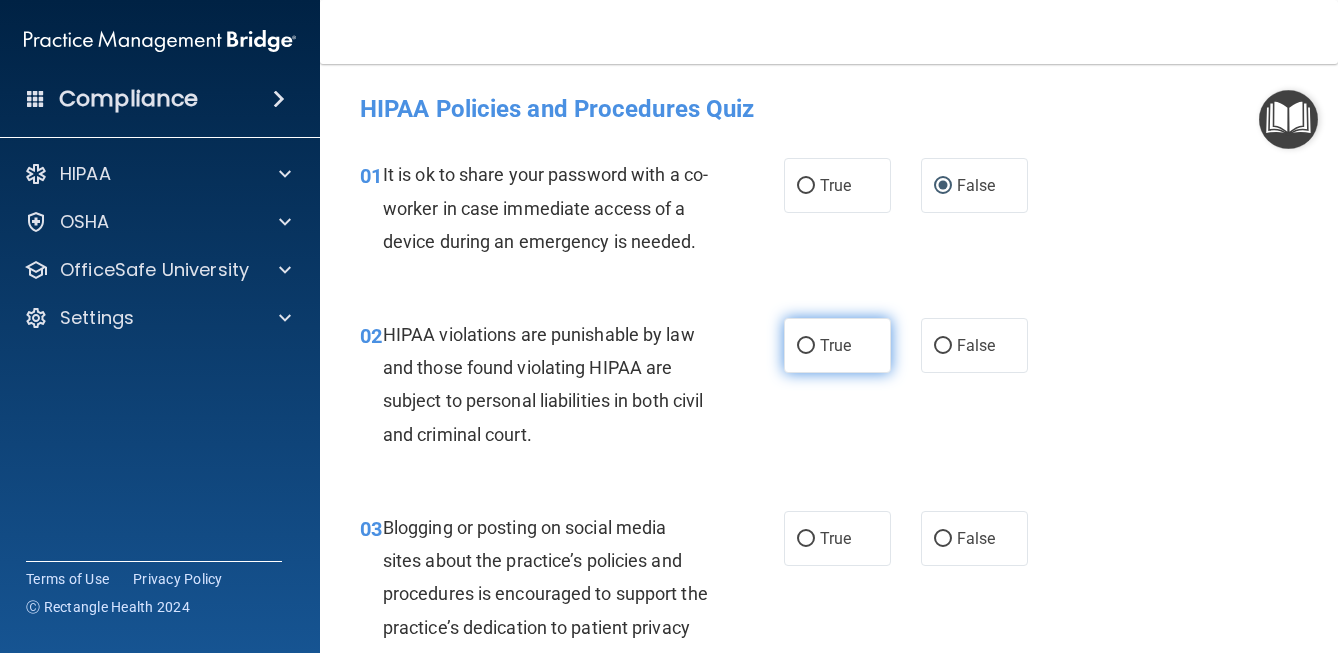 click on "True" at bounding box center [835, 345] 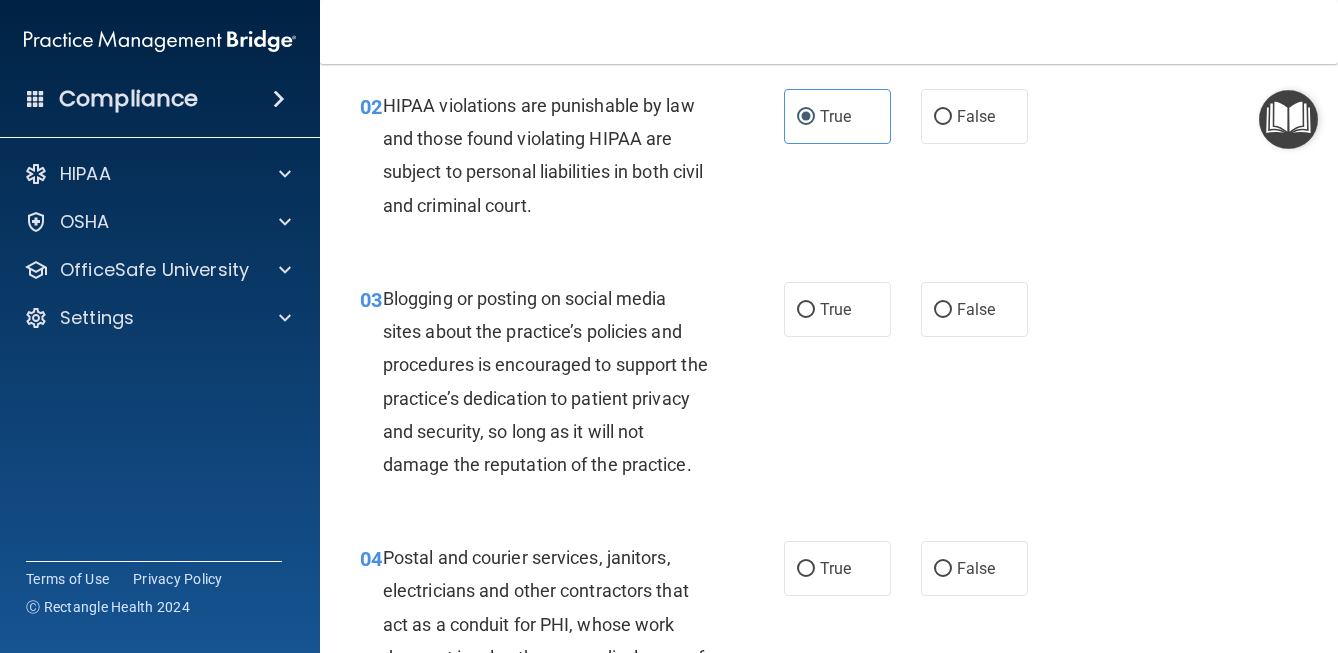 scroll, scrollTop: 231, scrollLeft: 0, axis: vertical 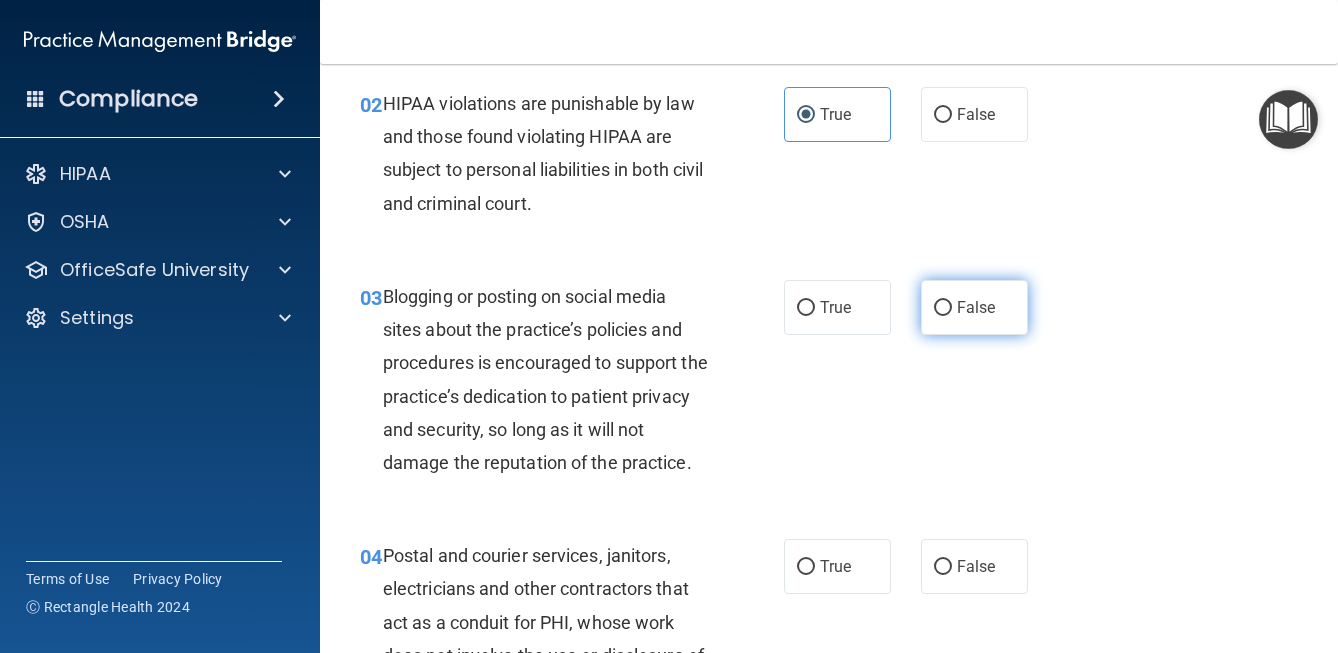 click on "False" at bounding box center (943, 308) 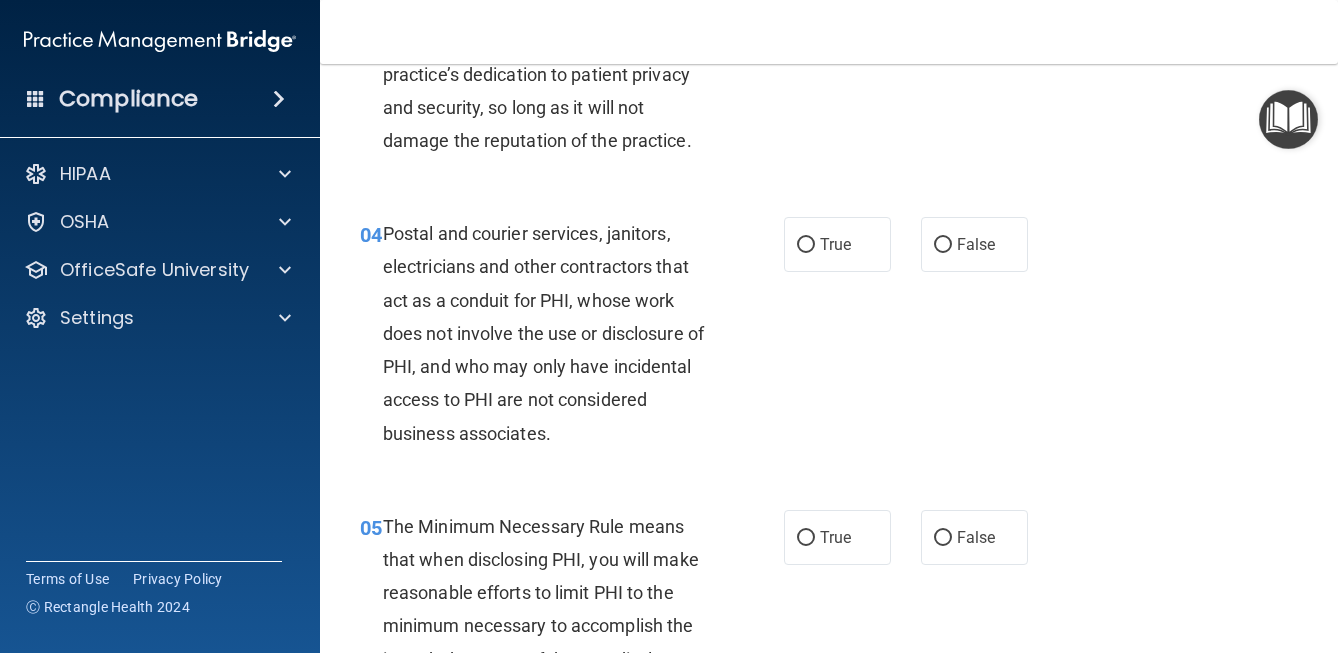 scroll, scrollTop: 576, scrollLeft: 0, axis: vertical 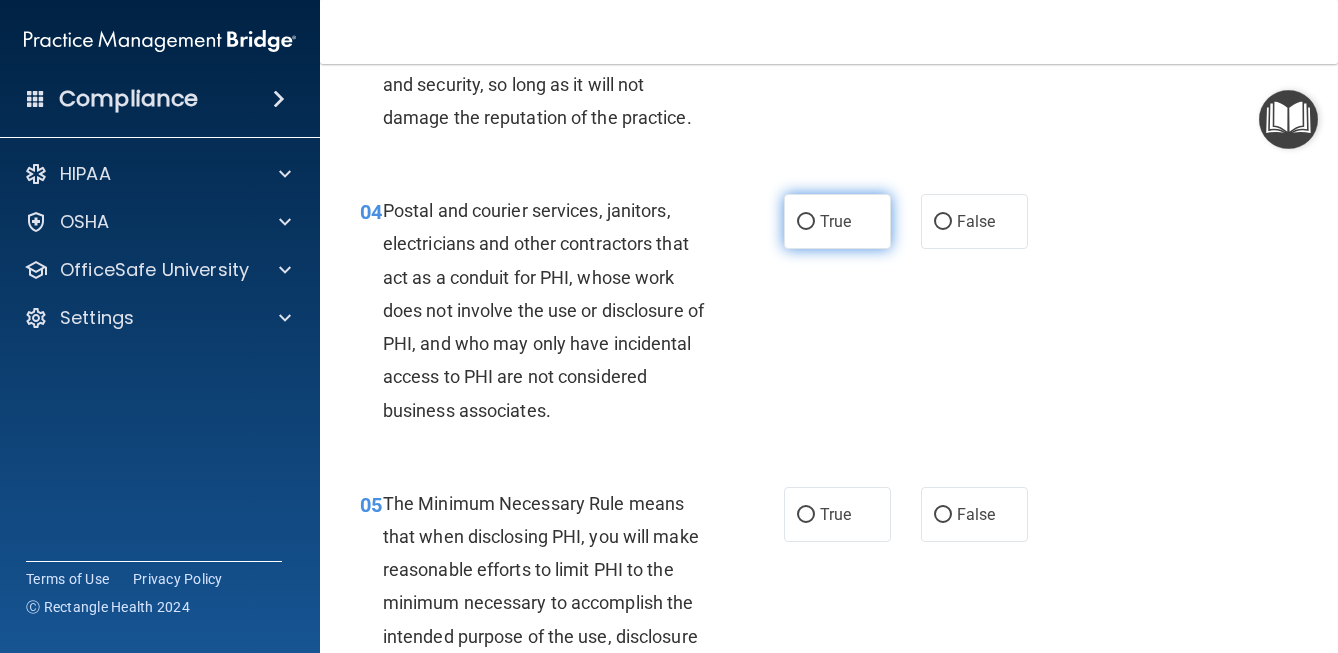 click on "True" at bounding box center [837, 221] 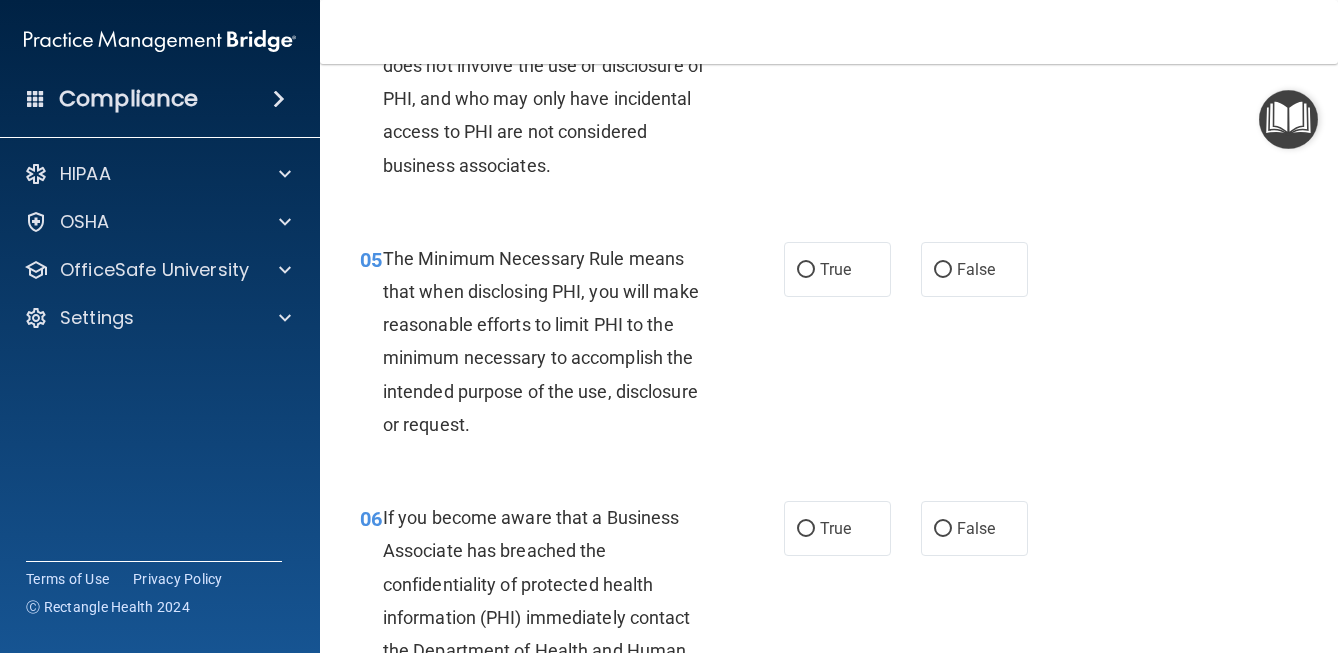 scroll, scrollTop: 836, scrollLeft: 0, axis: vertical 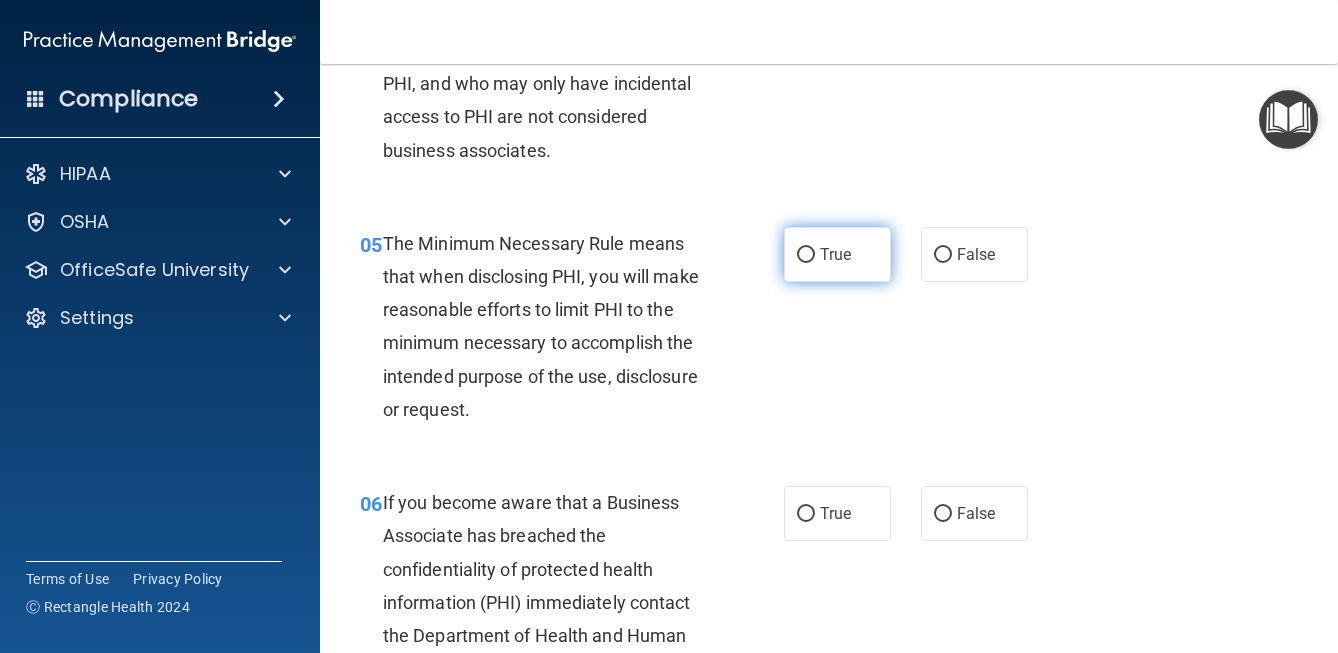 click on "True" at bounding box center [806, 255] 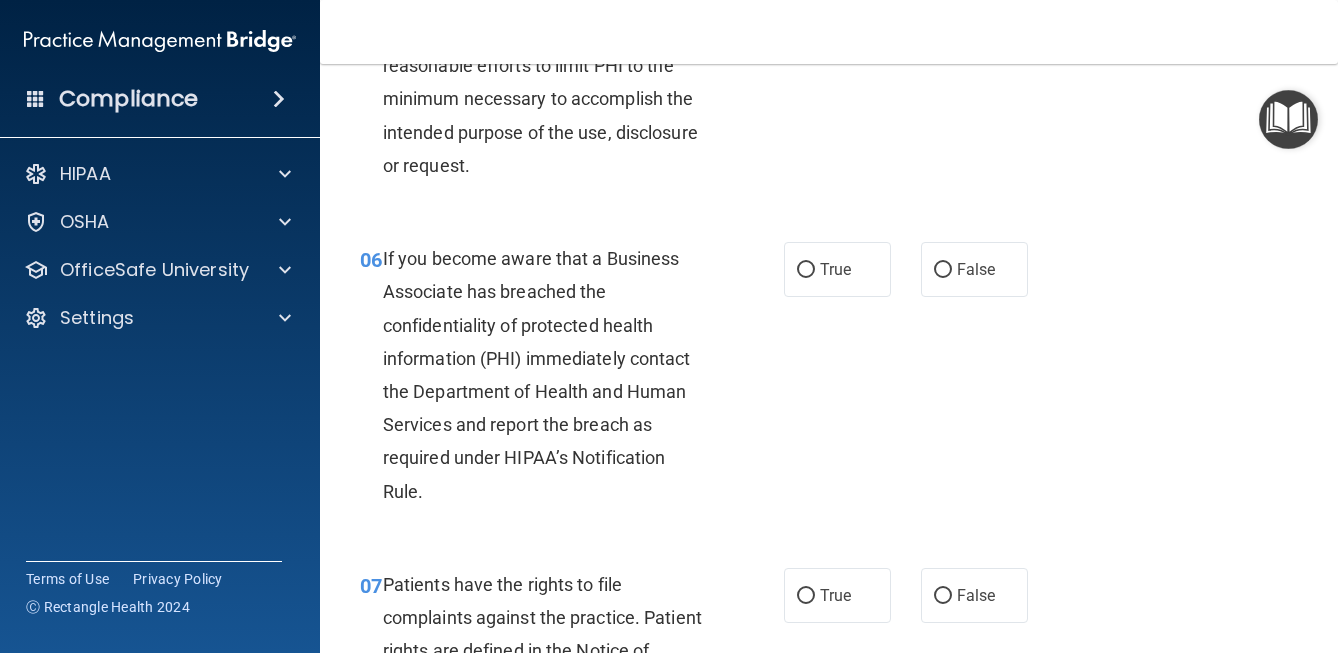 scroll, scrollTop: 1081, scrollLeft: 0, axis: vertical 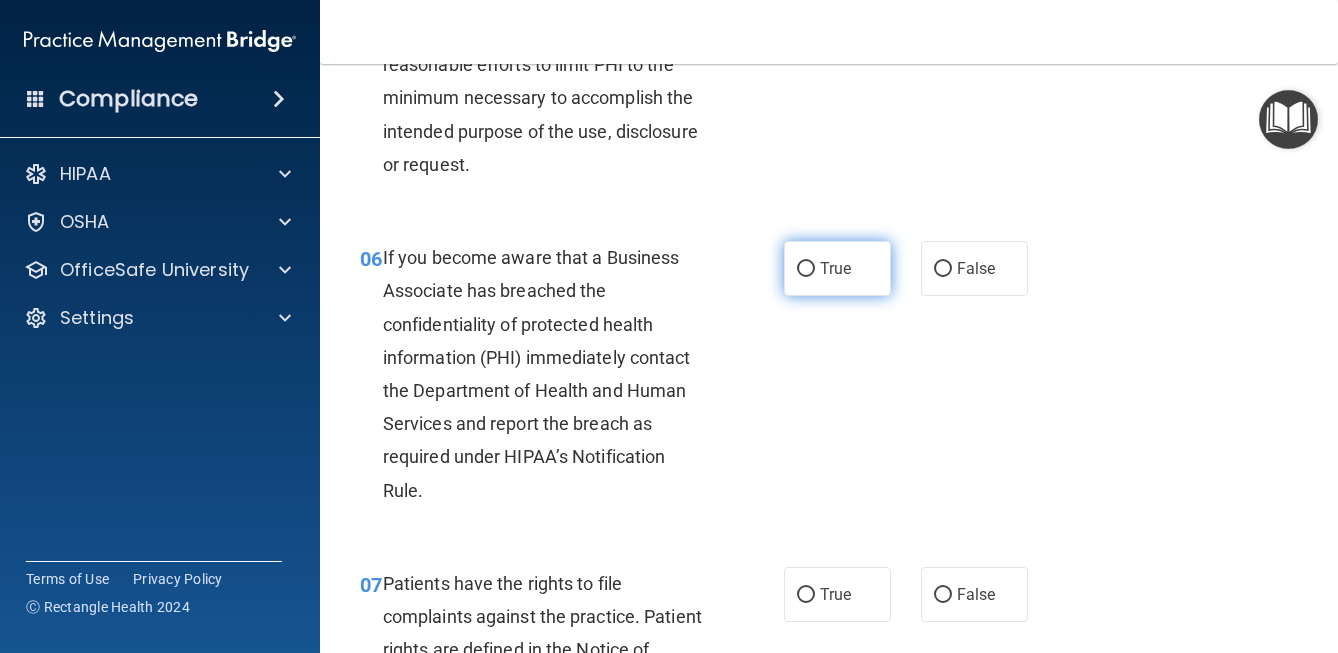click on "True" at bounding box center [835, 268] 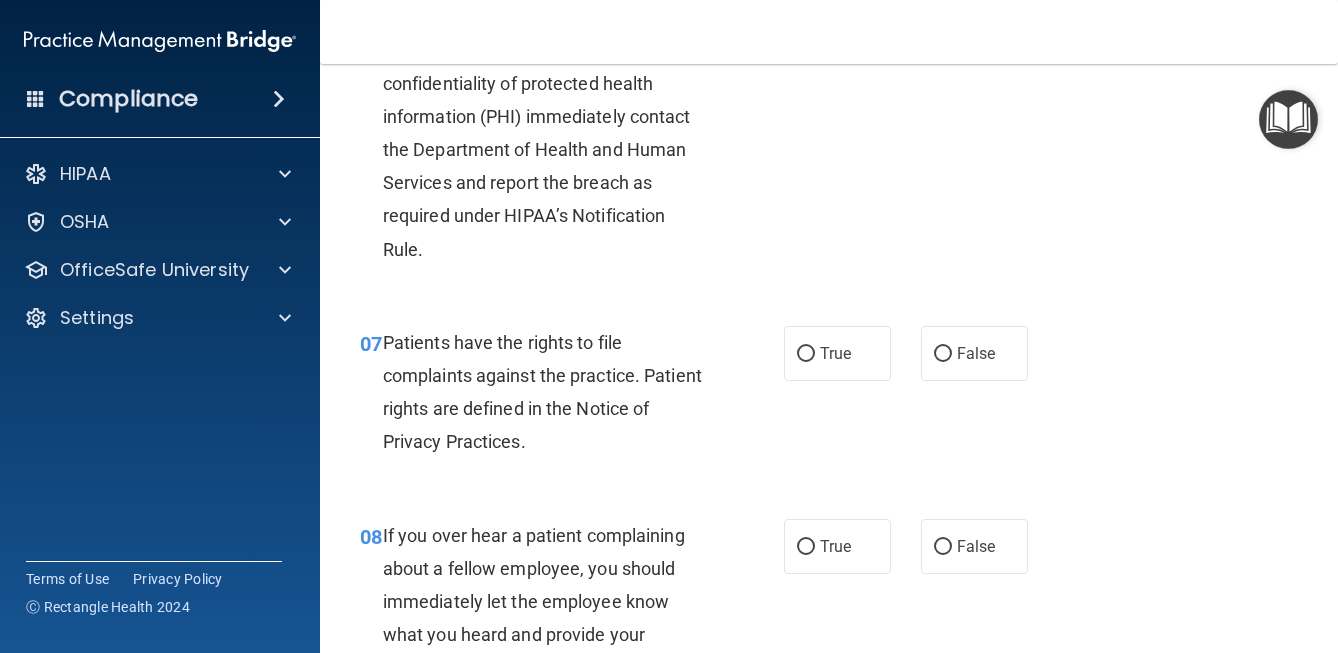 scroll, scrollTop: 1327, scrollLeft: 0, axis: vertical 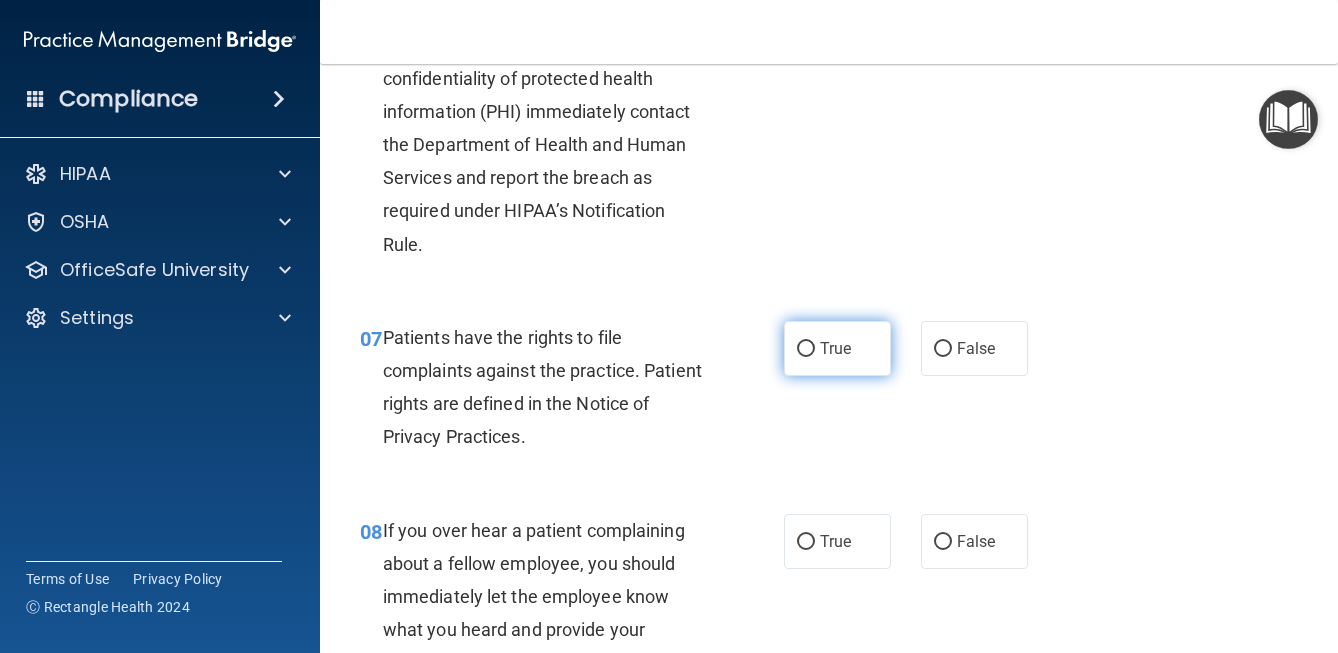 click on "True" at bounding box center [835, 348] 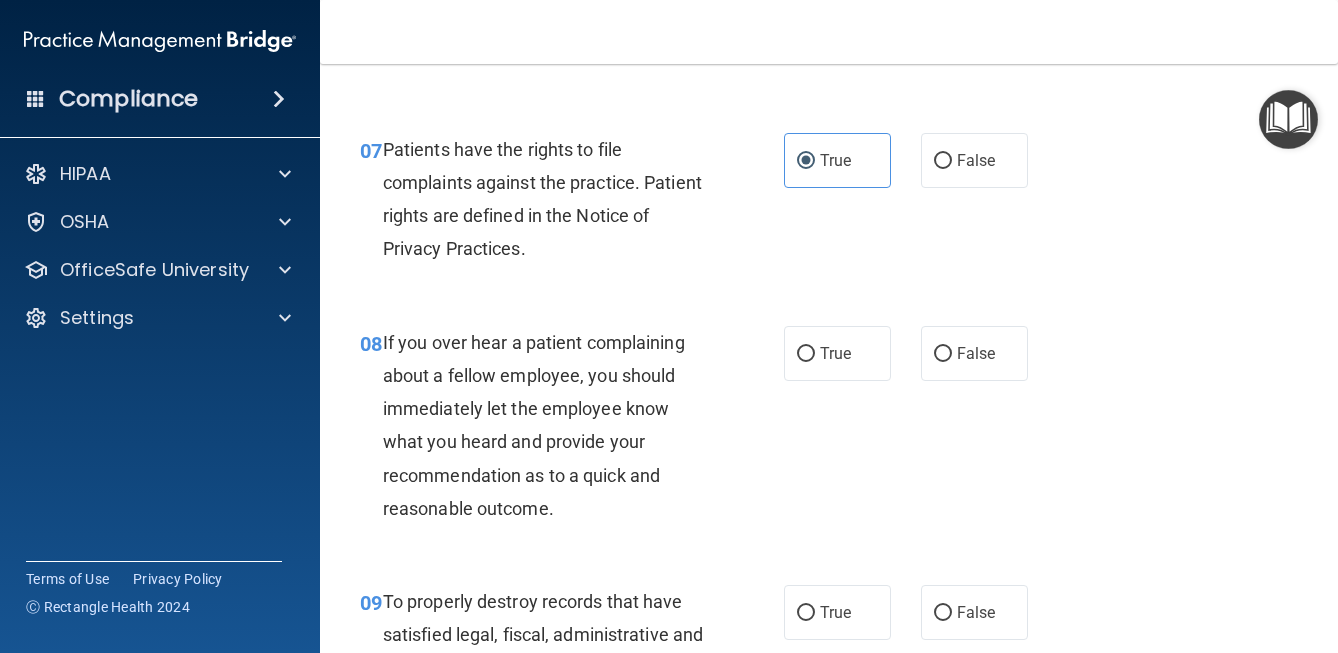 scroll, scrollTop: 1519, scrollLeft: 0, axis: vertical 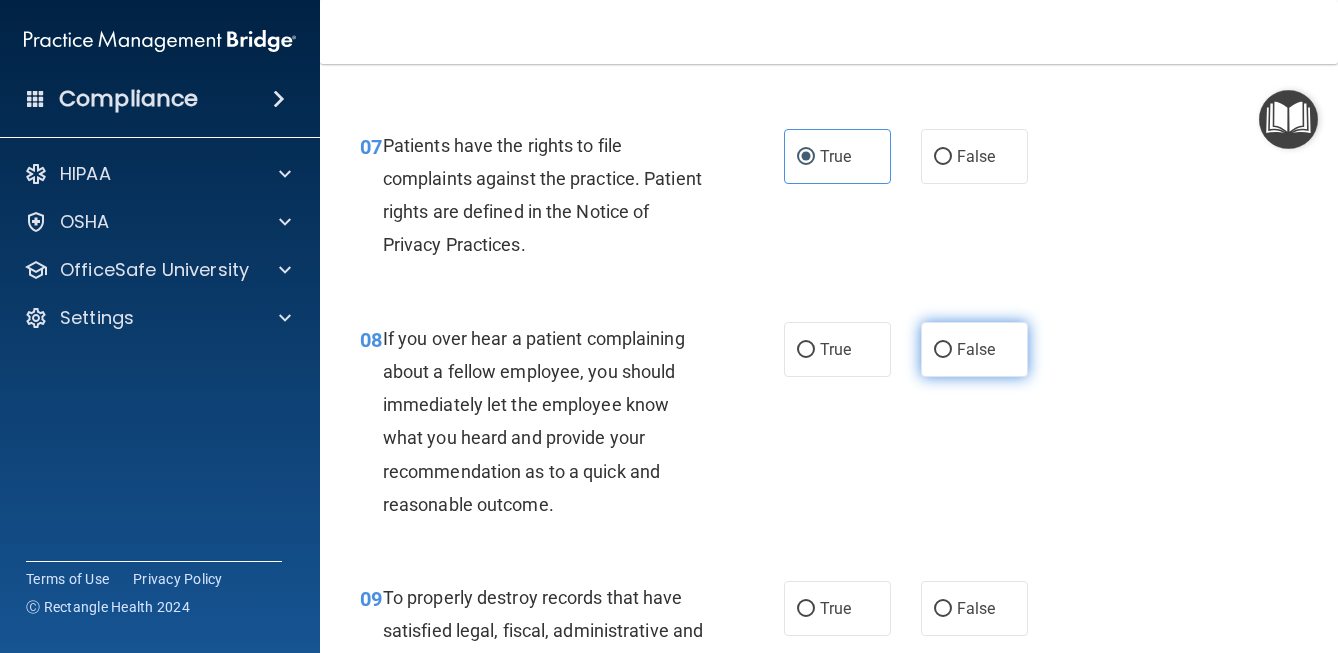 click on "False" at bounding box center [976, 349] 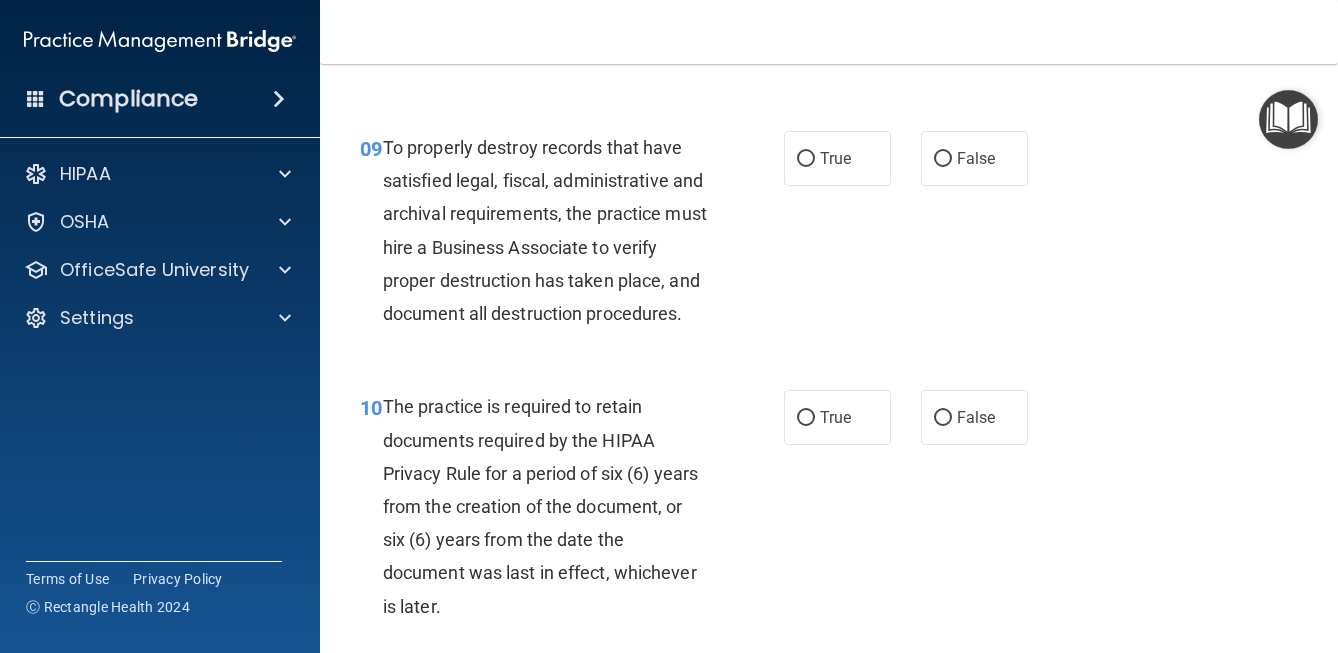 scroll, scrollTop: 1984, scrollLeft: 0, axis: vertical 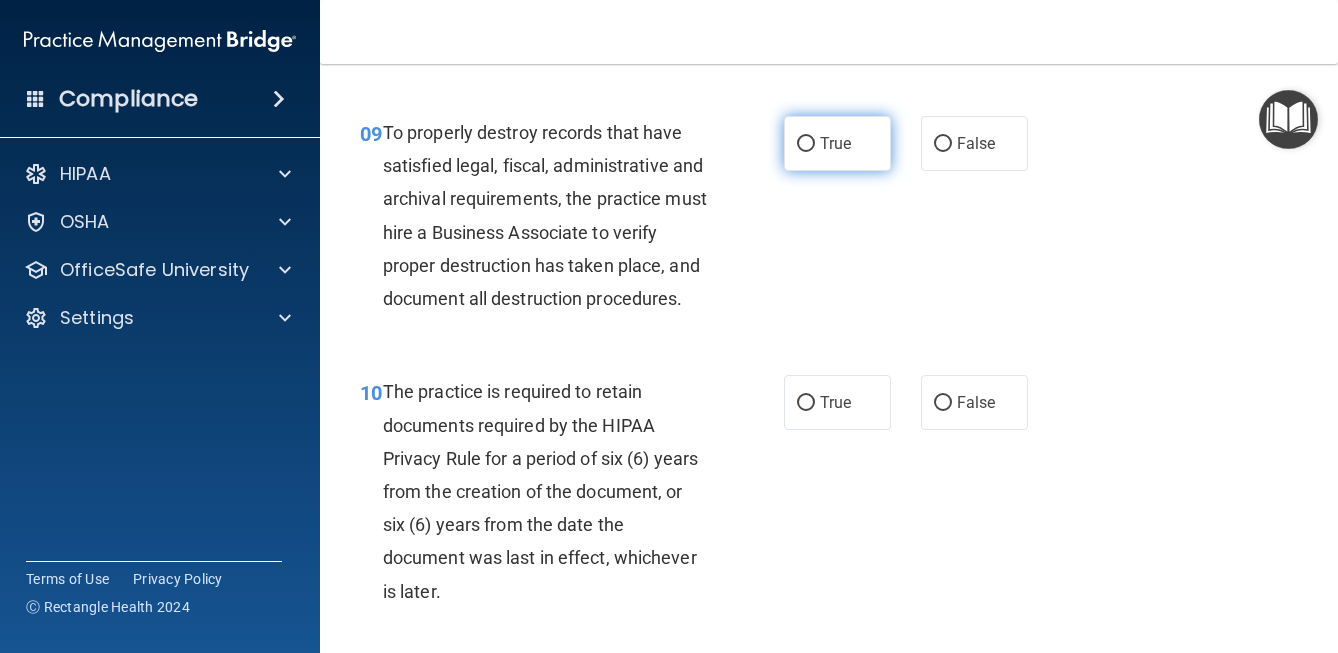 click on "True" at bounding box center (835, 143) 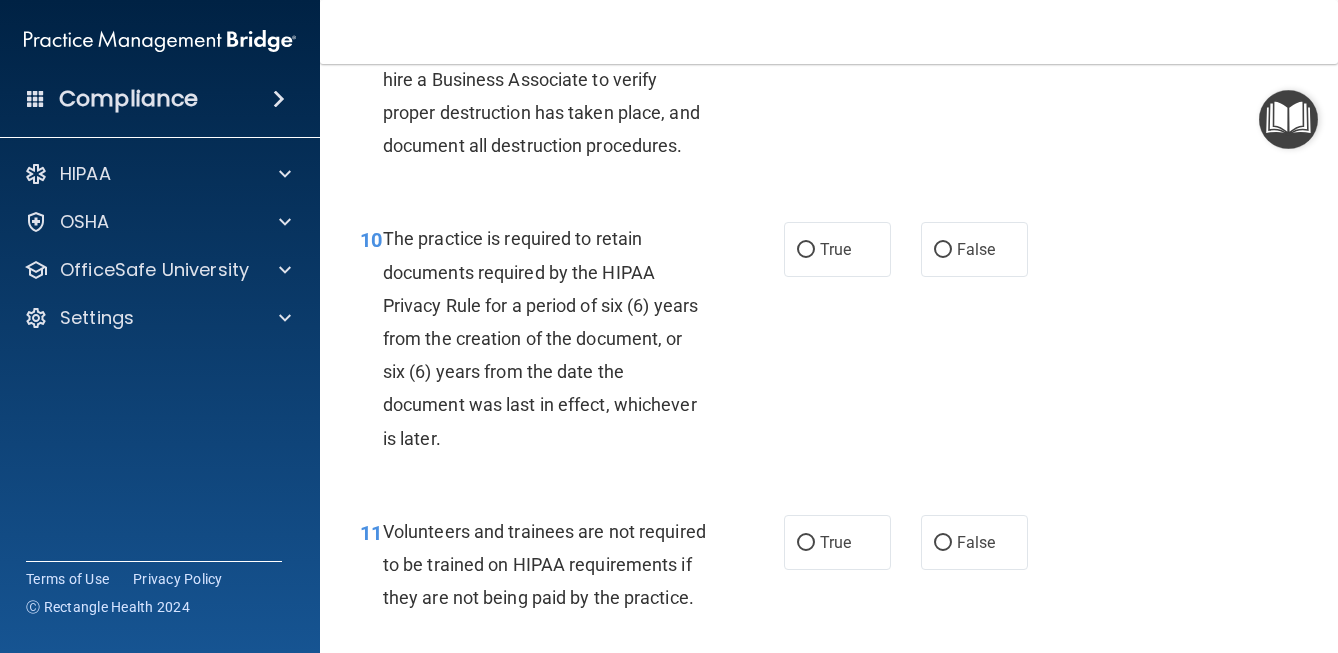 scroll, scrollTop: 2138, scrollLeft: 0, axis: vertical 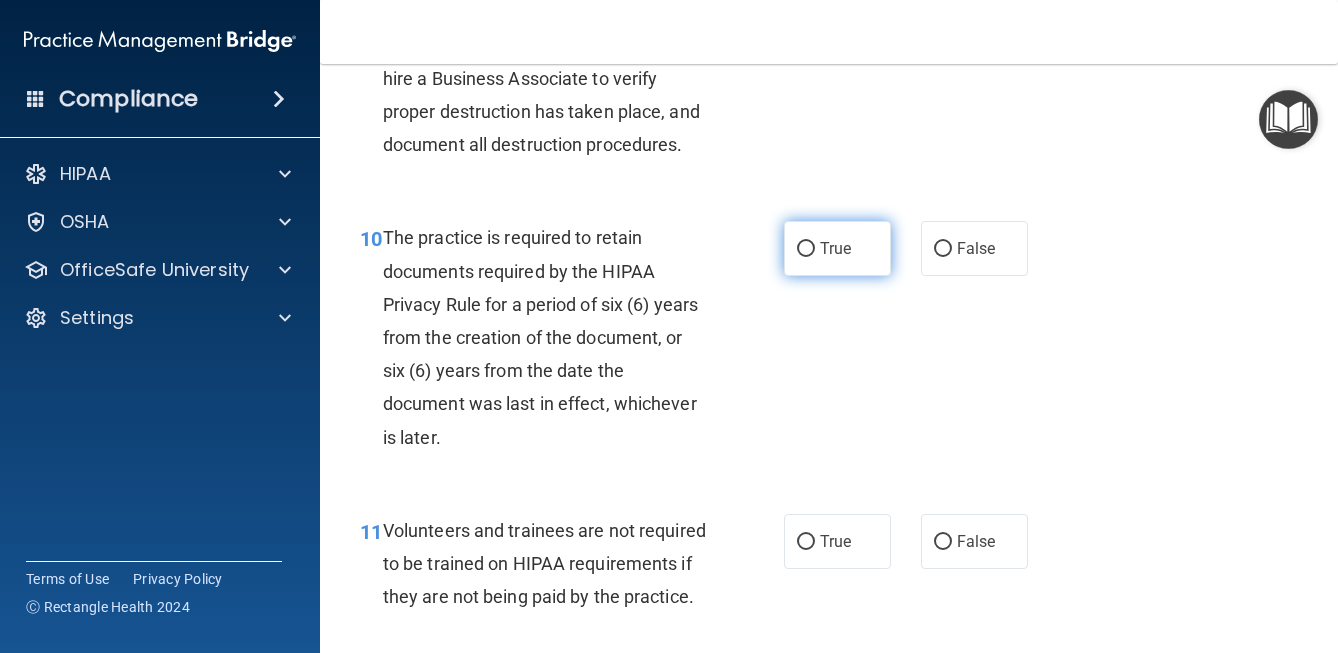 click on "True" at bounding box center [806, 249] 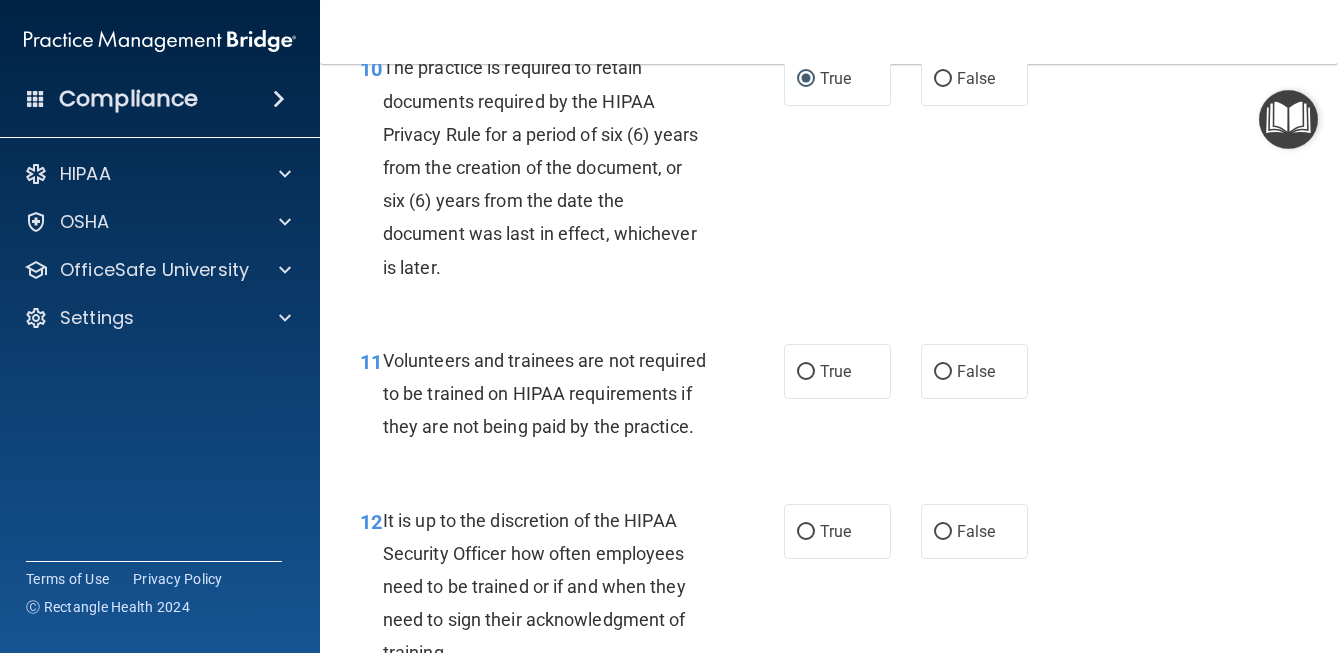 scroll, scrollTop: 2309, scrollLeft: 0, axis: vertical 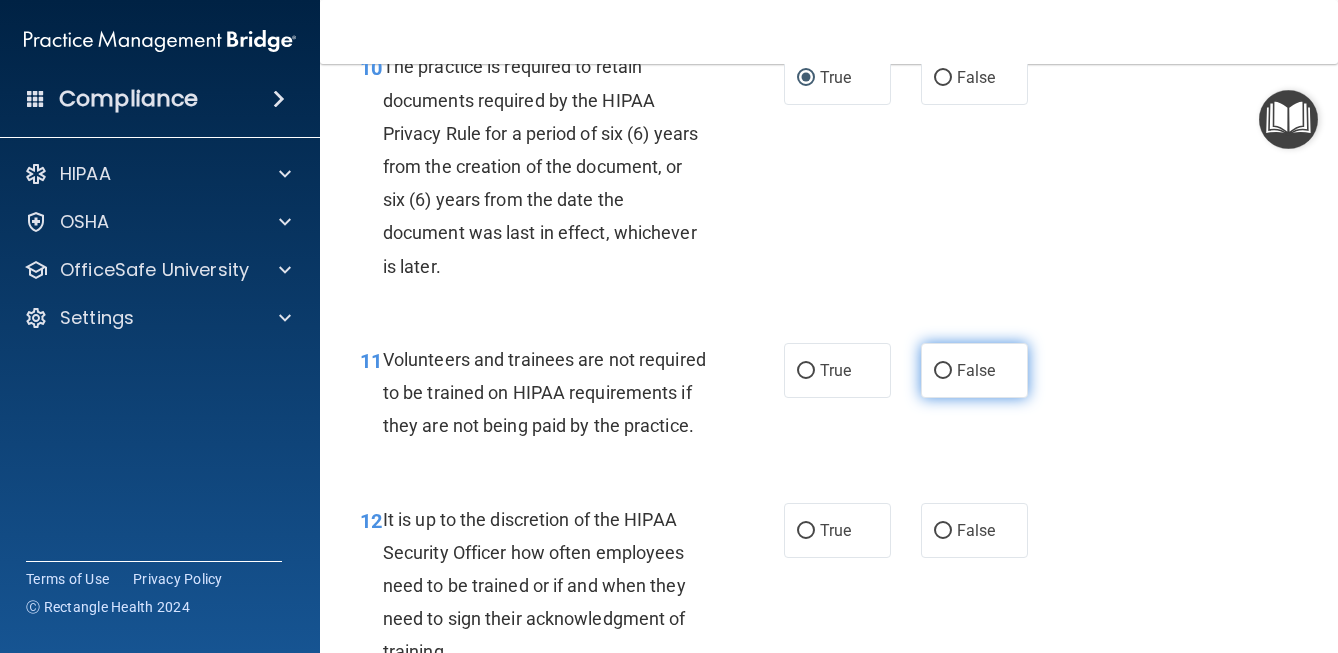 click on "False" at bounding box center (943, 371) 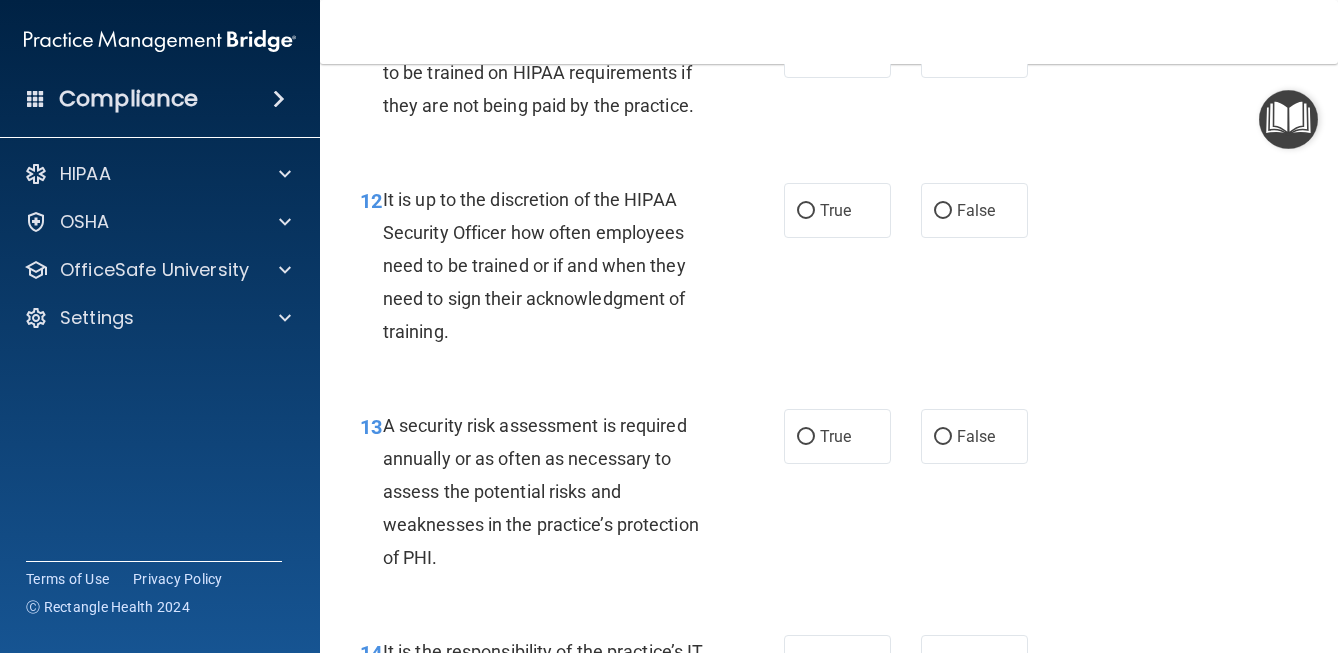 scroll, scrollTop: 2630, scrollLeft: 0, axis: vertical 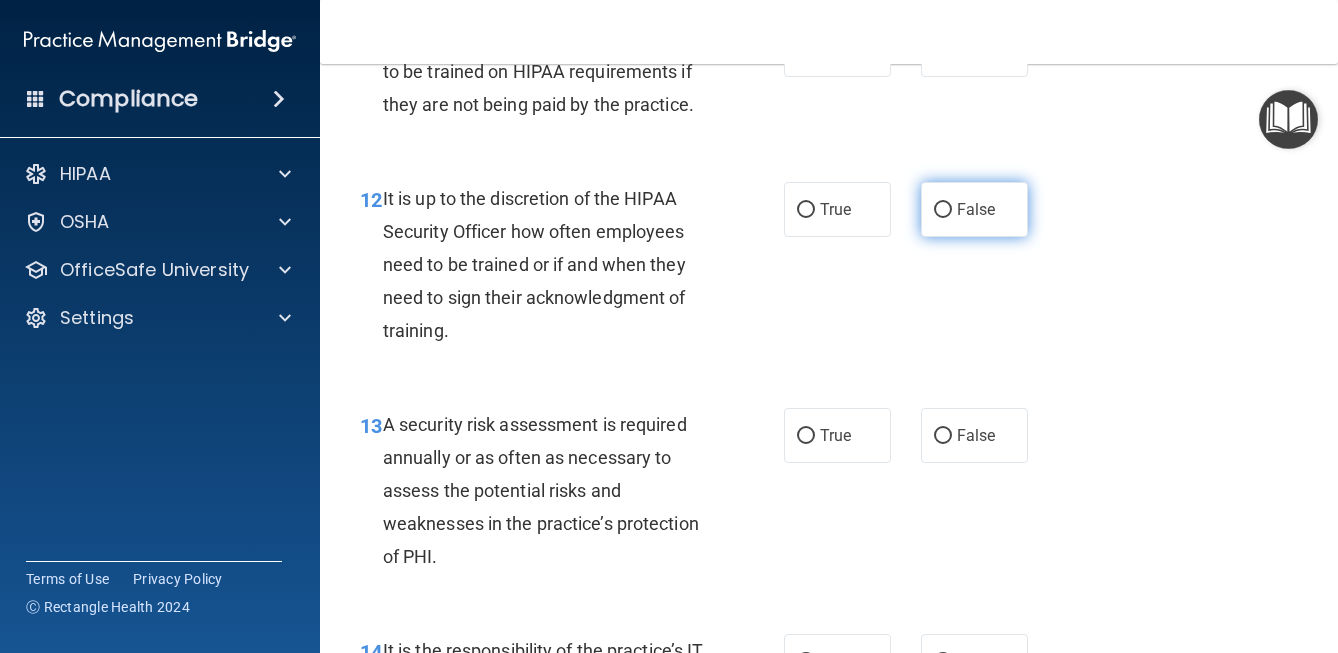 click on "False" at bounding box center (974, 209) 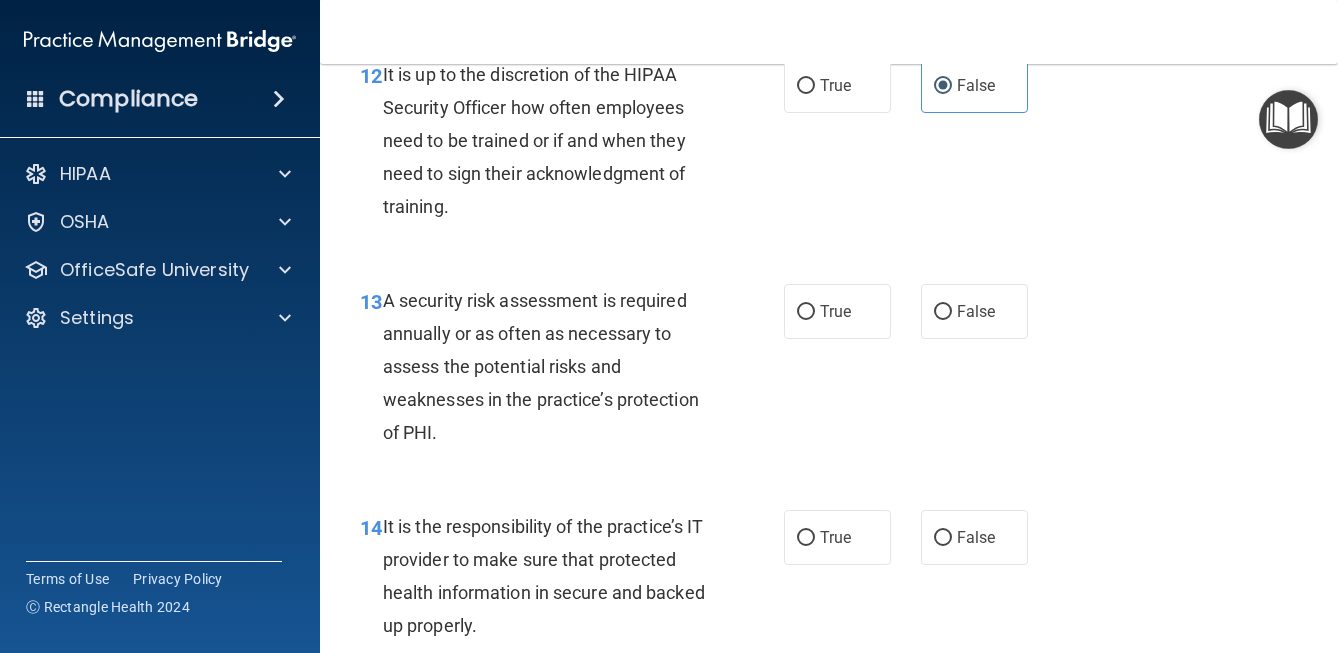 scroll, scrollTop: 2760, scrollLeft: 0, axis: vertical 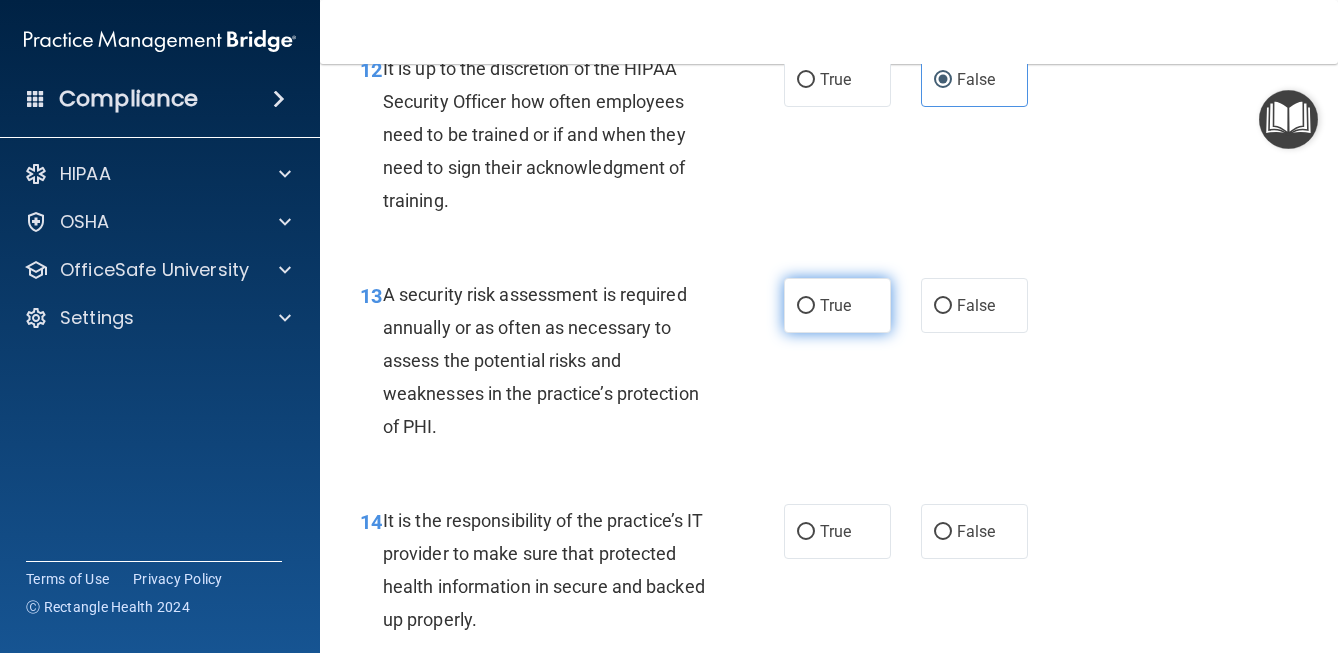 click on "True" at bounding box center [835, 305] 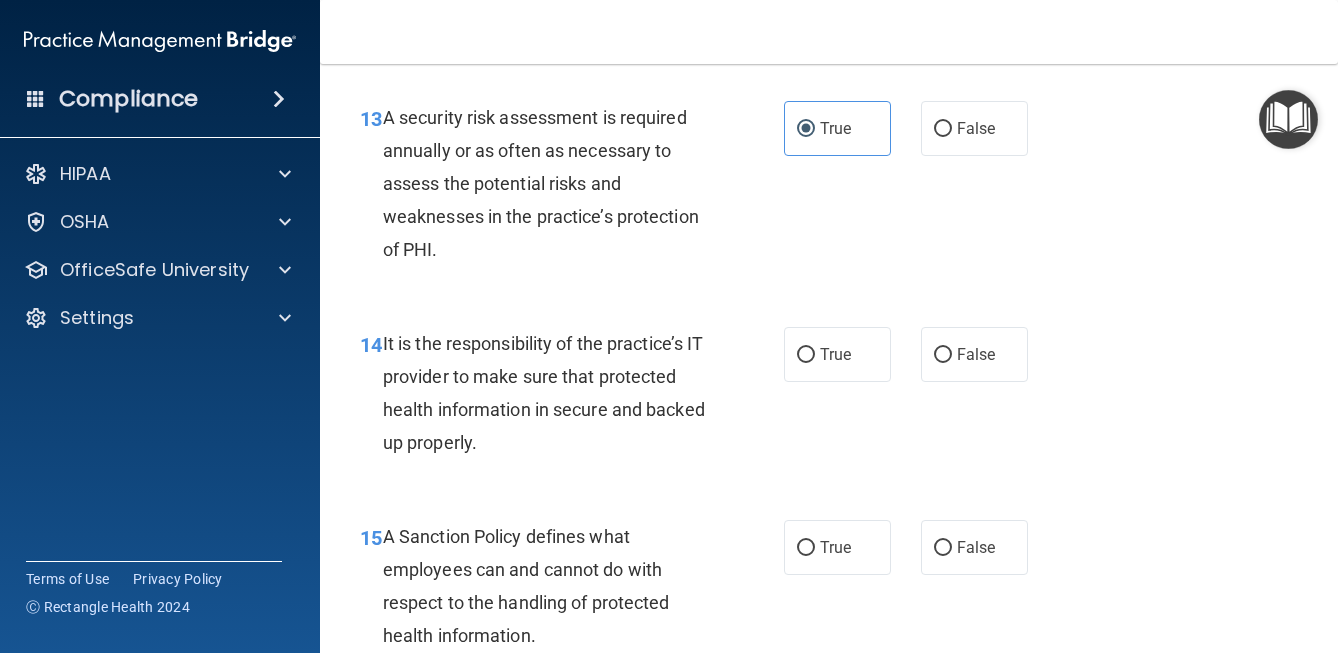 scroll, scrollTop: 2942, scrollLeft: 0, axis: vertical 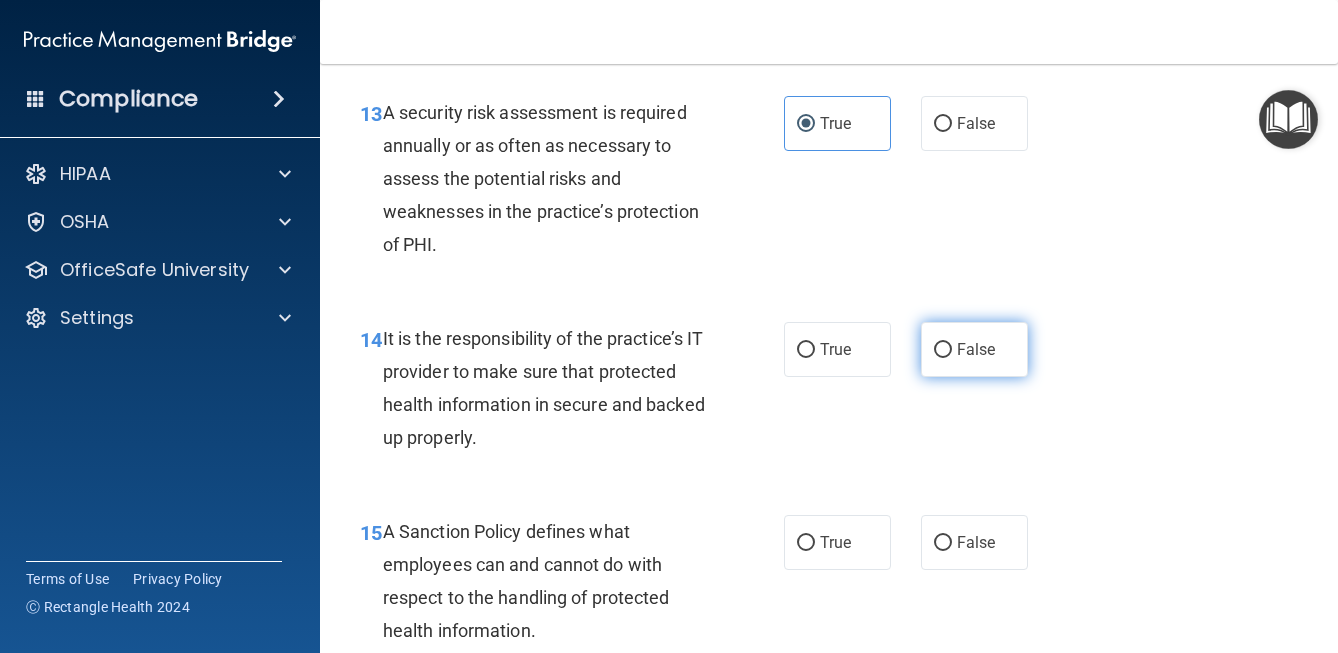 click on "False" at bounding box center [976, 349] 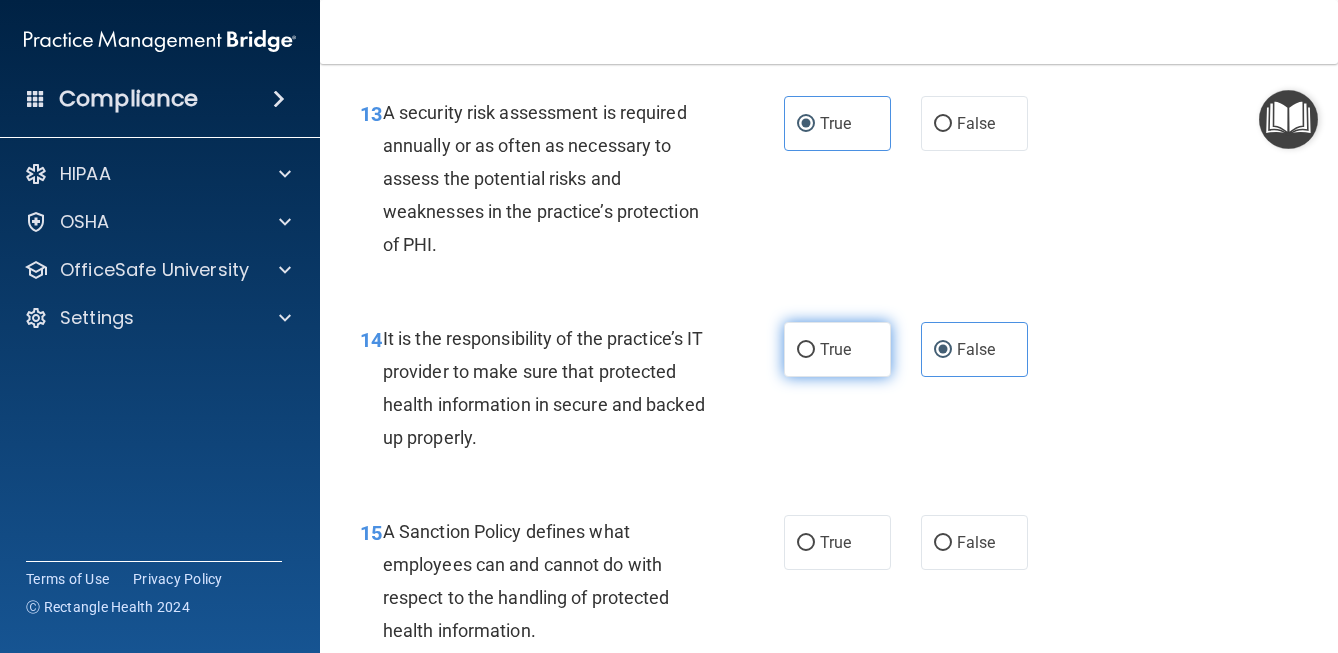 click on "True" at bounding box center [806, 350] 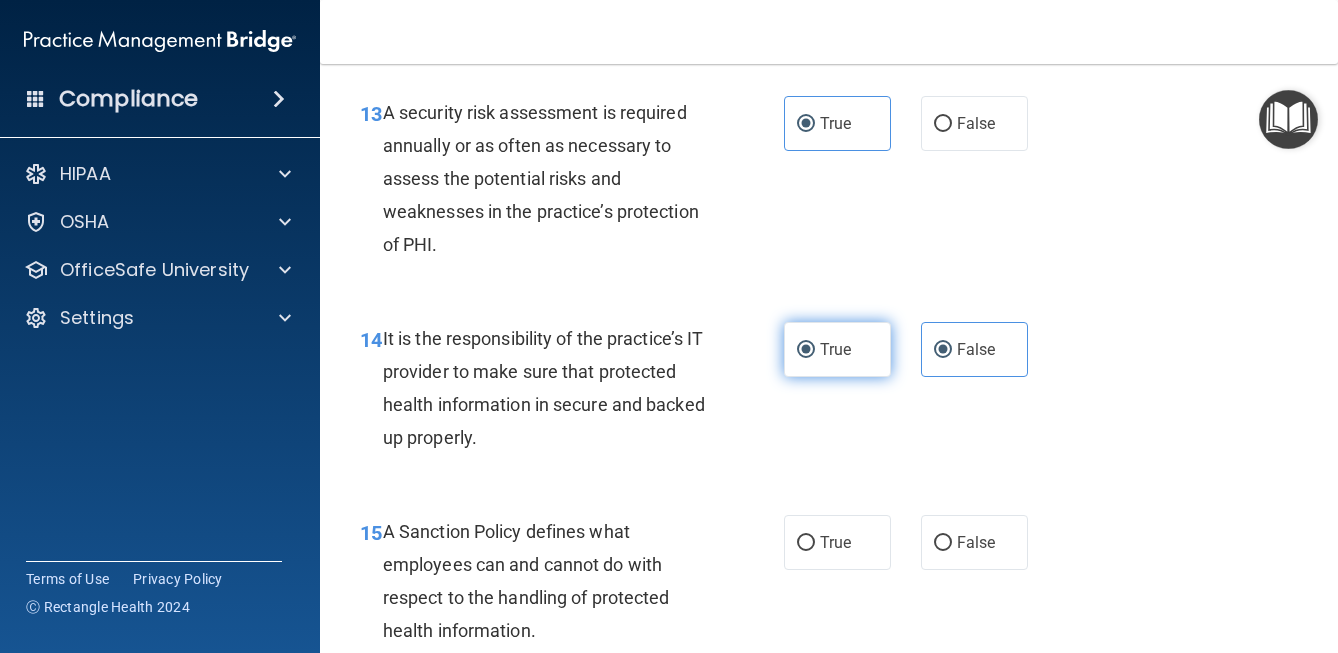 radio on "false" 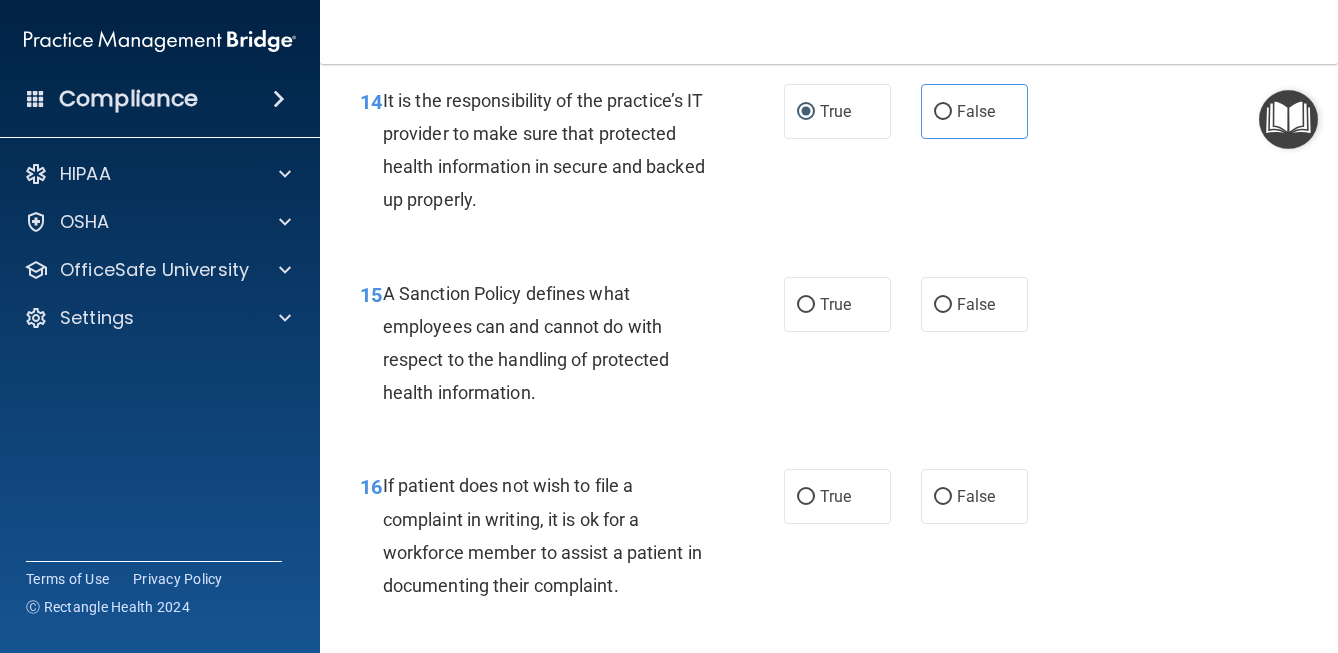 scroll, scrollTop: 3209, scrollLeft: 0, axis: vertical 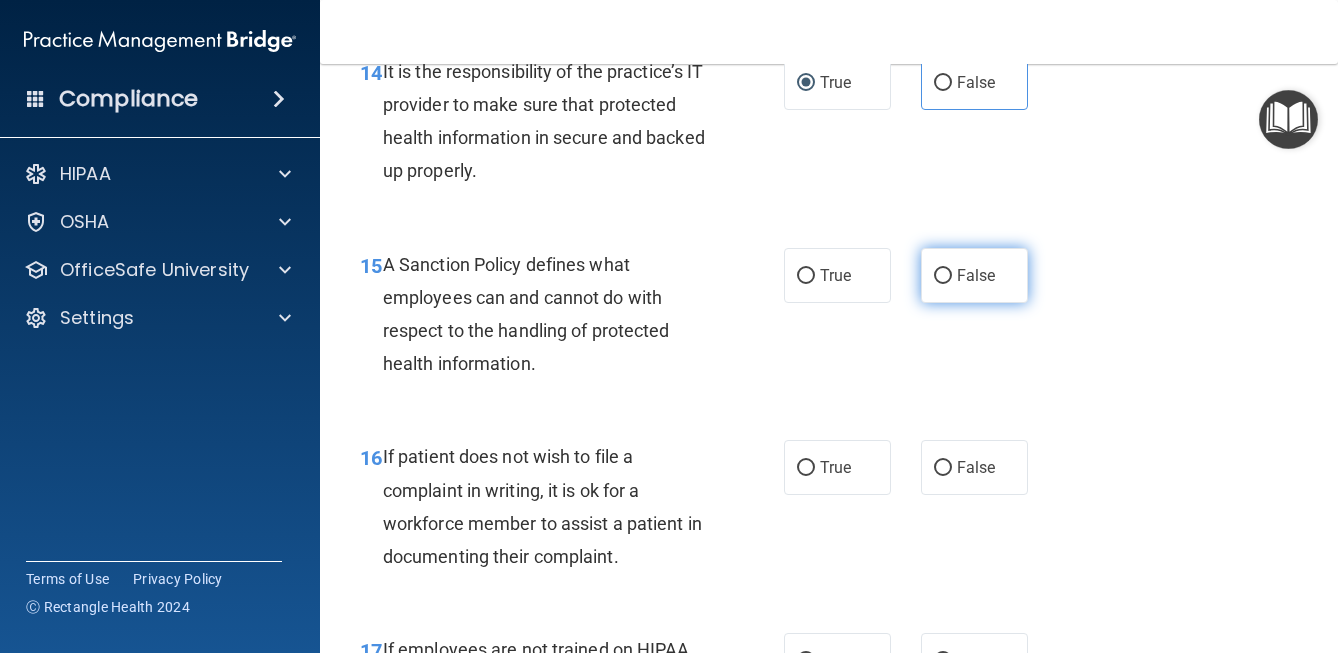 click on "False" at bounding box center (943, 276) 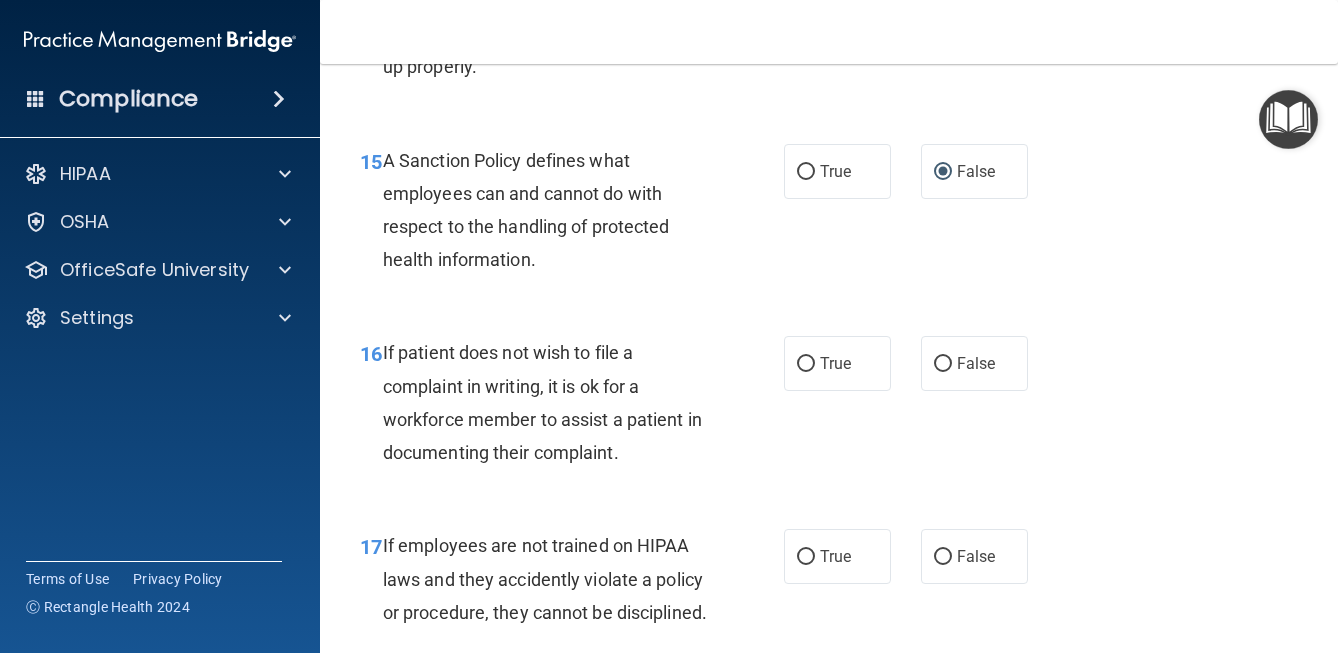 scroll, scrollTop: 3315, scrollLeft: 0, axis: vertical 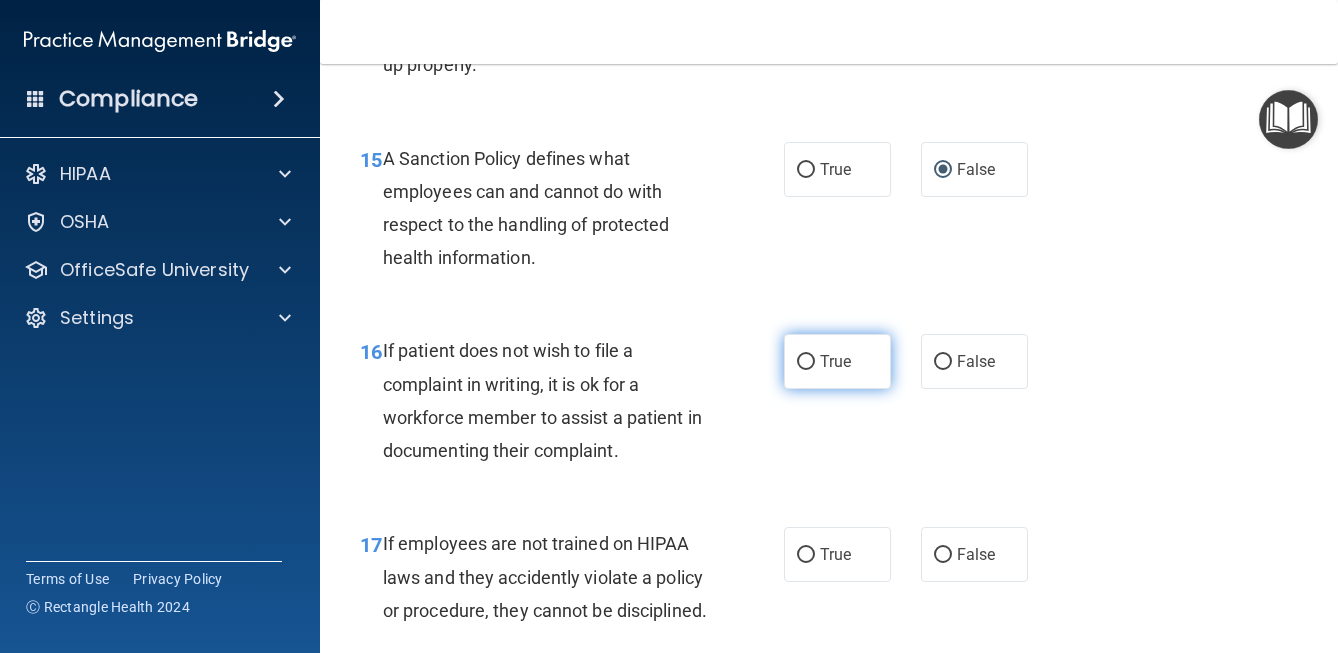 click on "True" at bounding box center [837, 361] 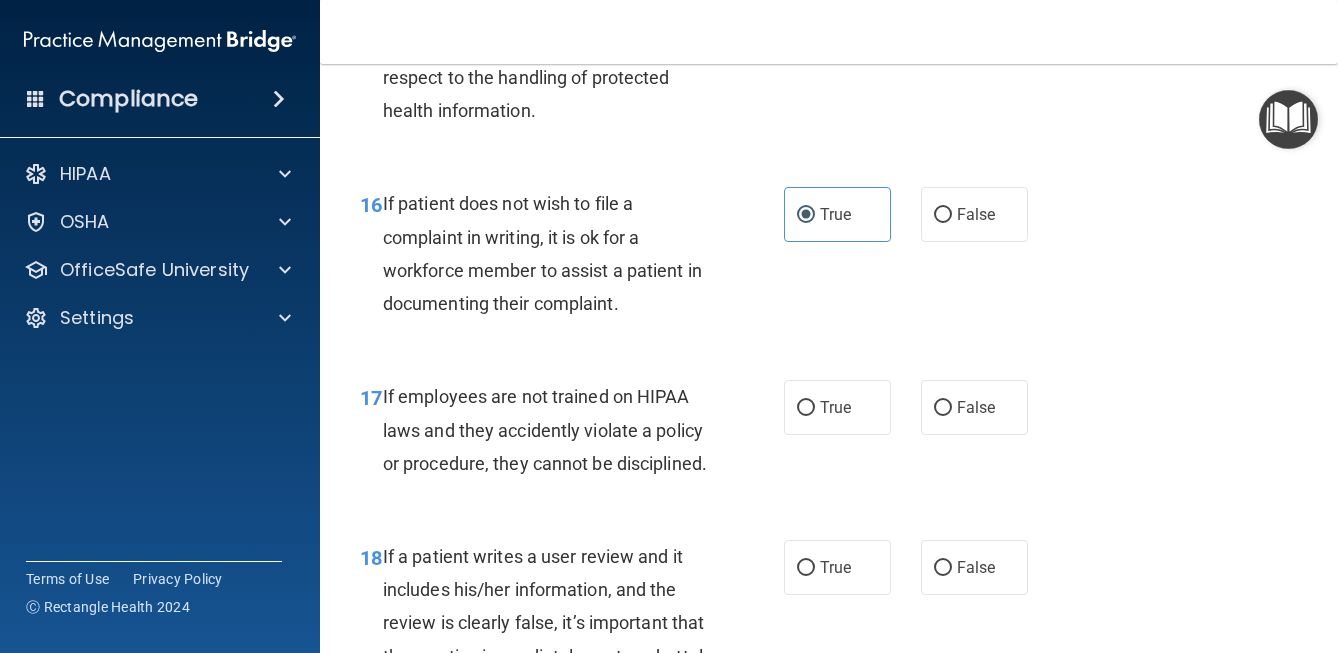 scroll, scrollTop: 3465, scrollLeft: 0, axis: vertical 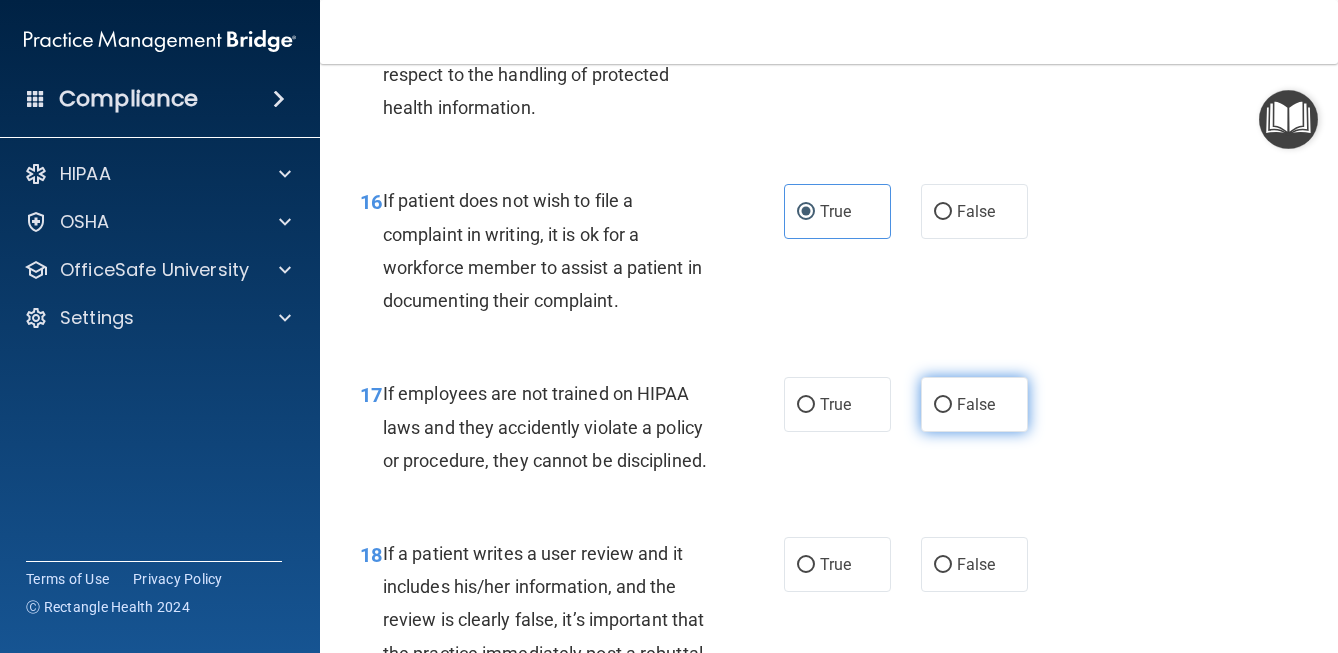 click on "False" at bounding box center [974, 404] 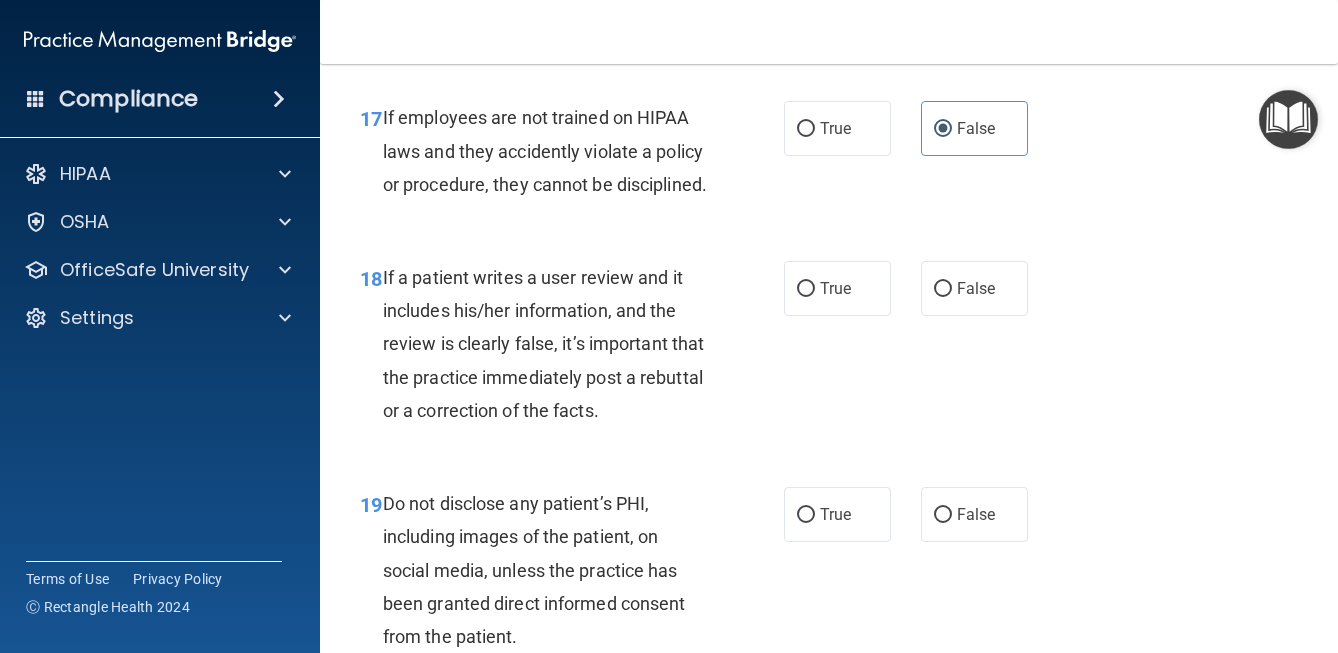 scroll, scrollTop: 3744, scrollLeft: 0, axis: vertical 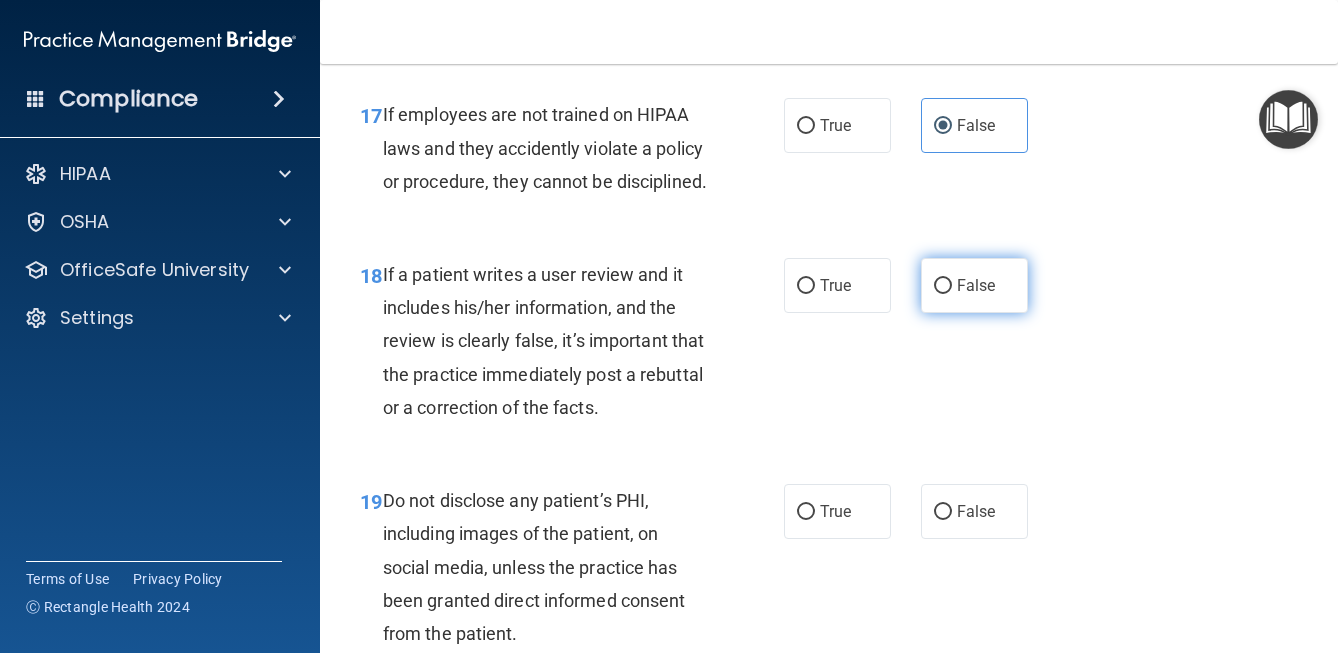 click on "False" at bounding box center [943, 286] 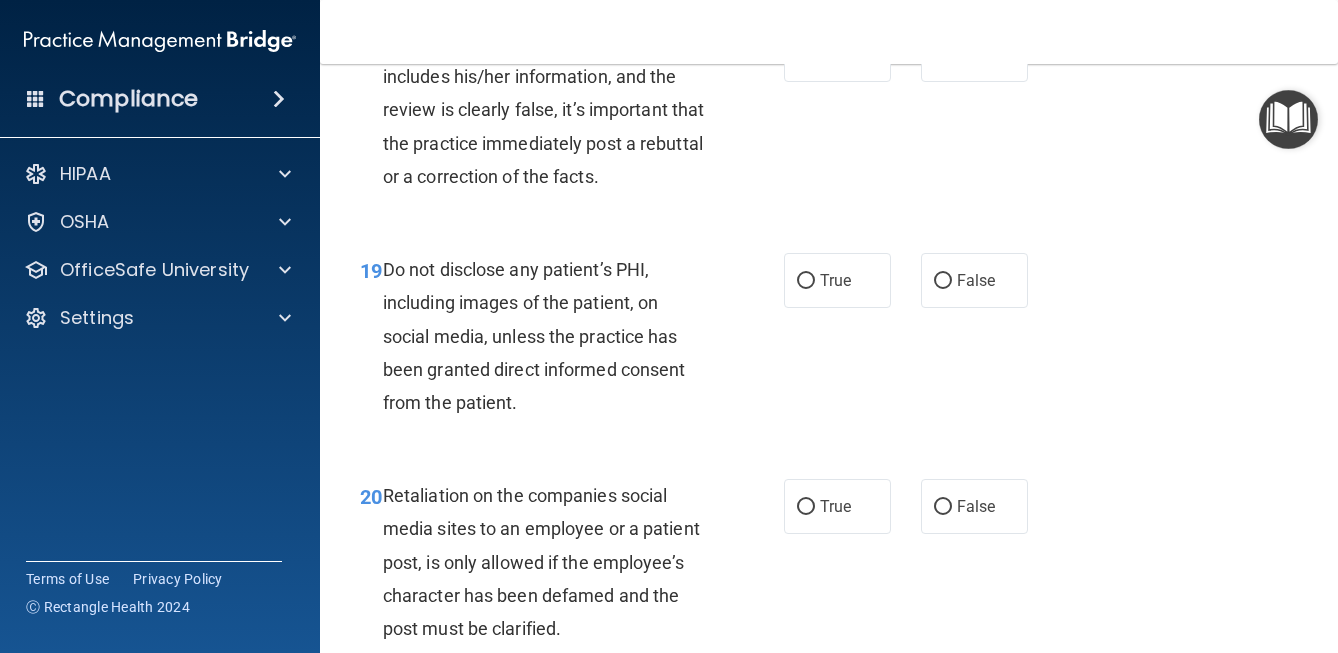scroll, scrollTop: 3979, scrollLeft: 0, axis: vertical 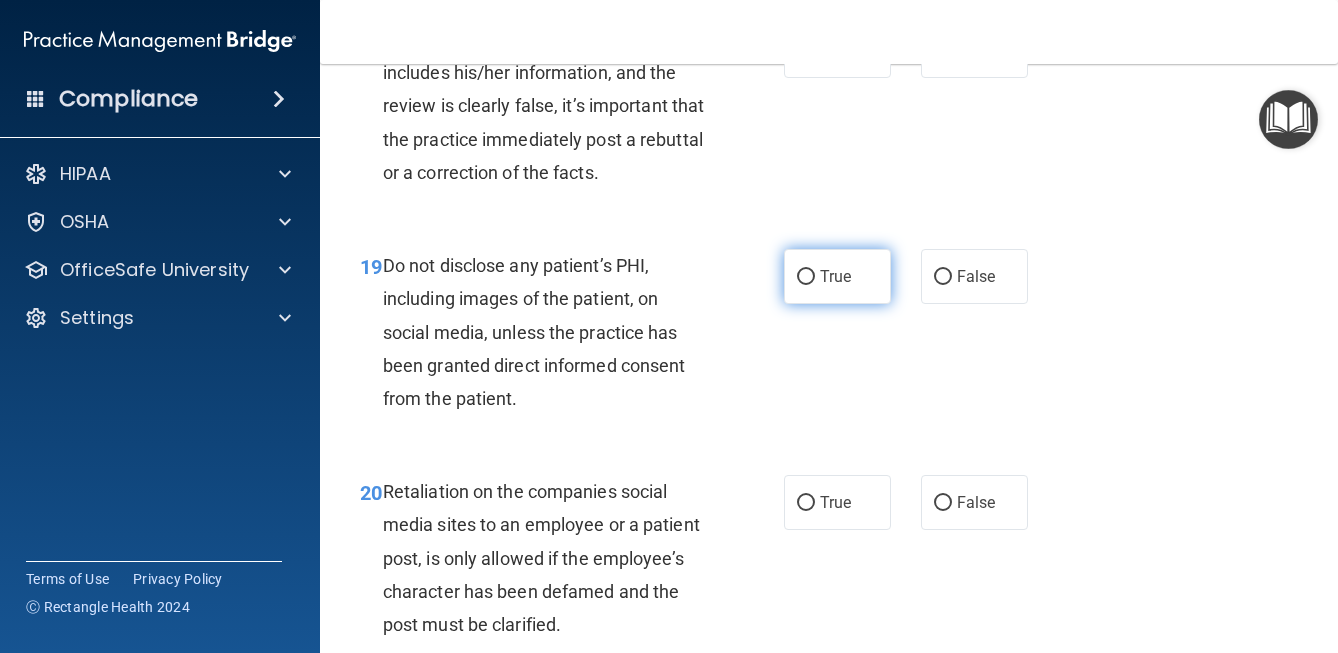 click on "True" at bounding box center (806, 277) 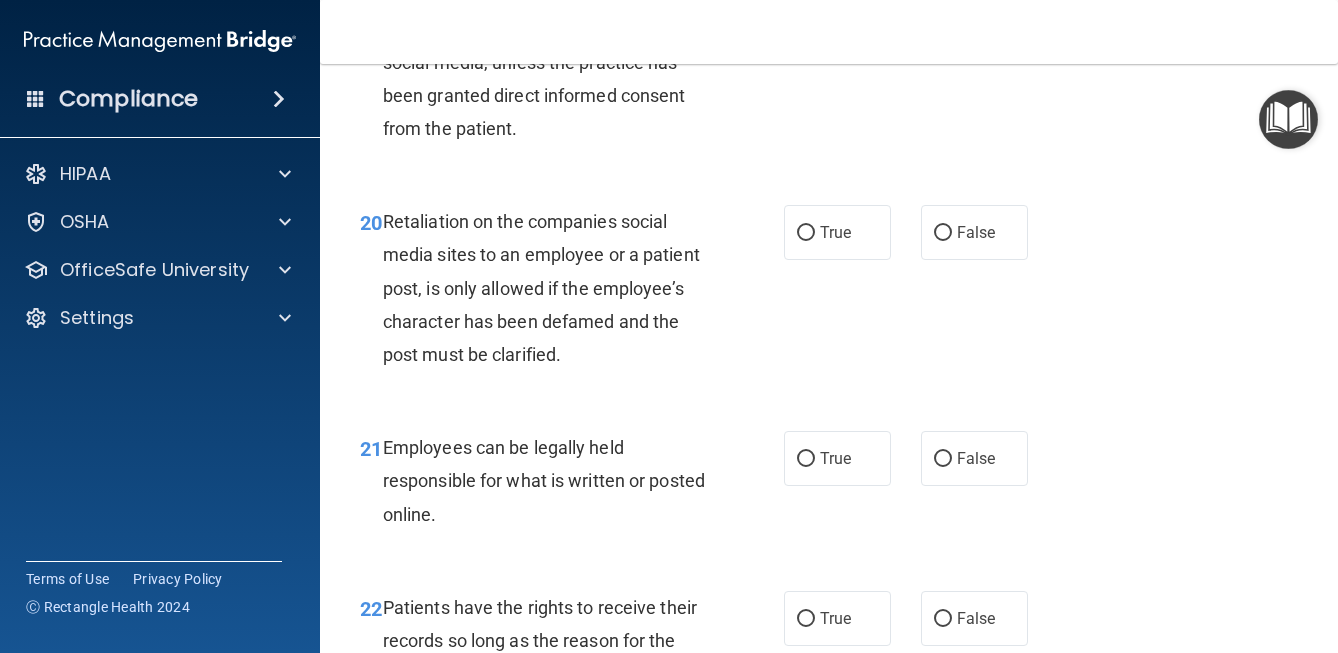 scroll, scrollTop: 4273, scrollLeft: 0, axis: vertical 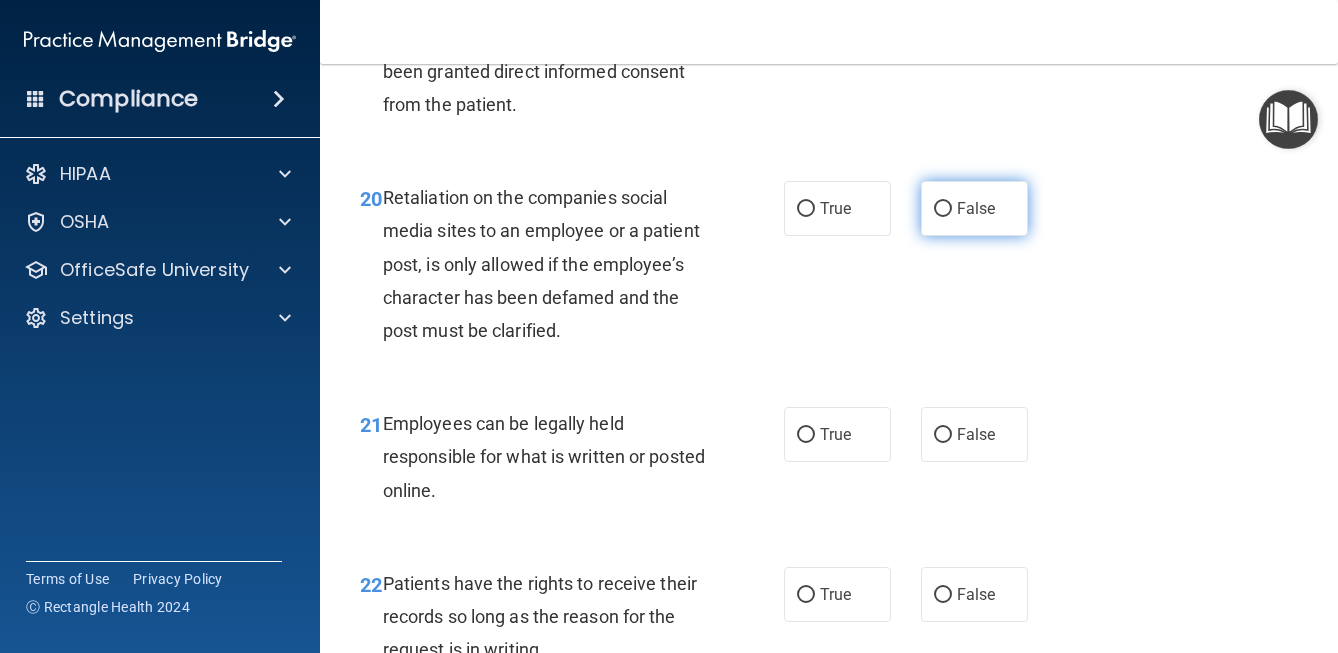 click on "False" at bounding box center (943, 209) 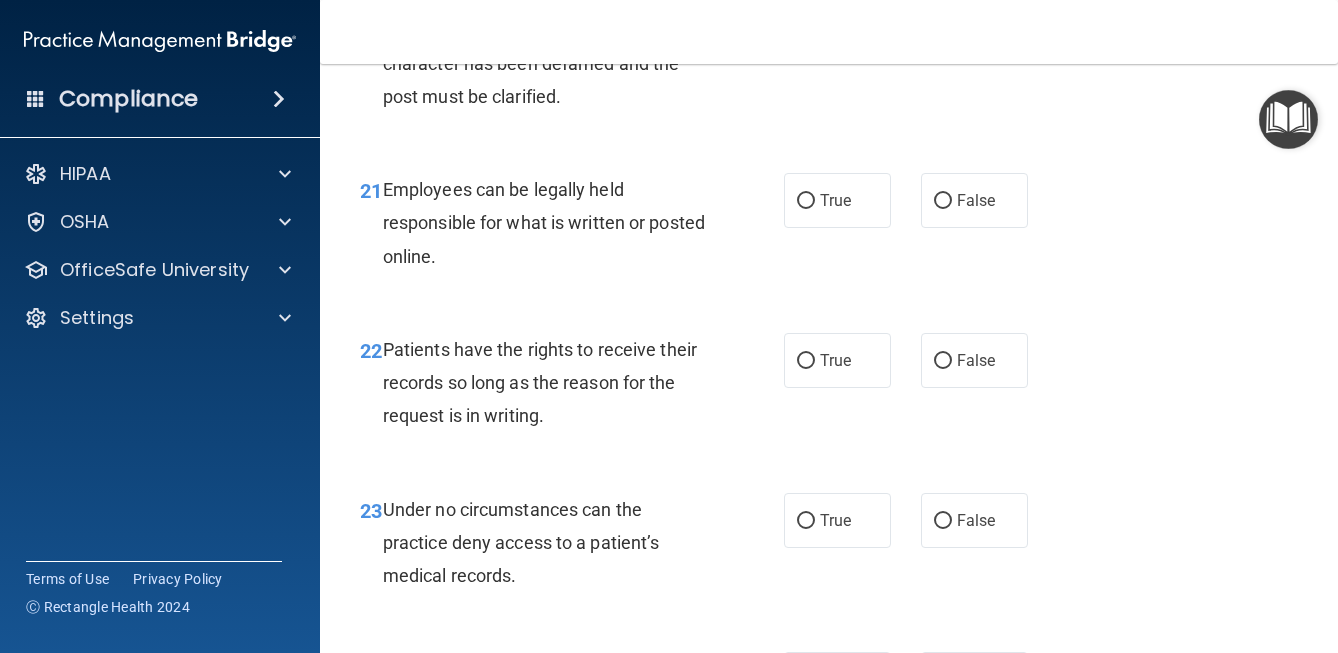 scroll, scrollTop: 4511, scrollLeft: 0, axis: vertical 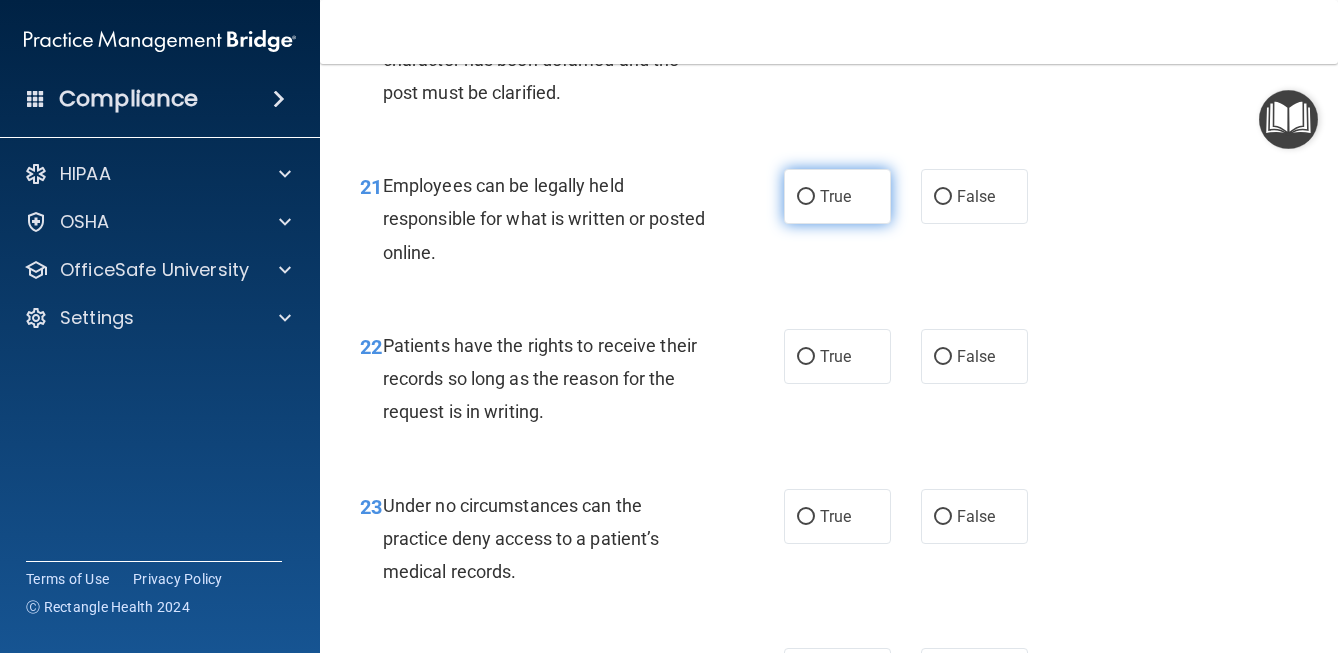 click on "True" at bounding box center [835, 196] 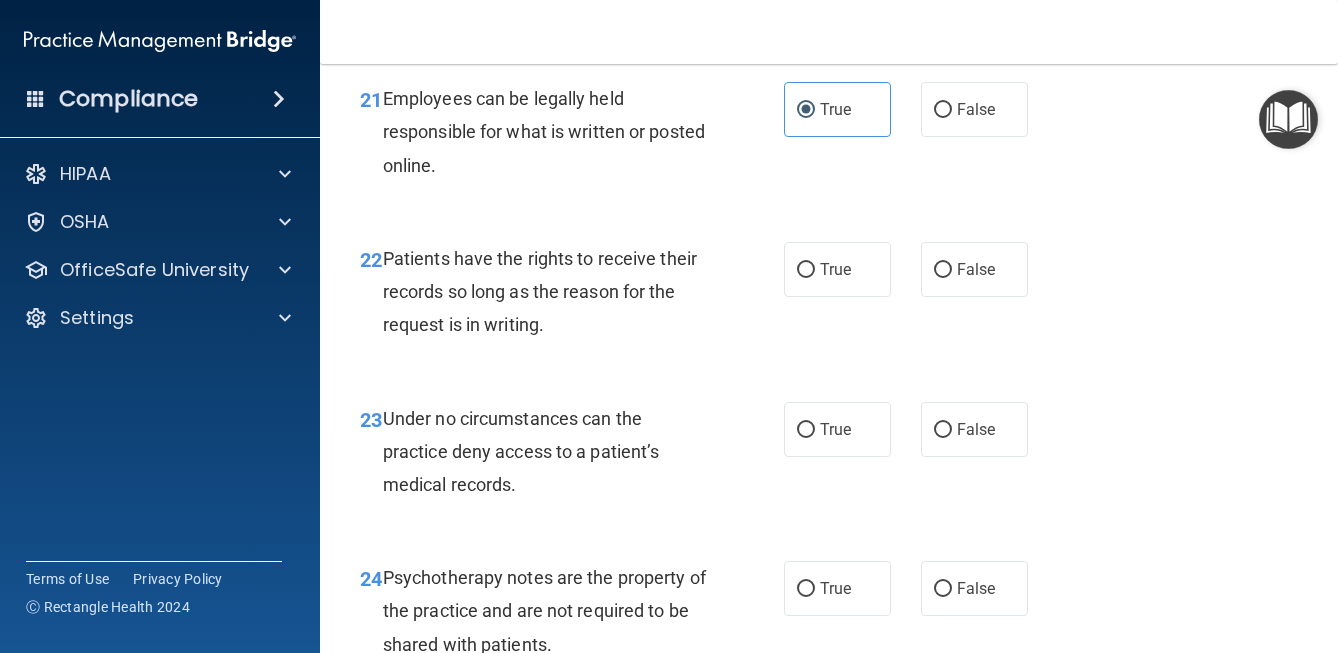 scroll, scrollTop: 4607, scrollLeft: 0, axis: vertical 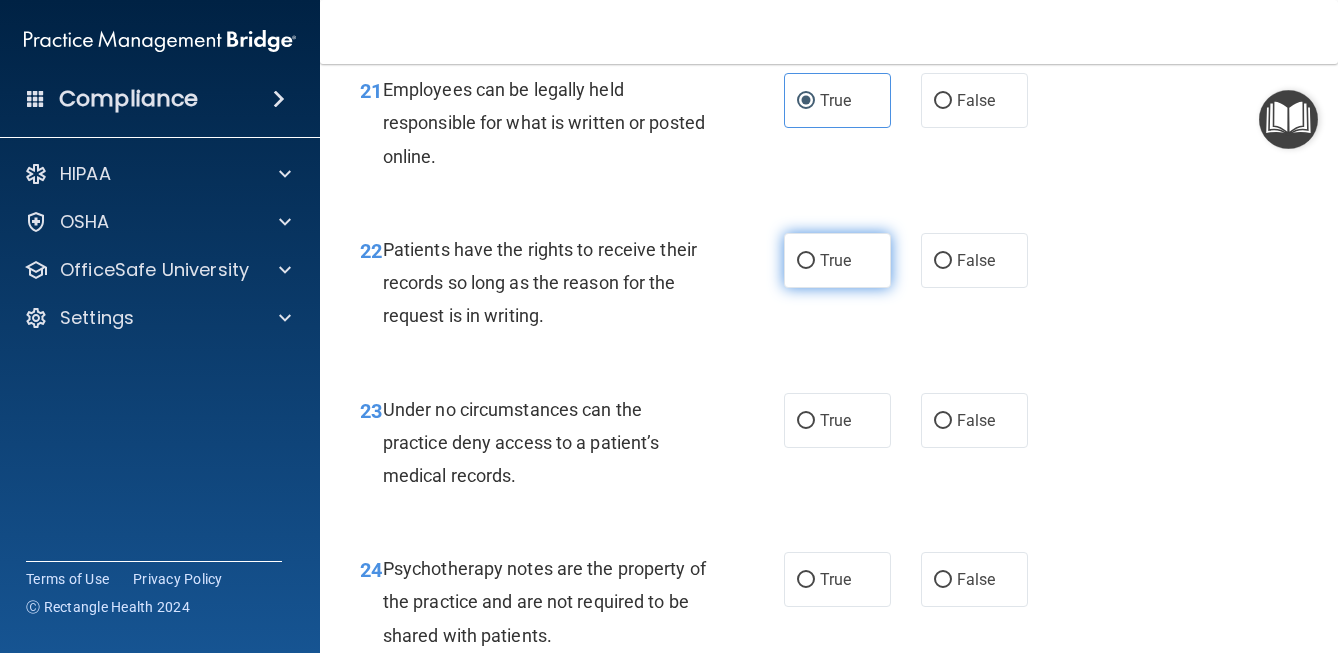 click on "True" at bounding box center [835, 260] 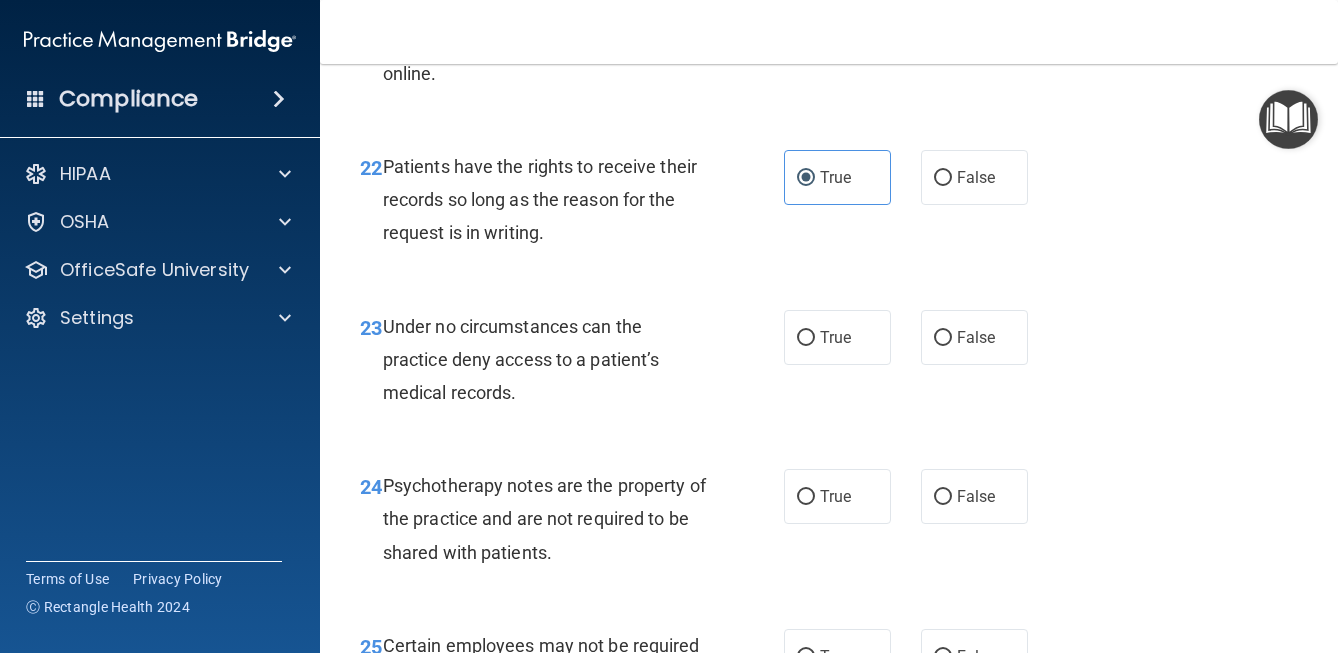 scroll, scrollTop: 4712, scrollLeft: 0, axis: vertical 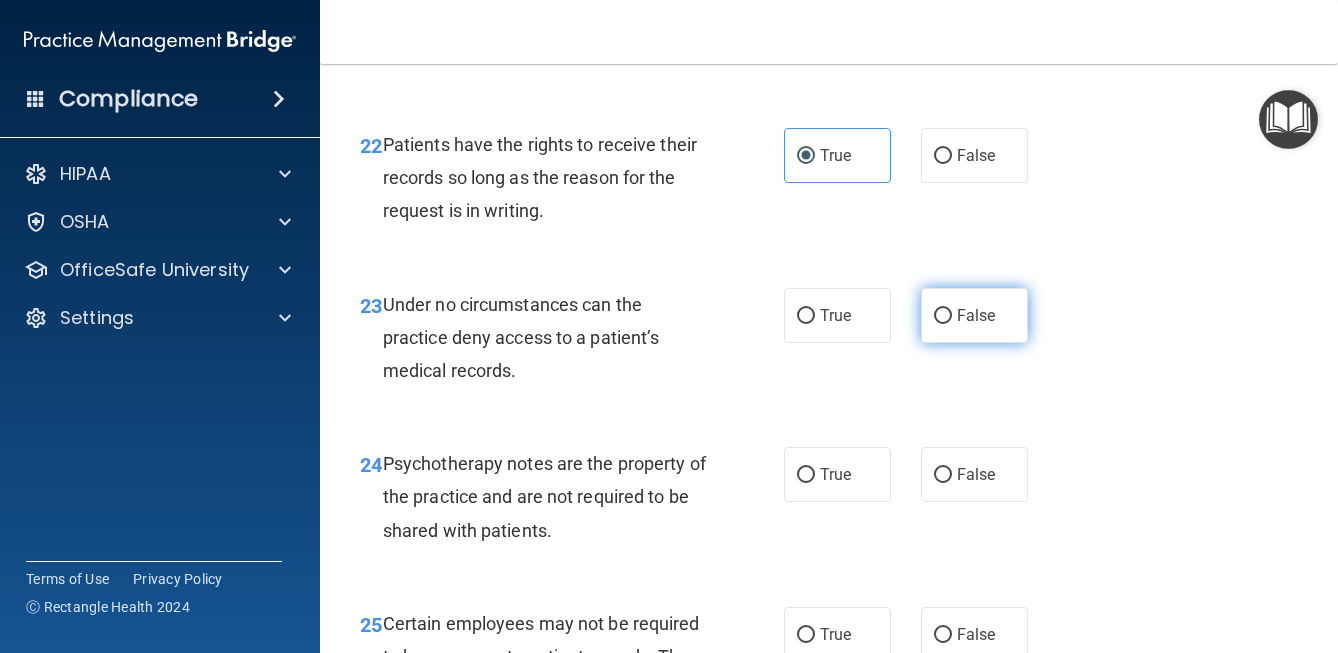 click on "False" at bounding box center [974, 315] 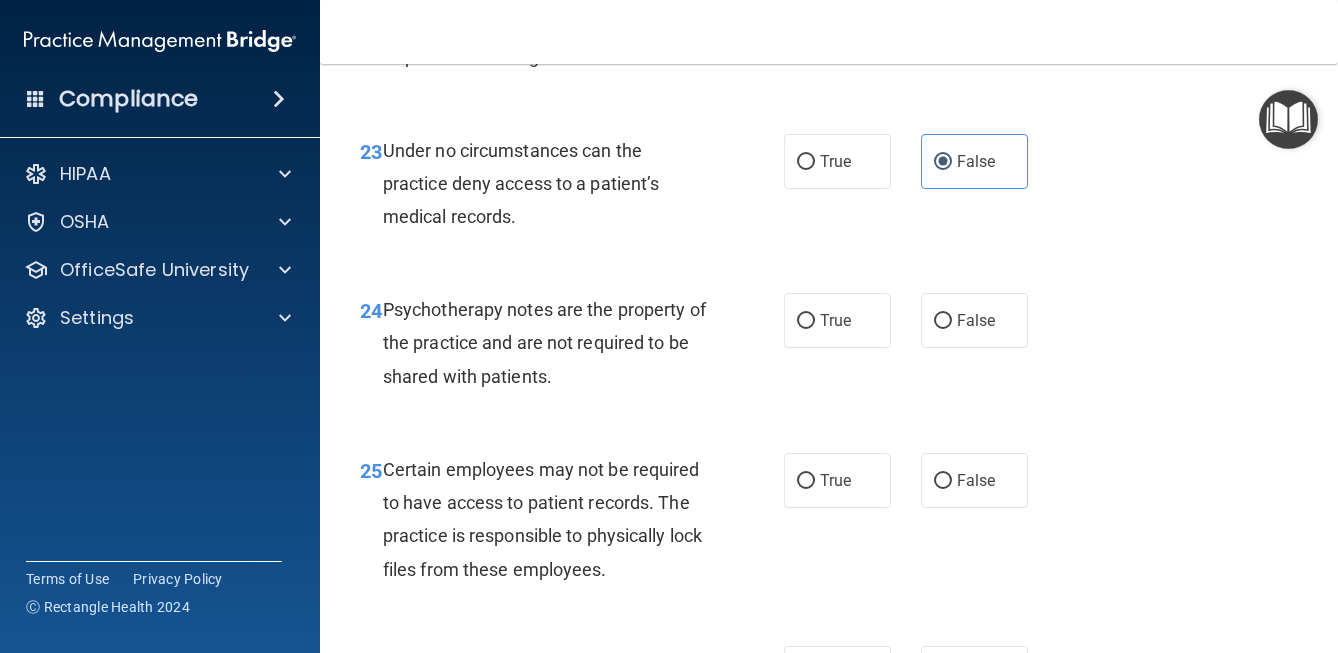 scroll, scrollTop: 4883, scrollLeft: 0, axis: vertical 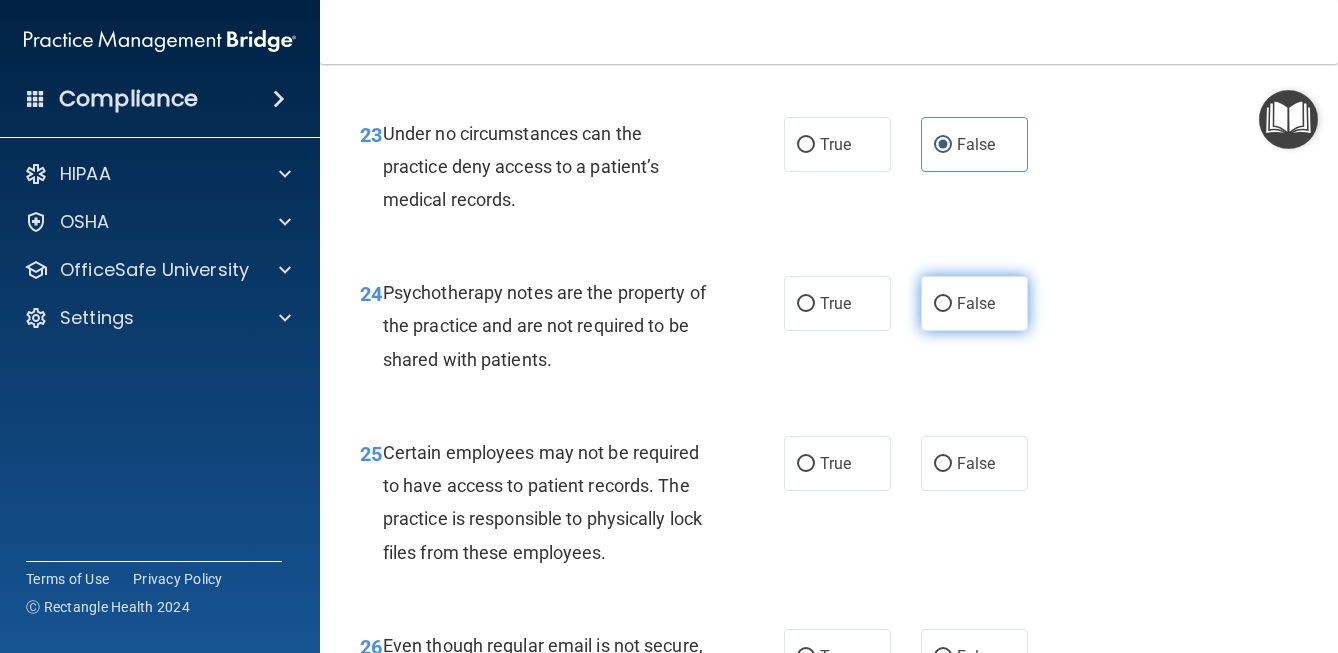 click on "False" at bounding box center (943, 304) 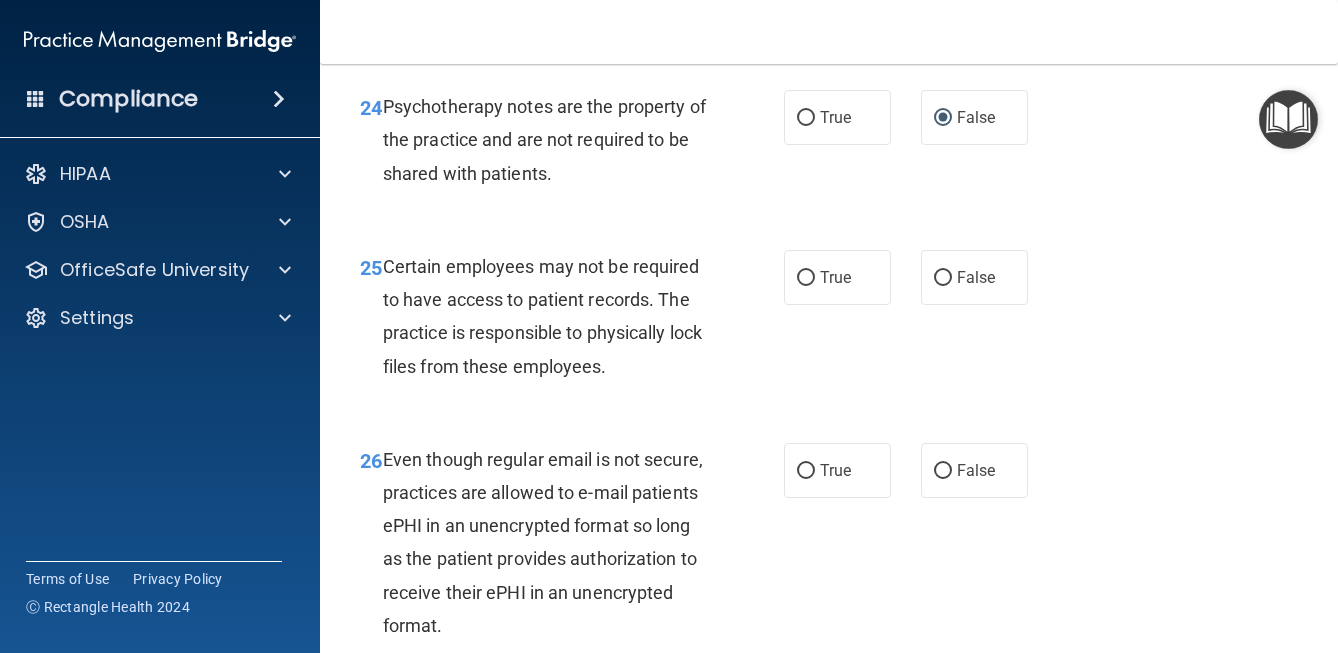 scroll, scrollTop: 5073, scrollLeft: 0, axis: vertical 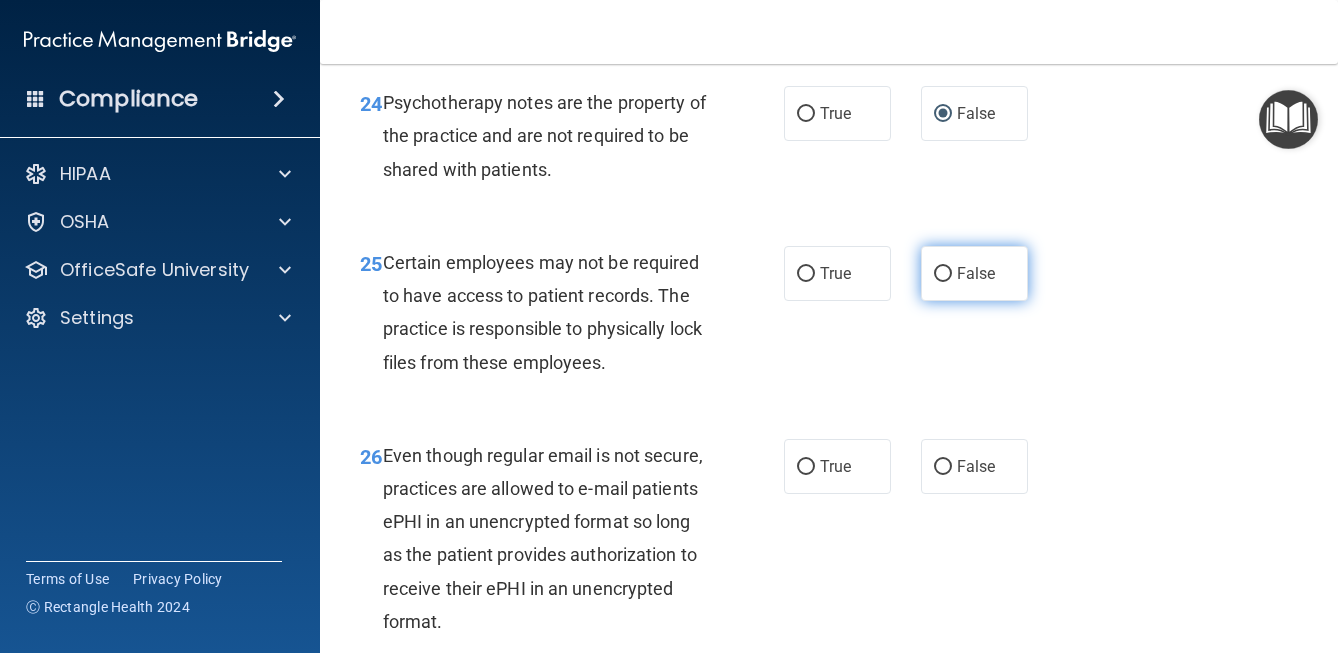 click on "False" at bounding box center [943, 274] 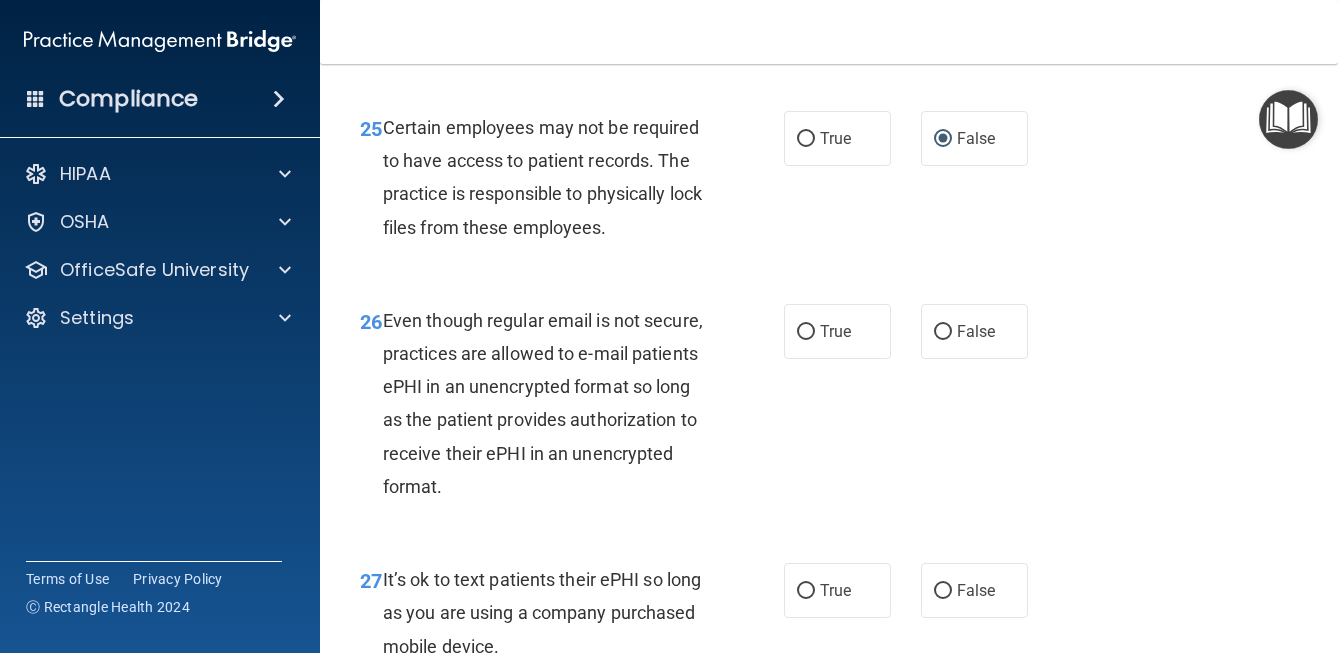 scroll, scrollTop: 5217, scrollLeft: 0, axis: vertical 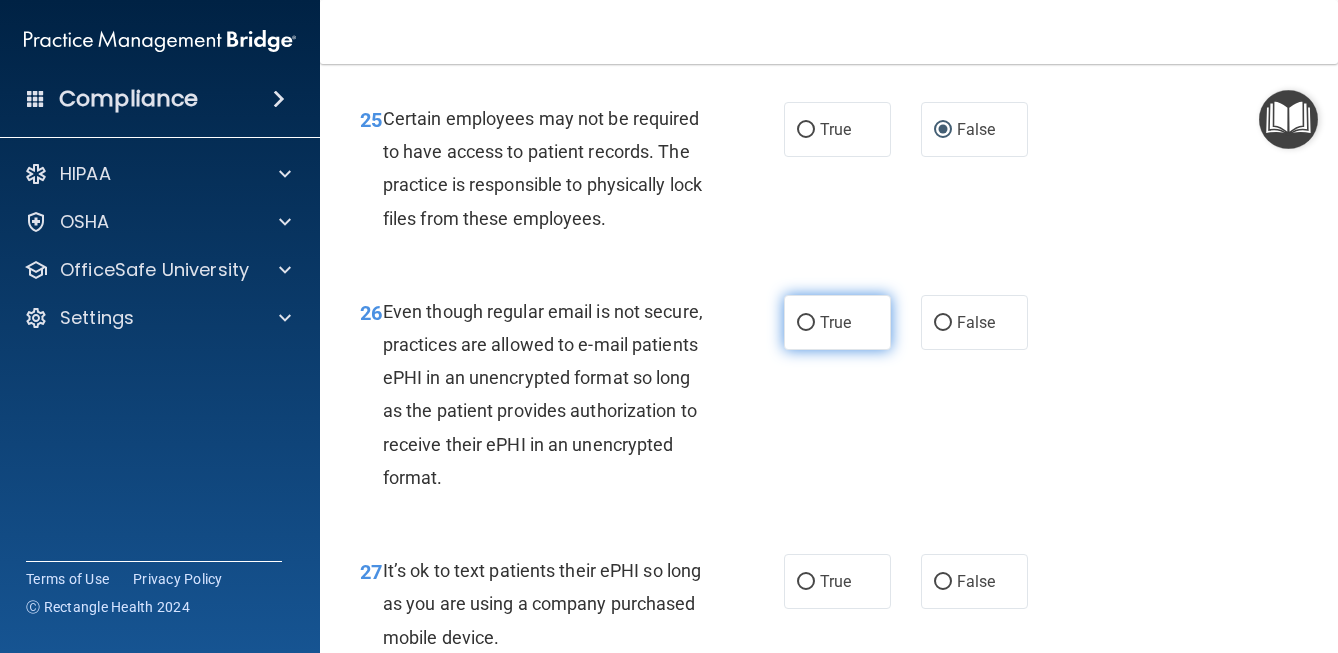 click on "True" at bounding box center [837, 322] 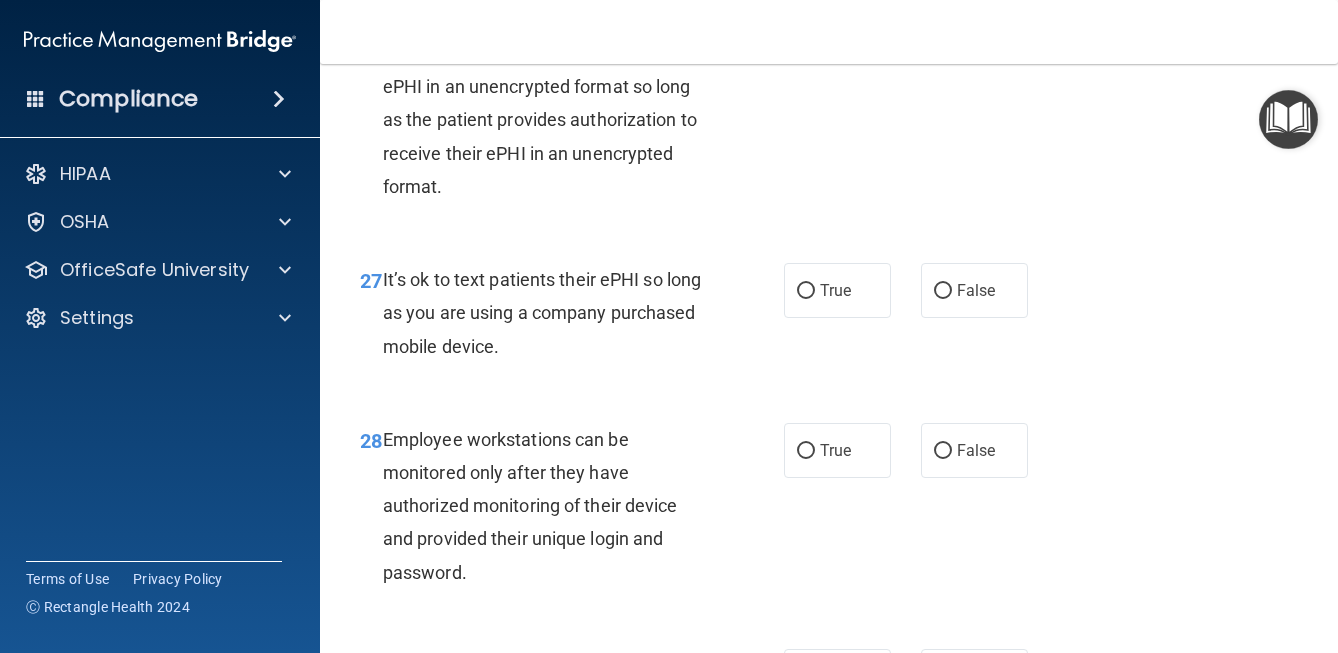 scroll, scrollTop: 5519, scrollLeft: 0, axis: vertical 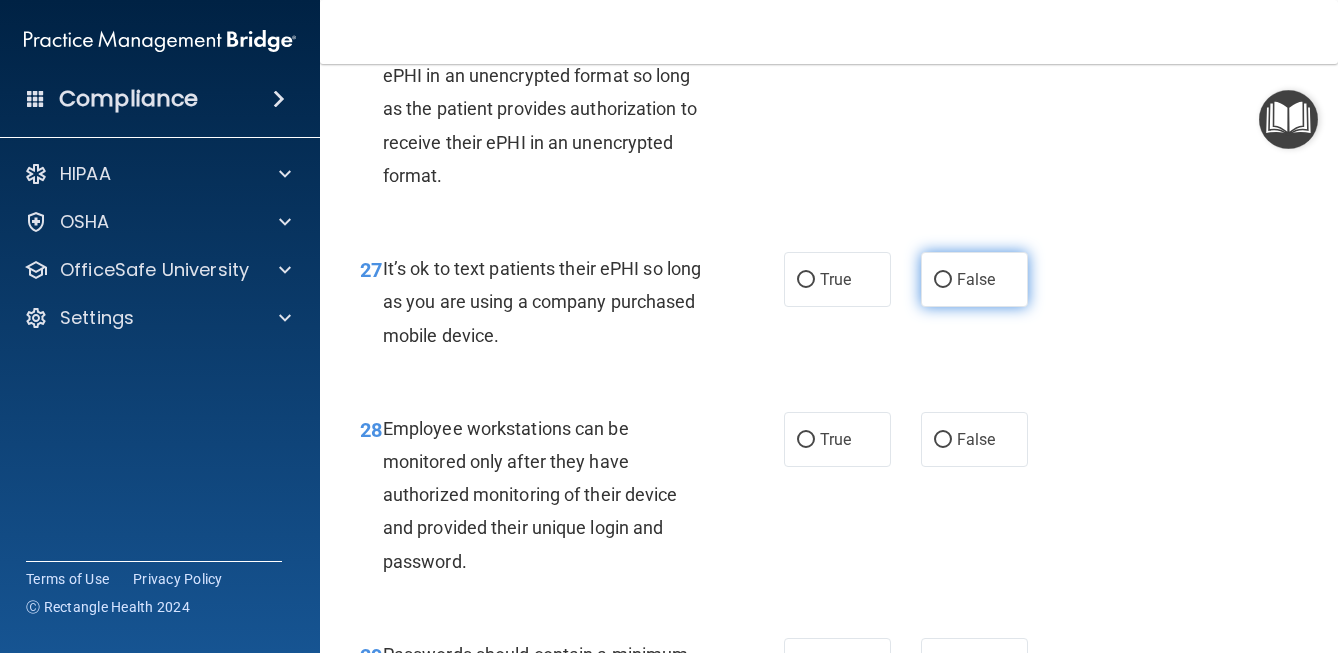 click on "False" at bounding box center [974, 279] 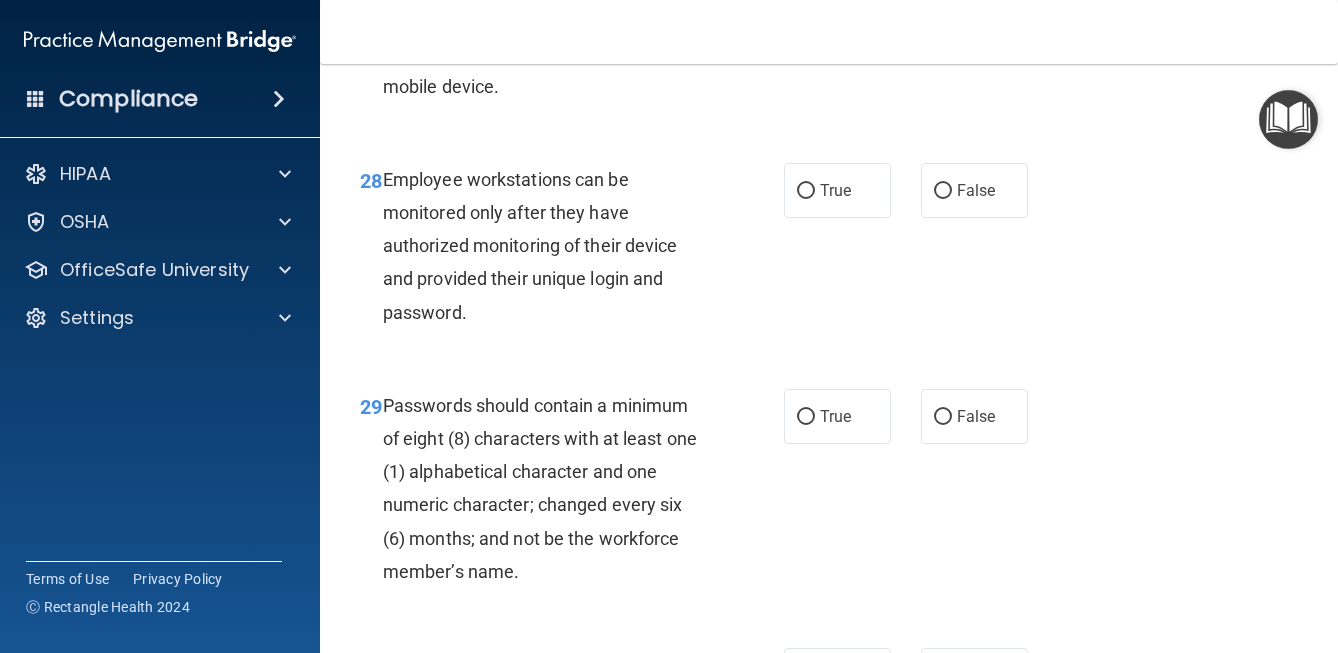 scroll, scrollTop: 5780, scrollLeft: 0, axis: vertical 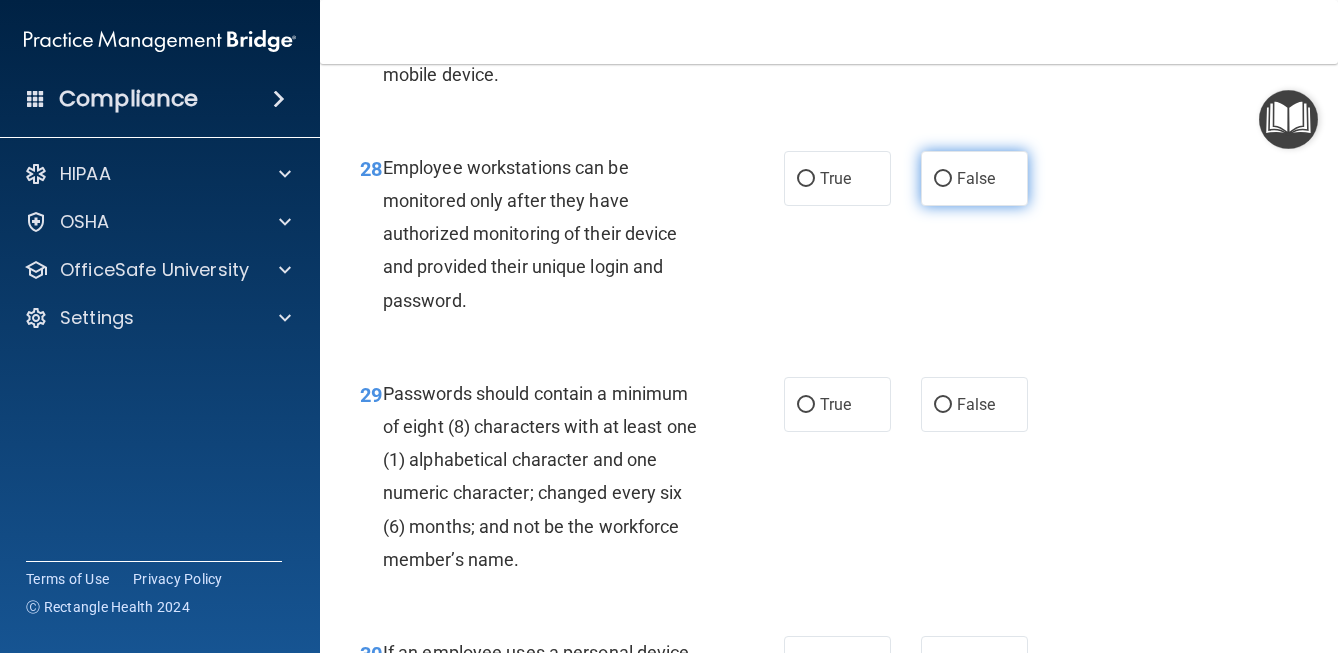 click on "False" at bounding box center [943, 179] 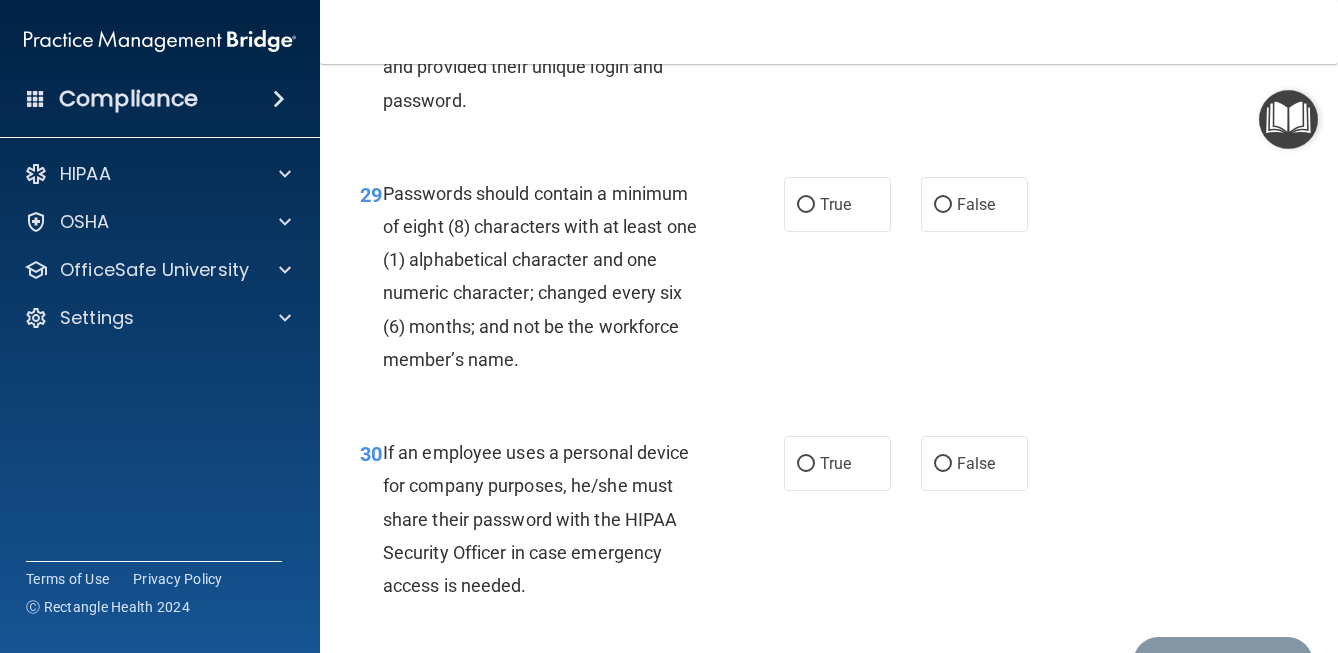 scroll, scrollTop: 5983, scrollLeft: 0, axis: vertical 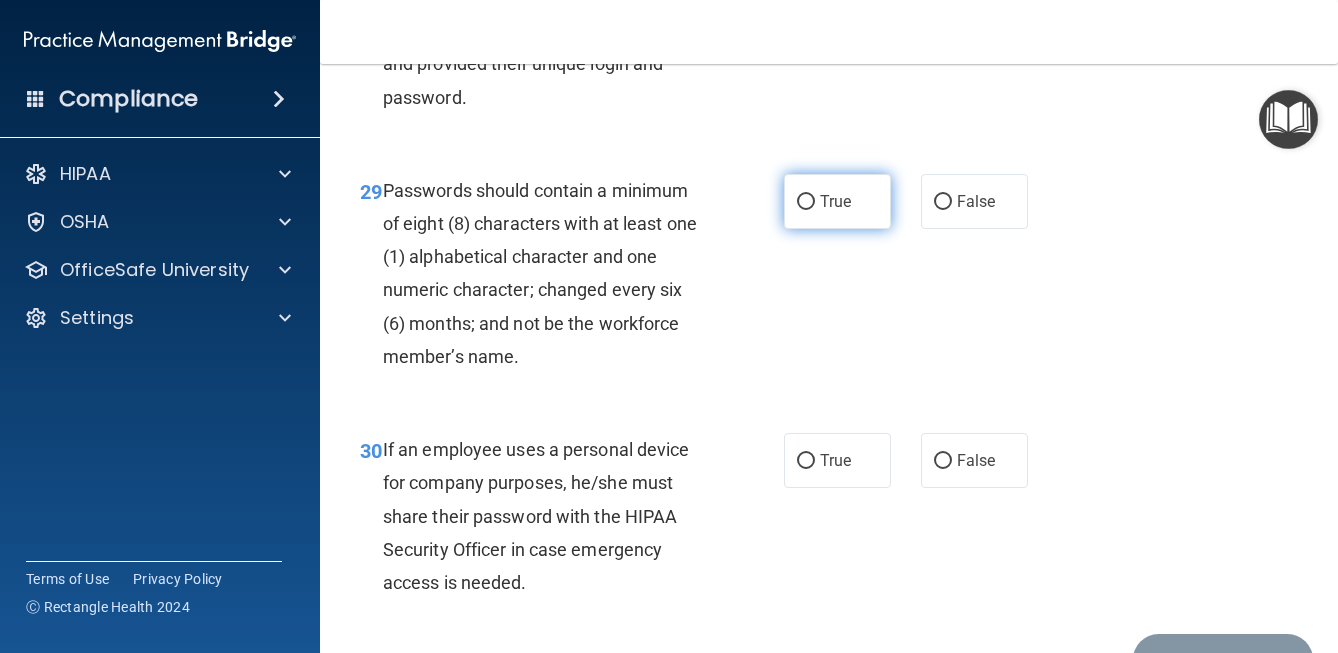 click on "True" at bounding box center [835, 201] 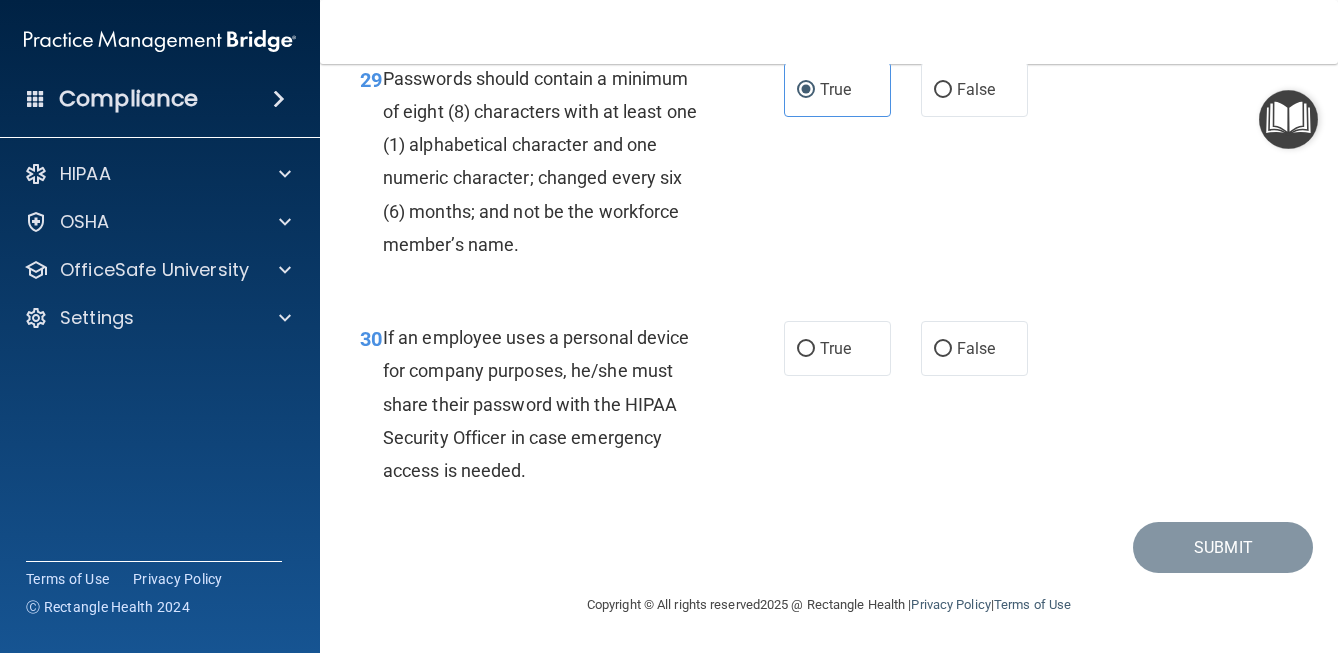 scroll, scrollTop: 6191, scrollLeft: 0, axis: vertical 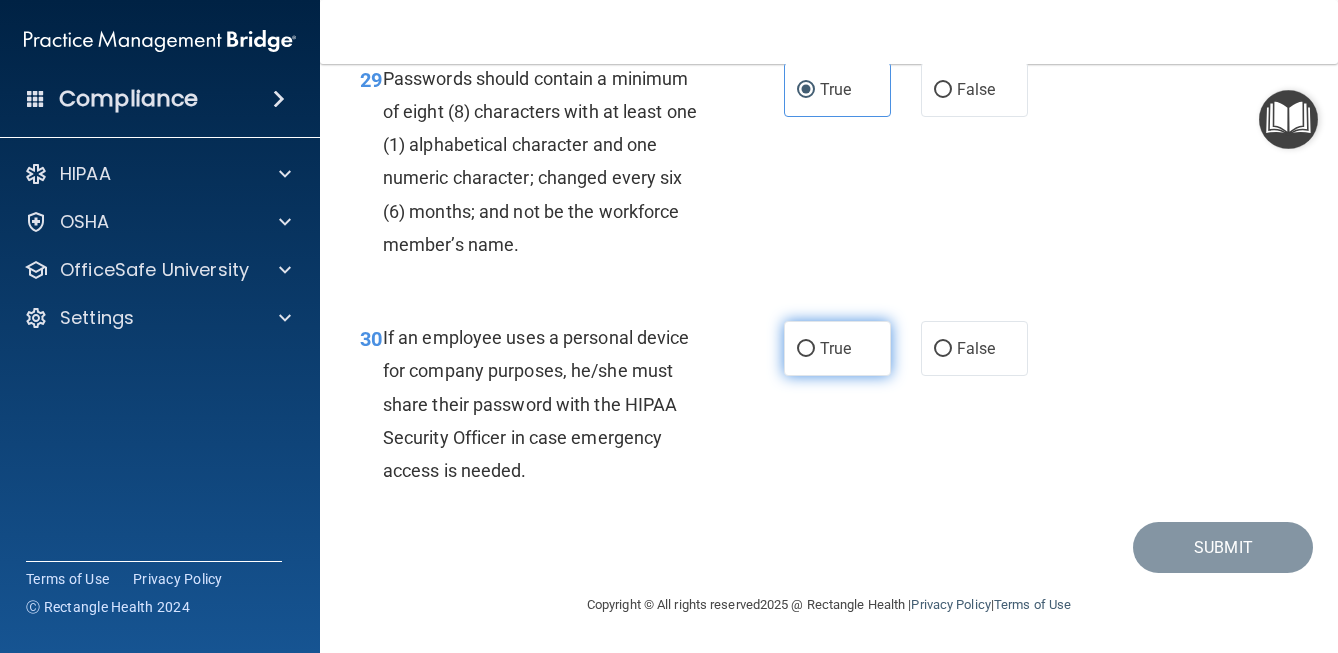 click on "True" at bounding box center (835, 348) 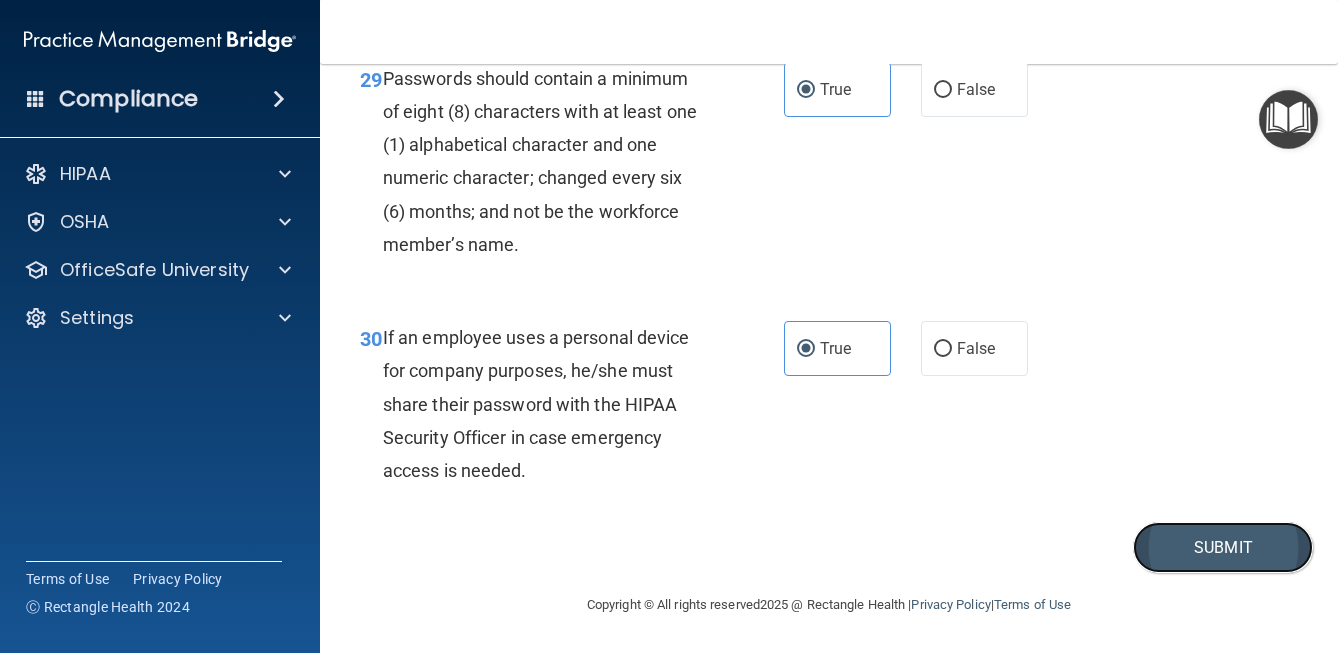 click on "Submit" at bounding box center (1223, 547) 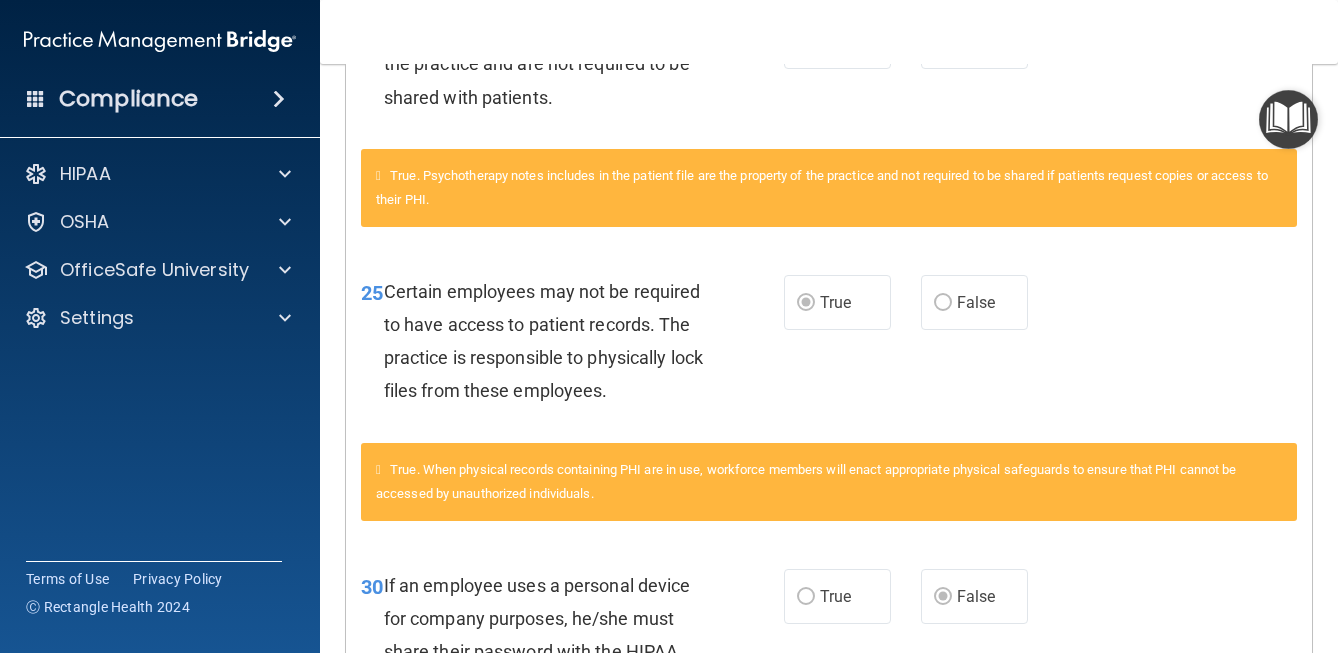 scroll, scrollTop: 1820, scrollLeft: 0, axis: vertical 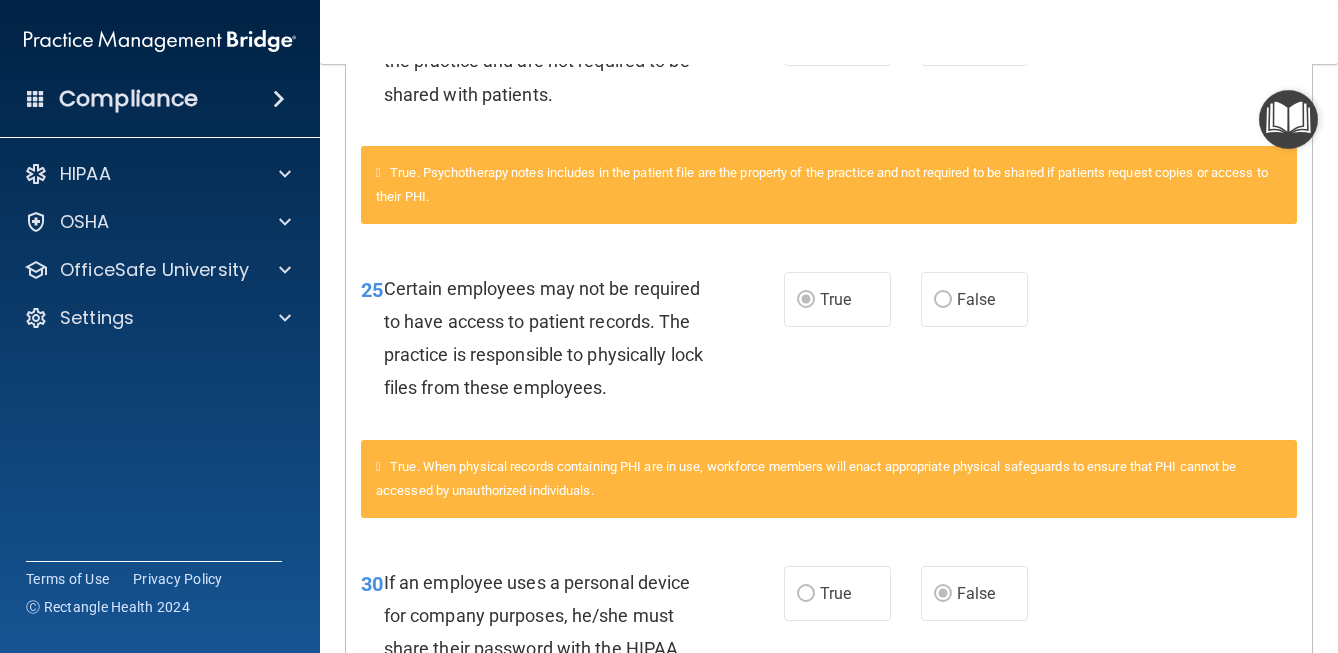 click on "True.  When physical records containing PHI are in use, workforce members will enact appropriate physical safeguards to ensure that PHI cannot be accessed by unauthorized individuals." at bounding box center (829, 479) 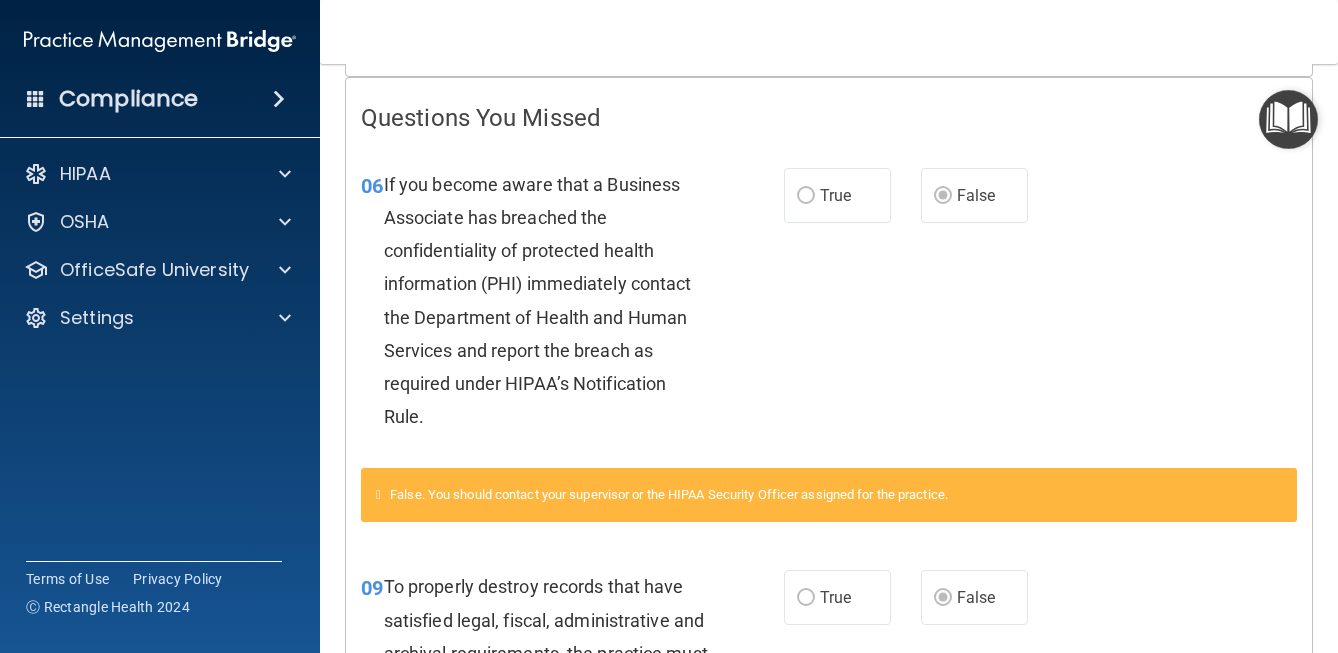 scroll, scrollTop: 0, scrollLeft: 0, axis: both 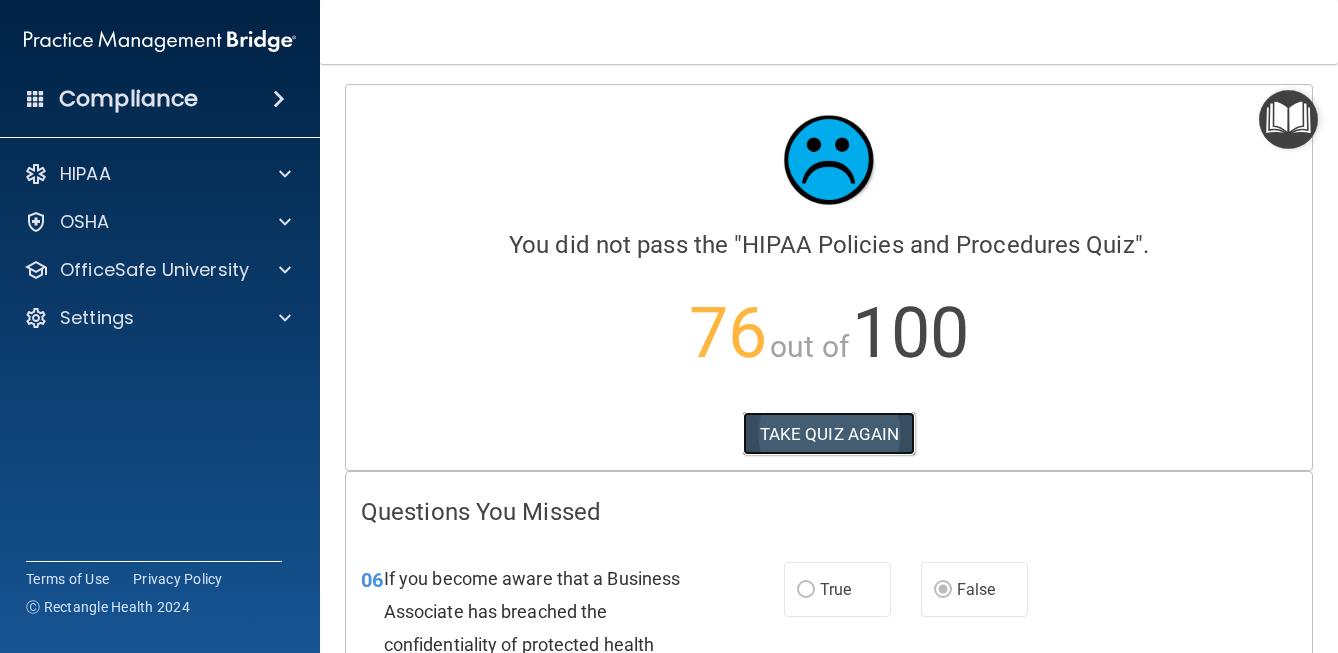 click on "TAKE QUIZ AGAIN" at bounding box center (829, 434) 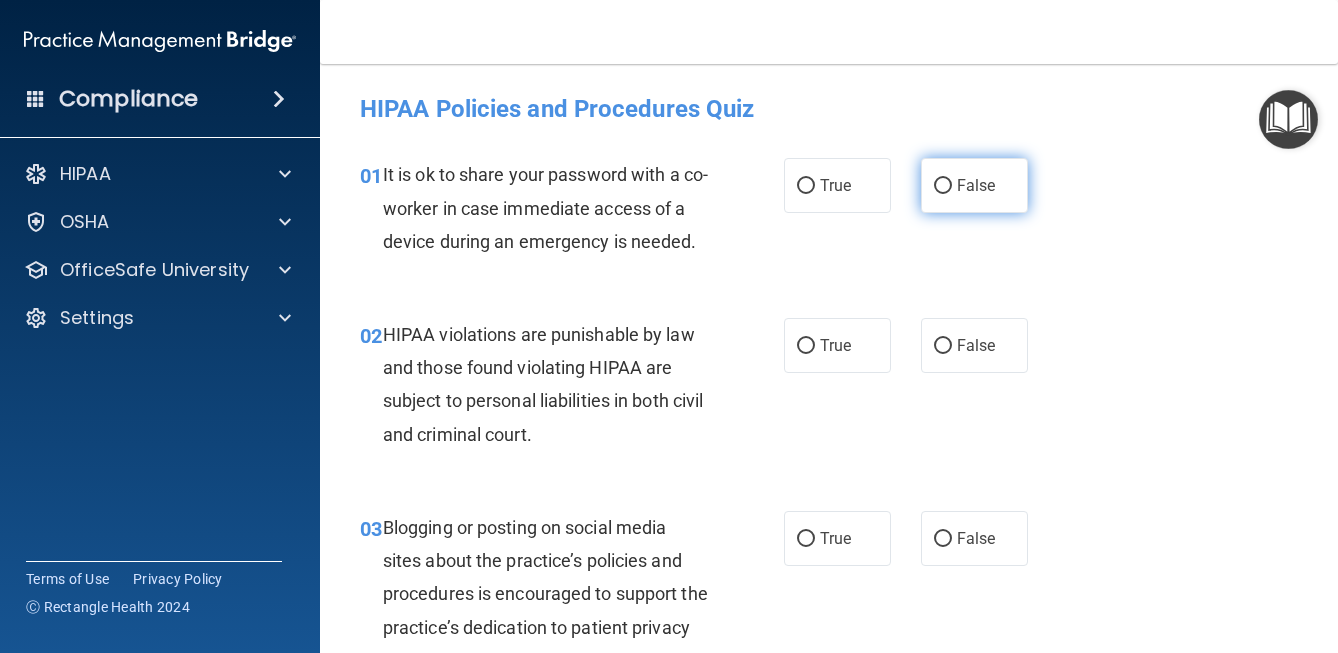 click on "False" at bounding box center [943, 186] 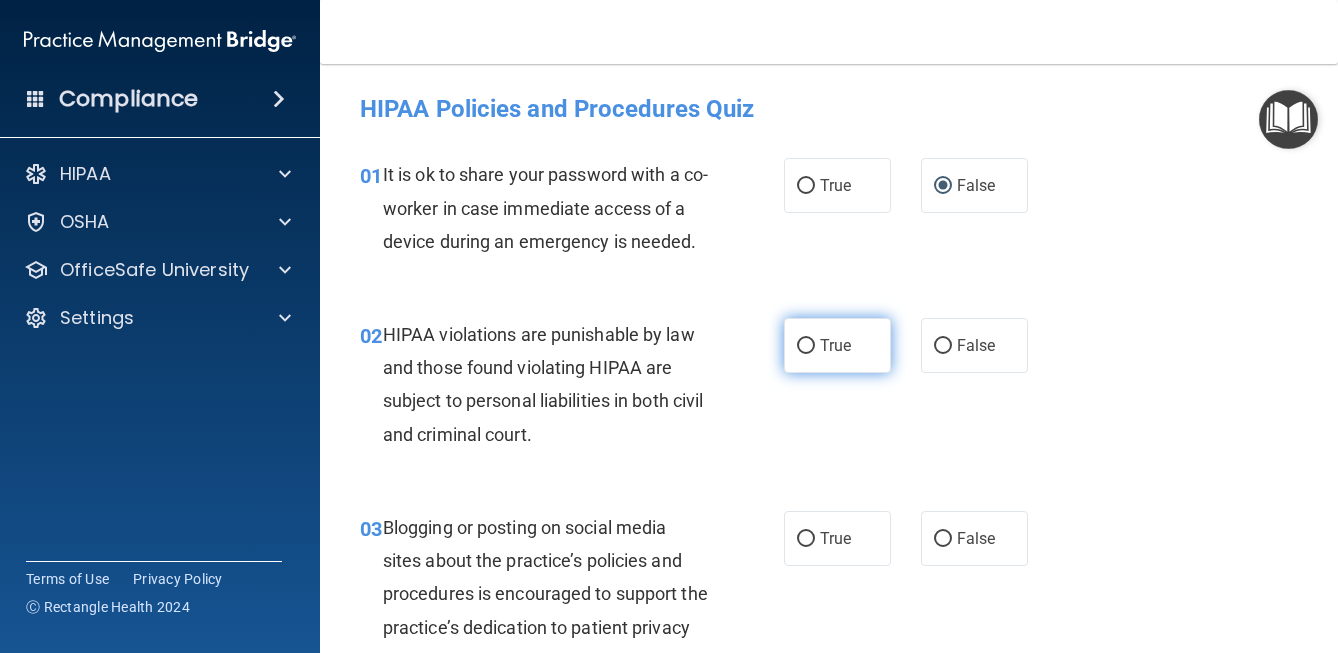 click on "True" at bounding box center [806, 346] 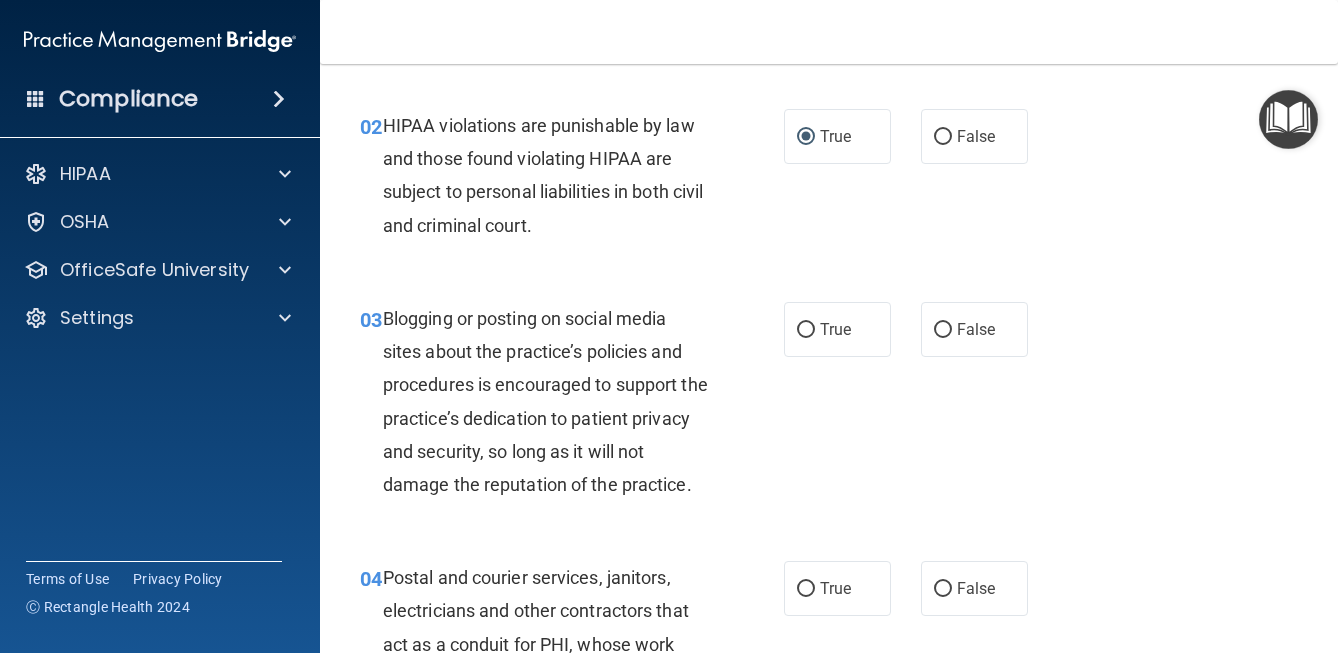scroll, scrollTop: 210, scrollLeft: 0, axis: vertical 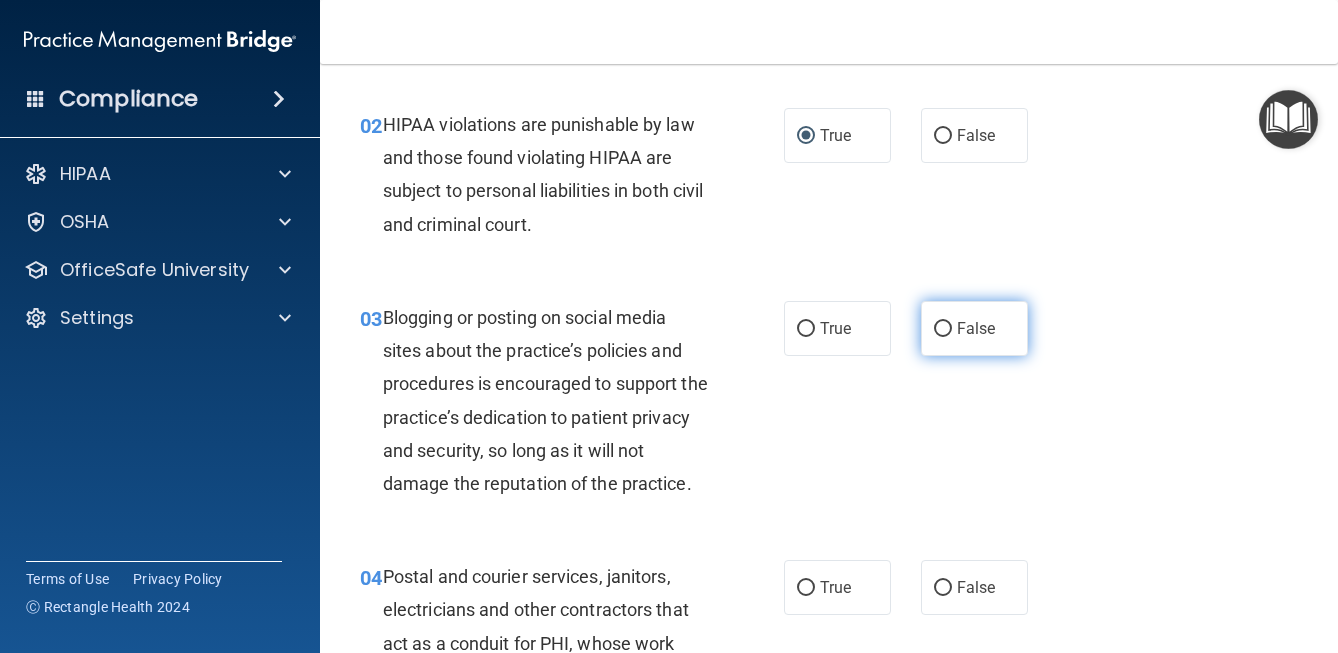 click on "False" at bounding box center [974, 328] 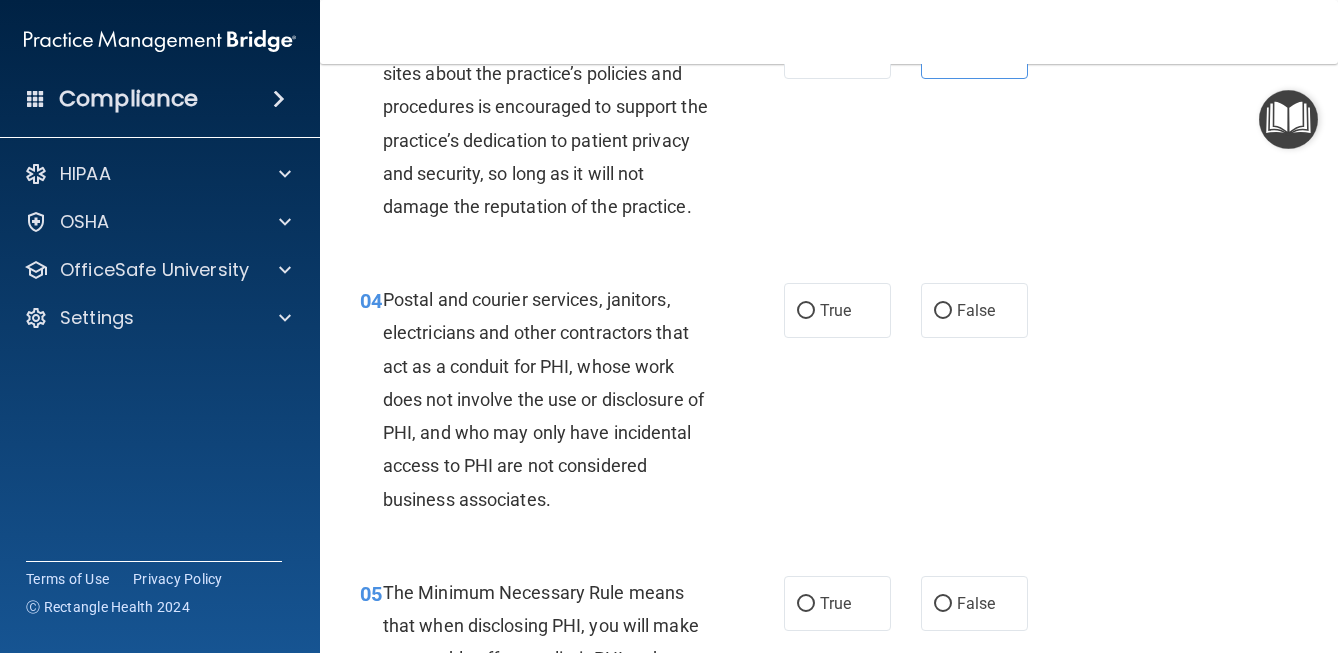 scroll, scrollTop: 499, scrollLeft: 0, axis: vertical 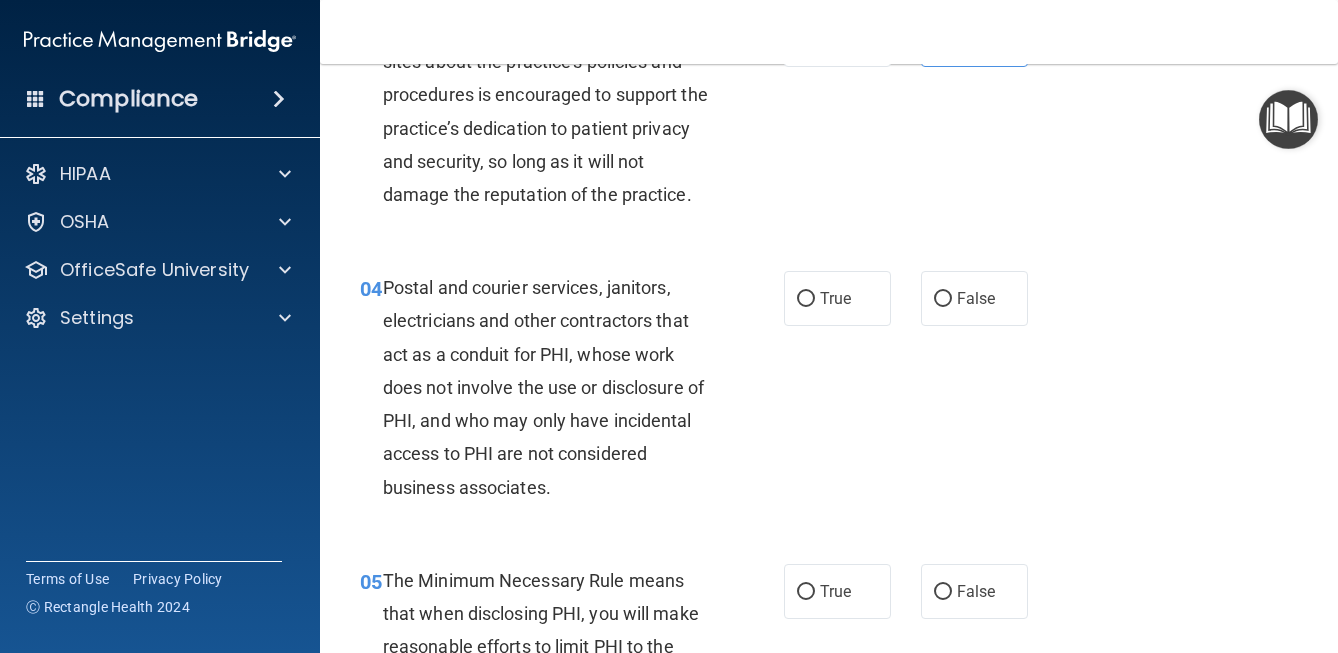 click on "04       Postal and courier services, janitors, electricians and other contractors that act as a conduit for PHI, whose work does not involve the use or disclosure of PHI, and who may only have incidental access to PHI are not considered business associates.                 True           False" at bounding box center [829, 392] 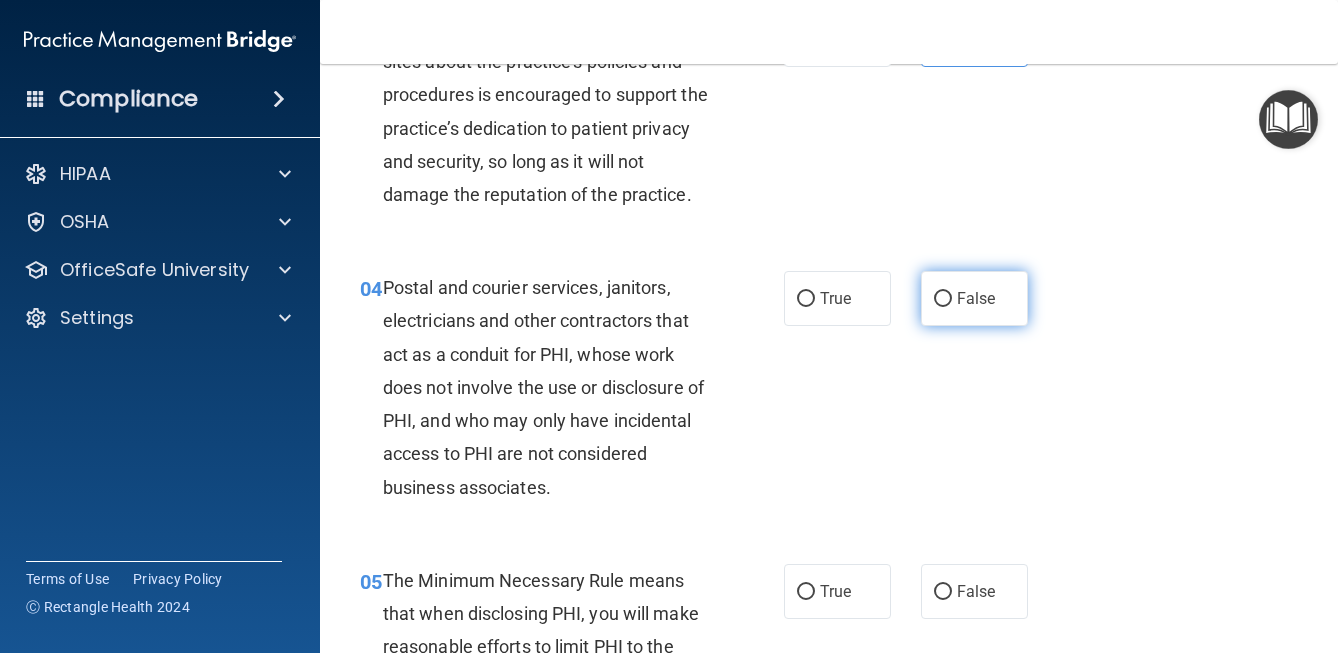 click on "False" at bounding box center (943, 299) 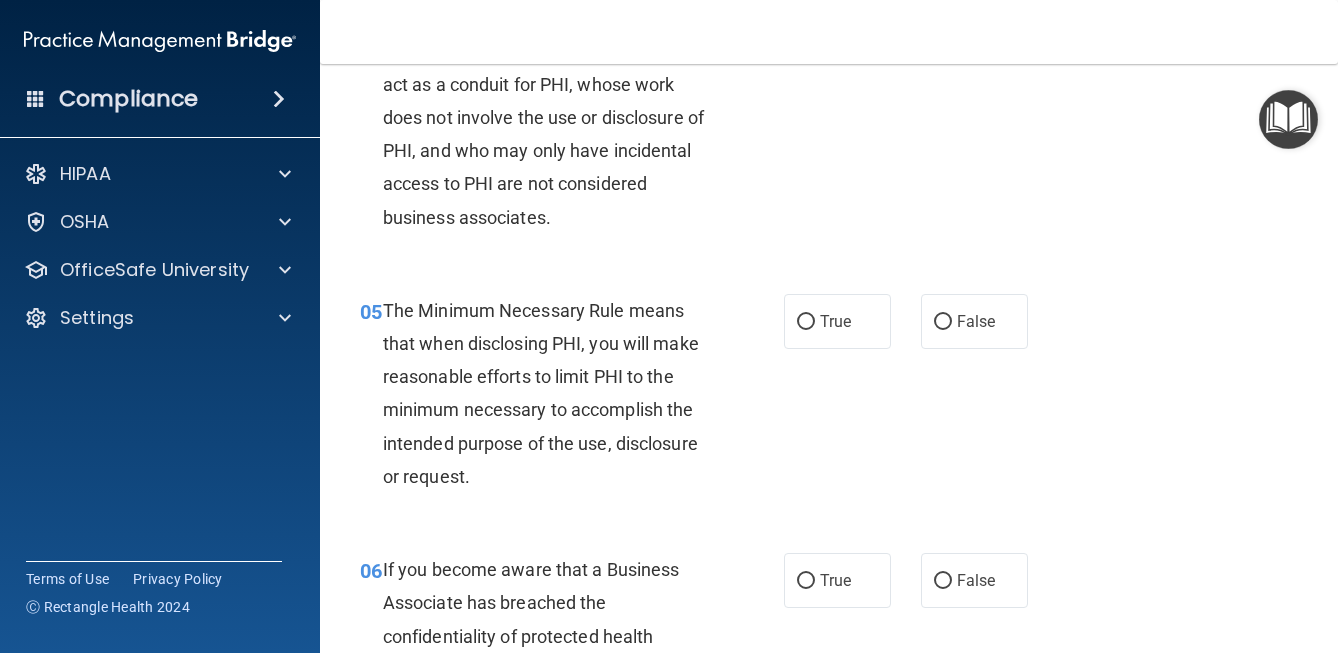 scroll, scrollTop: 771, scrollLeft: 0, axis: vertical 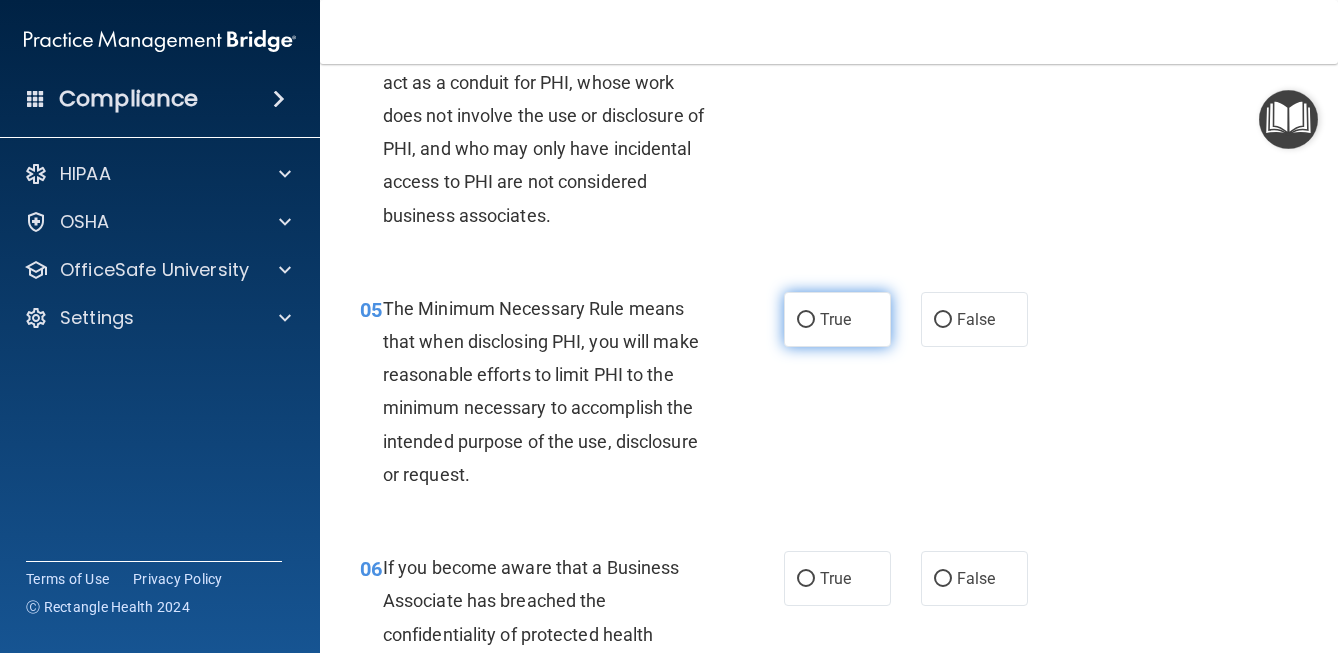 click on "True" at bounding box center (835, 319) 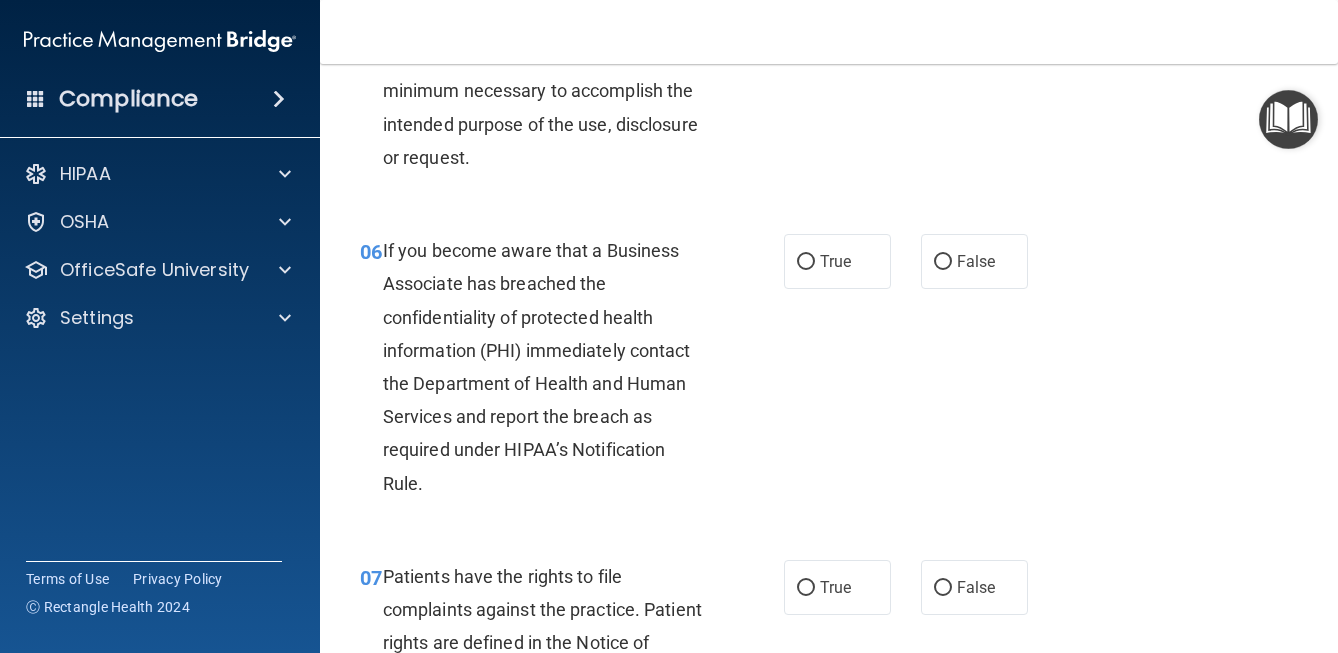 scroll, scrollTop: 1122, scrollLeft: 0, axis: vertical 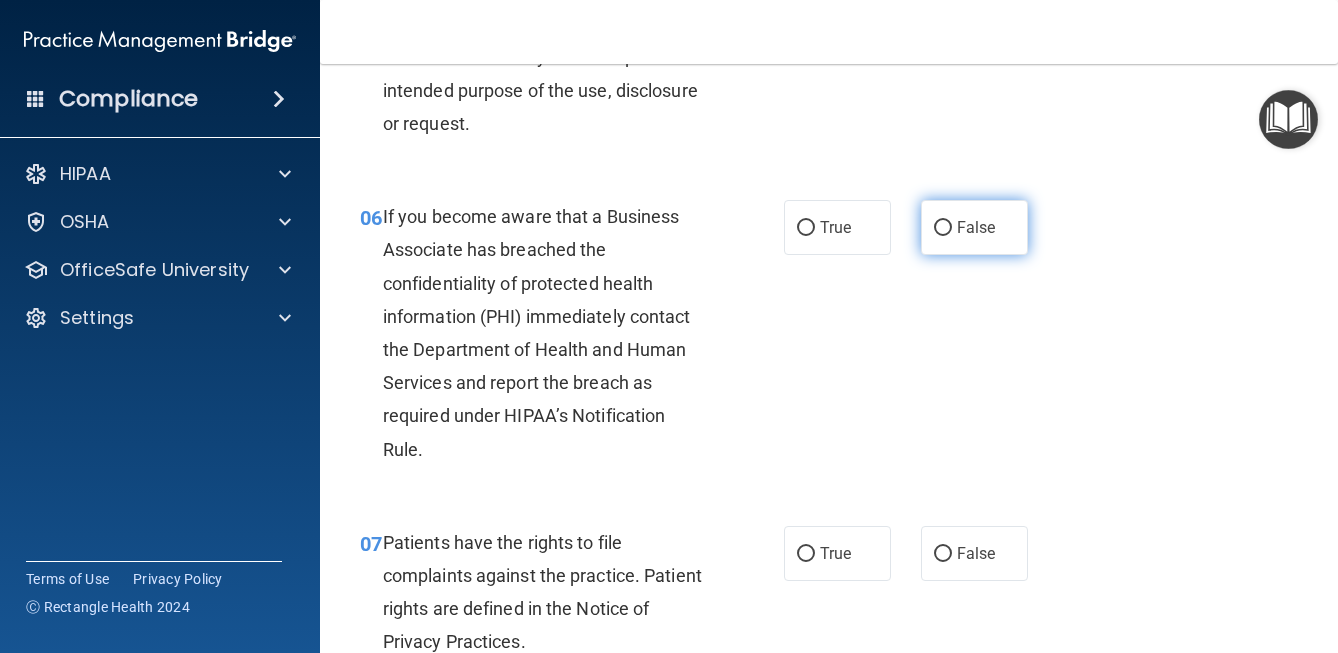 click on "False" at bounding box center [943, 228] 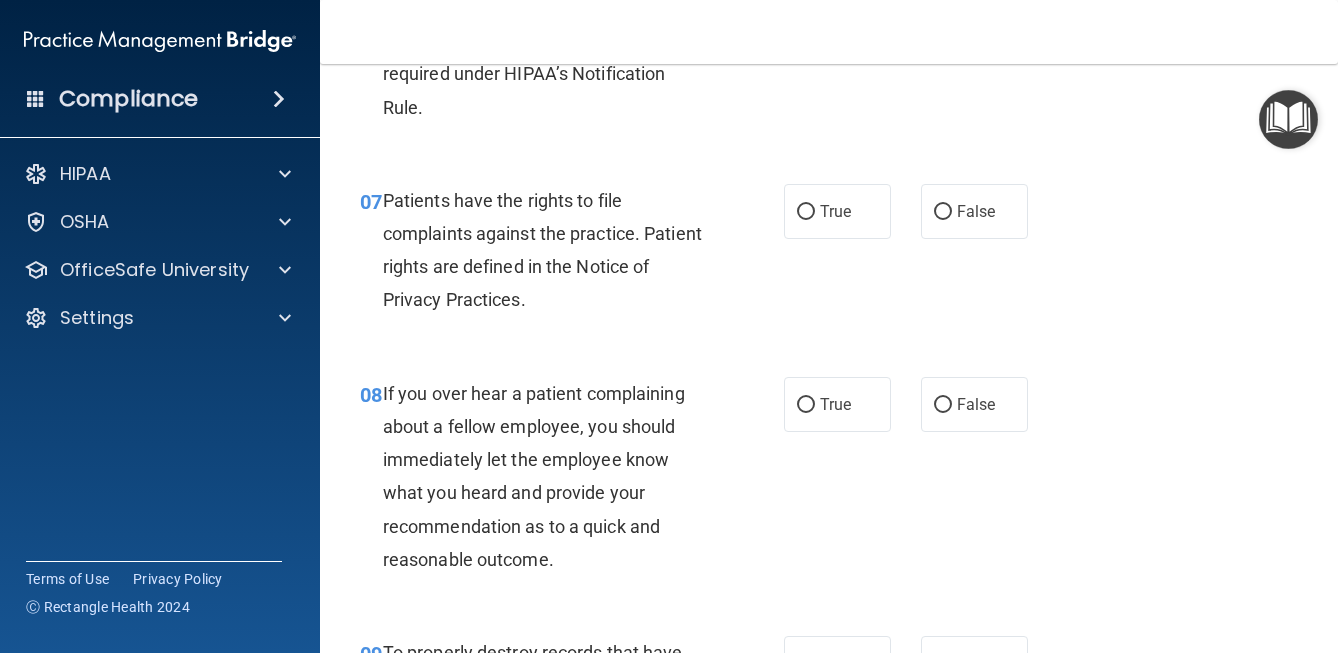 scroll, scrollTop: 1466, scrollLeft: 0, axis: vertical 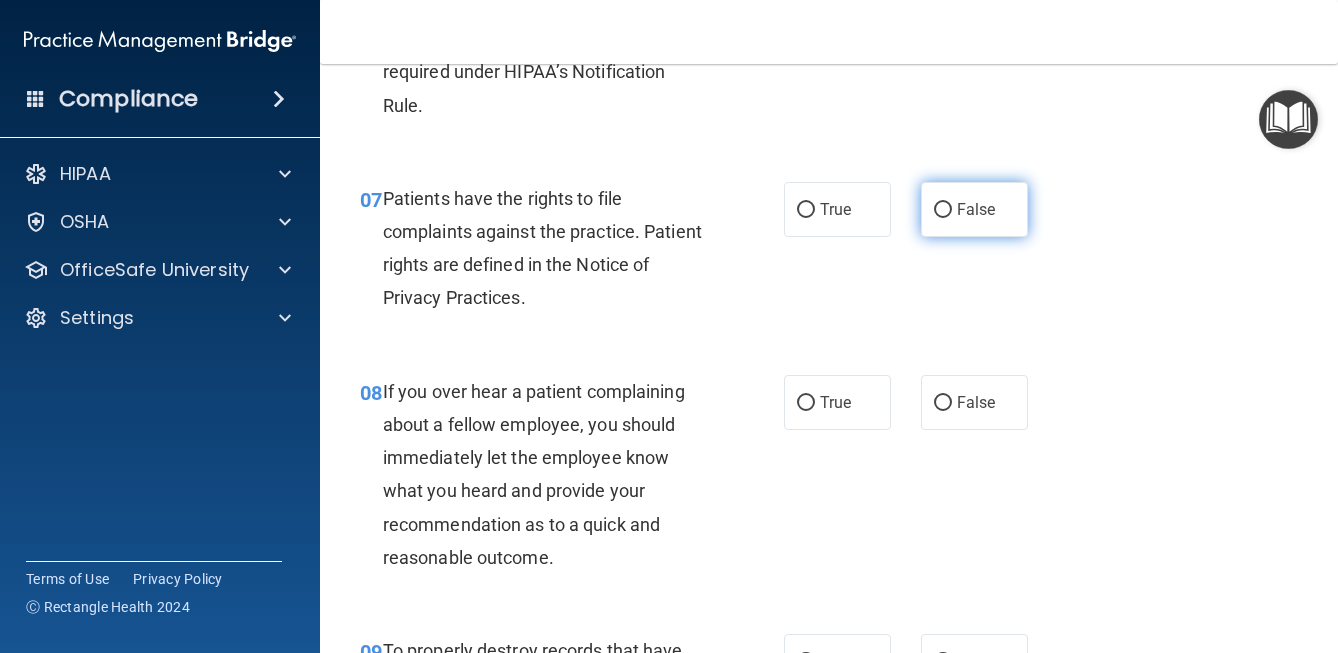 click on "False" at bounding box center (943, 210) 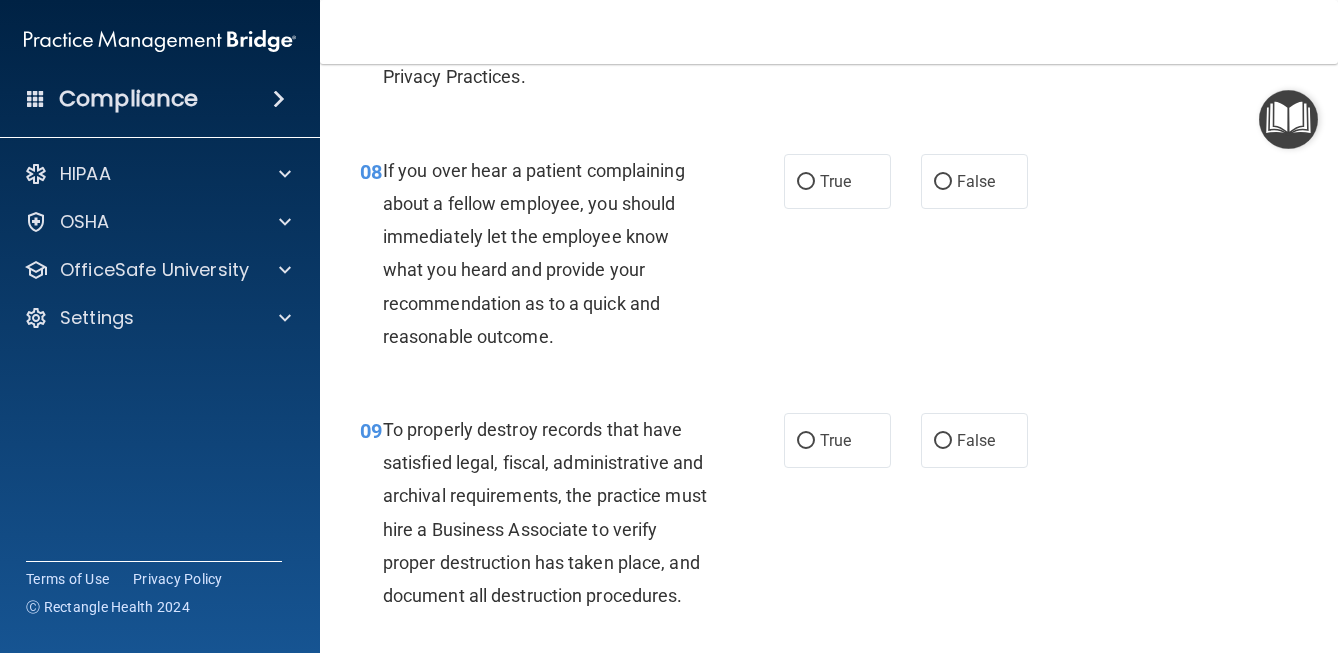 scroll, scrollTop: 1696, scrollLeft: 0, axis: vertical 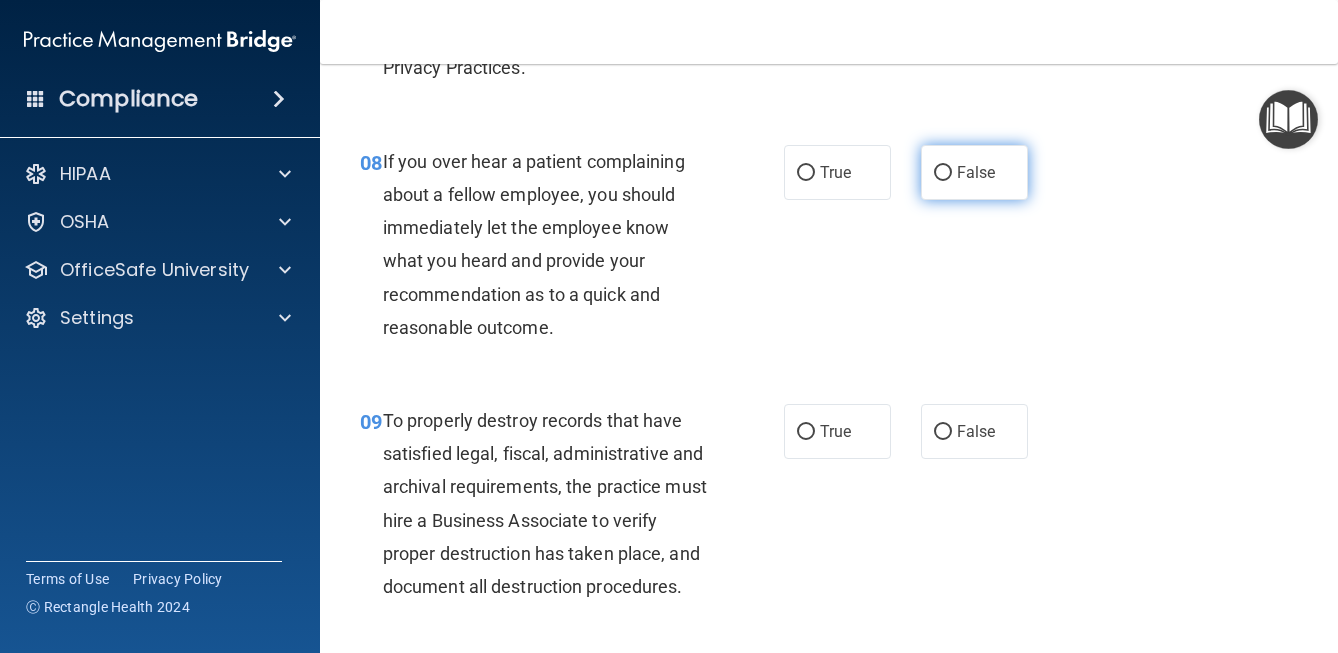 click on "False" at bounding box center (976, 172) 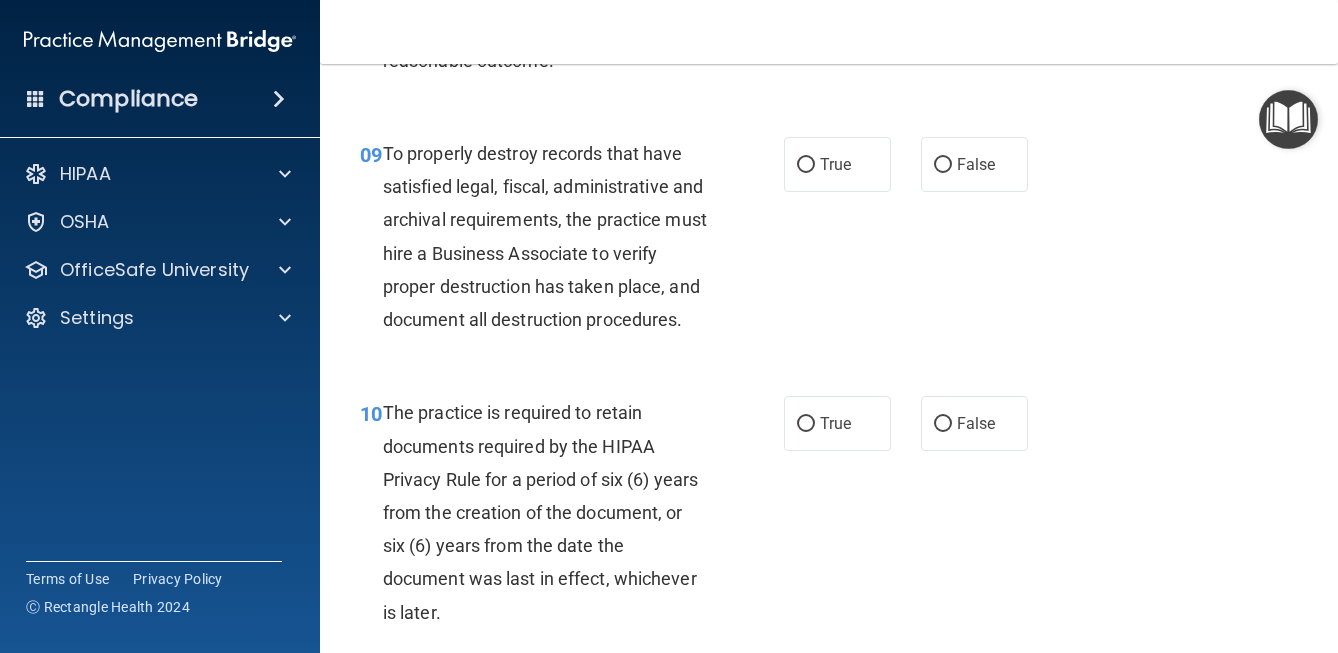 scroll, scrollTop: 1967, scrollLeft: 0, axis: vertical 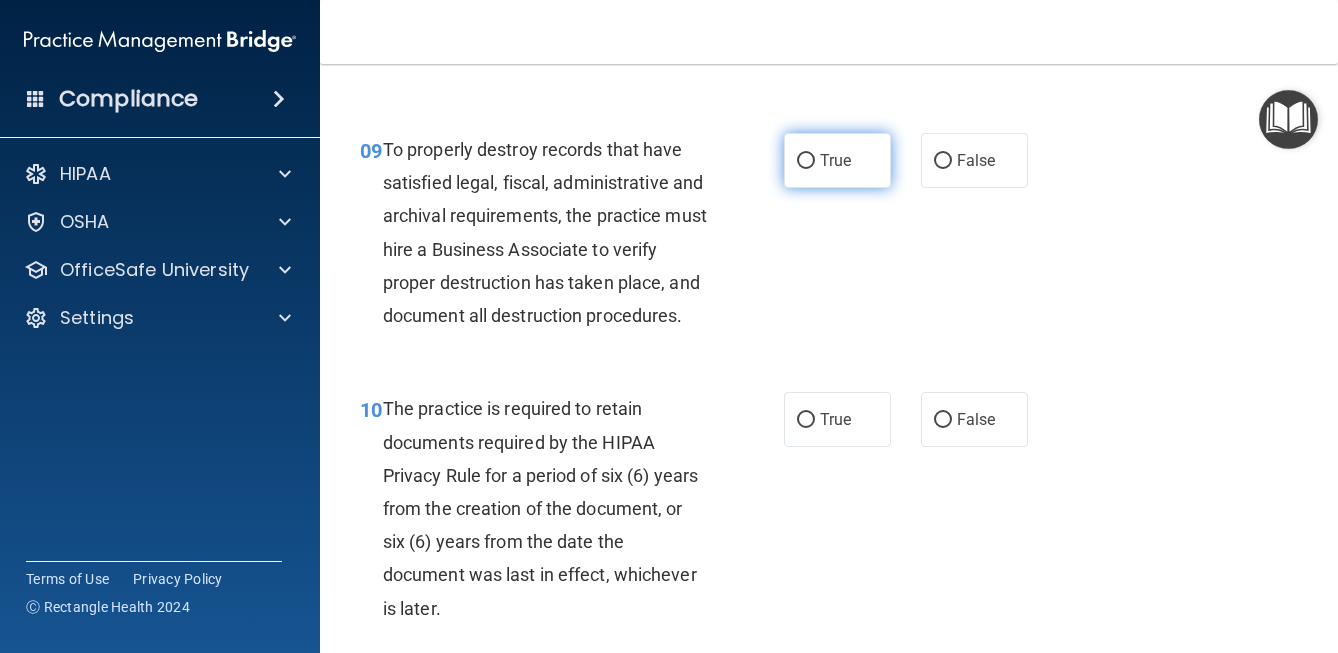 click on "True" at bounding box center (837, 160) 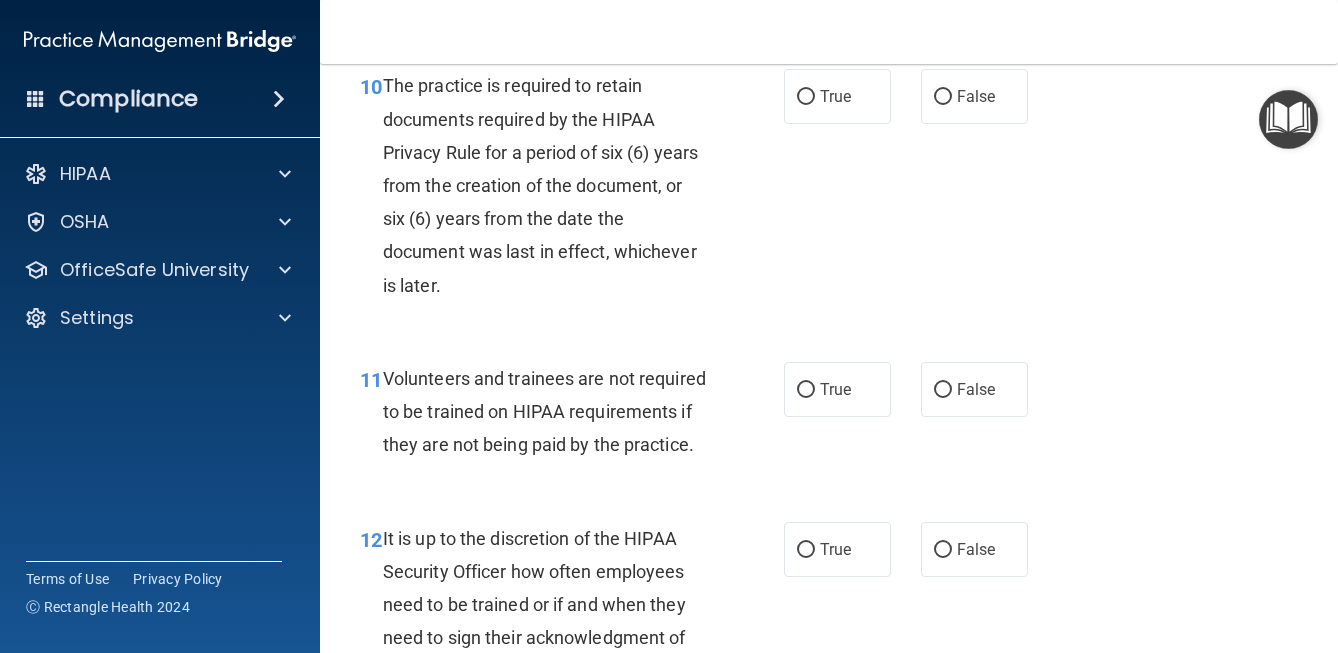 scroll, scrollTop: 2293, scrollLeft: 0, axis: vertical 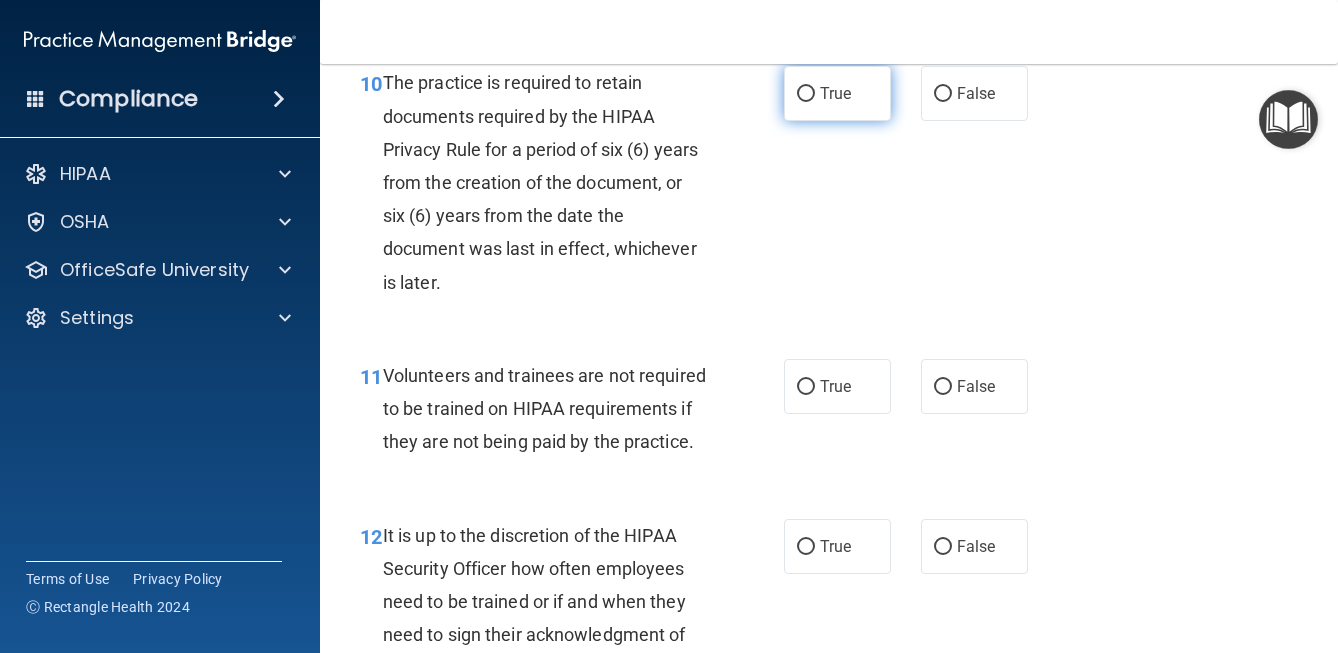 click on "True" at bounding box center [806, 94] 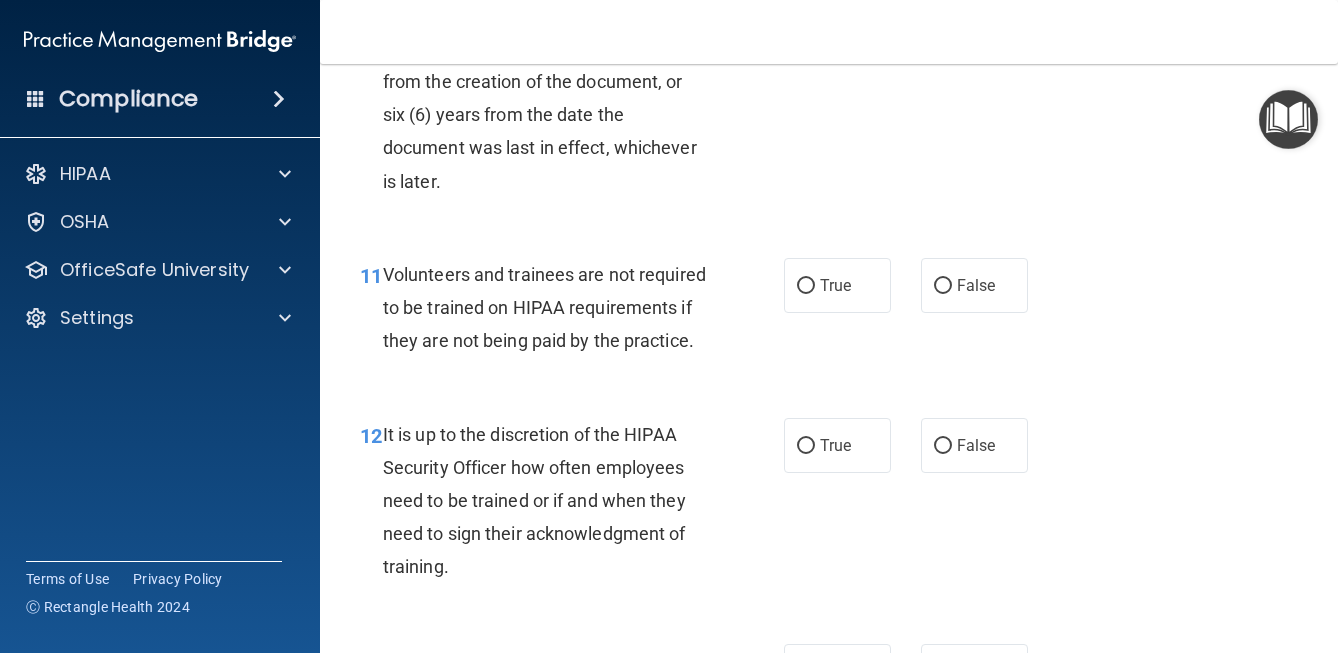 scroll, scrollTop: 2407, scrollLeft: 0, axis: vertical 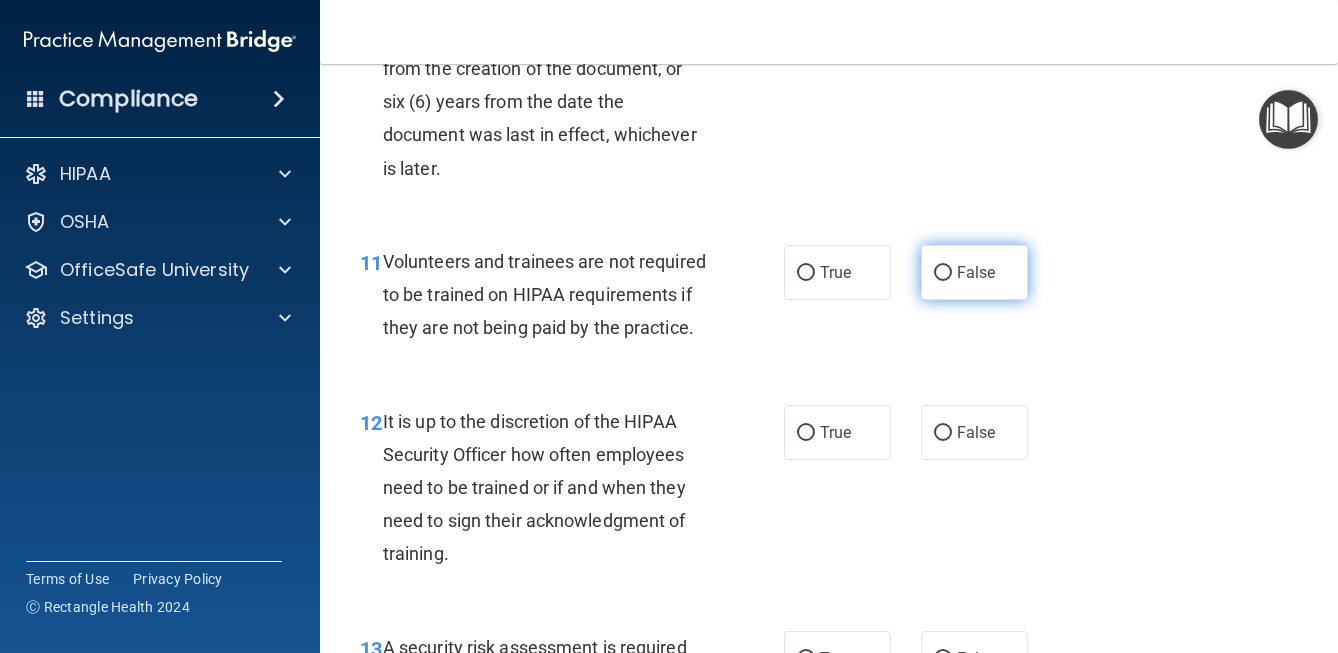 click on "False" at bounding box center [943, 273] 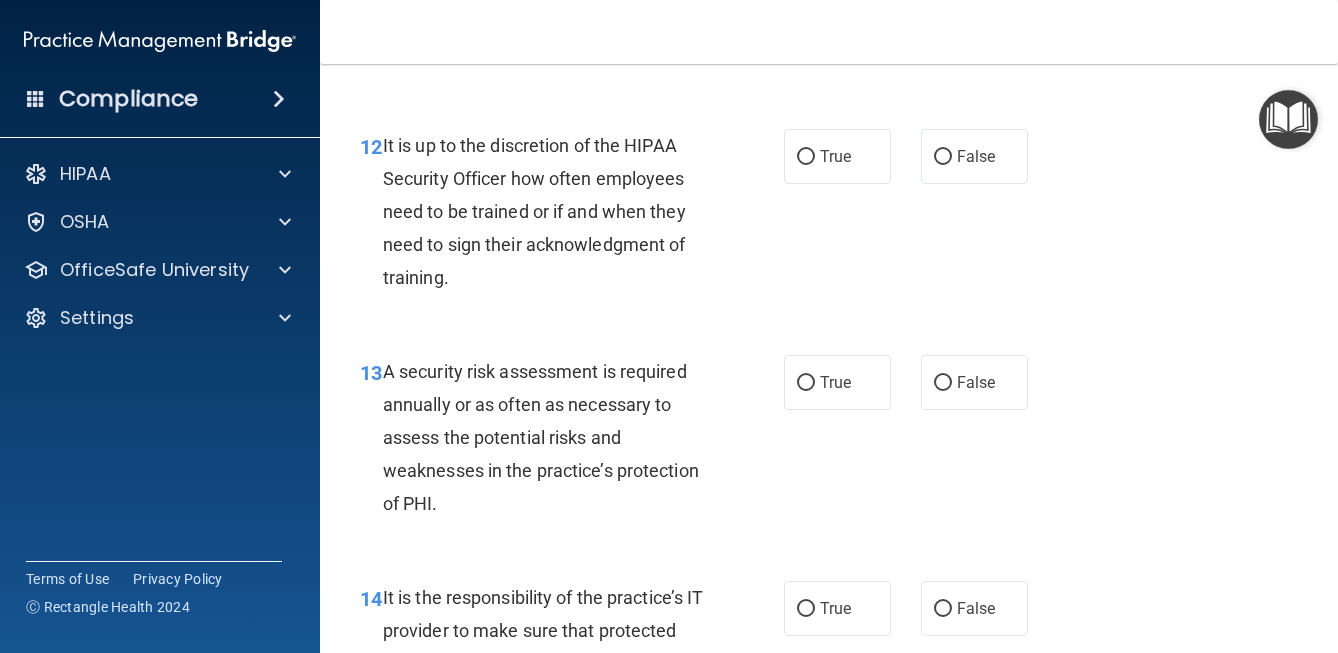 scroll, scrollTop: 2687, scrollLeft: 0, axis: vertical 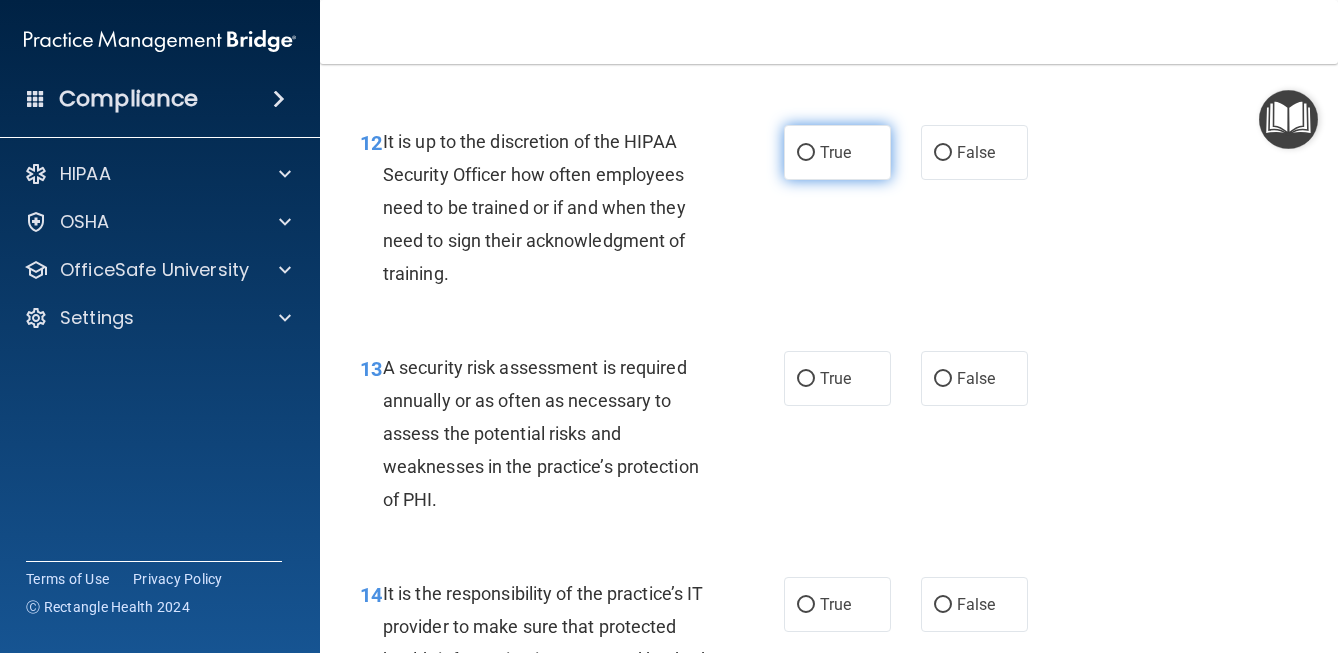 click on "True" at bounding box center [835, 152] 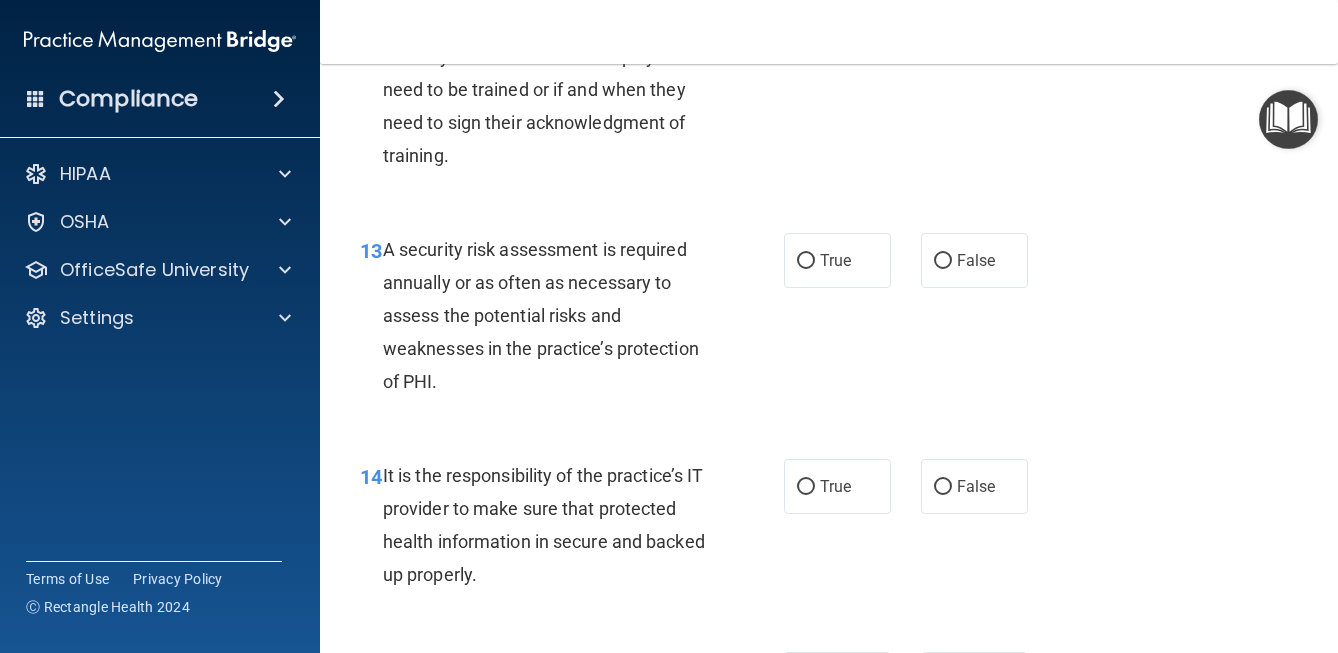 scroll, scrollTop: 2814, scrollLeft: 0, axis: vertical 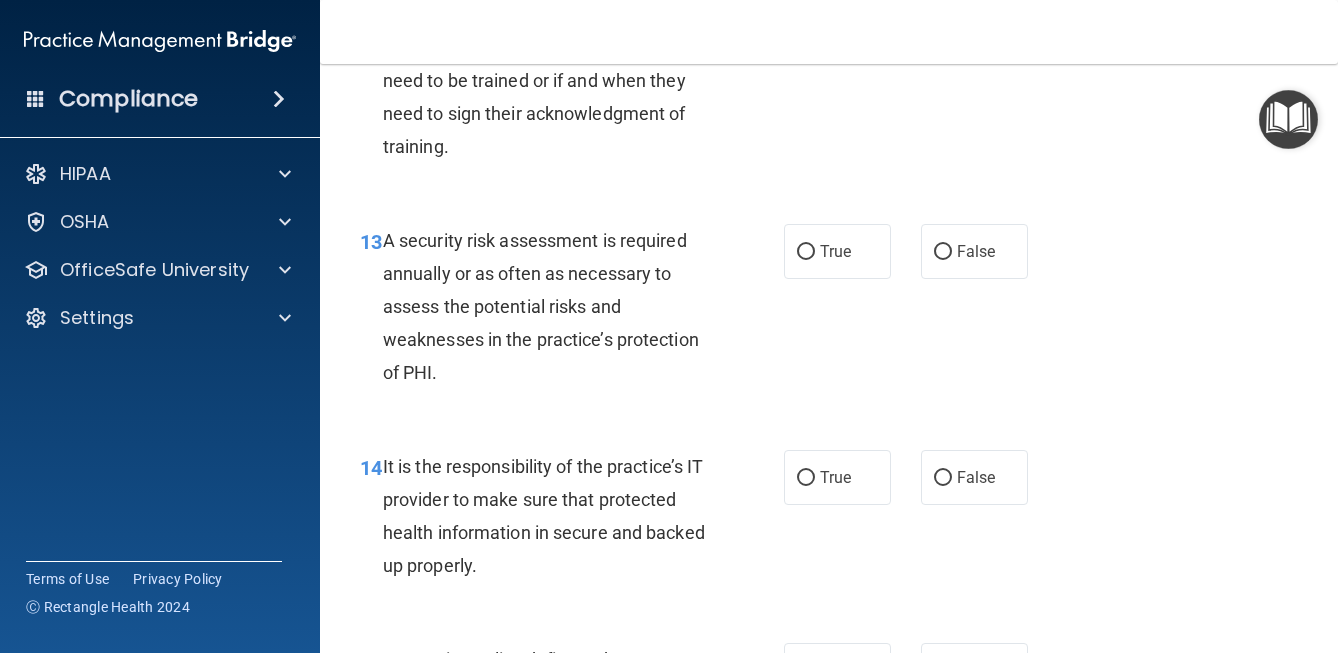 click on "13       A security risk assessment is required annually or as often as necessary to assess the potential risks and weaknesses in the practice’s protection of PHI." at bounding box center [572, 312] 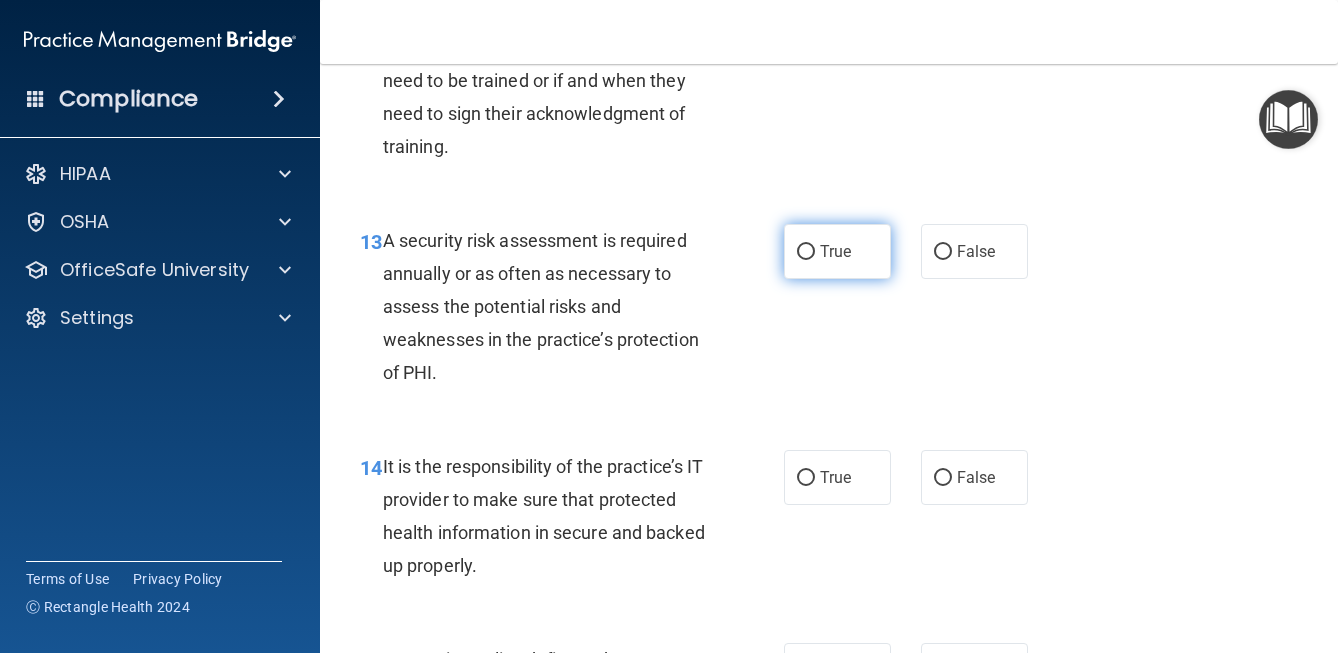 click on "True" at bounding box center (806, 252) 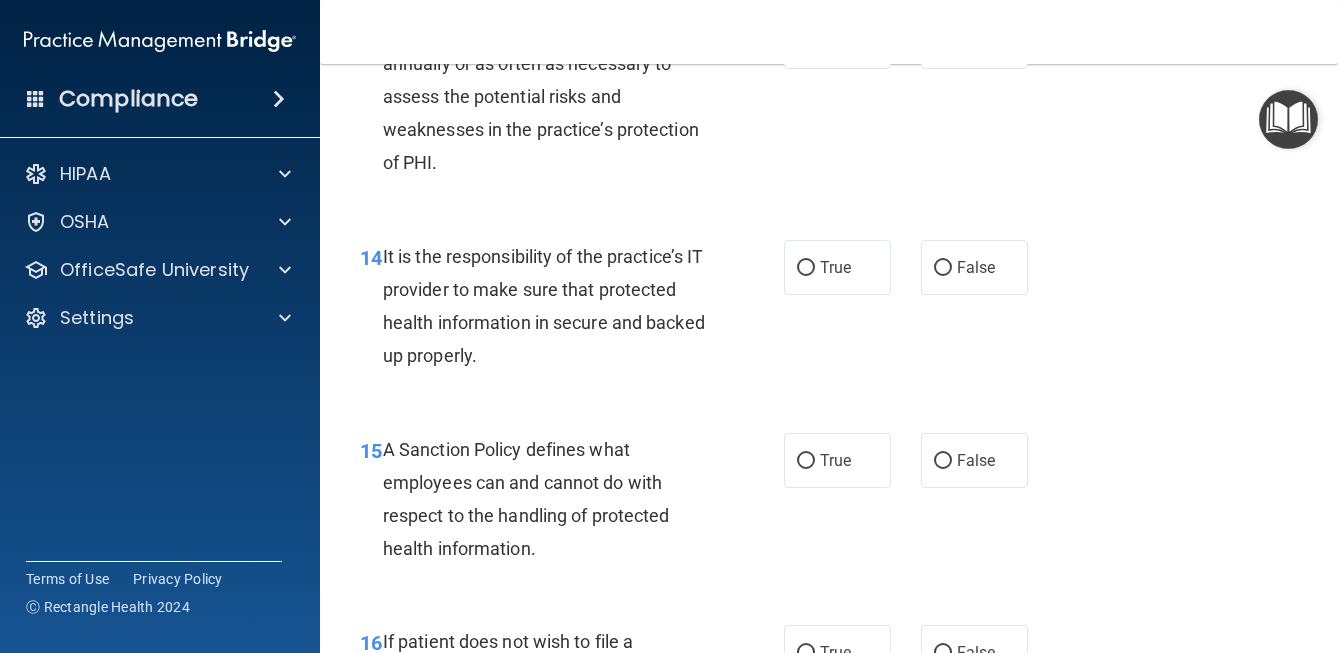 scroll, scrollTop: 3030, scrollLeft: 0, axis: vertical 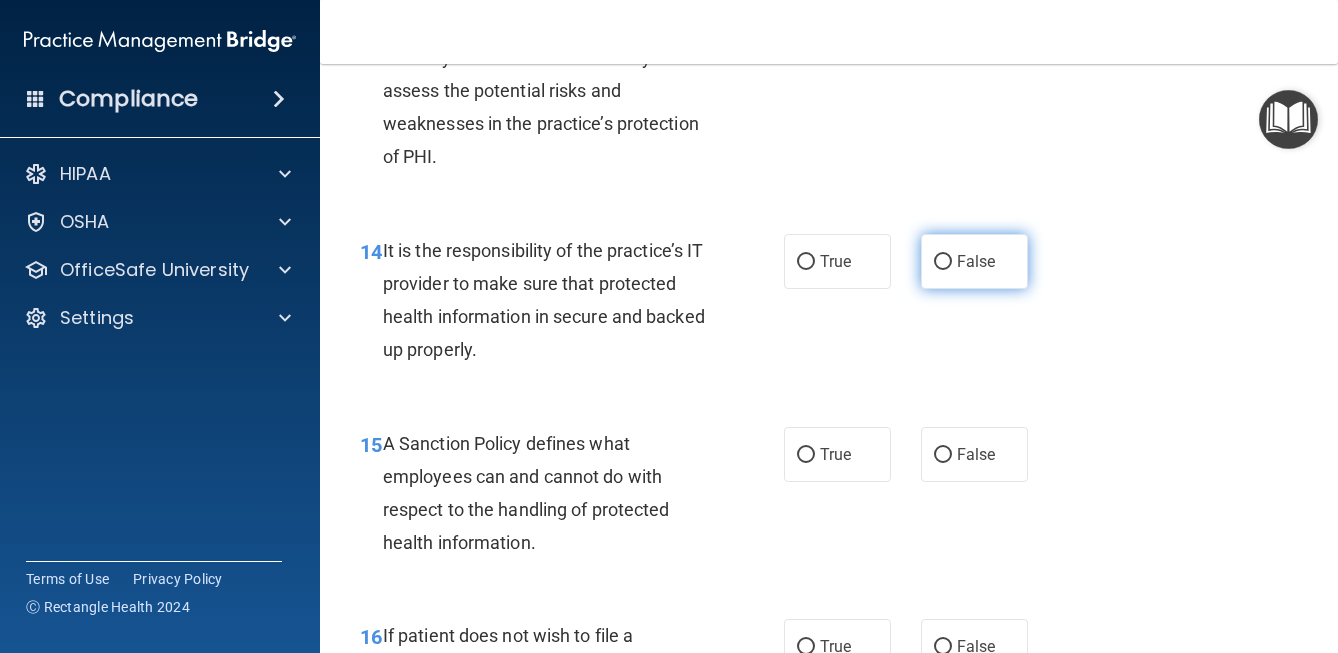 click on "False" at bounding box center (943, 262) 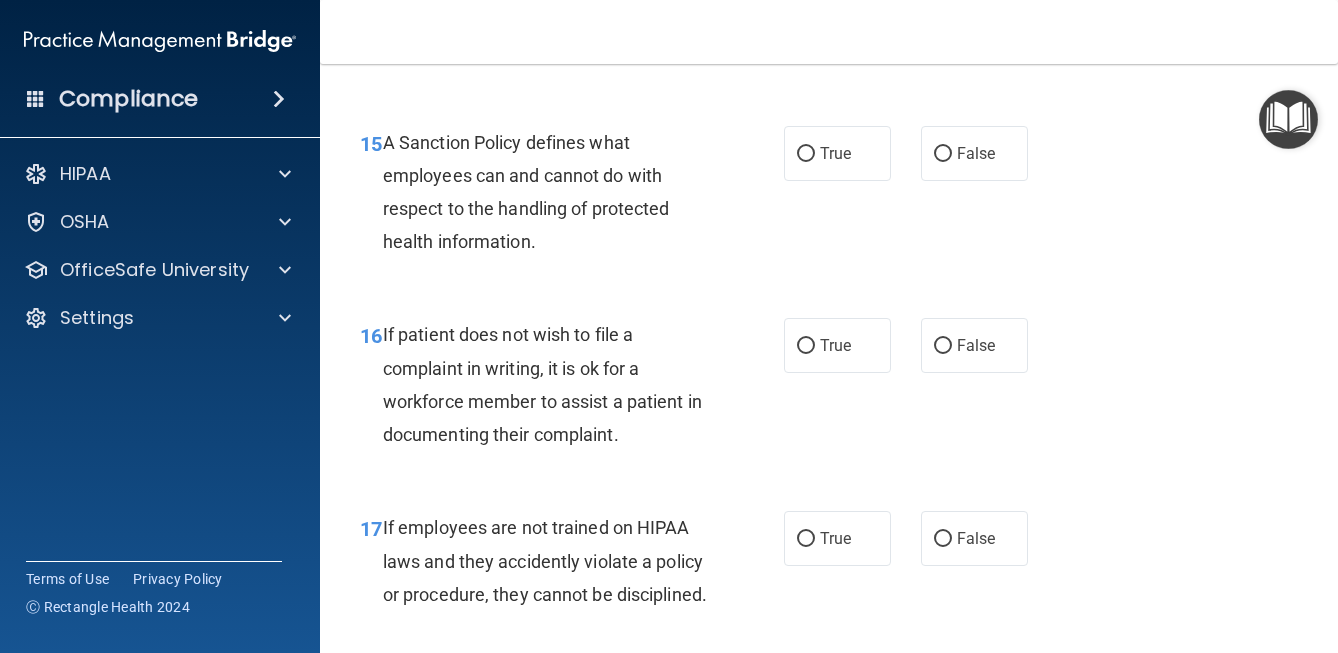 scroll, scrollTop: 3337, scrollLeft: 0, axis: vertical 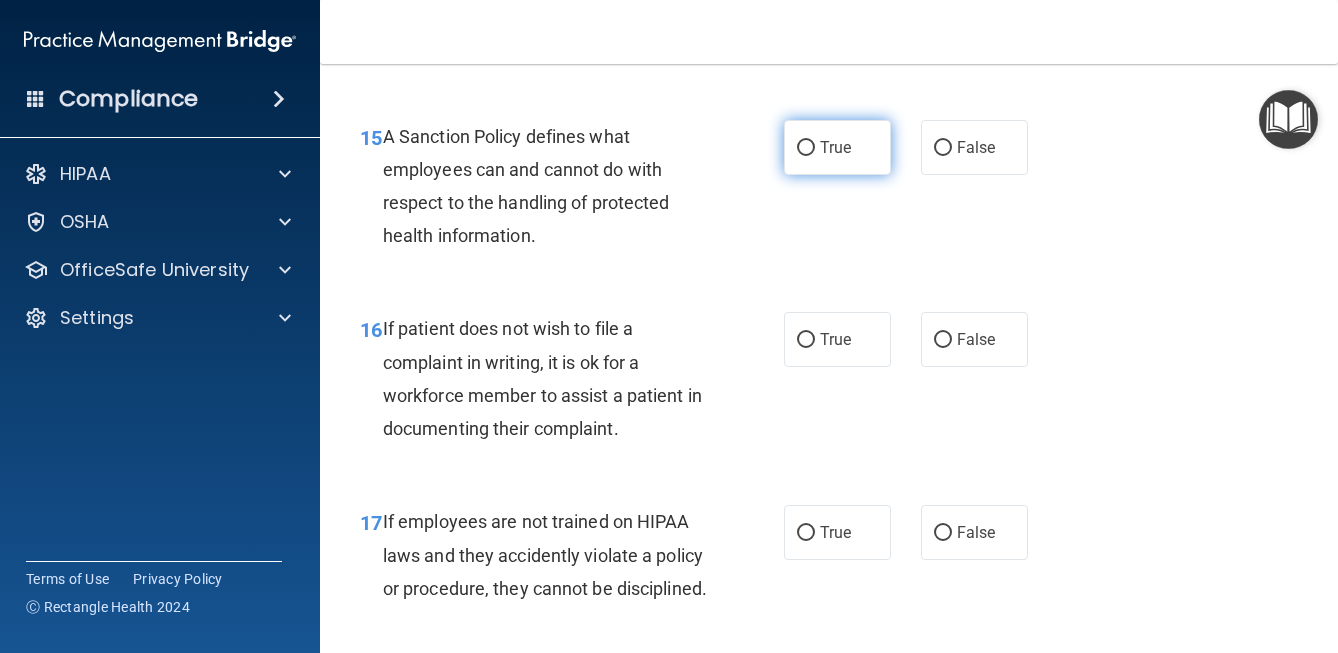 click on "True" at bounding box center [806, 148] 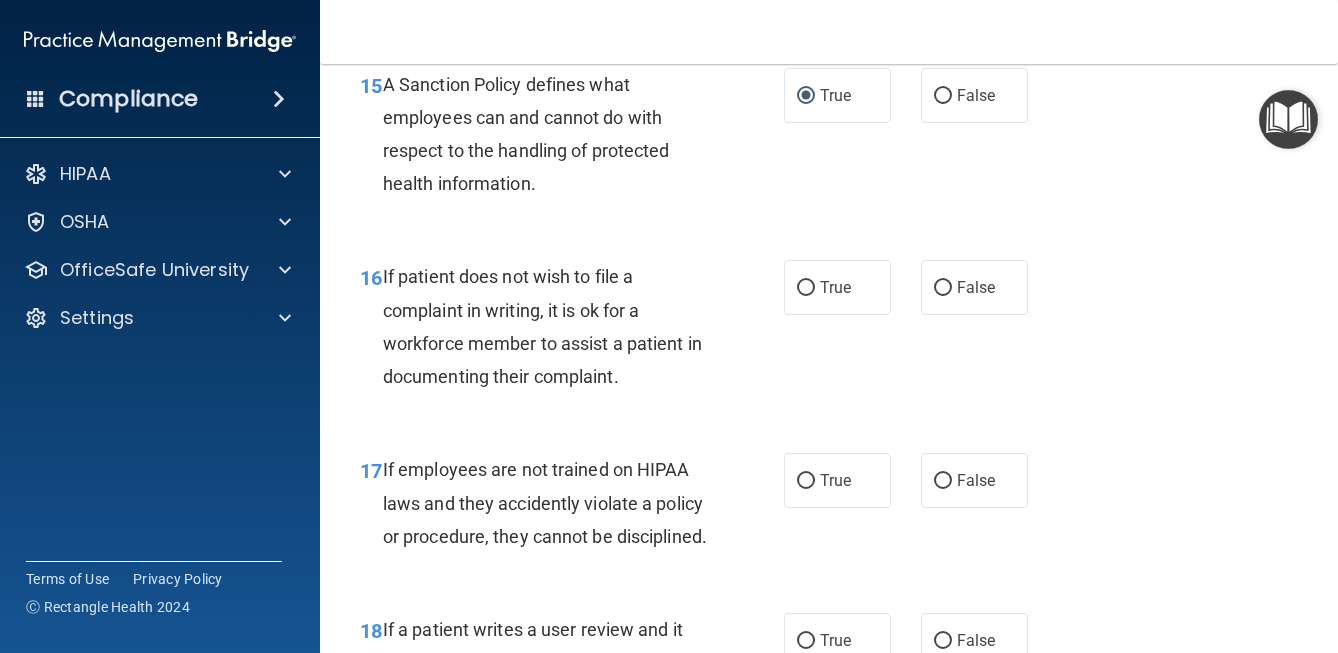 scroll, scrollTop: 3390, scrollLeft: 0, axis: vertical 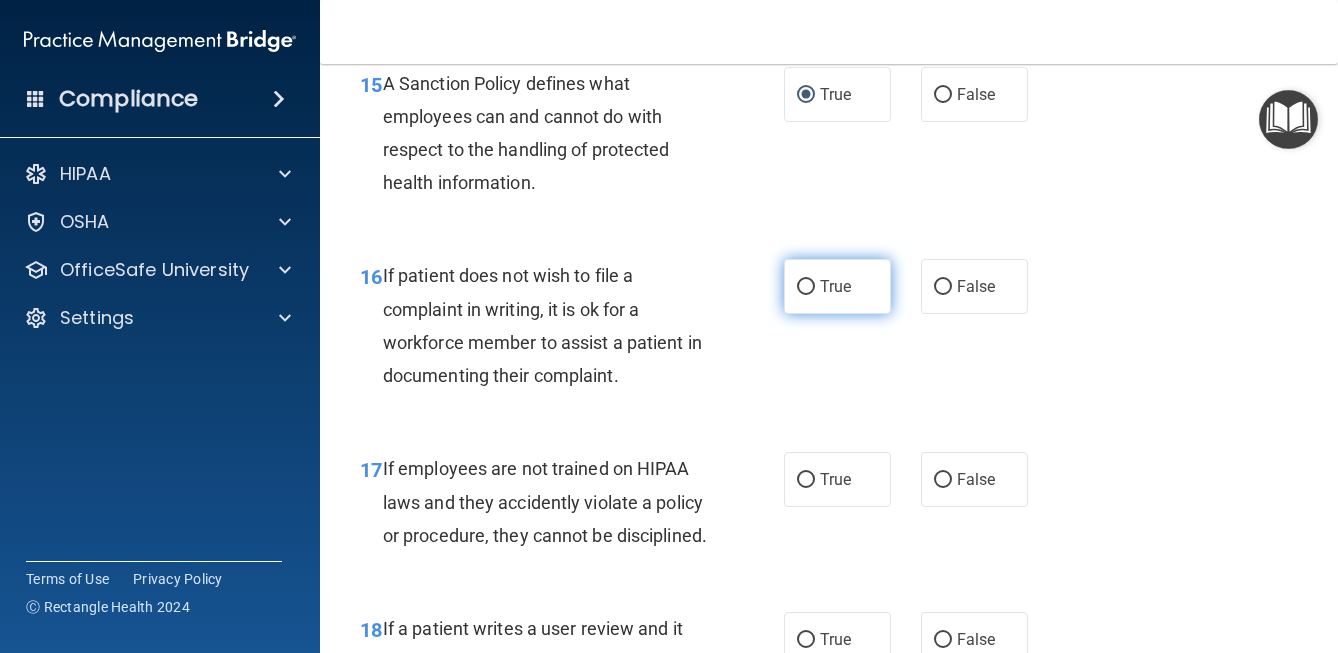 click on "True" at bounding box center [835, 286] 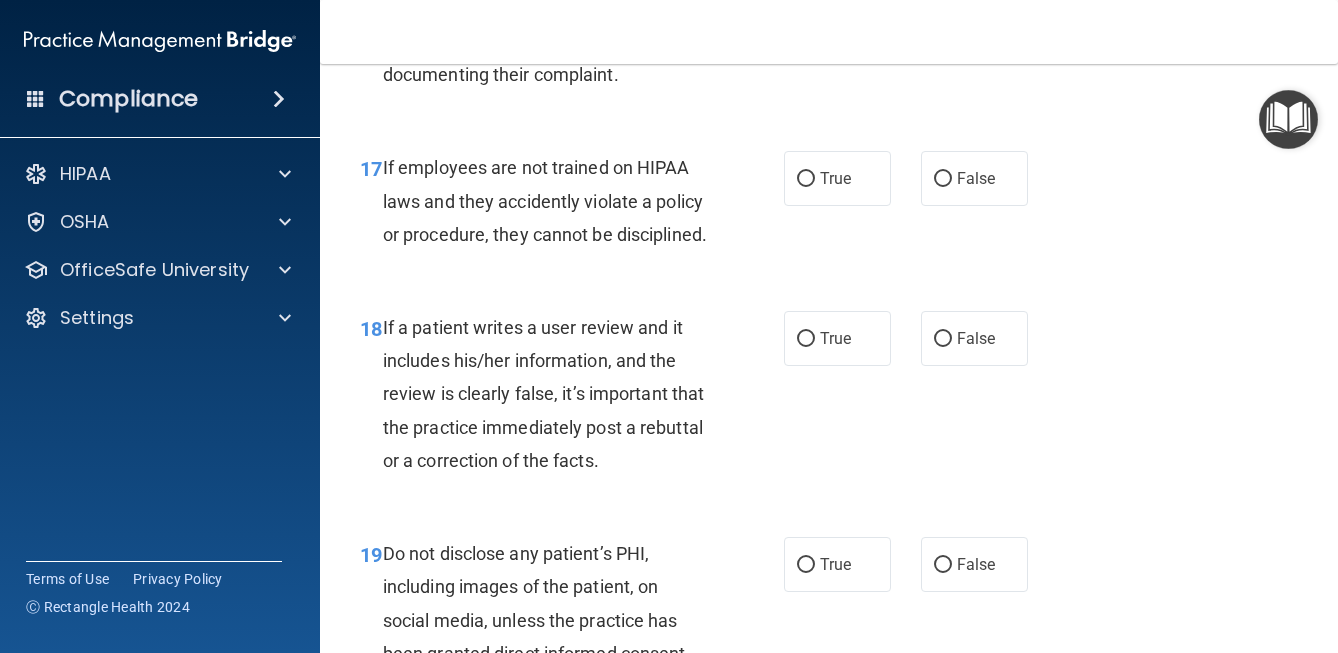 scroll, scrollTop: 3697, scrollLeft: 0, axis: vertical 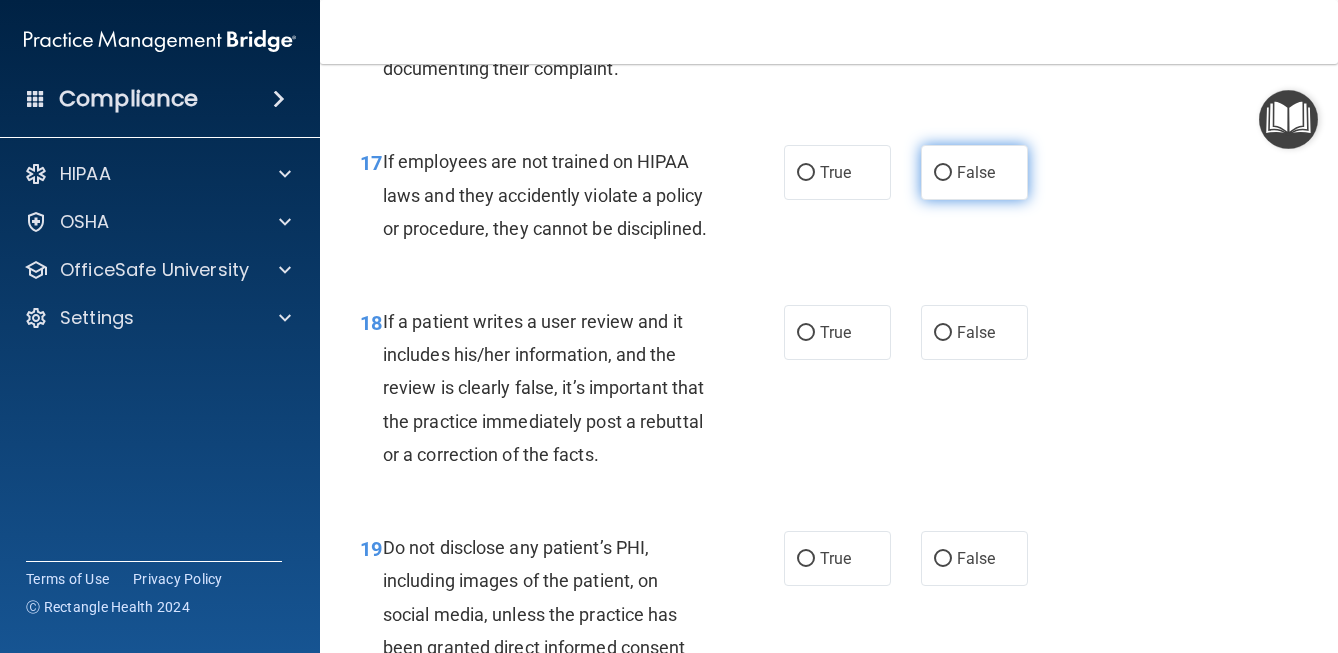 click on "False" at bounding box center [943, 173] 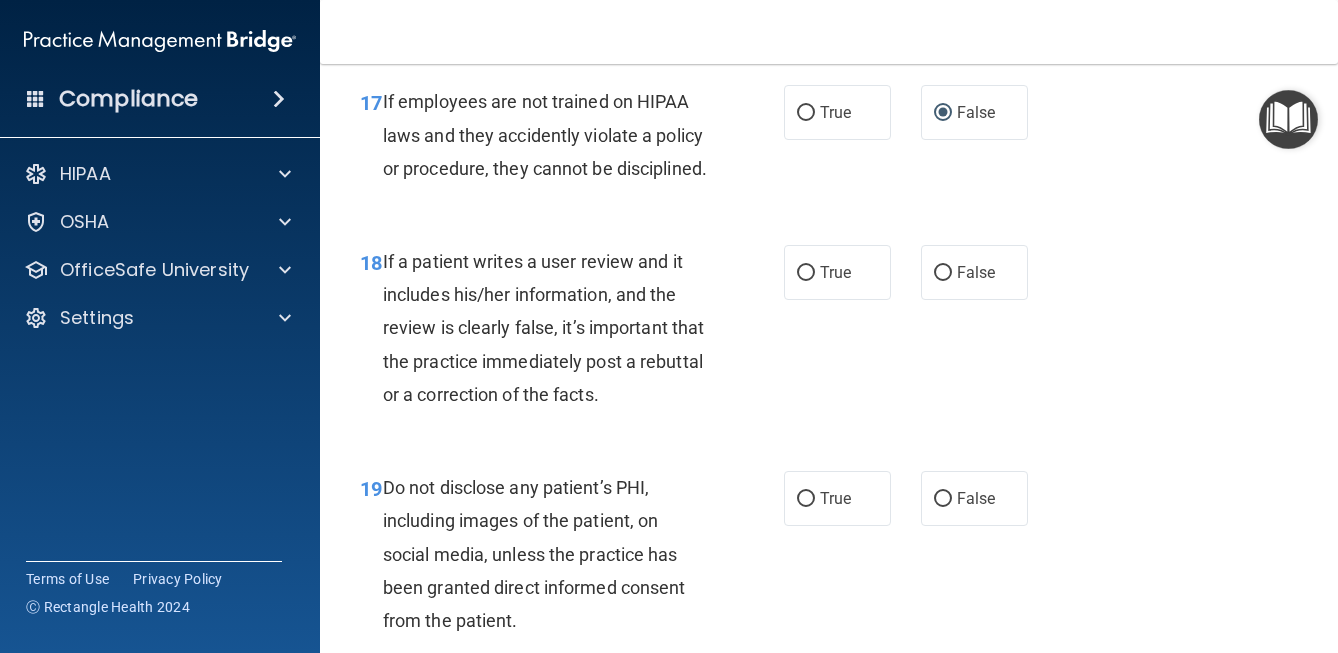 scroll, scrollTop: 3791, scrollLeft: 0, axis: vertical 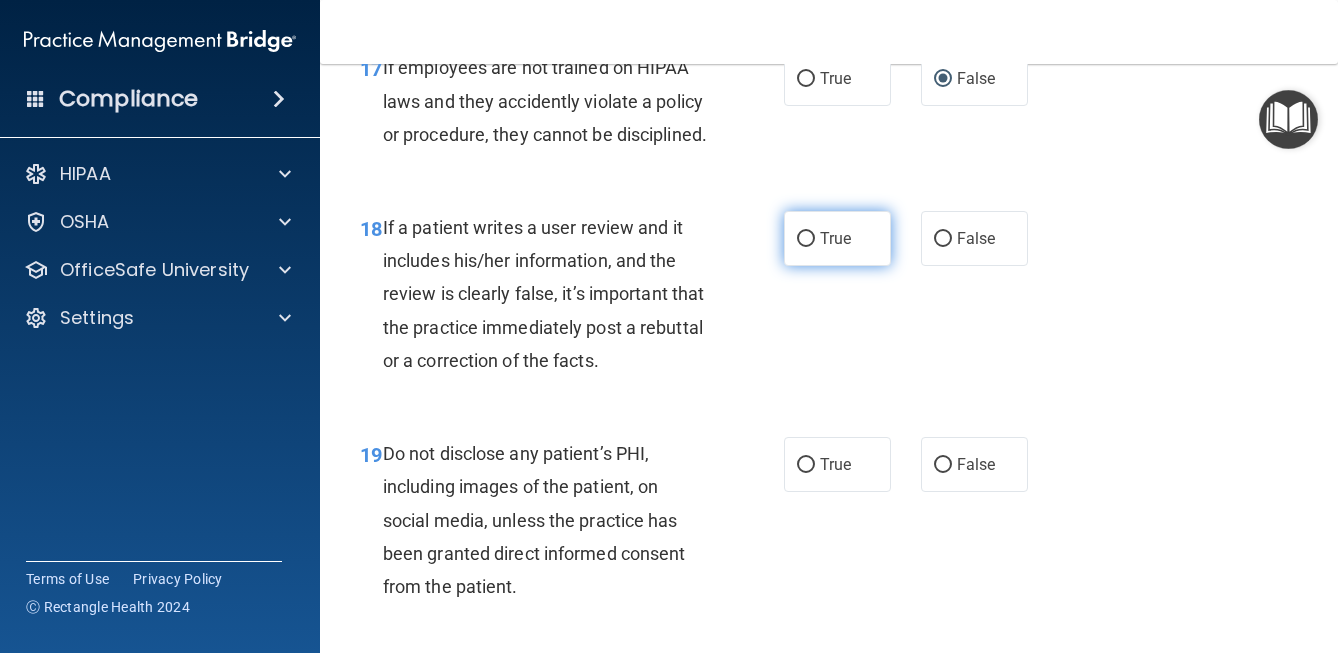 click on "True" at bounding box center [806, 239] 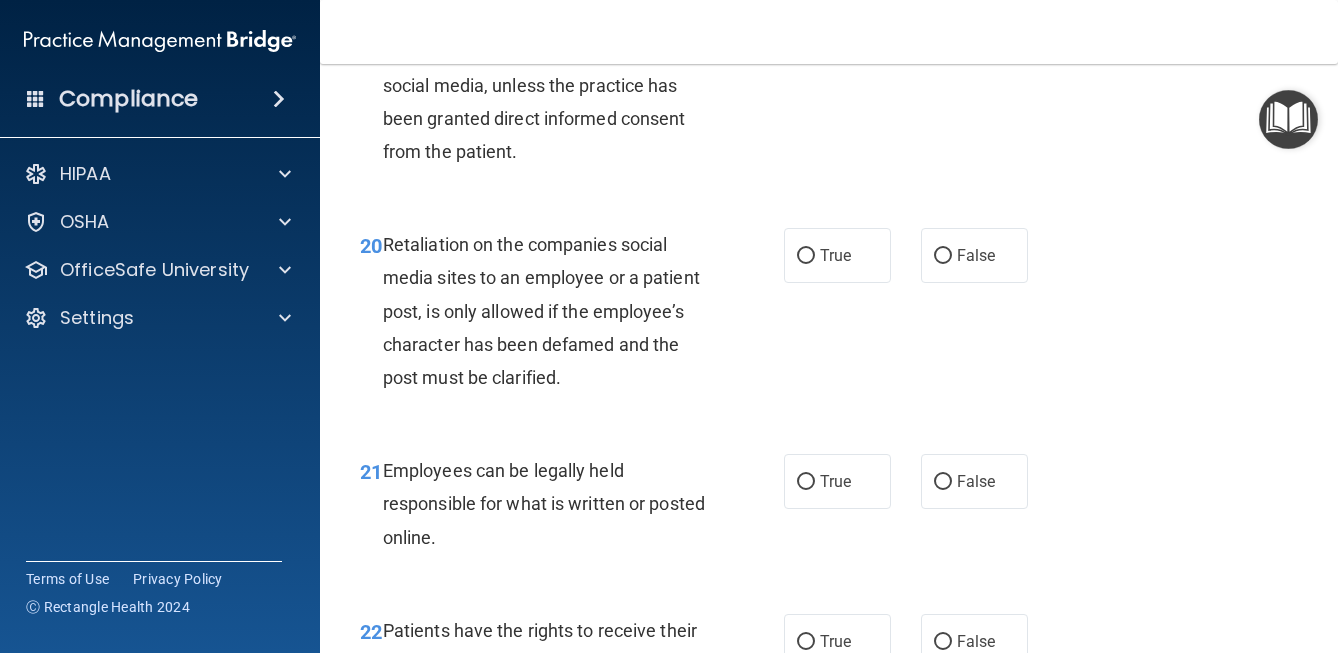 scroll, scrollTop: 4228, scrollLeft: 0, axis: vertical 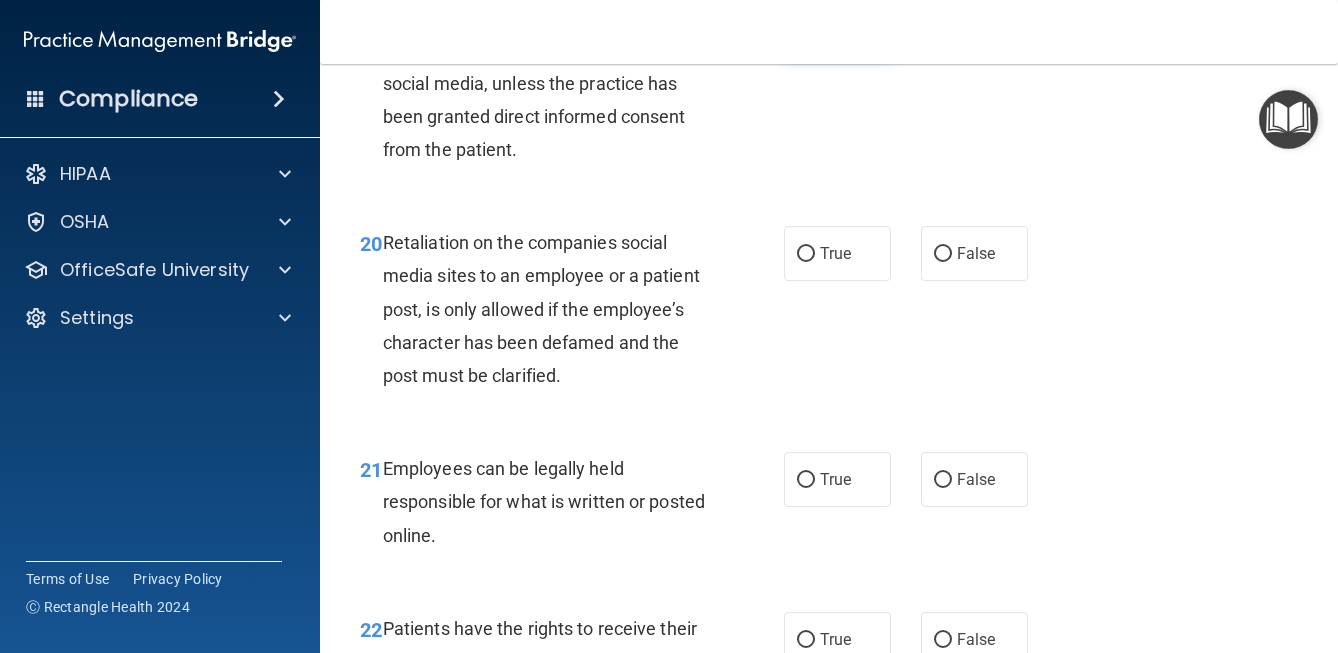 click on "True" at bounding box center [806, 28] 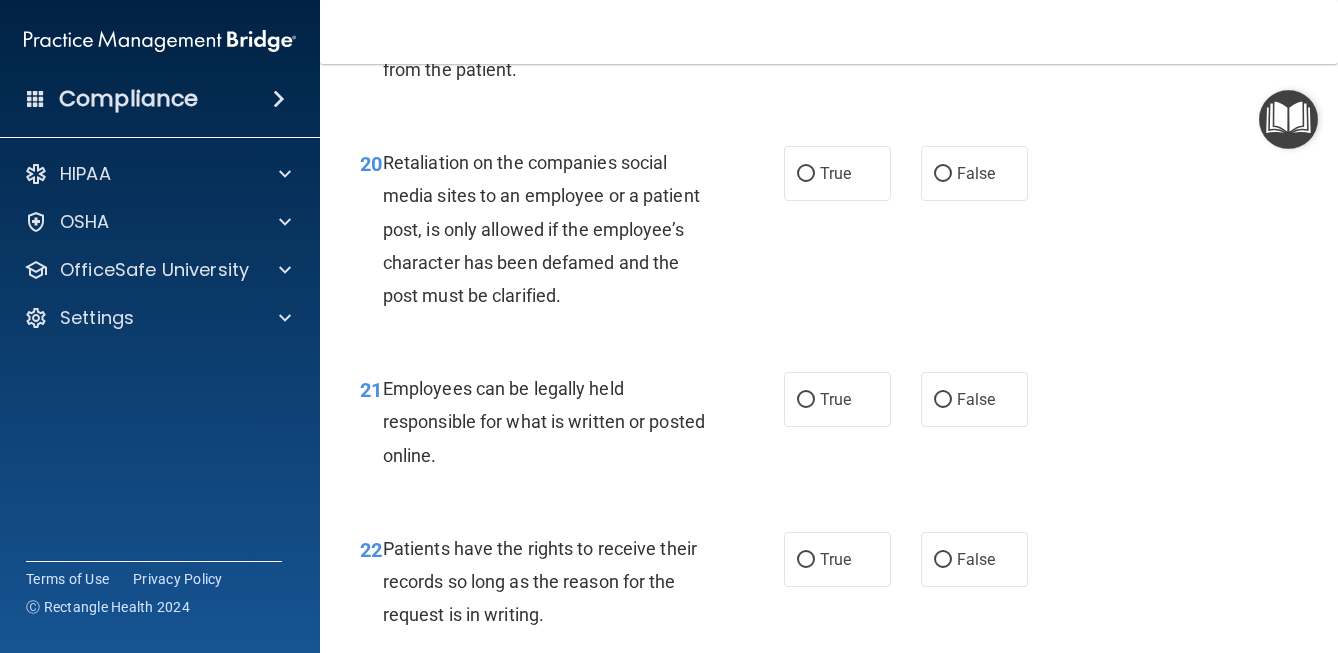 scroll, scrollTop: 4320, scrollLeft: 0, axis: vertical 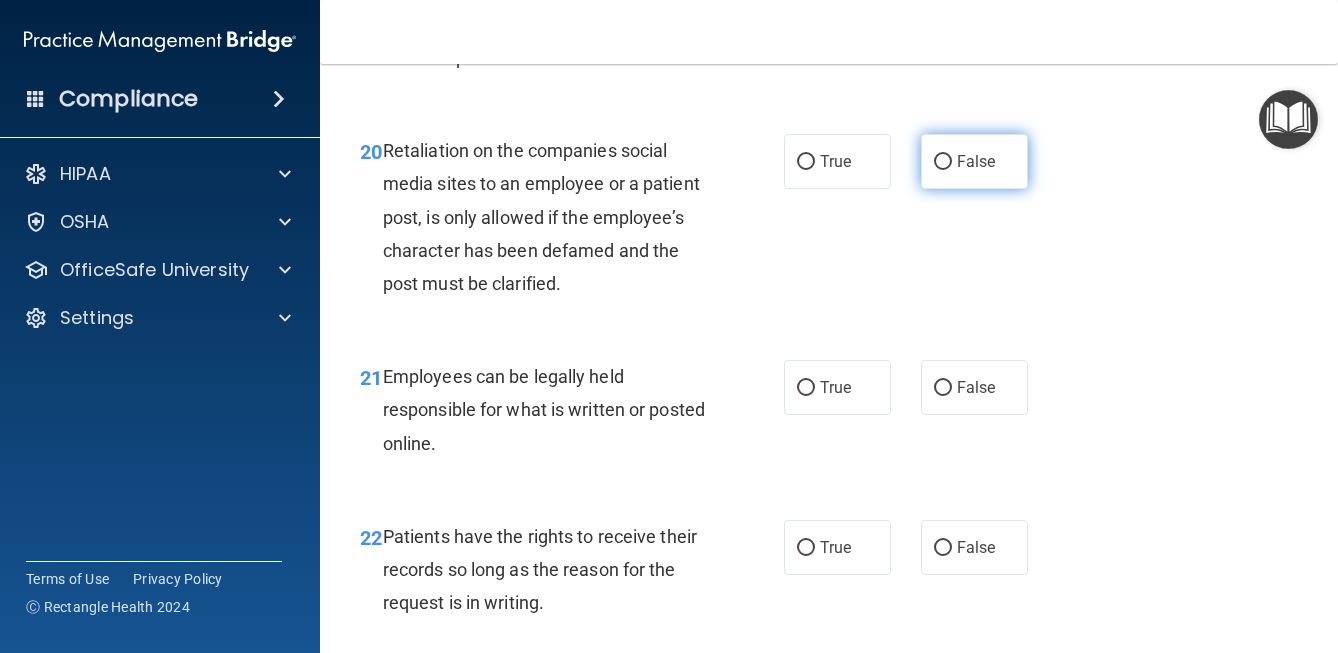 click on "False" at bounding box center [974, 161] 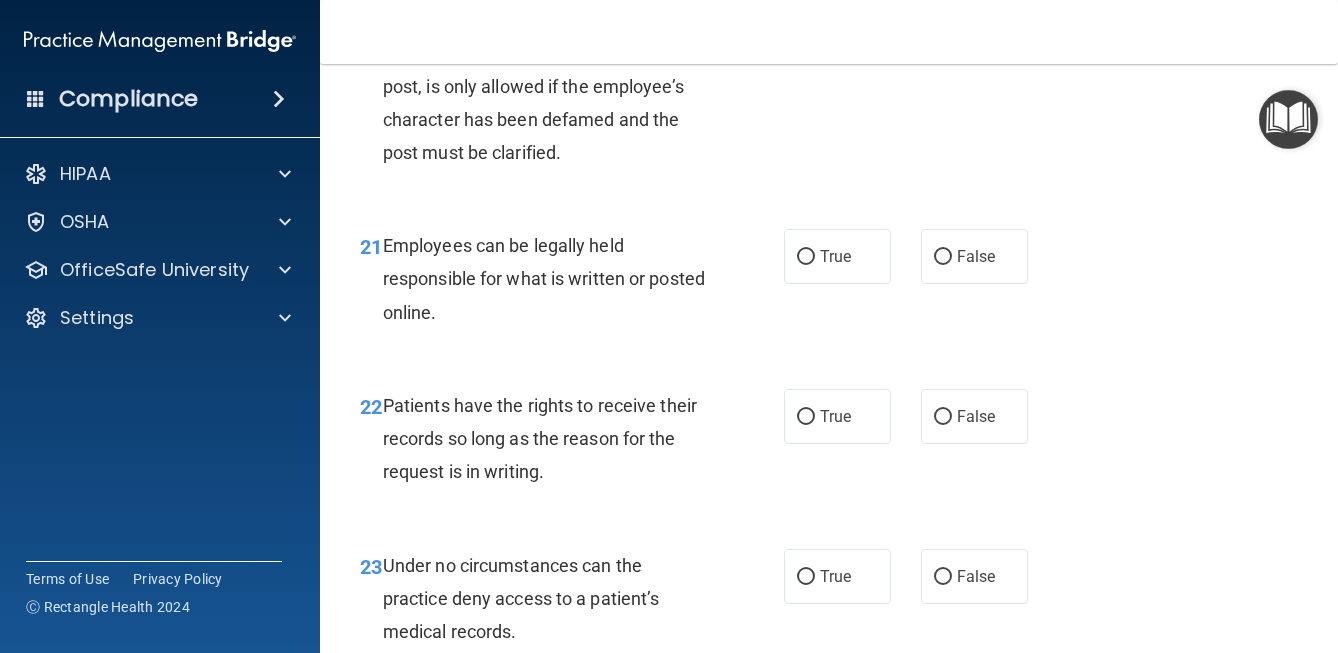 scroll, scrollTop: 4494, scrollLeft: 0, axis: vertical 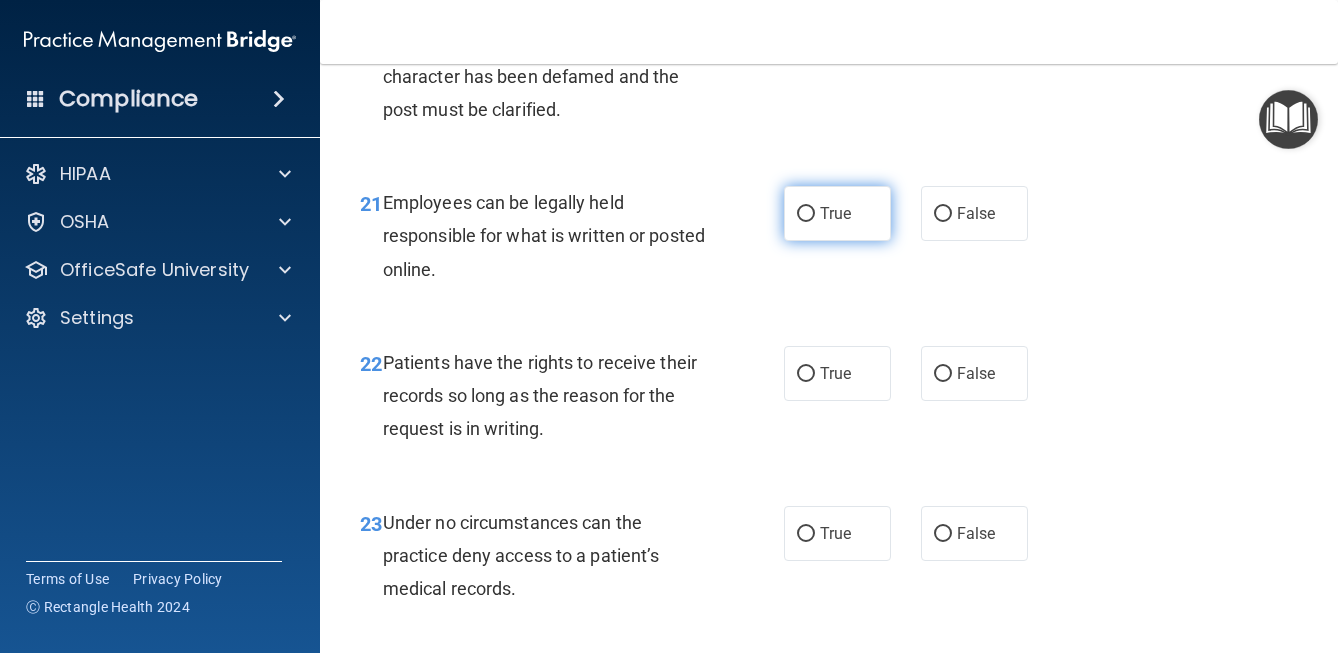 click on "True" at bounding box center (837, 213) 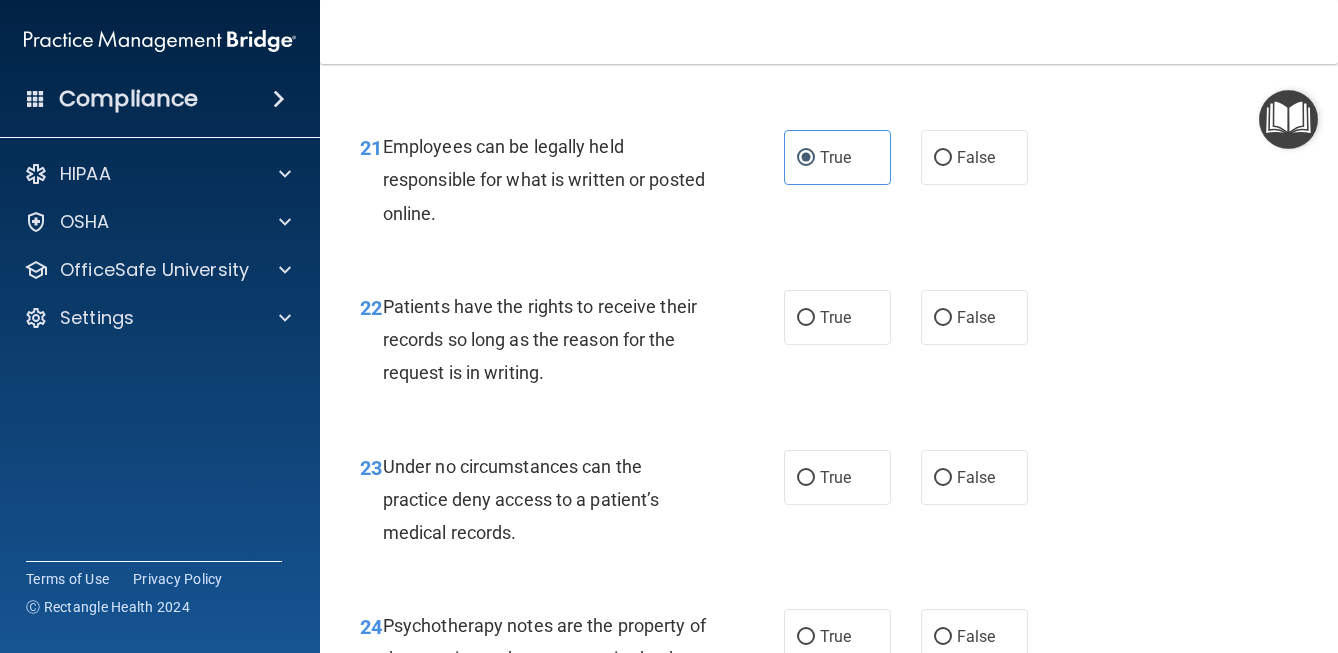 scroll, scrollTop: 4558, scrollLeft: 0, axis: vertical 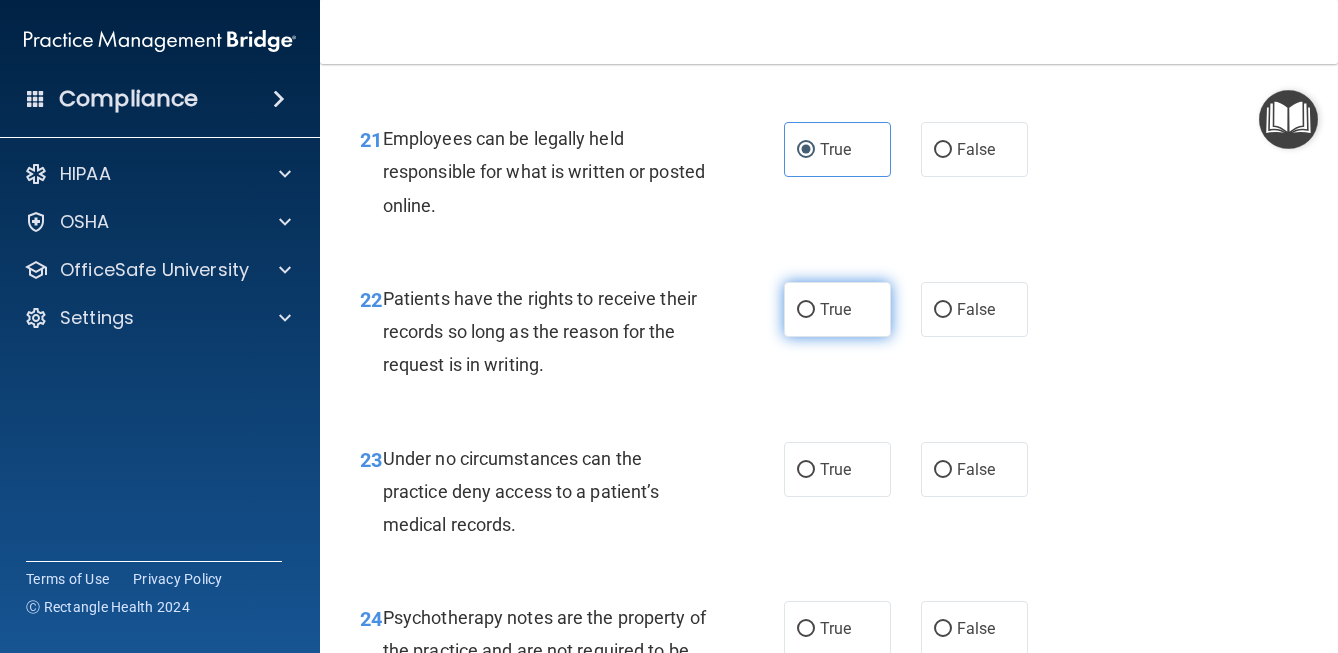 click on "True" at bounding box center (837, 309) 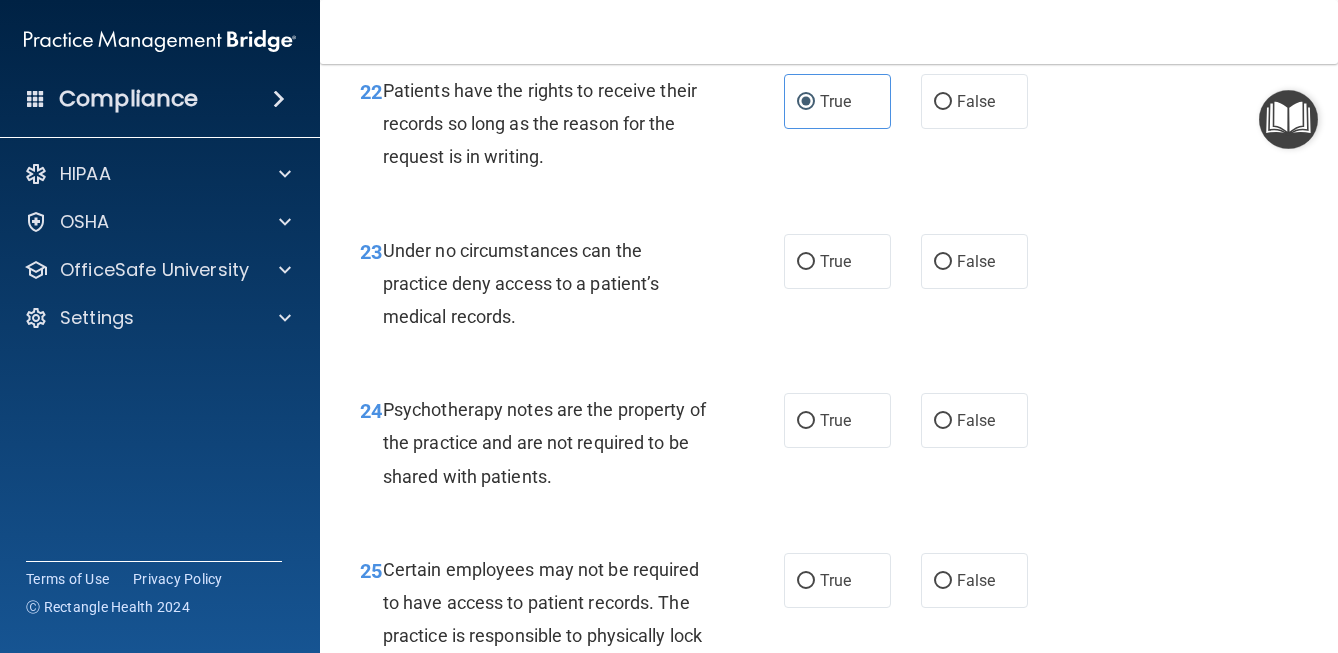 scroll, scrollTop: 4769, scrollLeft: 0, axis: vertical 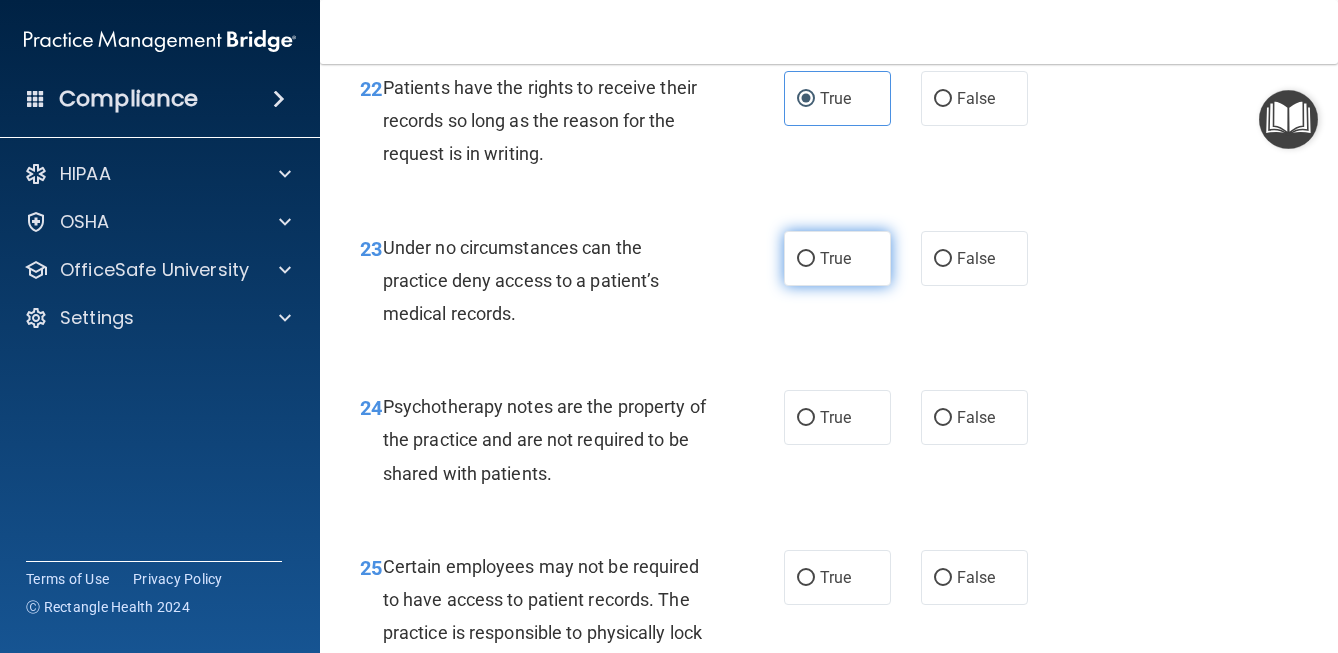 click on "True" at bounding box center [835, 258] 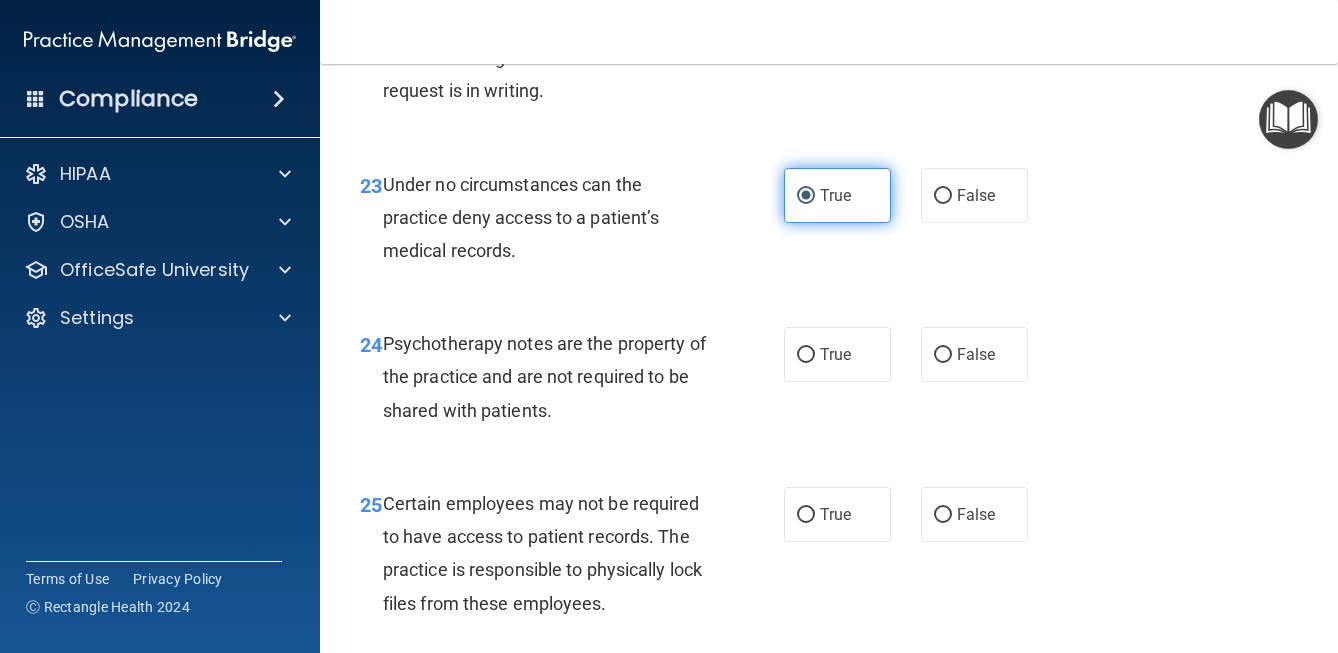 scroll, scrollTop: 4834, scrollLeft: 0, axis: vertical 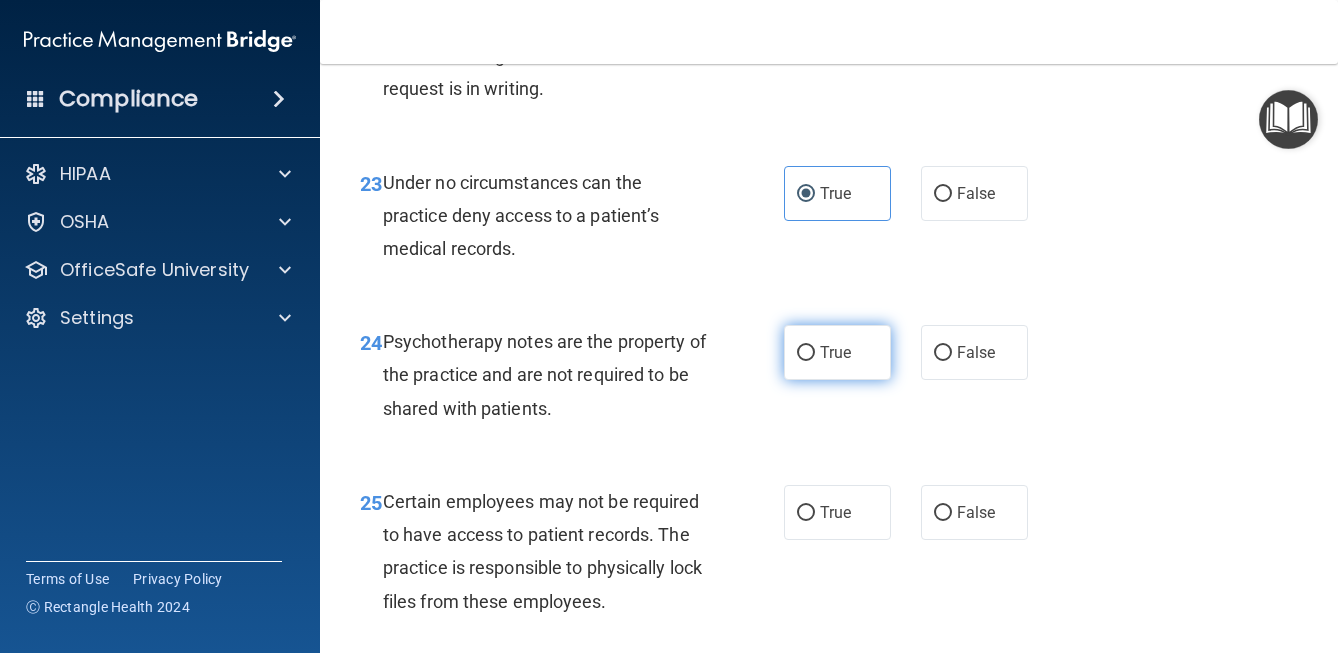 click on "True" at bounding box center [837, 352] 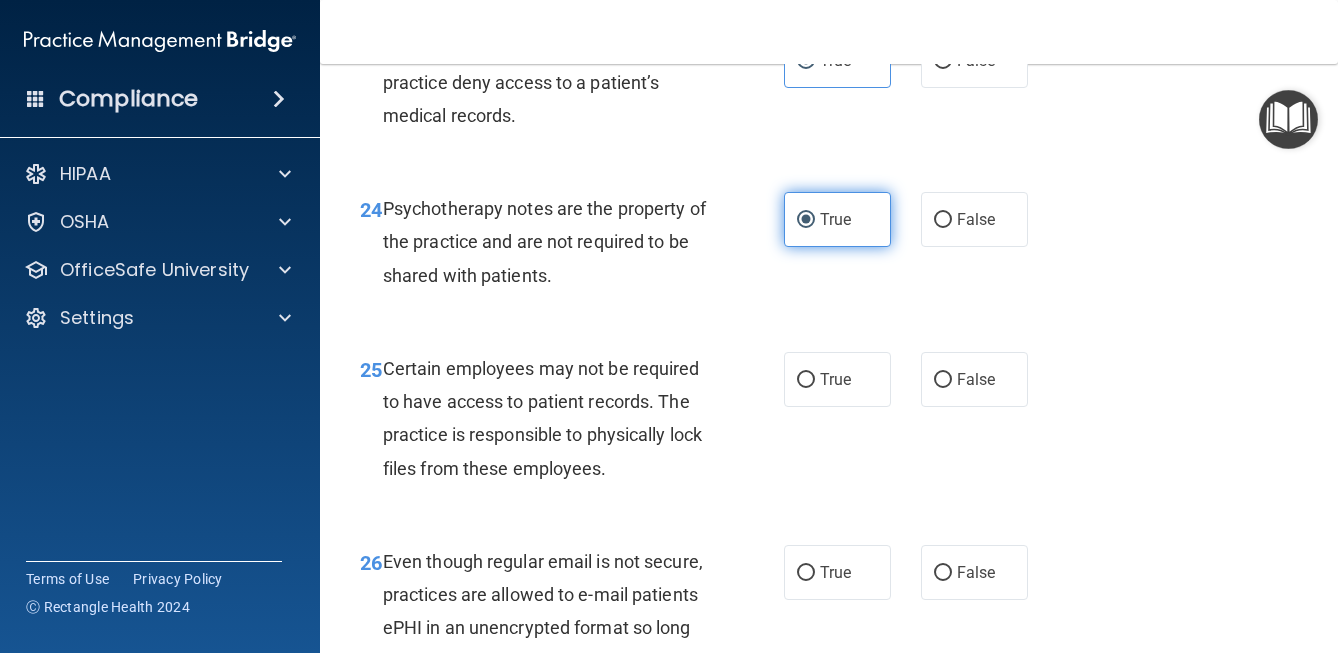 click on "True" at bounding box center (837, 379) 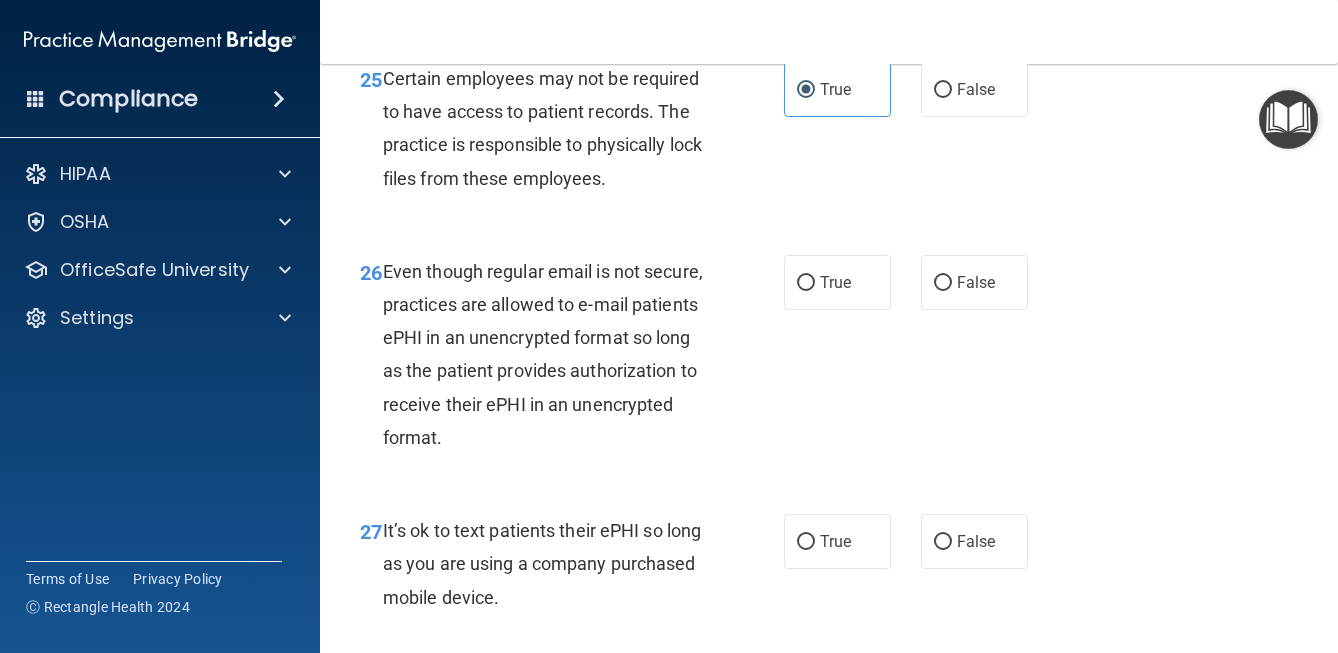 scroll, scrollTop: 5254, scrollLeft: 0, axis: vertical 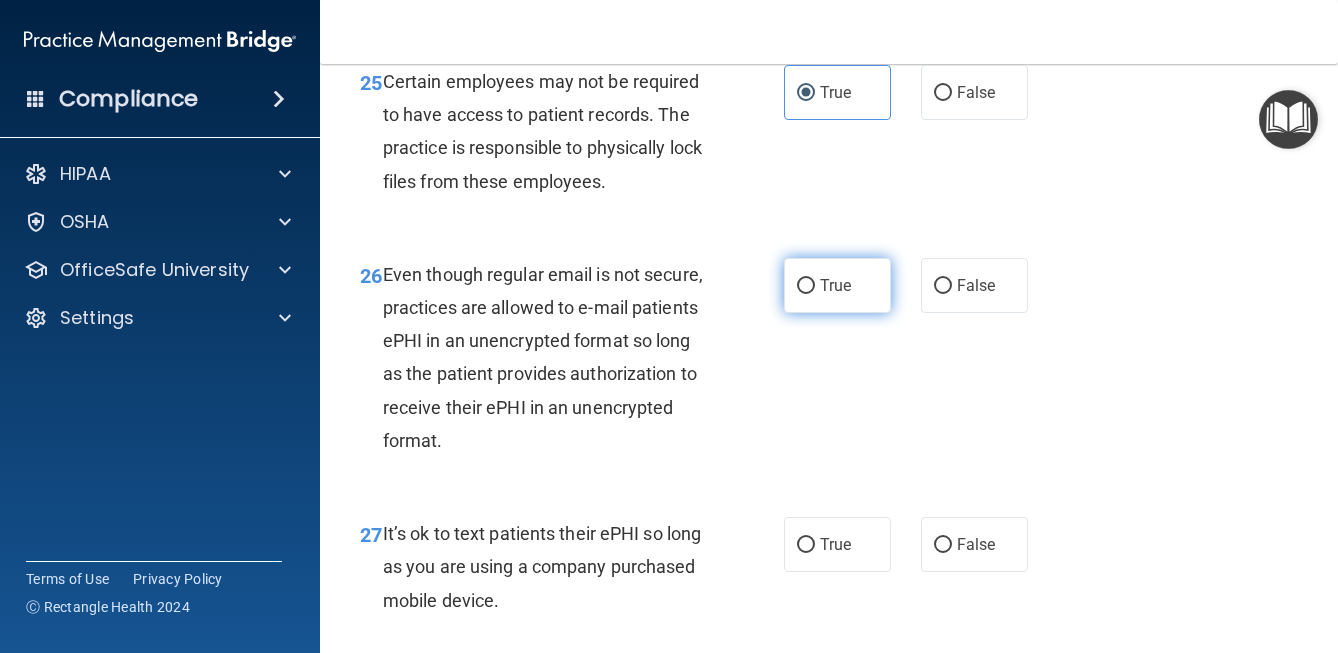 click on "True" at bounding box center (835, 285) 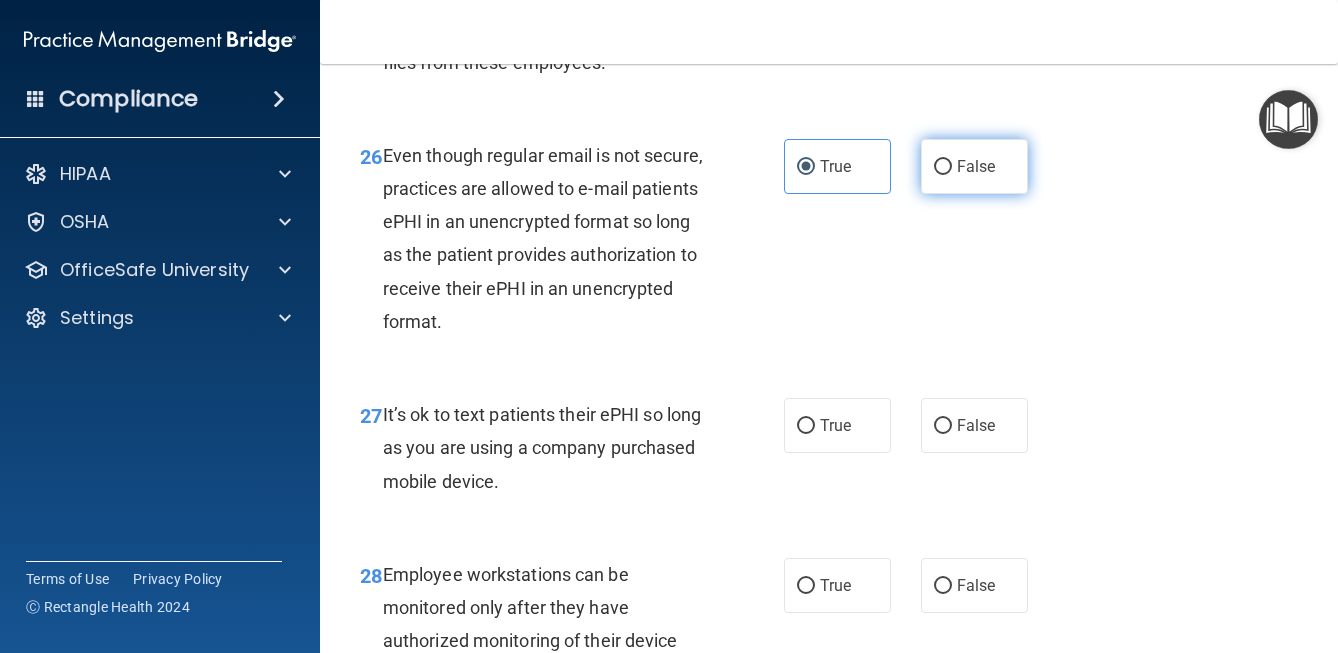 scroll, scrollTop: 5378, scrollLeft: 0, axis: vertical 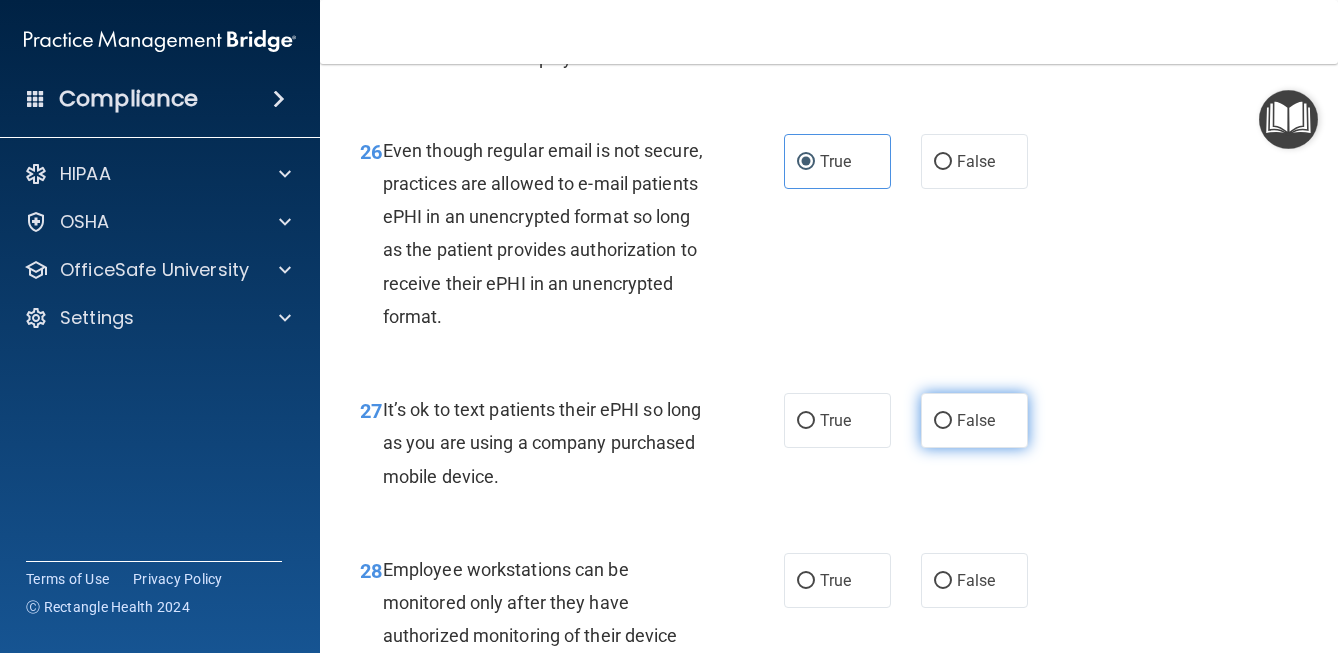 click on "False" at bounding box center [976, 420] 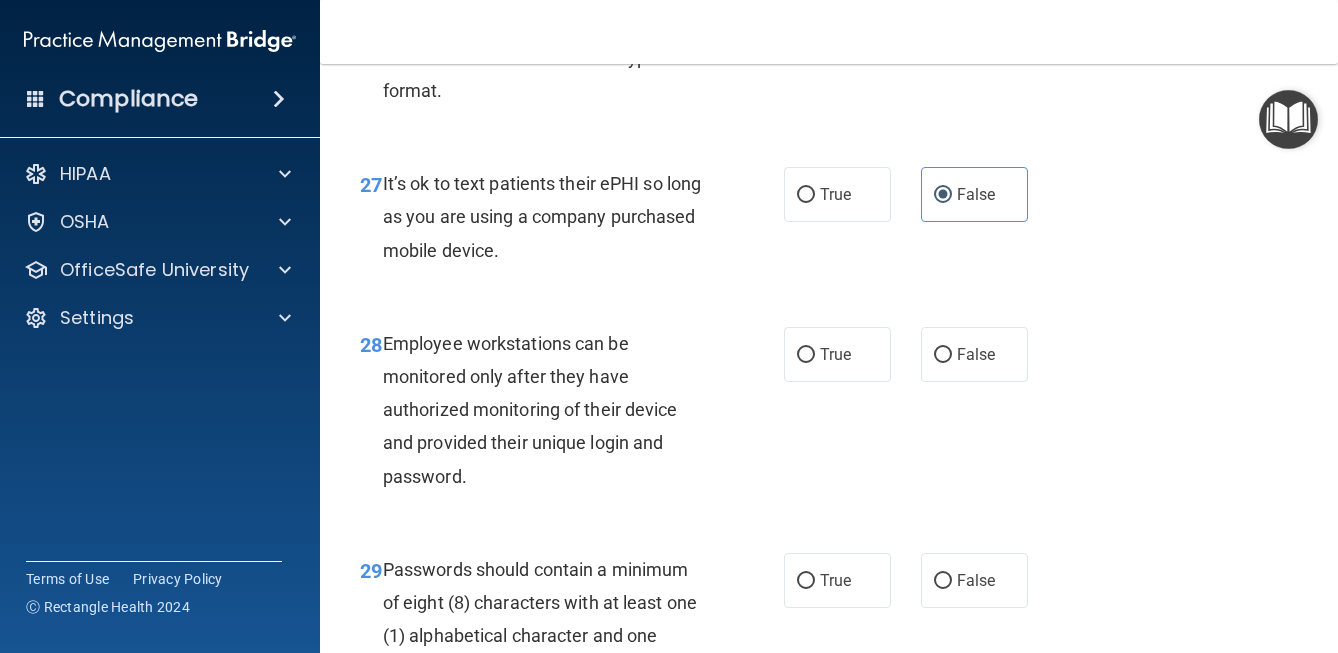 scroll, scrollTop: 5607, scrollLeft: 0, axis: vertical 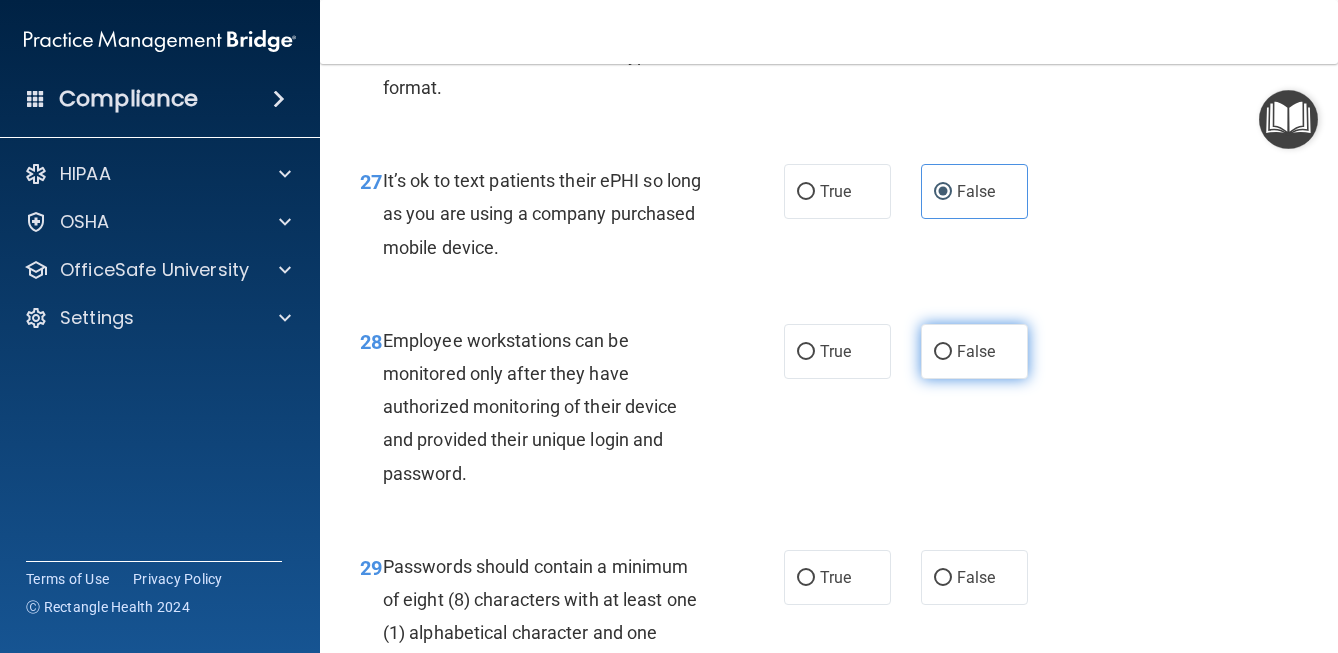 click on "False" at bounding box center (974, 351) 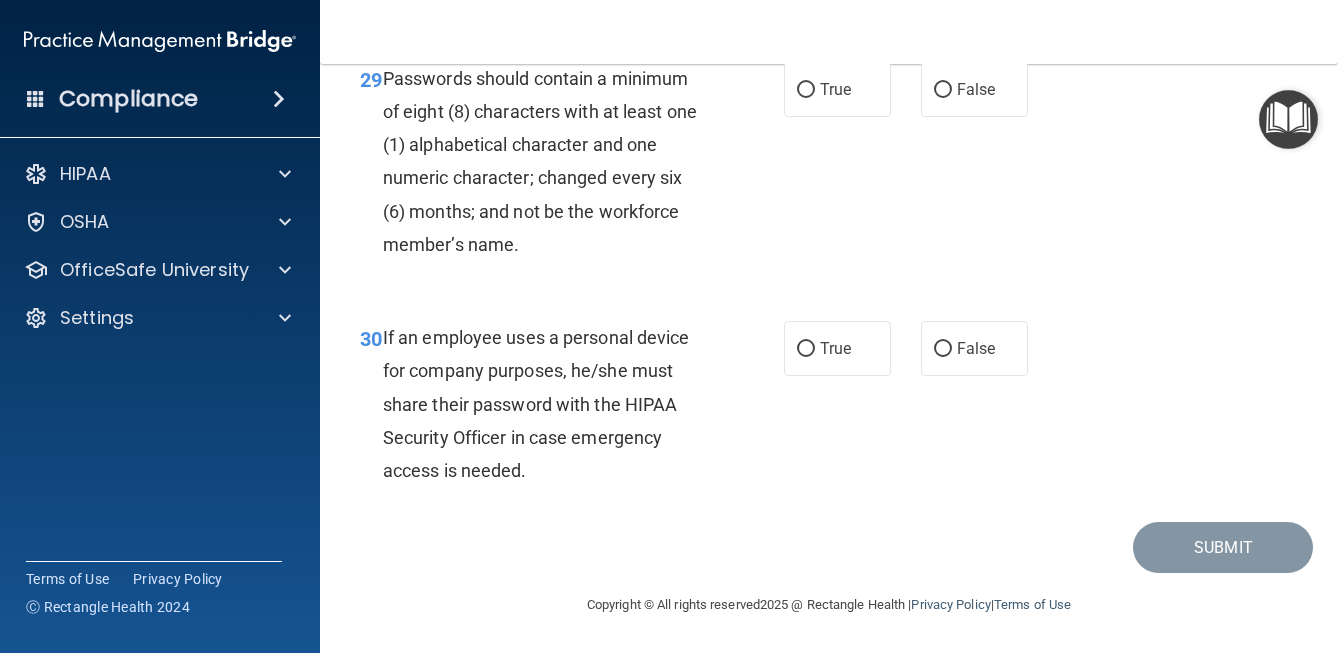 scroll, scrollTop: 6167, scrollLeft: 0, axis: vertical 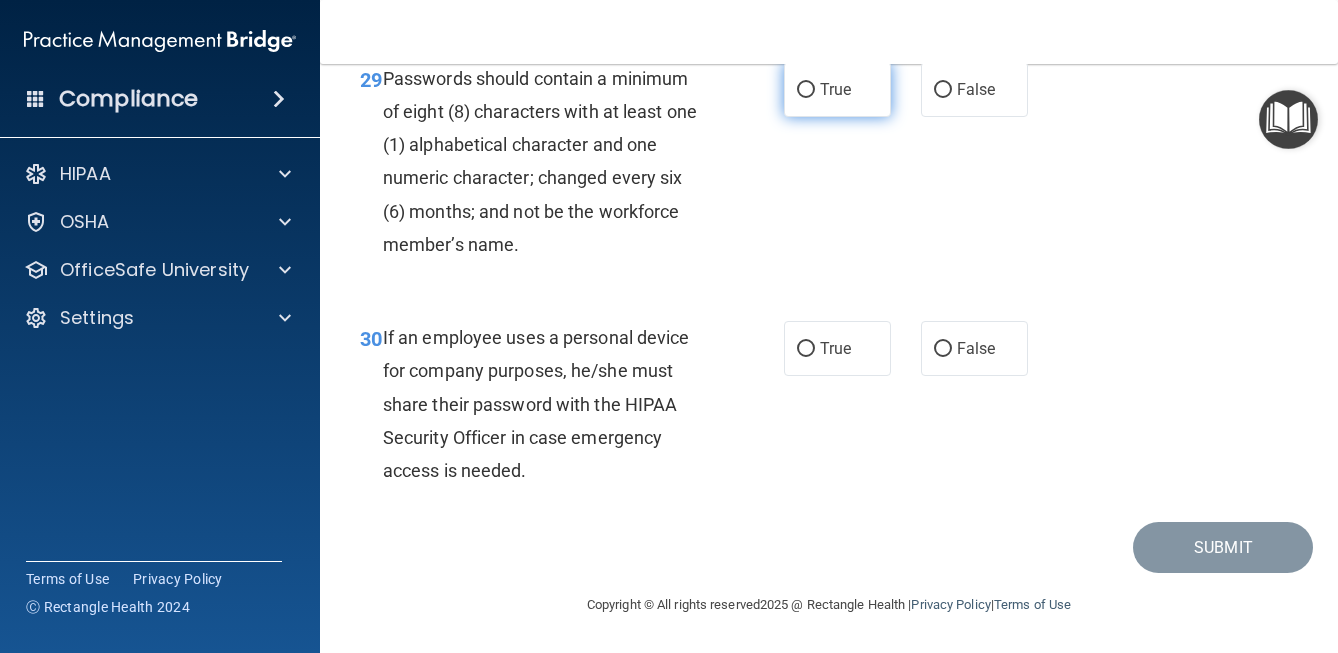 click on "True" at bounding box center [835, 89] 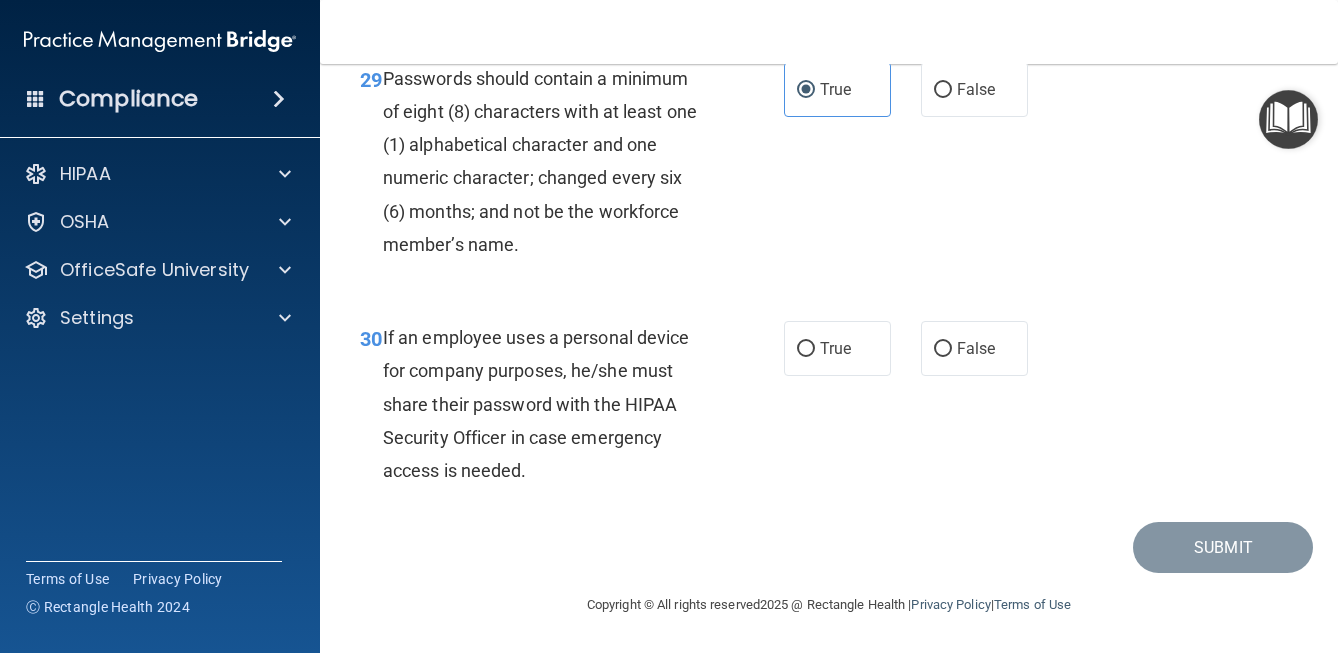 click on "29       Passwords should contain a minimum of eight (8) characters with at least one (1) alphabetical character and one numeric character; changed every six (6) months; and not be the workforce member’s name.                 True           False" at bounding box center [829, 166] 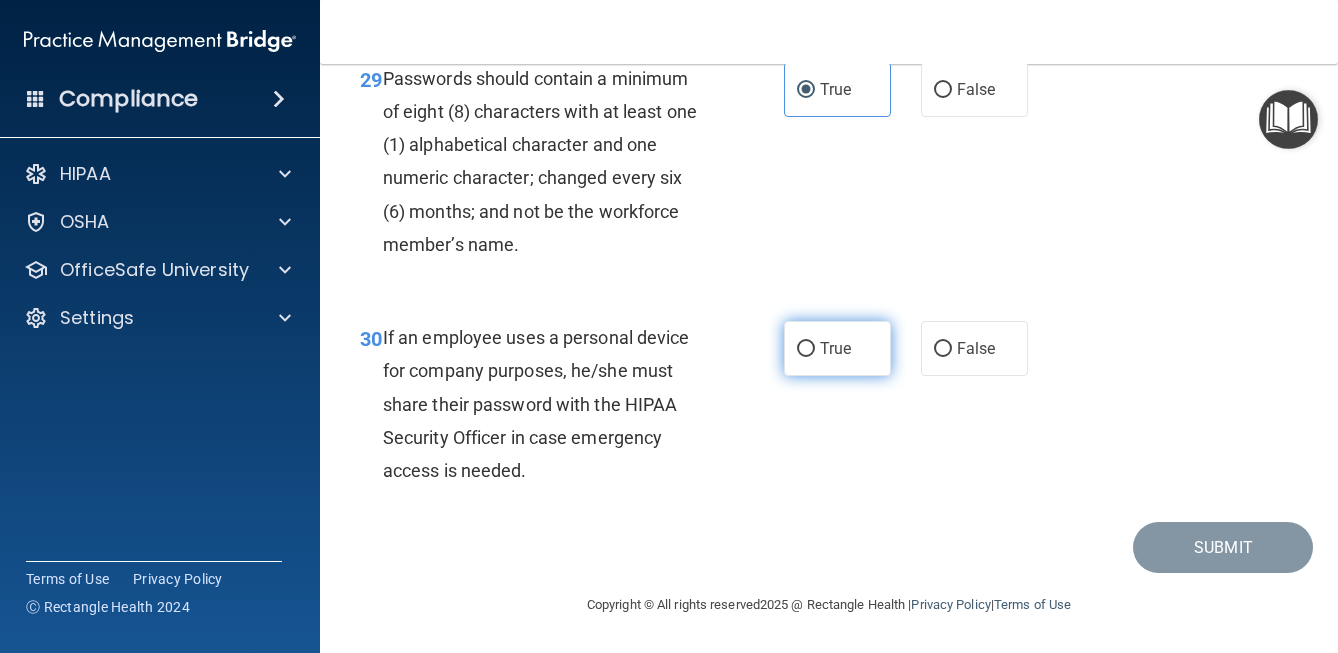 click on "True" at bounding box center [835, 348] 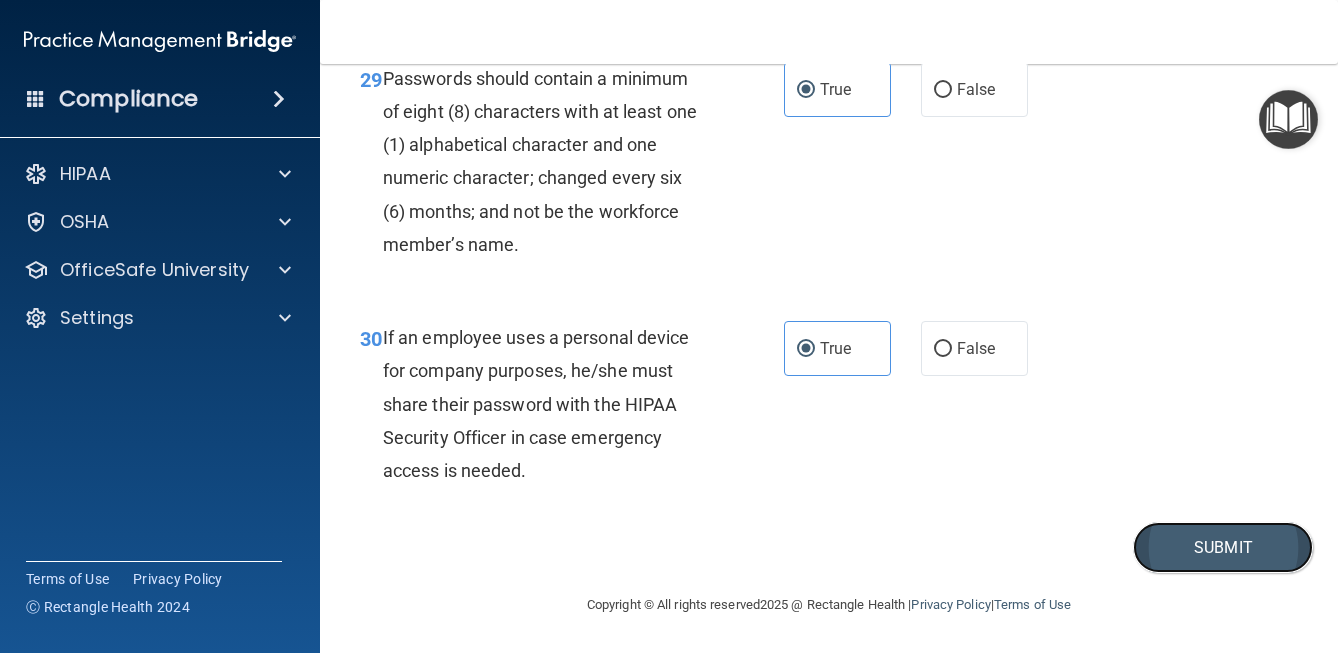 click on "Submit" at bounding box center (1223, 547) 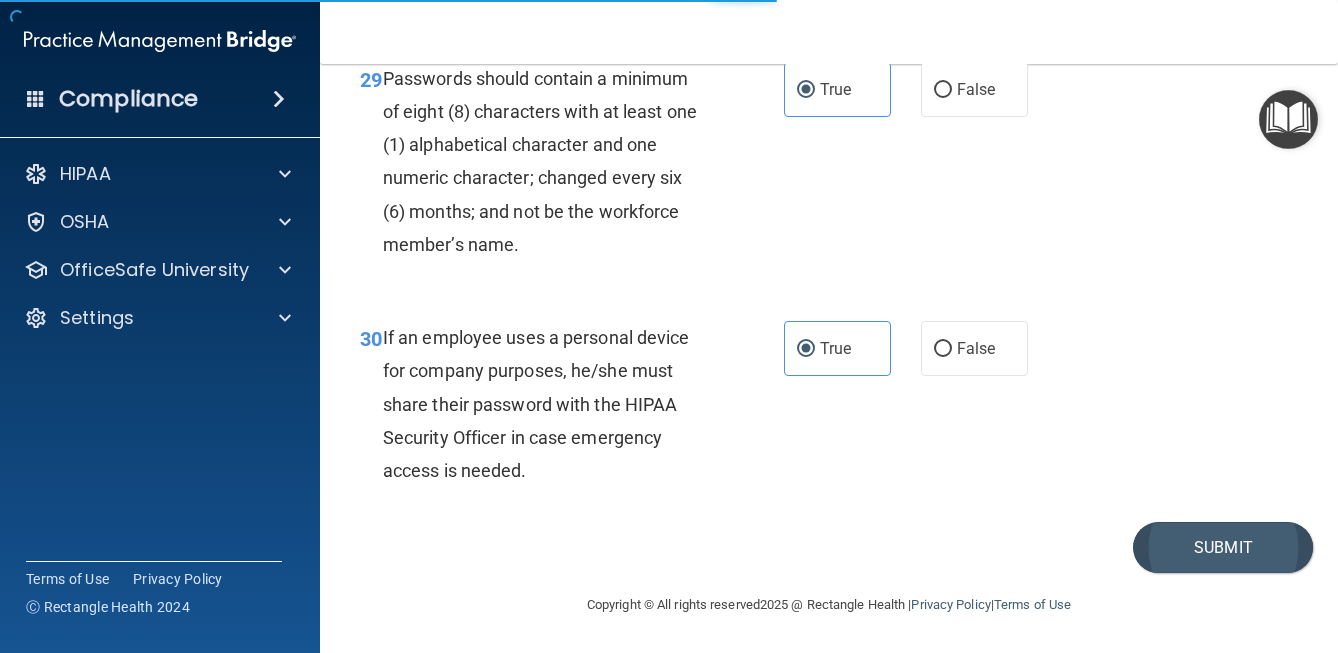 scroll, scrollTop: 0, scrollLeft: 0, axis: both 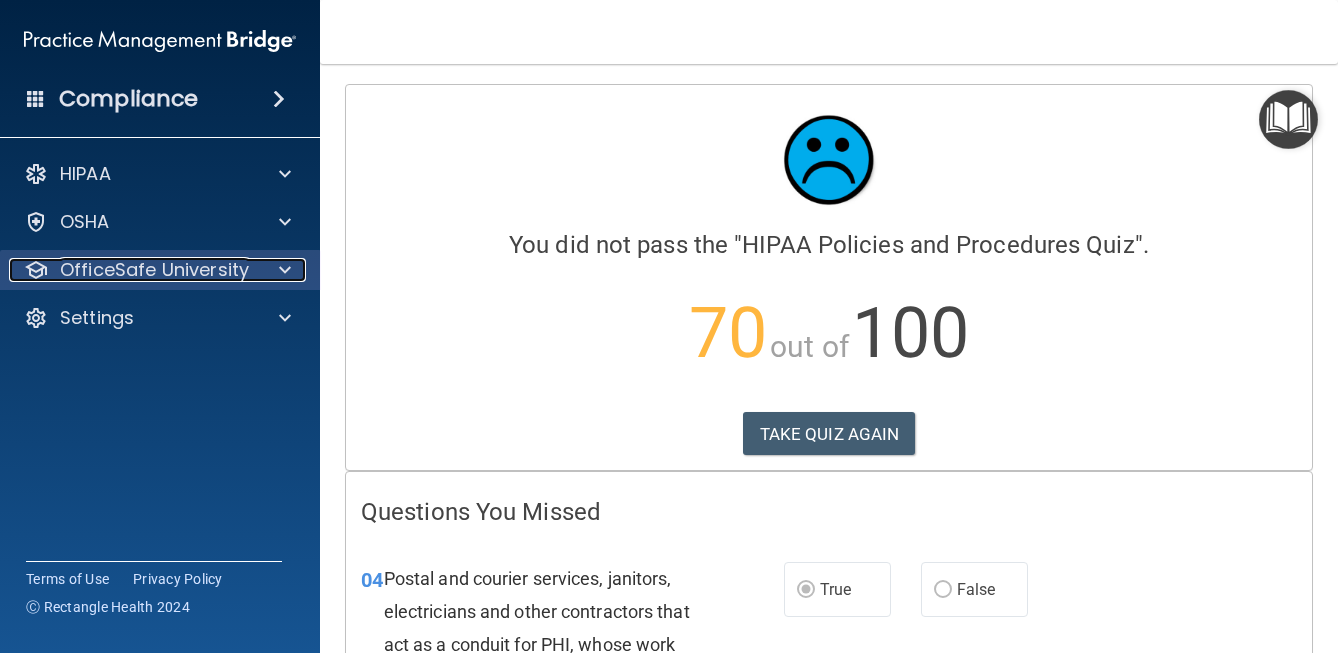 click at bounding box center [282, 270] 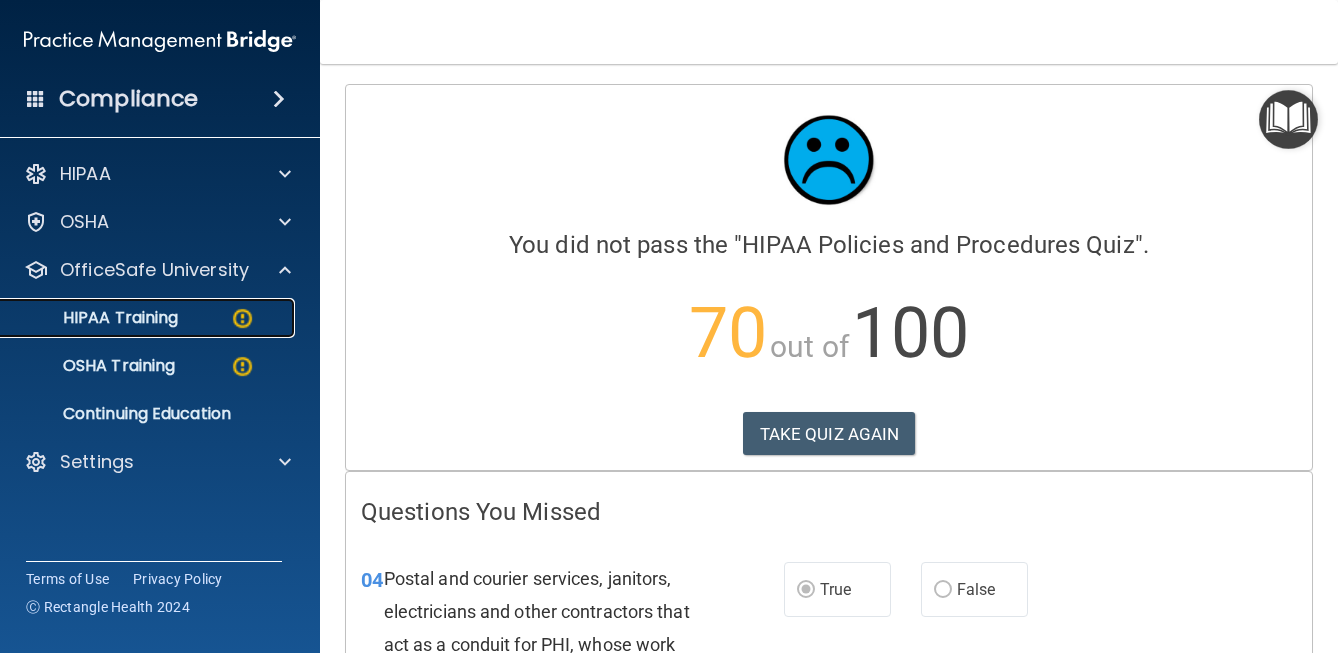 click at bounding box center (242, 318) 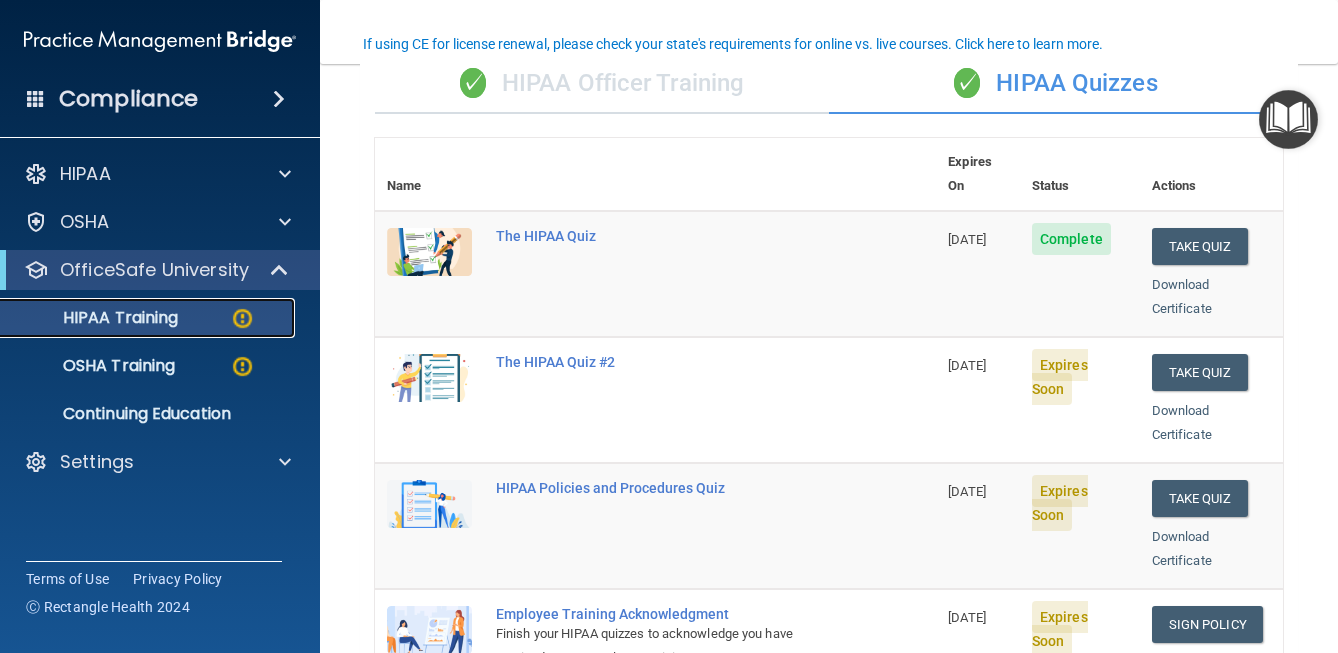 scroll, scrollTop: 169, scrollLeft: 0, axis: vertical 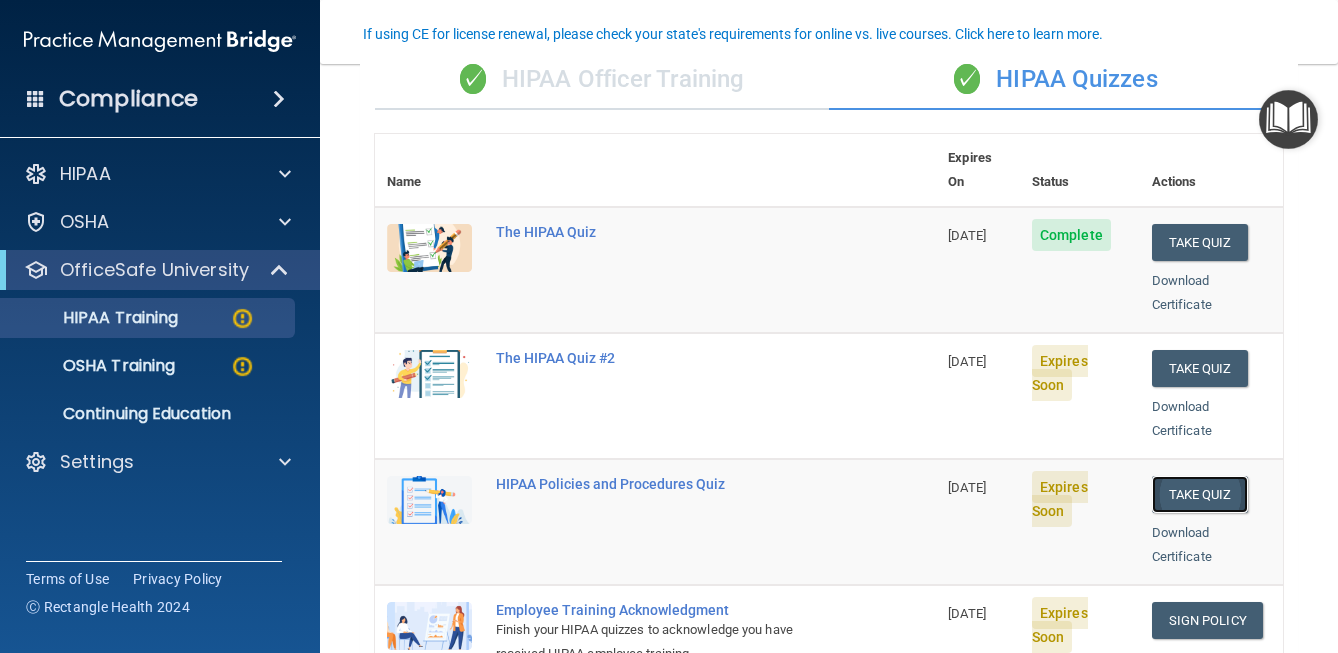 click on "Take Quiz" at bounding box center (1200, 494) 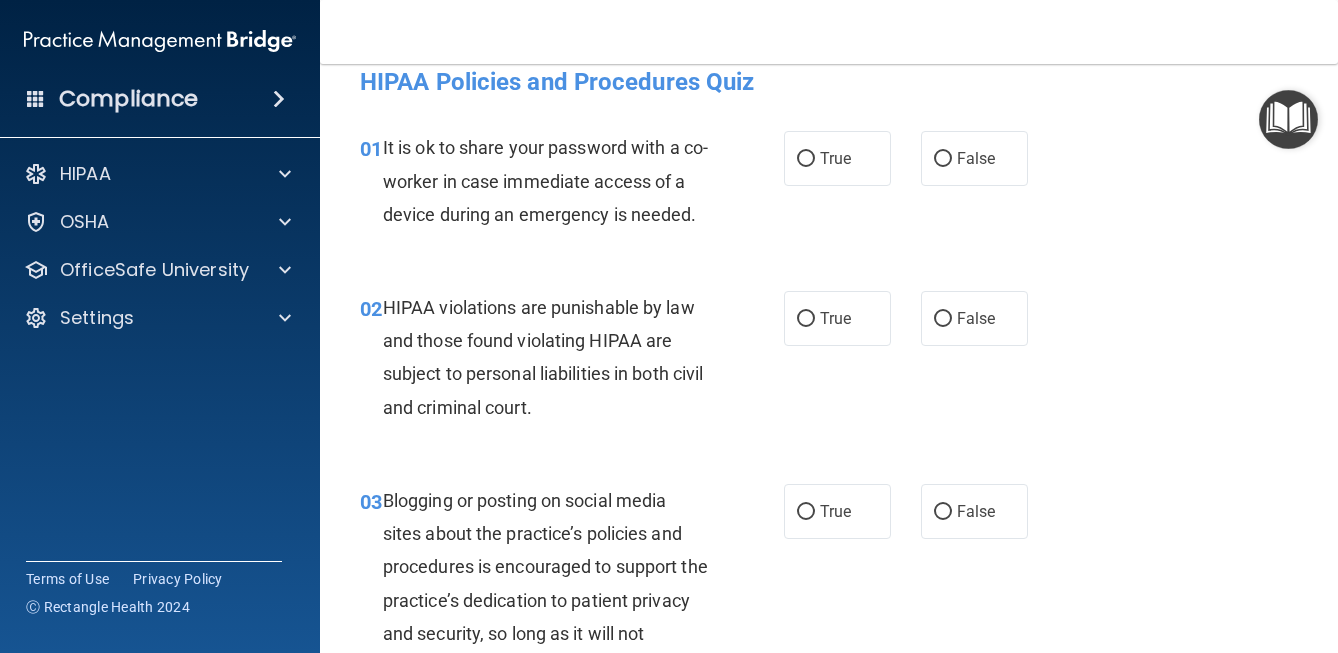 scroll, scrollTop: 0, scrollLeft: 0, axis: both 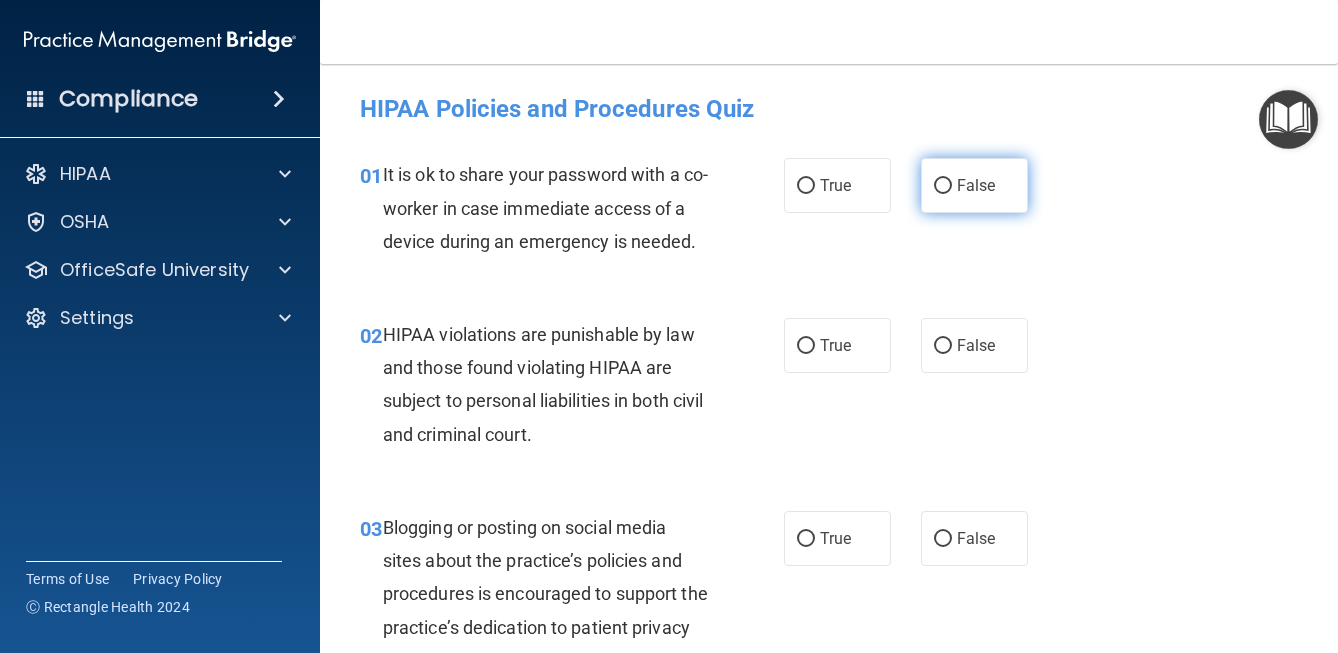 click on "False" at bounding box center (974, 185) 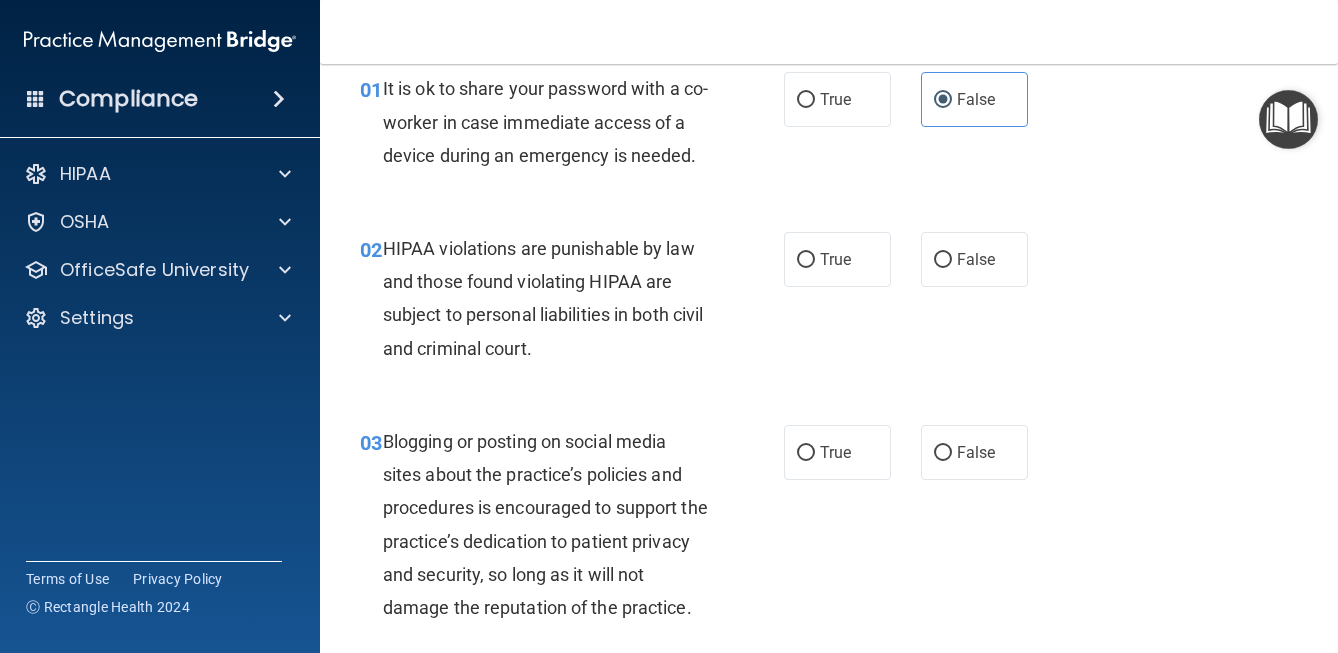 click on "02       HIPAA violations are punishable by law and those found violating HIPAA are subject to personal liabilities in both civil and criminal court.                  True           False" at bounding box center [829, 303] 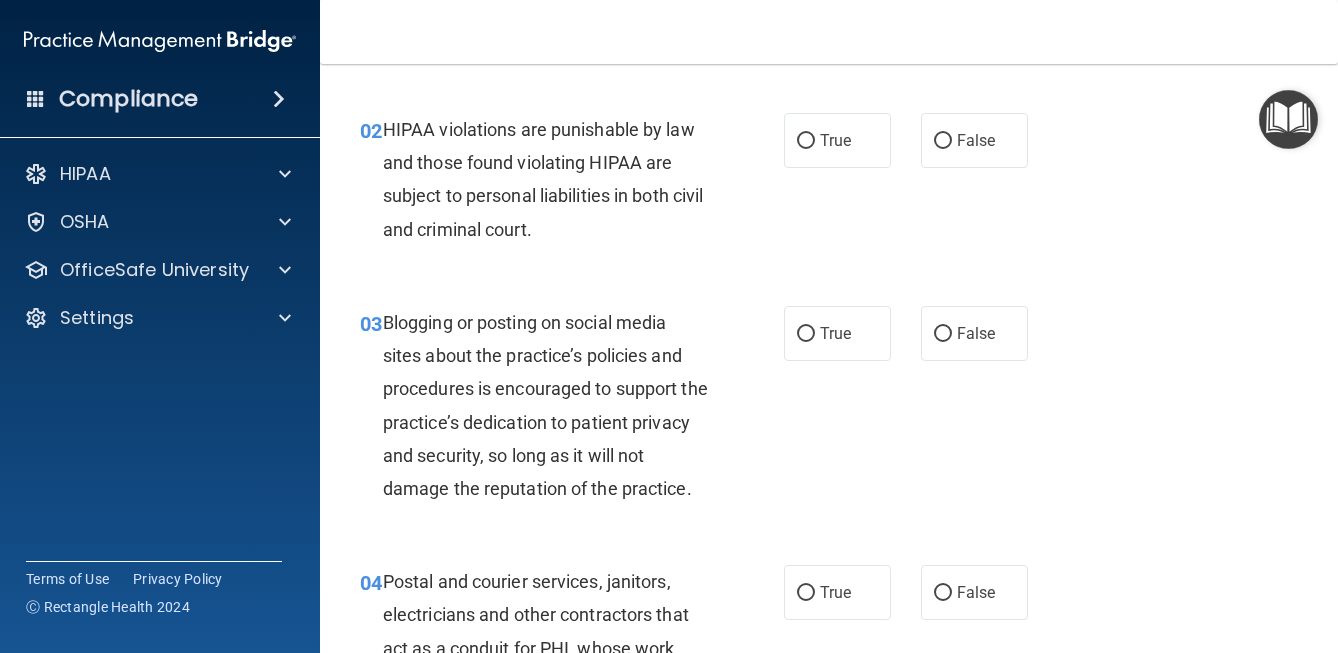scroll, scrollTop: 206, scrollLeft: 0, axis: vertical 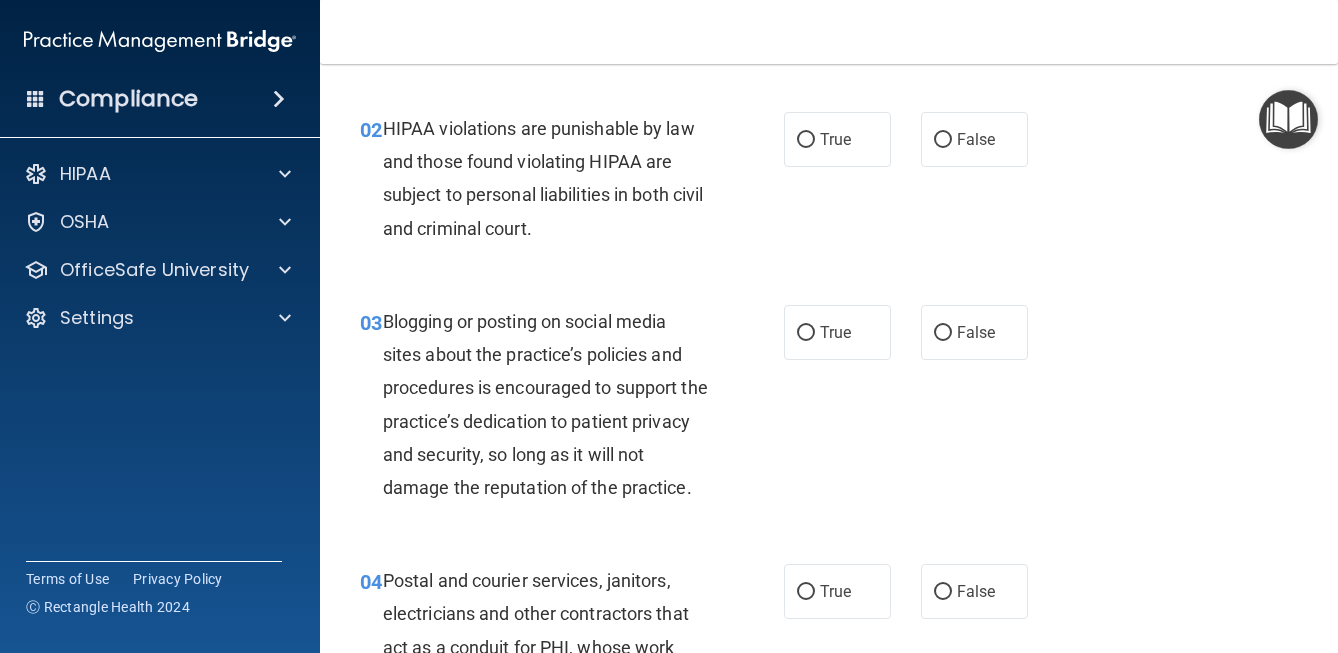 click on "03       Blogging or posting on social media sites about the practice’s policies and procedures is encouraged to support the practice’s dedication to patient privacy and security, so long as it will not damage the reputation of the practice." at bounding box center [572, 409] 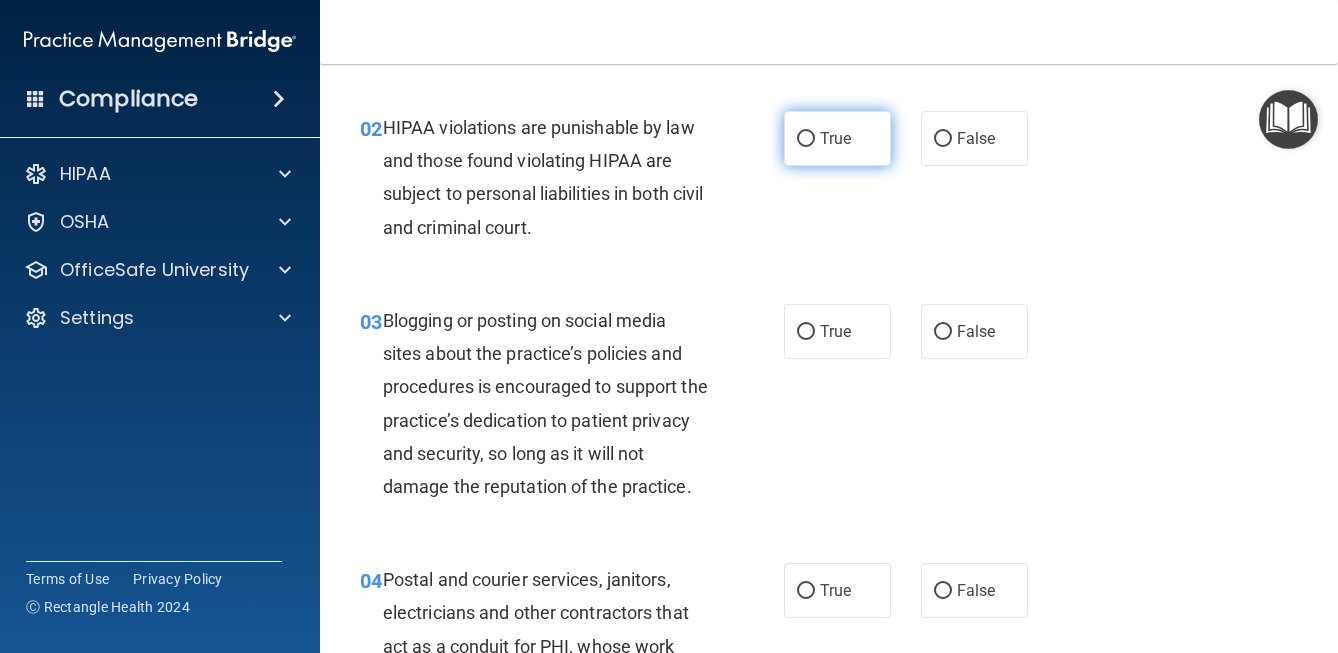 click on "True" at bounding box center (837, 138) 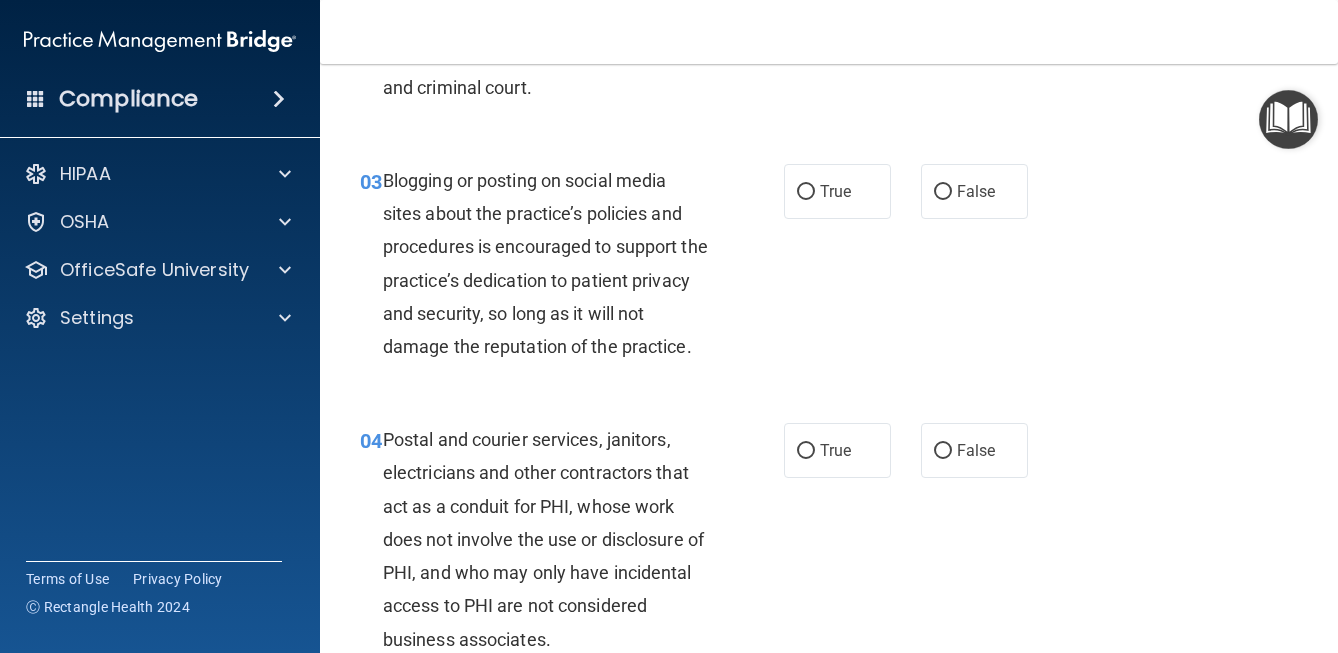 scroll, scrollTop: 350, scrollLeft: 0, axis: vertical 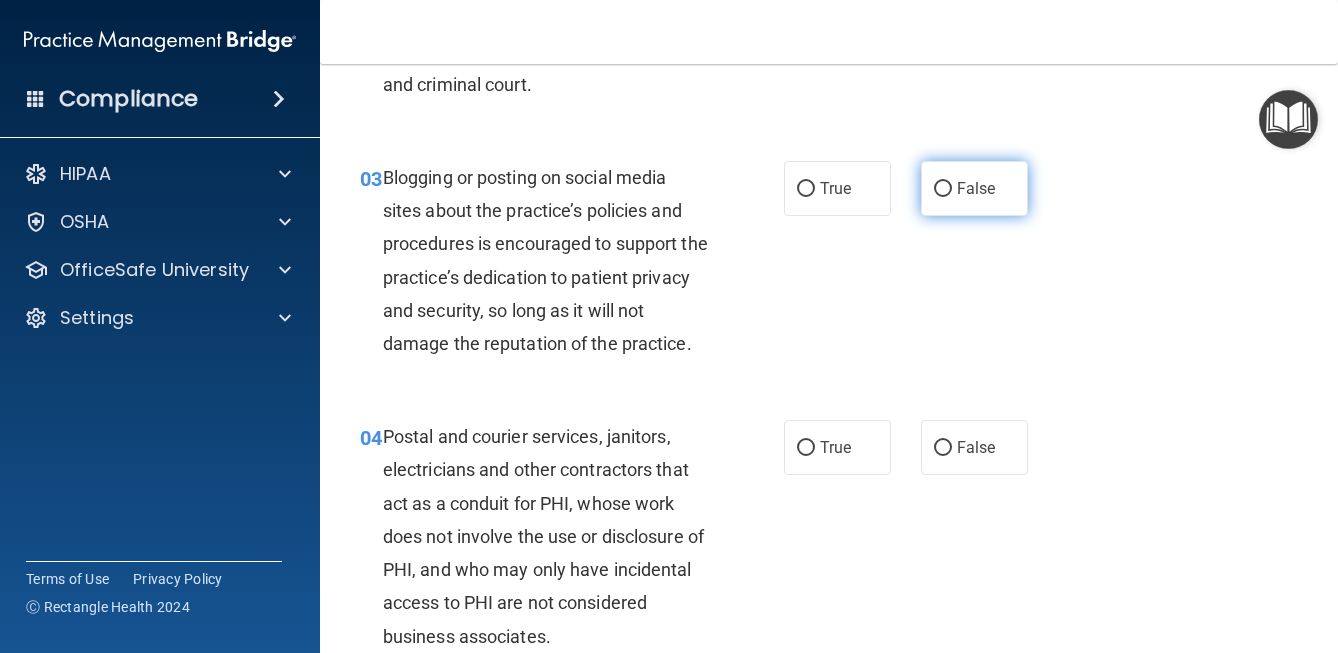 click on "False" at bounding box center (943, 189) 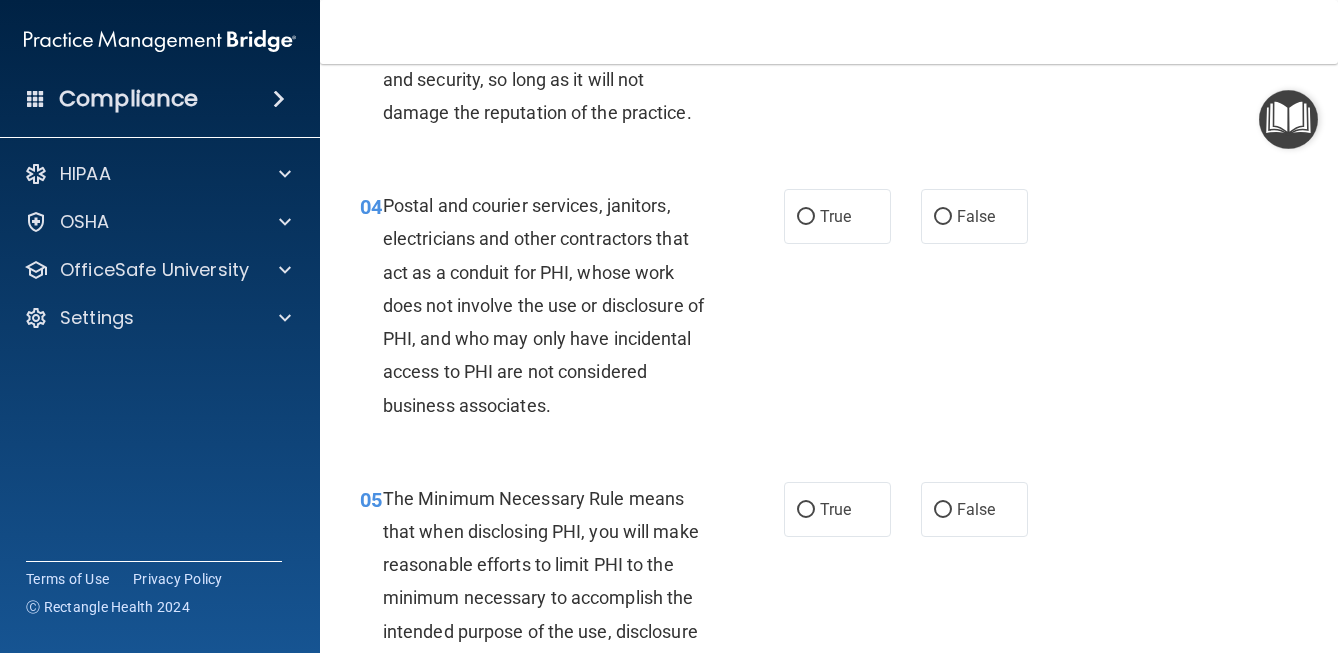 scroll, scrollTop: 583, scrollLeft: 0, axis: vertical 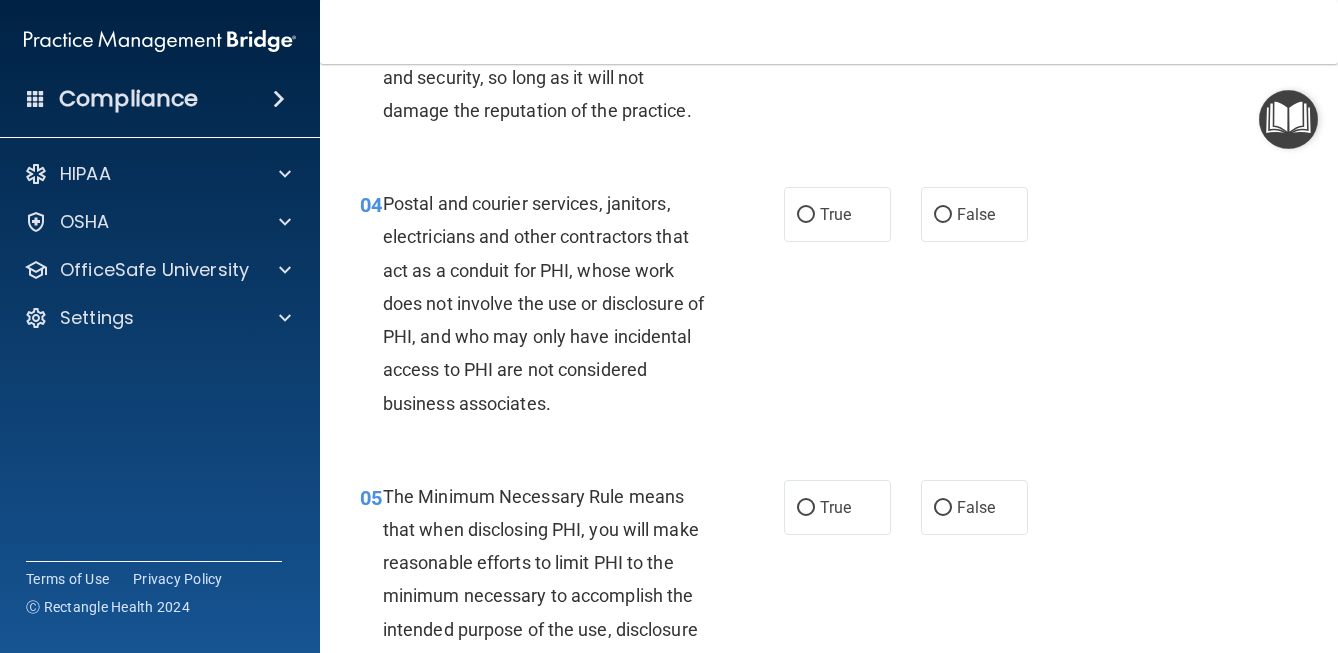 click on "04       Postal and courier services, janitors, electricians and other contractors that act as a conduit for PHI, whose work does not involve the use or disclosure of PHI, and who may only have incidental access to PHI are not considered business associates.                 True           False" at bounding box center (829, 308) 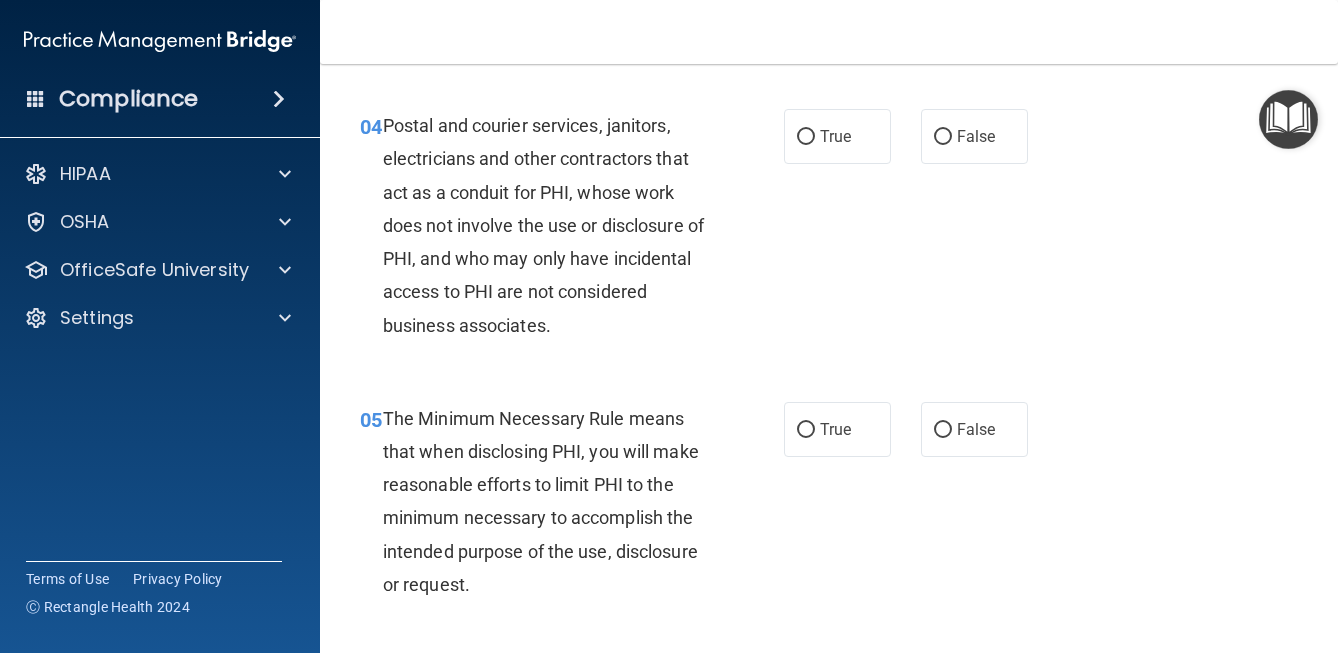 scroll, scrollTop: 676, scrollLeft: 0, axis: vertical 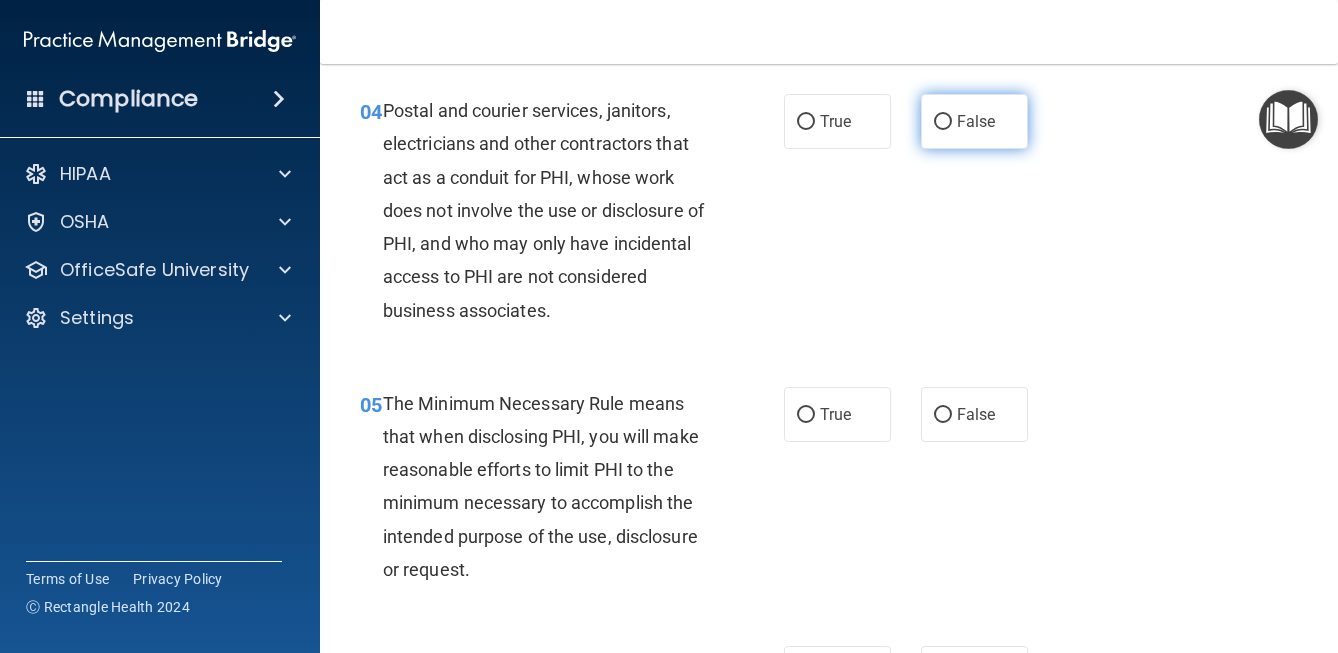 click on "False" at bounding box center [943, 122] 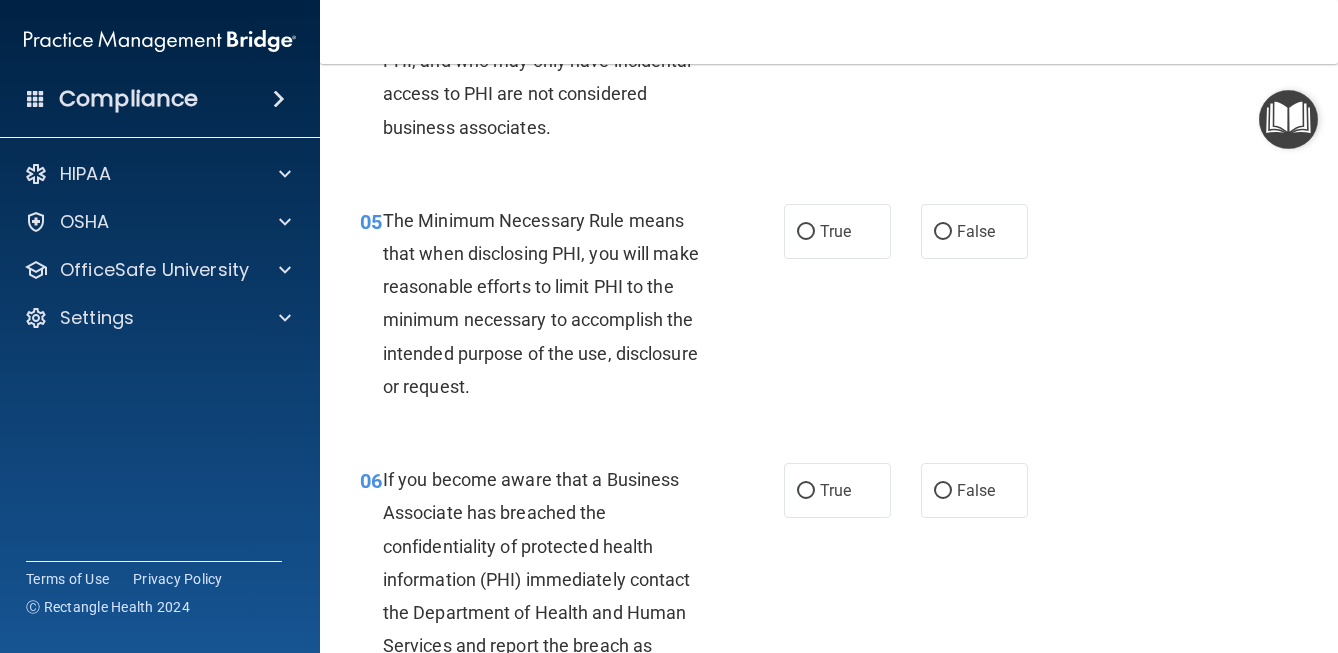 scroll, scrollTop: 867, scrollLeft: 0, axis: vertical 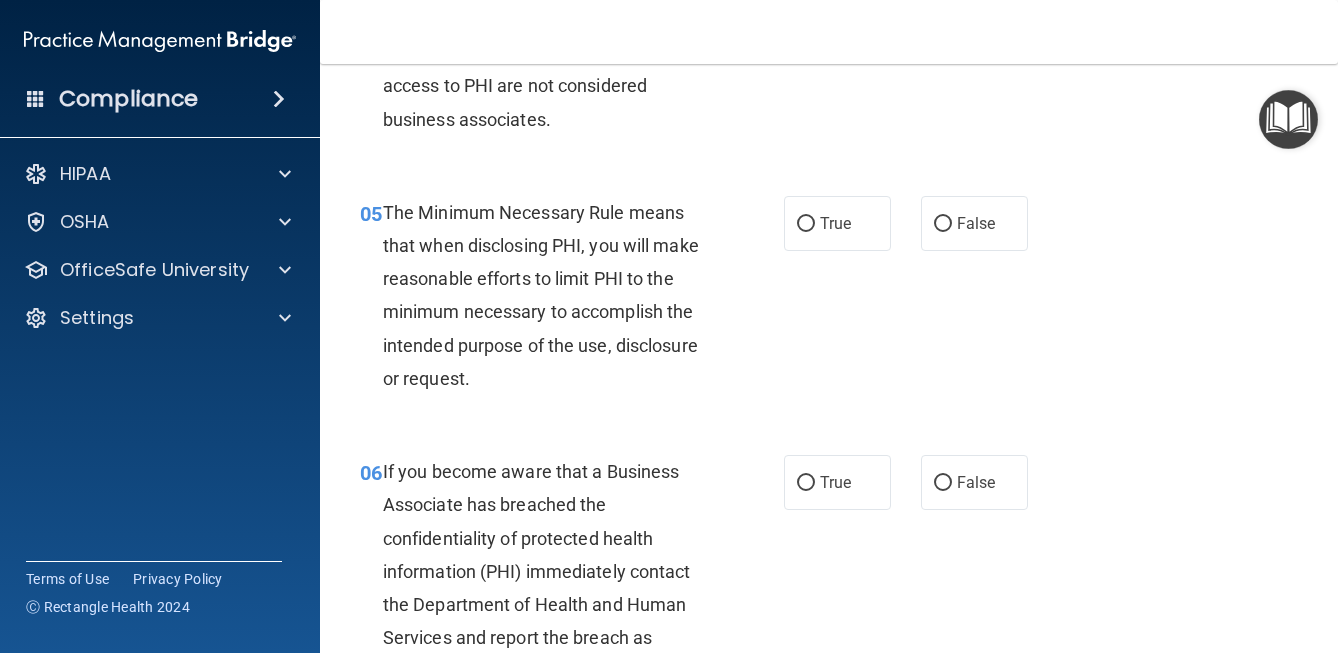 click on "05       The Minimum Necessary Rule means that when disclosing PHI, you will make reasonable efforts to limit PHI to the minimum necessary to accomplish the intended purpose of the use, disclosure or request.                  True           False" at bounding box center [829, 300] 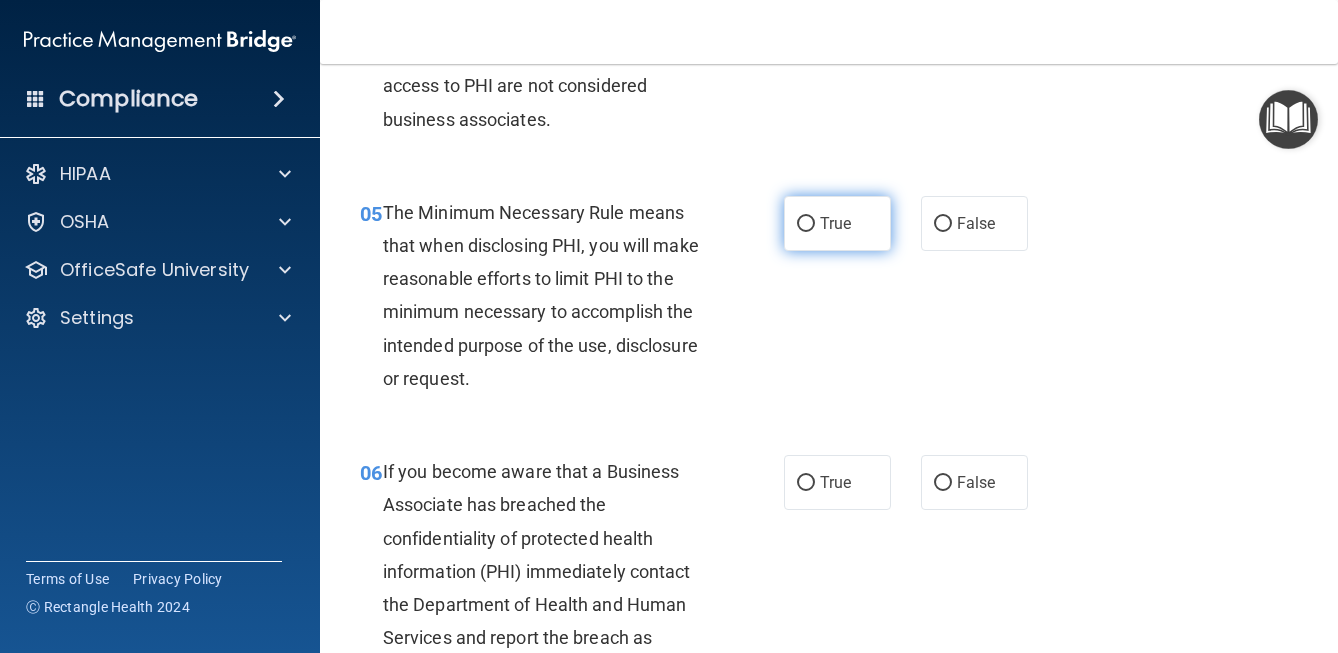 click on "True" at bounding box center [806, 224] 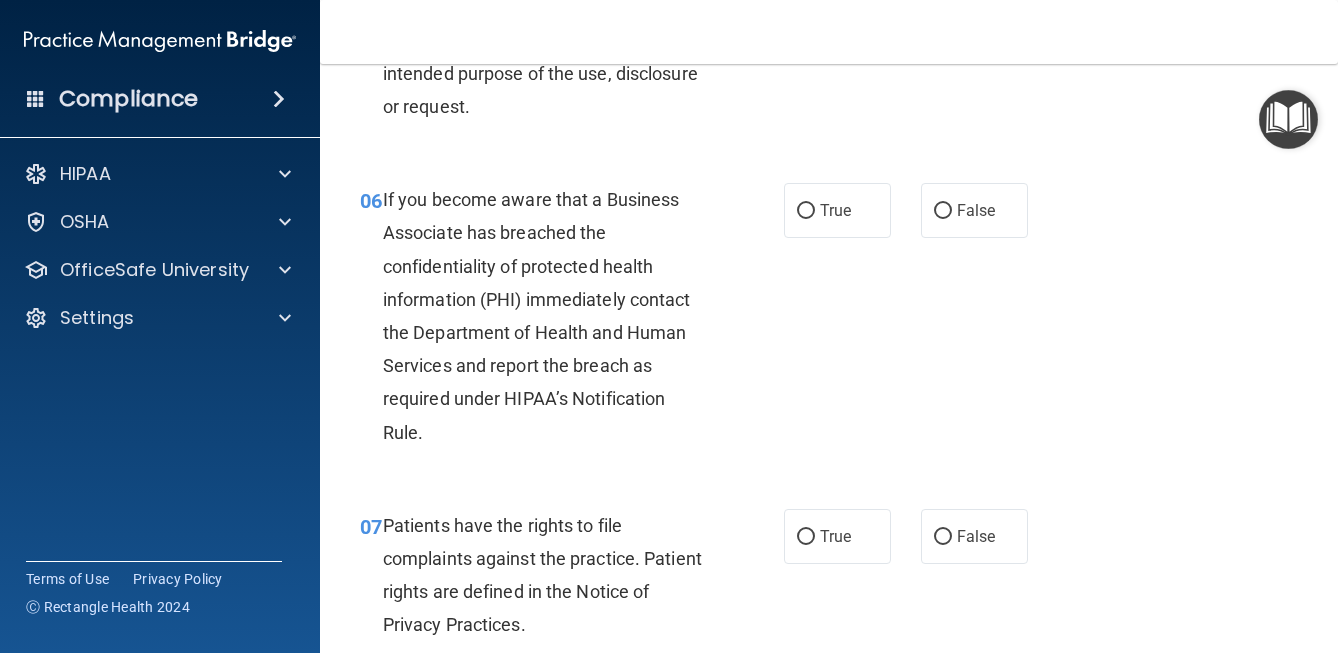 scroll, scrollTop: 1148, scrollLeft: 0, axis: vertical 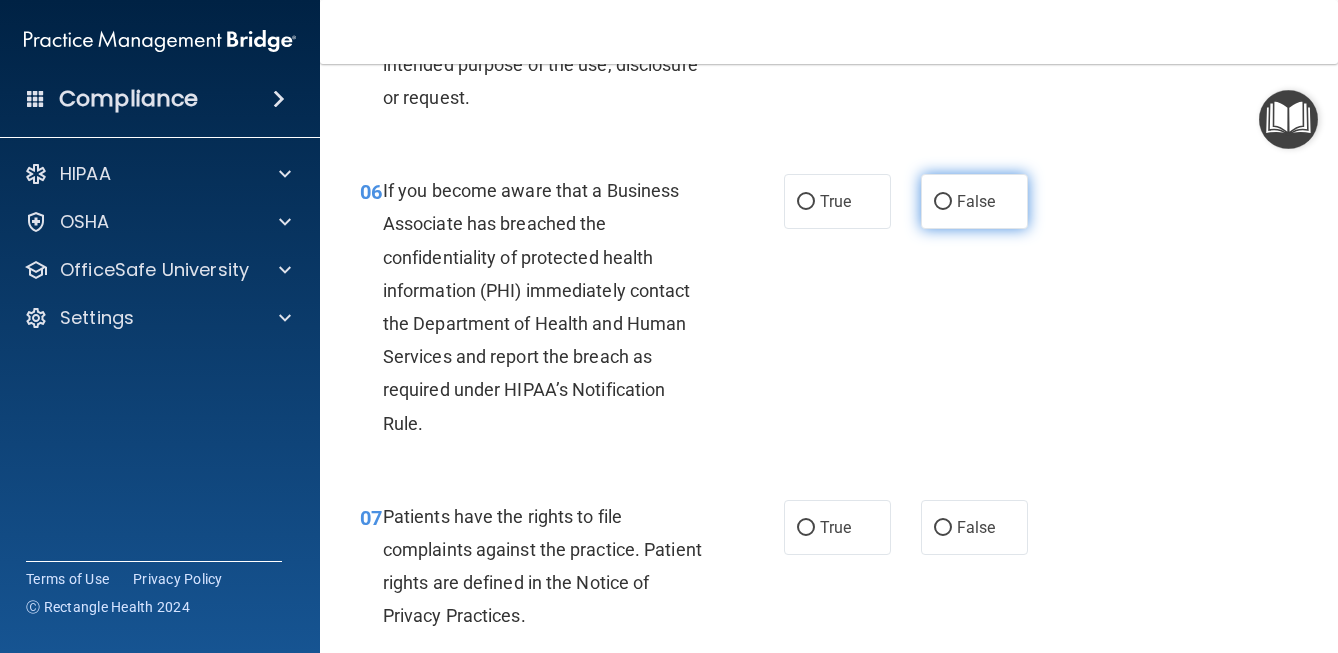 click on "False" at bounding box center (974, 201) 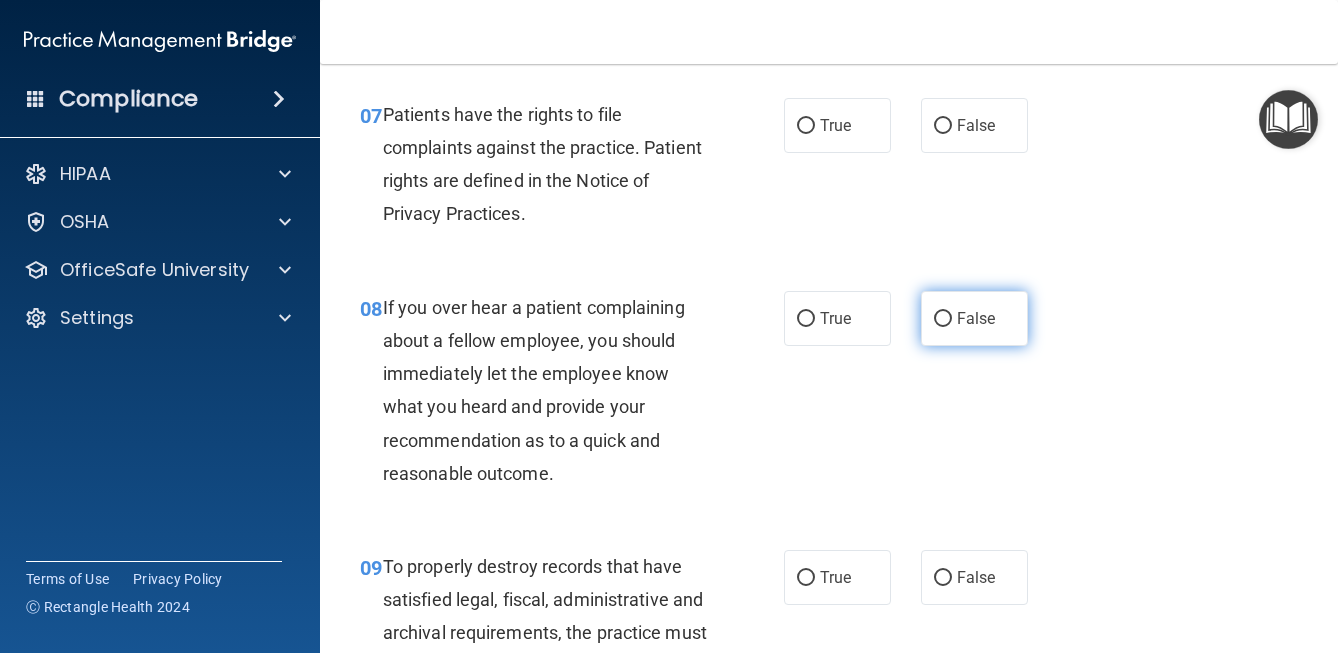 scroll, scrollTop: 1552, scrollLeft: 0, axis: vertical 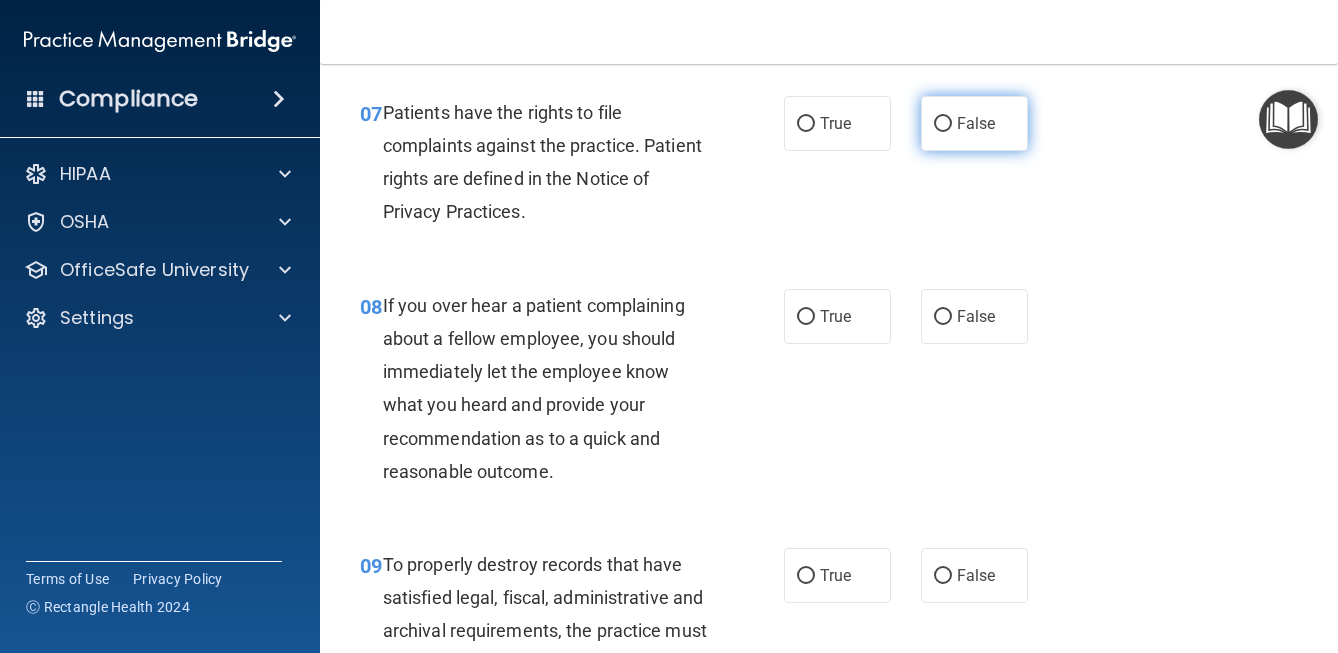 click on "False" at bounding box center [943, 124] 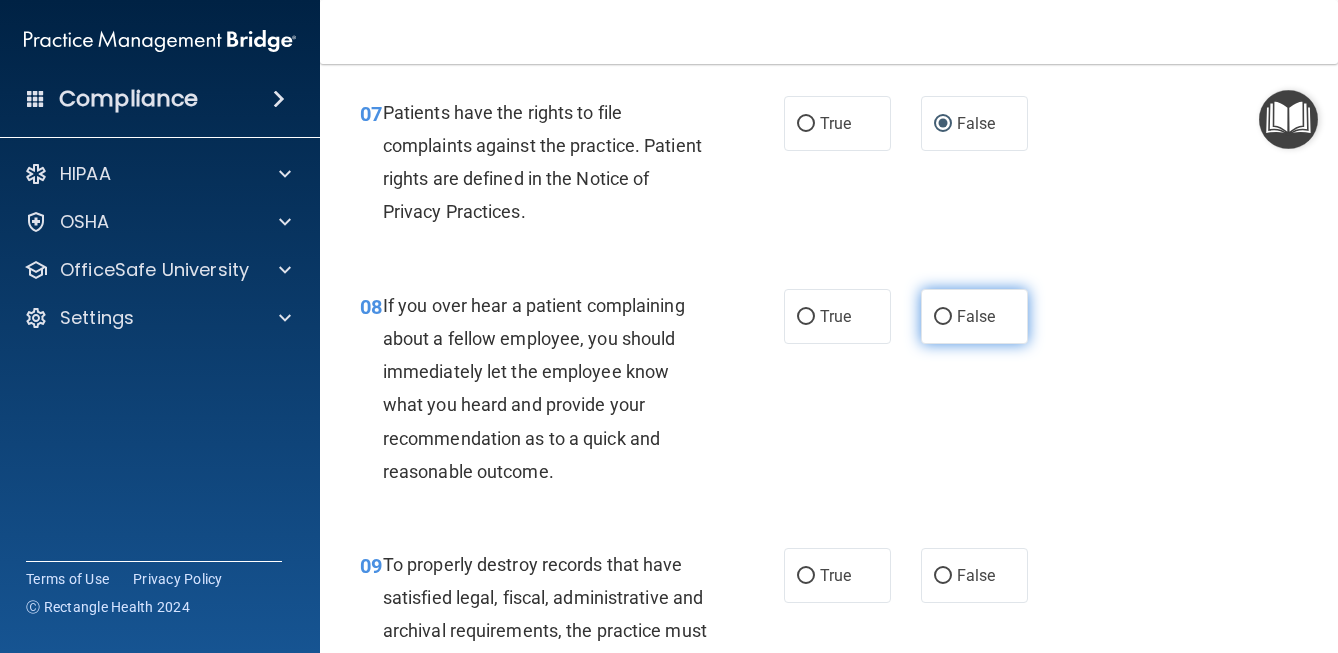 click on "False" at bounding box center [974, 316] 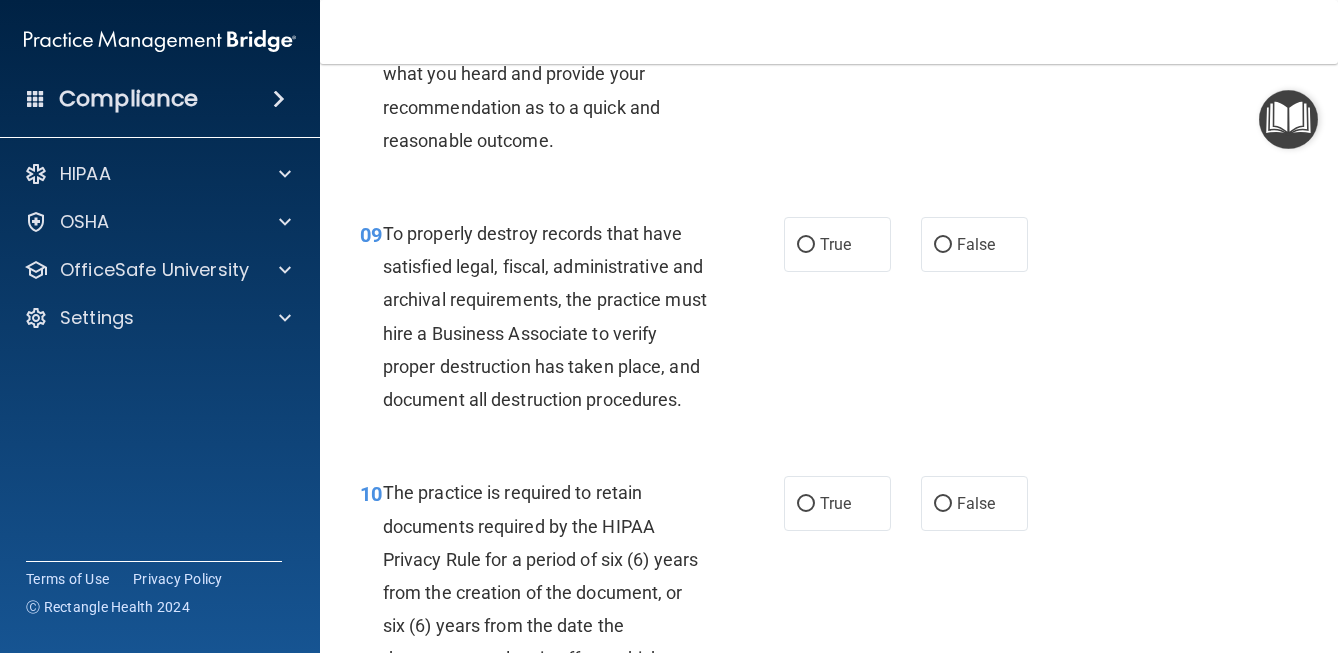 scroll, scrollTop: 1890, scrollLeft: 0, axis: vertical 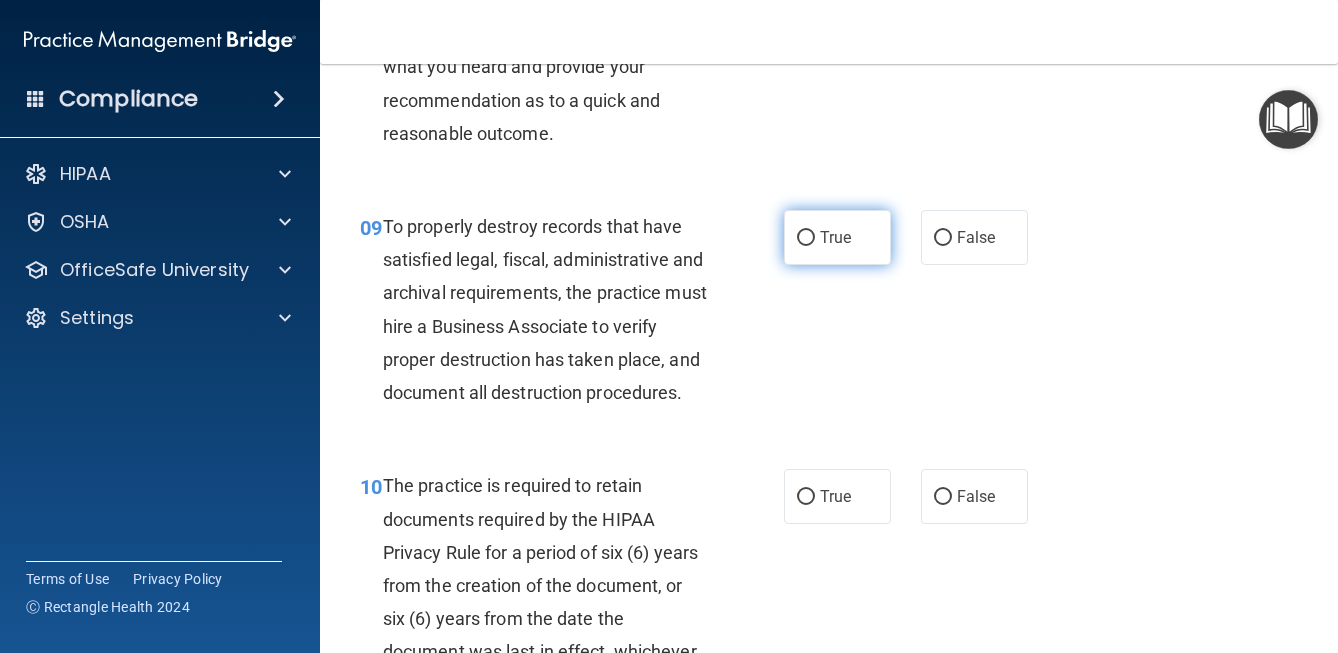 click on "True" at bounding box center (837, 237) 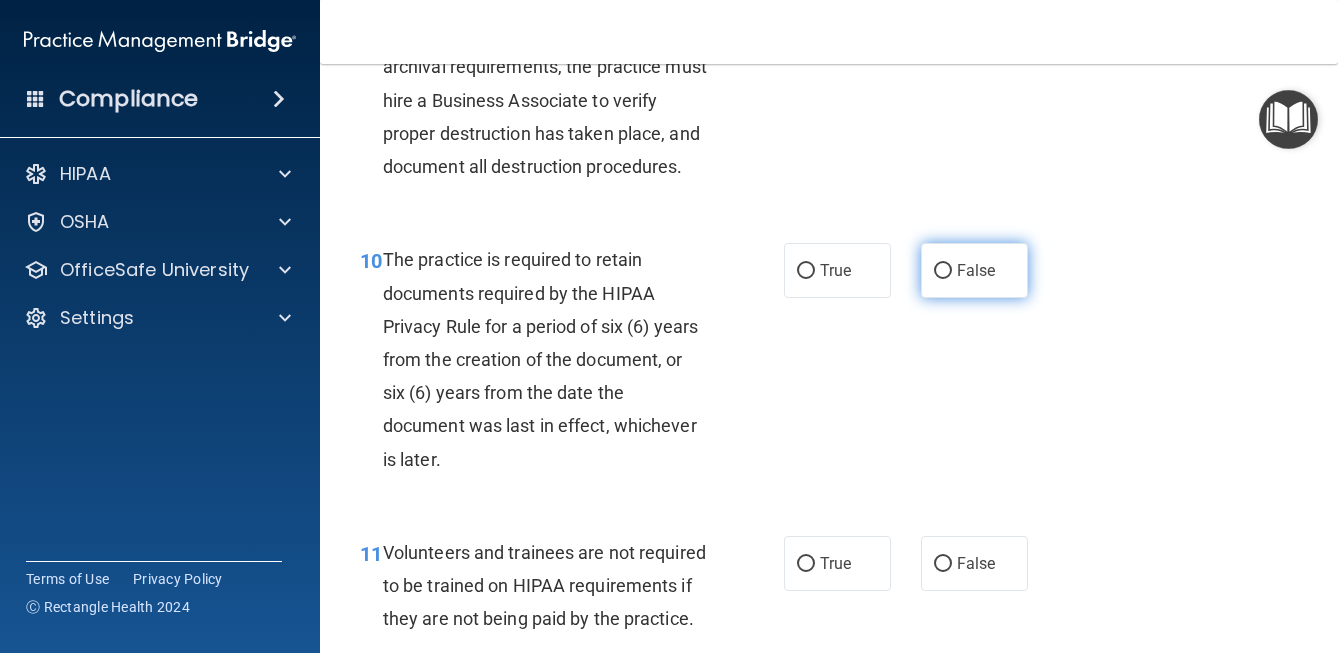 scroll, scrollTop: 2125, scrollLeft: 0, axis: vertical 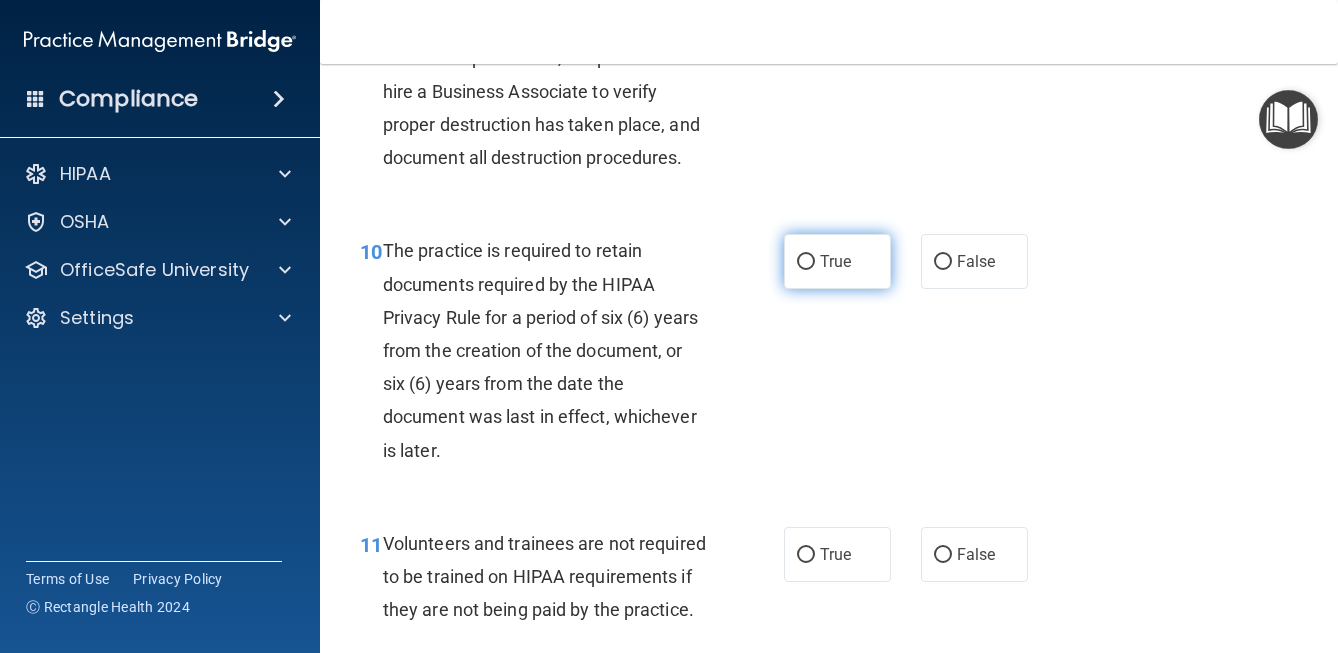 click on "True" at bounding box center [837, 261] 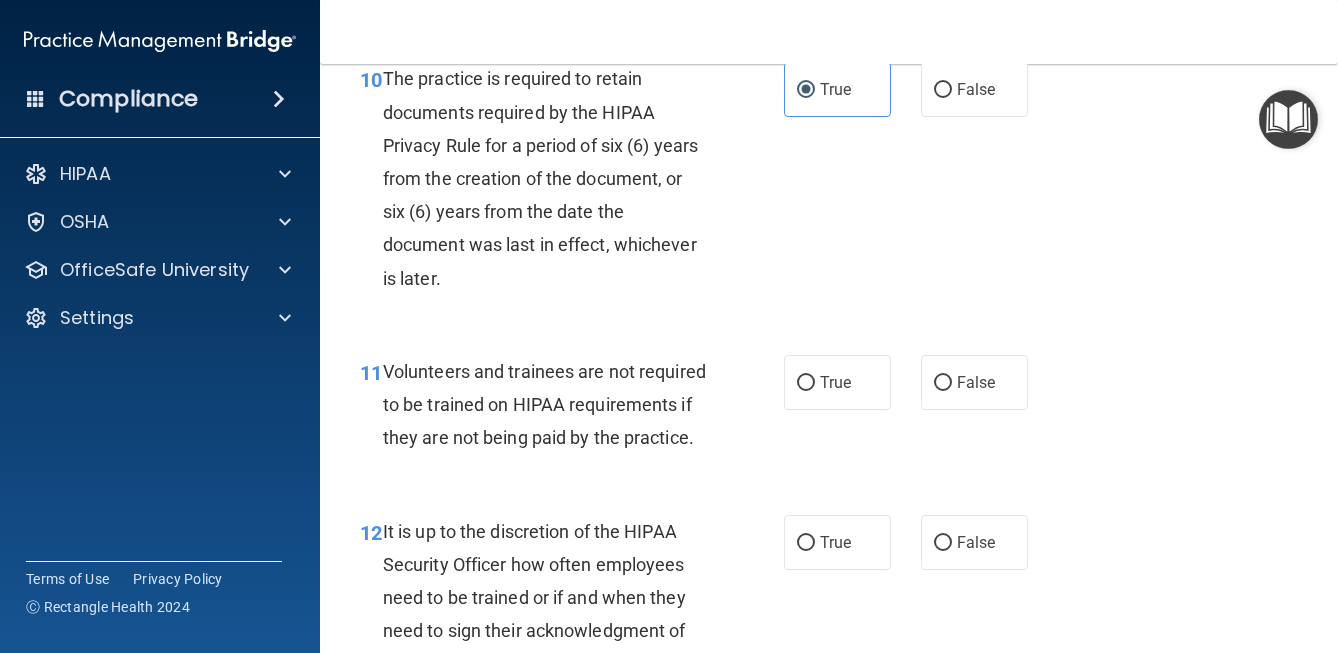 scroll, scrollTop: 2335, scrollLeft: 0, axis: vertical 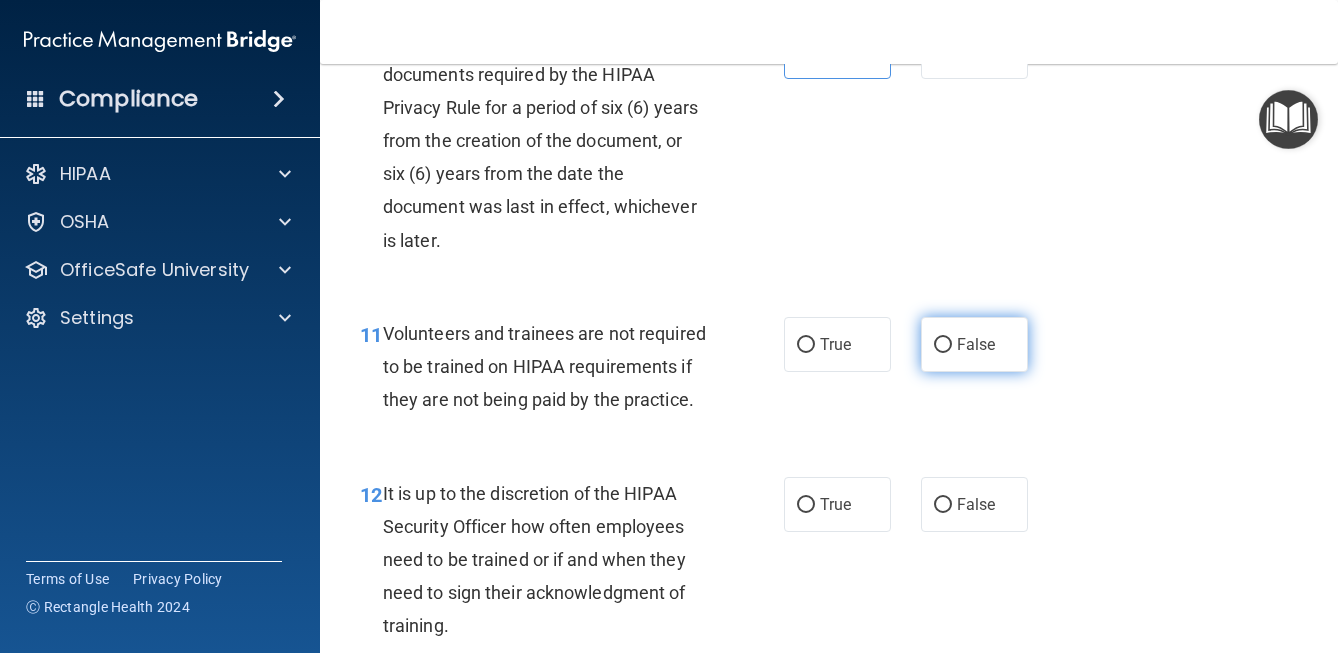 click on "False" at bounding box center [974, 344] 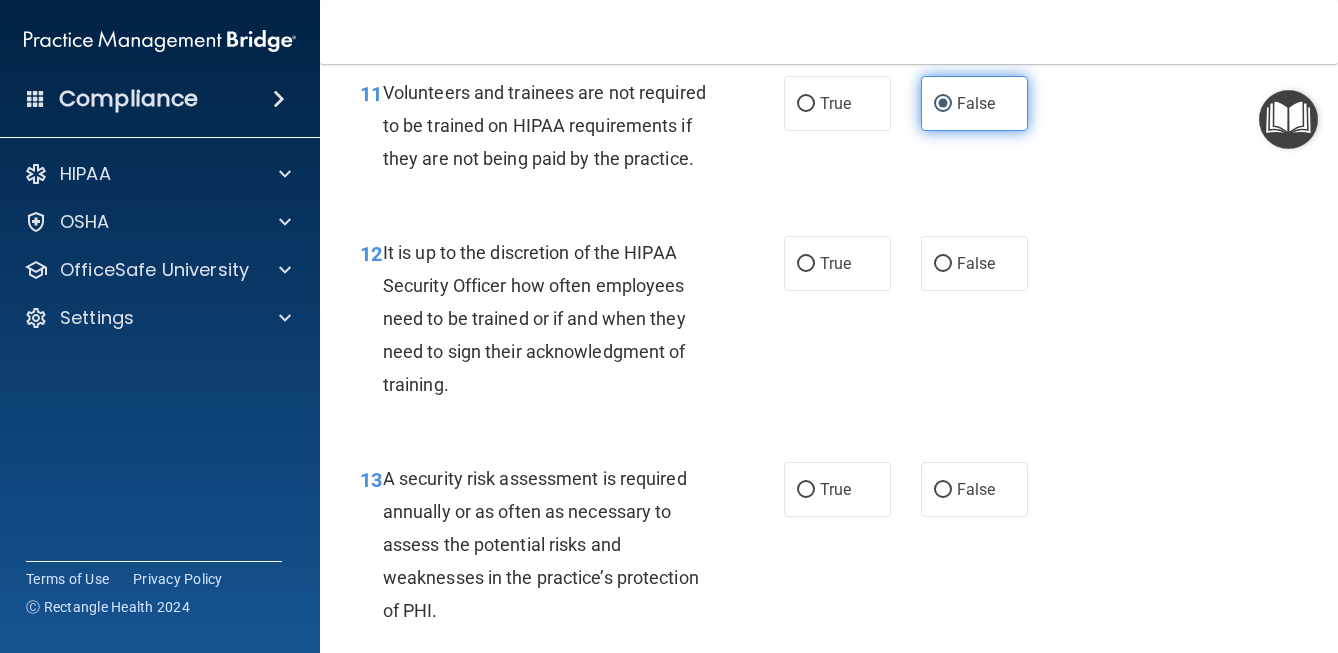 scroll, scrollTop: 2590, scrollLeft: 0, axis: vertical 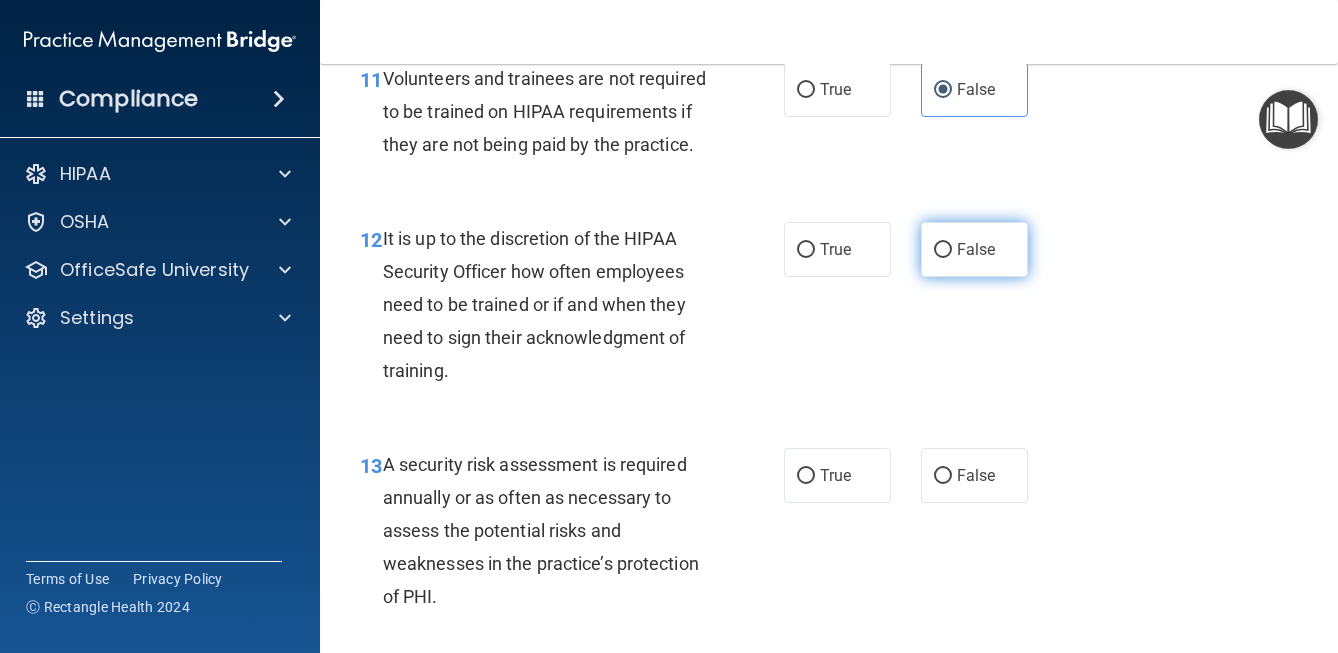 click on "False" at bounding box center (943, 250) 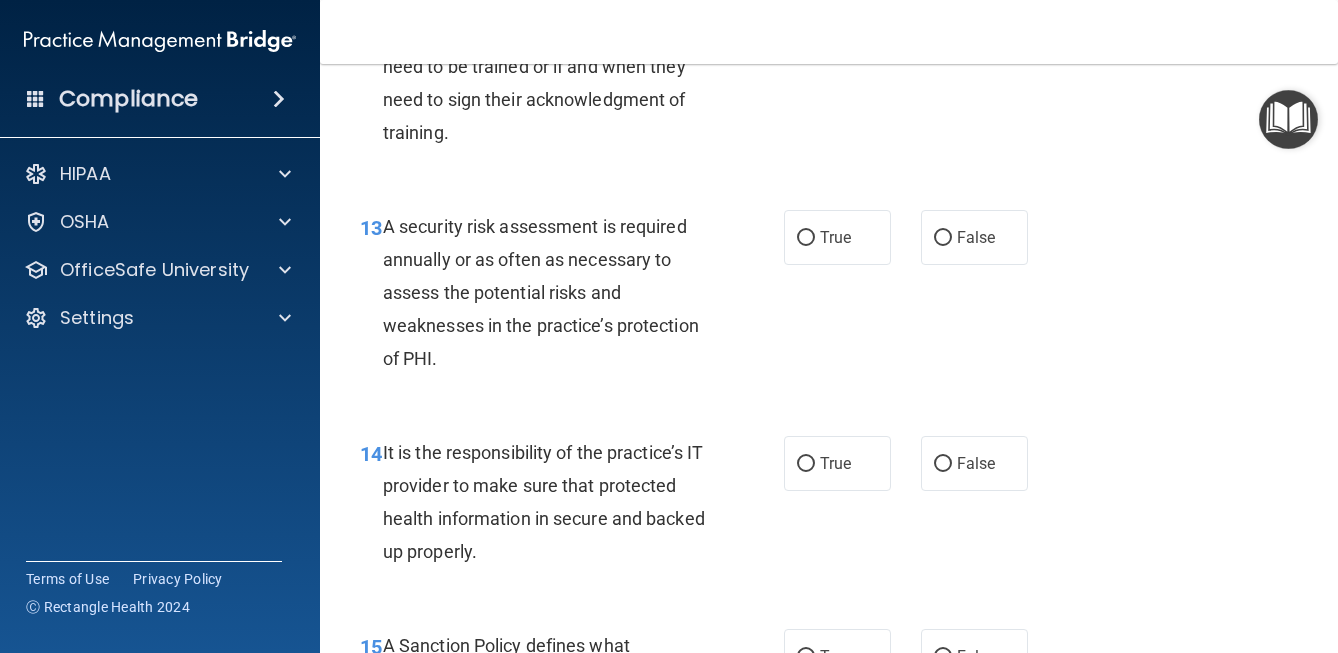 scroll, scrollTop: 2837, scrollLeft: 0, axis: vertical 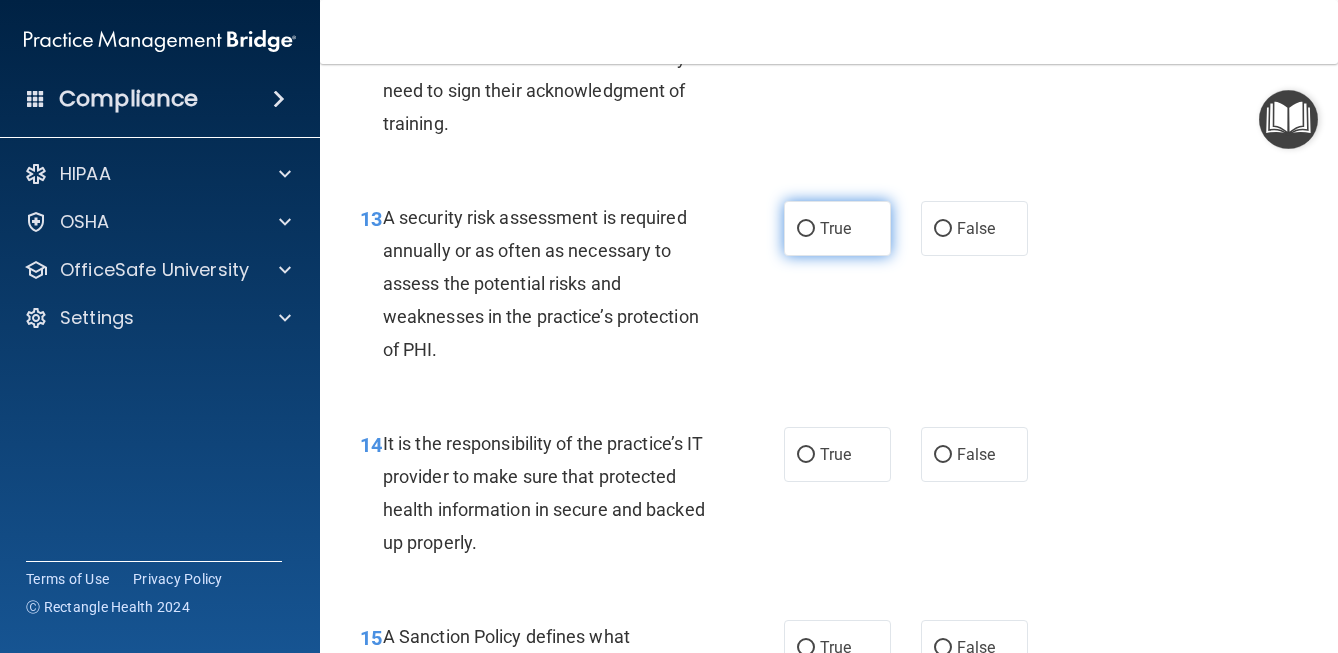 click on "True" at bounding box center (835, 228) 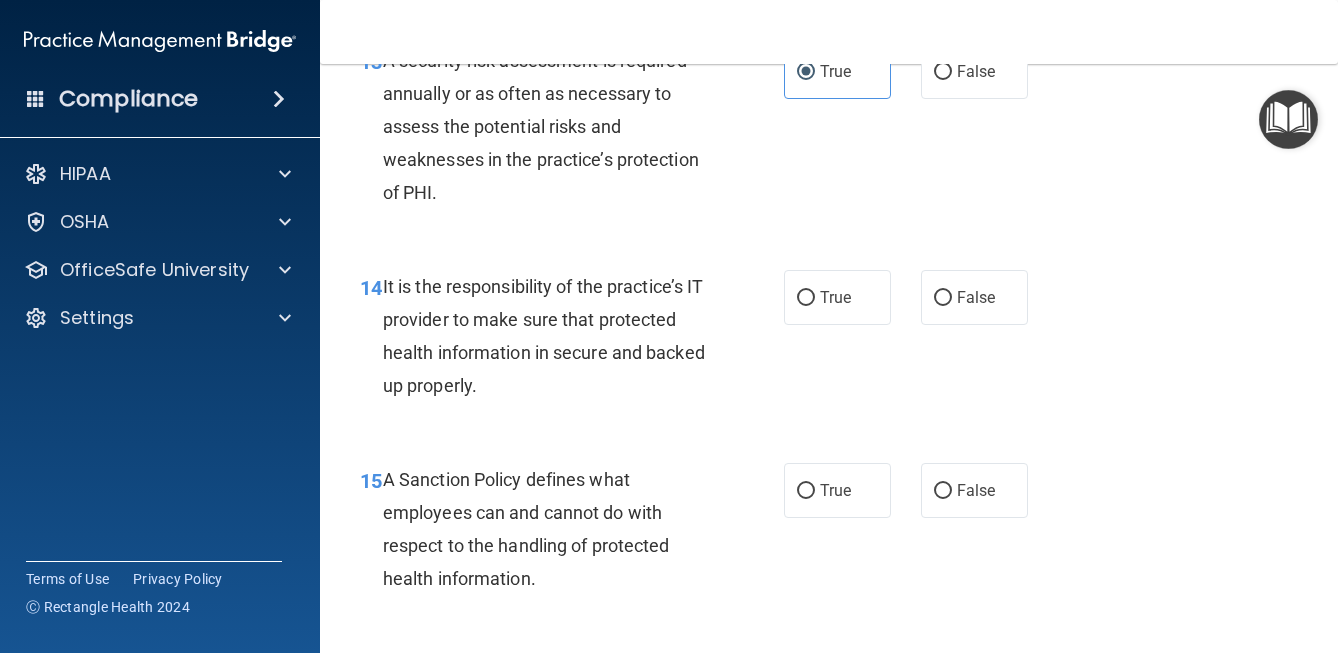 scroll, scrollTop: 2996, scrollLeft: 0, axis: vertical 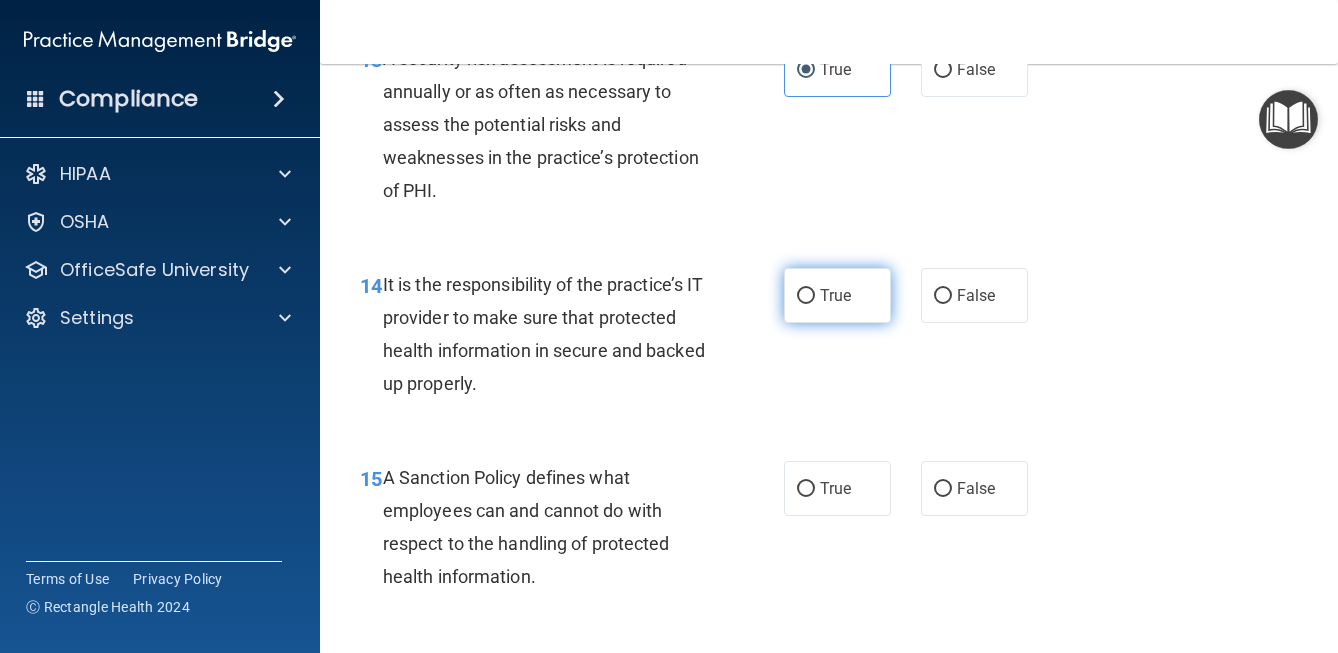 click on "True" at bounding box center (835, 295) 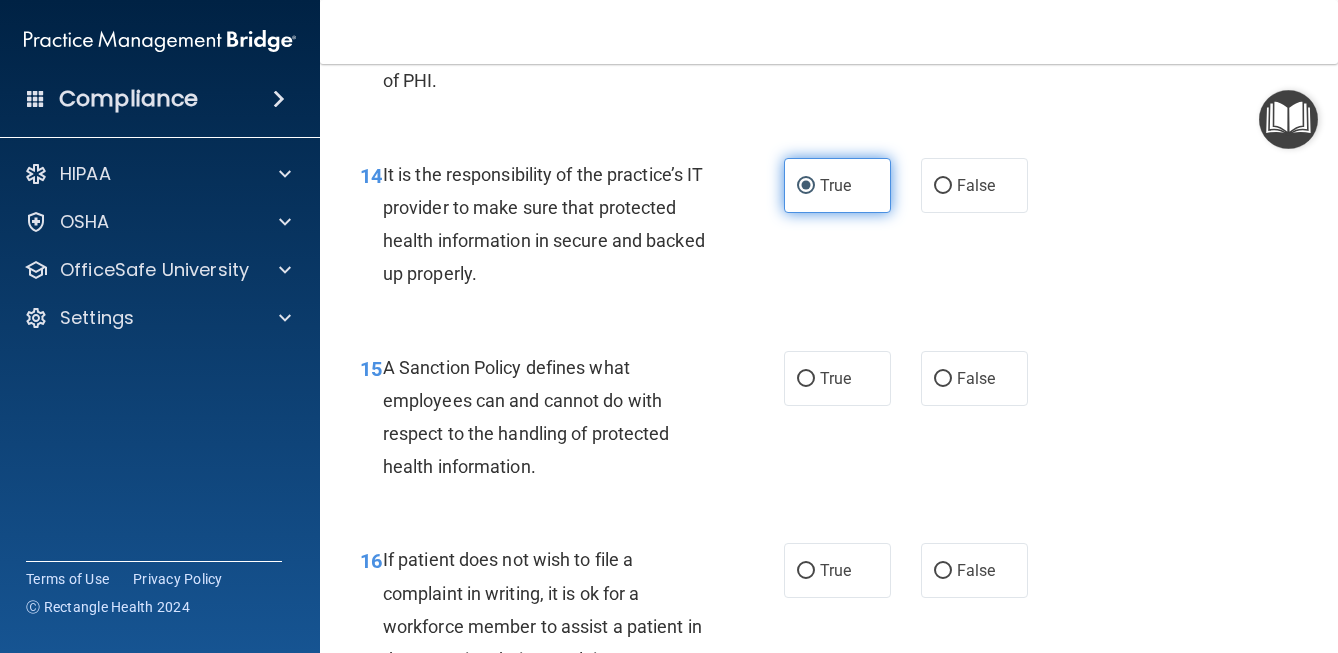 scroll, scrollTop: 3125, scrollLeft: 0, axis: vertical 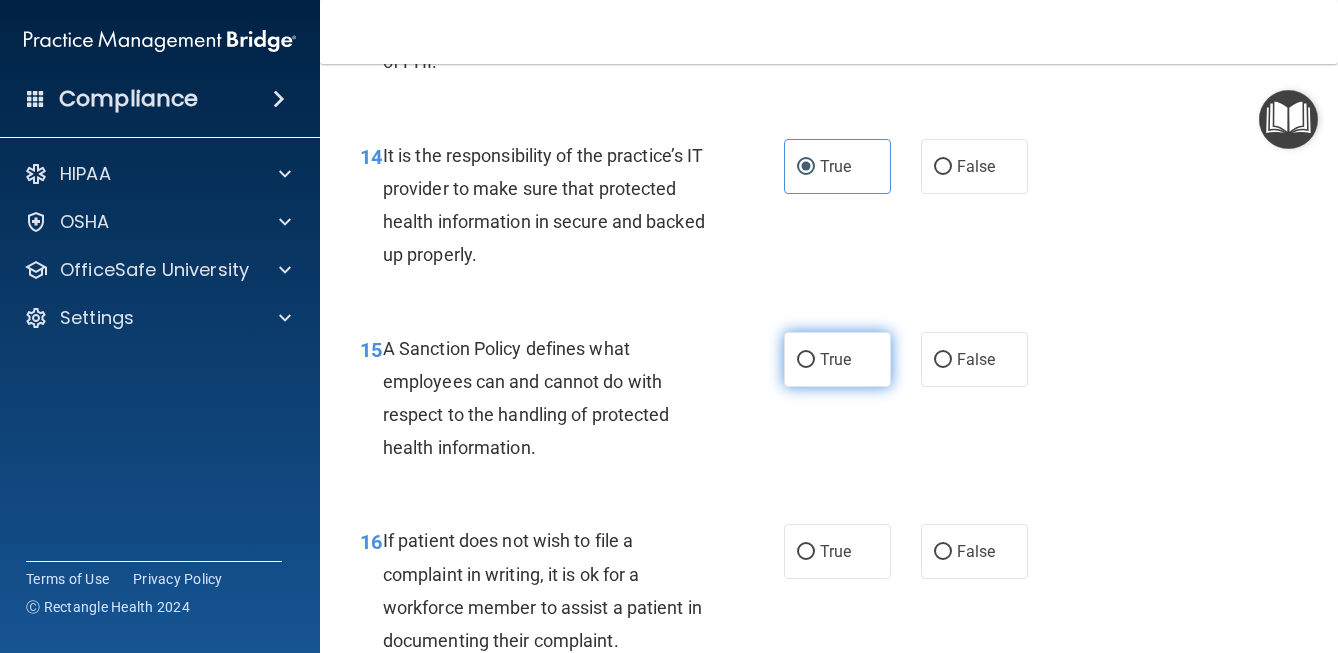 click on "True" at bounding box center (806, 360) 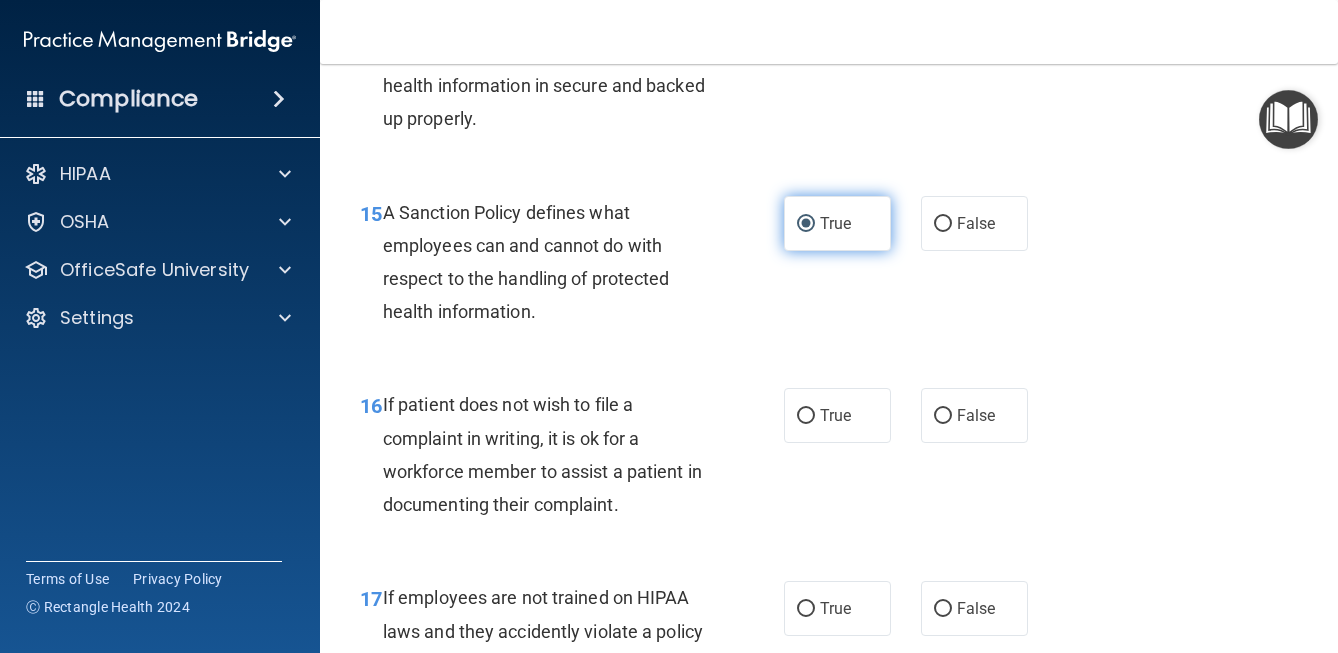 scroll, scrollTop: 3267, scrollLeft: 0, axis: vertical 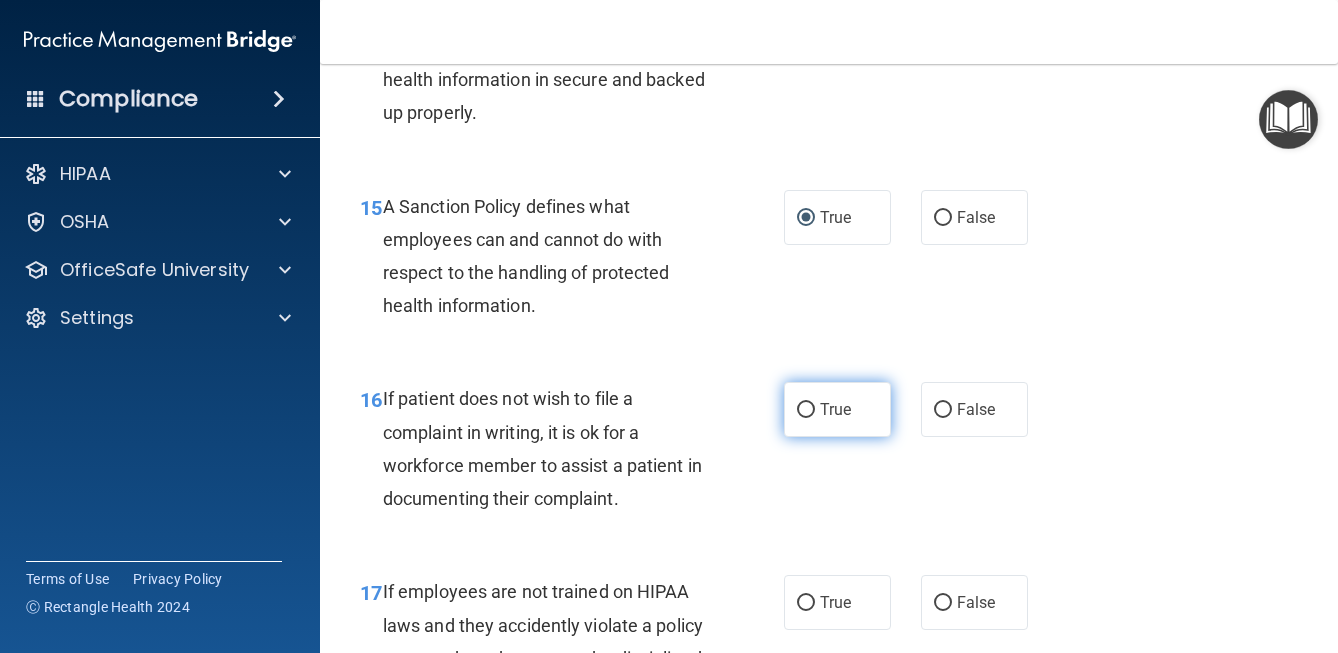 click on "True" at bounding box center [806, 410] 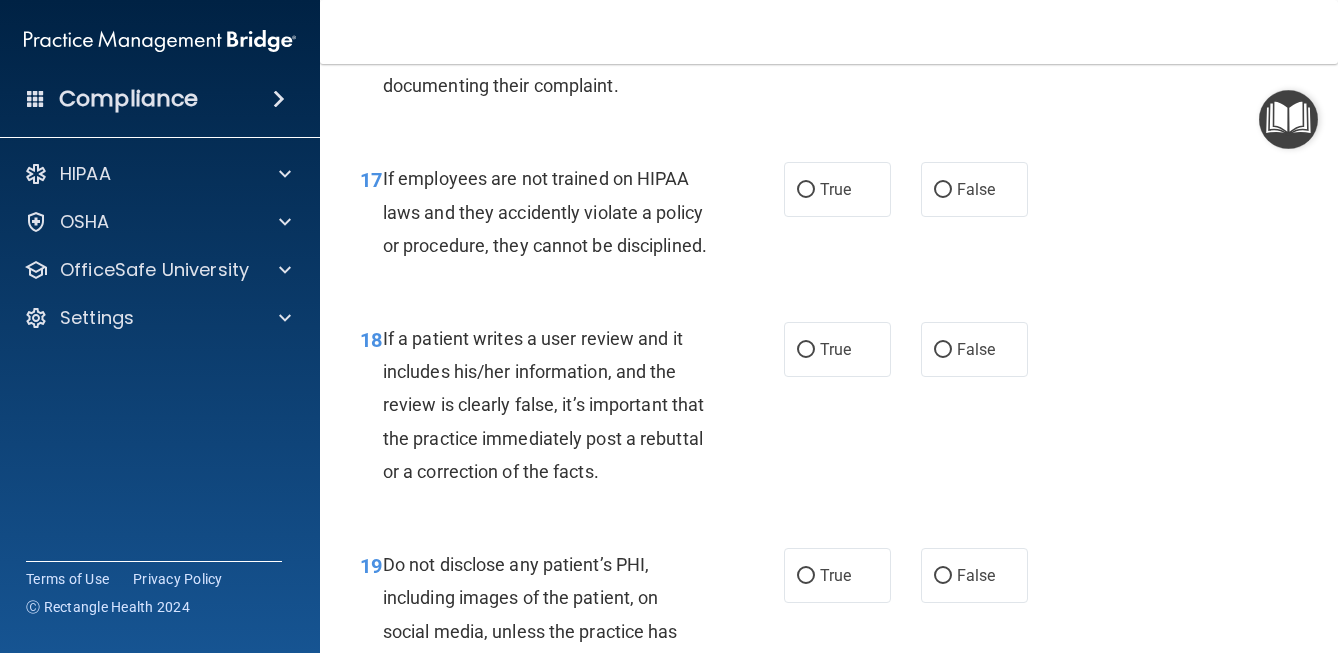 scroll, scrollTop: 3687, scrollLeft: 0, axis: vertical 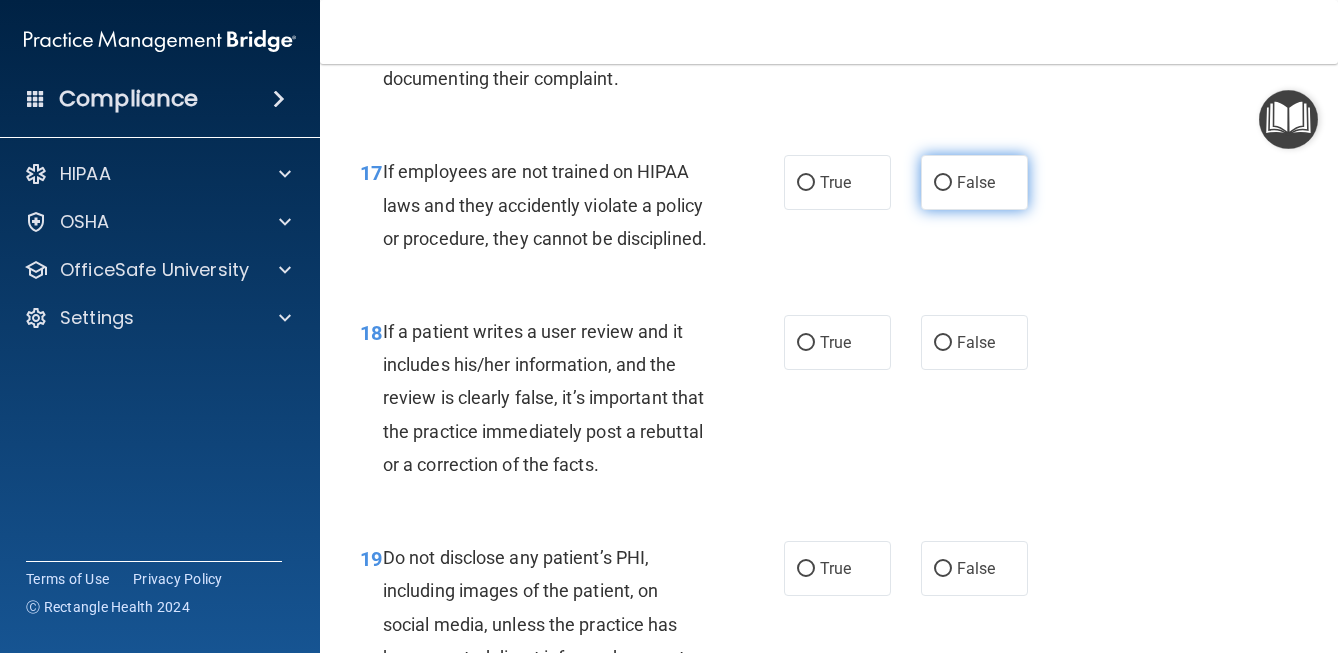 click on "False" at bounding box center (943, 183) 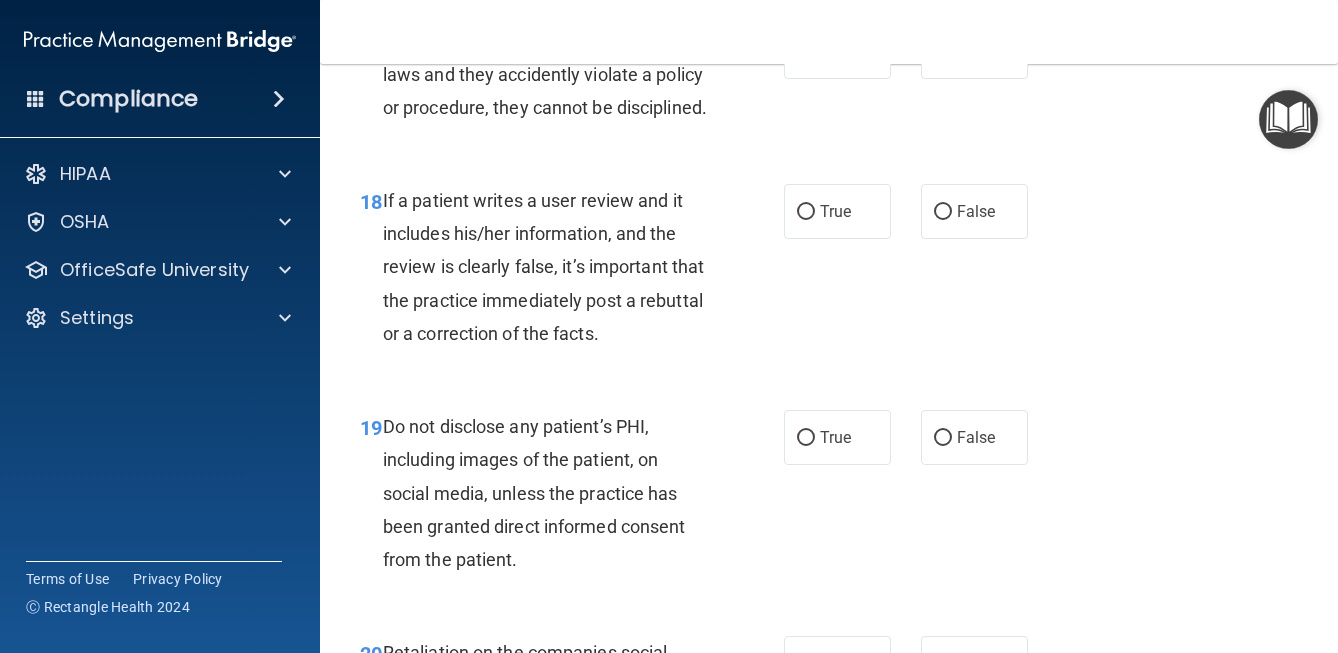 scroll, scrollTop: 3831, scrollLeft: 0, axis: vertical 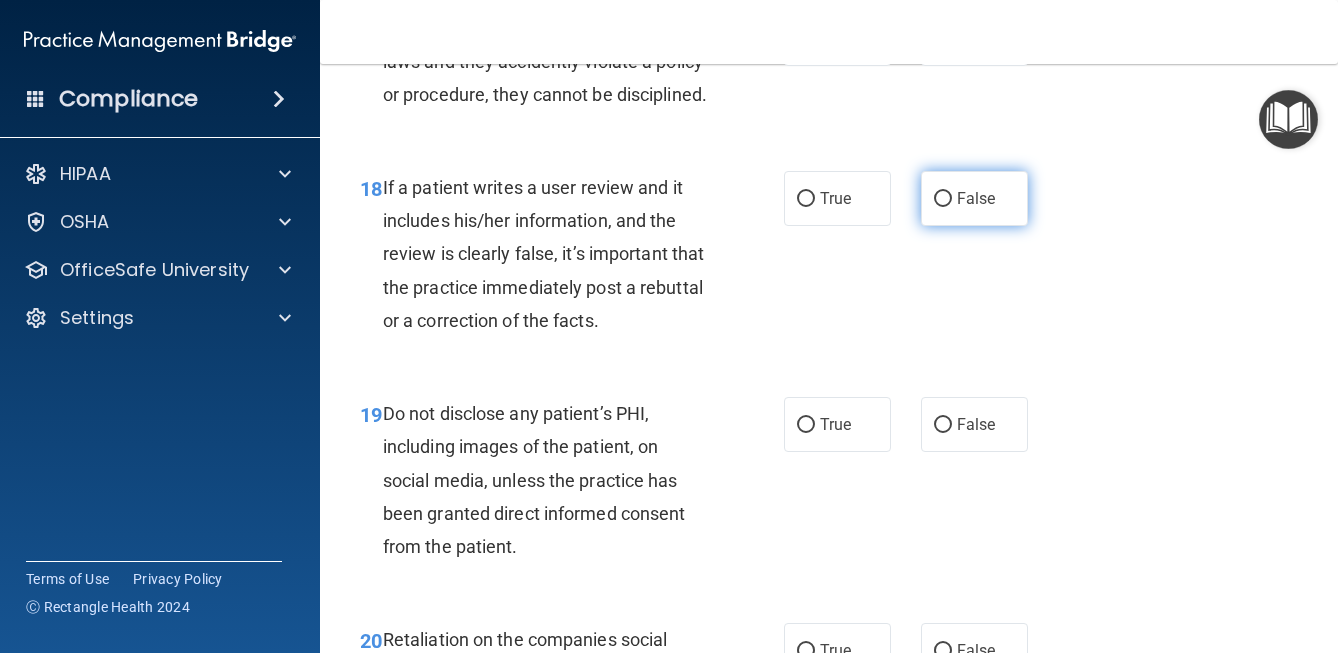 click on "False" at bounding box center [976, 198] 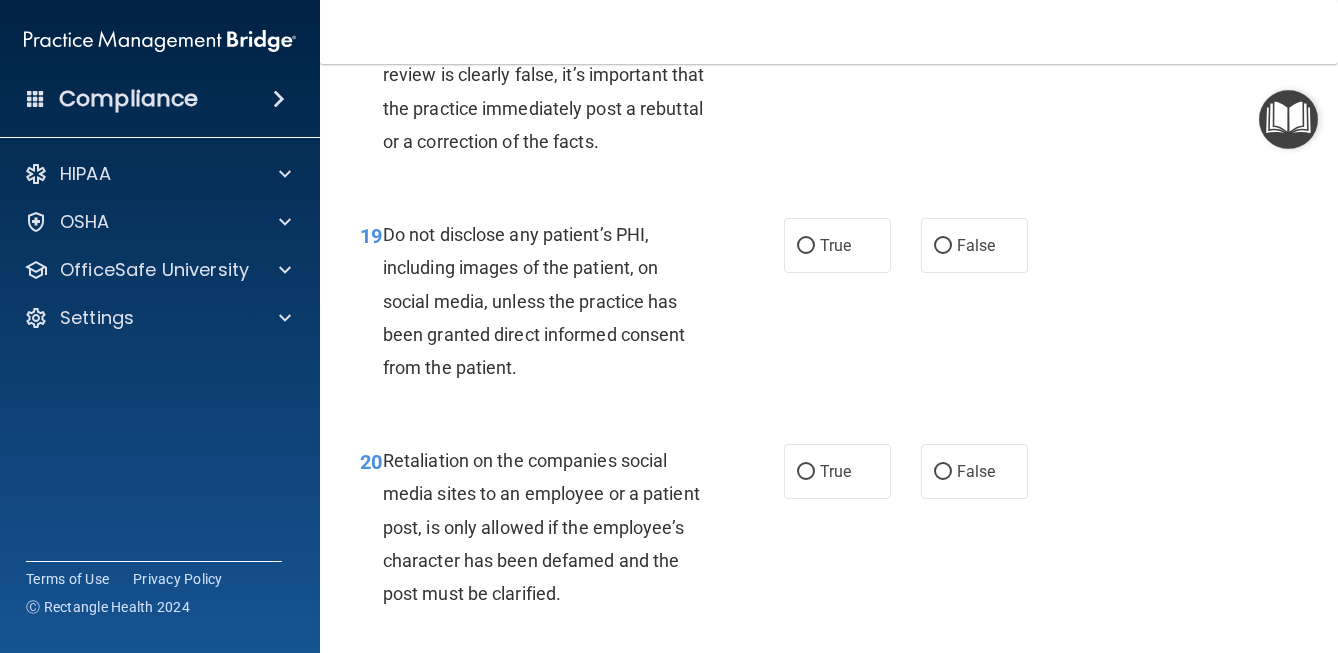 scroll, scrollTop: 4015, scrollLeft: 0, axis: vertical 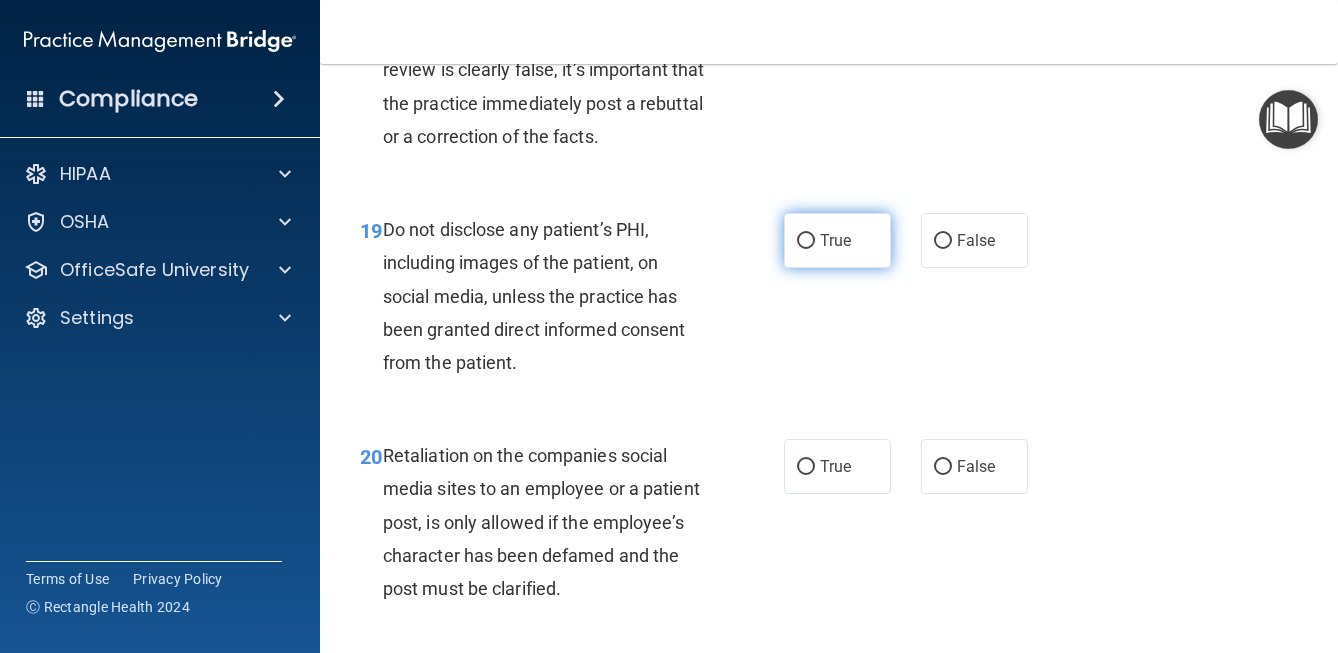 click on "True" at bounding box center [837, 240] 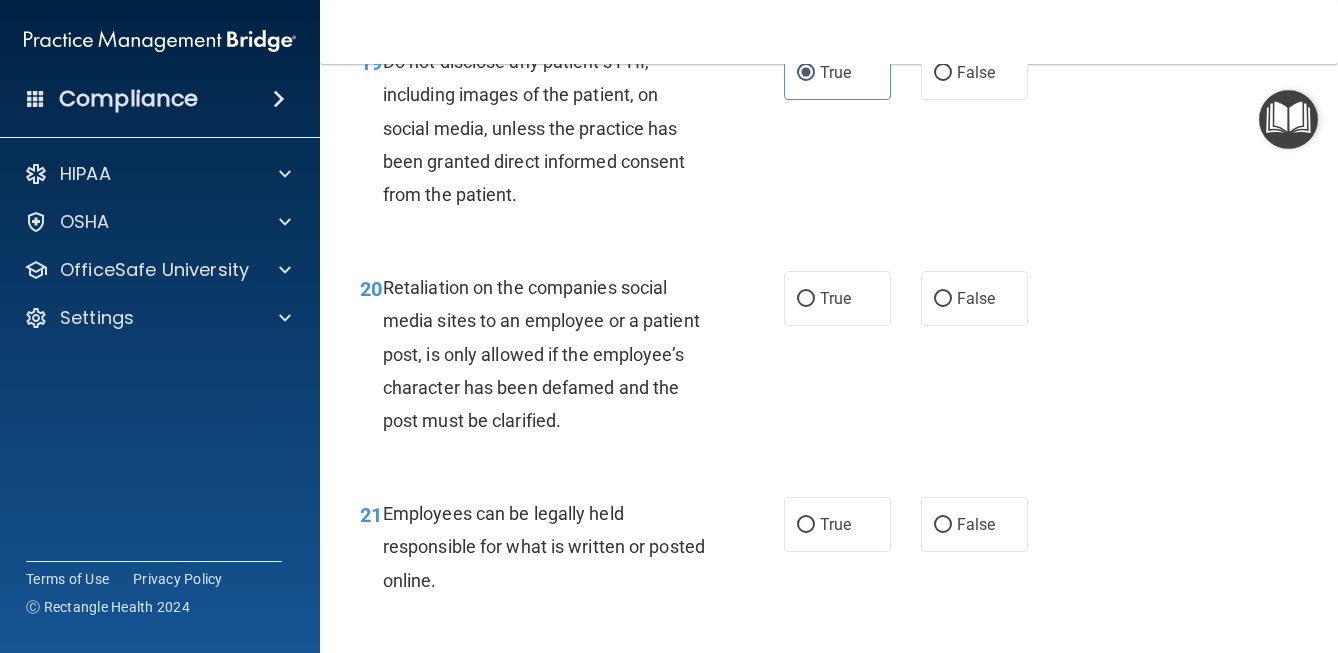 scroll, scrollTop: 4195, scrollLeft: 0, axis: vertical 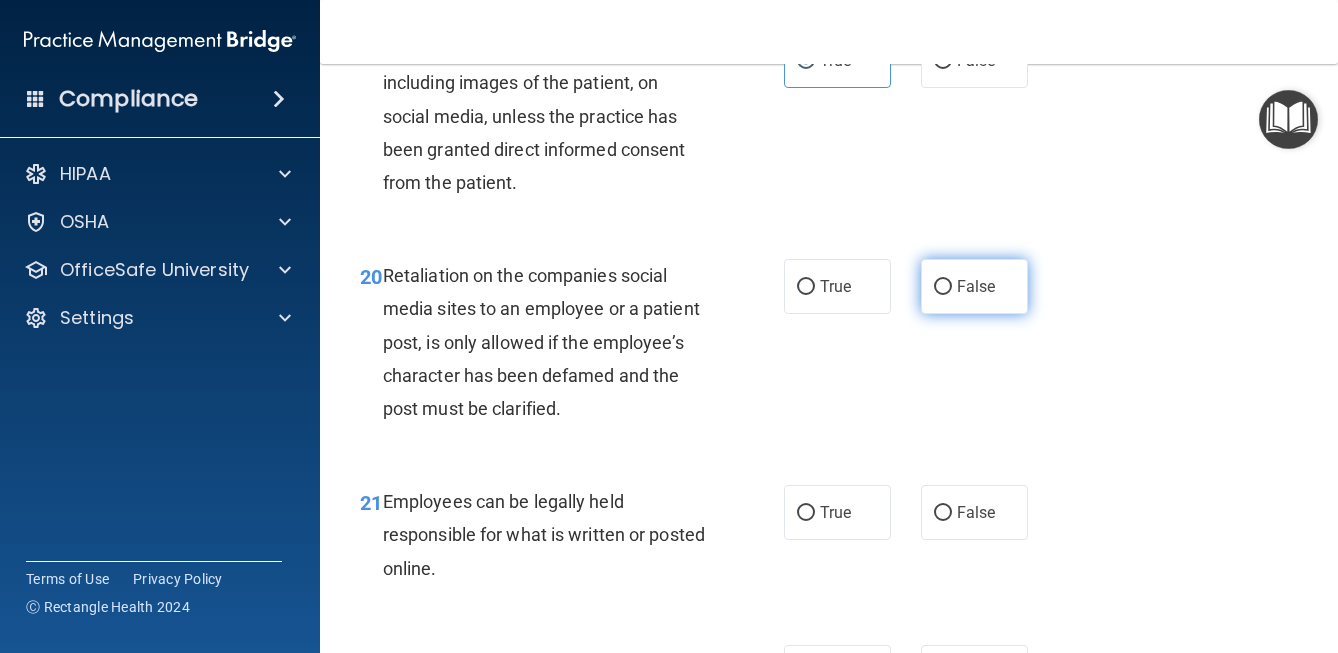 click on "False" at bounding box center (943, 287) 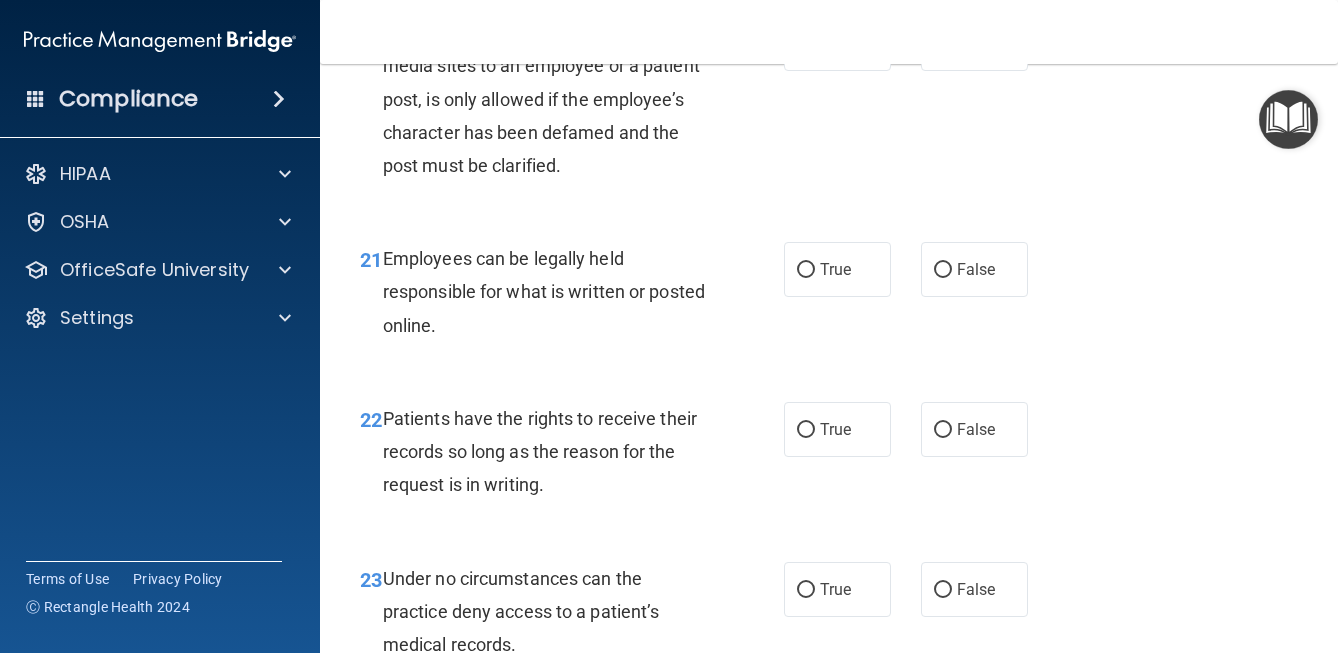scroll, scrollTop: 4441, scrollLeft: 0, axis: vertical 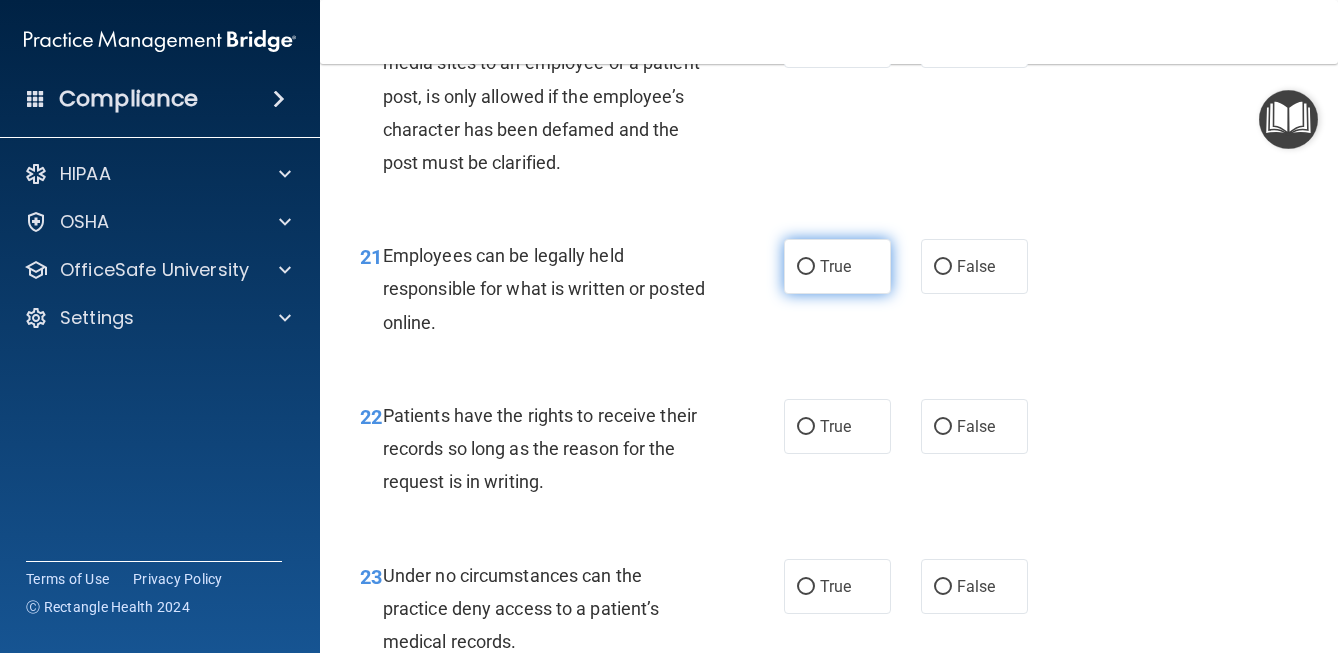 click on "True" at bounding box center [806, 267] 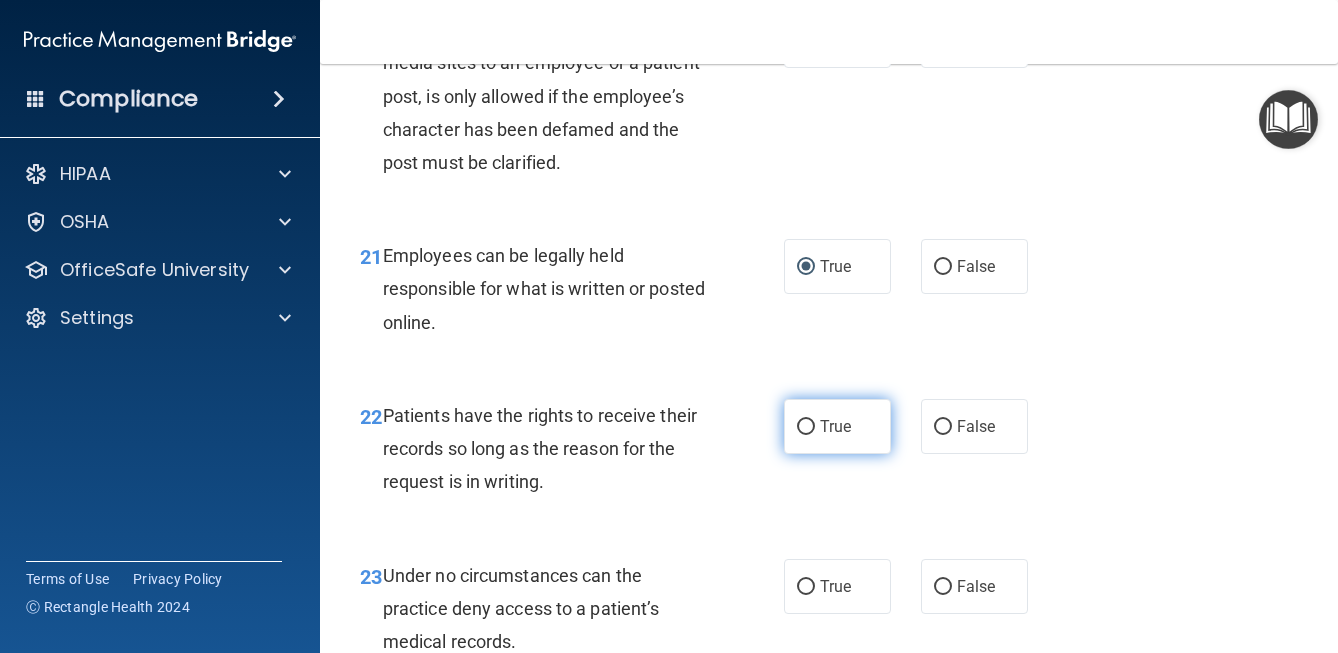 click on "True" at bounding box center (806, 427) 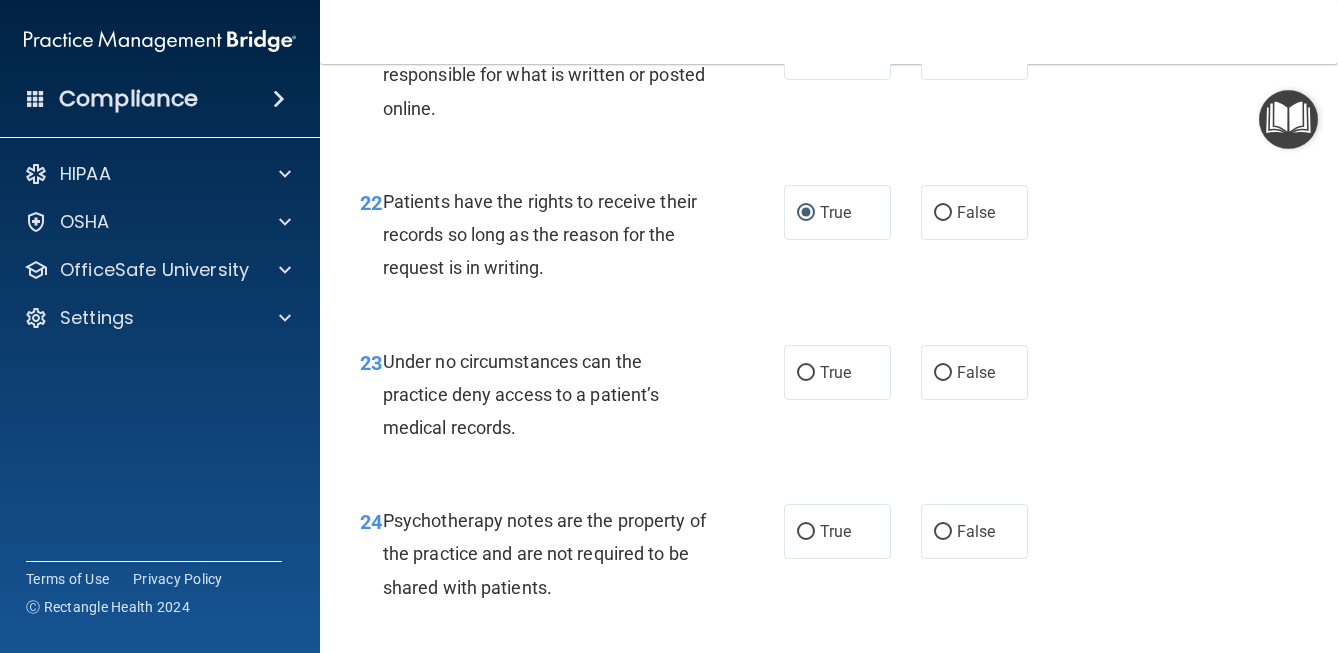 scroll, scrollTop: 4669, scrollLeft: 0, axis: vertical 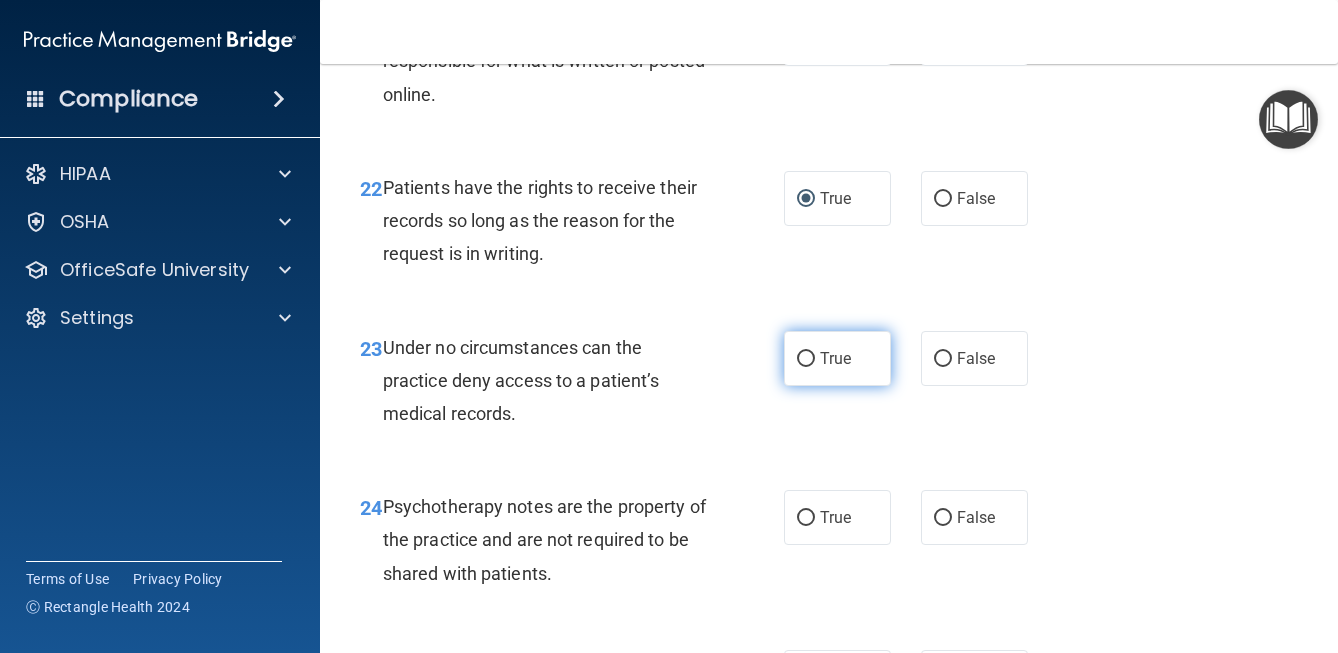 click on "True" at bounding box center (806, 359) 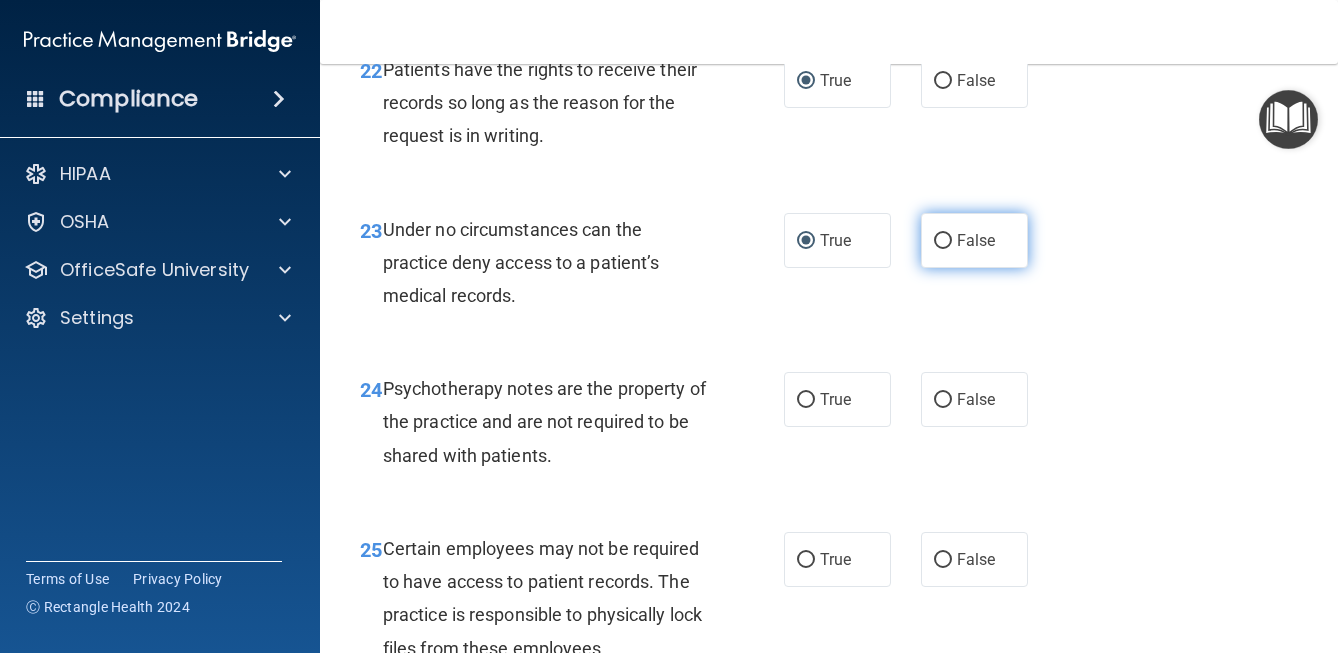 scroll, scrollTop: 4789, scrollLeft: 0, axis: vertical 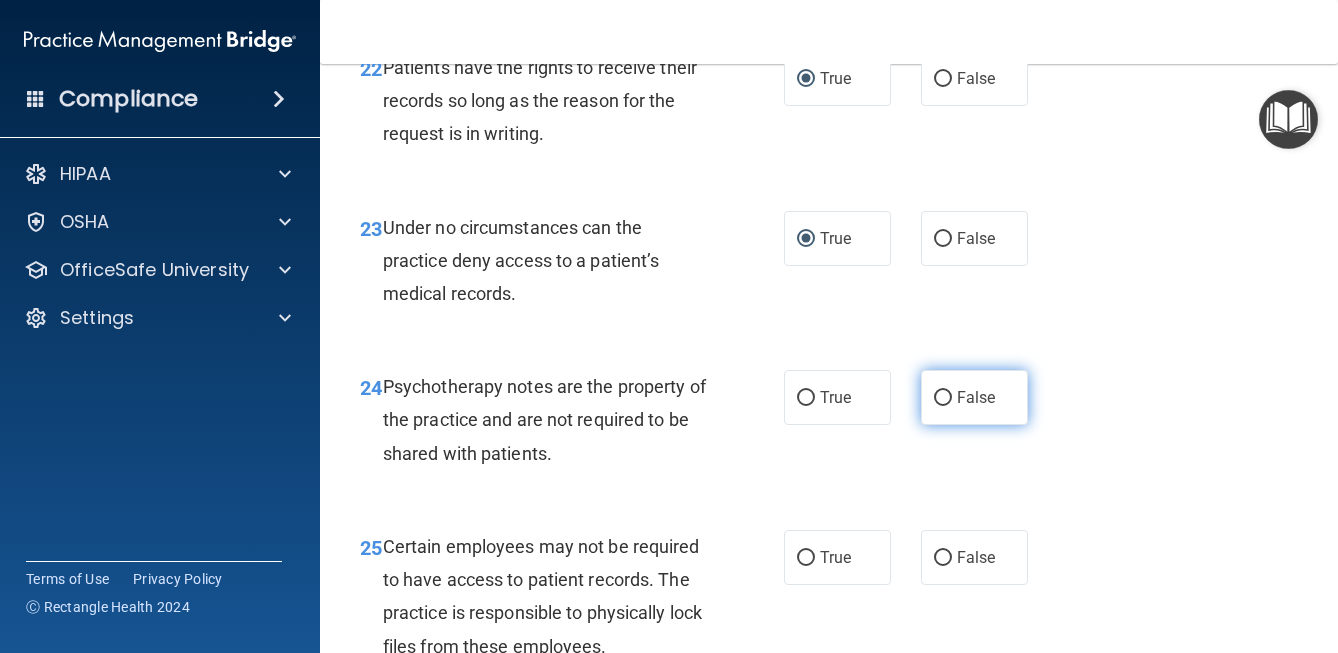 click on "False" at bounding box center [943, 398] 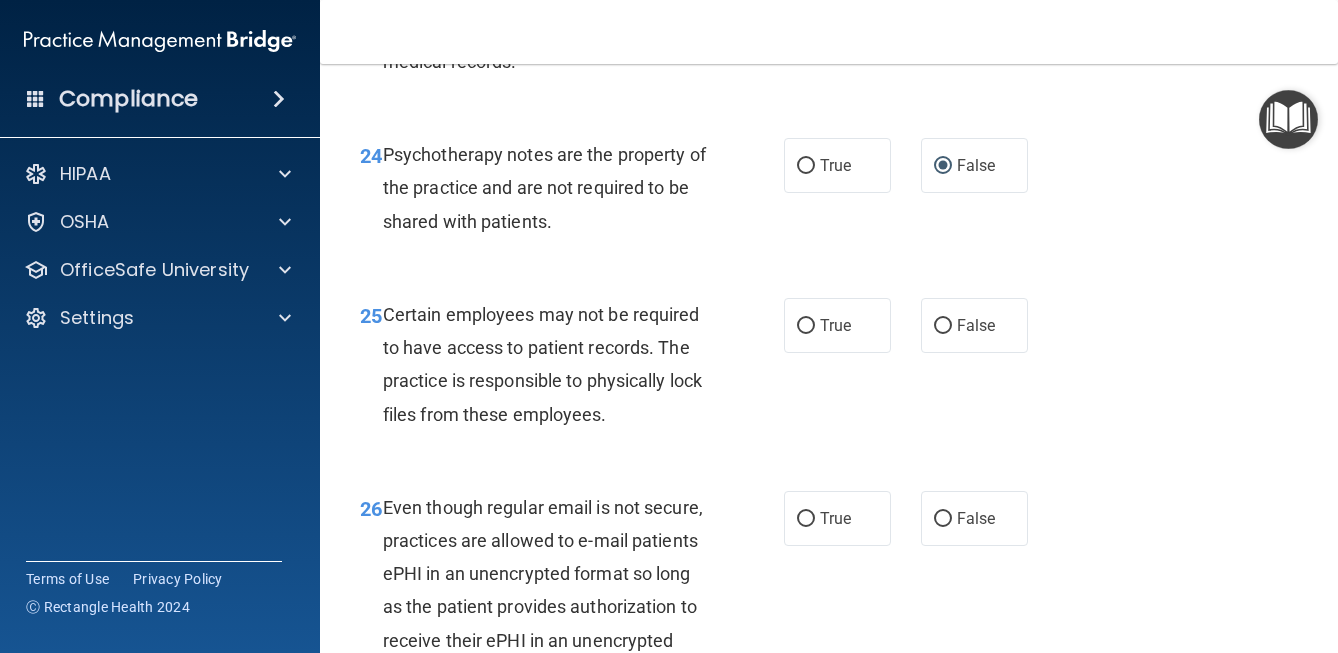 scroll, scrollTop: 5031, scrollLeft: 0, axis: vertical 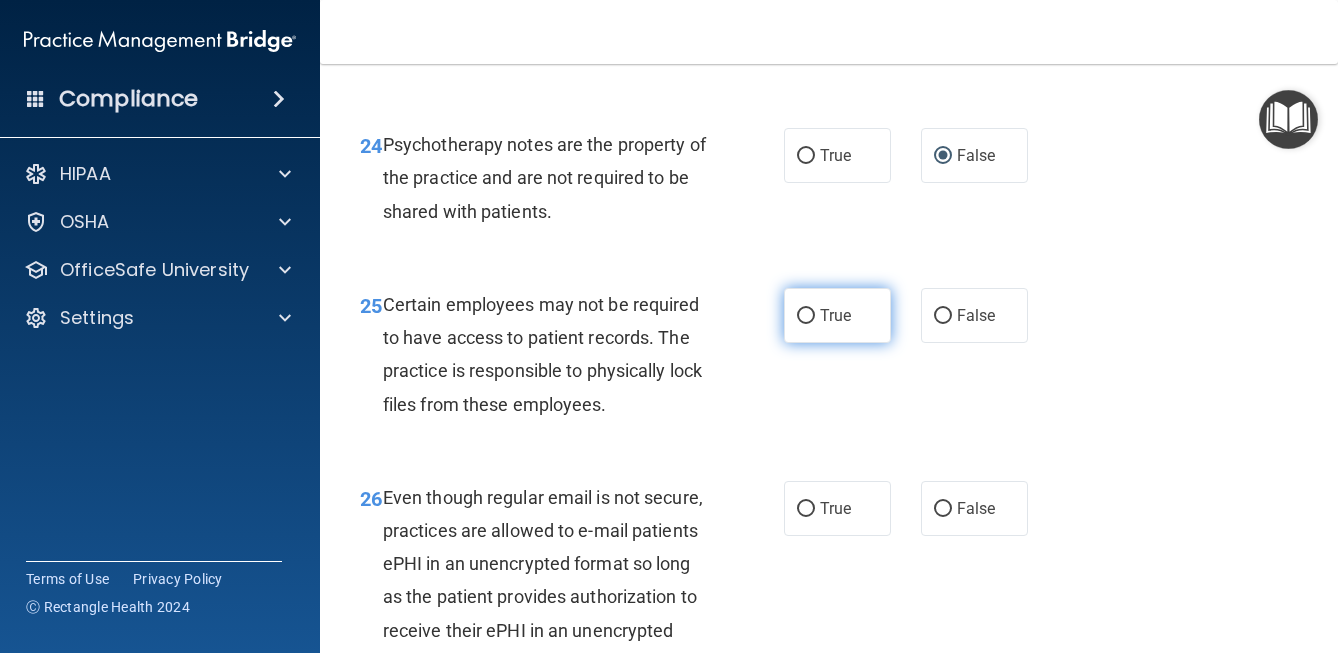 click on "True" at bounding box center [806, 316] 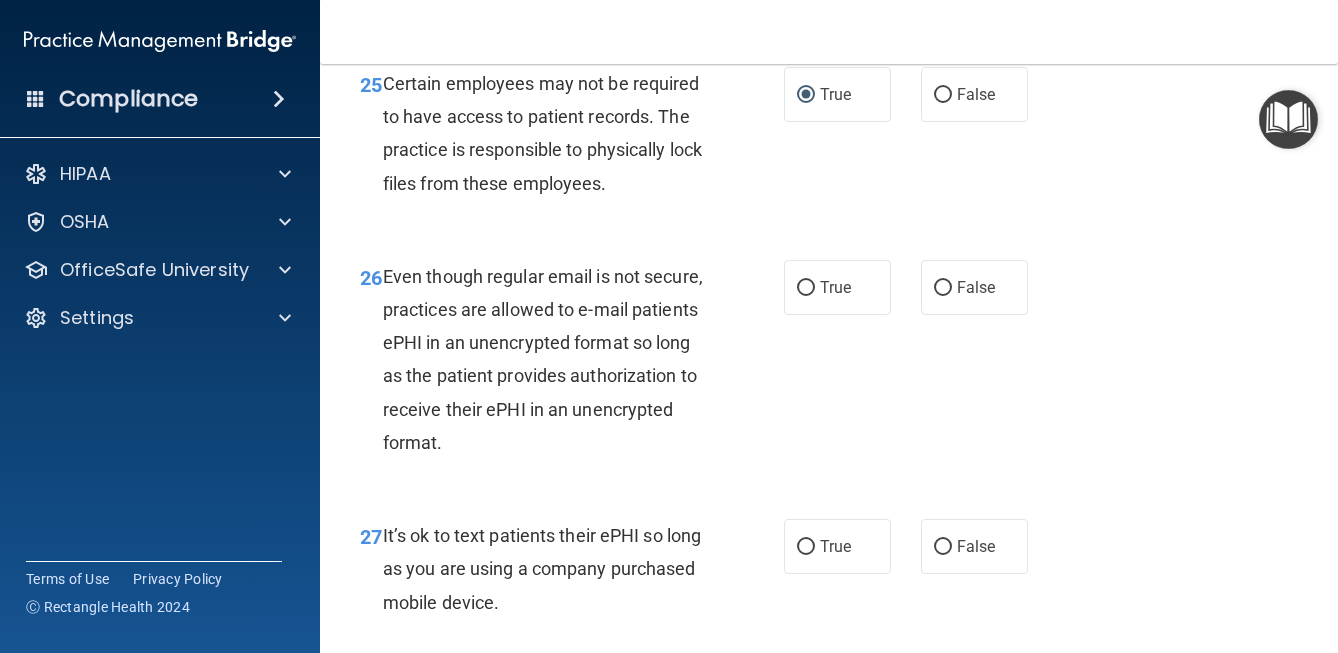 scroll, scrollTop: 5254, scrollLeft: 0, axis: vertical 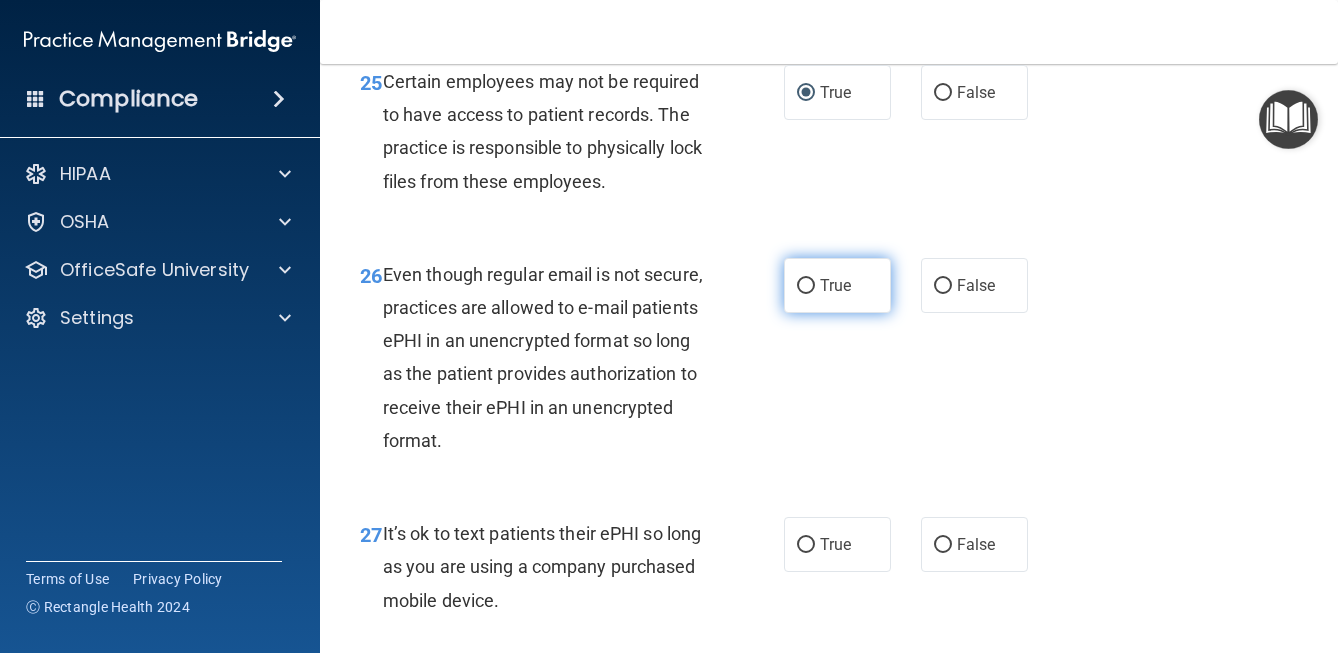 click on "True" at bounding box center (806, 286) 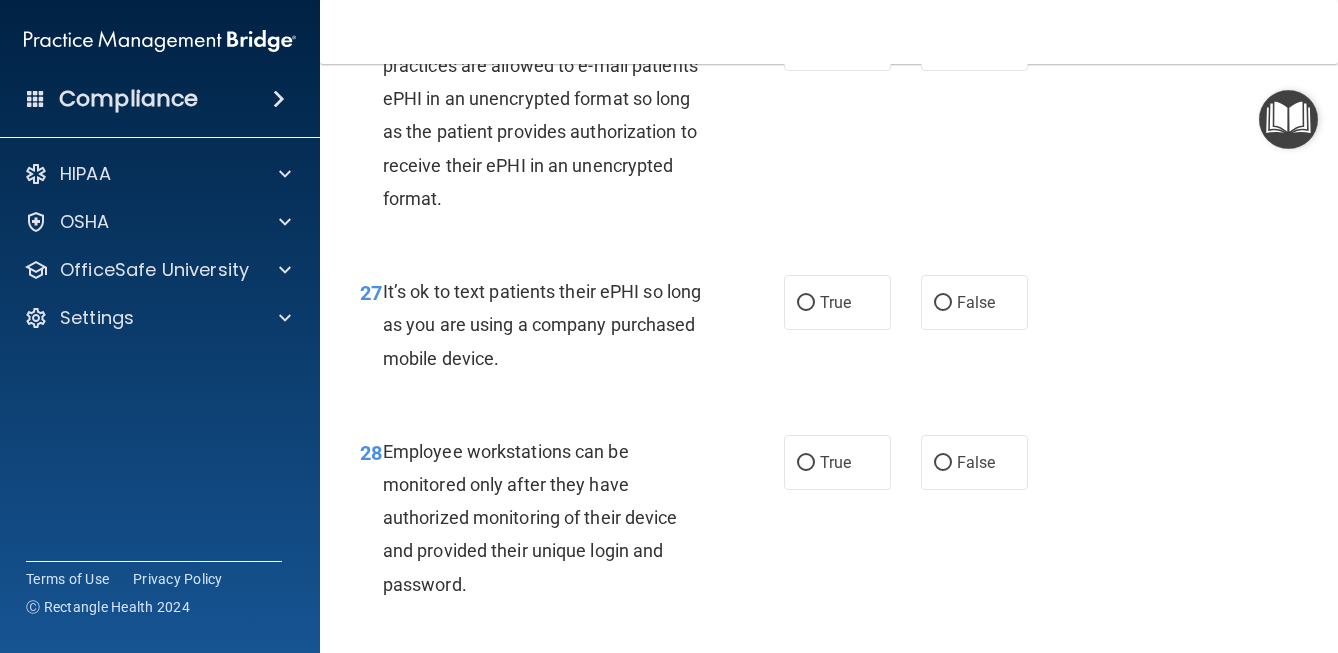 scroll, scrollTop: 5499, scrollLeft: 0, axis: vertical 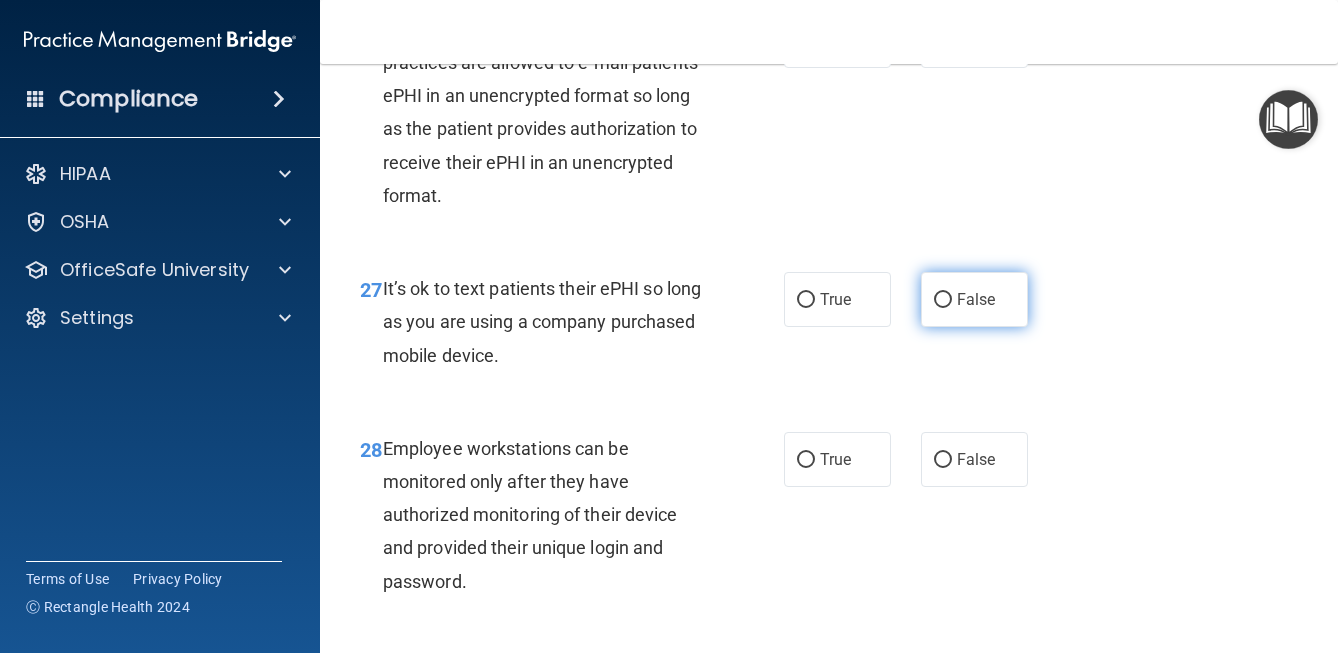 click on "False" at bounding box center (943, 300) 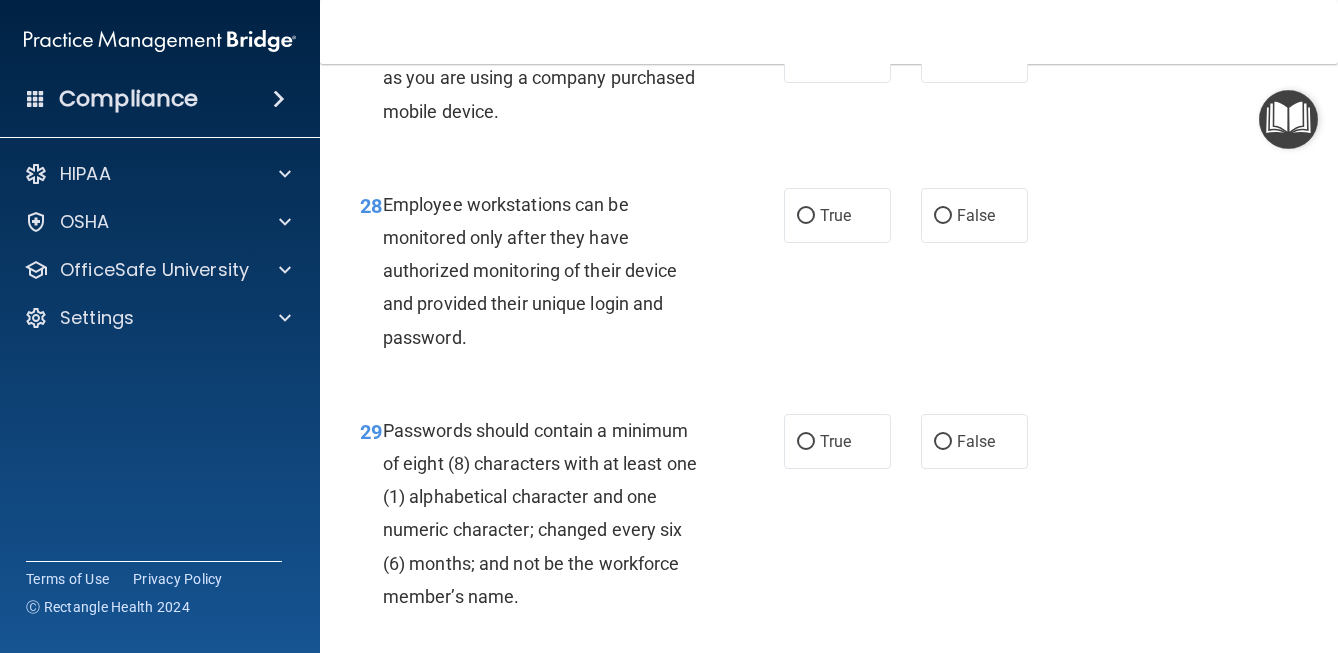 scroll, scrollTop: 5745, scrollLeft: 0, axis: vertical 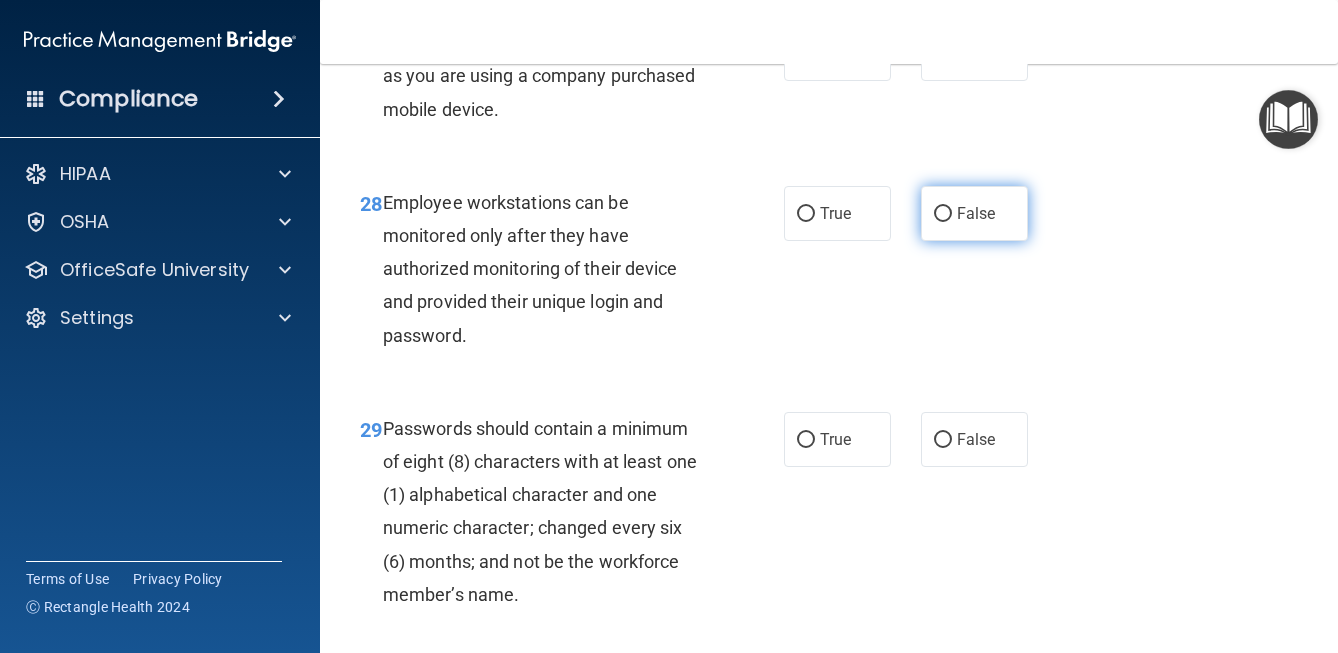 click on "False" at bounding box center (943, 214) 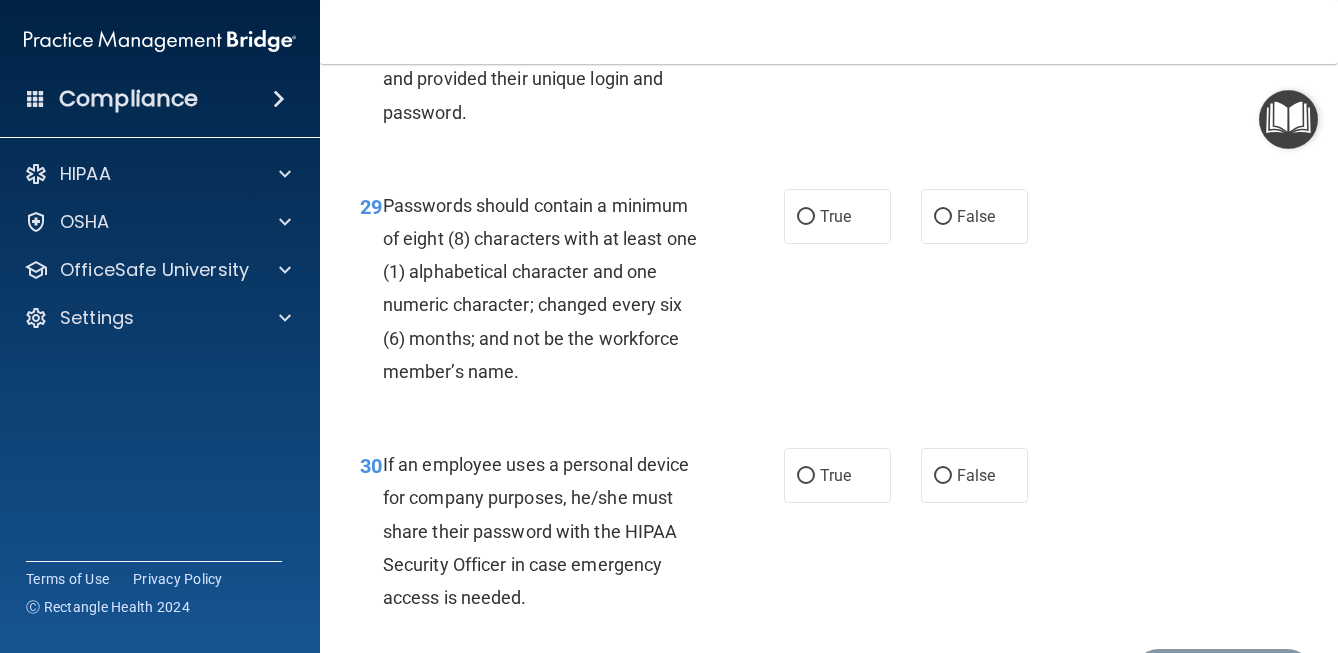 scroll, scrollTop: 5971, scrollLeft: 0, axis: vertical 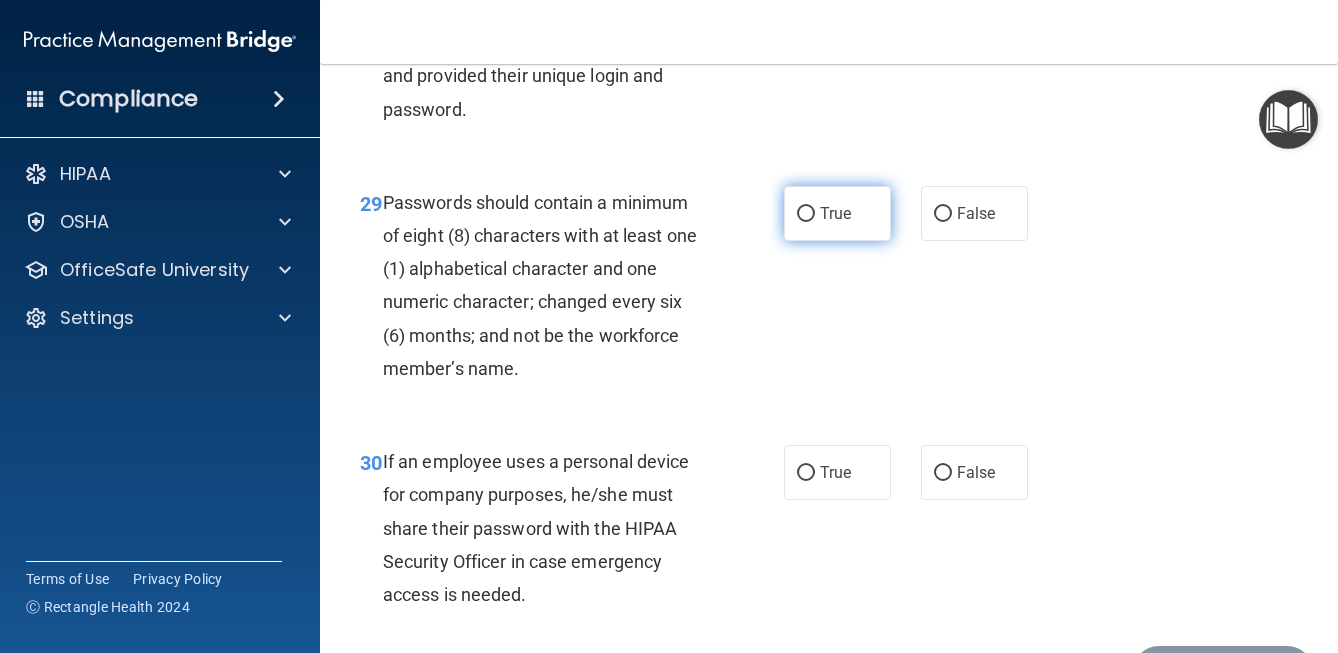 click on "True" at bounding box center [835, 213] 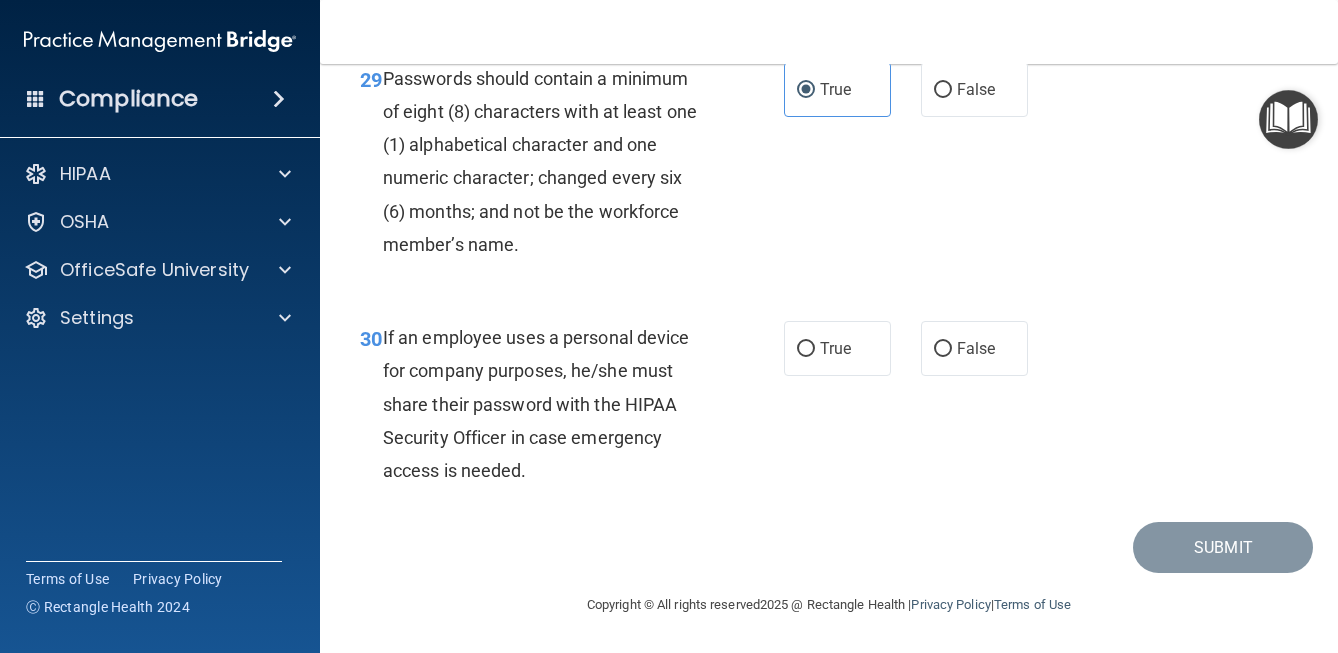scroll, scrollTop: 6136, scrollLeft: 0, axis: vertical 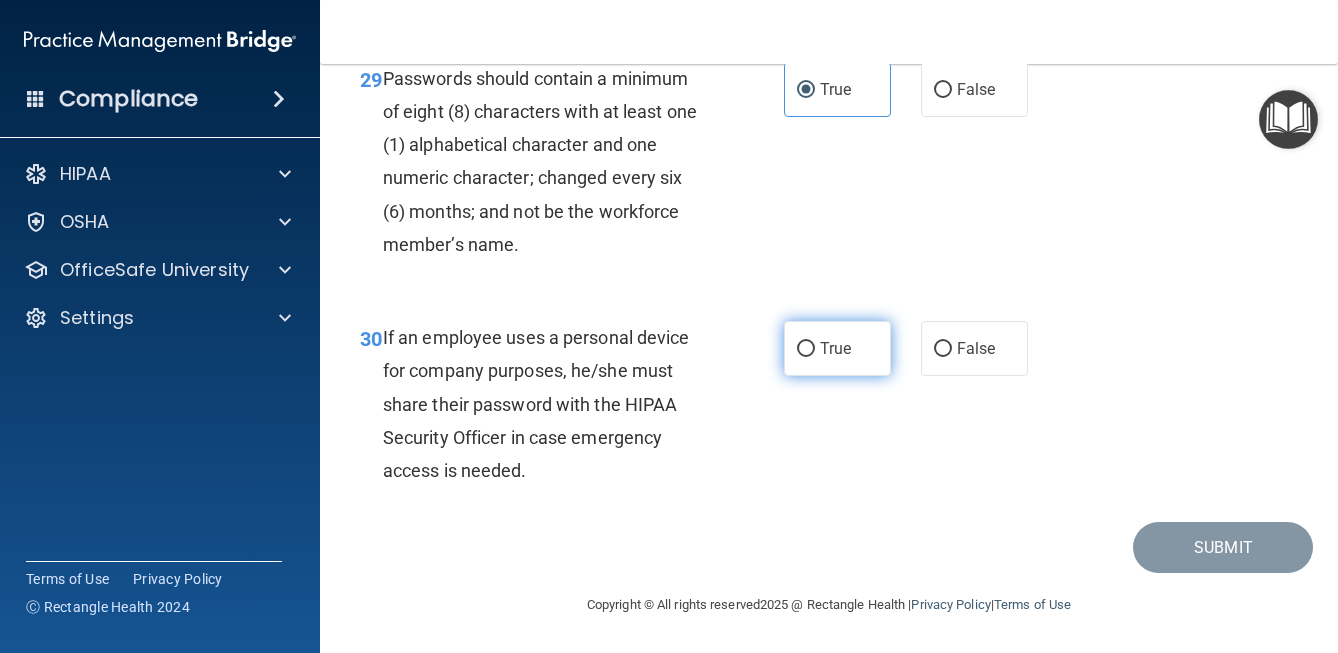 click on "True" at bounding box center [835, 348] 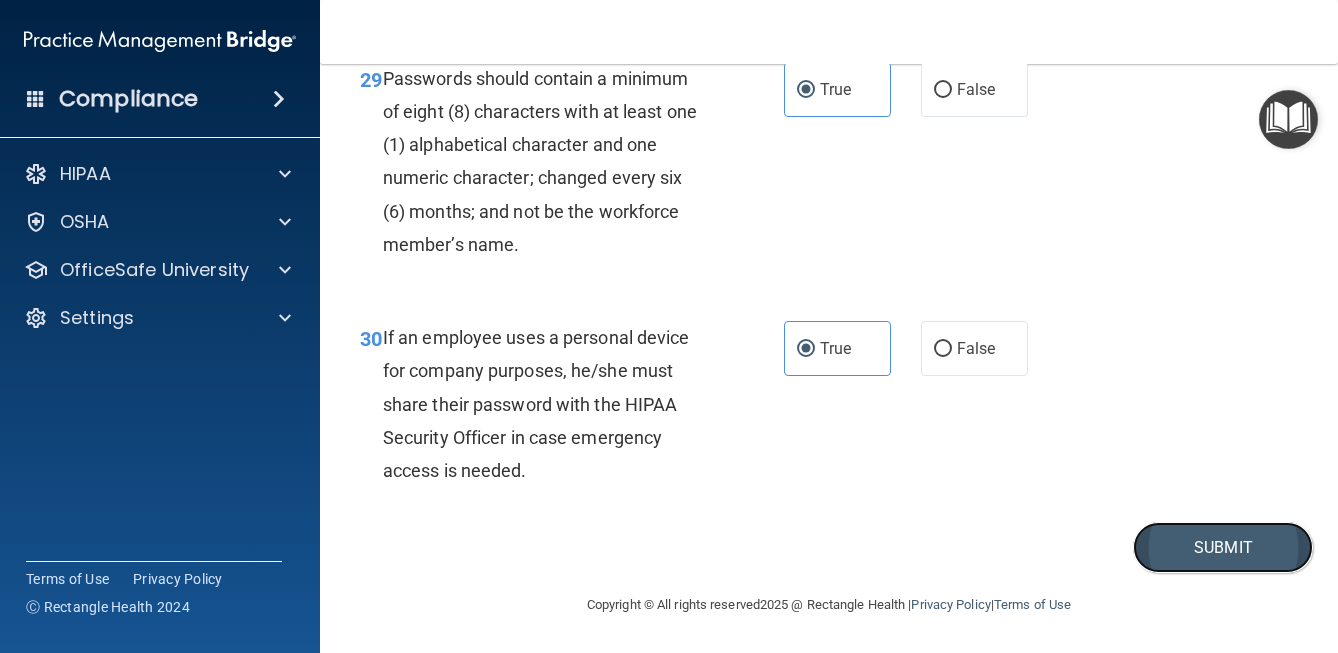 click on "Submit" at bounding box center (1223, 547) 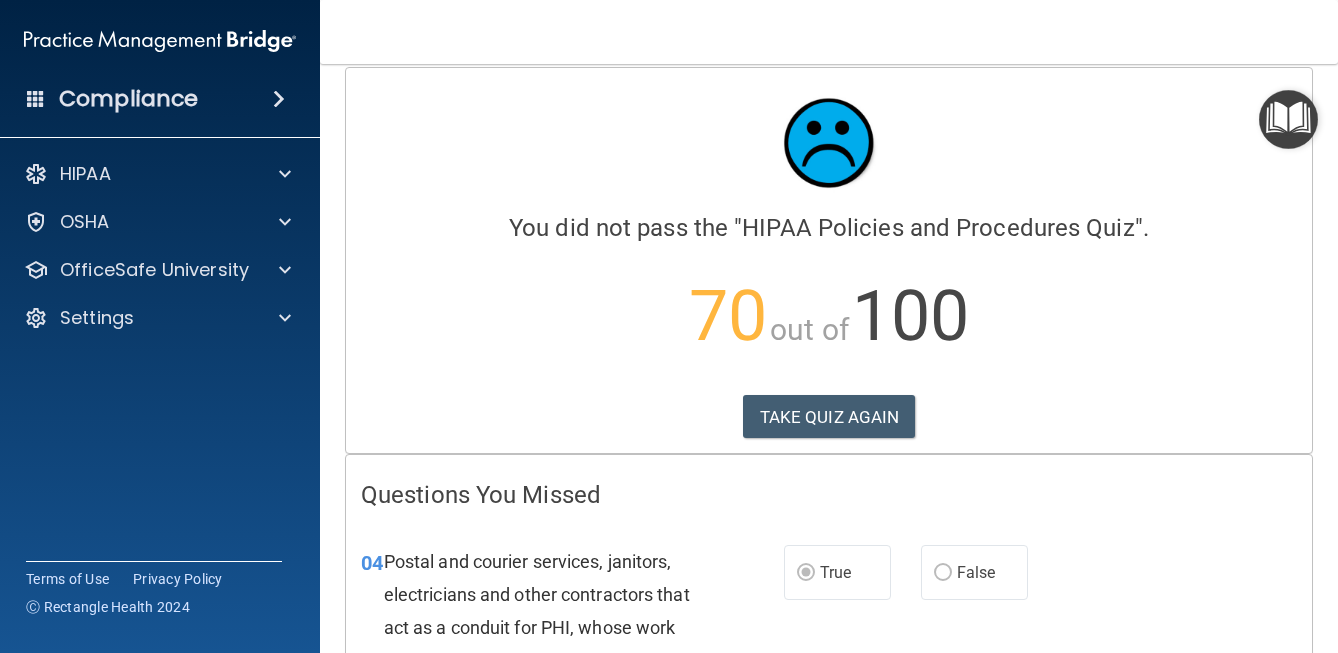 scroll, scrollTop: 0, scrollLeft: 0, axis: both 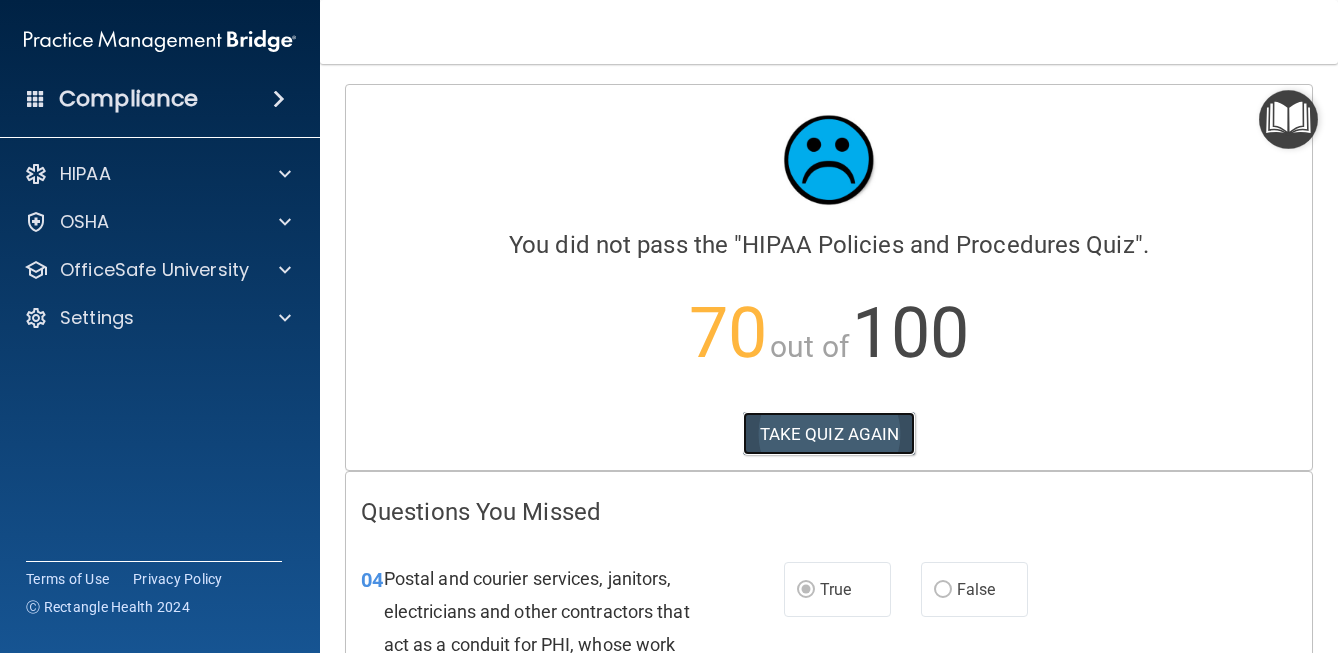 click on "TAKE QUIZ AGAIN" at bounding box center (829, 434) 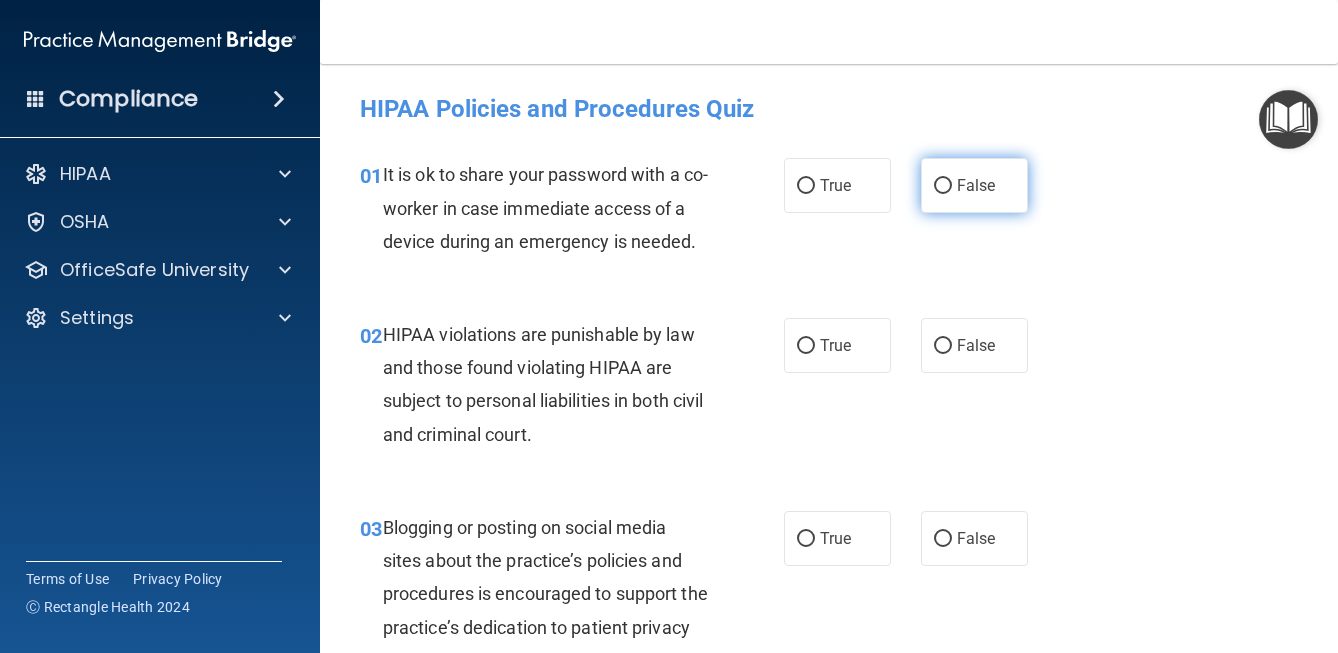 click on "False" at bounding box center (943, 186) 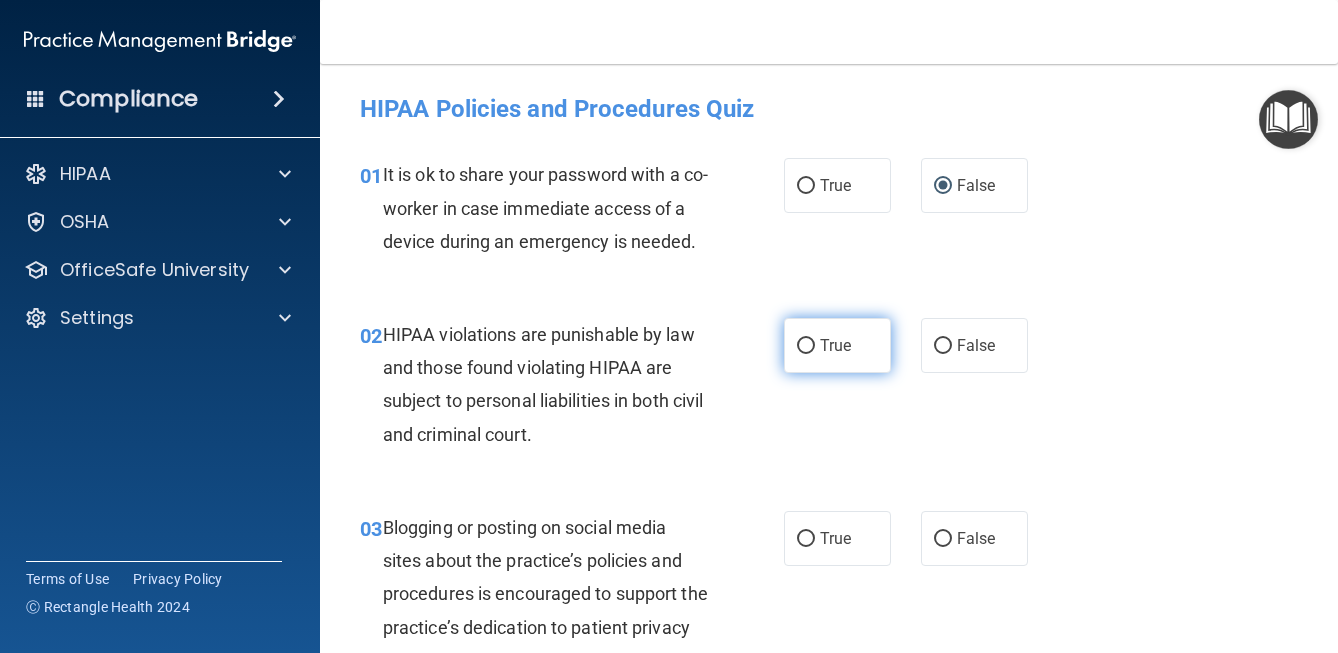 click on "True" at bounding box center (806, 346) 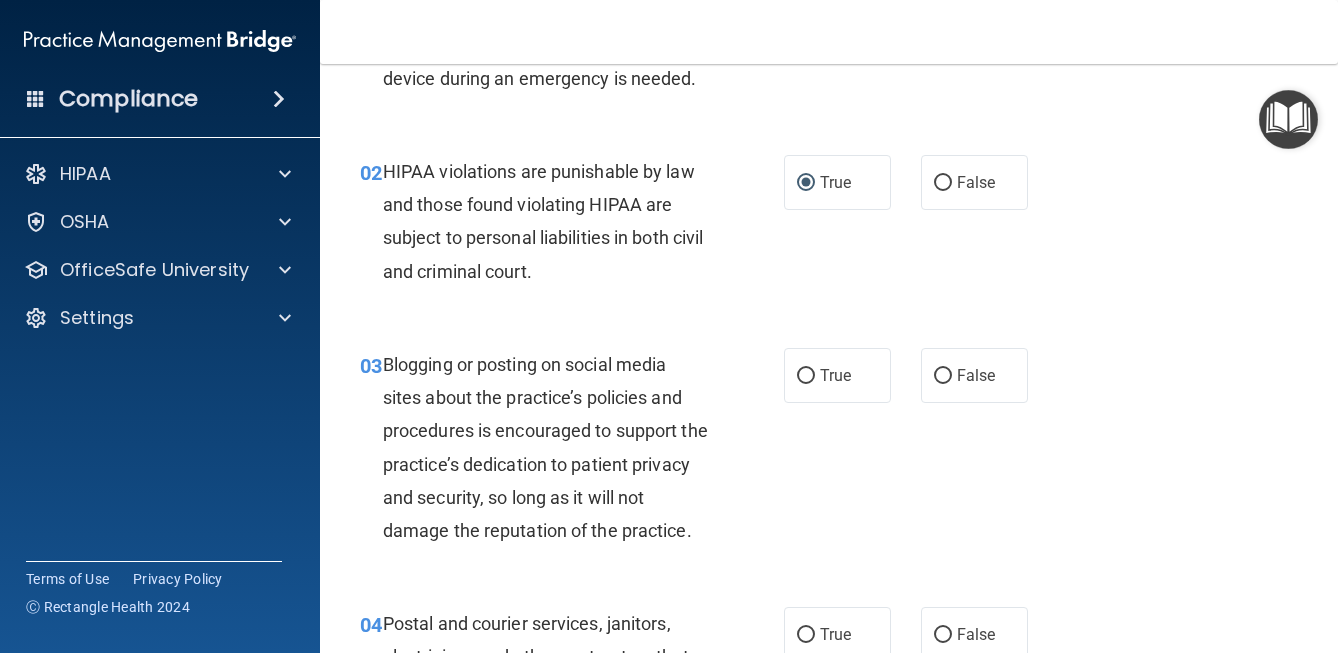 scroll, scrollTop: 167, scrollLeft: 0, axis: vertical 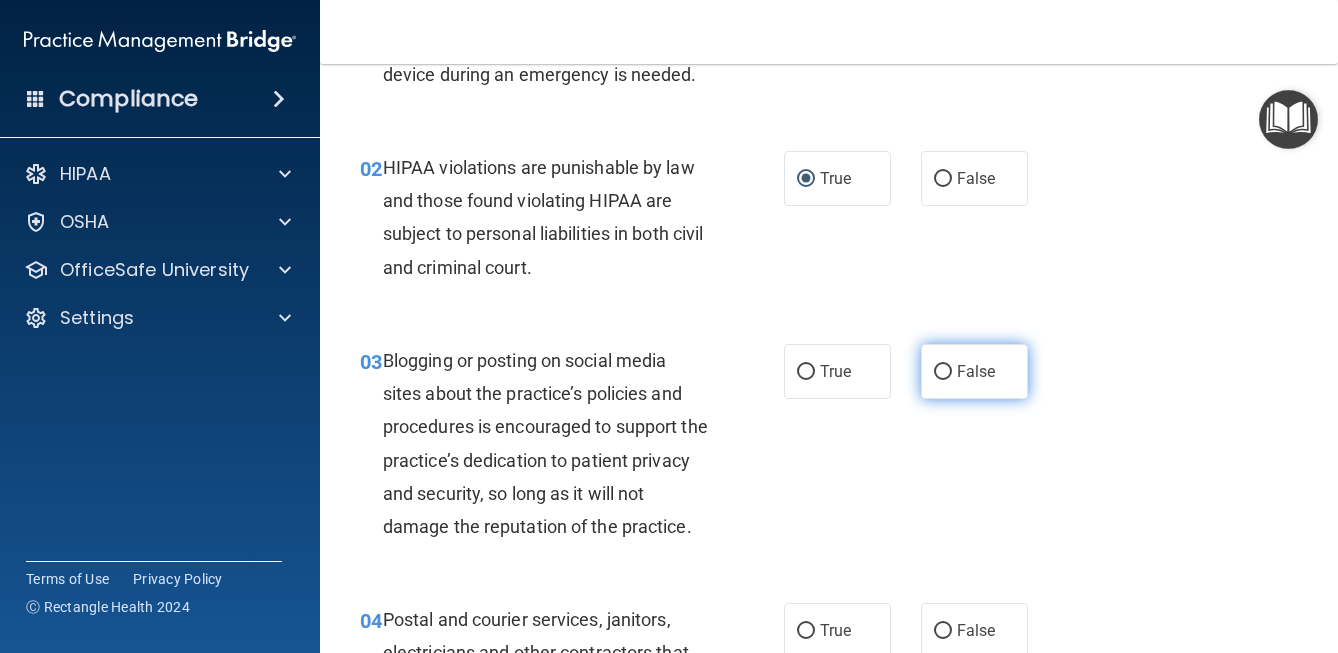 click on "False" at bounding box center (943, 372) 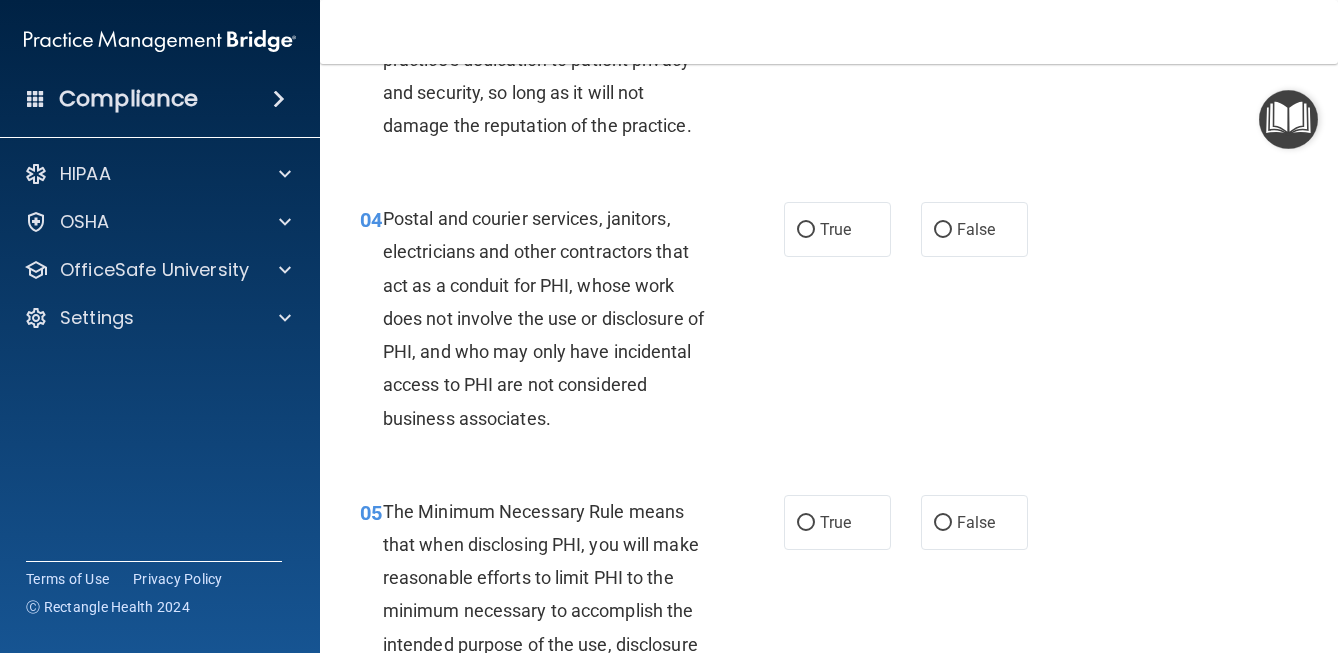 scroll, scrollTop: 581, scrollLeft: 0, axis: vertical 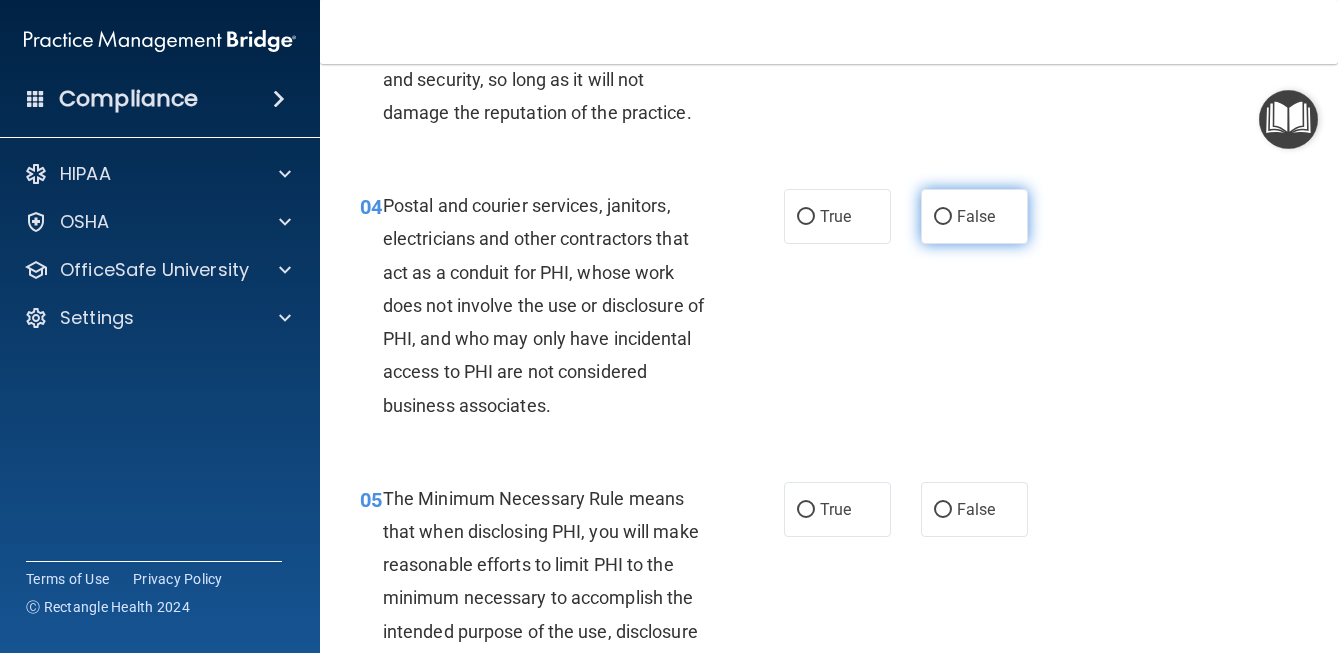 click on "False" at bounding box center (943, 217) 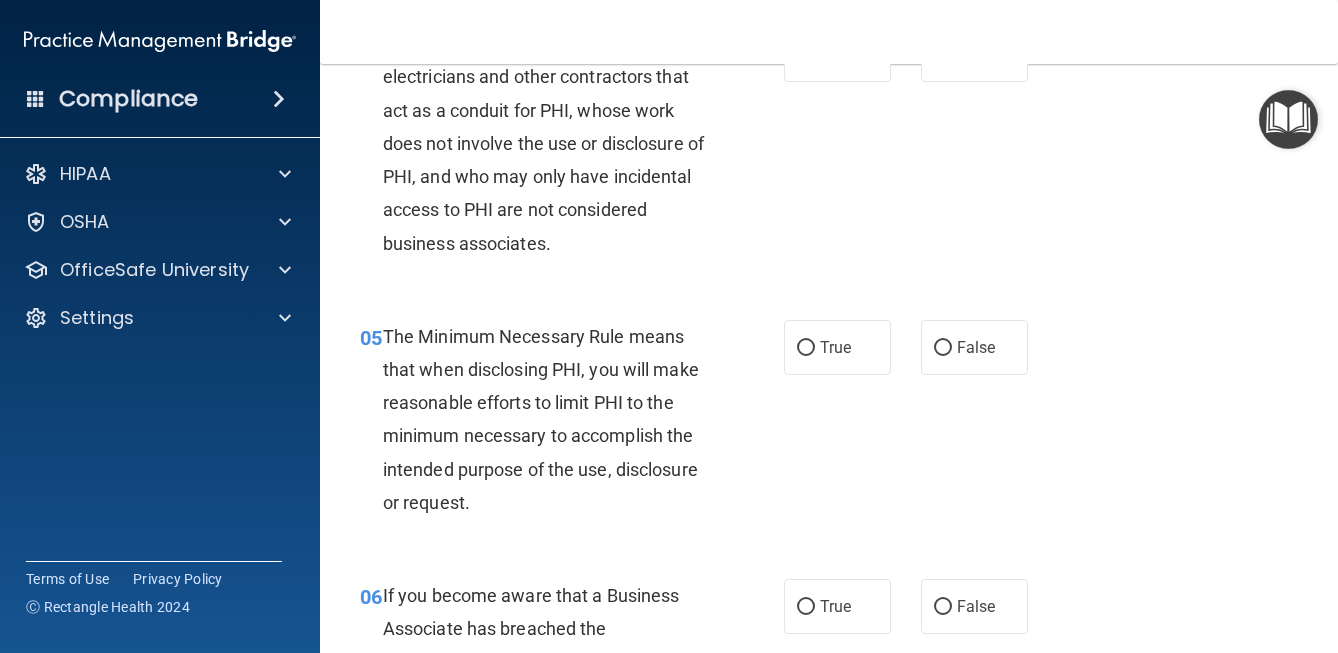 scroll, scrollTop: 733, scrollLeft: 0, axis: vertical 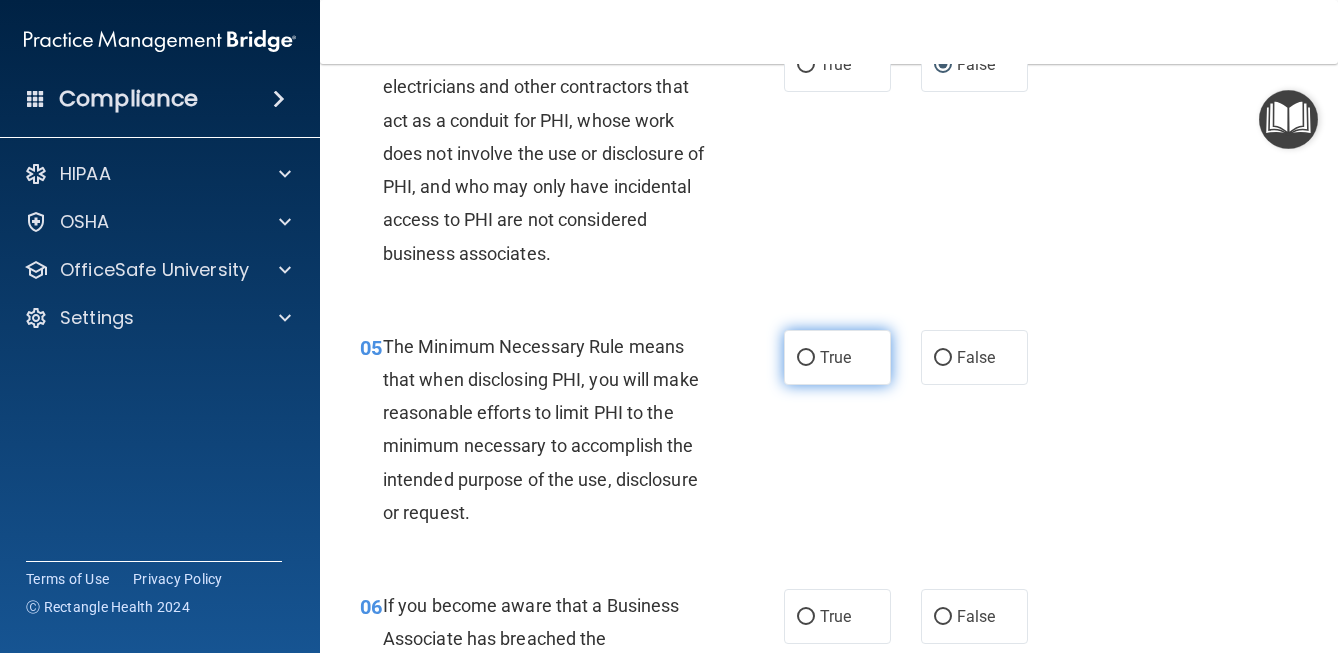 click on "True" at bounding box center [837, 357] 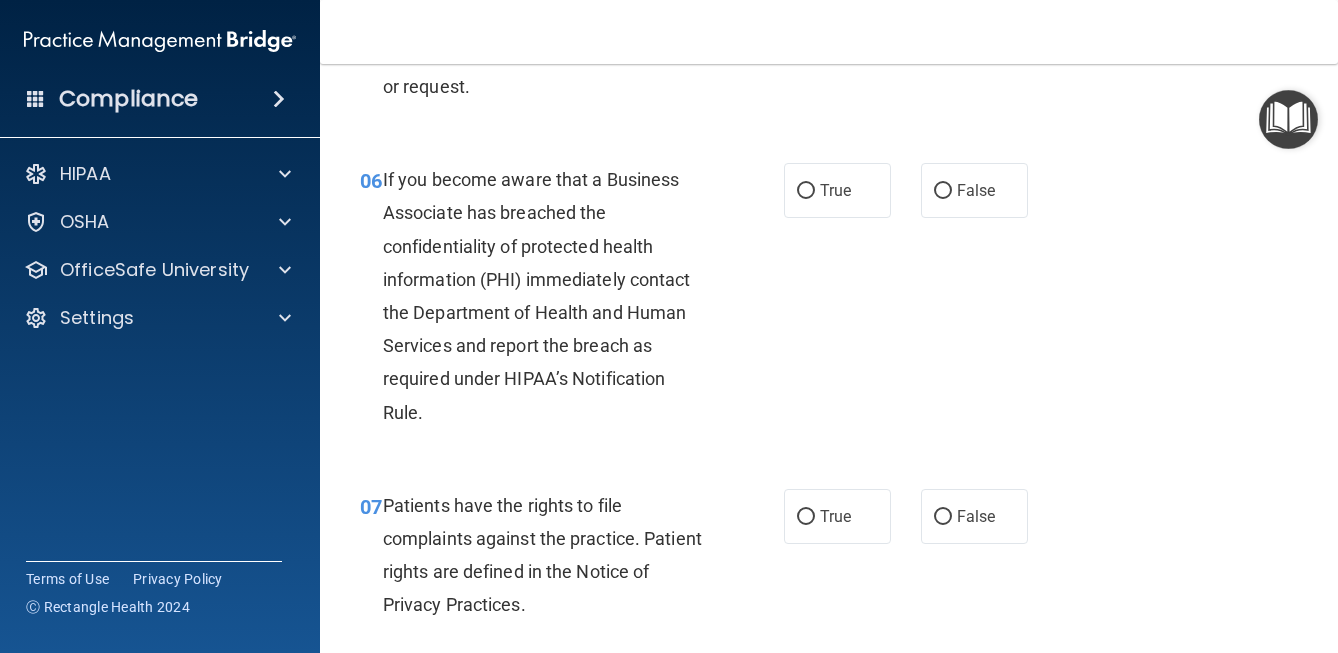 scroll, scrollTop: 1165, scrollLeft: 0, axis: vertical 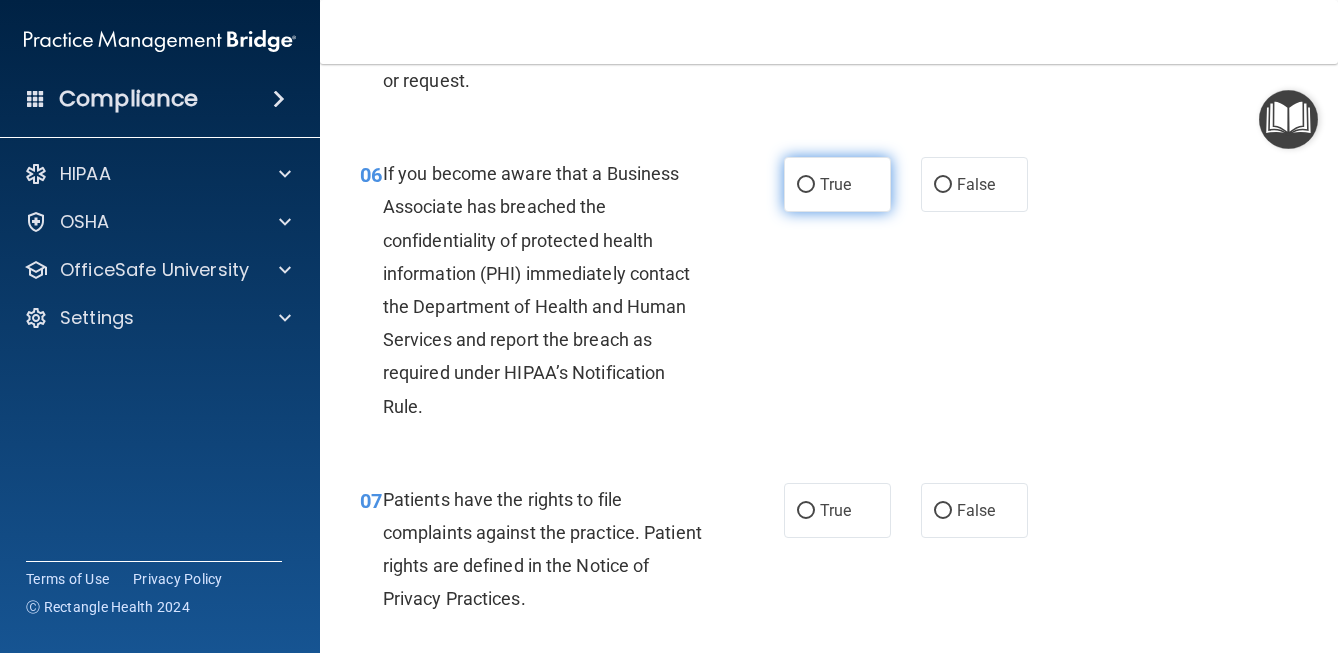 click on "True" at bounding box center (806, 185) 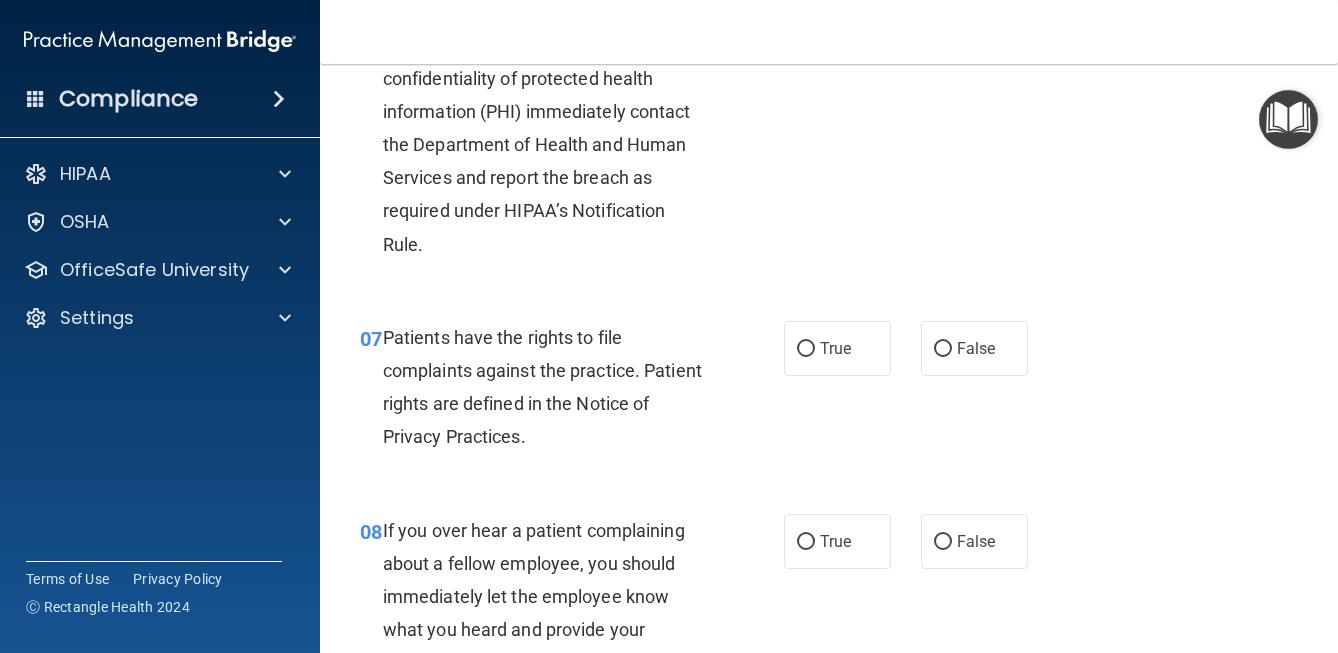 scroll, scrollTop: 1345, scrollLeft: 0, axis: vertical 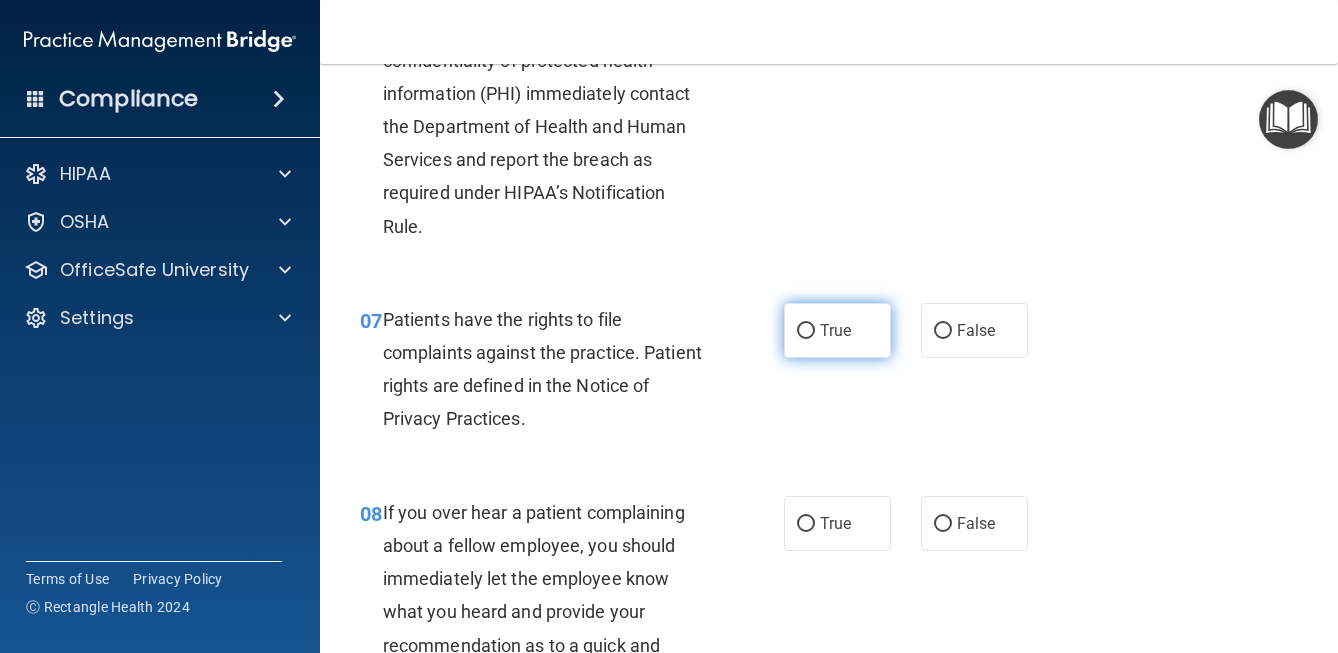 click on "True" at bounding box center [806, 331] 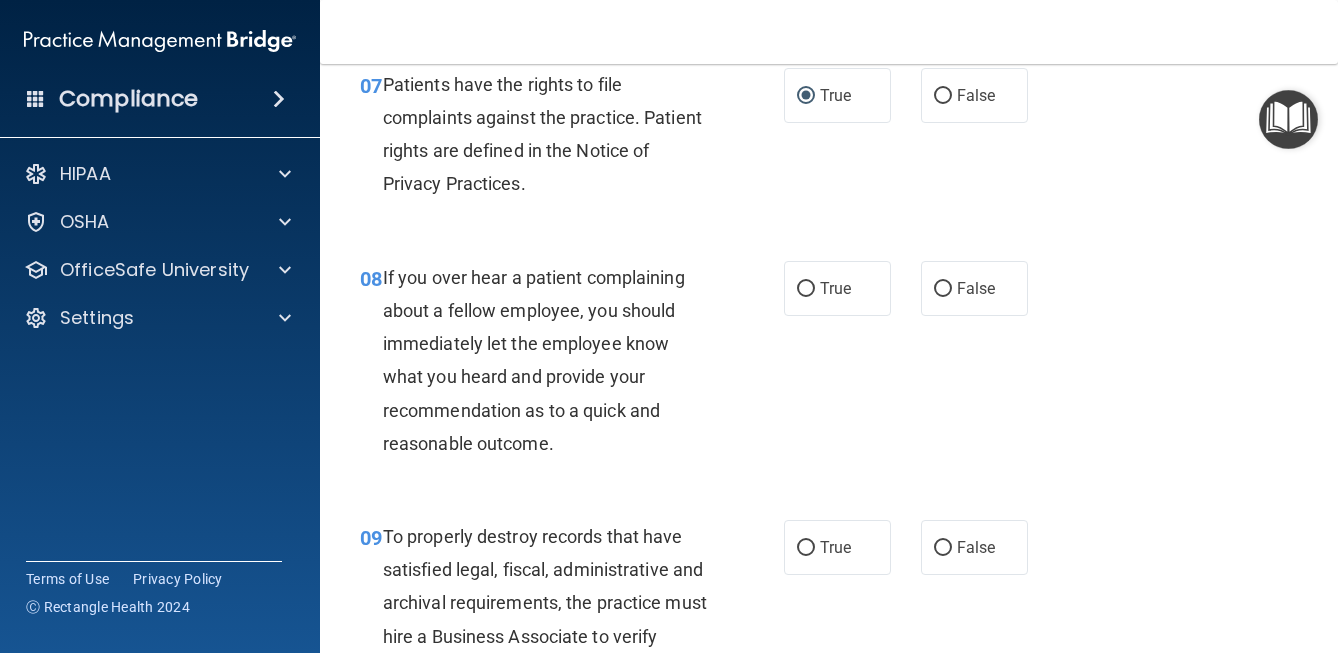 scroll, scrollTop: 1591, scrollLeft: 0, axis: vertical 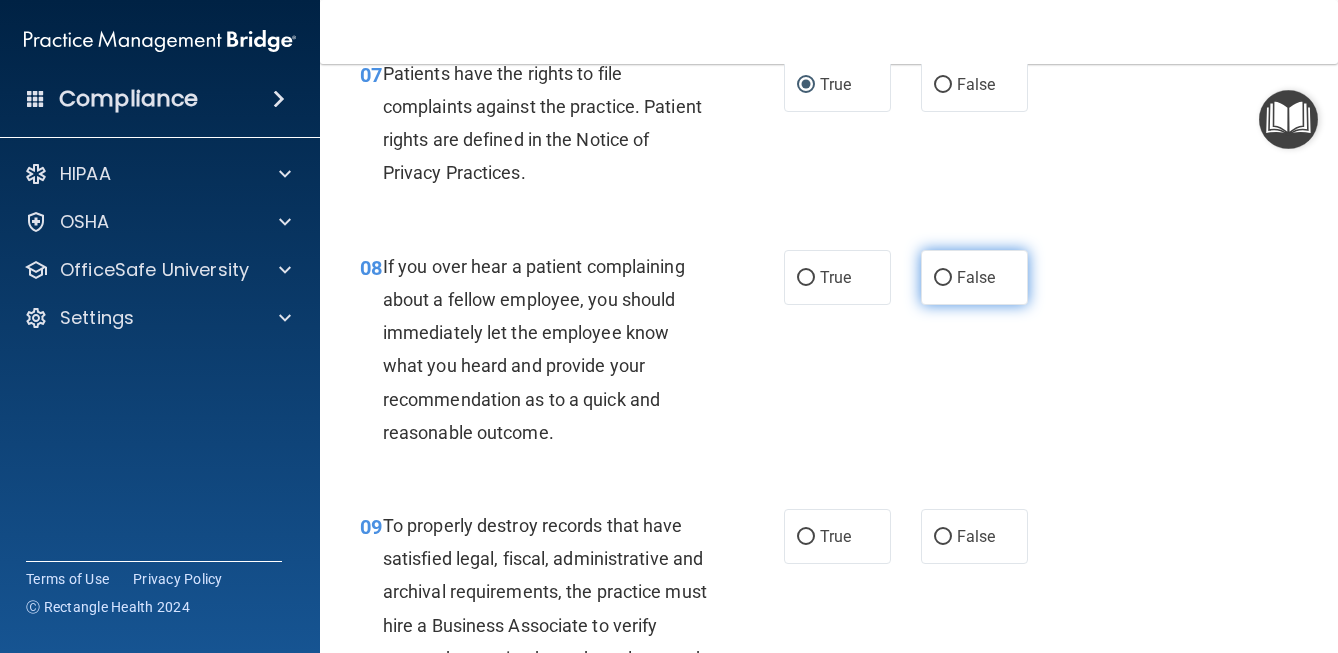 click on "False" at bounding box center (943, 278) 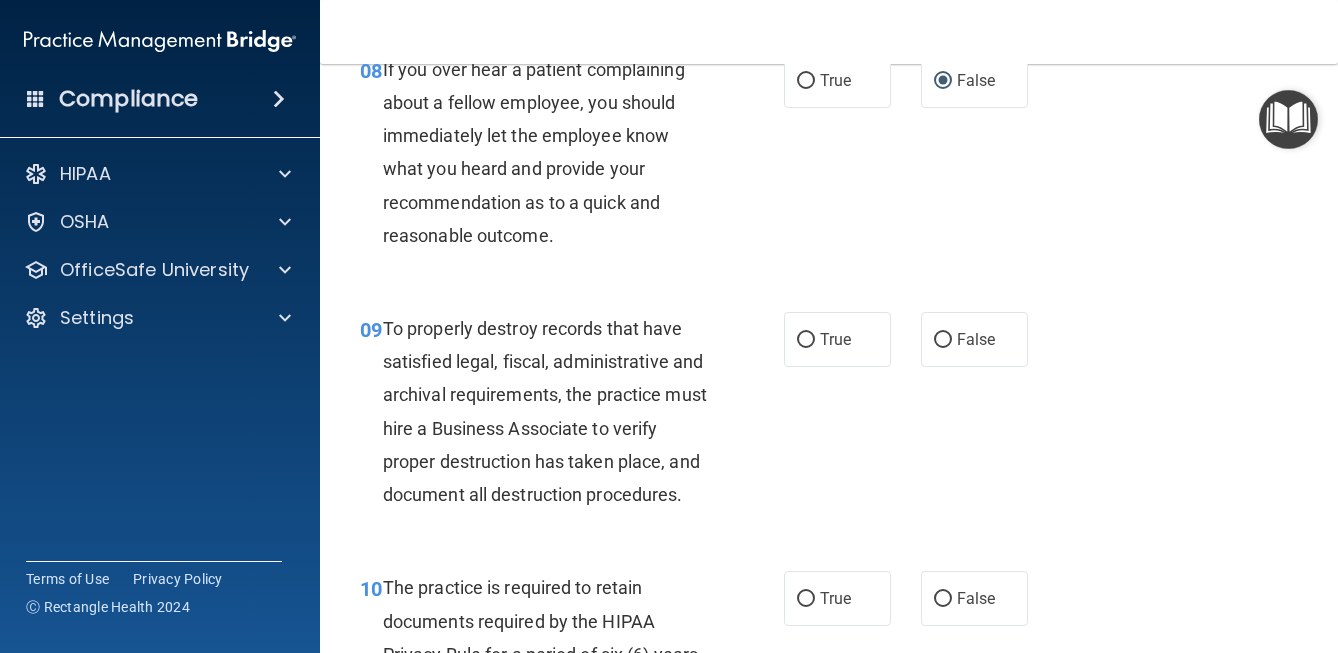 scroll, scrollTop: 1791, scrollLeft: 0, axis: vertical 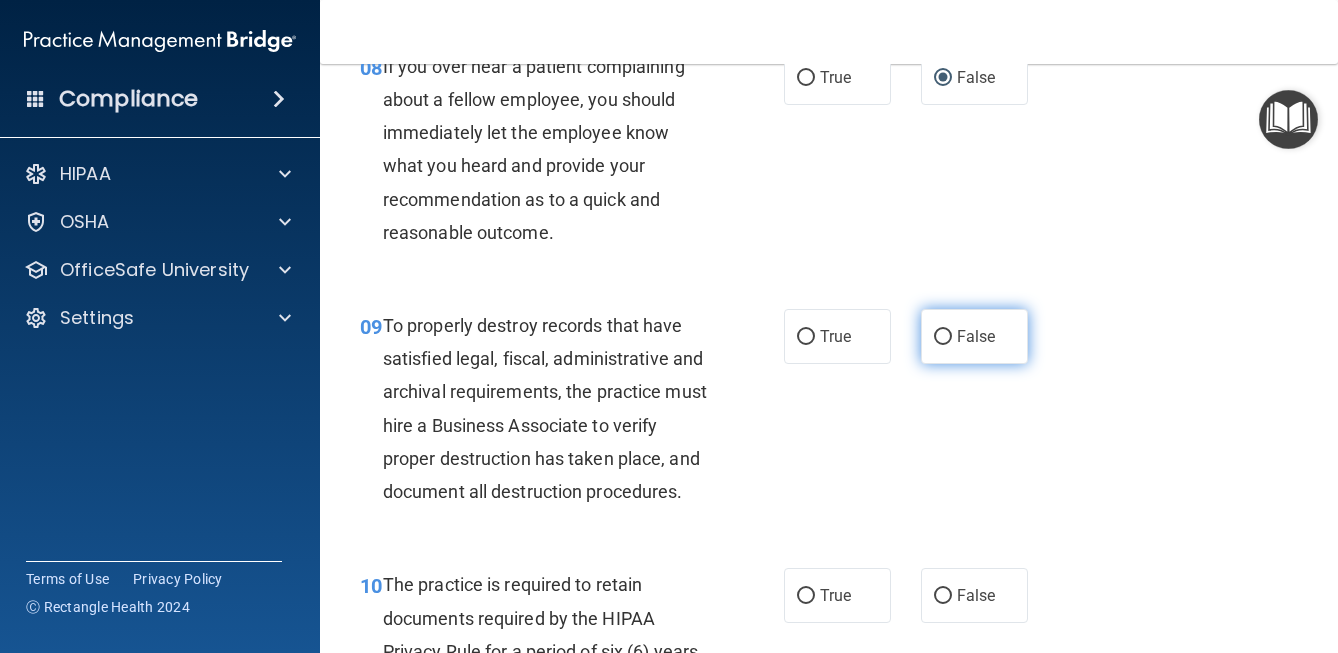 click on "False" at bounding box center [943, 337] 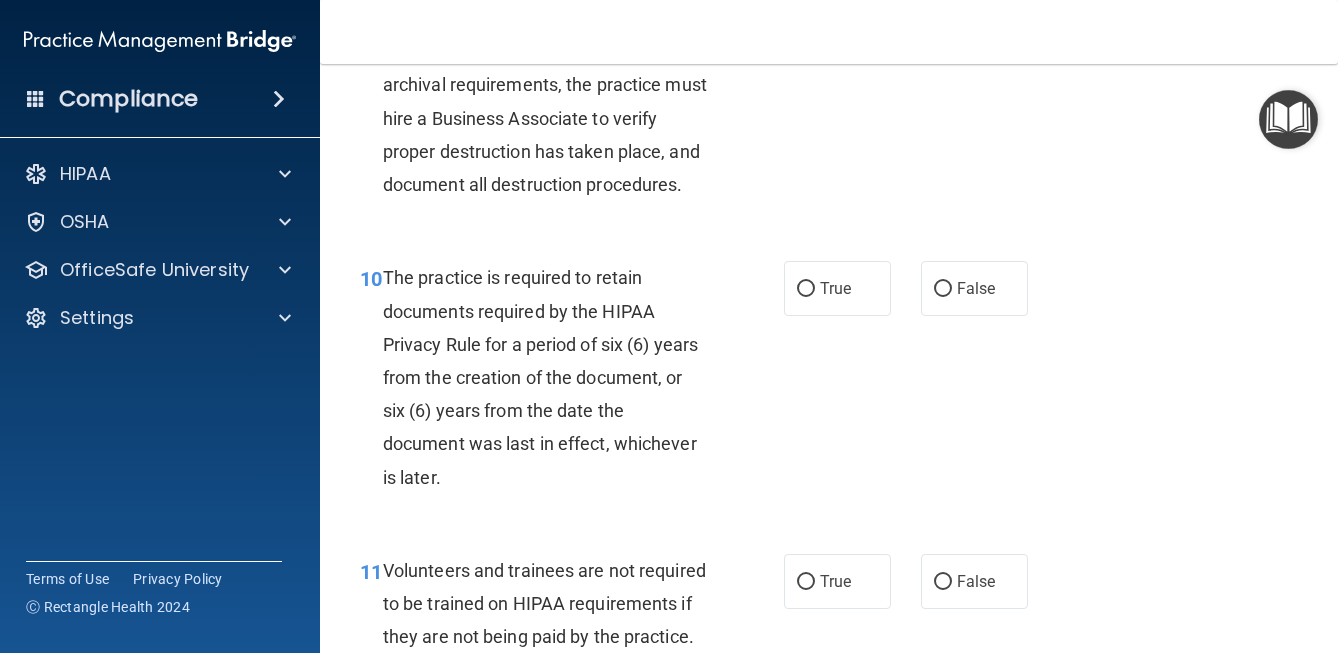 scroll, scrollTop: 2100, scrollLeft: 0, axis: vertical 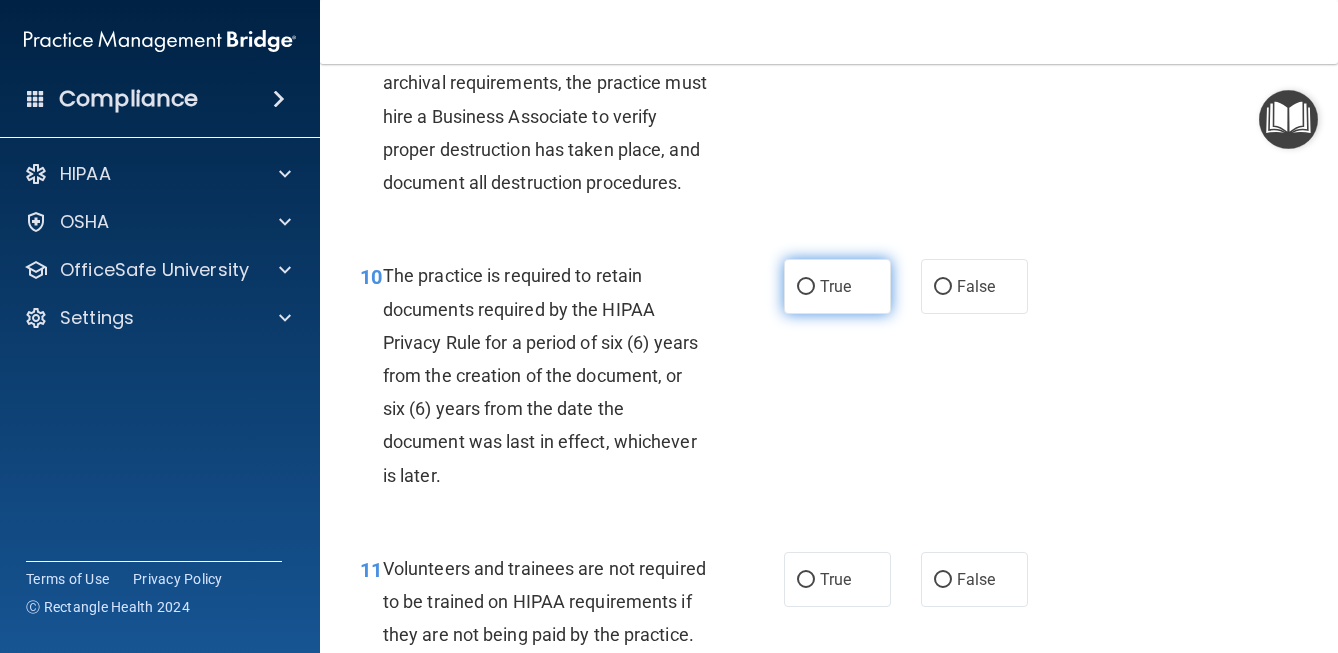 click on "True" at bounding box center [835, 286] 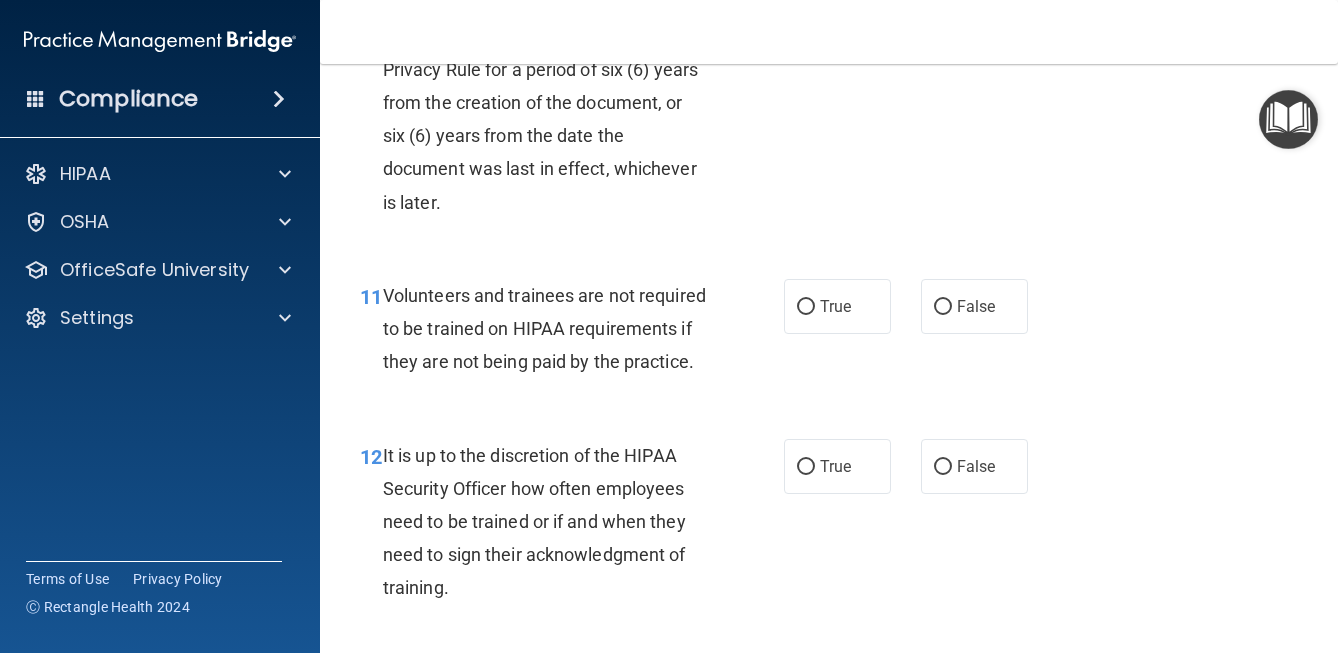 scroll, scrollTop: 2374, scrollLeft: 0, axis: vertical 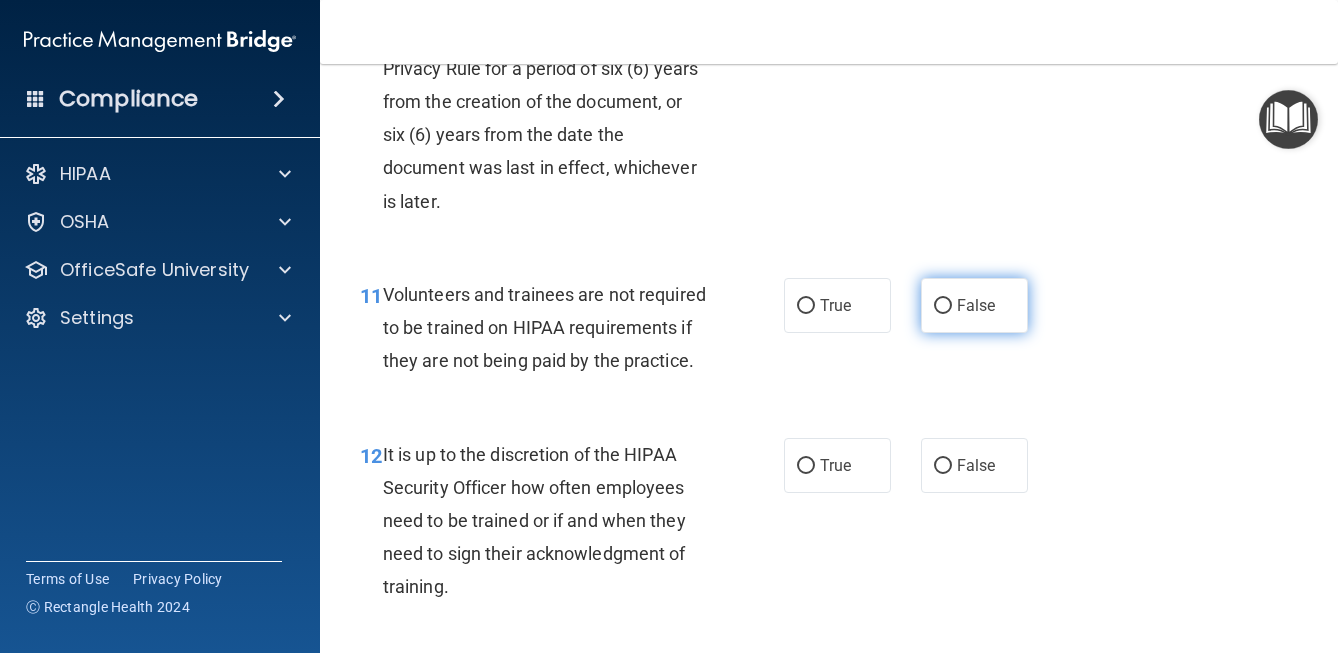 click on "False" at bounding box center (974, 305) 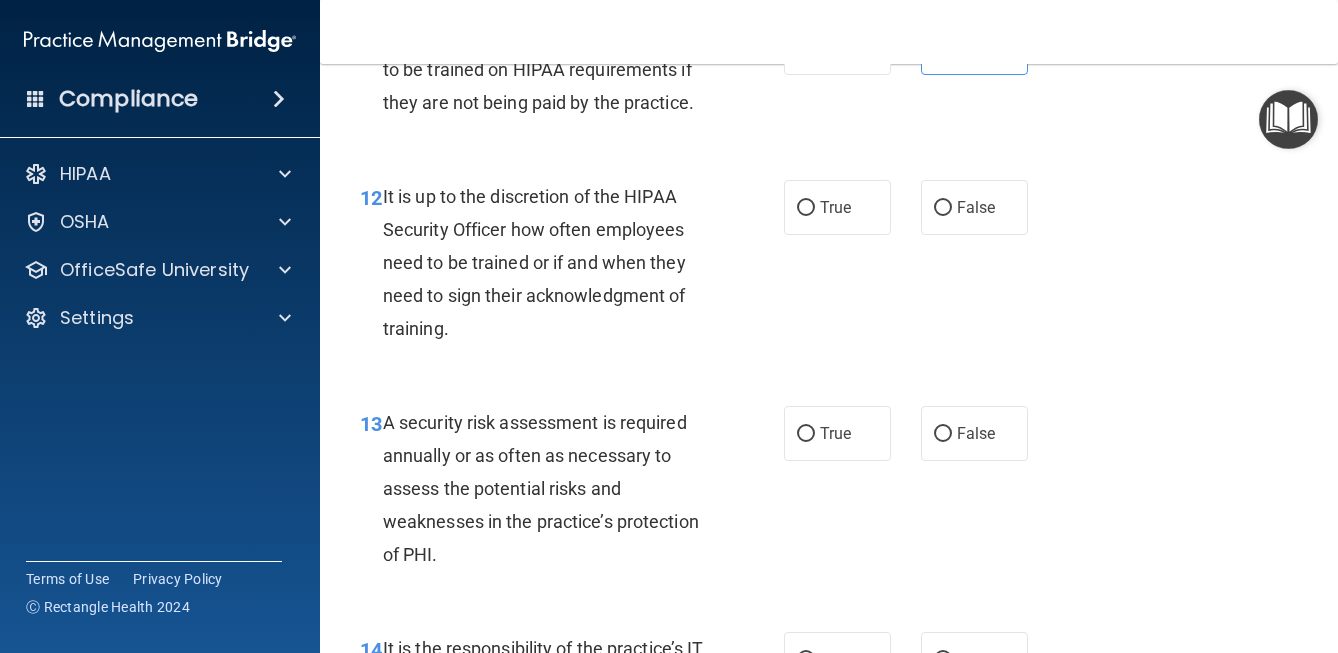 scroll, scrollTop: 2635, scrollLeft: 0, axis: vertical 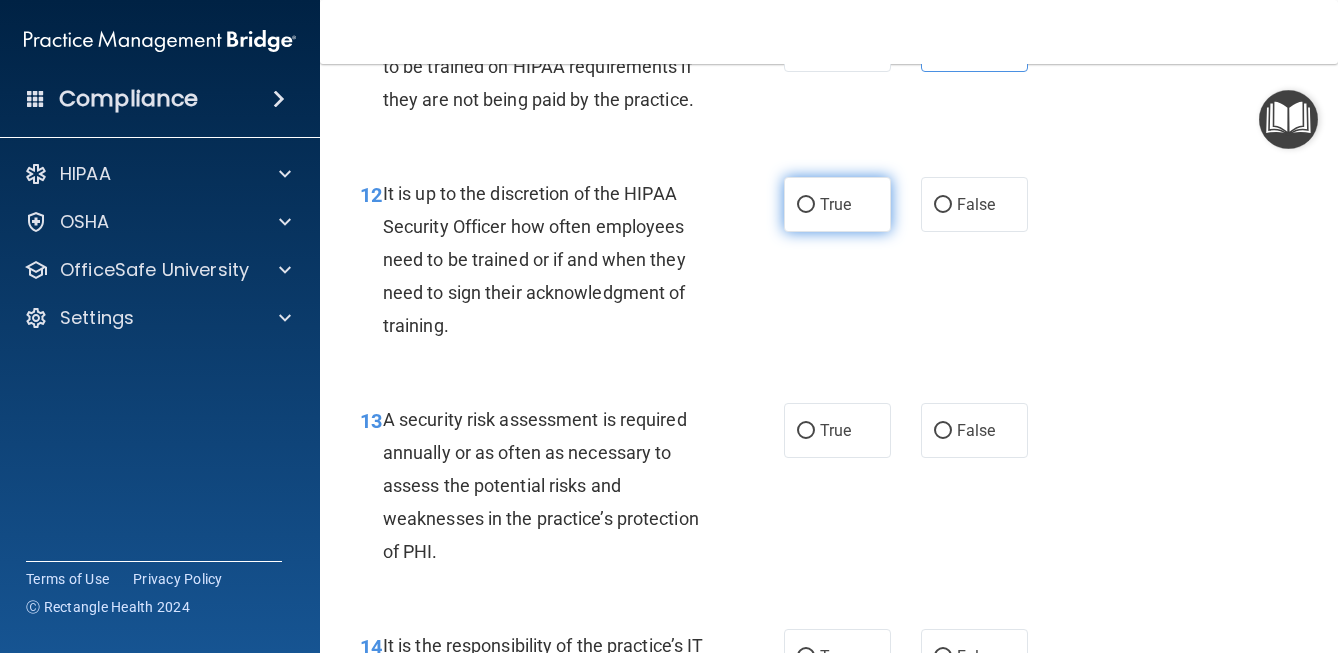 click on "True" at bounding box center (806, 205) 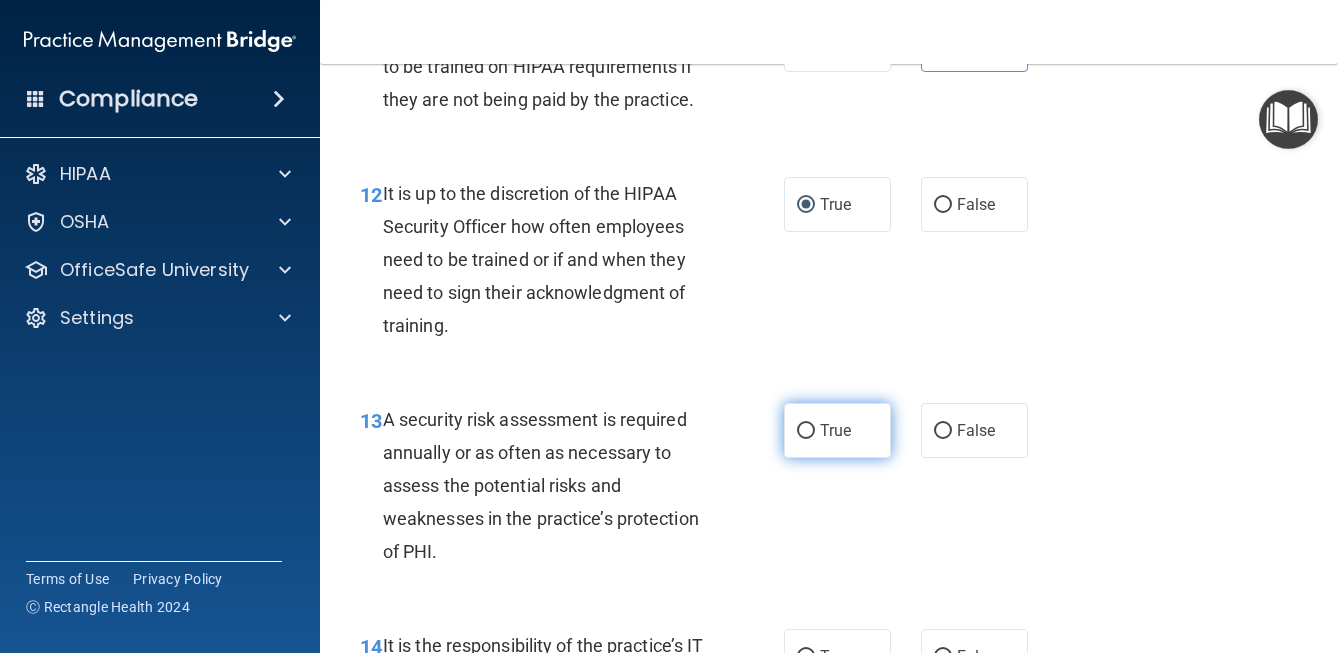 click on "True" at bounding box center [835, 430] 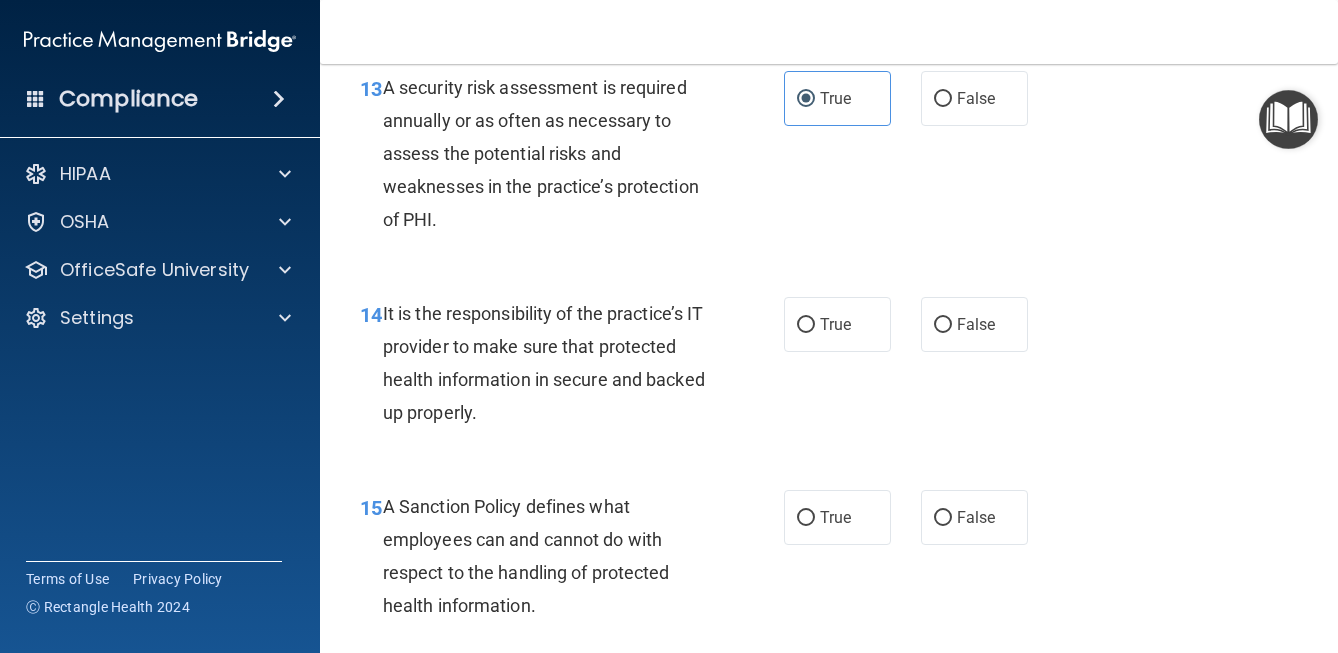 scroll, scrollTop: 2983, scrollLeft: 0, axis: vertical 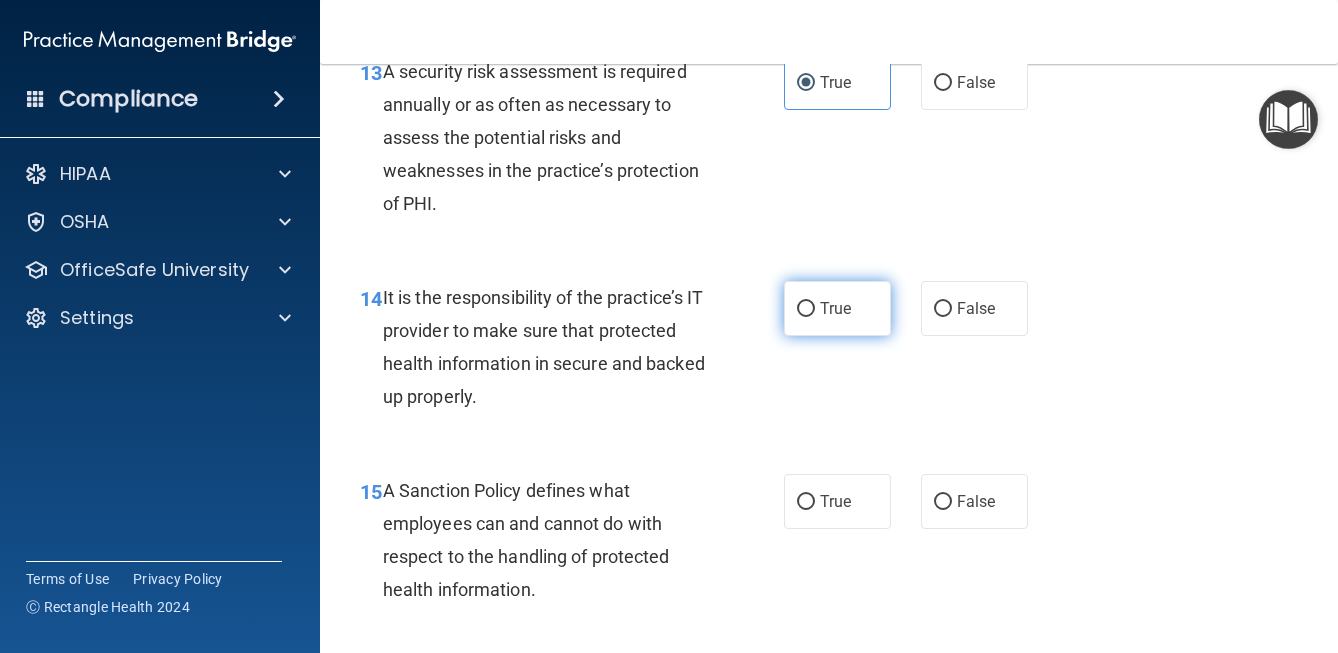 click on "True" at bounding box center [835, 308] 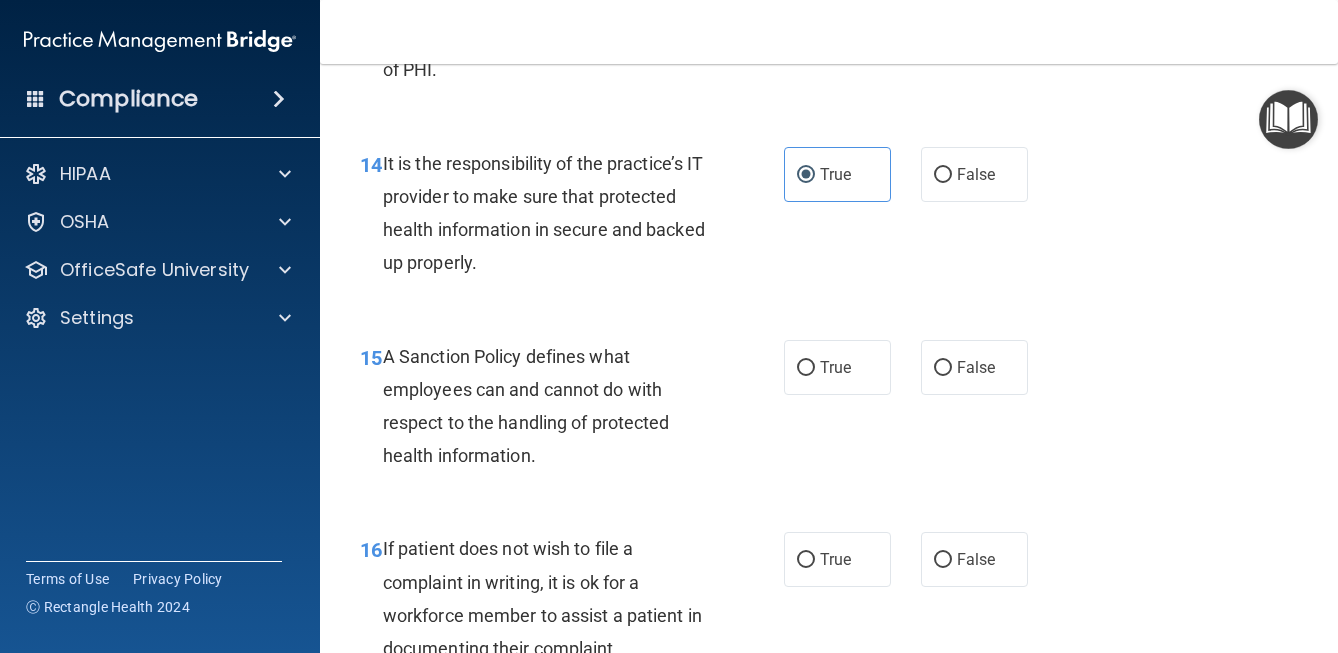 scroll, scrollTop: 3119, scrollLeft: 0, axis: vertical 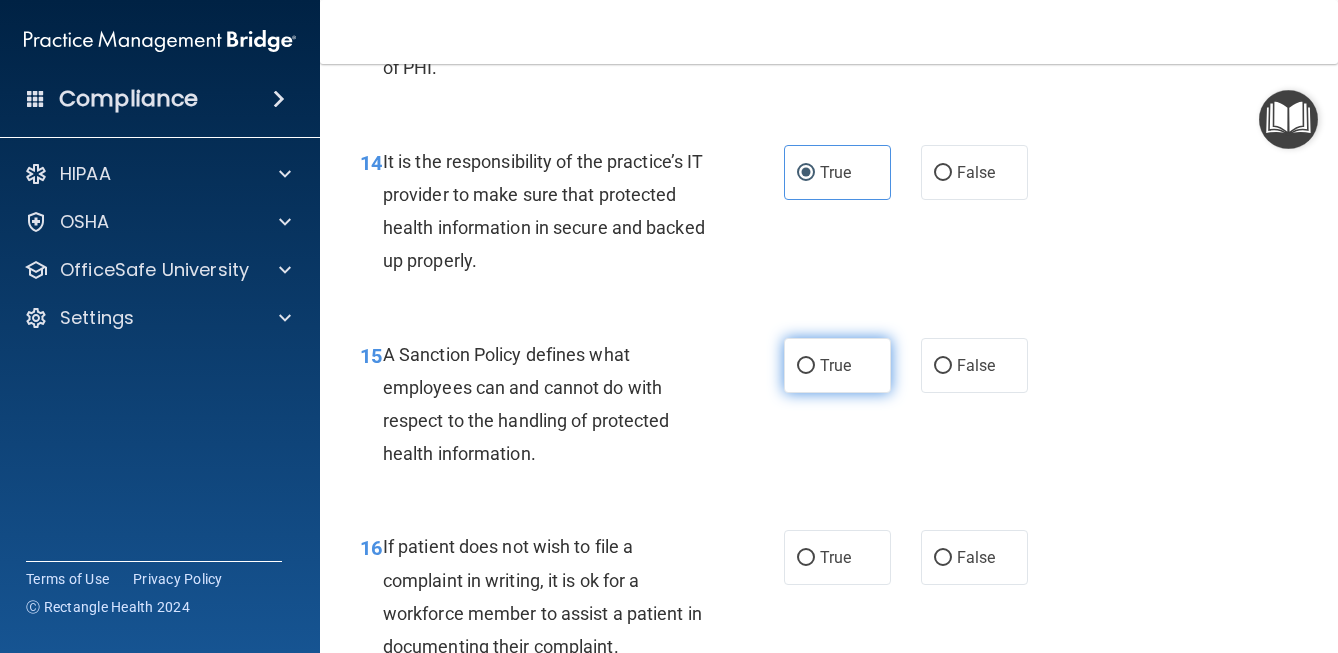 click on "True" at bounding box center [837, 365] 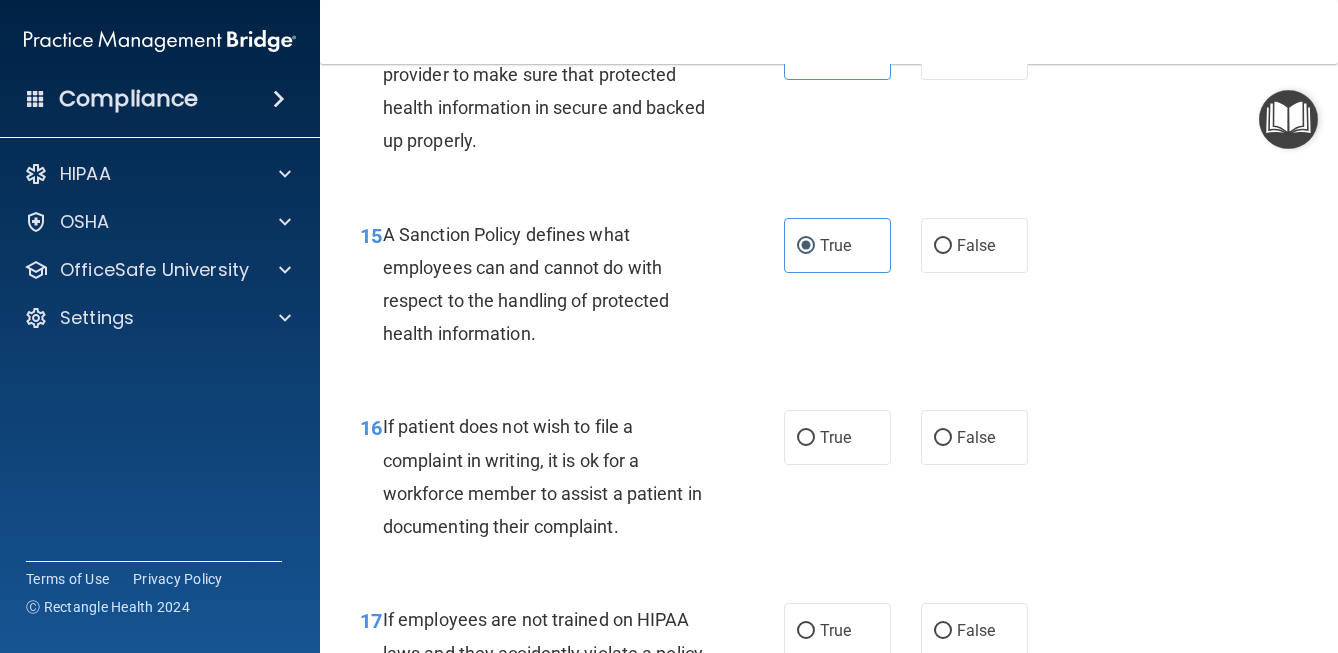 scroll, scrollTop: 3245, scrollLeft: 0, axis: vertical 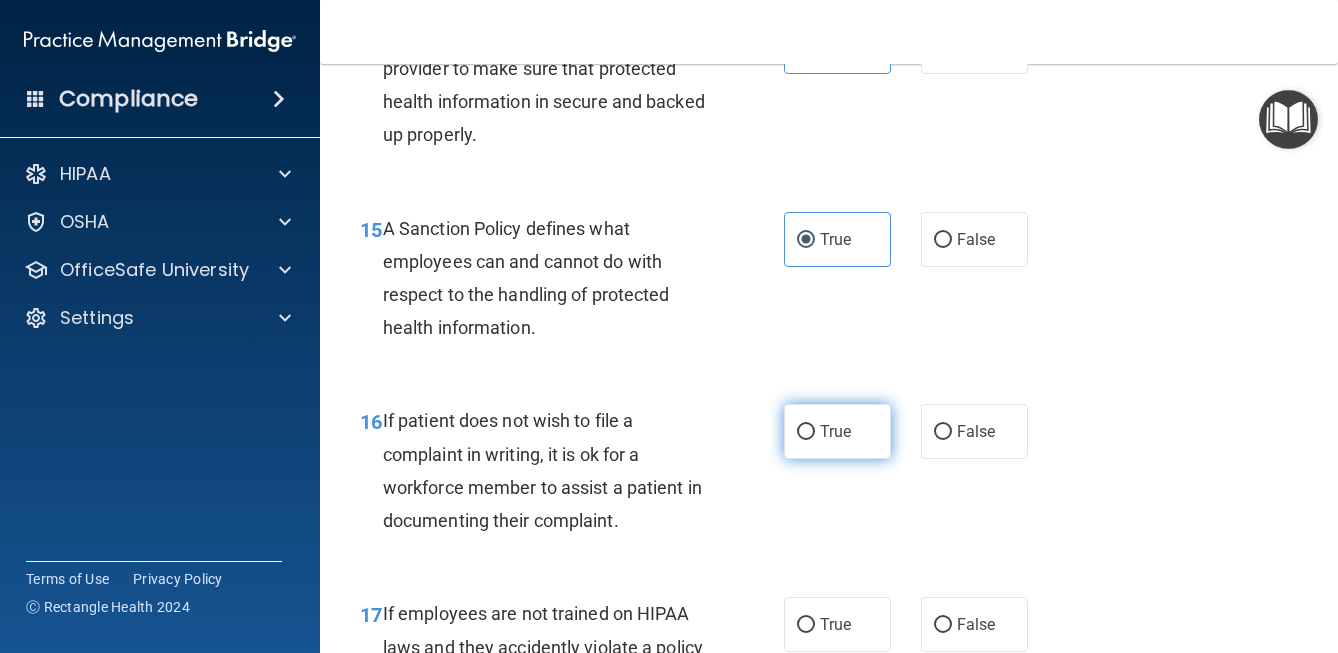 click on "True" at bounding box center (835, 431) 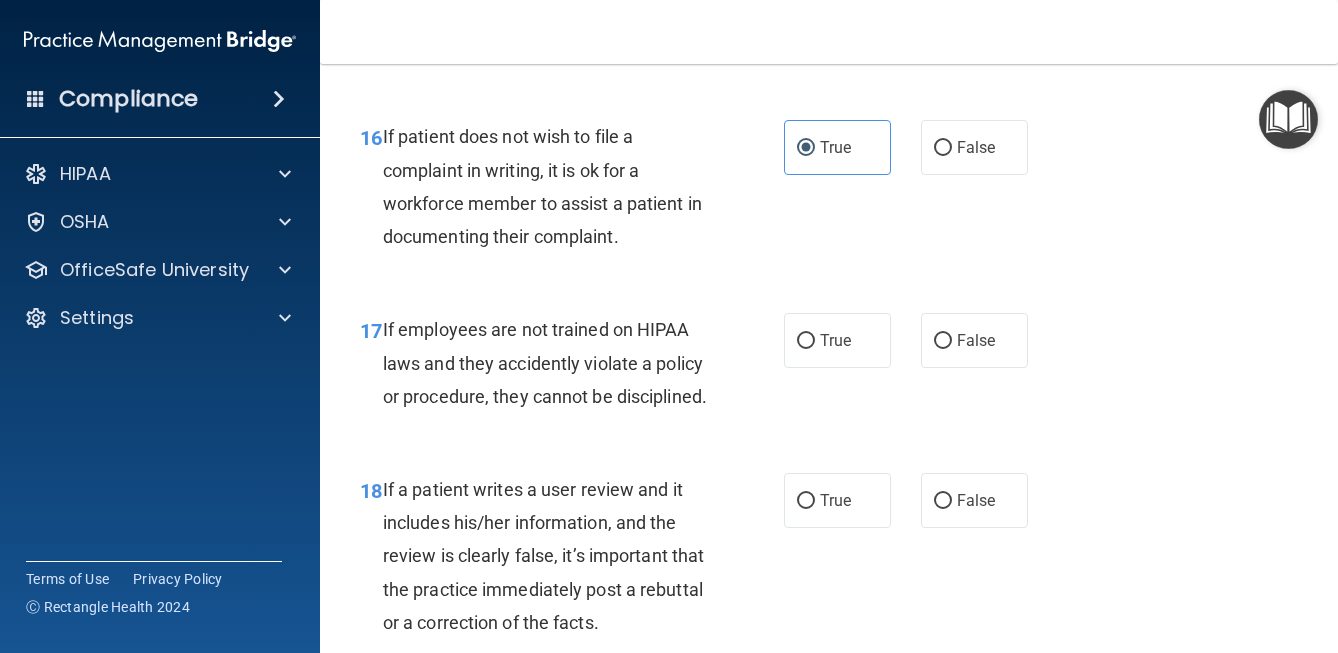 scroll, scrollTop: 3534, scrollLeft: 0, axis: vertical 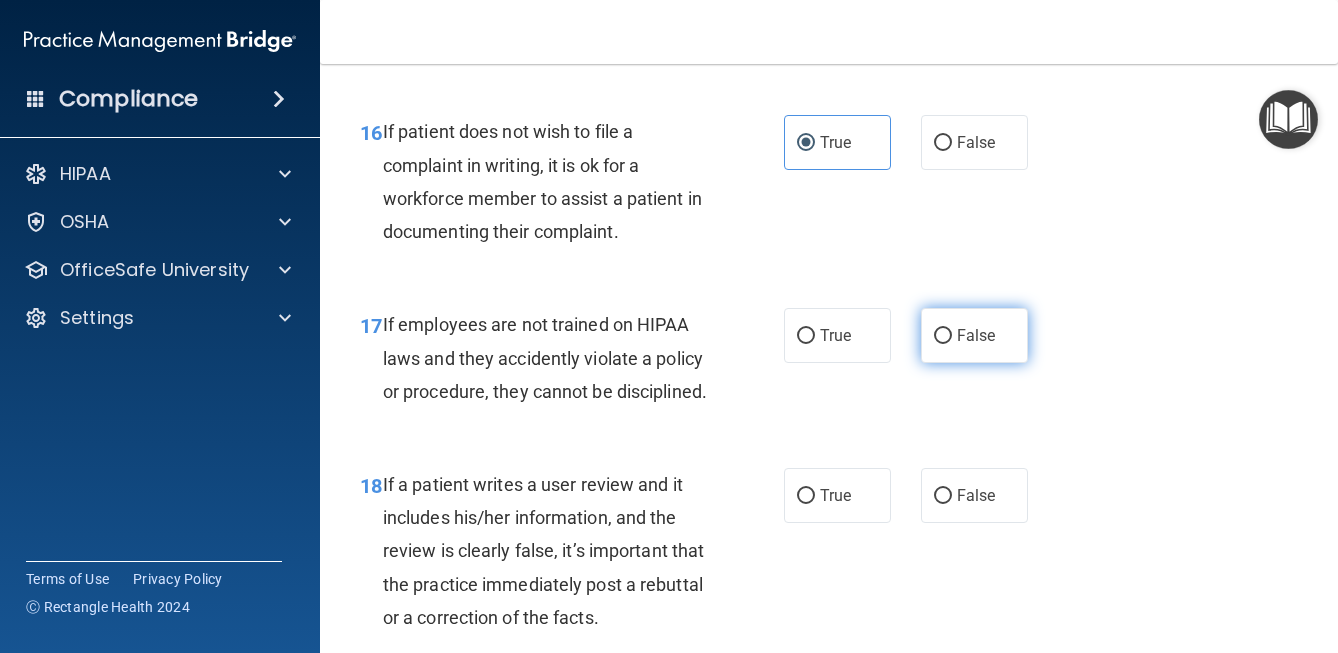 click on "False" at bounding box center [974, 335] 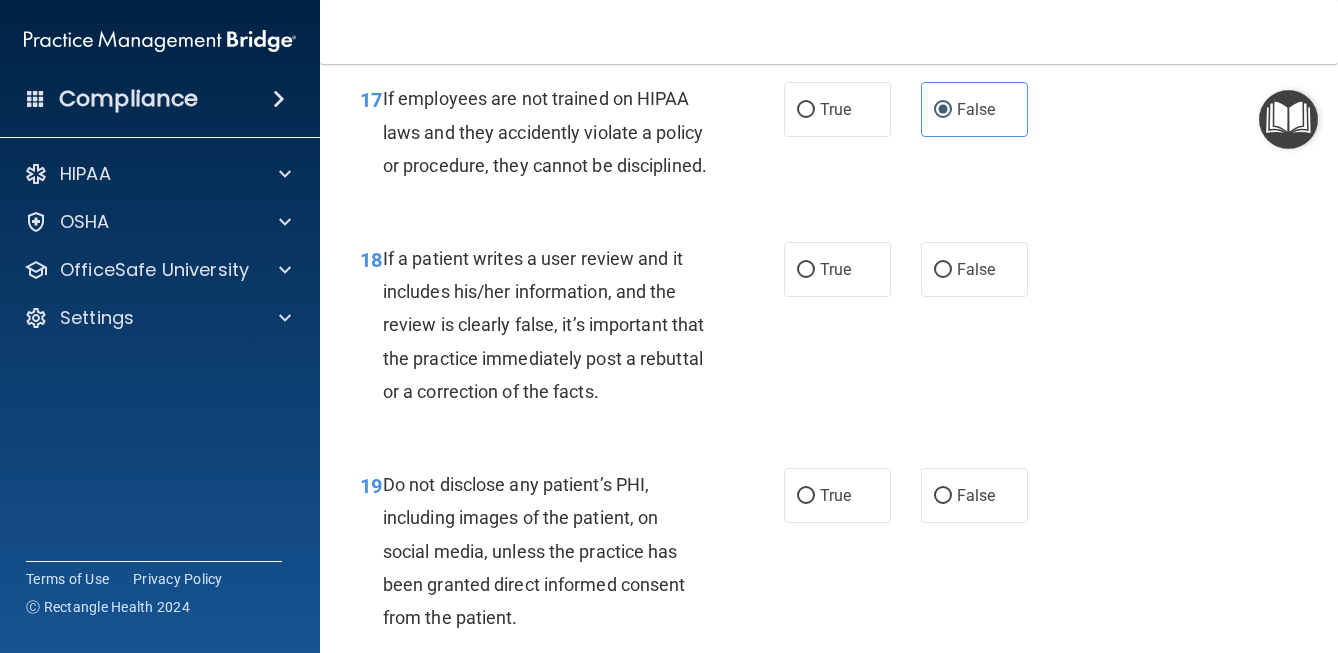 scroll, scrollTop: 3759, scrollLeft: 0, axis: vertical 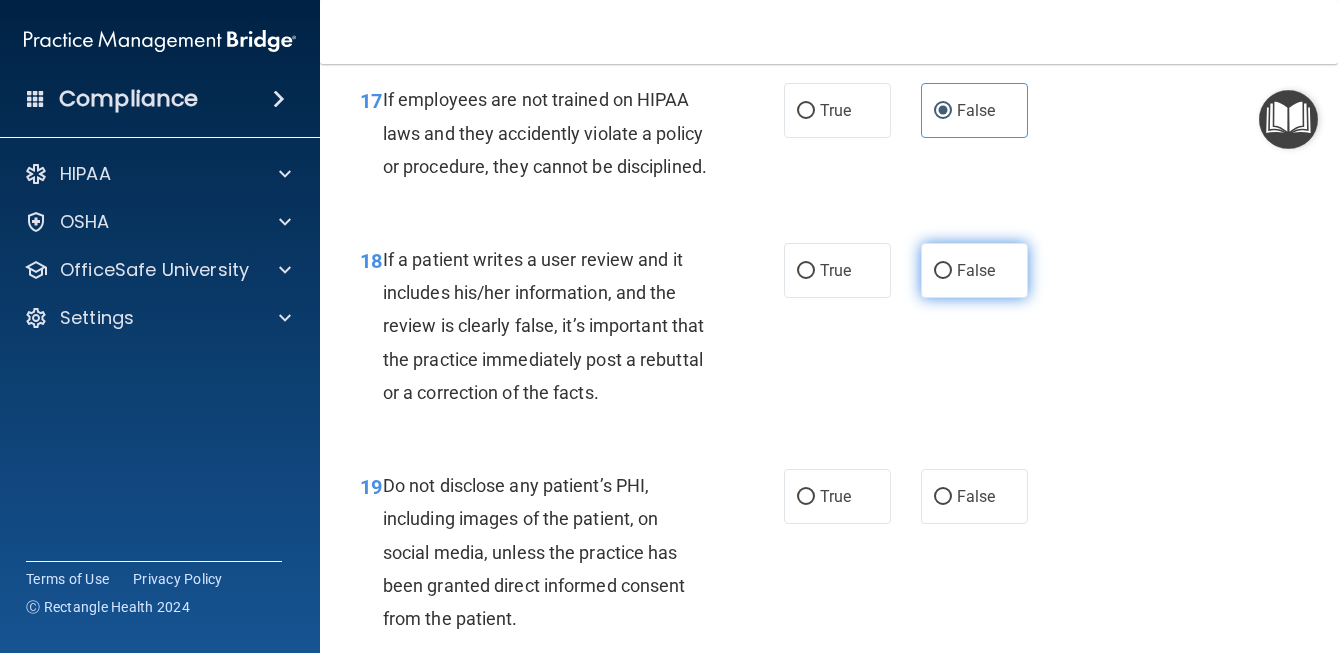 click on "False" at bounding box center (943, 271) 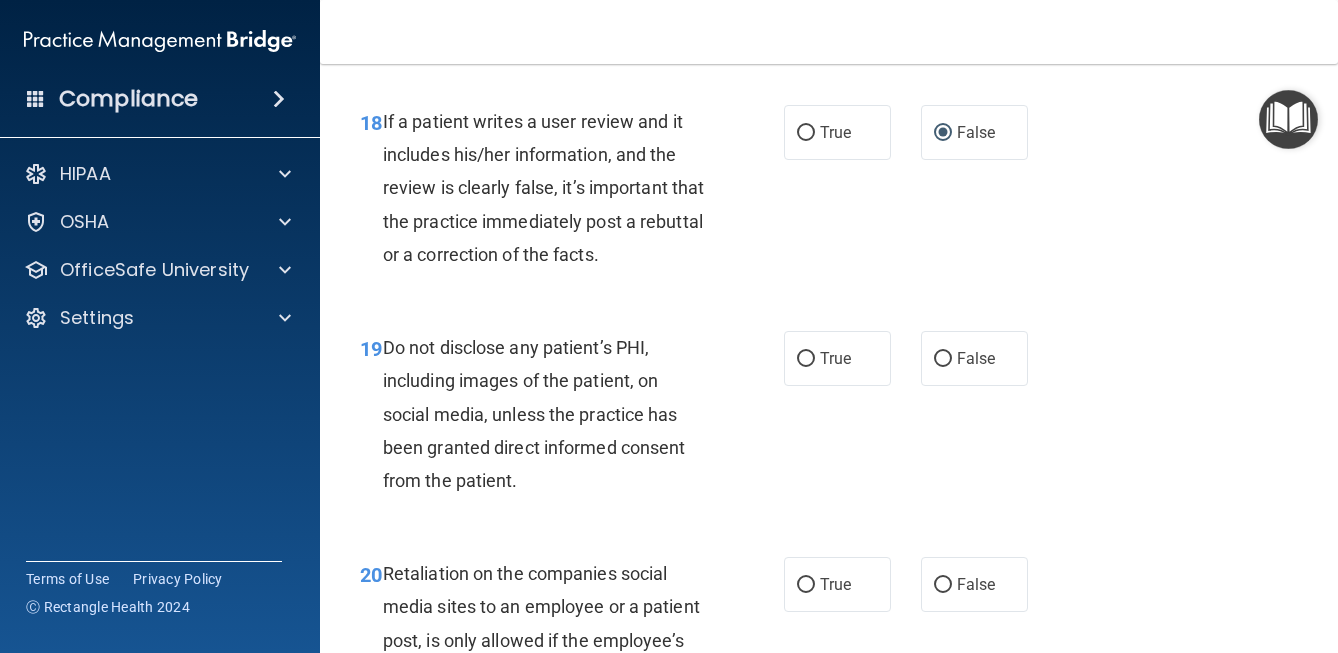 scroll, scrollTop: 3918, scrollLeft: 0, axis: vertical 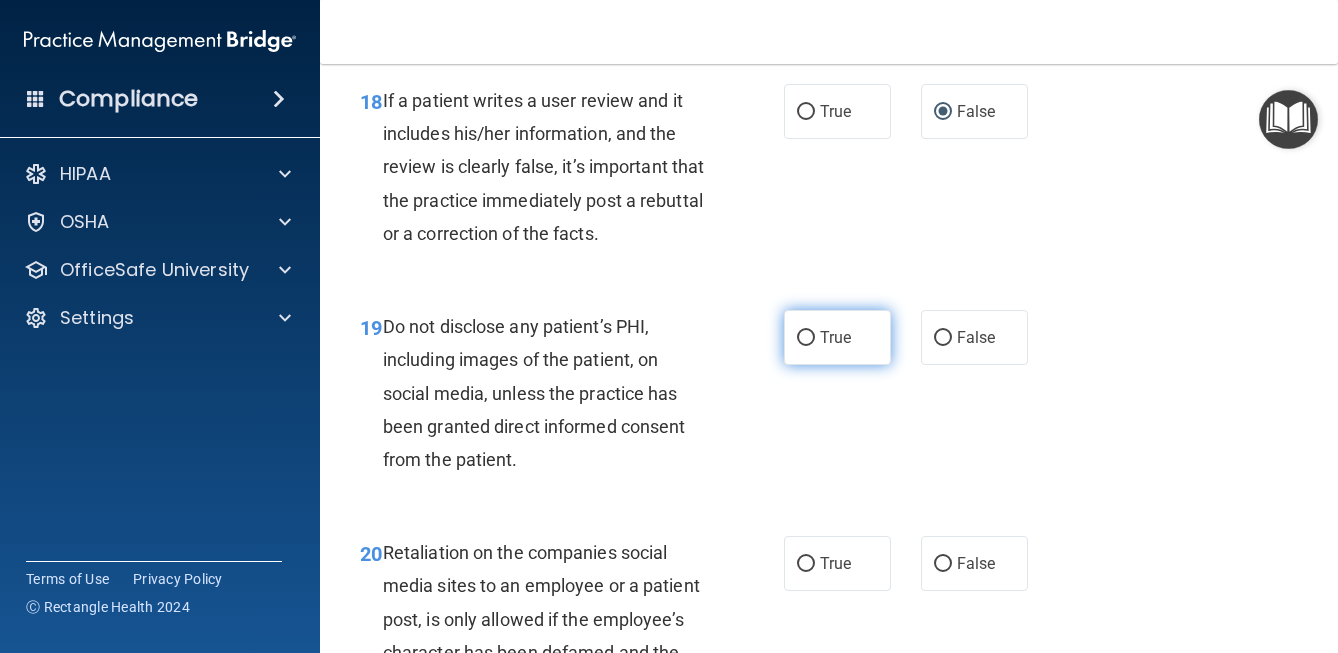 click on "True" at bounding box center (835, 337) 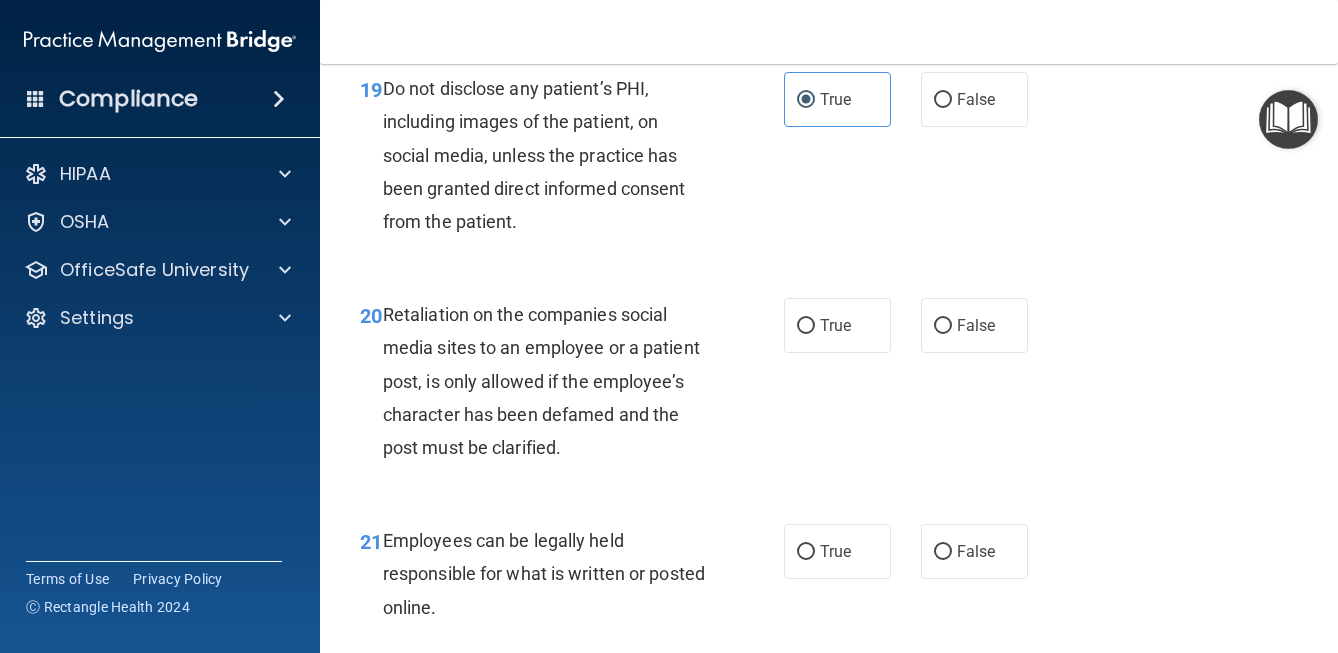 scroll, scrollTop: 4182, scrollLeft: 0, axis: vertical 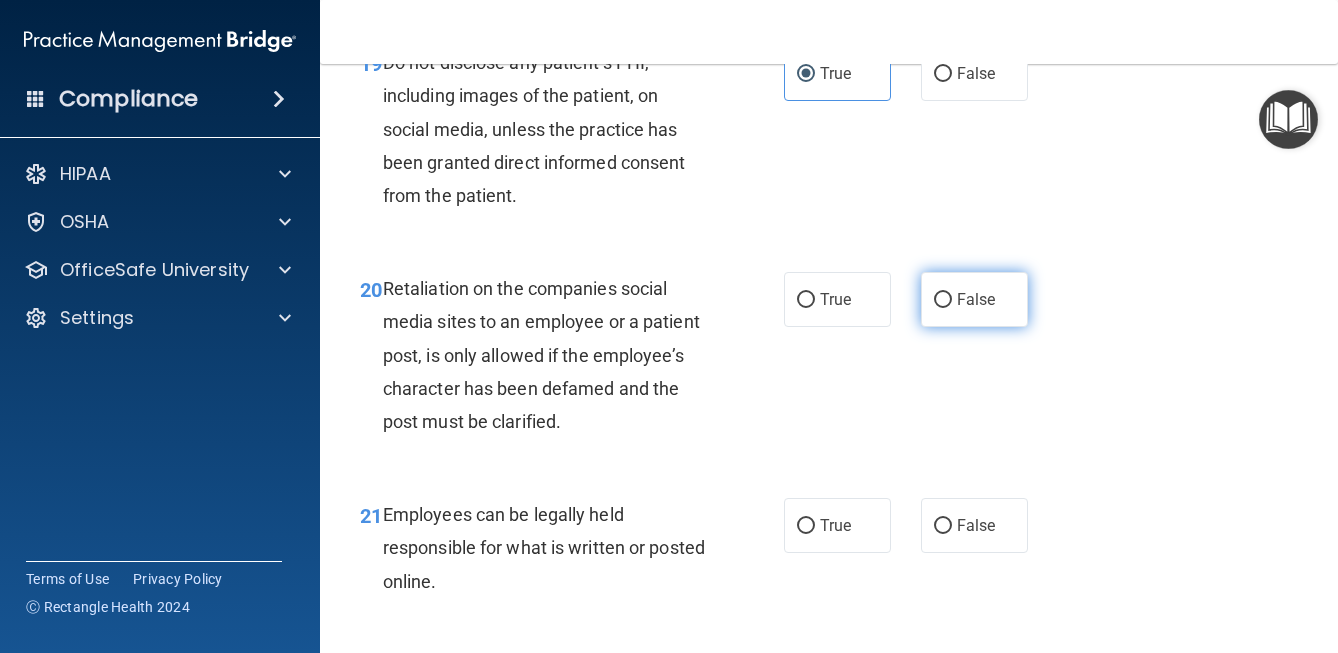 click on "False" at bounding box center (943, 300) 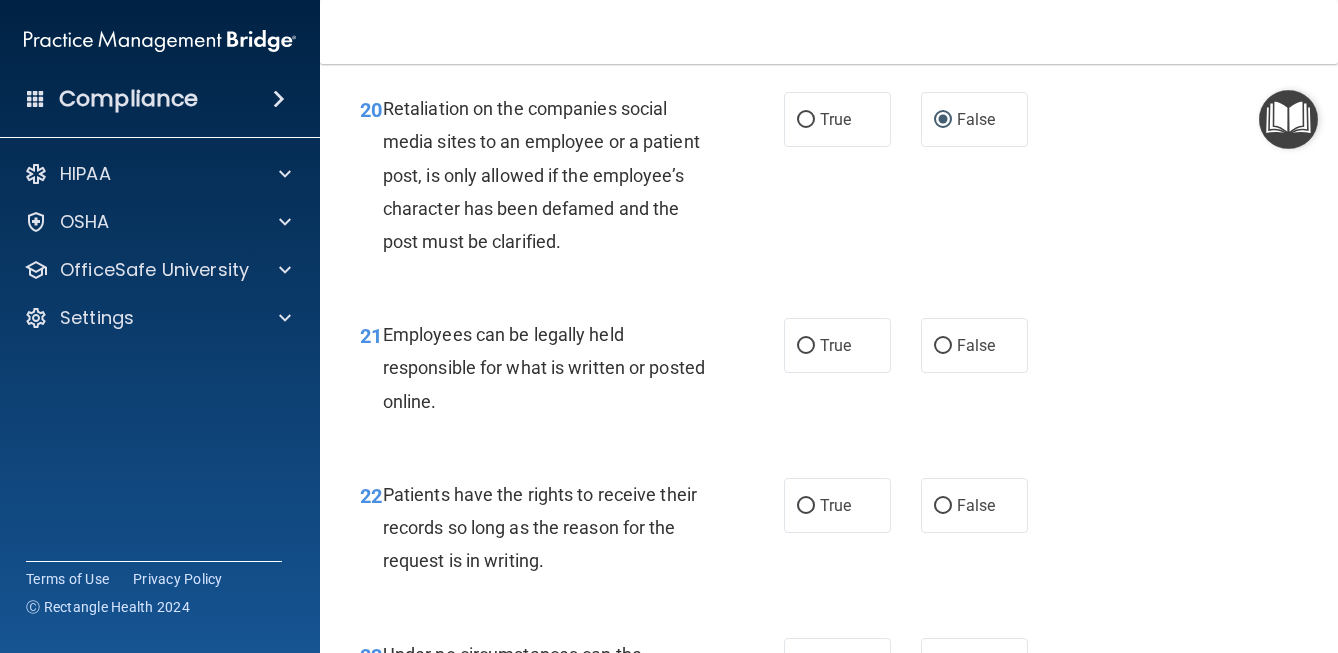 scroll, scrollTop: 4364, scrollLeft: 0, axis: vertical 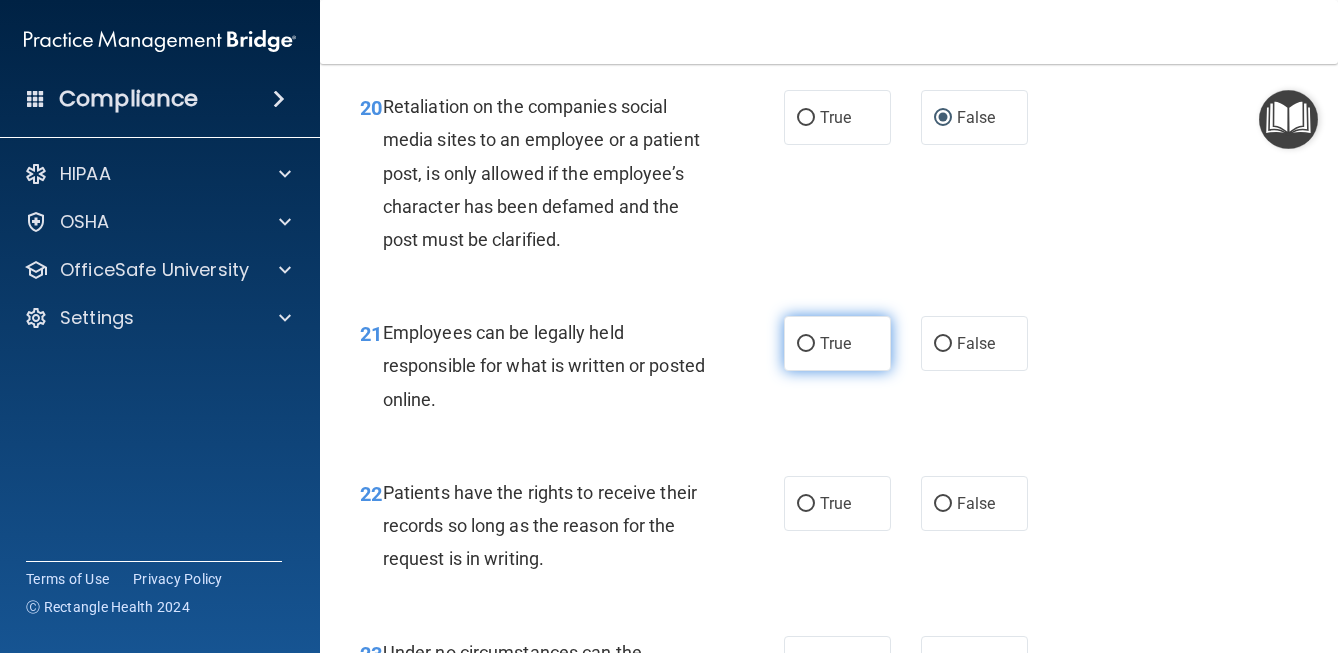 click on "True" at bounding box center [806, 344] 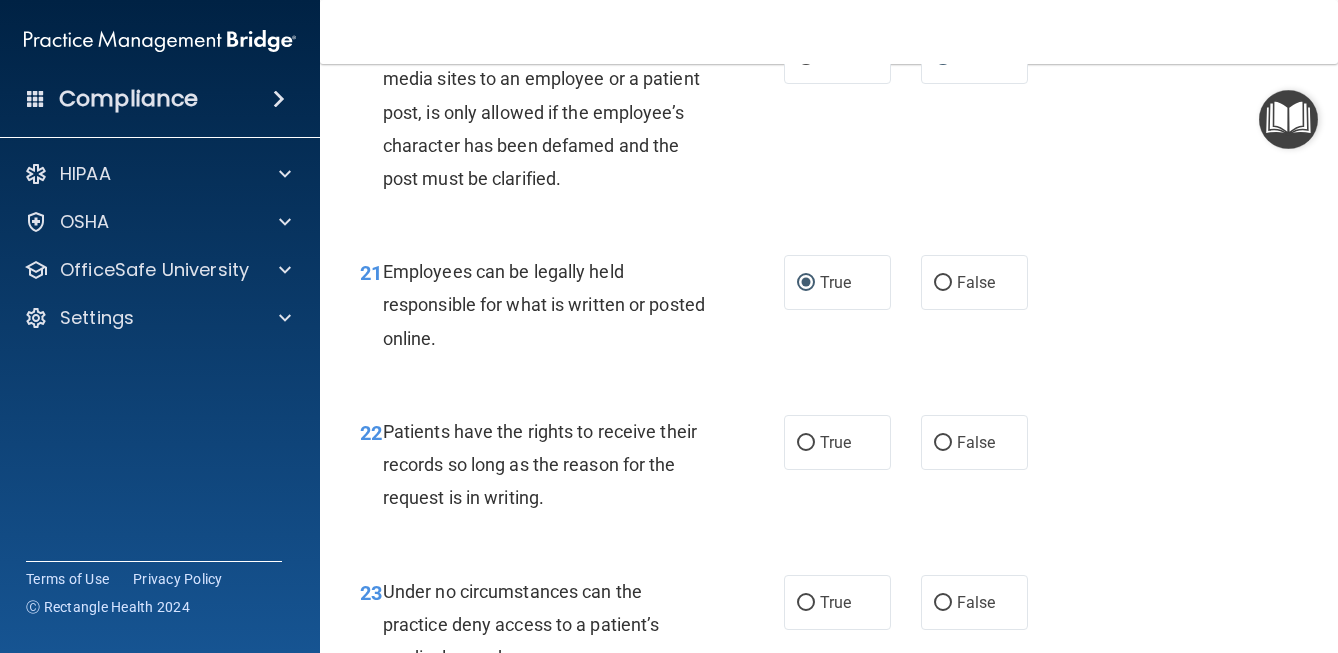 scroll, scrollTop: 4444, scrollLeft: 0, axis: vertical 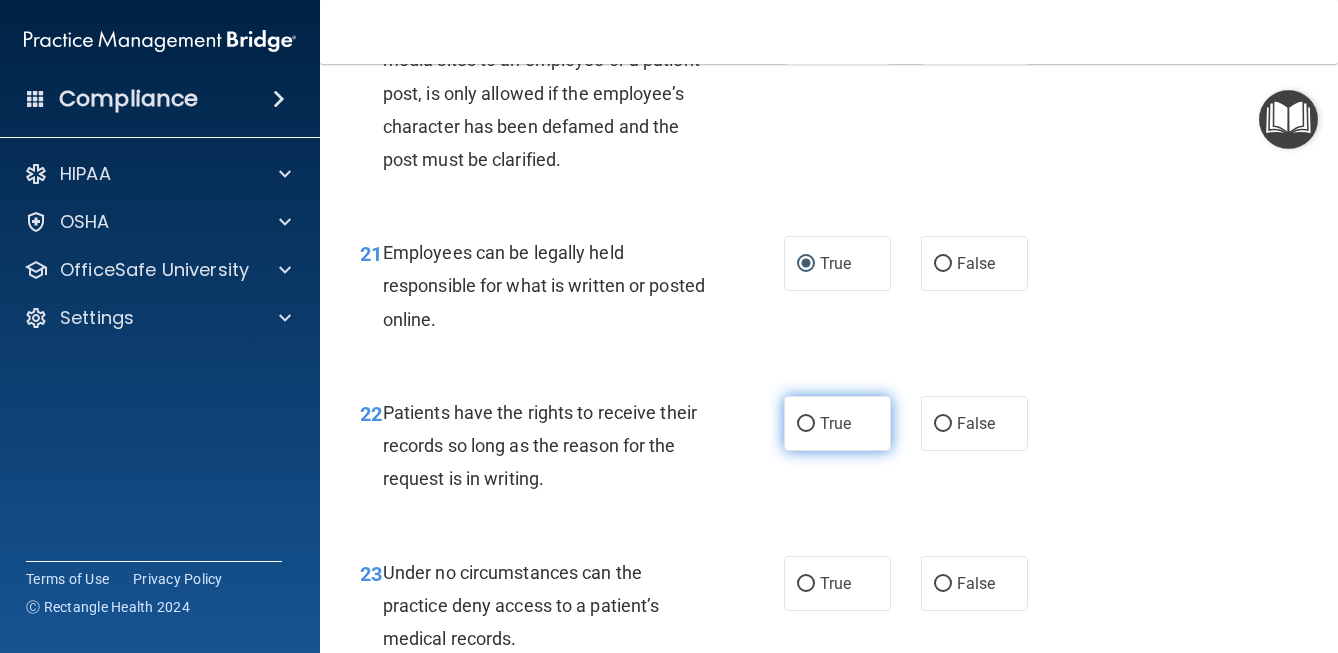 click on "True" at bounding box center [806, 424] 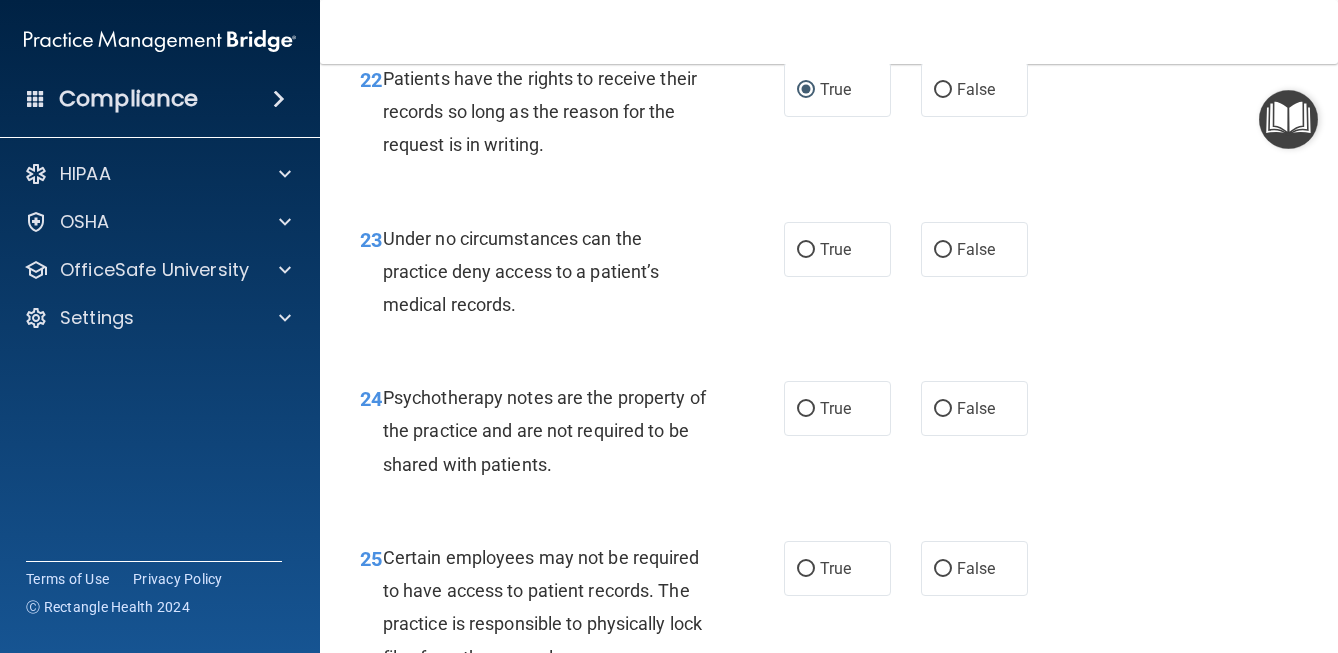 scroll, scrollTop: 4788, scrollLeft: 0, axis: vertical 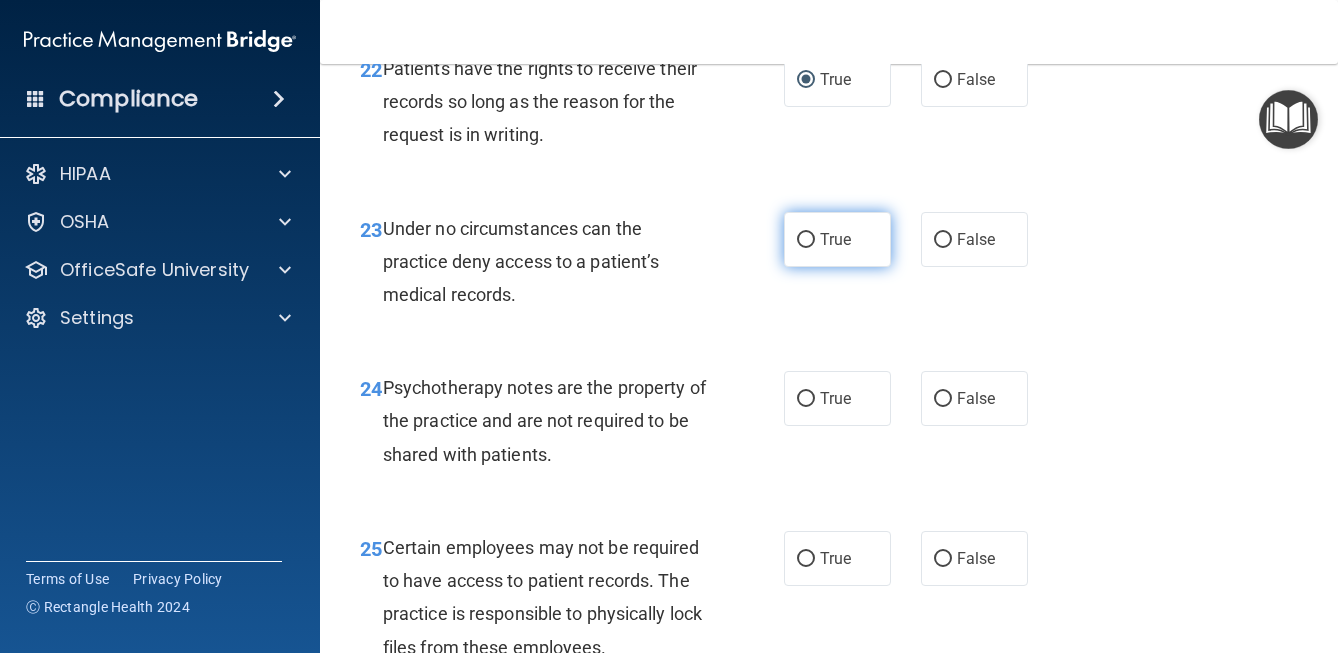 click on "True" at bounding box center [835, 239] 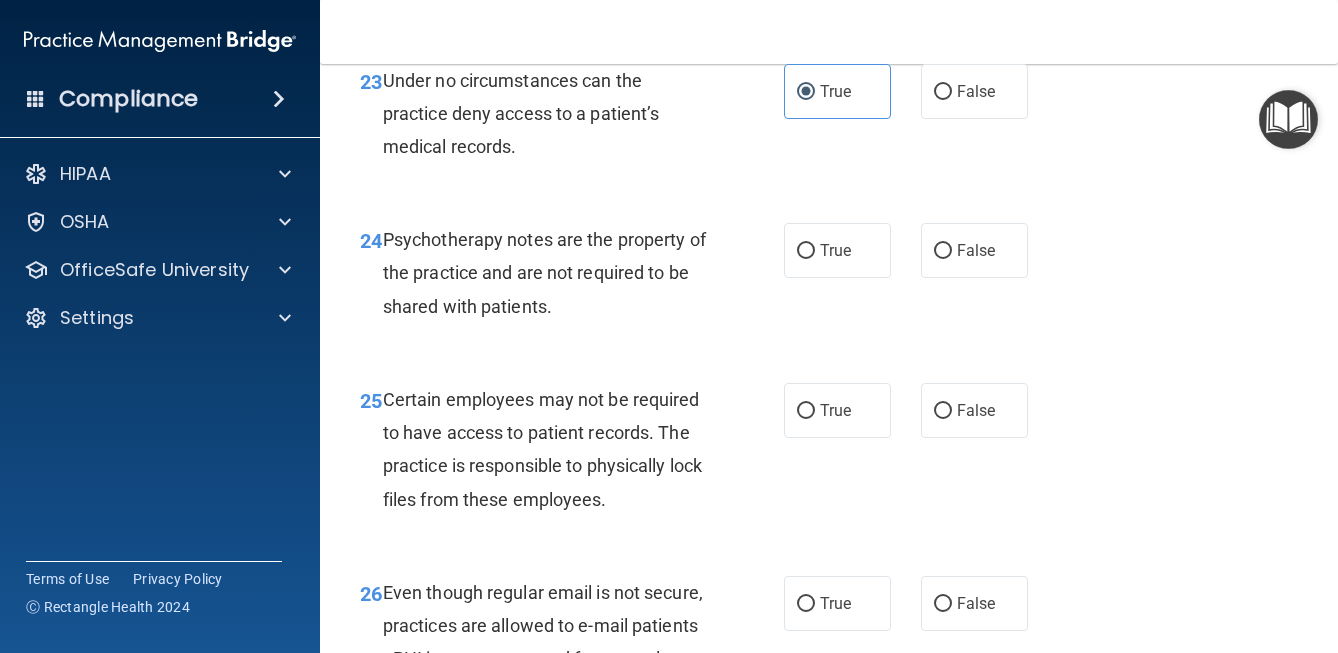 scroll, scrollTop: 4953, scrollLeft: 0, axis: vertical 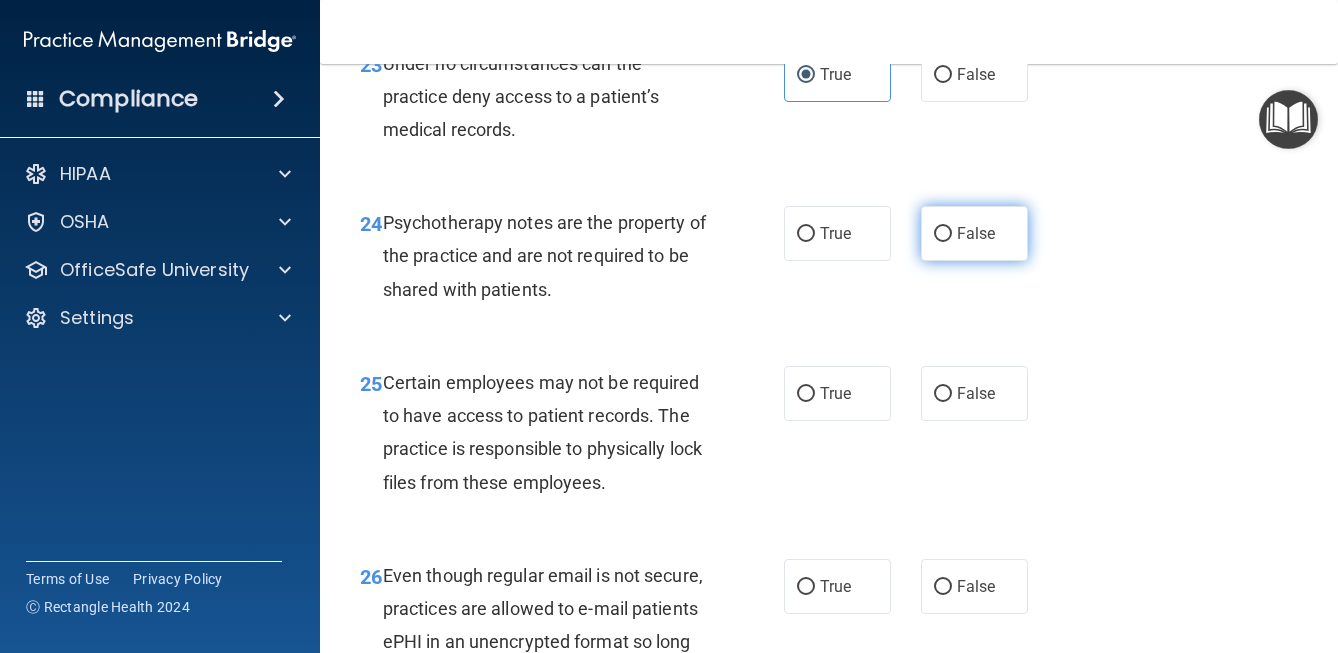 click on "False" at bounding box center [974, 233] 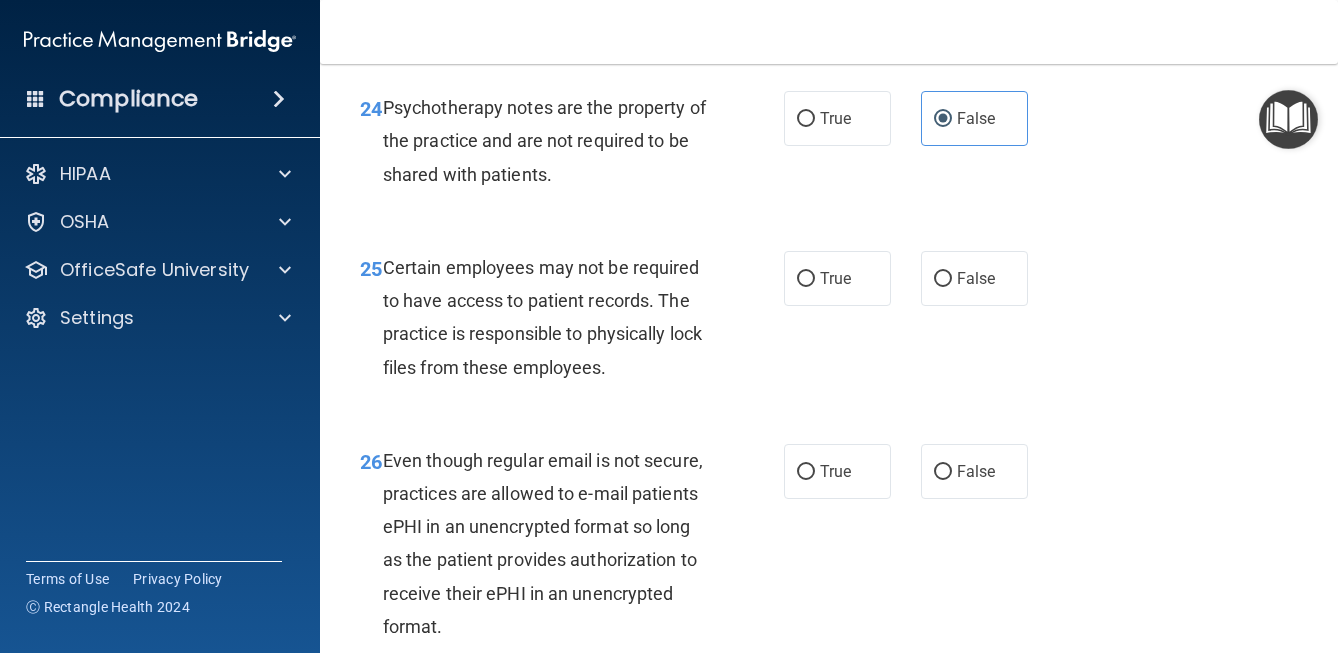 scroll, scrollTop: 5074, scrollLeft: 0, axis: vertical 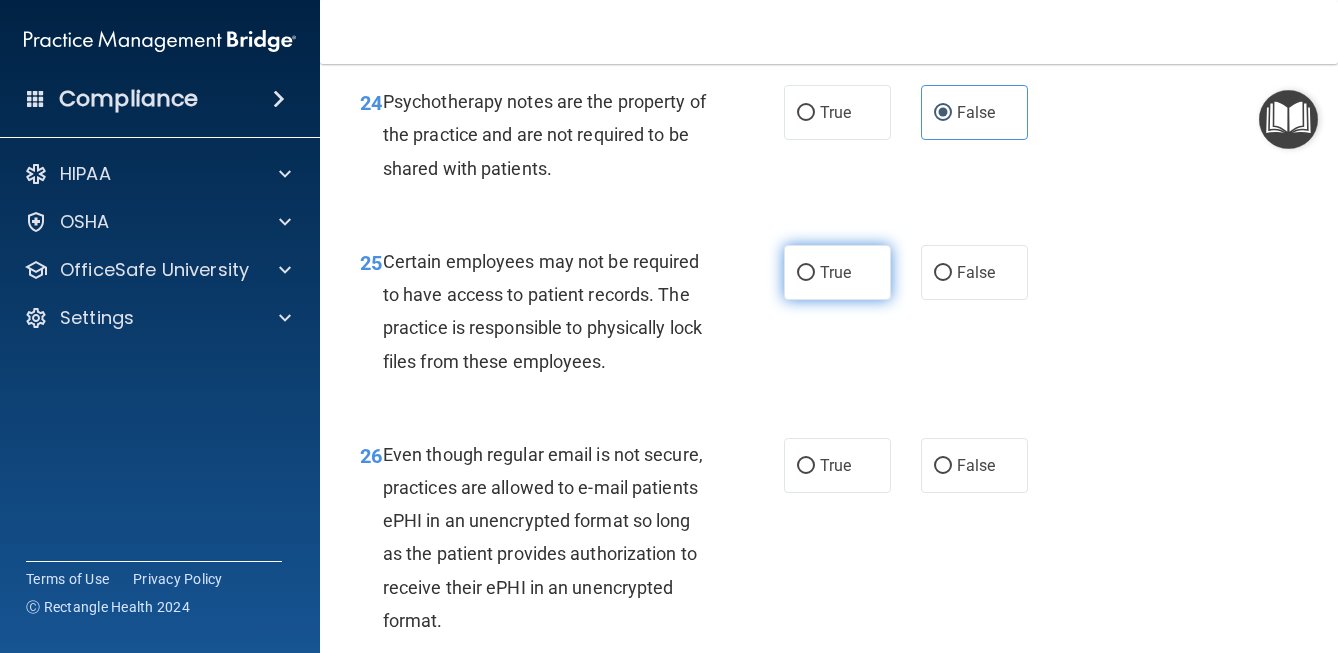 click on "True" at bounding box center (835, 272) 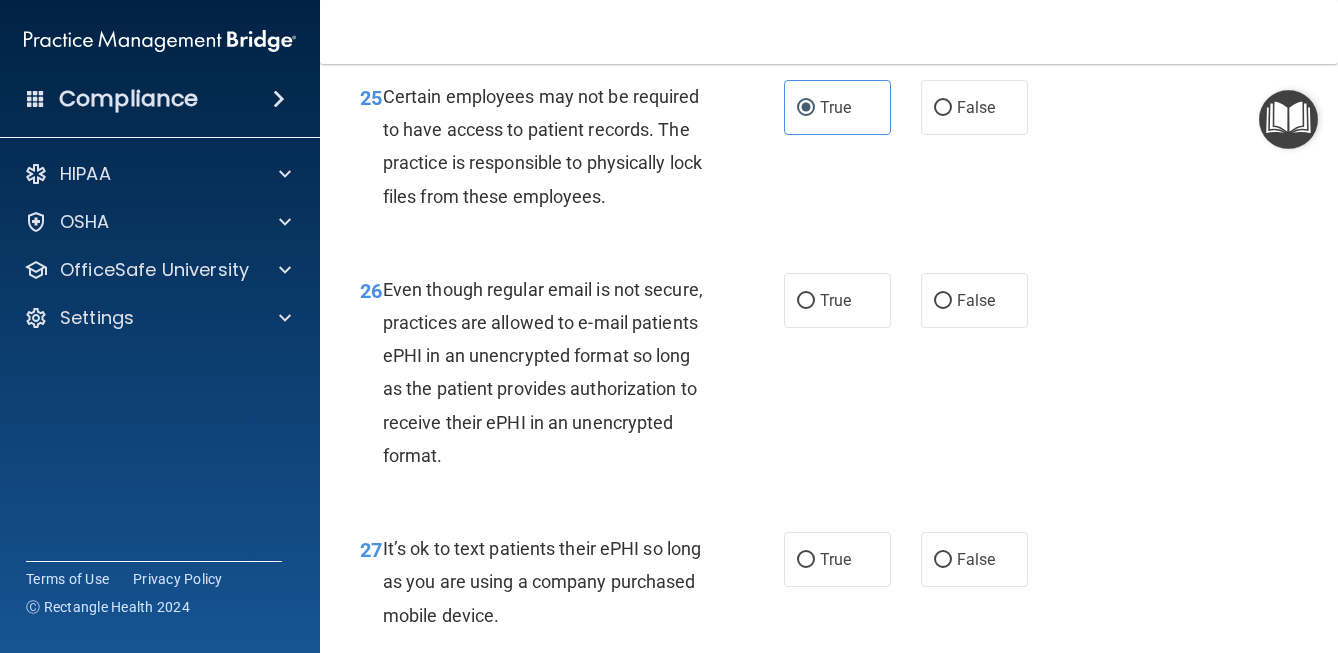 scroll, scrollTop: 5240, scrollLeft: 0, axis: vertical 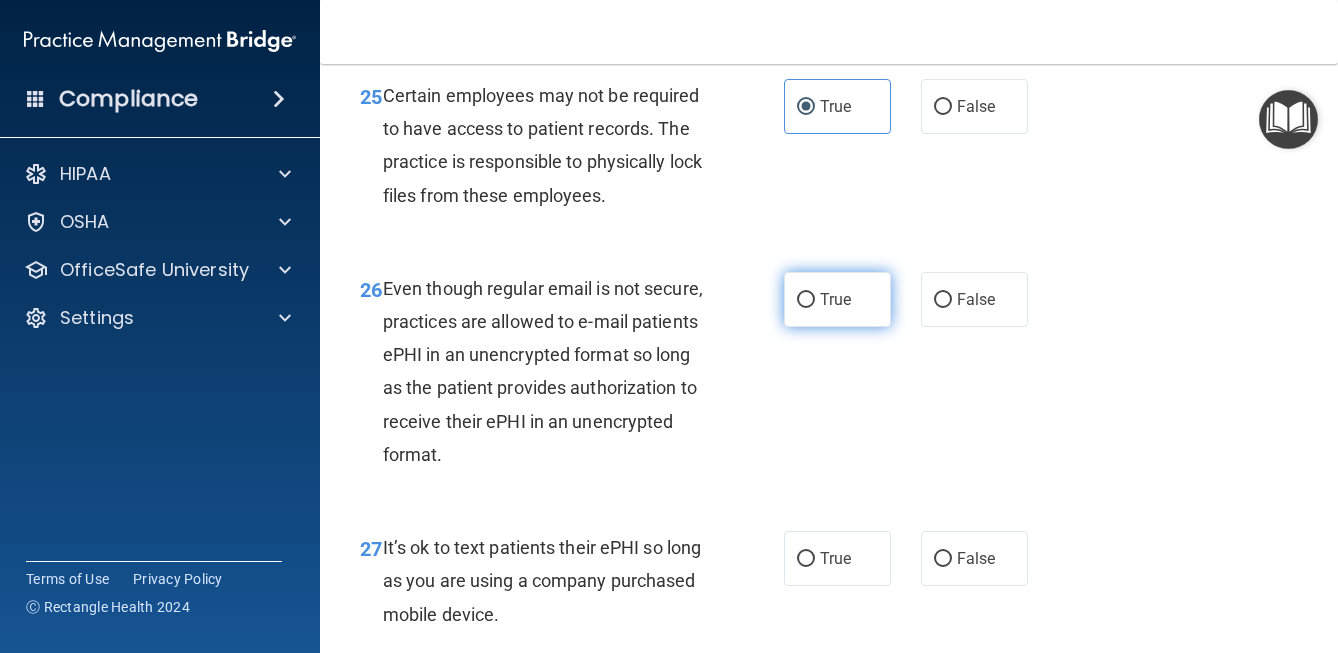 click on "True" at bounding box center [837, 299] 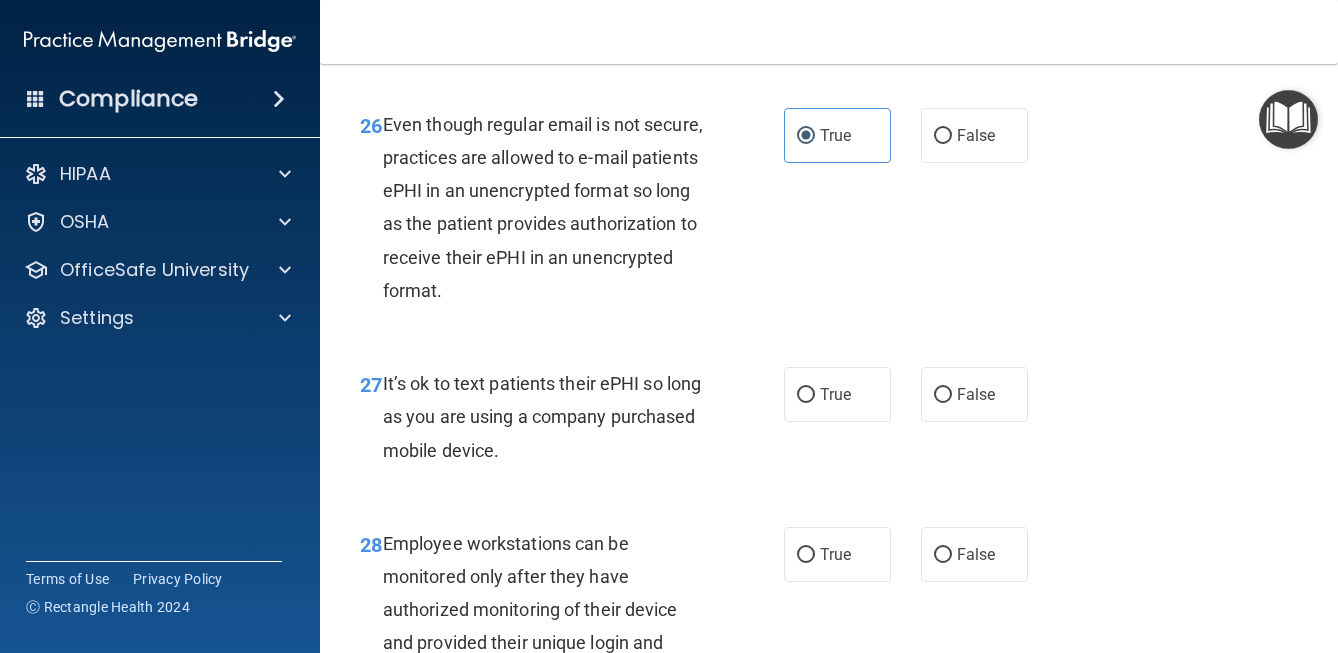 scroll, scrollTop: 5411, scrollLeft: 0, axis: vertical 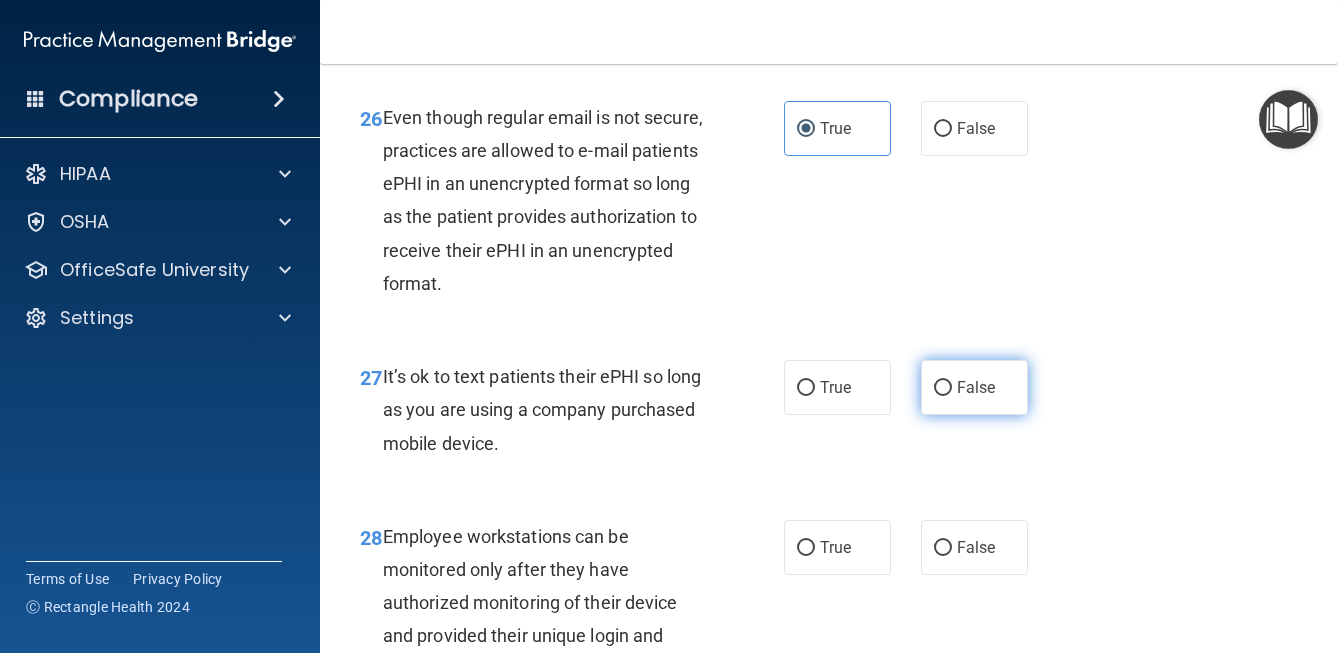 click on "False" at bounding box center [943, 388] 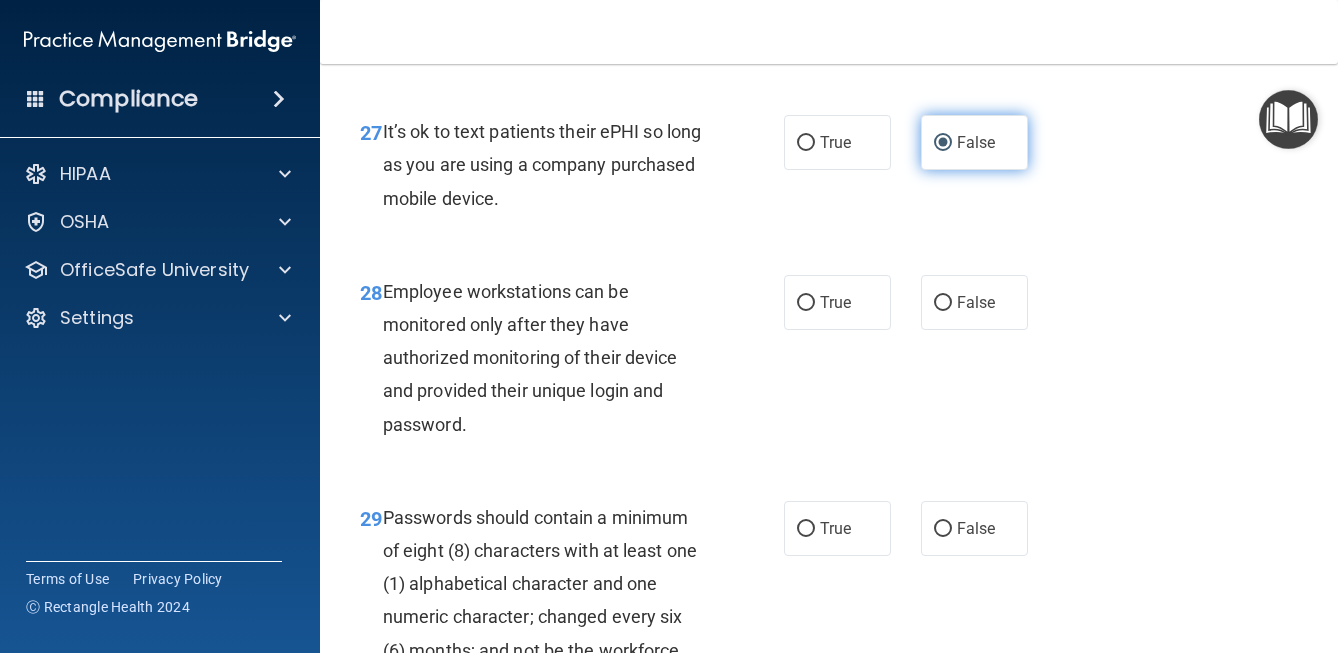 scroll, scrollTop: 5671, scrollLeft: 0, axis: vertical 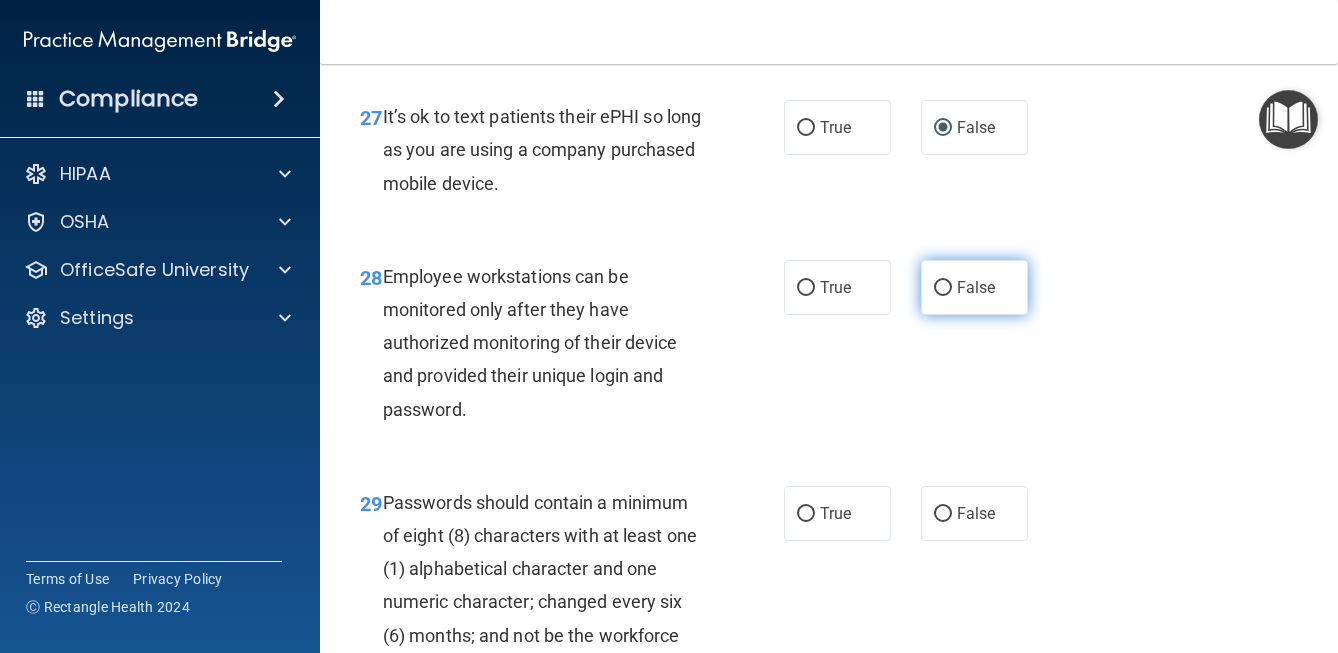 click on "False" at bounding box center [943, 288] 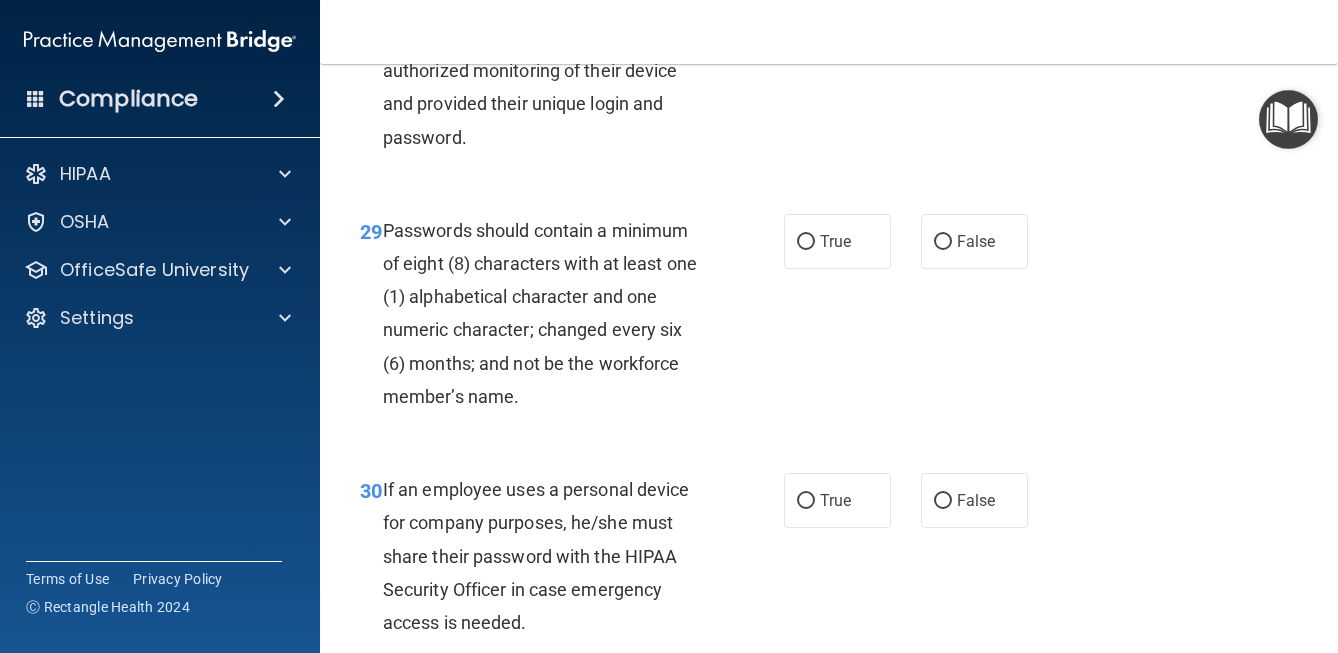 scroll, scrollTop: 5949, scrollLeft: 0, axis: vertical 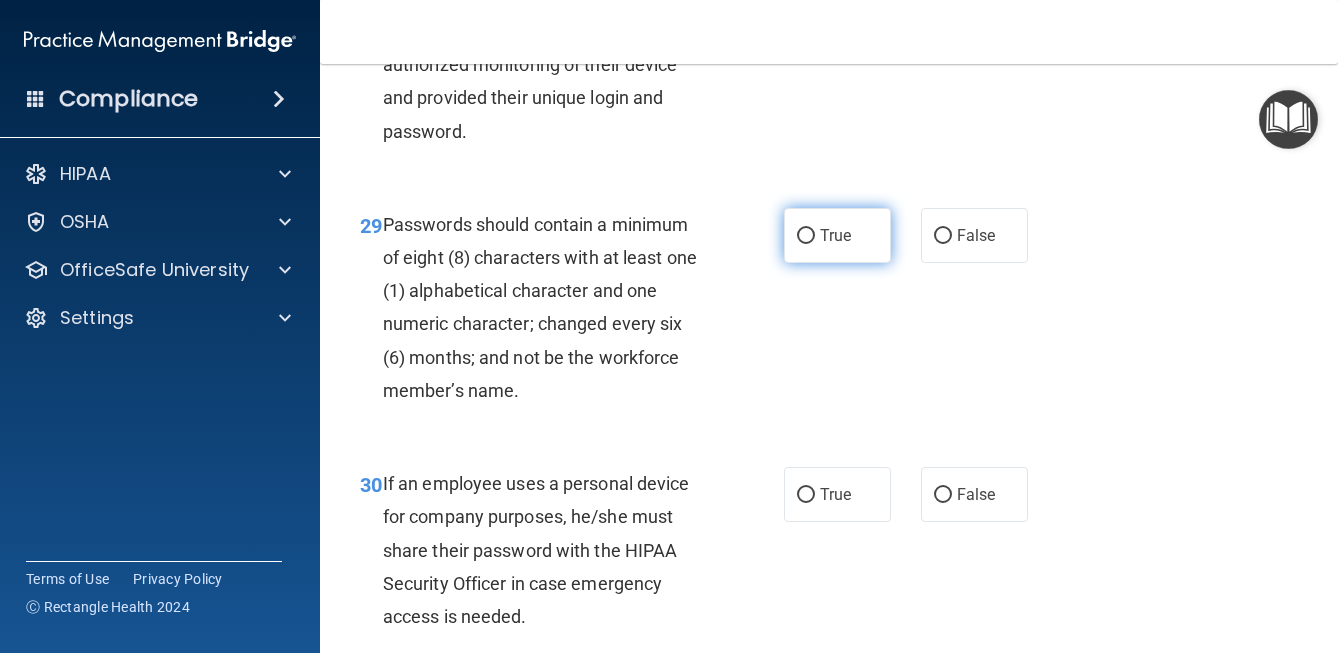 click on "True" at bounding box center [806, 236] 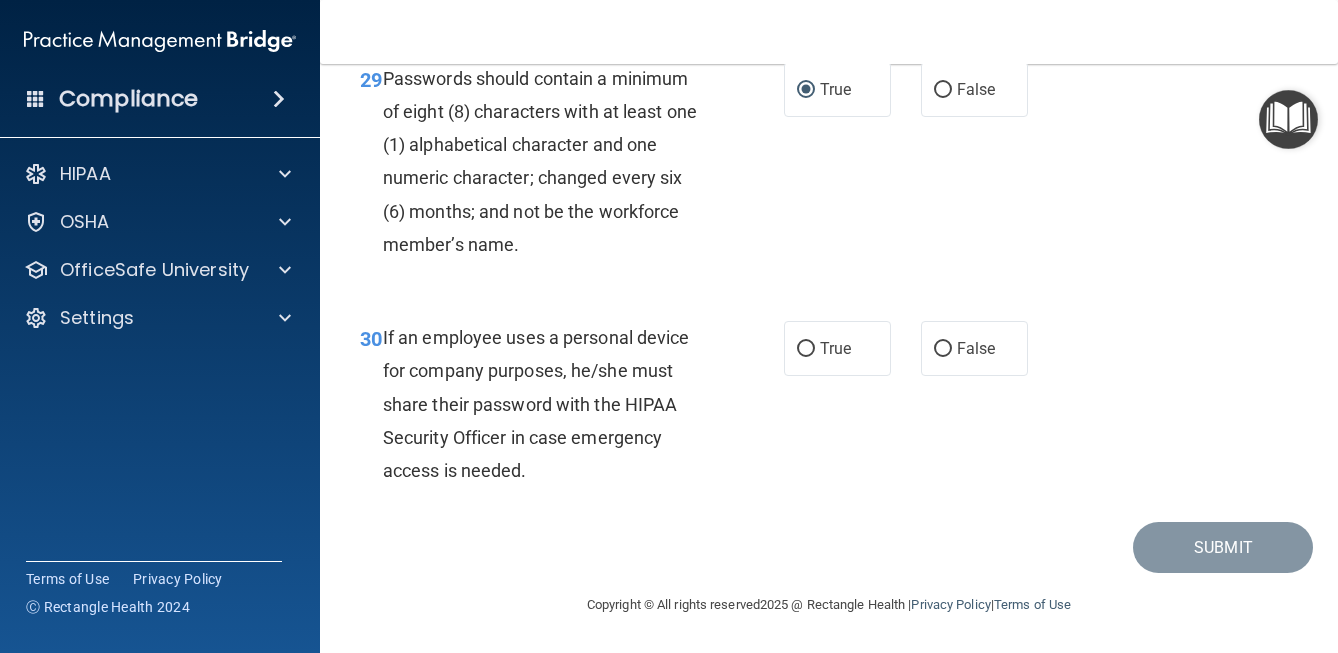 scroll, scrollTop: 6124, scrollLeft: 0, axis: vertical 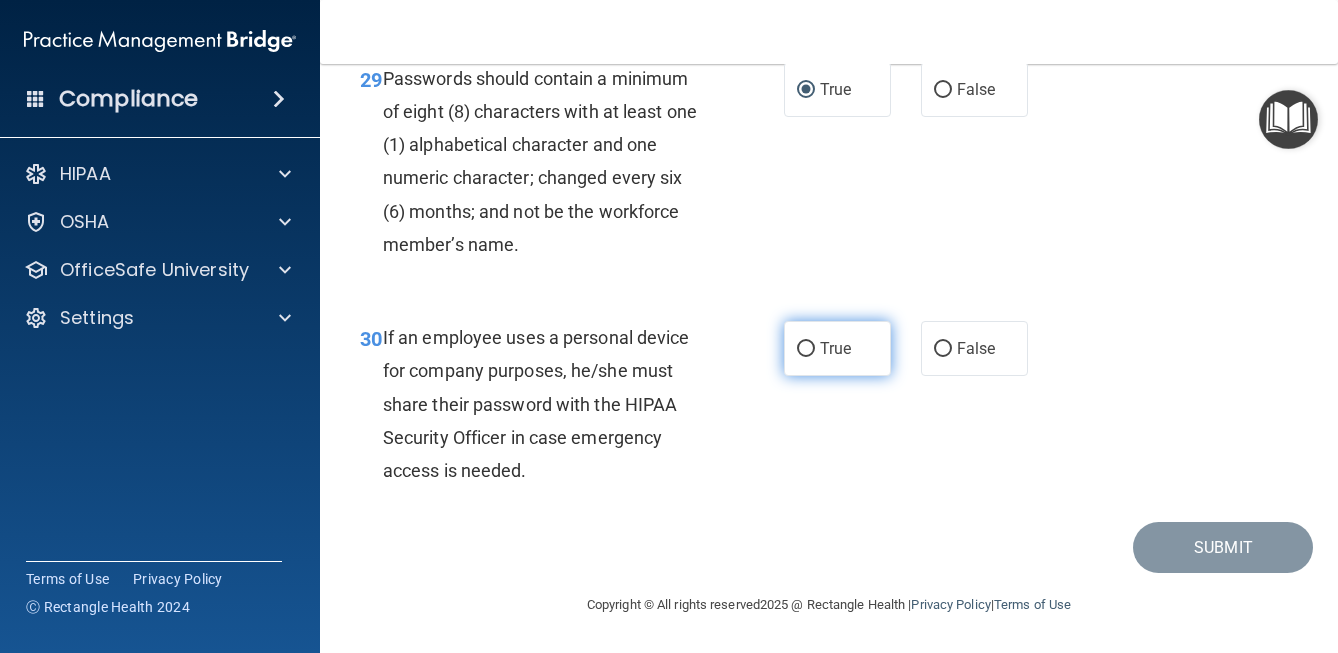 click on "True" at bounding box center [806, 349] 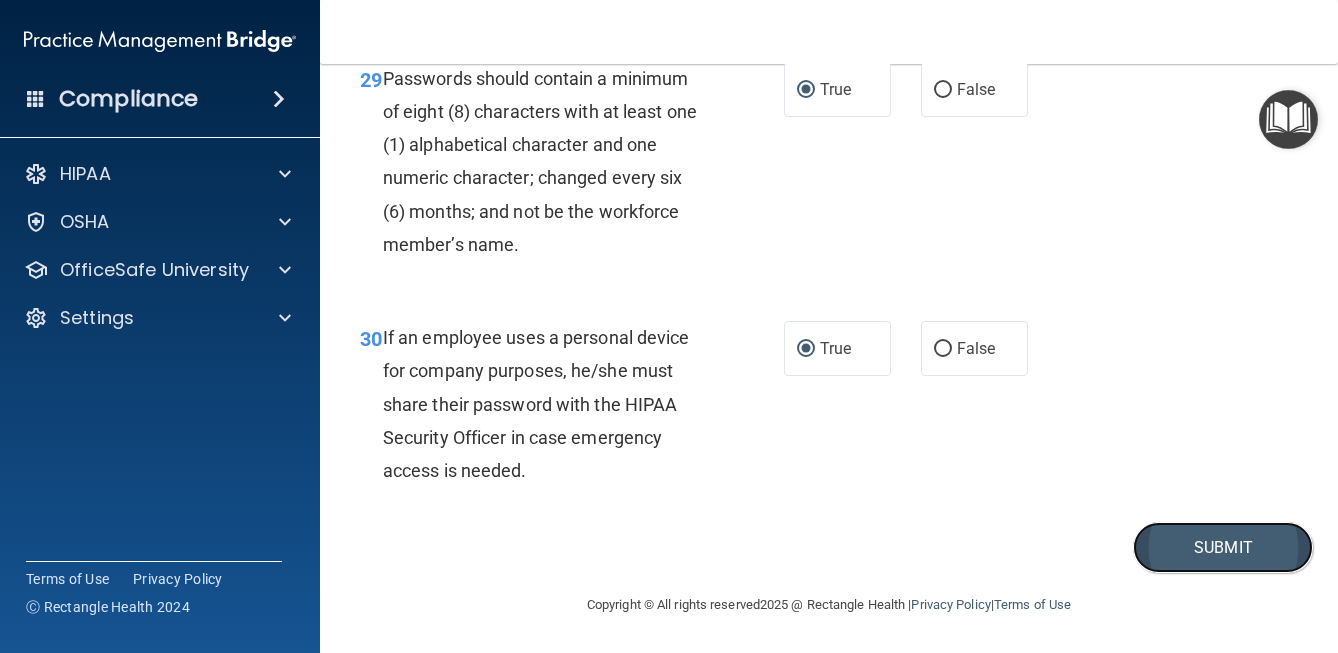 click on "Submit" at bounding box center [1223, 547] 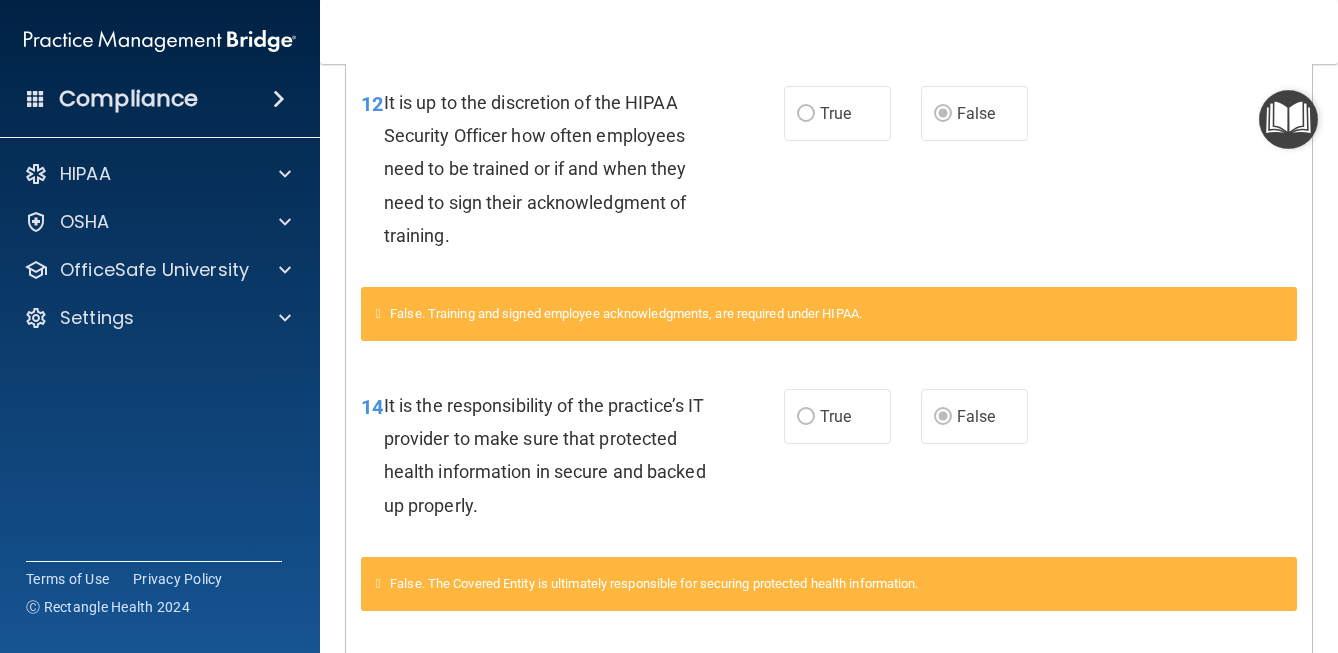 scroll, scrollTop: 0, scrollLeft: 0, axis: both 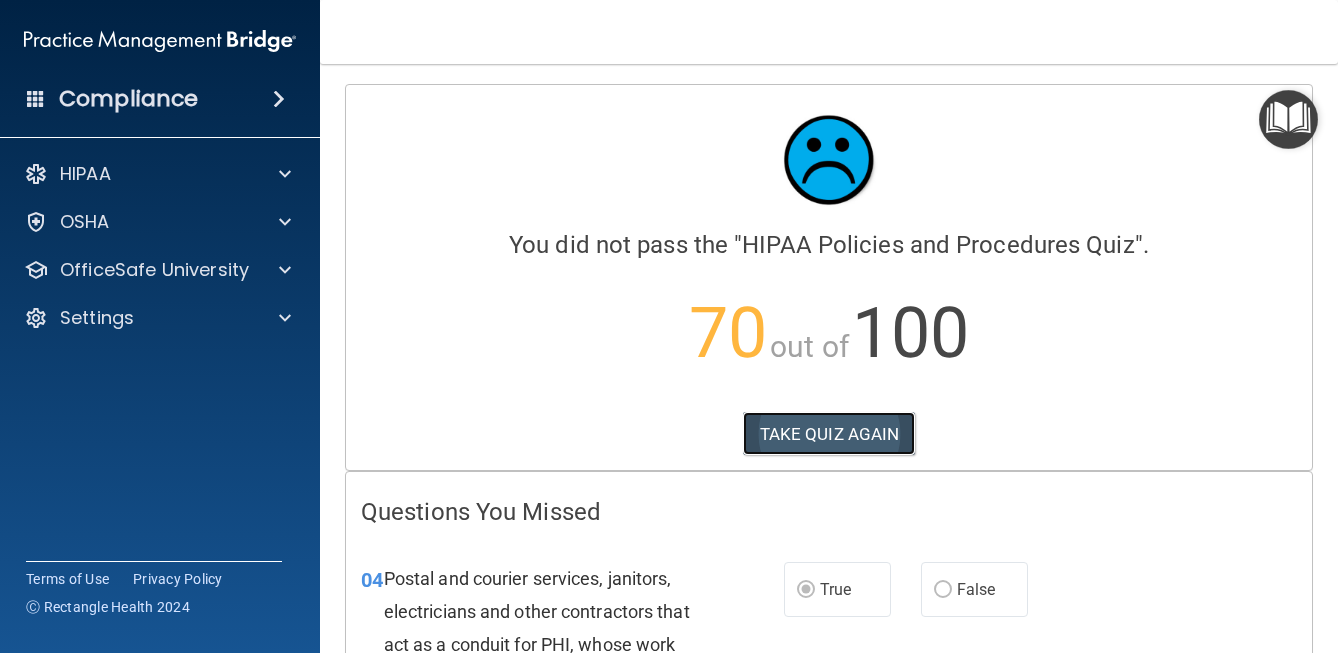 click on "TAKE QUIZ AGAIN" at bounding box center (829, 434) 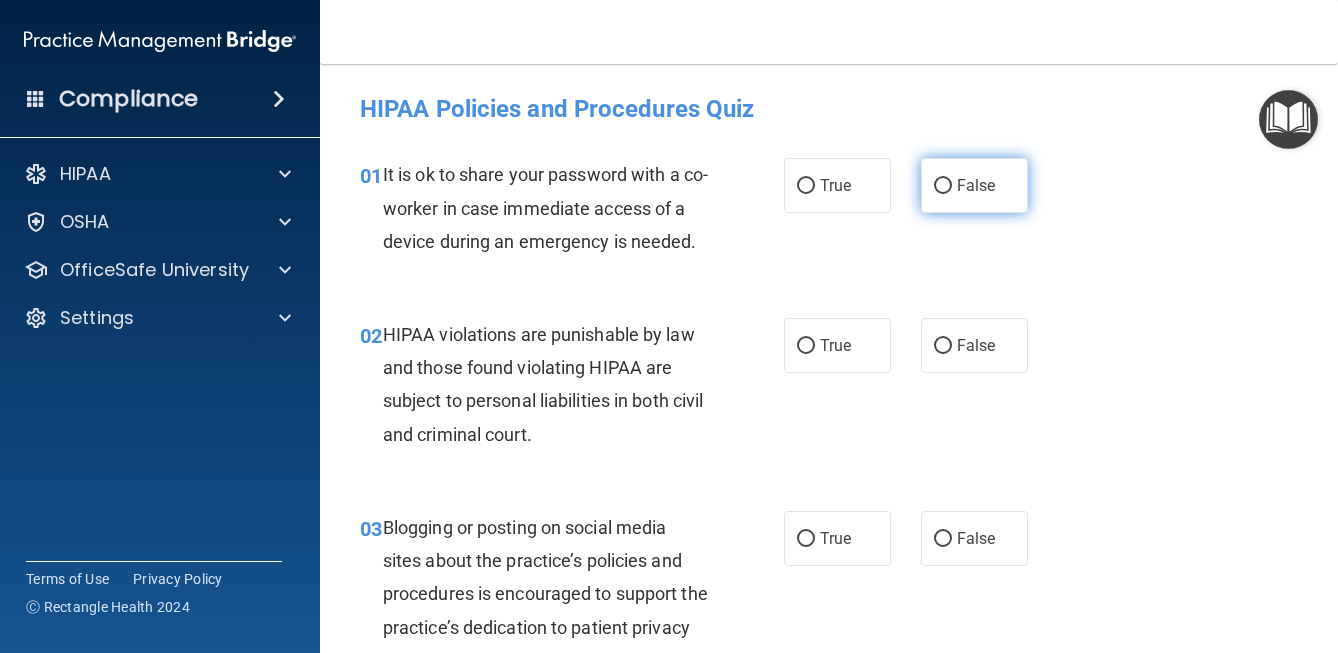 click on "False" at bounding box center (943, 186) 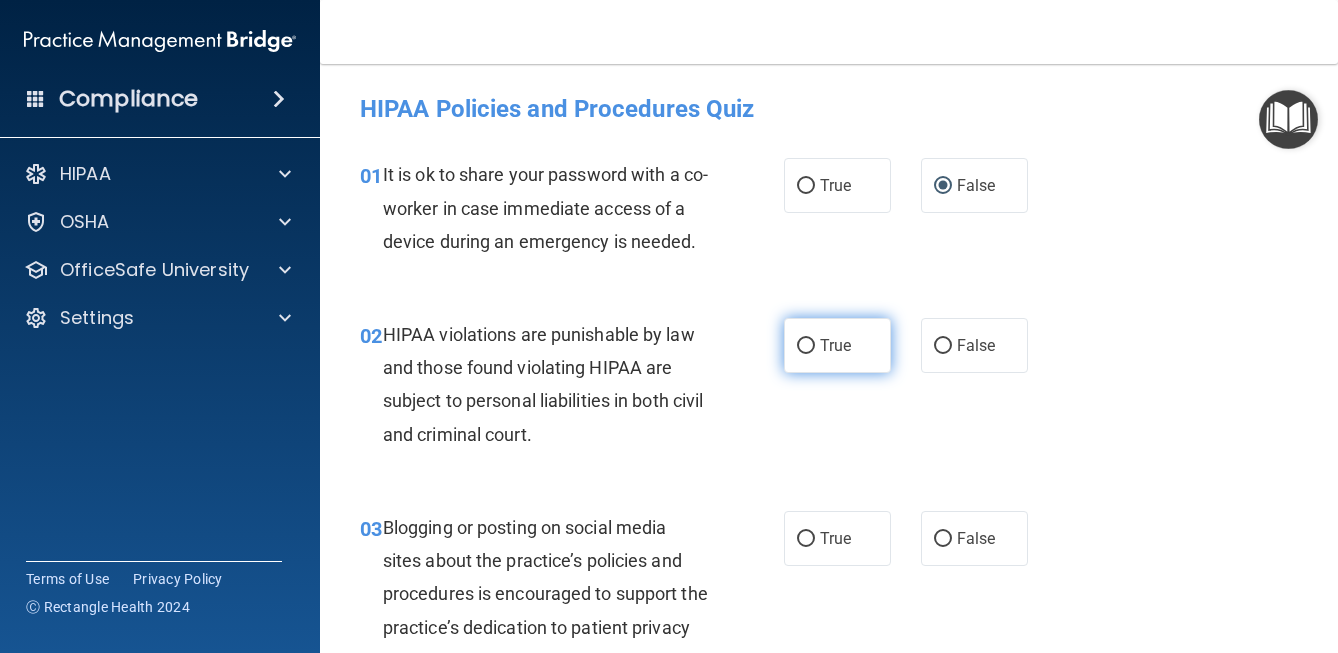 click on "True" at bounding box center [806, 346] 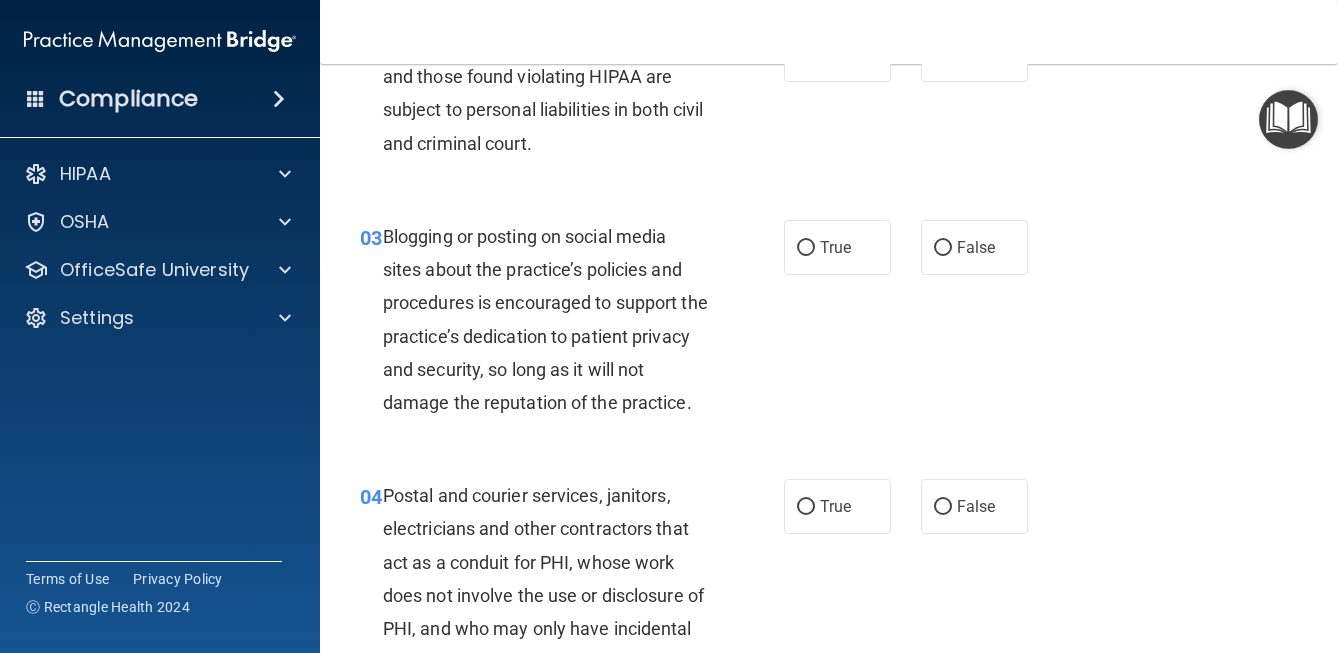 scroll, scrollTop: 298, scrollLeft: 0, axis: vertical 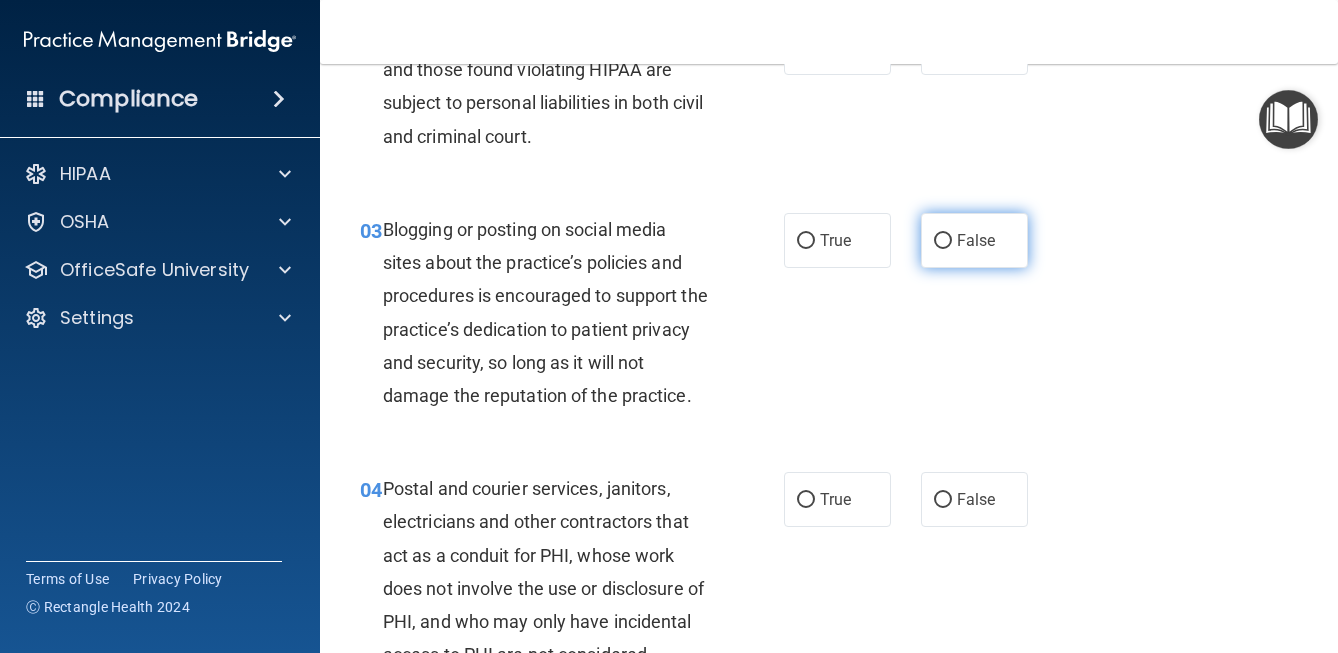 click on "False" at bounding box center (943, 241) 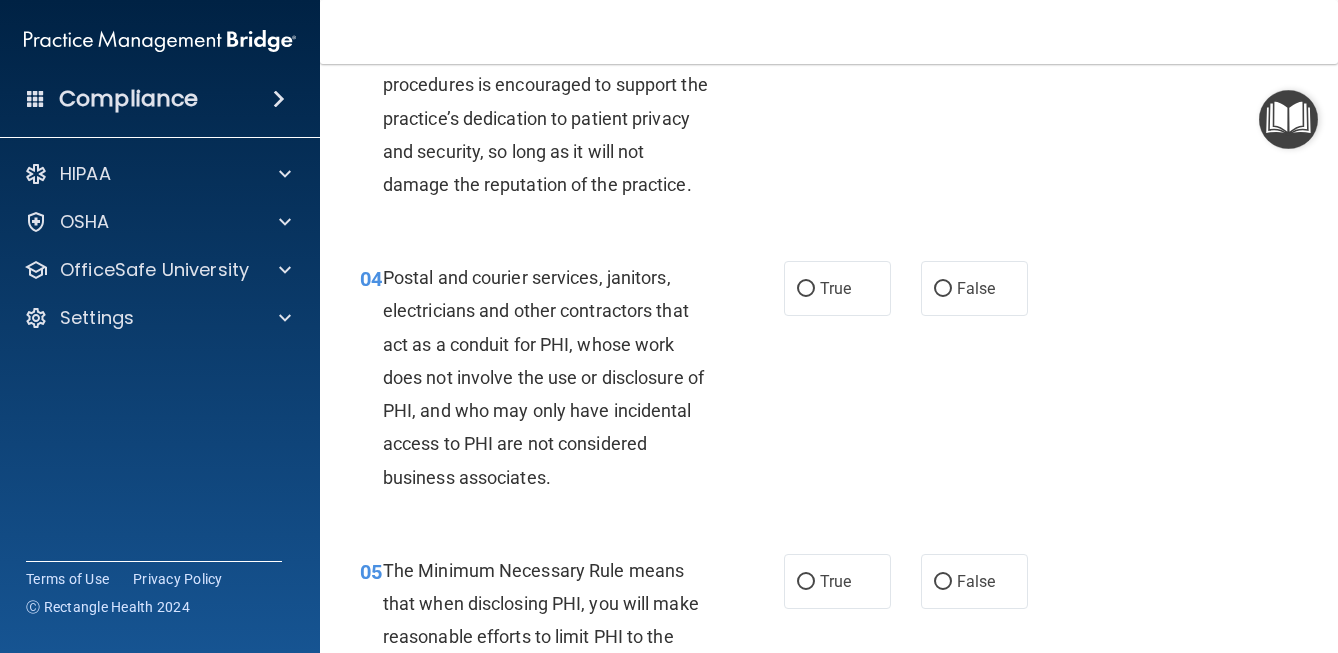 scroll, scrollTop: 511, scrollLeft: 0, axis: vertical 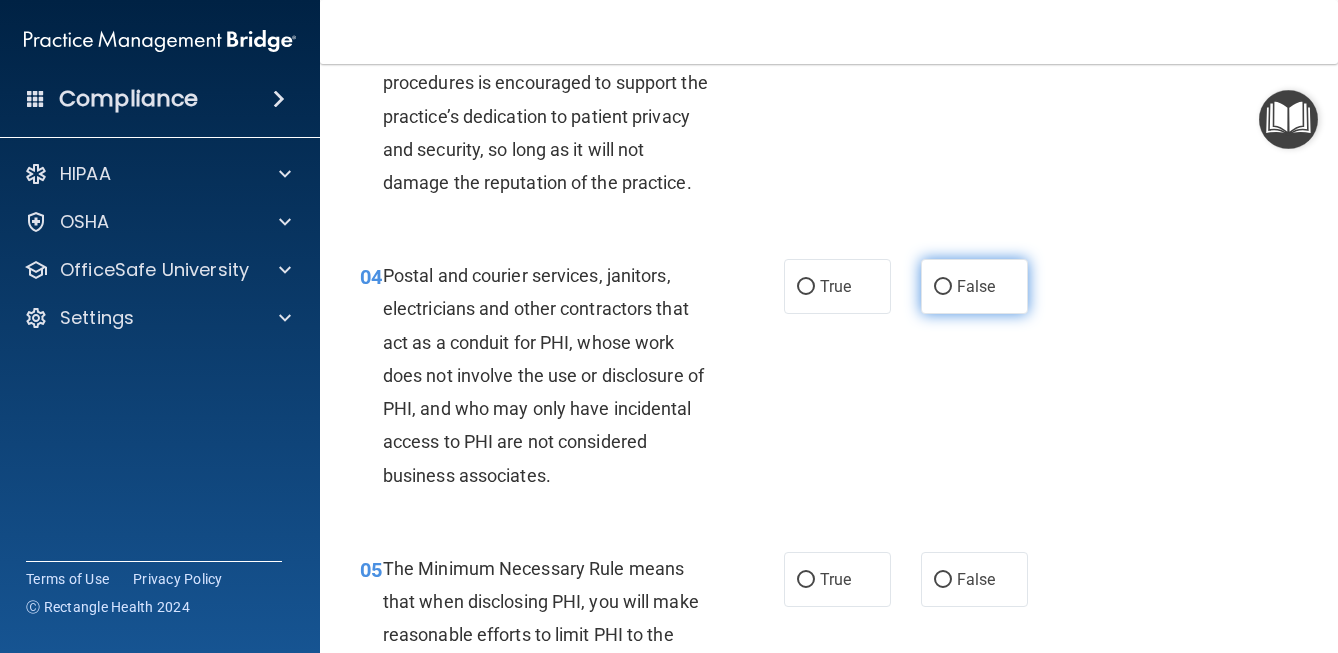 click on "False" at bounding box center [943, 287] 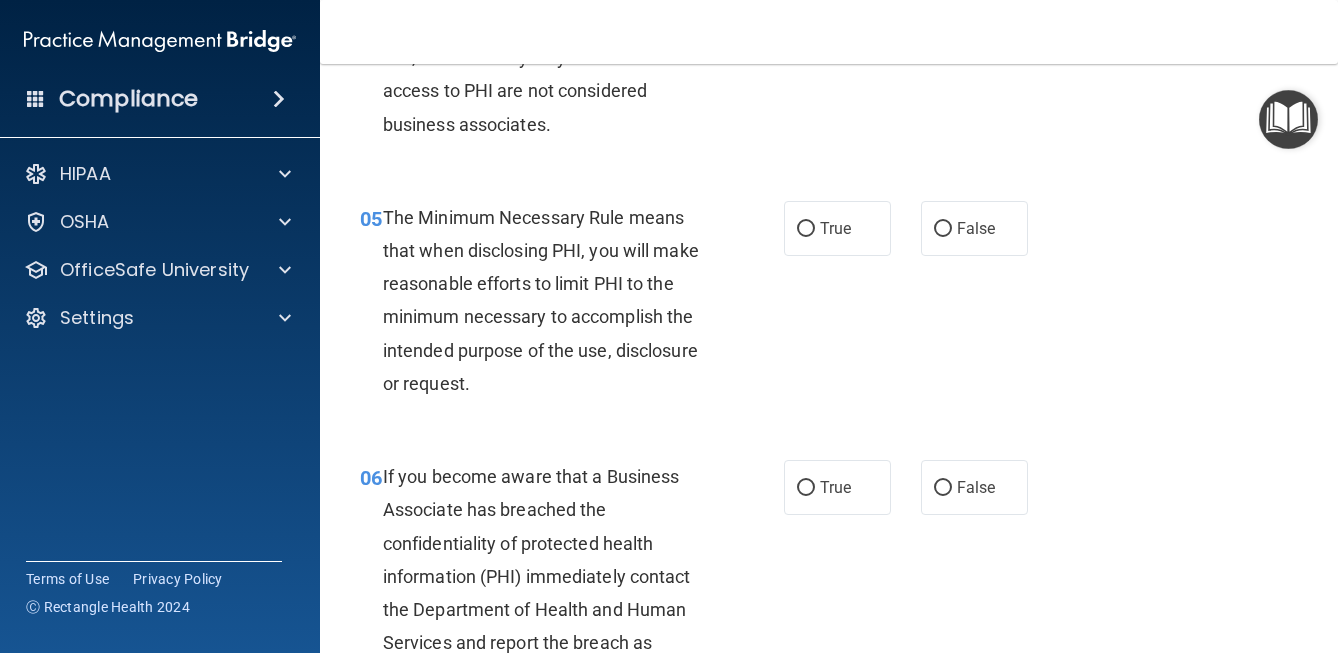 scroll, scrollTop: 864, scrollLeft: 0, axis: vertical 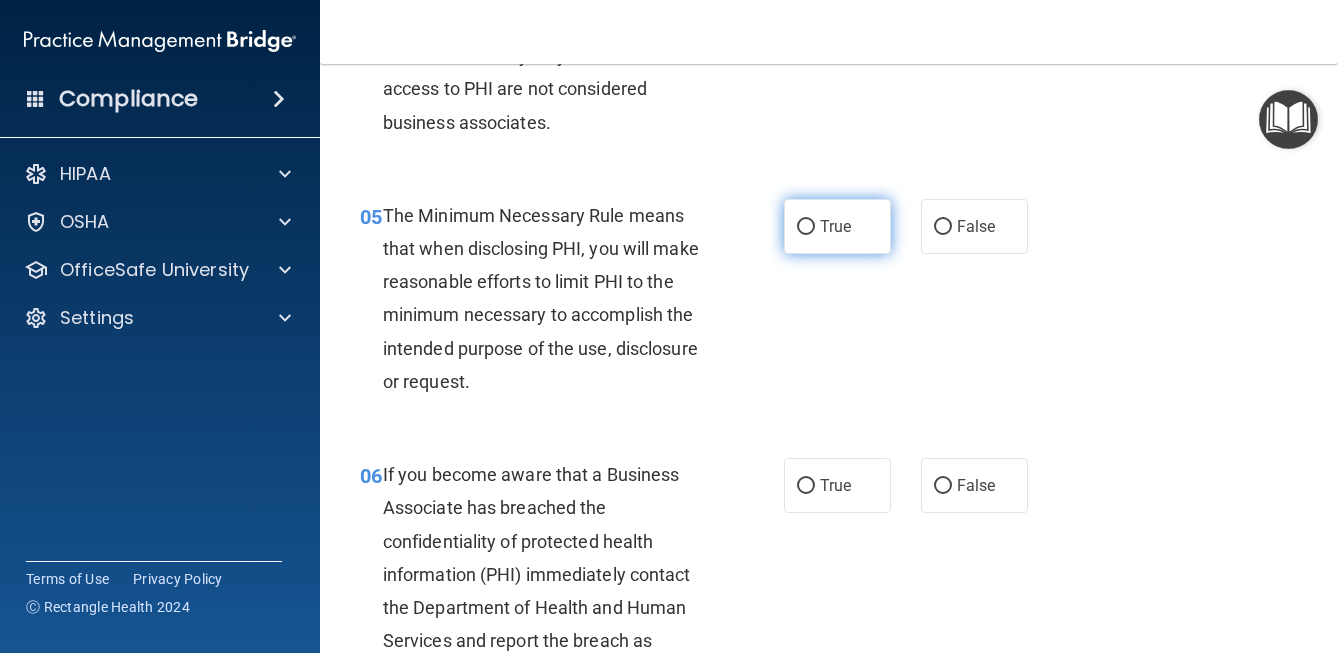 click on "True" at bounding box center [837, 226] 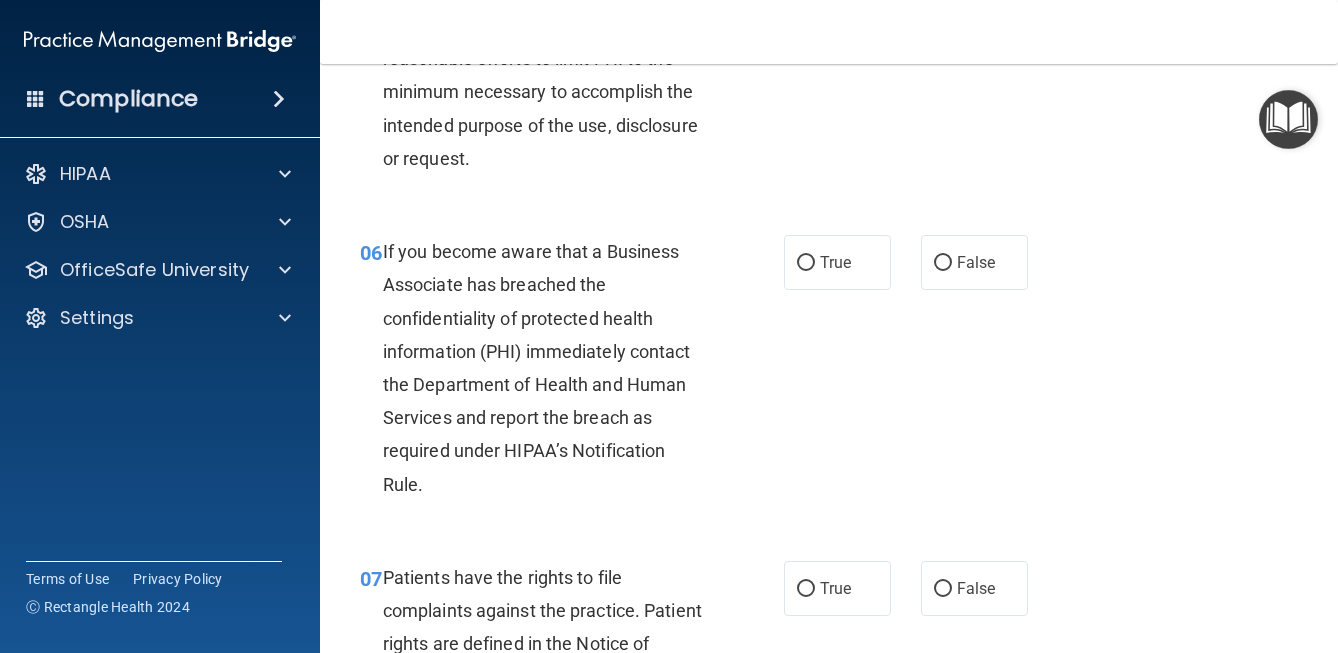scroll, scrollTop: 1091, scrollLeft: 0, axis: vertical 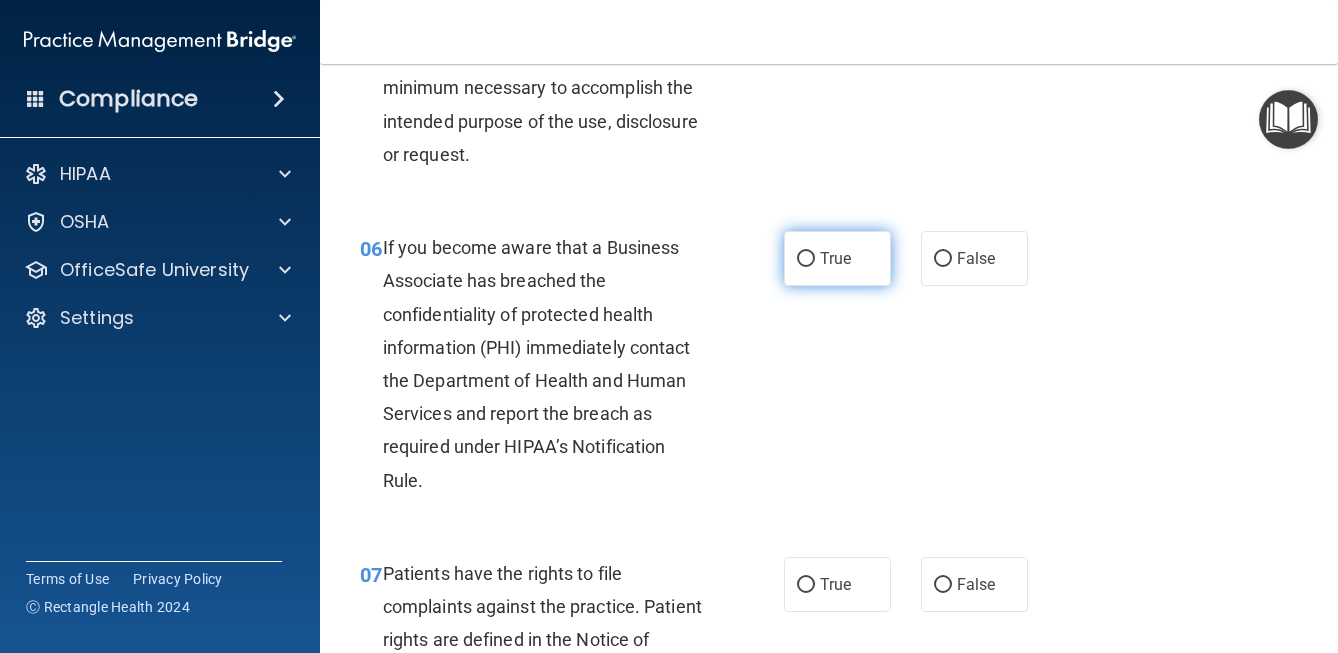click on "True" at bounding box center [806, 259] 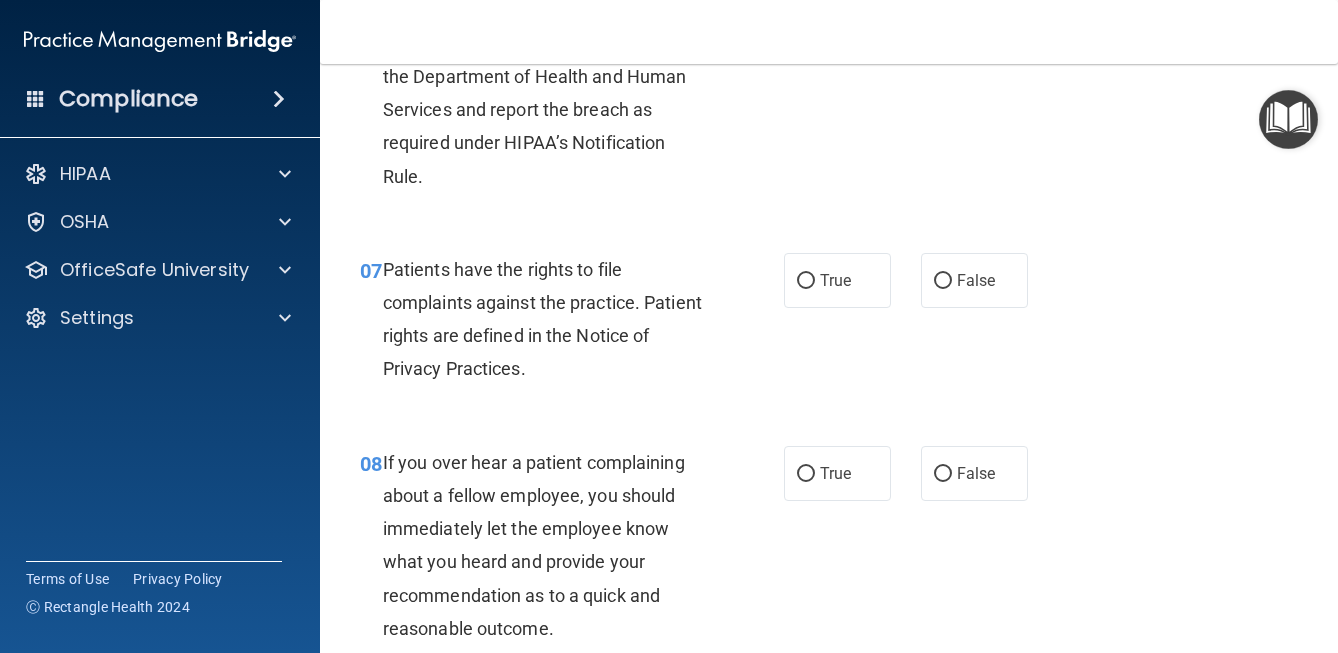 scroll, scrollTop: 1397, scrollLeft: 0, axis: vertical 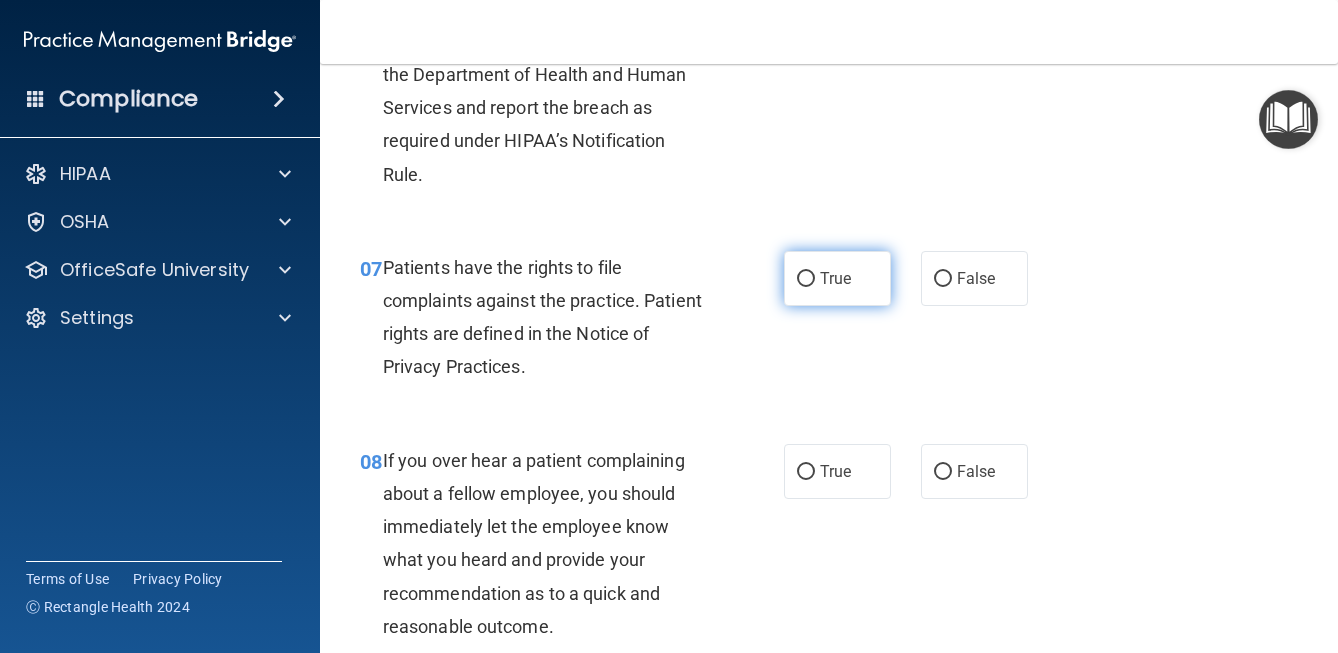 click on "True" at bounding box center [806, 279] 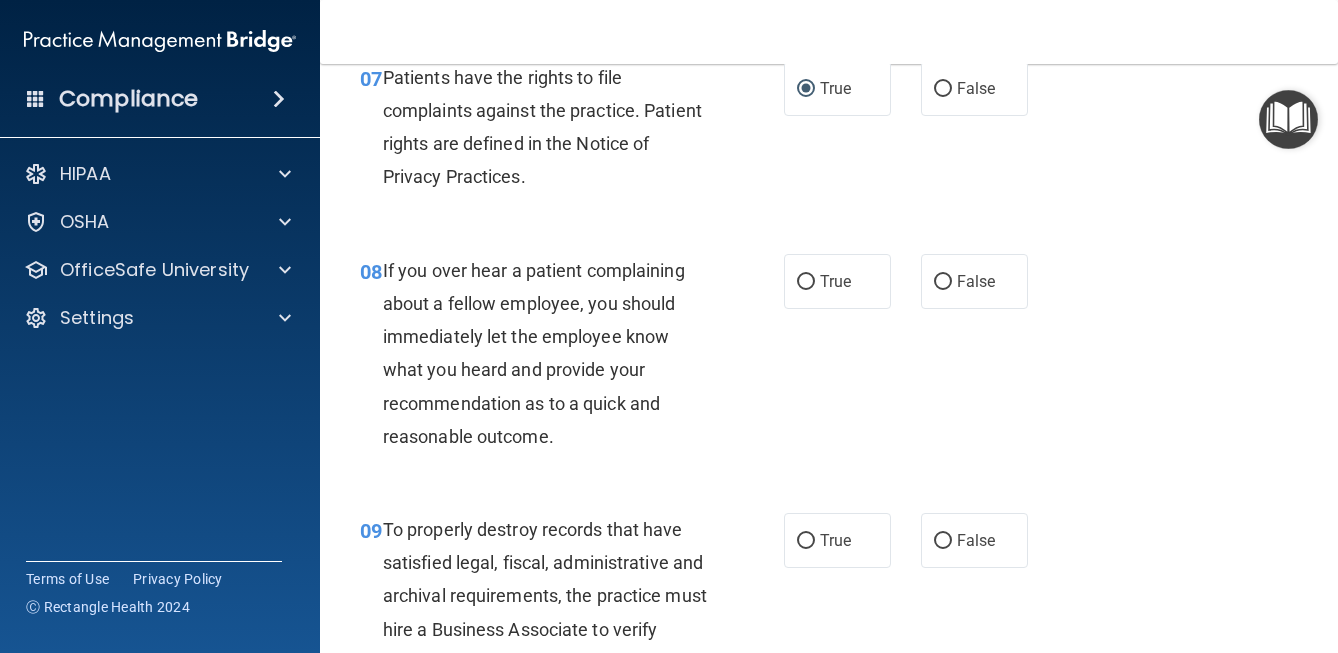 scroll, scrollTop: 1593, scrollLeft: 0, axis: vertical 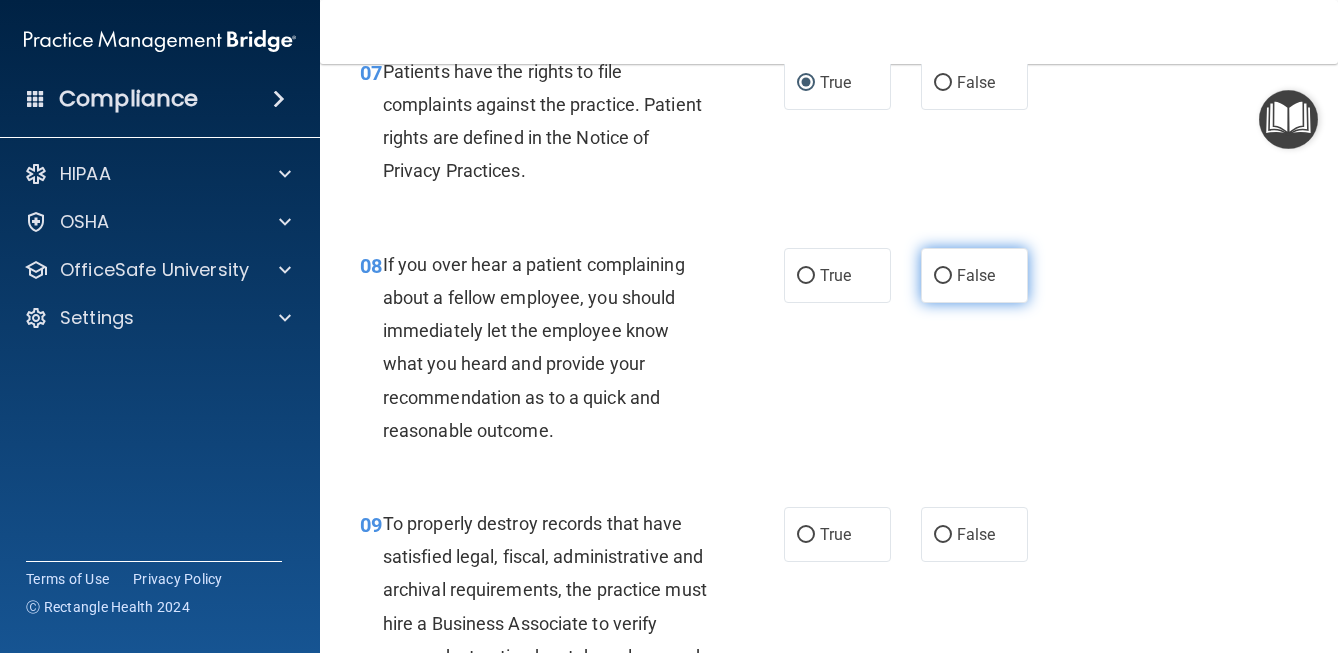 click on "False" at bounding box center (976, 275) 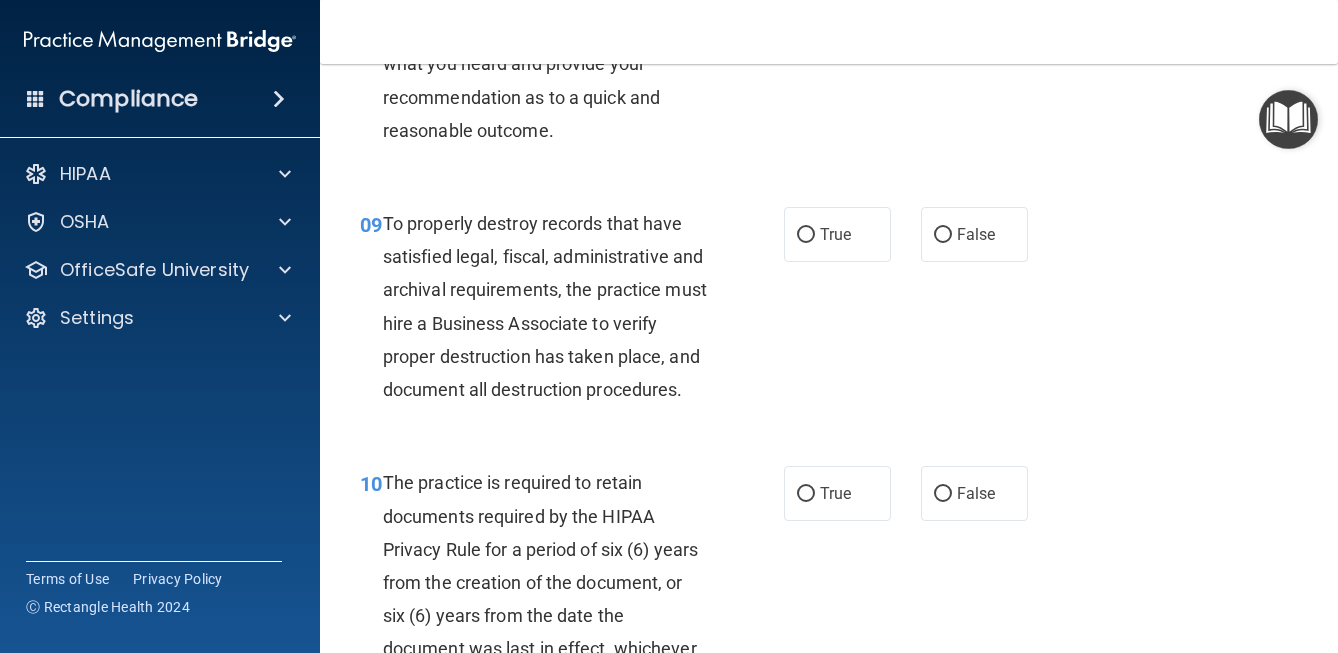 scroll, scrollTop: 1895, scrollLeft: 0, axis: vertical 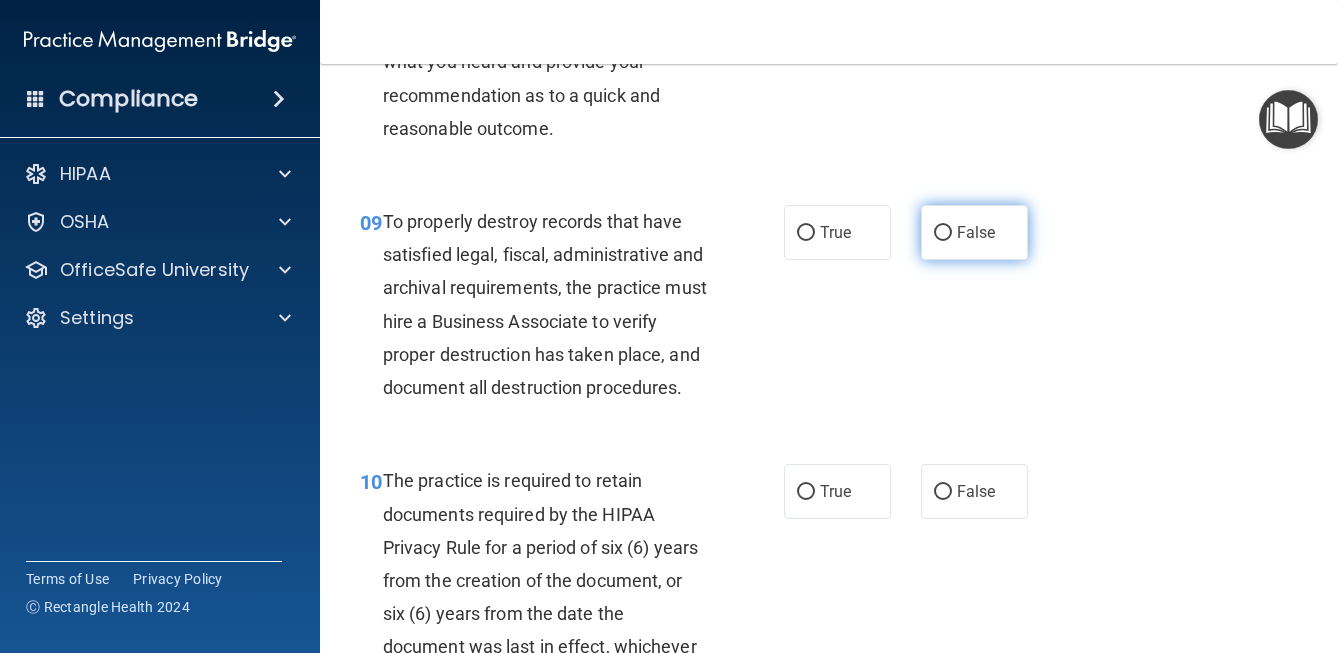 click on "False" at bounding box center [943, 233] 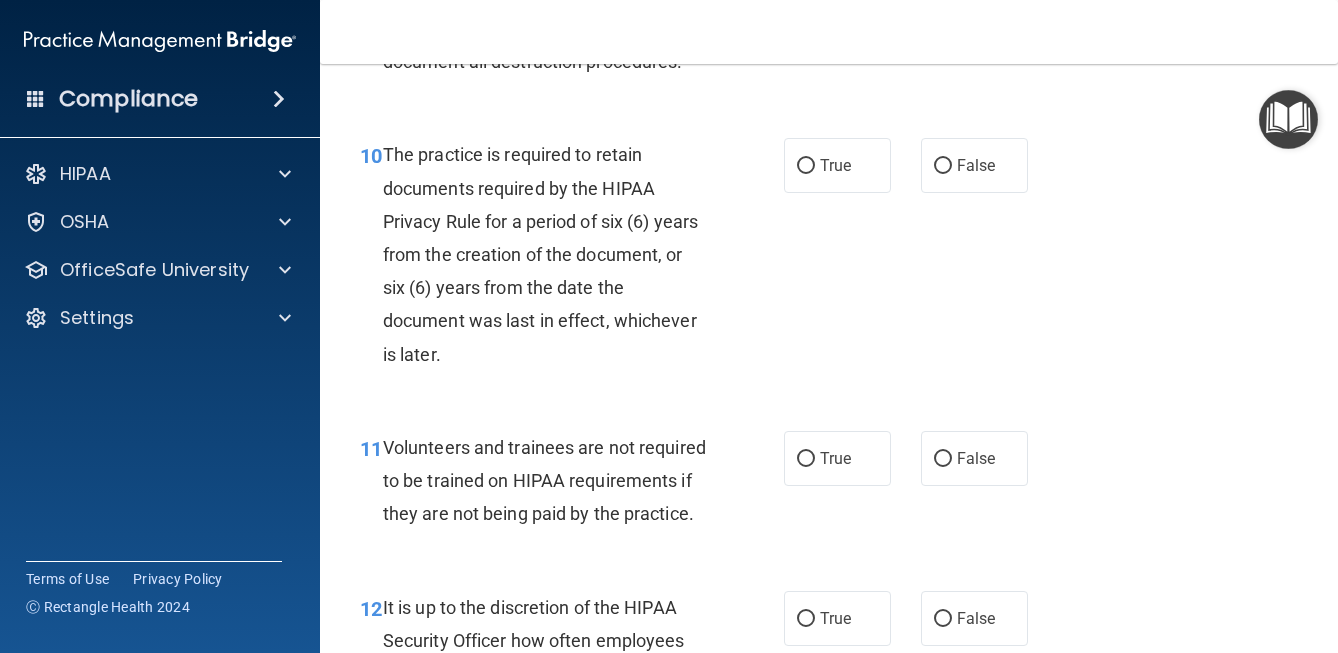 scroll, scrollTop: 2223, scrollLeft: 0, axis: vertical 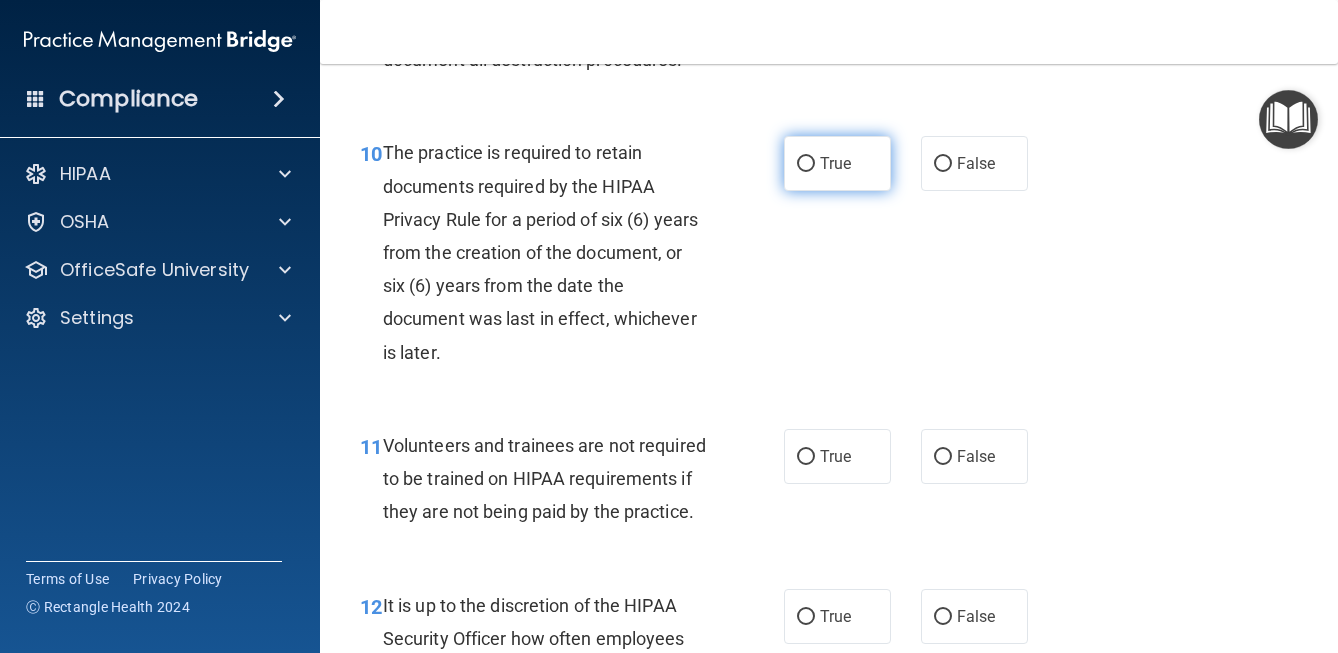 click on "True" at bounding box center (806, 164) 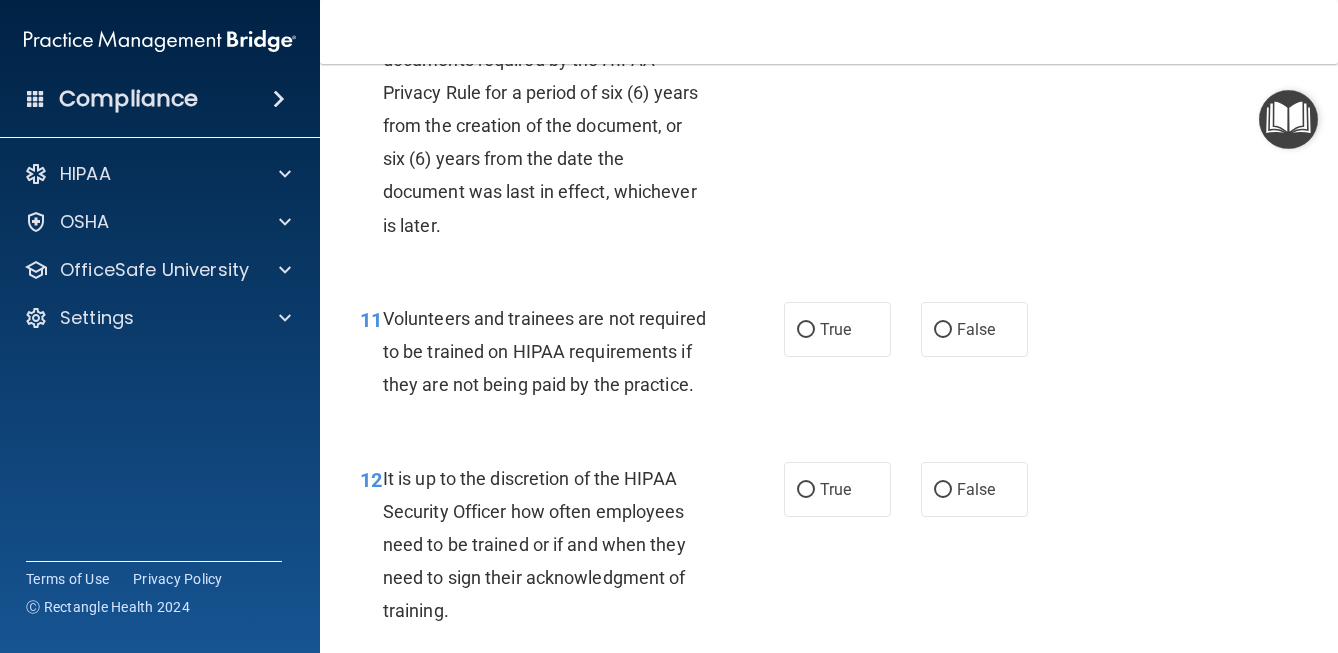 scroll, scrollTop: 2356, scrollLeft: 0, axis: vertical 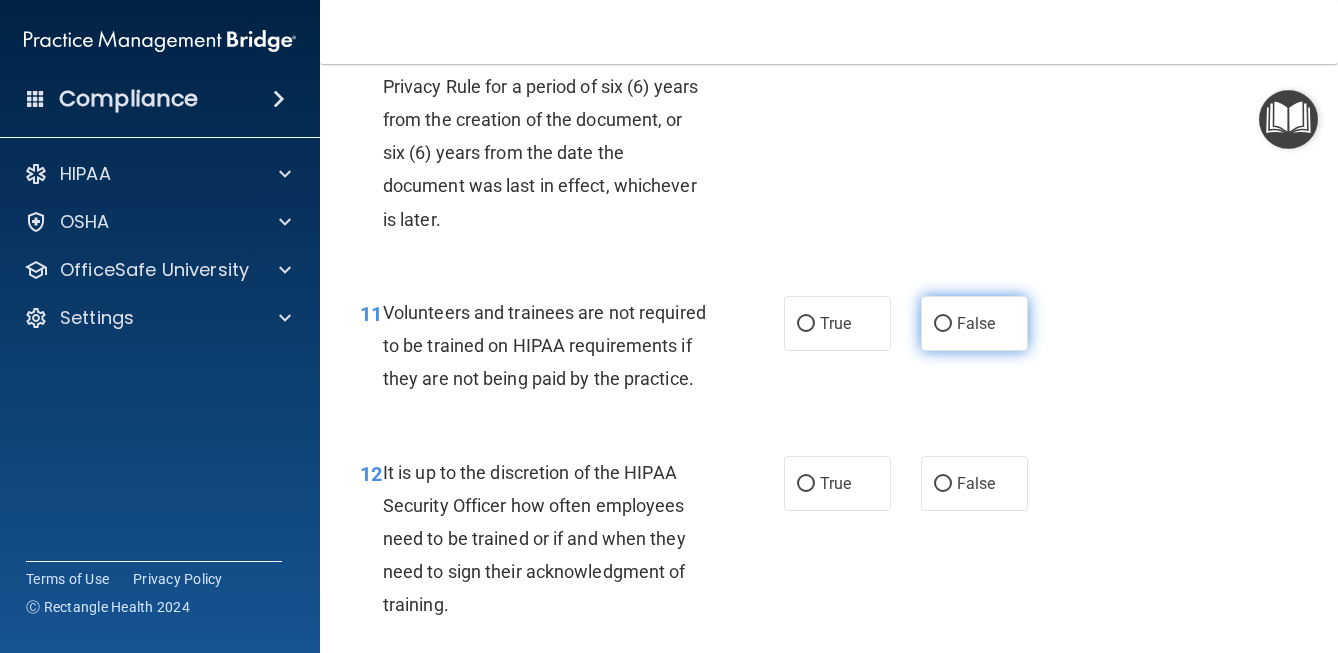 click on "False" at bounding box center [943, 324] 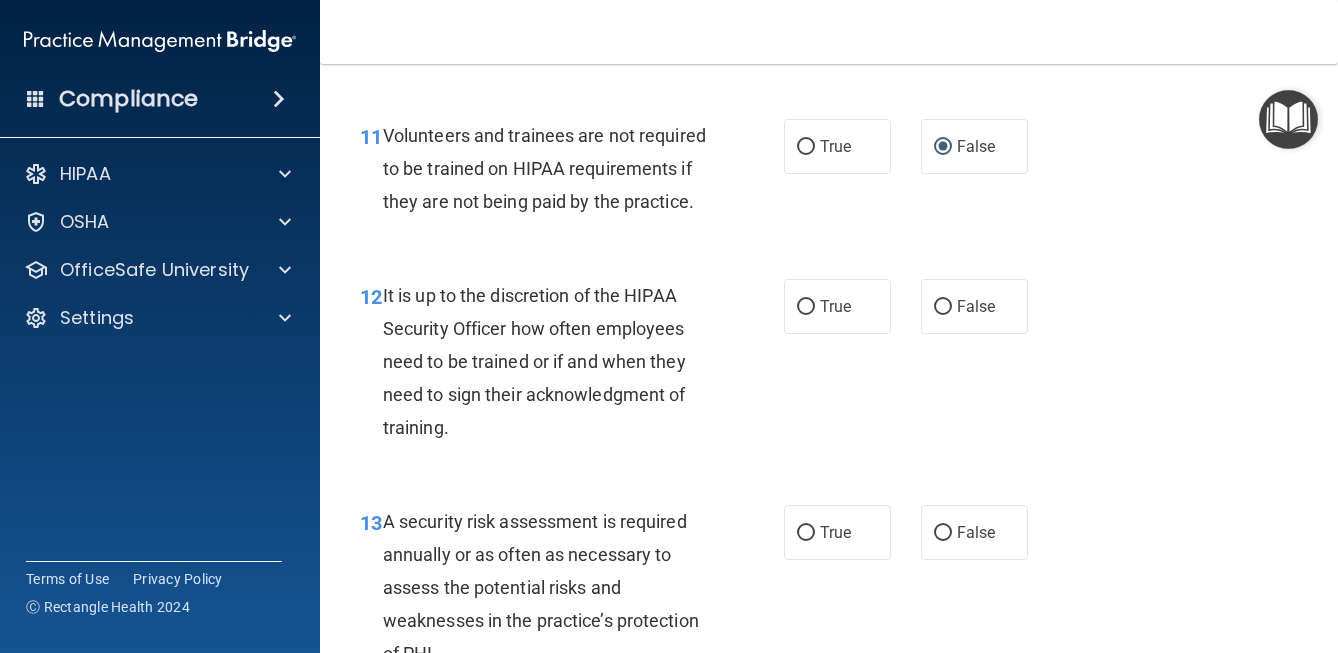 scroll, scrollTop: 2535, scrollLeft: 0, axis: vertical 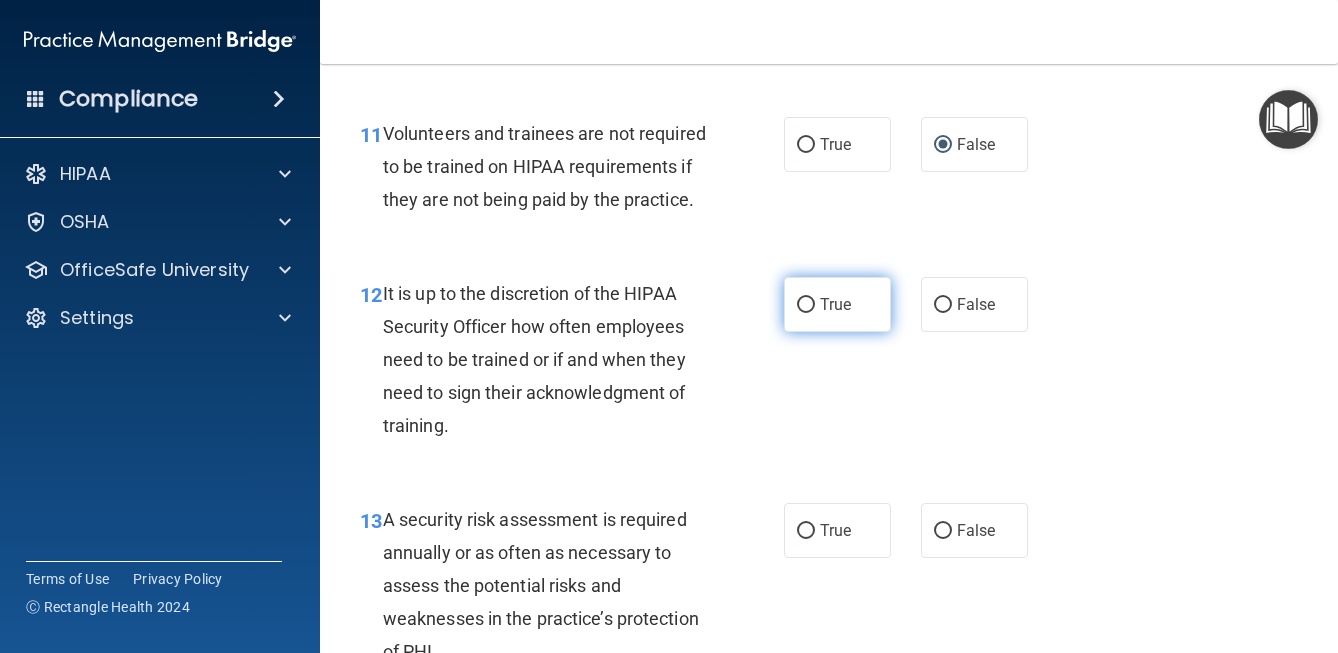 click on "True" at bounding box center [806, 305] 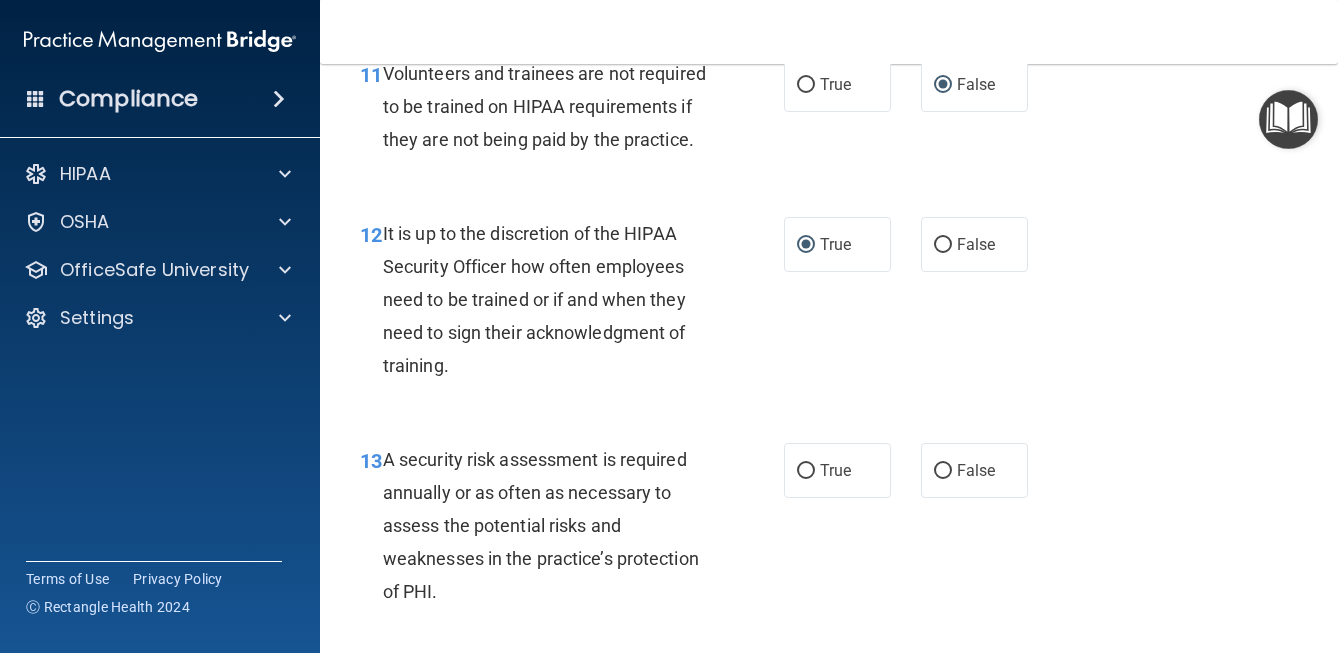 scroll, scrollTop: 2612, scrollLeft: 0, axis: vertical 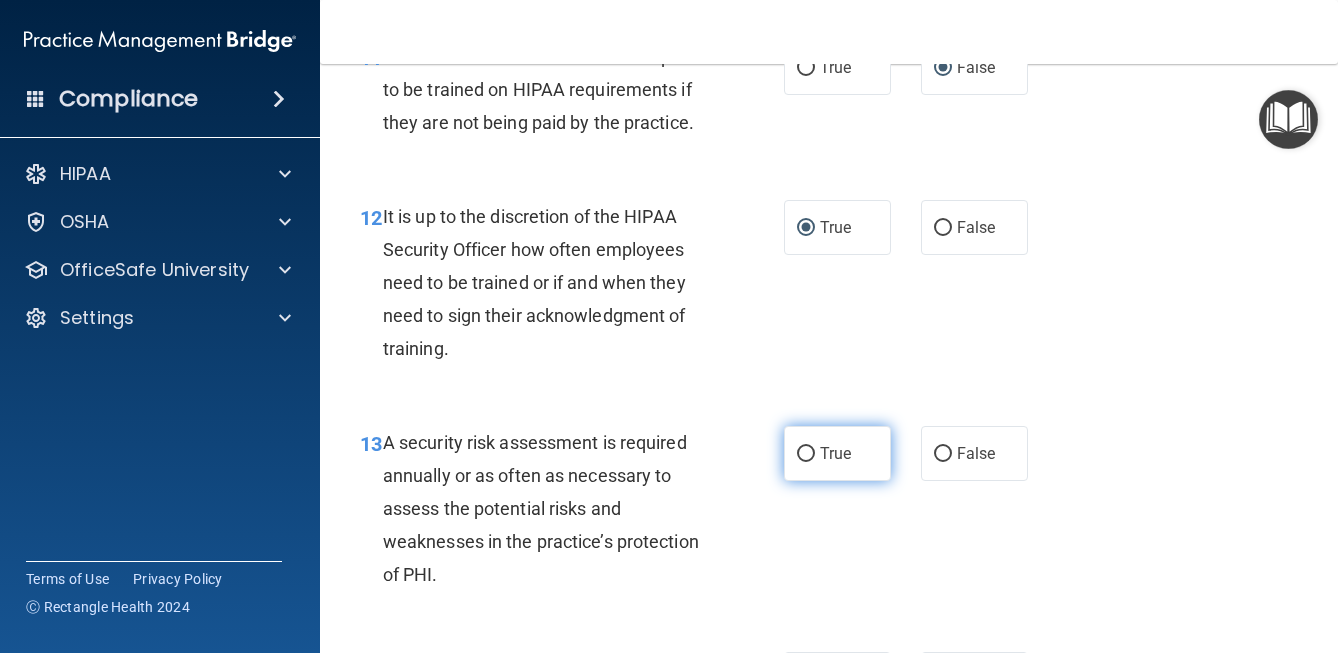click on "True" at bounding box center (835, 453) 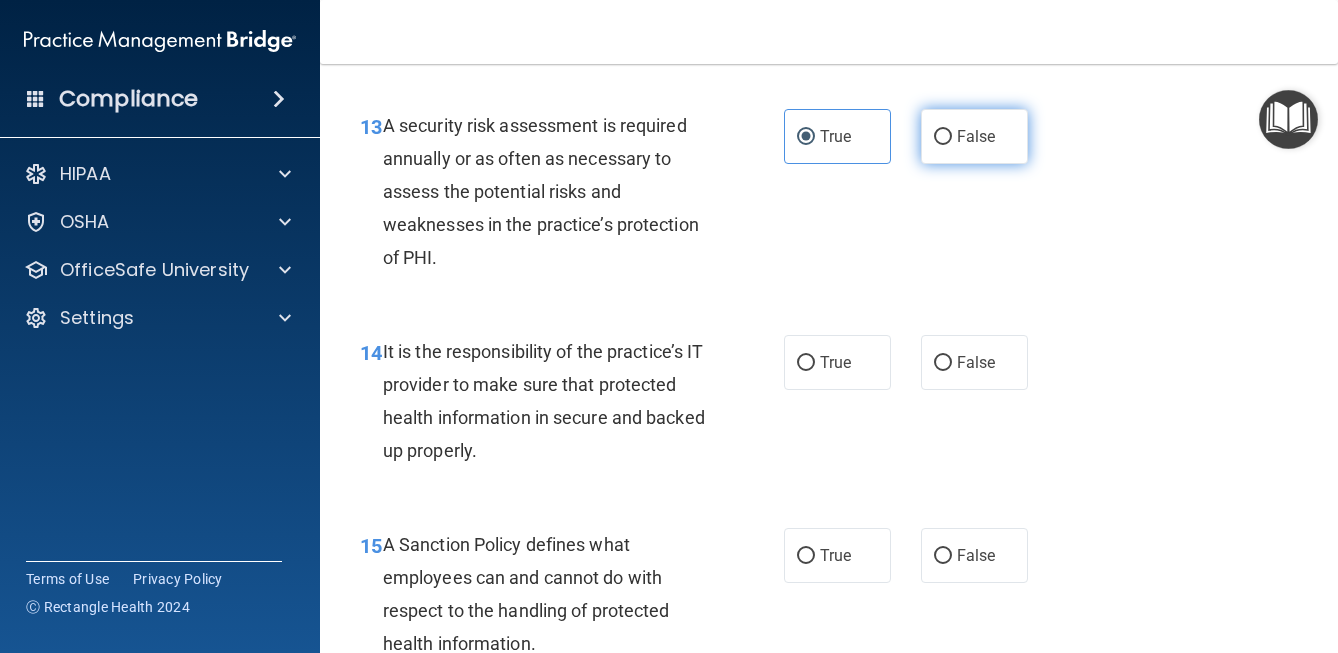 scroll, scrollTop: 2934, scrollLeft: 0, axis: vertical 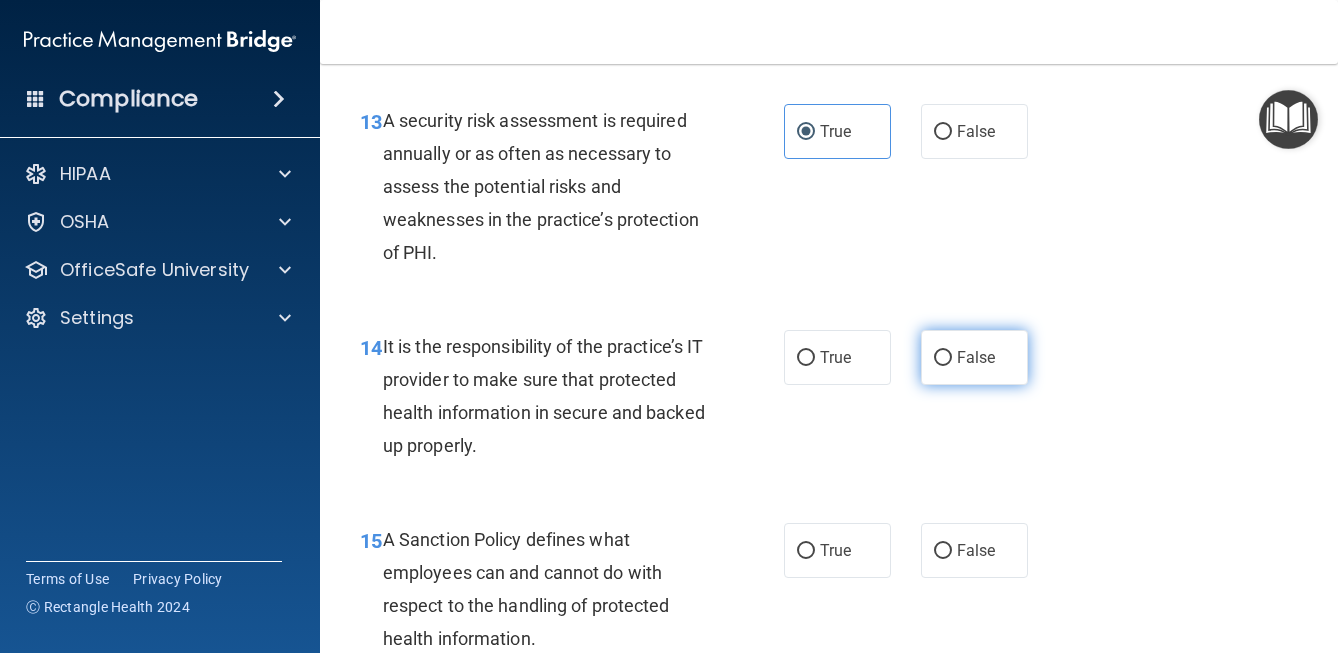 click on "False" at bounding box center (974, 357) 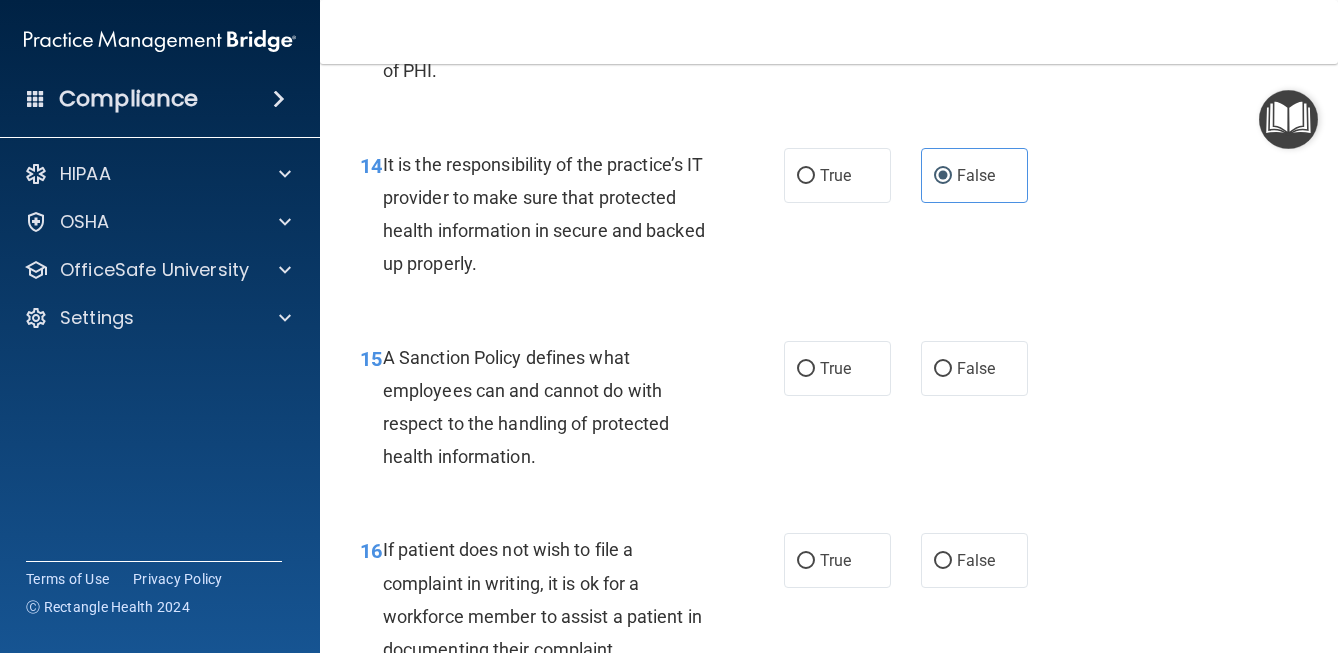 scroll, scrollTop: 3124, scrollLeft: 0, axis: vertical 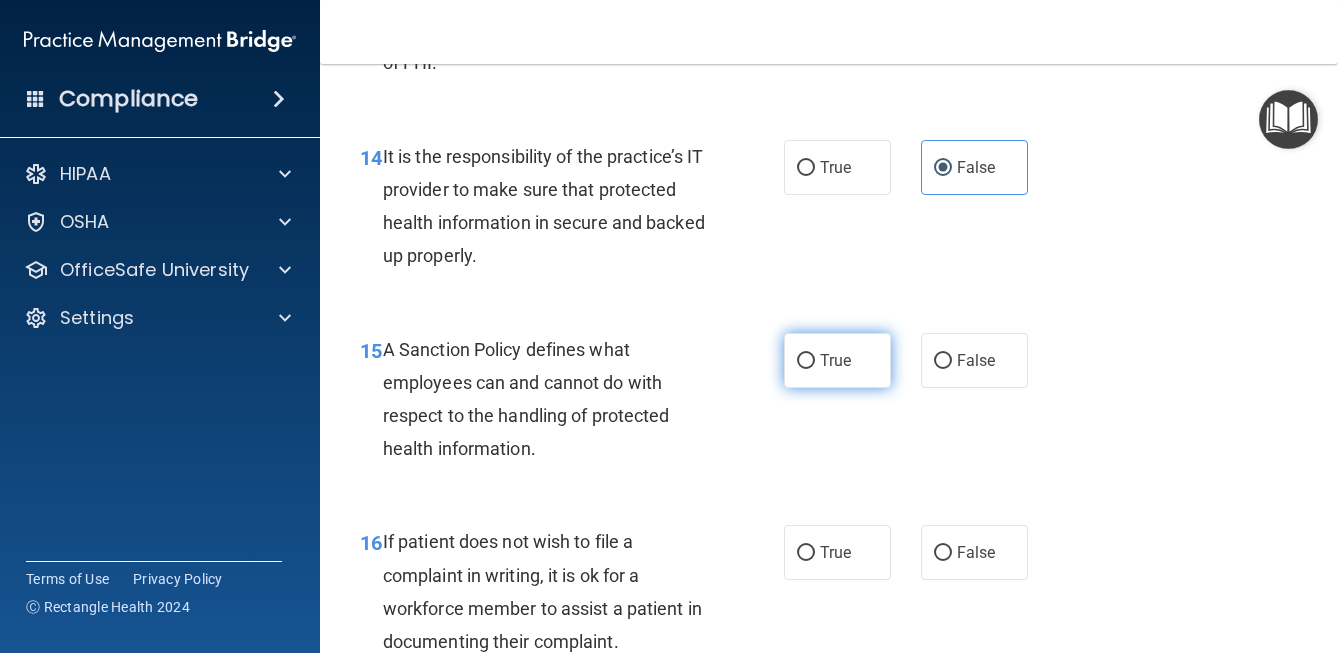 click on "True" at bounding box center [837, 360] 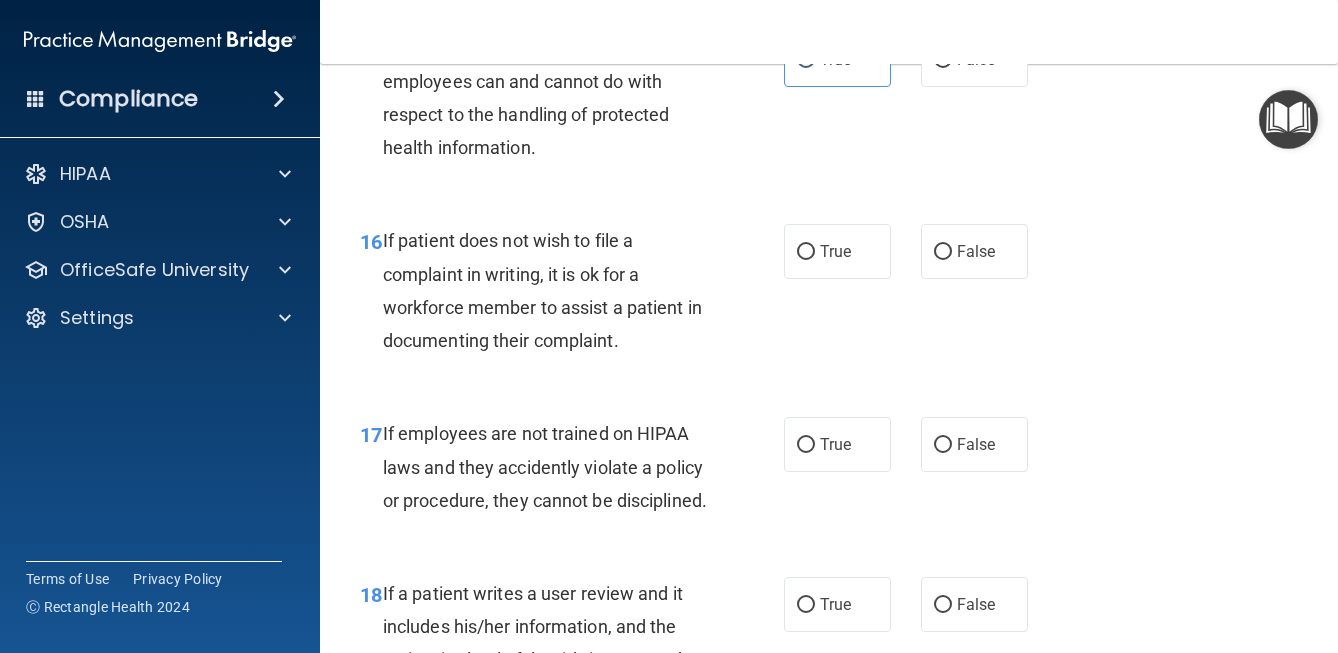 scroll, scrollTop: 3431, scrollLeft: 0, axis: vertical 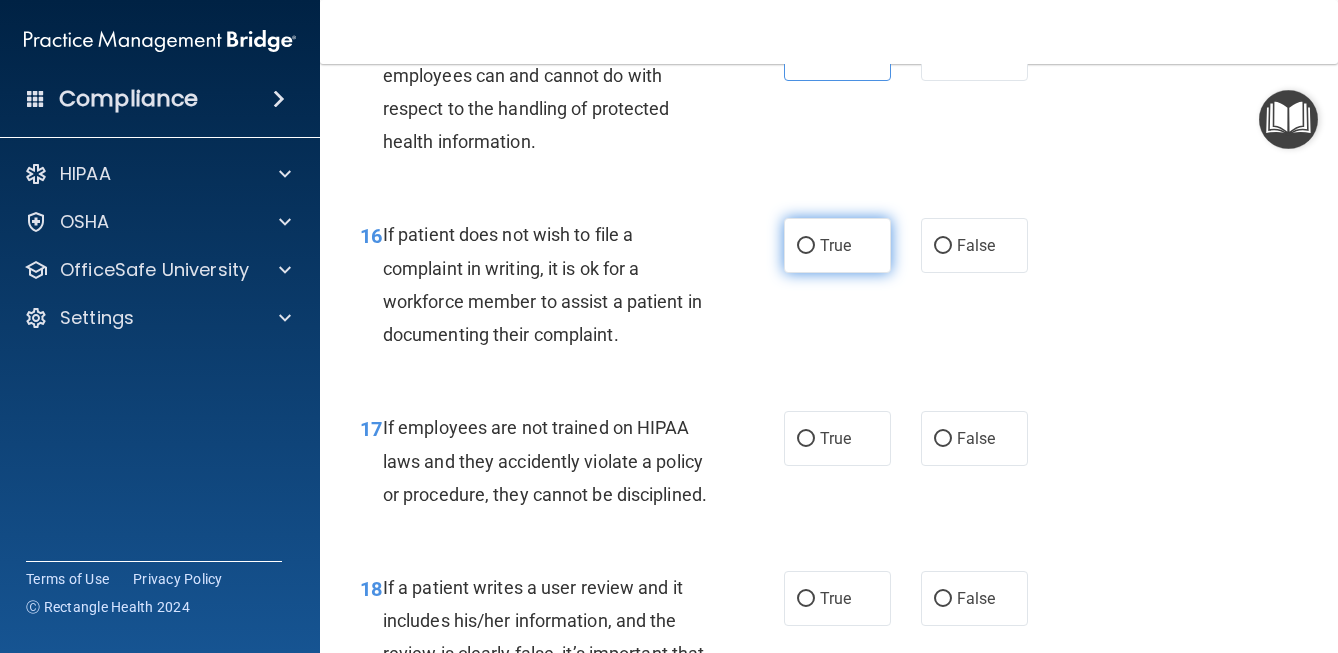 click on "True" at bounding box center [806, 246] 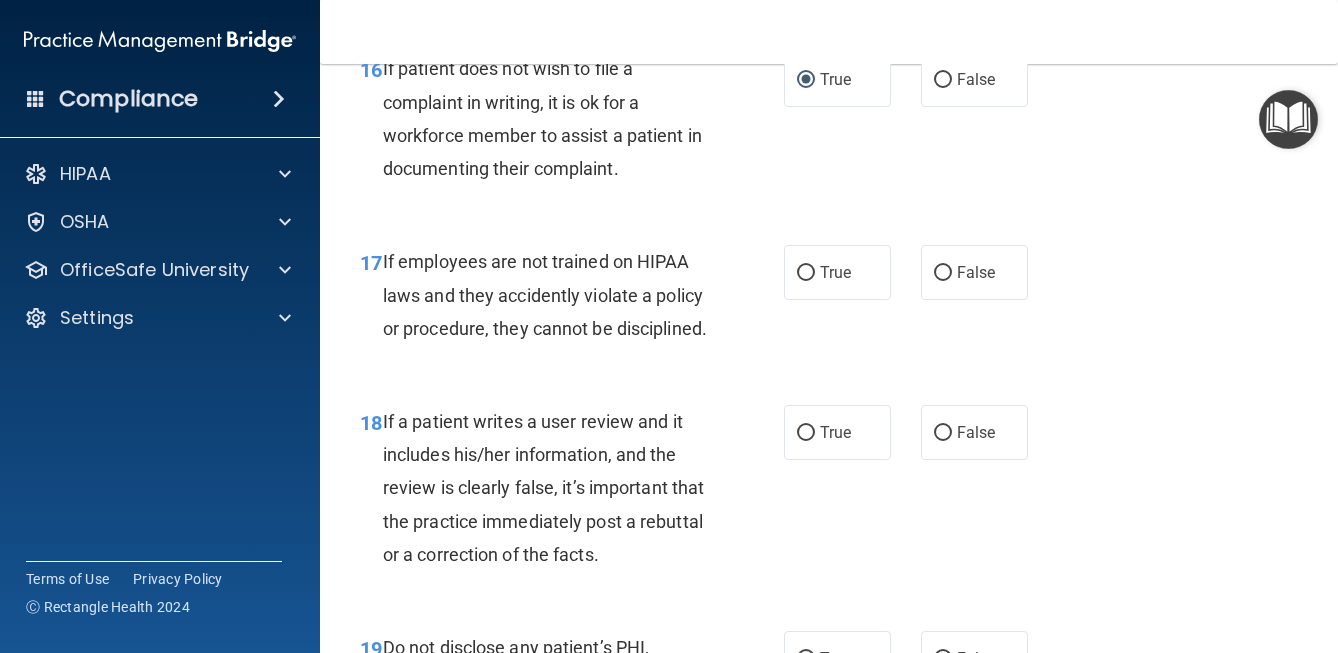 scroll, scrollTop: 3612, scrollLeft: 0, axis: vertical 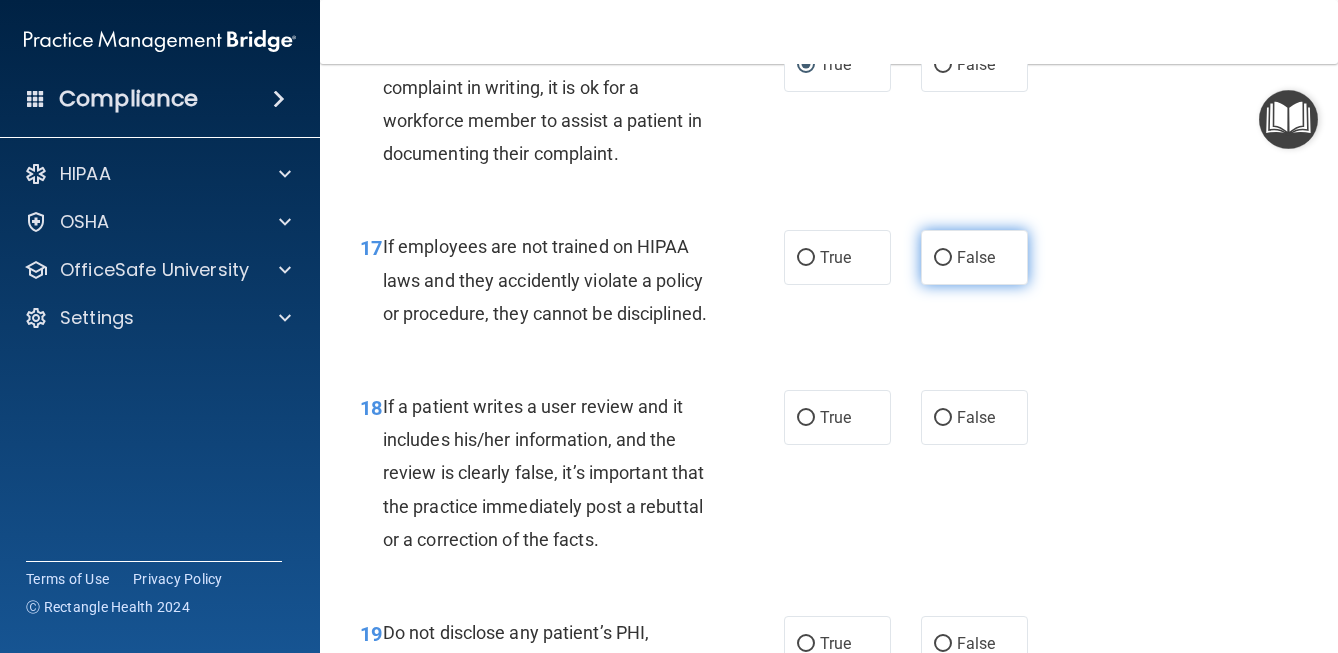 click on "False" at bounding box center (943, 258) 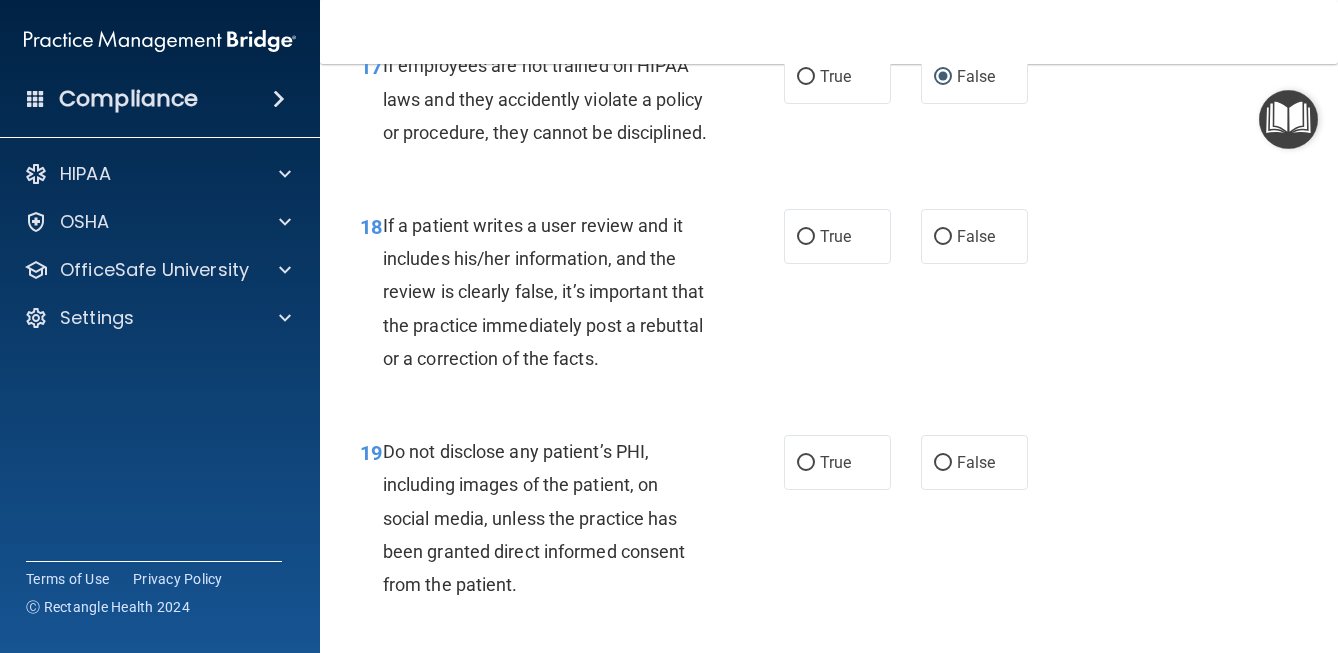 scroll, scrollTop: 3800, scrollLeft: 0, axis: vertical 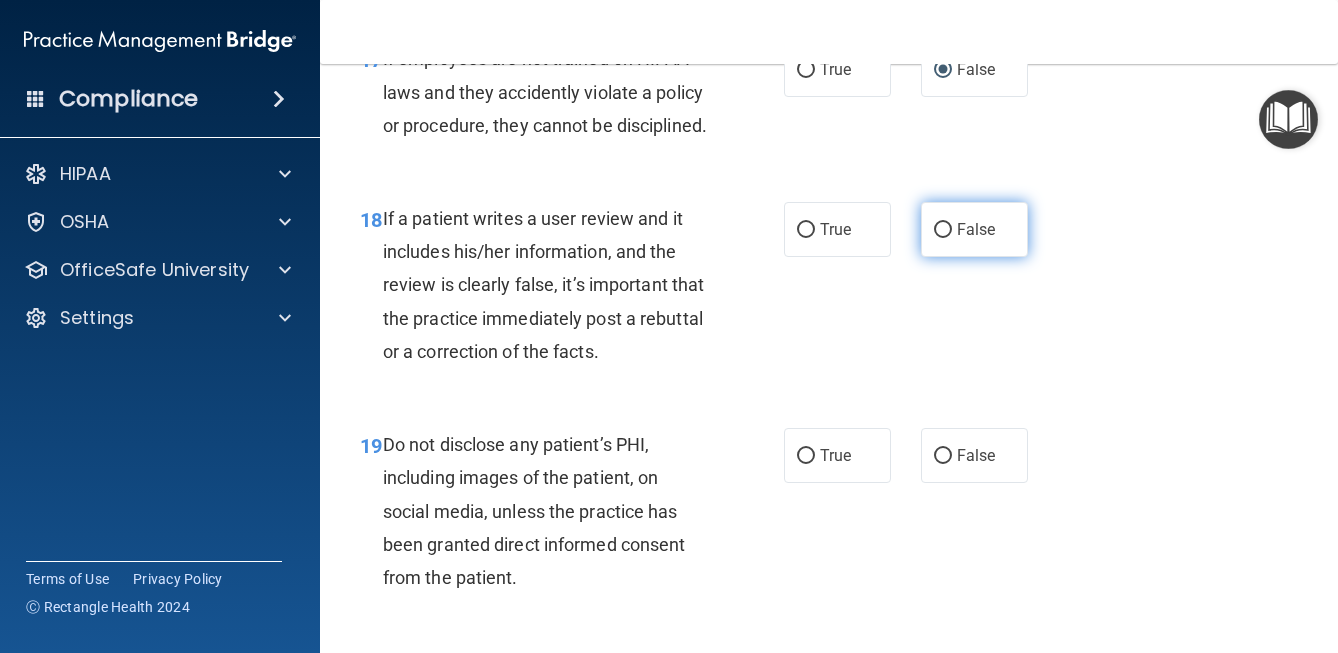 click on "False" at bounding box center (943, 230) 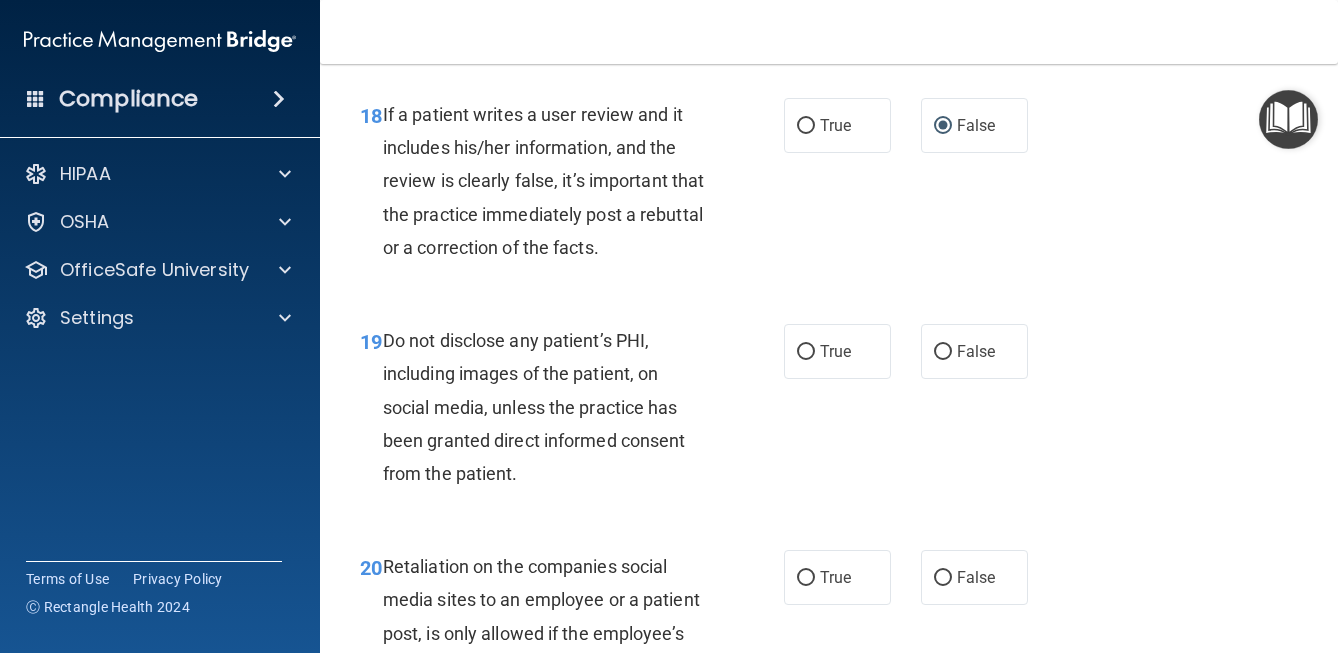 scroll, scrollTop: 3911, scrollLeft: 0, axis: vertical 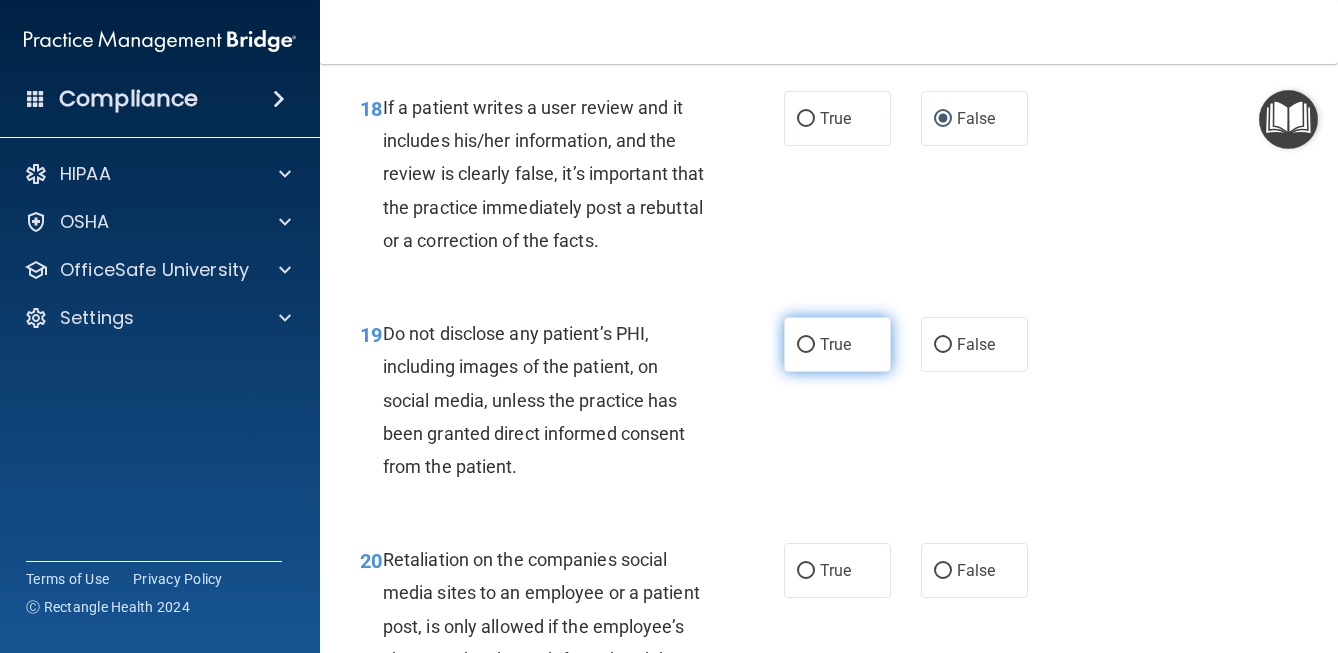 click on "True" at bounding box center (837, 344) 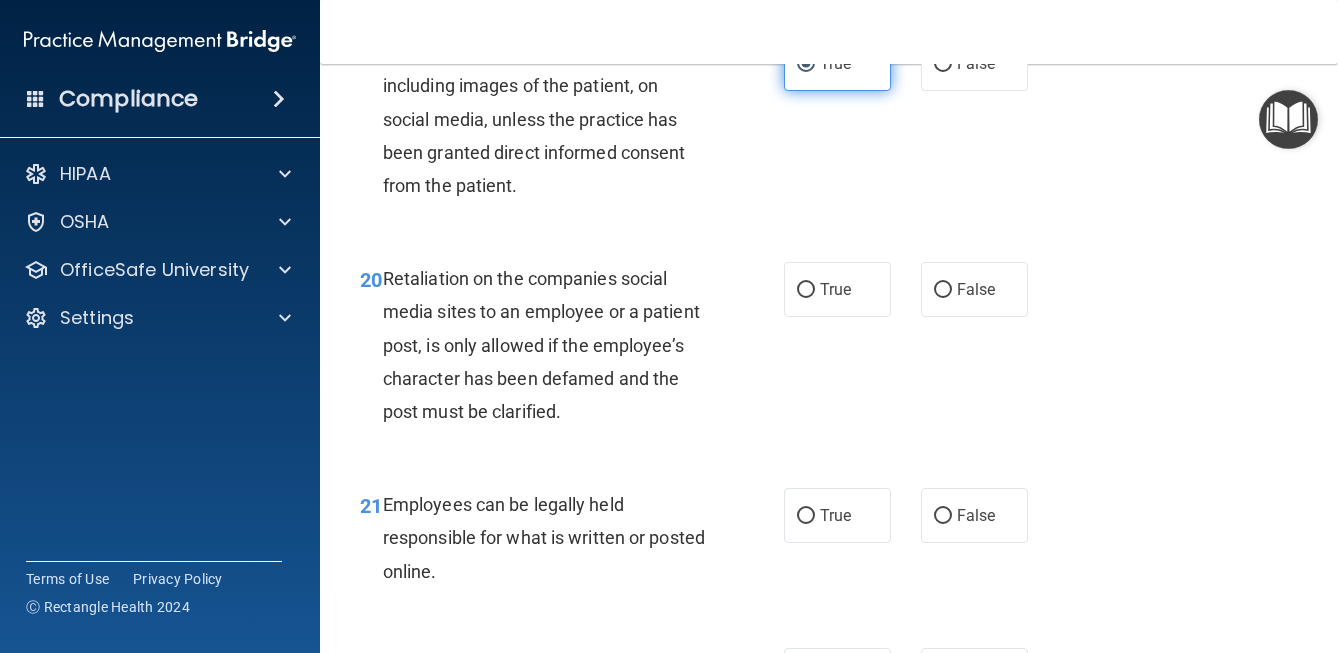 scroll, scrollTop: 4196, scrollLeft: 0, axis: vertical 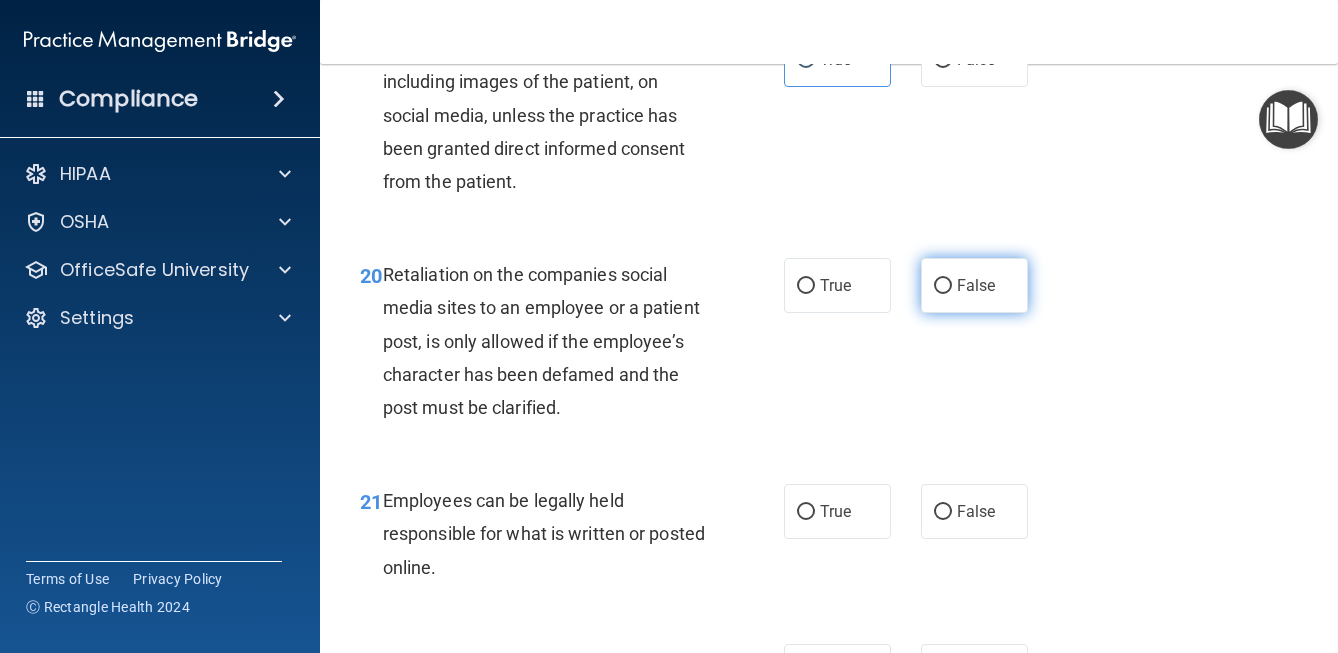 click on "False" at bounding box center (974, 285) 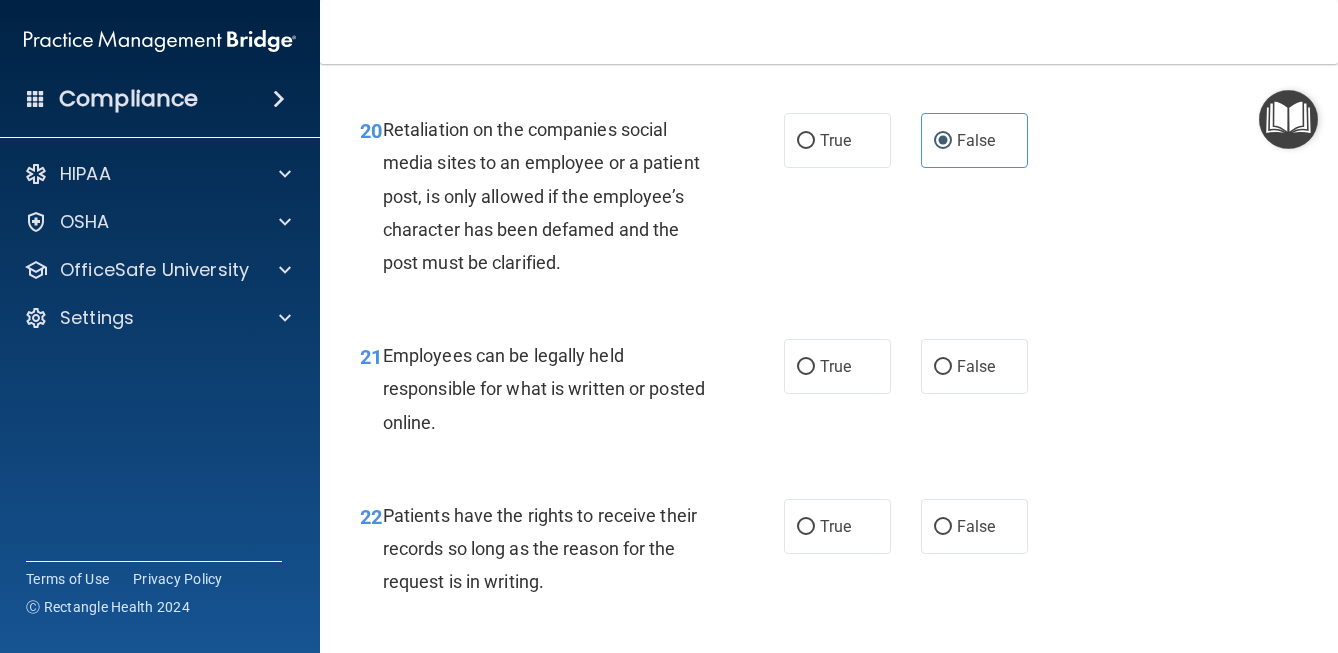 scroll, scrollTop: 4348, scrollLeft: 0, axis: vertical 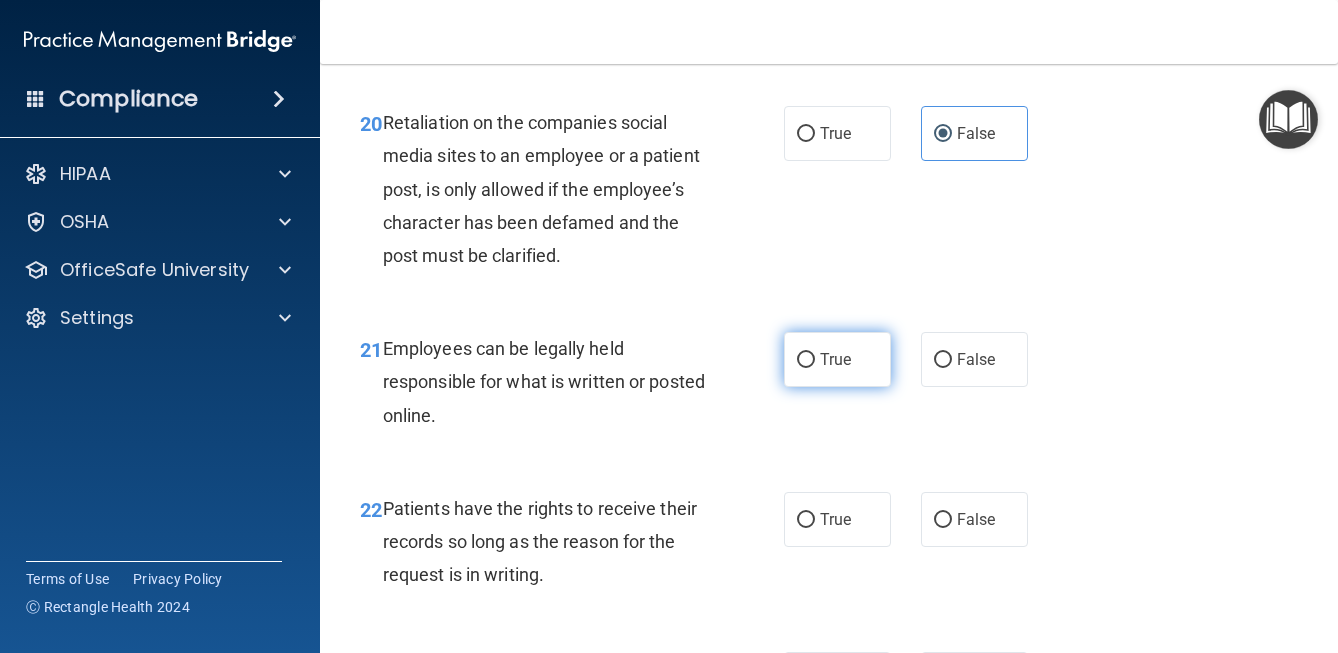 click on "True" at bounding box center [835, 359] 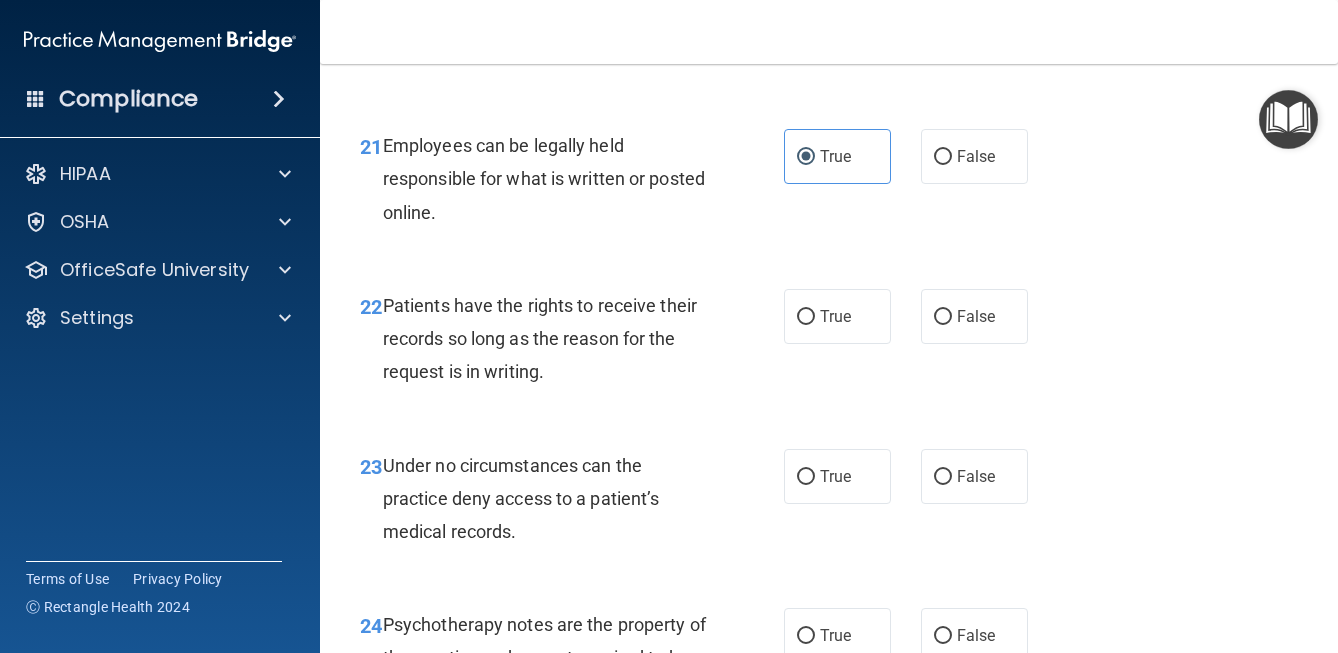 scroll, scrollTop: 4565, scrollLeft: 0, axis: vertical 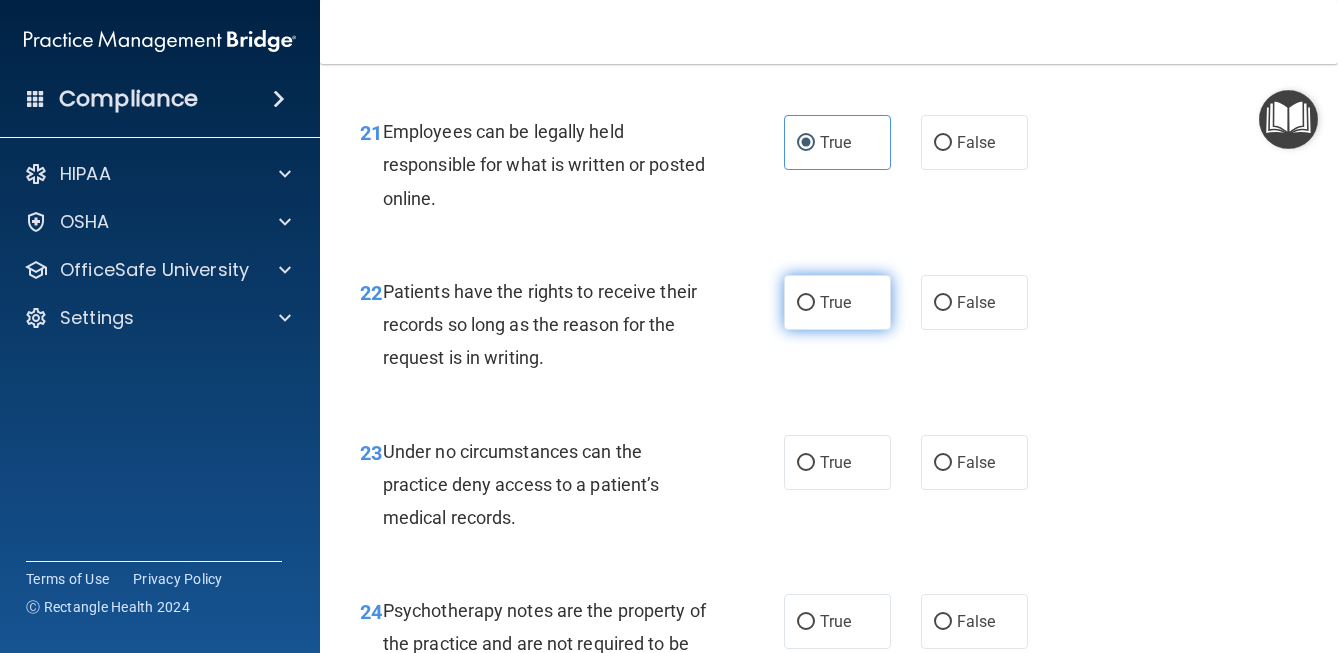 click on "True" at bounding box center (835, 302) 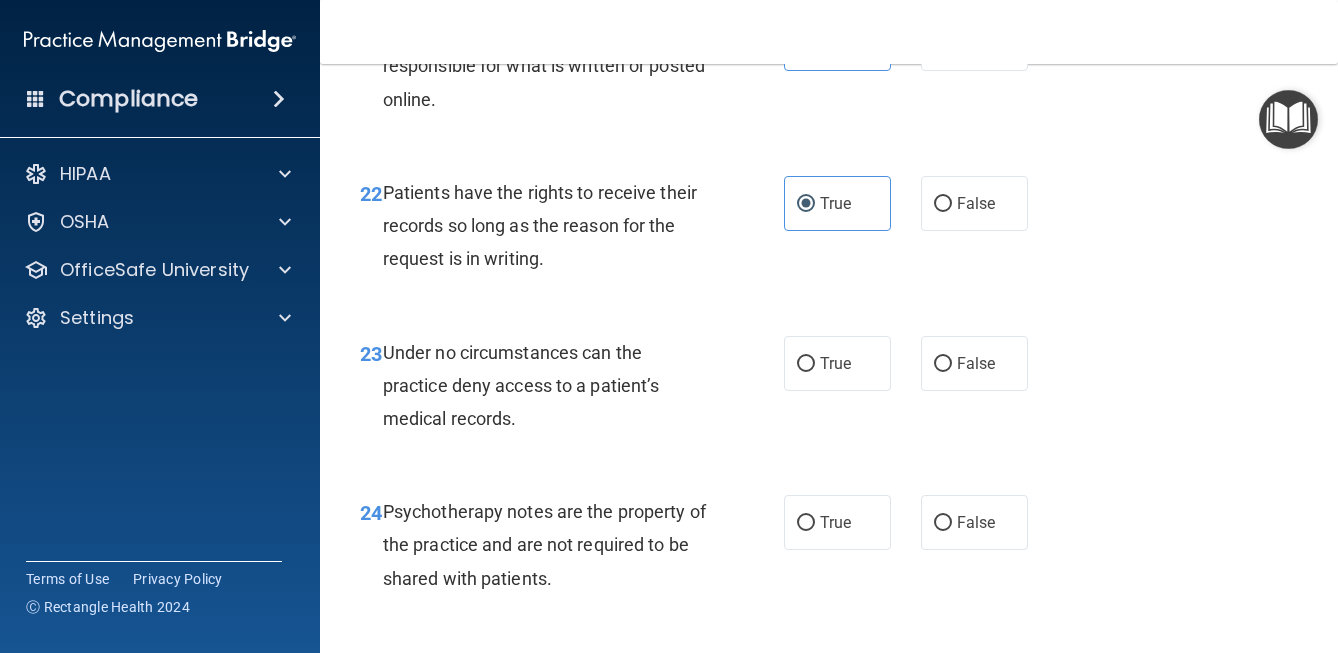 scroll, scrollTop: 4719, scrollLeft: 0, axis: vertical 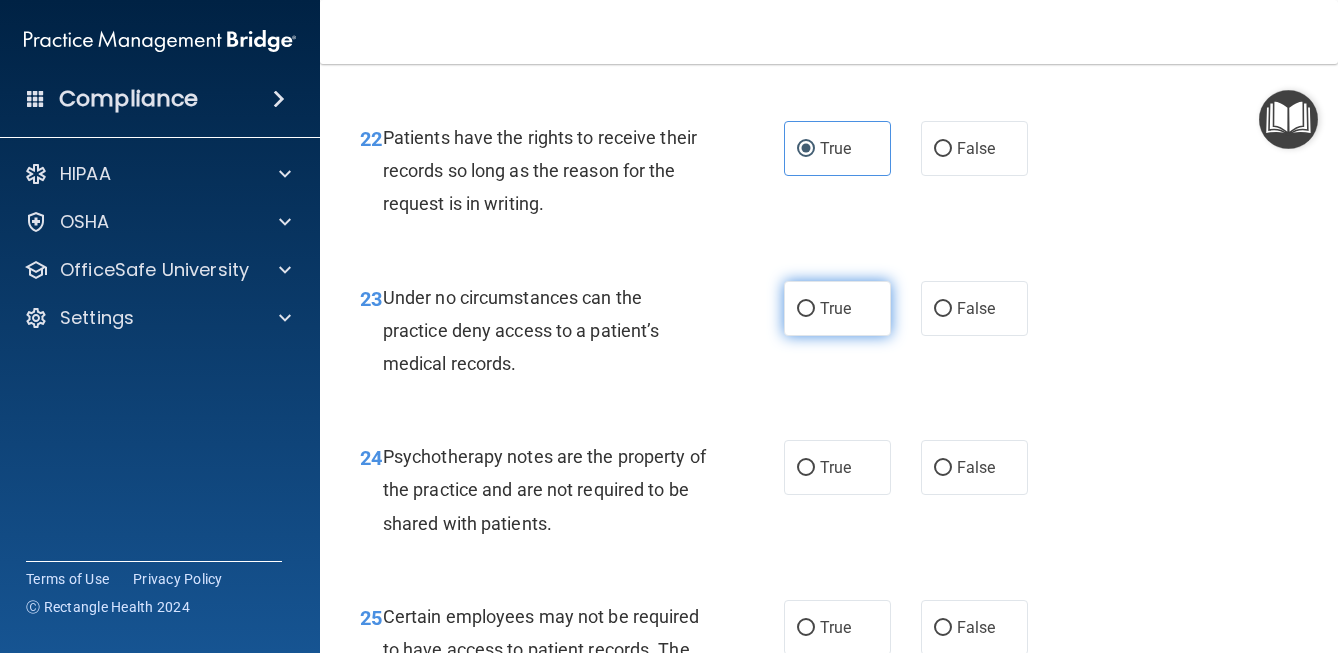 click on "True" at bounding box center (806, 309) 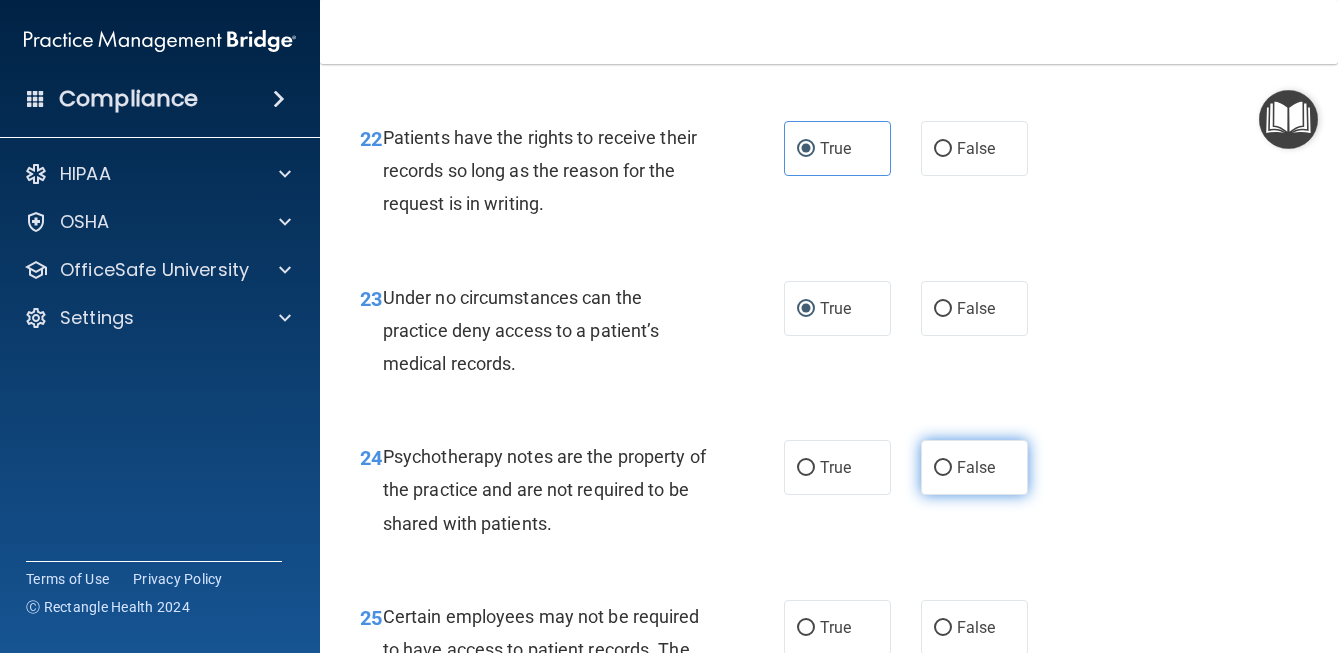 click on "False" at bounding box center [974, 467] 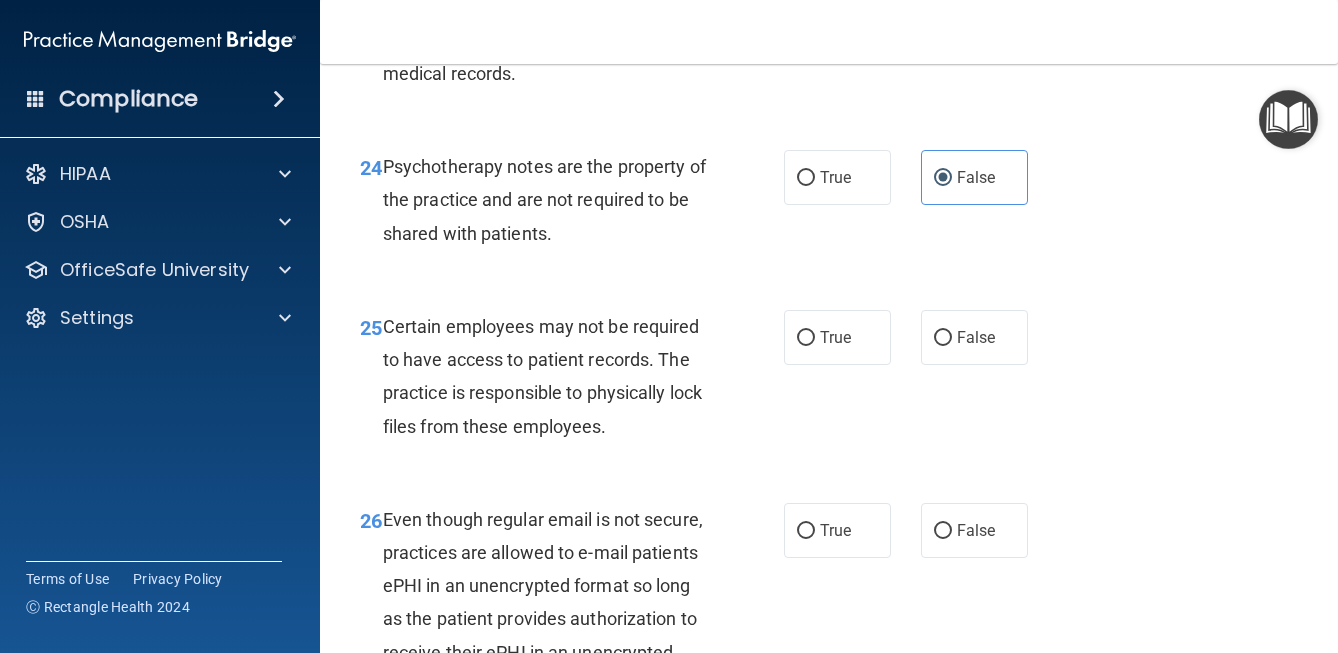 scroll, scrollTop: 5010, scrollLeft: 0, axis: vertical 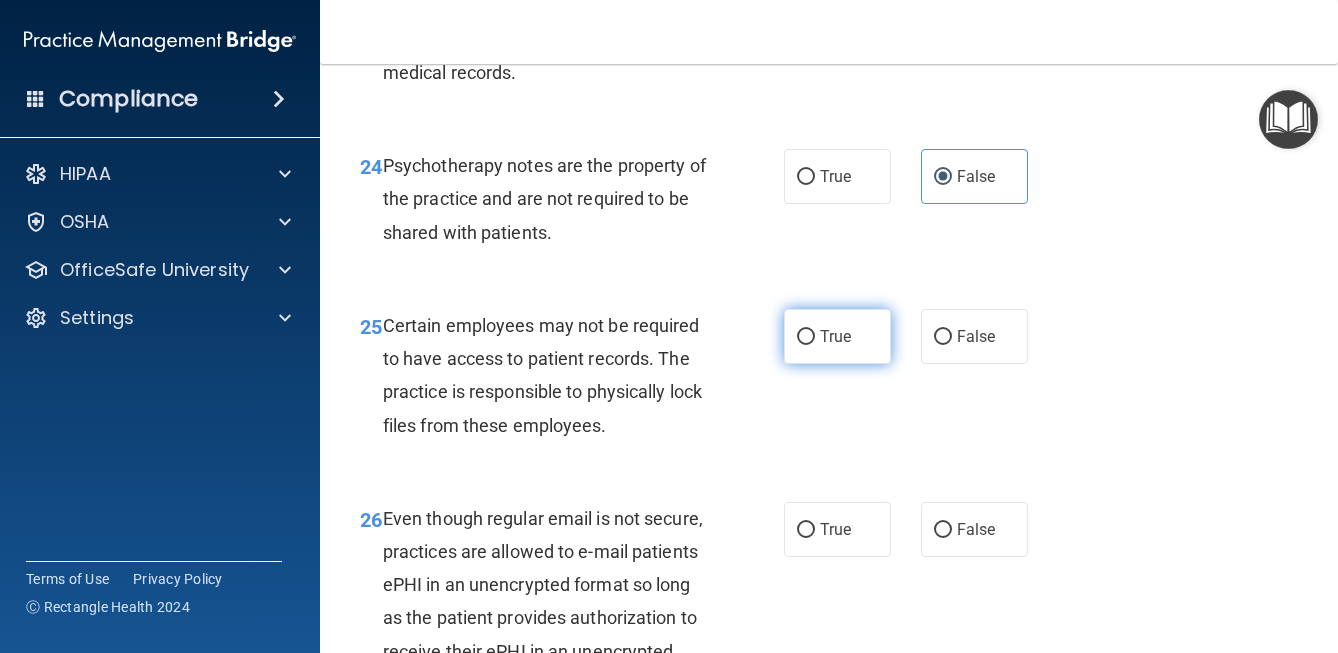 click on "True" at bounding box center (837, 336) 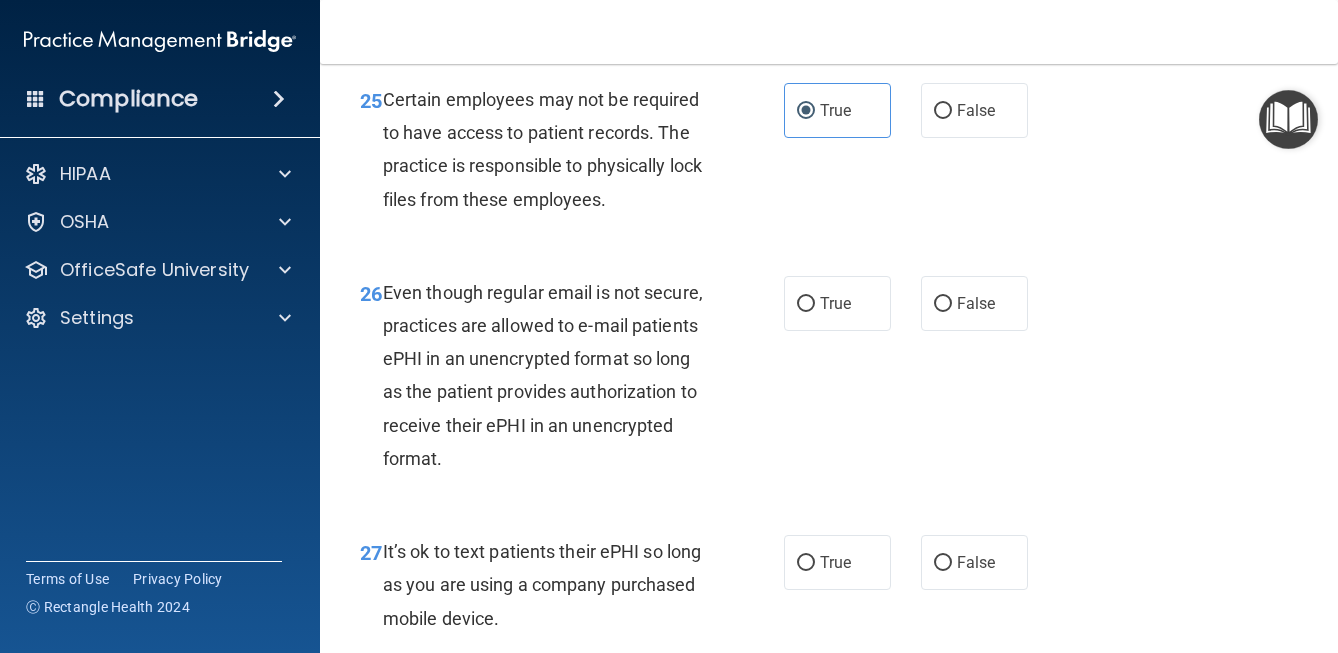 scroll, scrollTop: 5254, scrollLeft: 0, axis: vertical 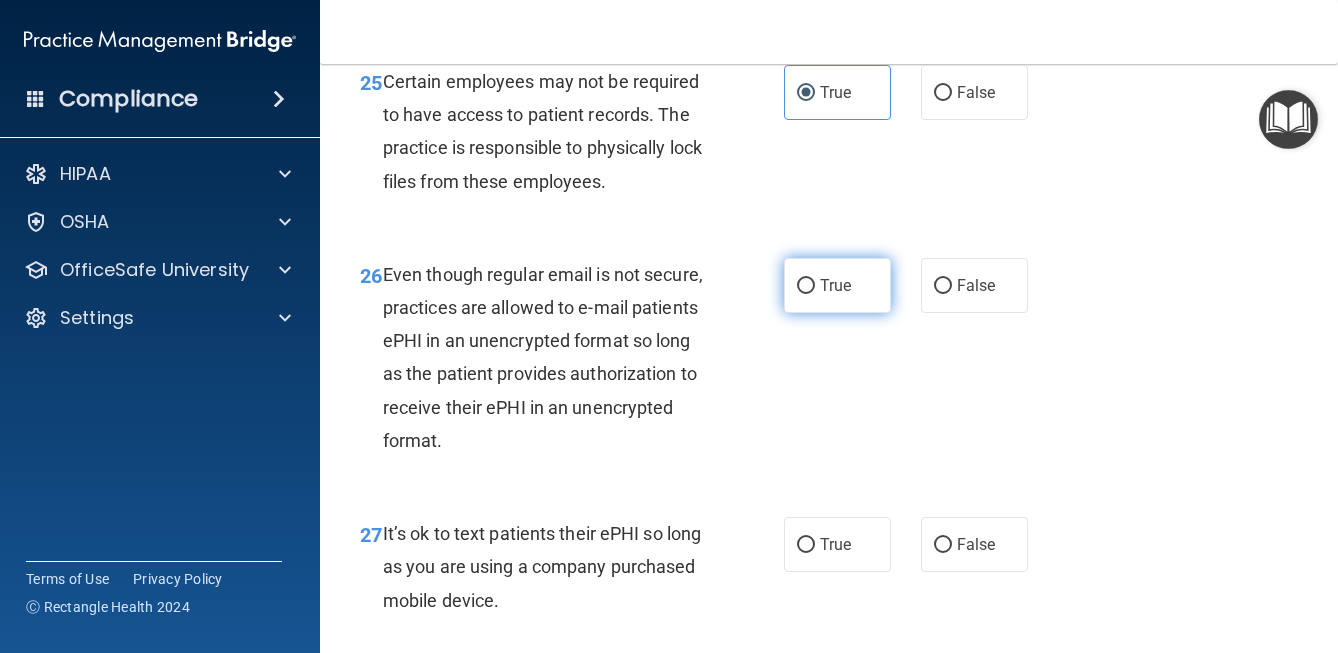 click on "True" at bounding box center (835, 285) 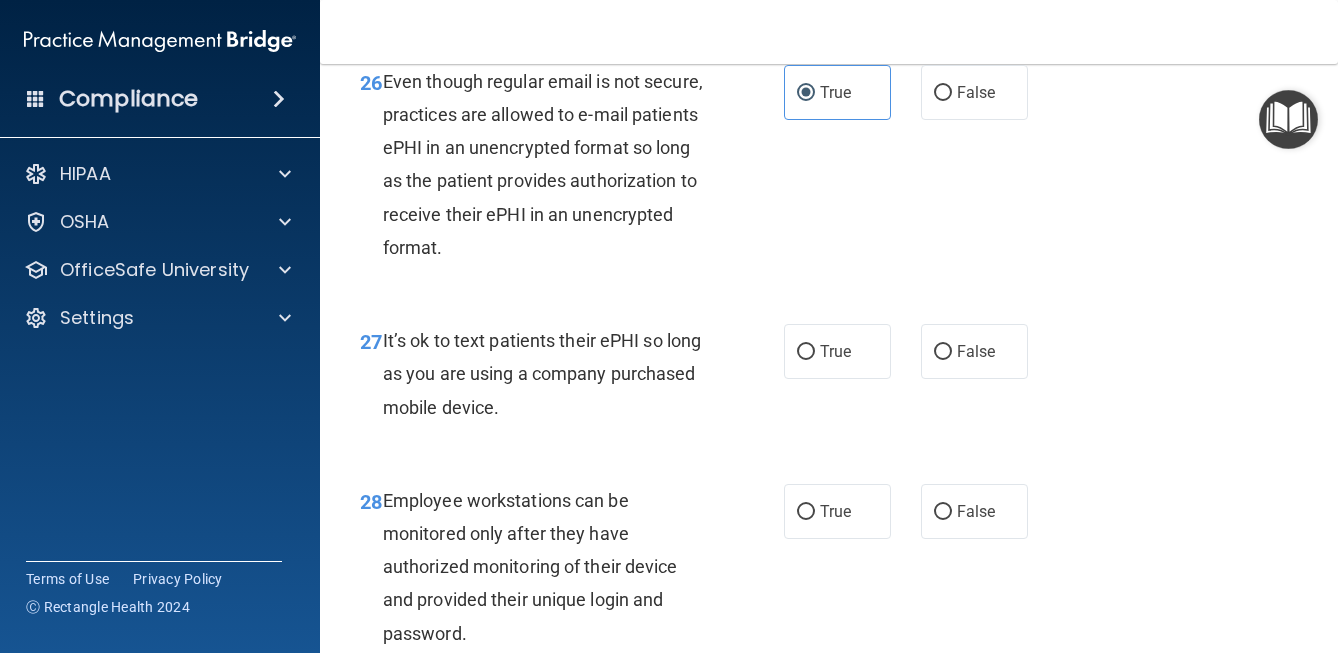 scroll, scrollTop: 5449, scrollLeft: 0, axis: vertical 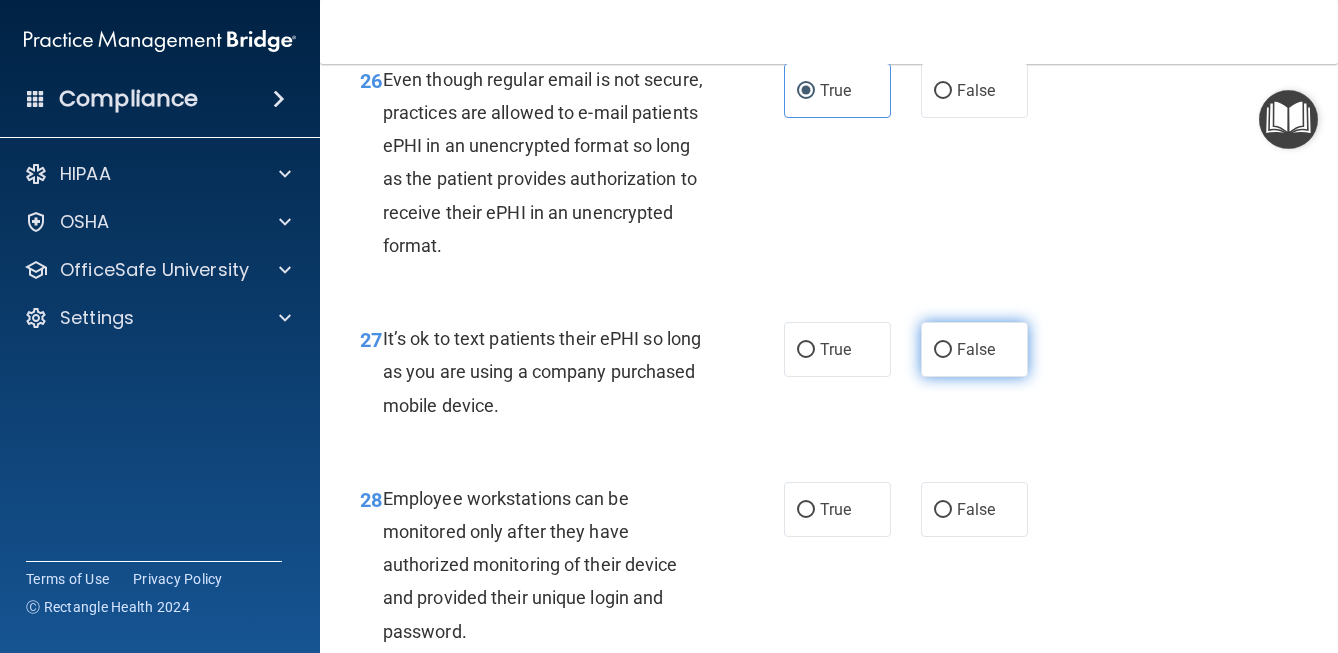 click on "False" at bounding box center (976, 349) 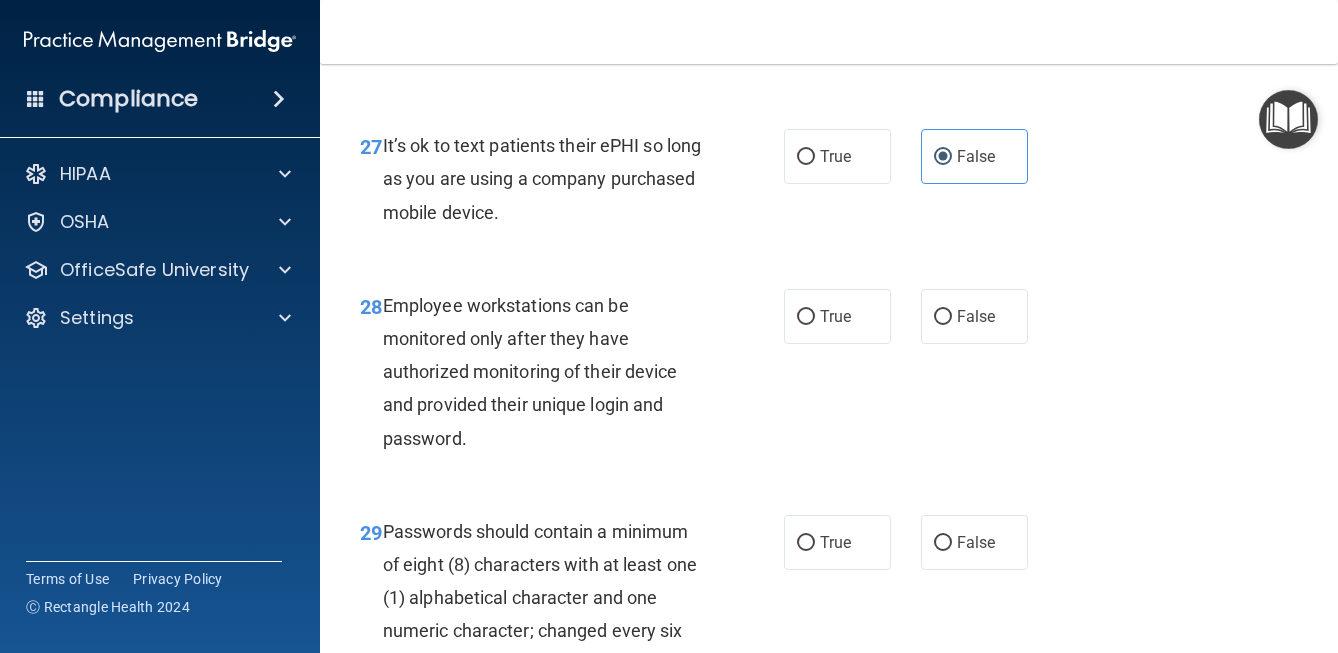 scroll, scrollTop: 5663, scrollLeft: 0, axis: vertical 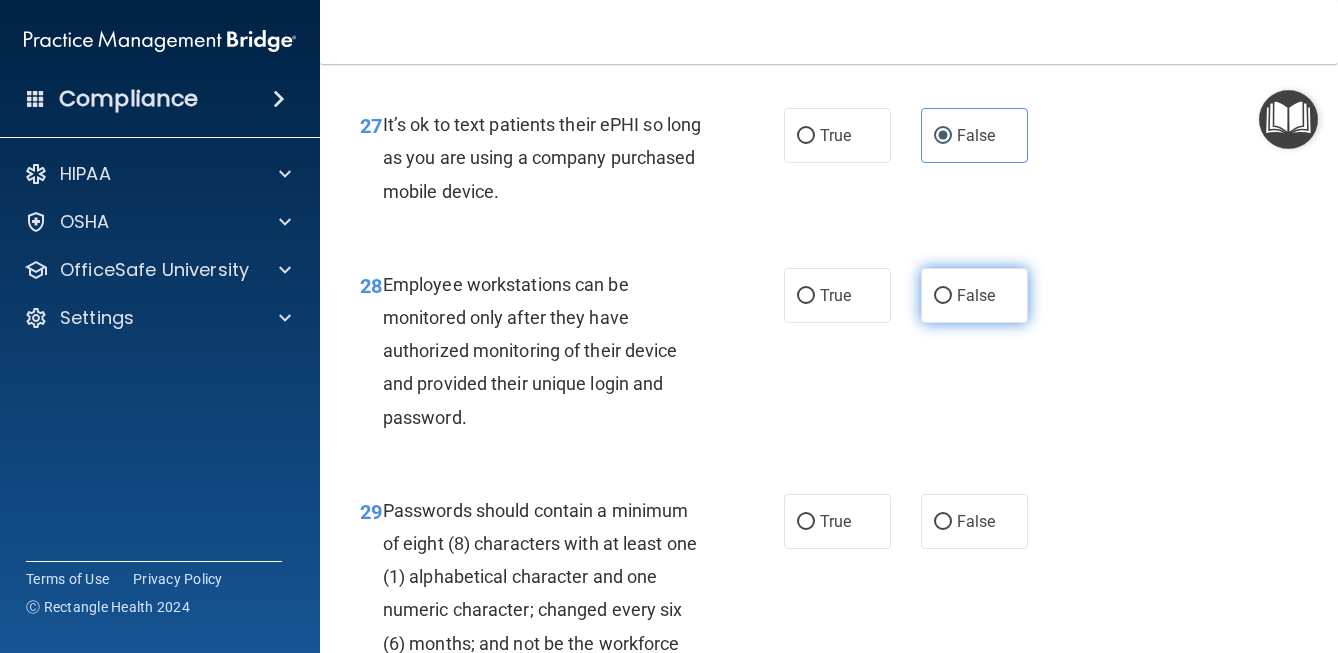 click on "False" at bounding box center (943, 296) 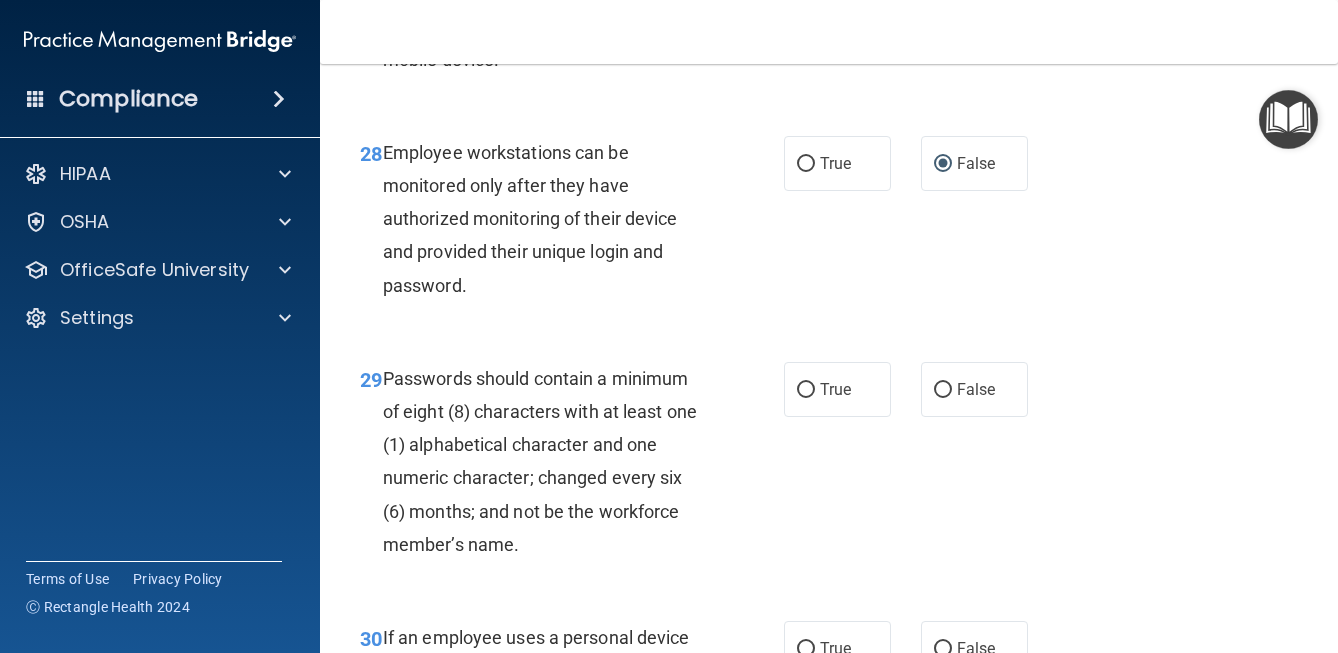 scroll, scrollTop: 5821, scrollLeft: 0, axis: vertical 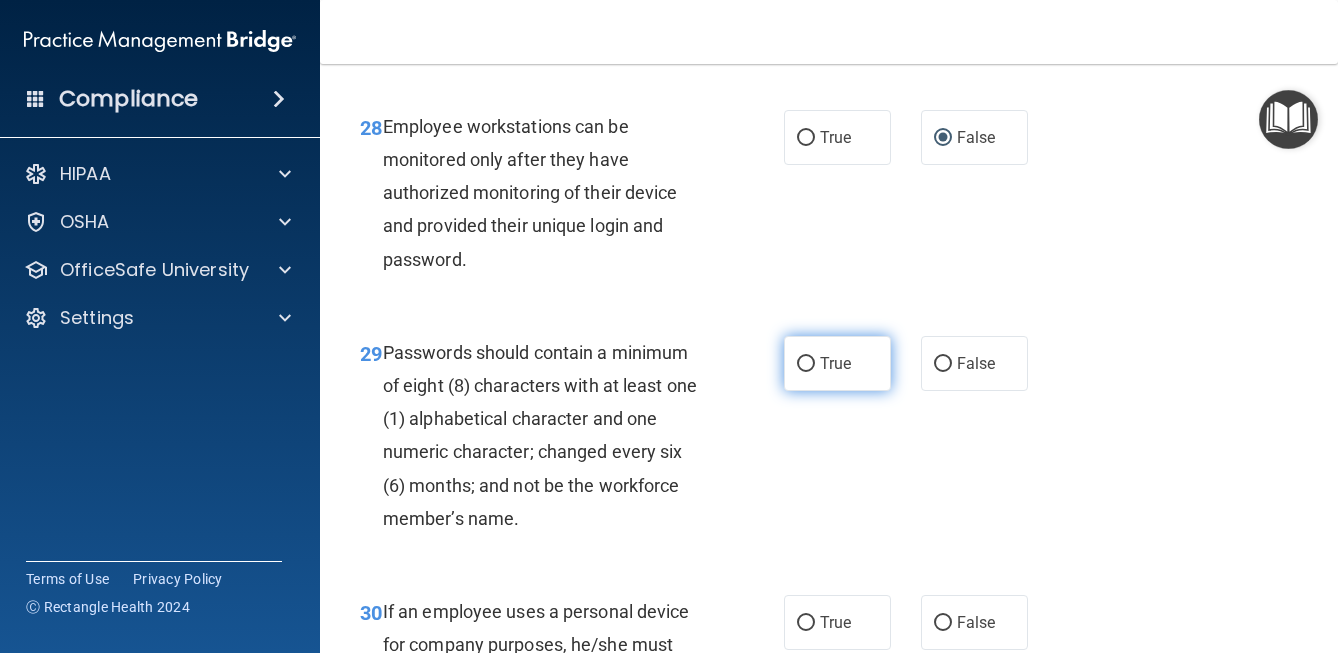 click on "True" at bounding box center [835, 363] 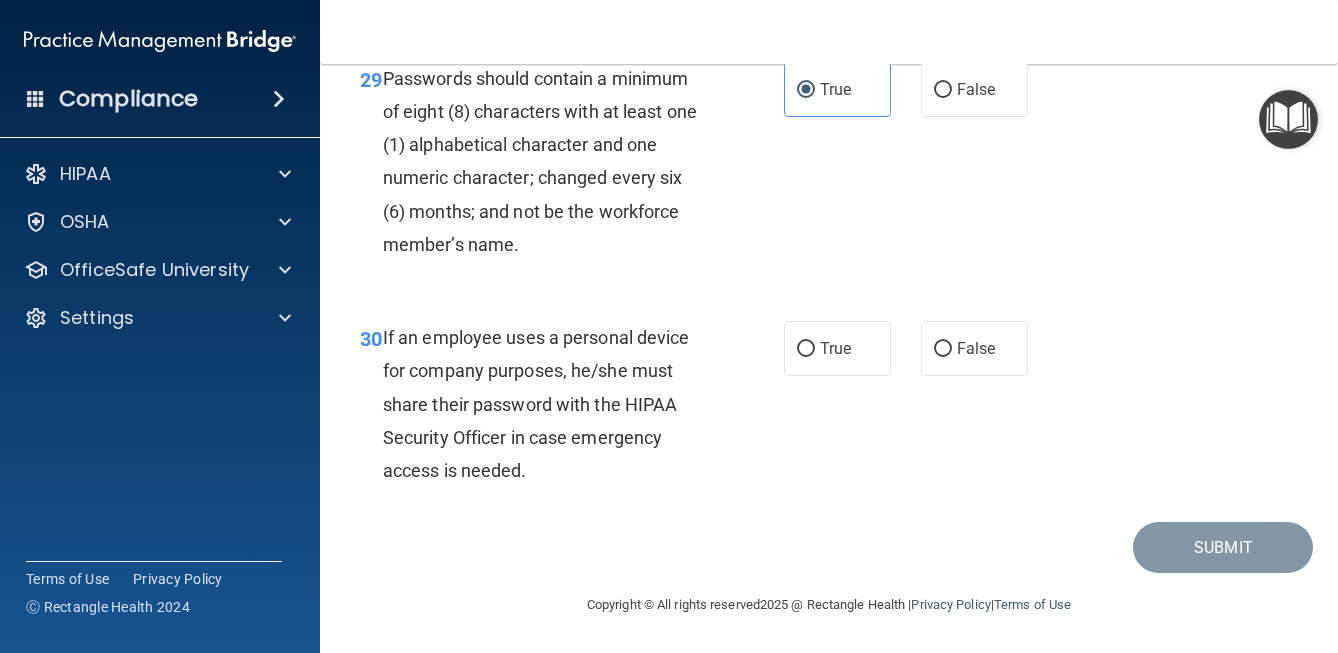 scroll, scrollTop: 6195, scrollLeft: 0, axis: vertical 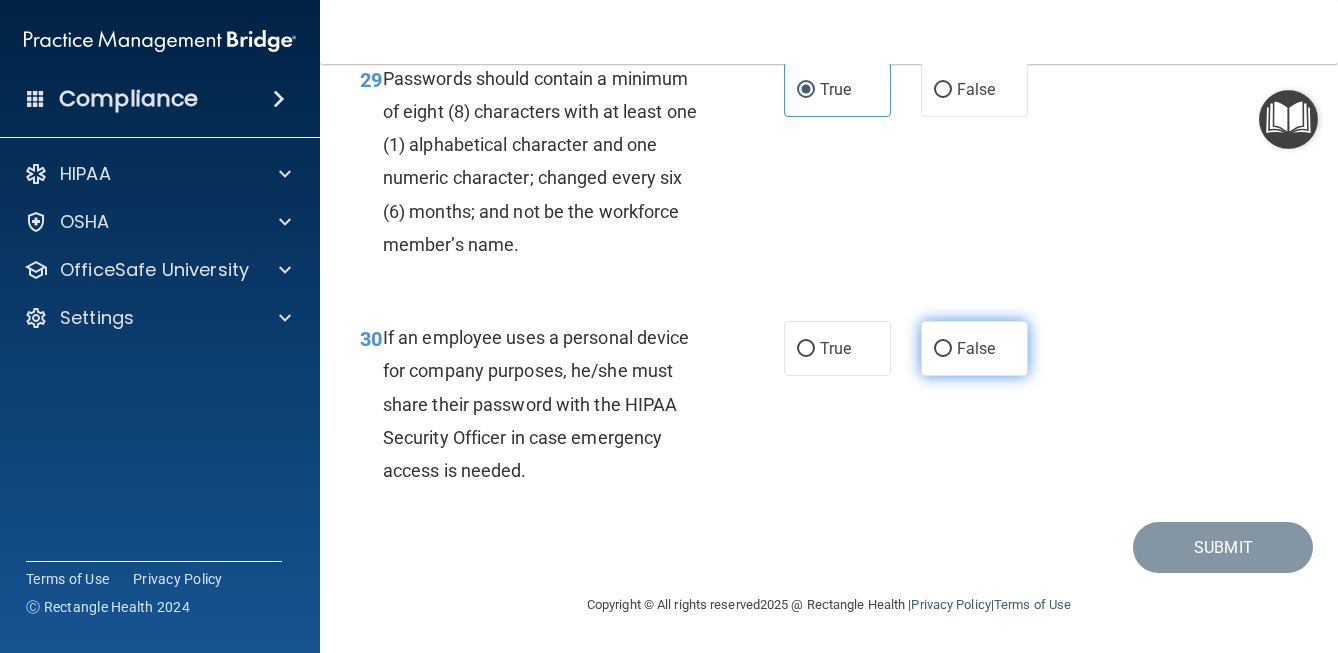 click on "False" at bounding box center [974, 348] 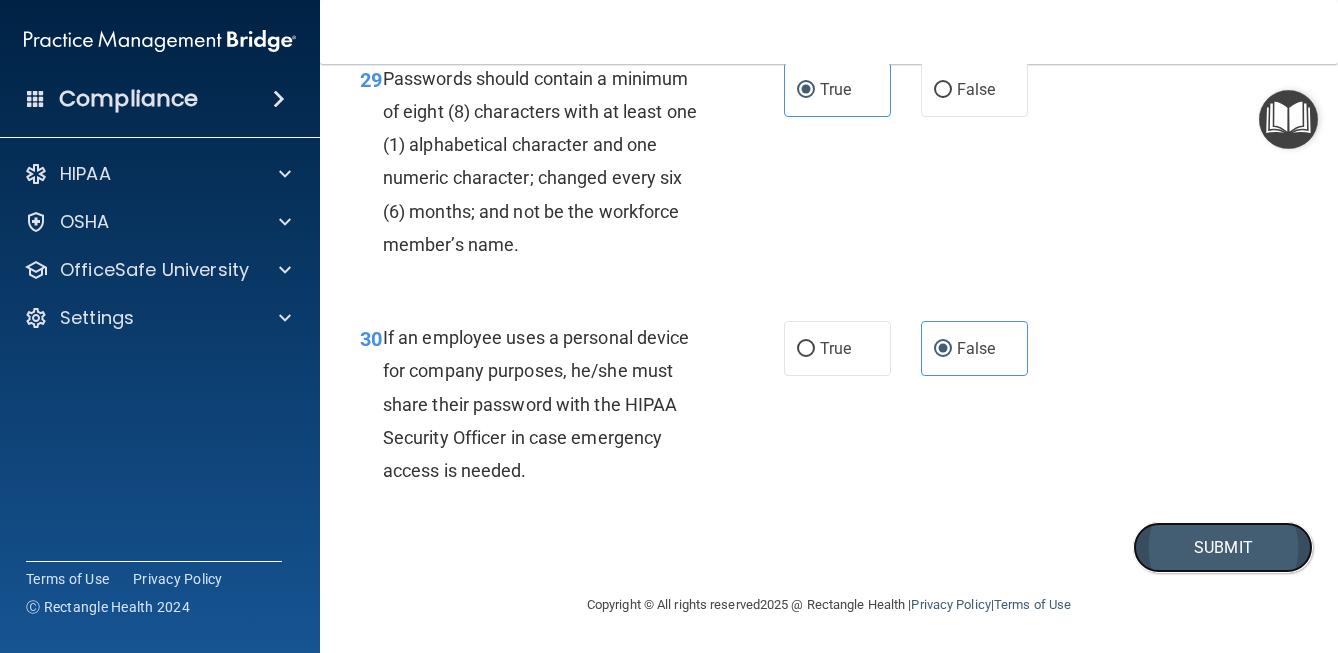 click on "Submit" at bounding box center [1223, 547] 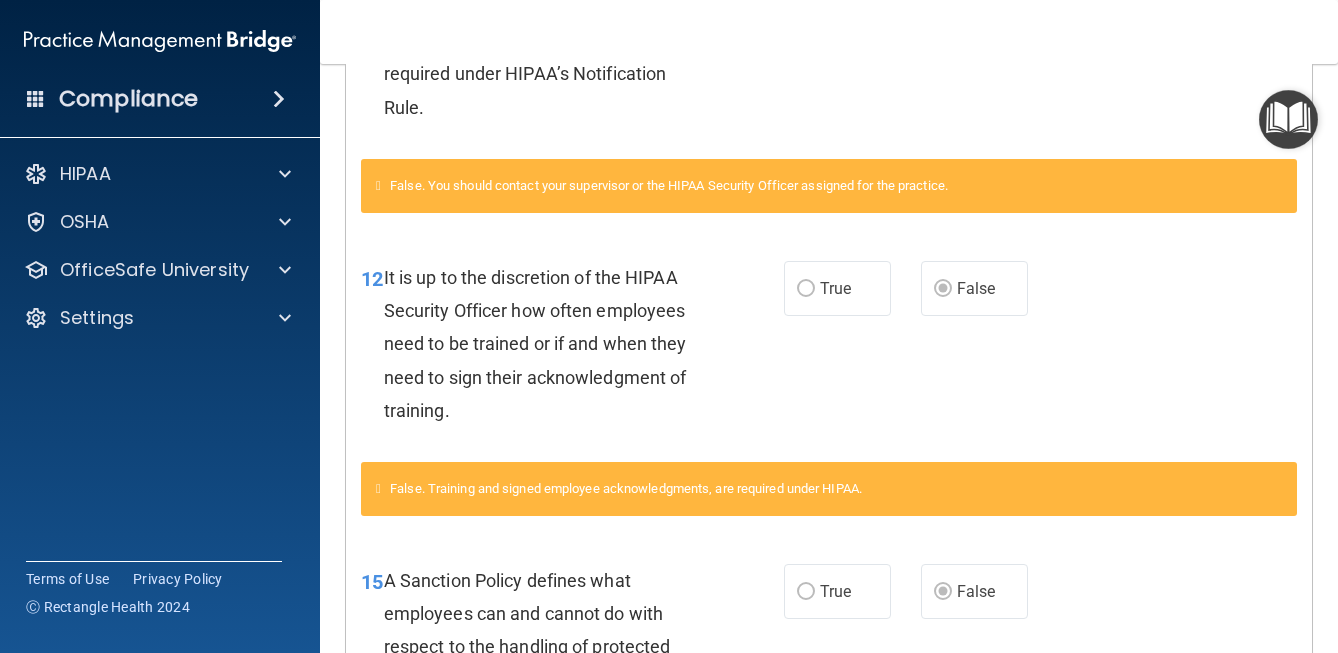 scroll, scrollTop: 0, scrollLeft: 0, axis: both 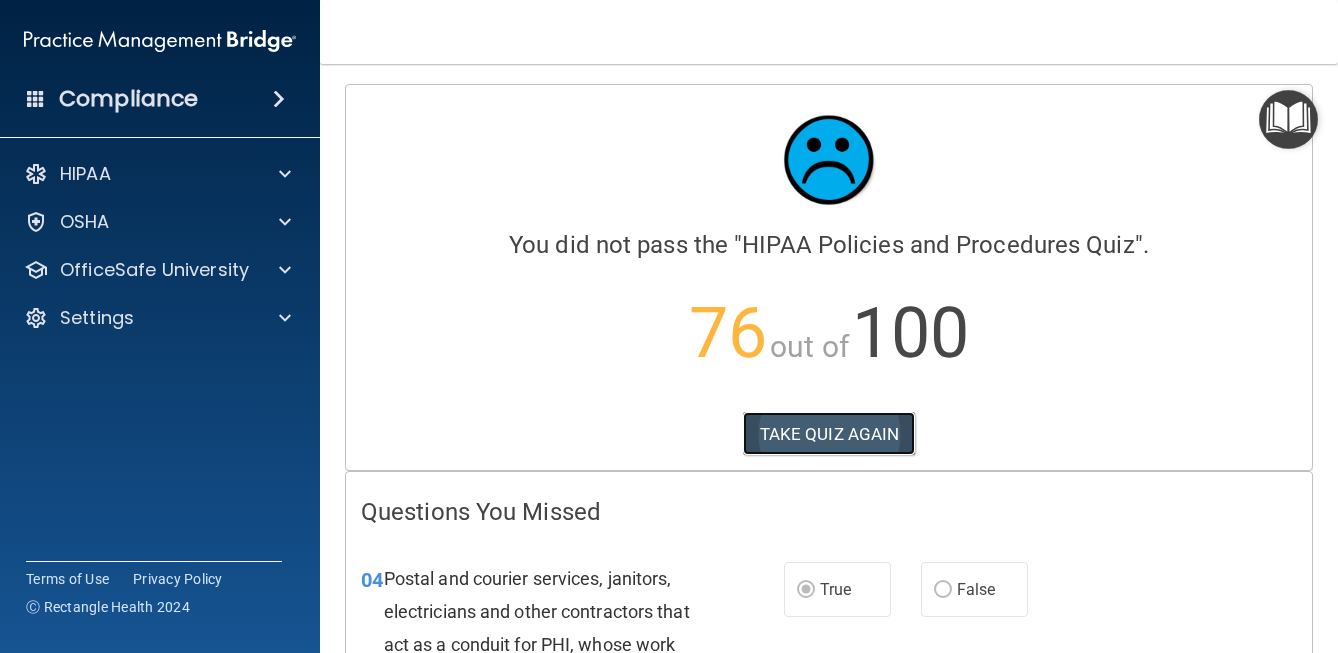 click on "TAKE QUIZ AGAIN" at bounding box center [829, 434] 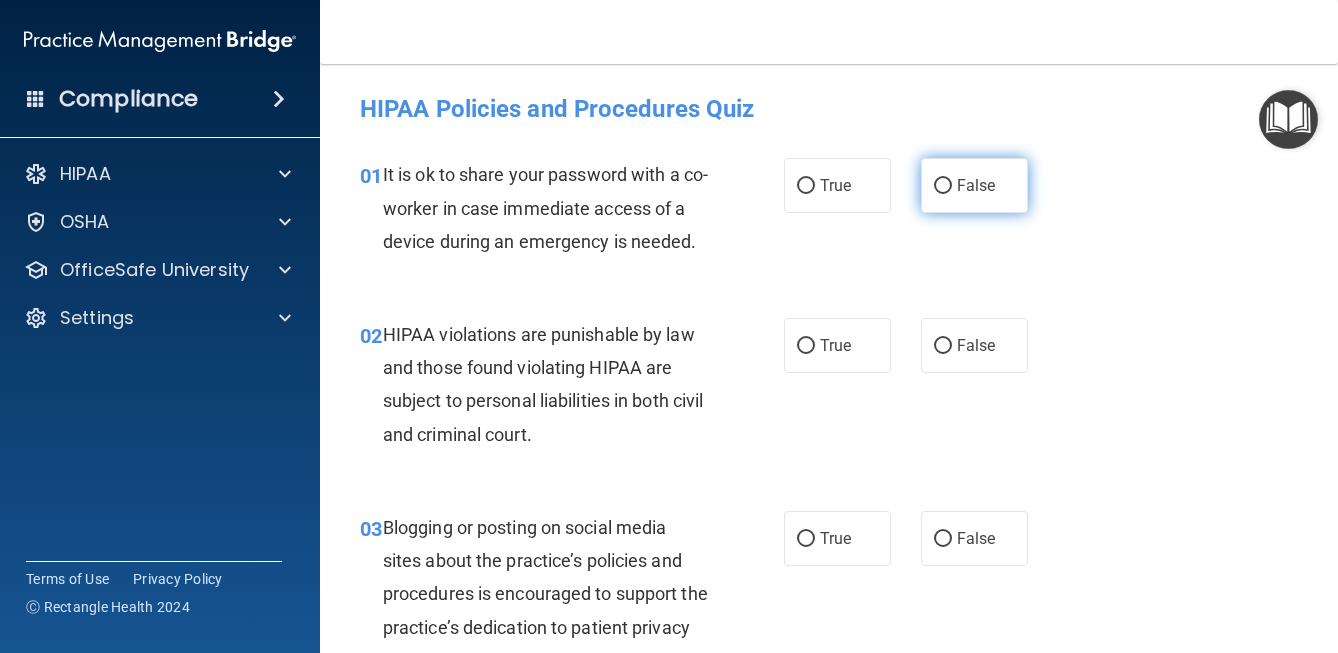 click on "False" at bounding box center (943, 186) 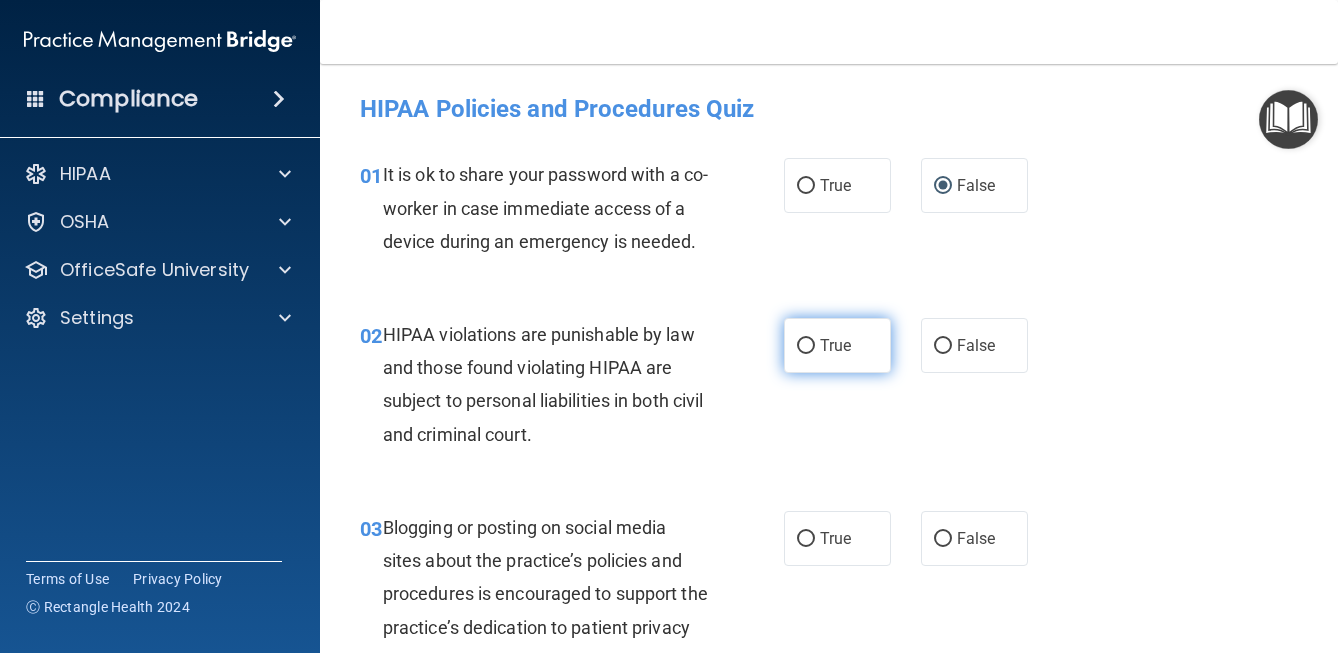 click on "True" at bounding box center (837, 345) 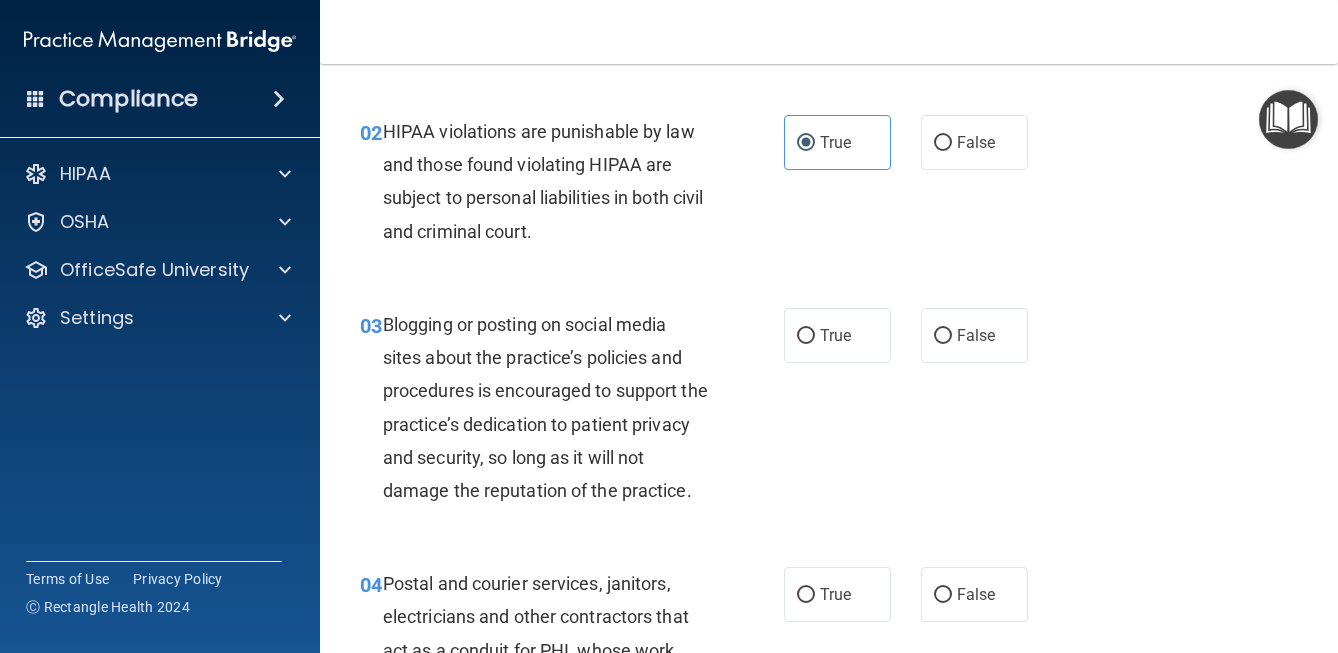 scroll, scrollTop: 218, scrollLeft: 0, axis: vertical 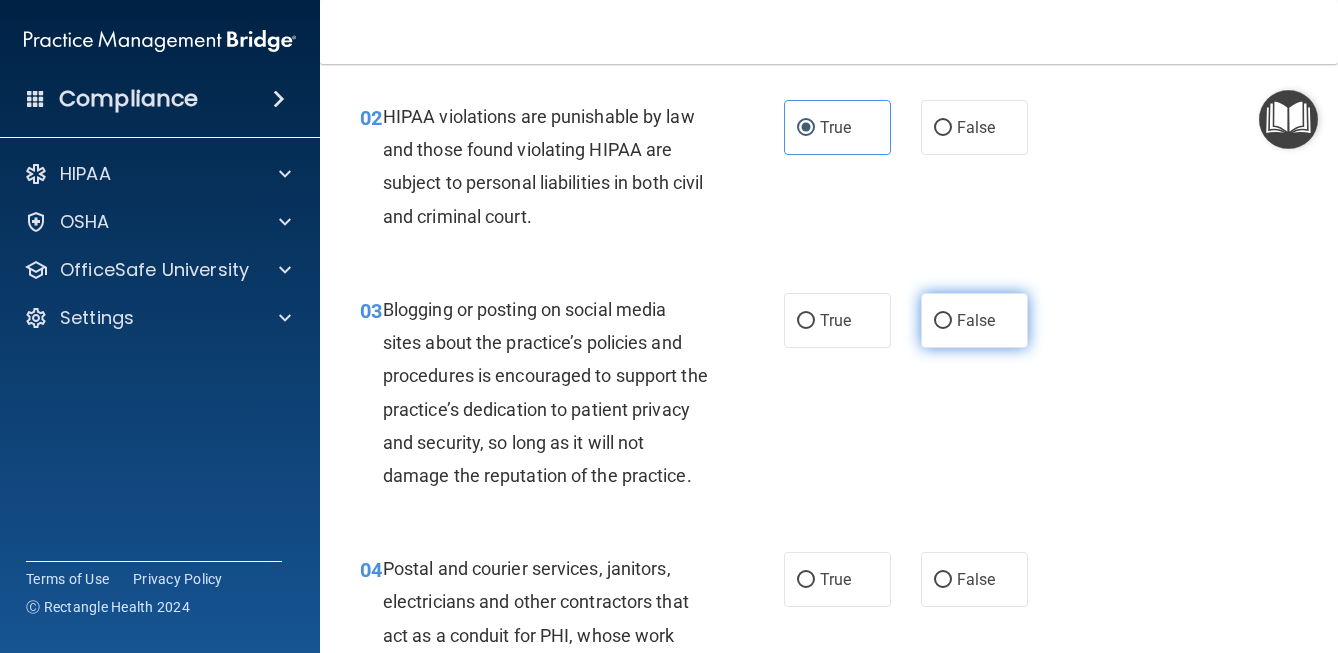 click on "False" at bounding box center (943, 321) 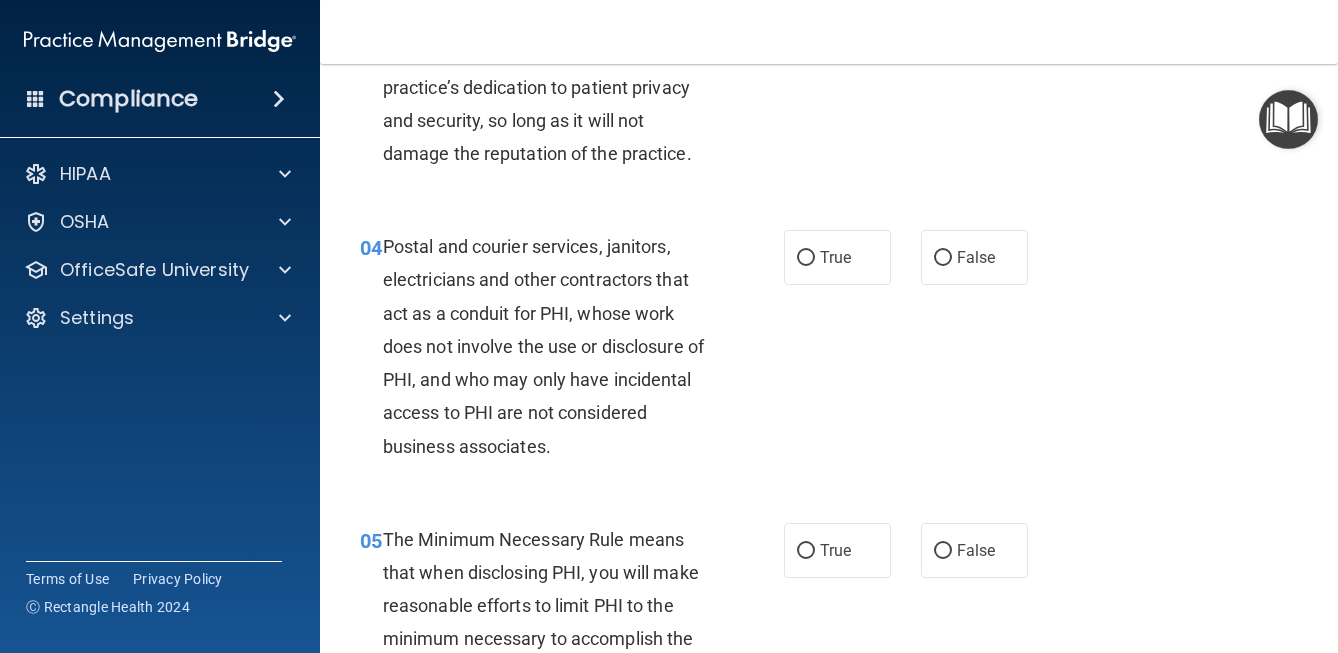 scroll, scrollTop: 547, scrollLeft: 0, axis: vertical 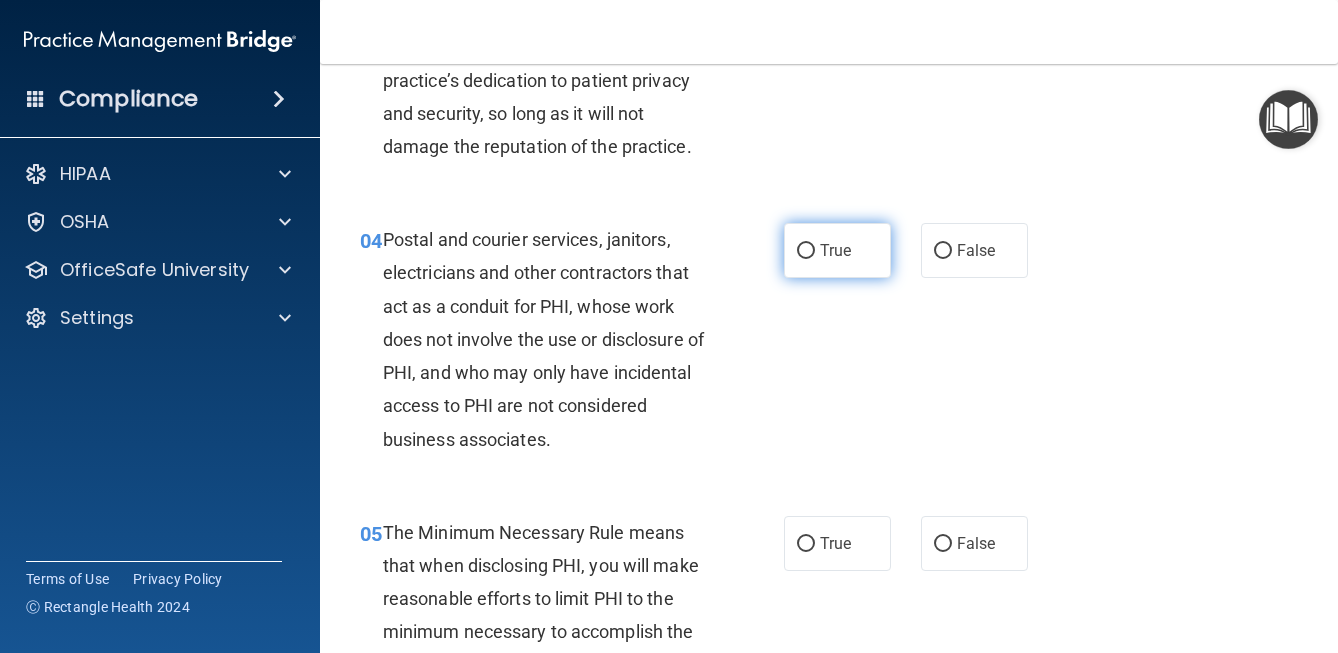 click on "True" at bounding box center (835, 250) 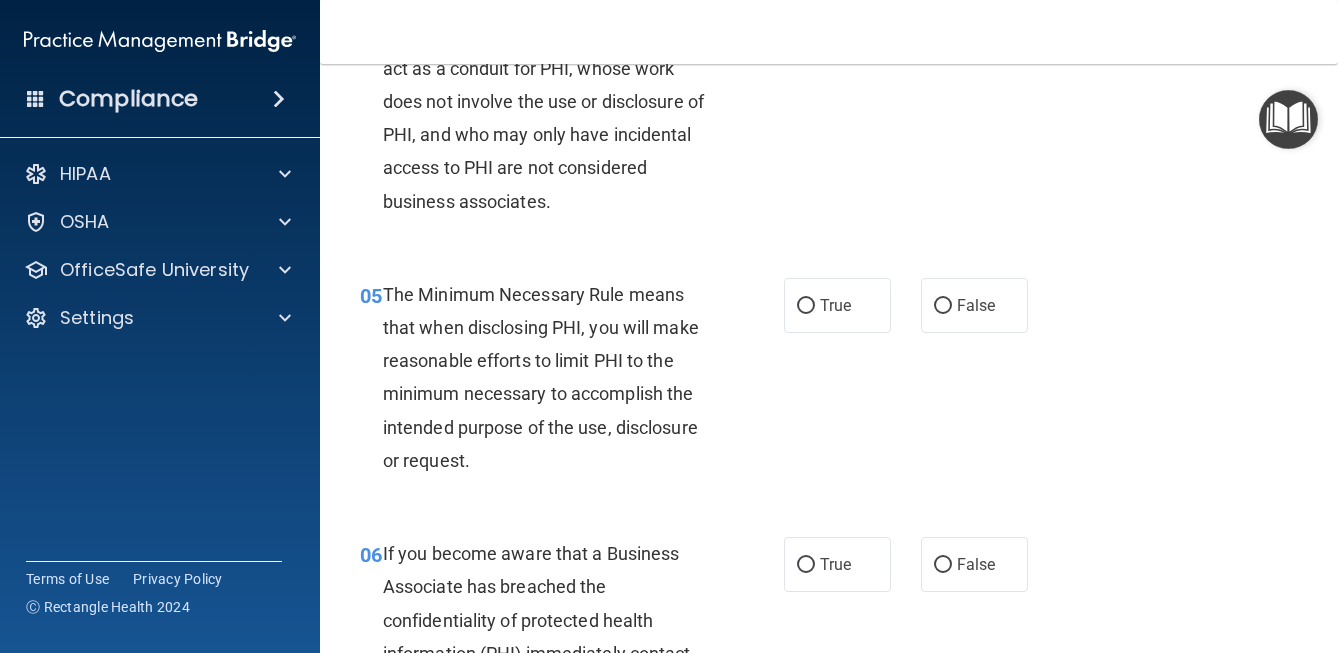 scroll, scrollTop: 787, scrollLeft: 0, axis: vertical 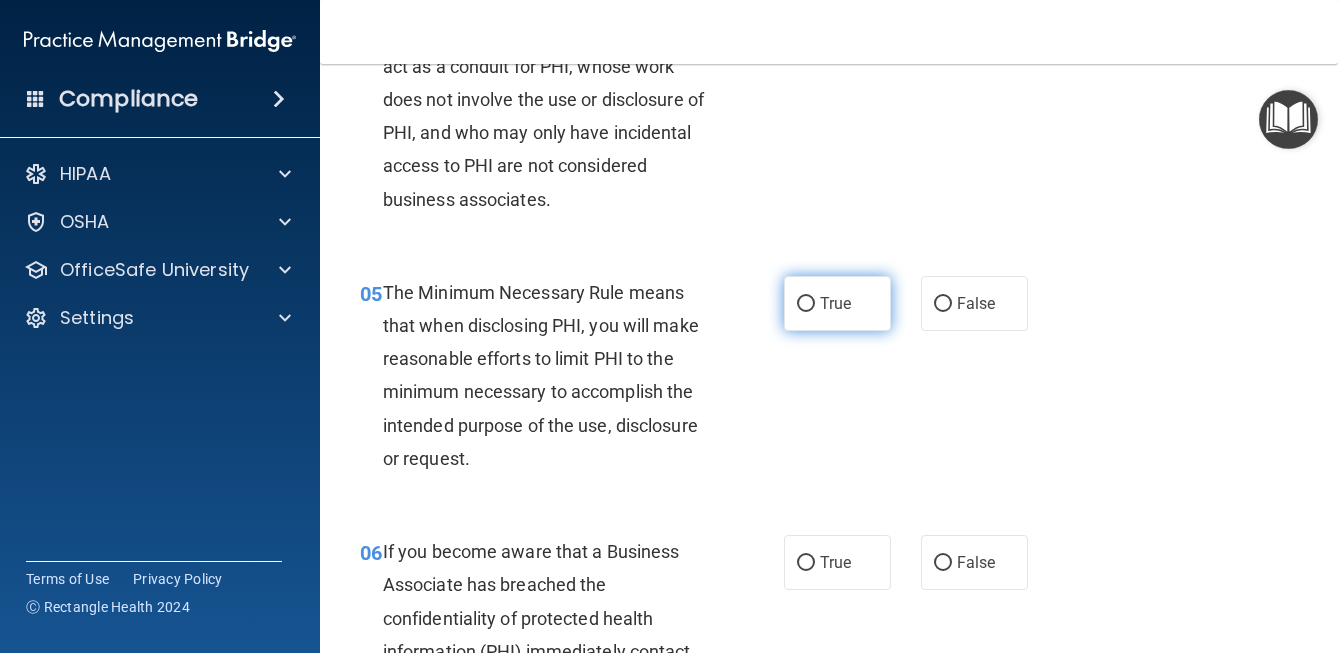 click on "True" at bounding box center [835, 303] 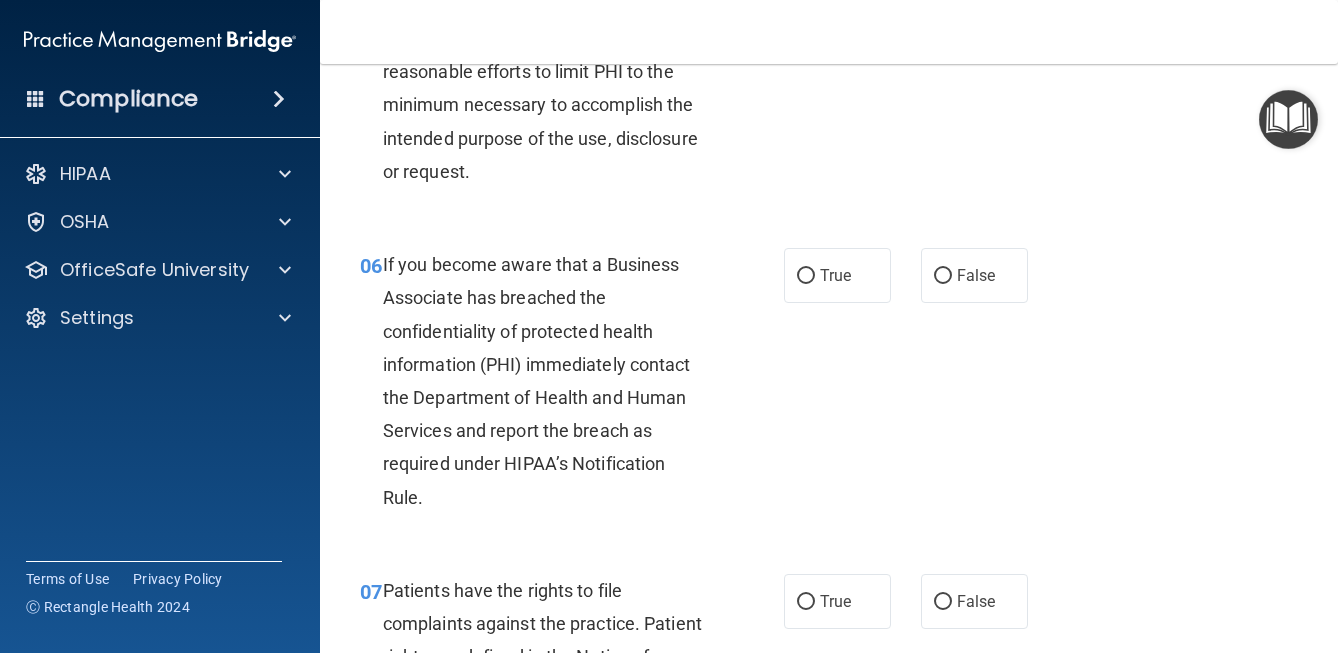 scroll, scrollTop: 1072, scrollLeft: 0, axis: vertical 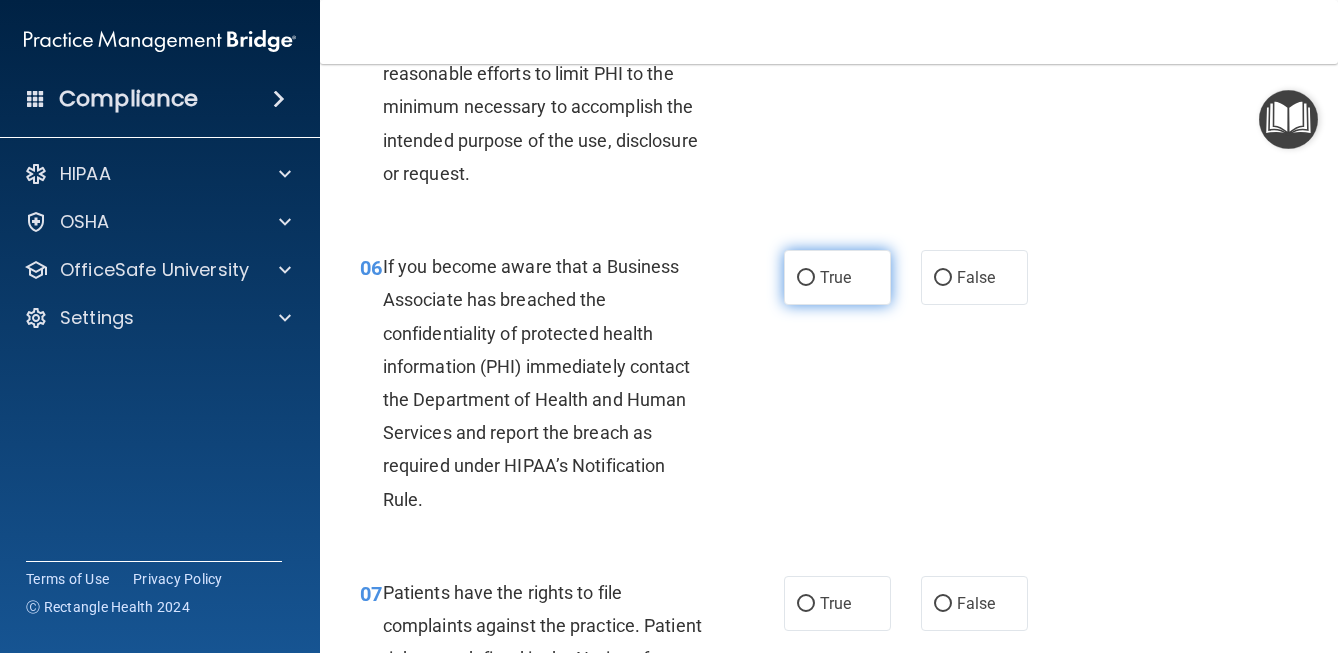 click on "True" at bounding box center (835, 277) 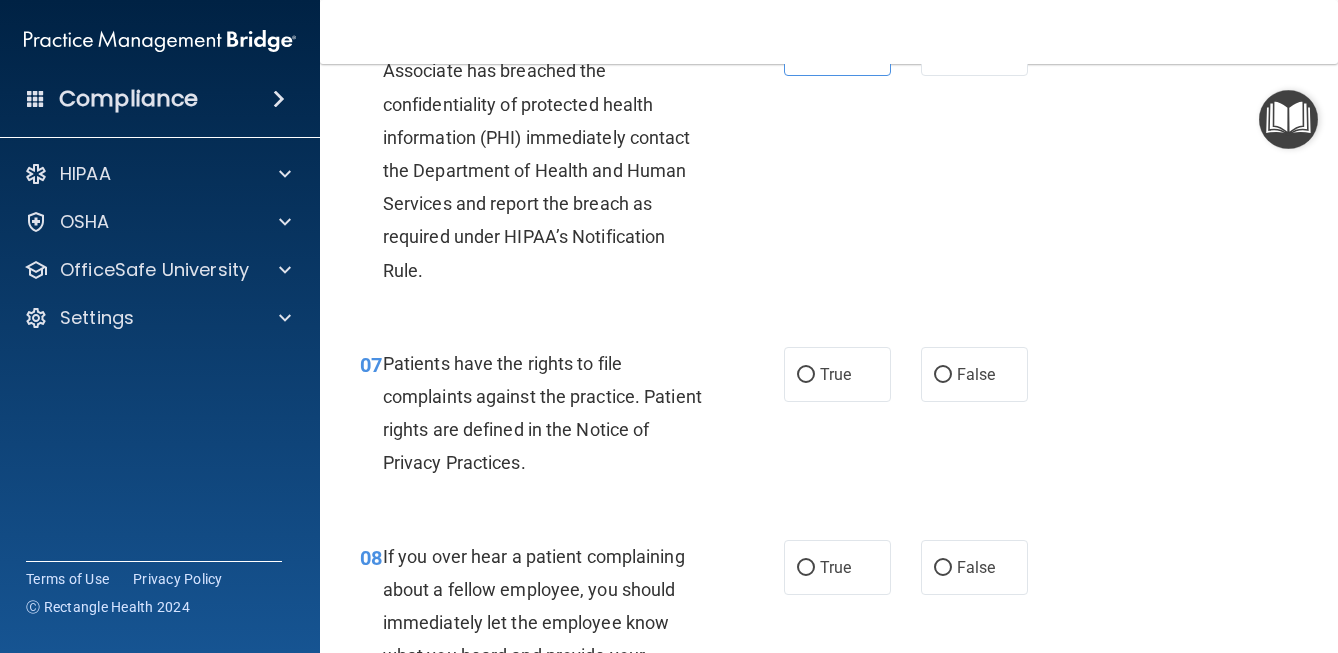 scroll, scrollTop: 1311, scrollLeft: 0, axis: vertical 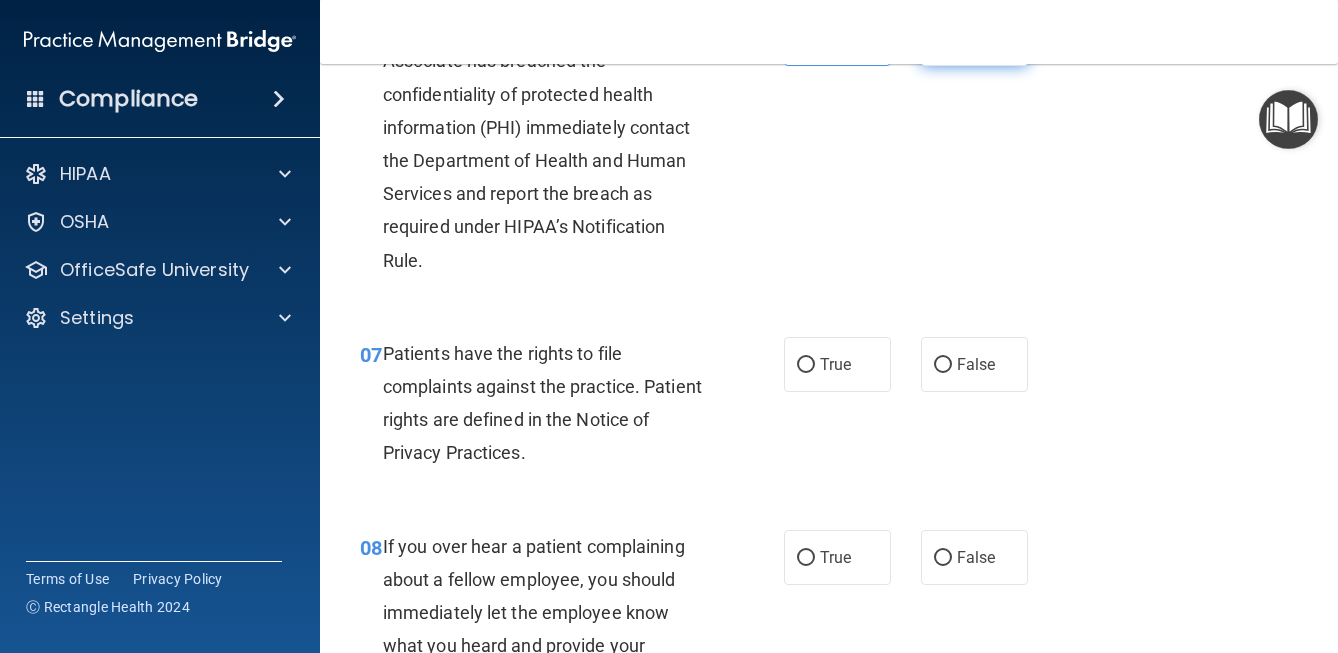 click on "False" at bounding box center (943, 39) 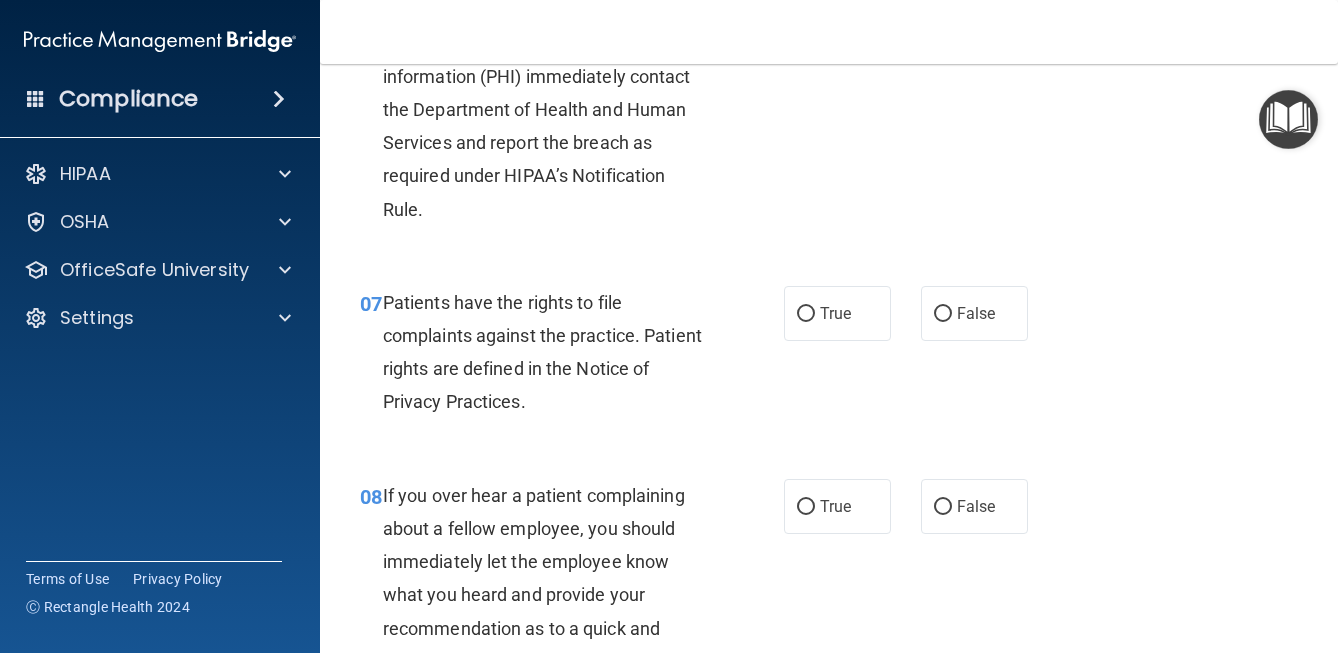 scroll, scrollTop: 1364, scrollLeft: 0, axis: vertical 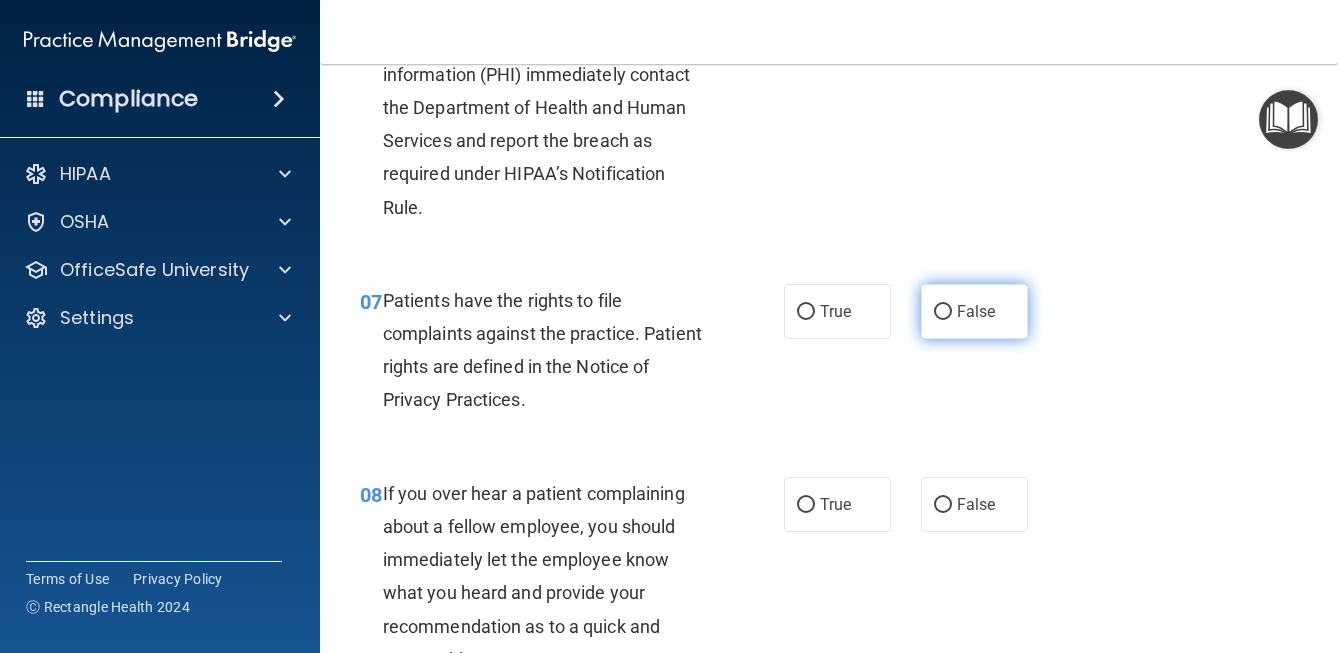 click on "False" at bounding box center (943, 312) 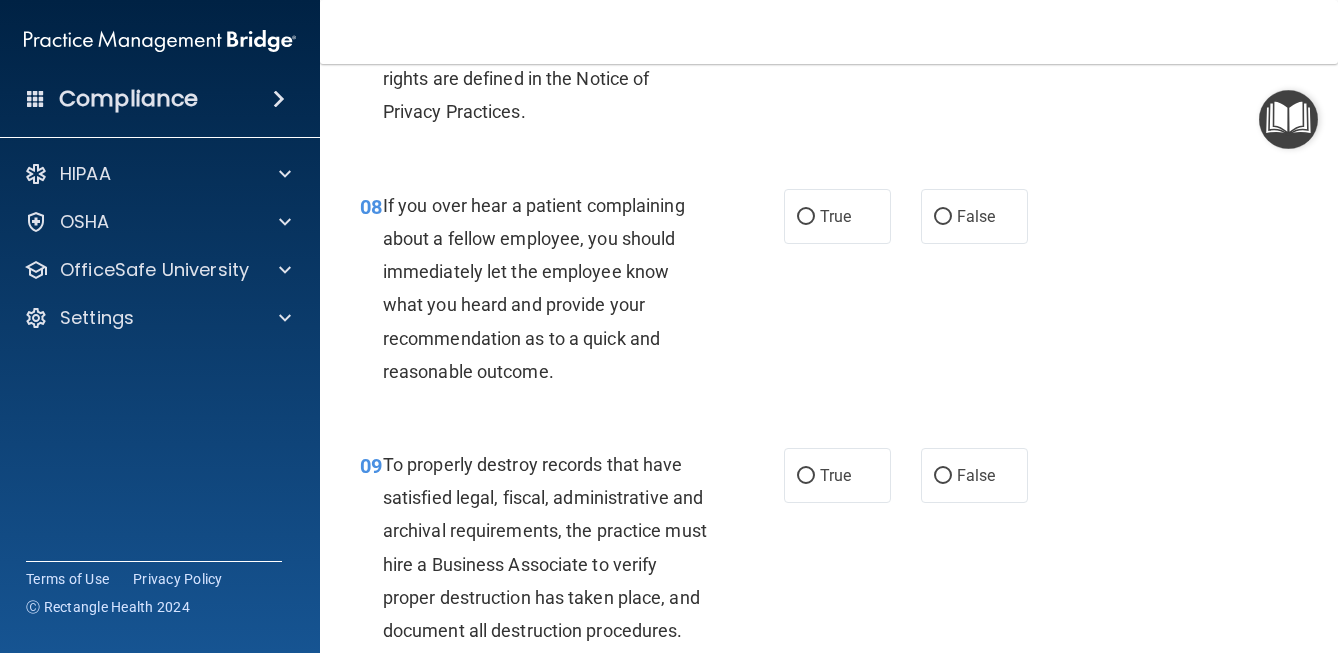 scroll, scrollTop: 1656, scrollLeft: 0, axis: vertical 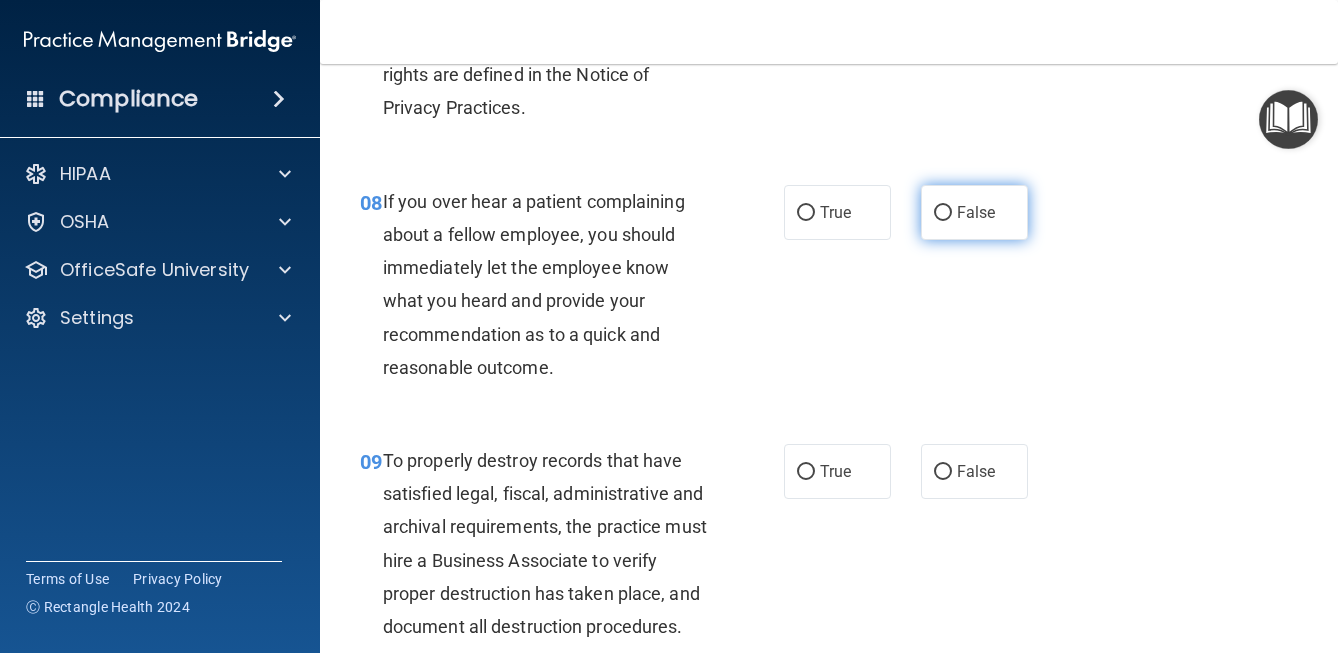 click on "False" at bounding box center [943, 213] 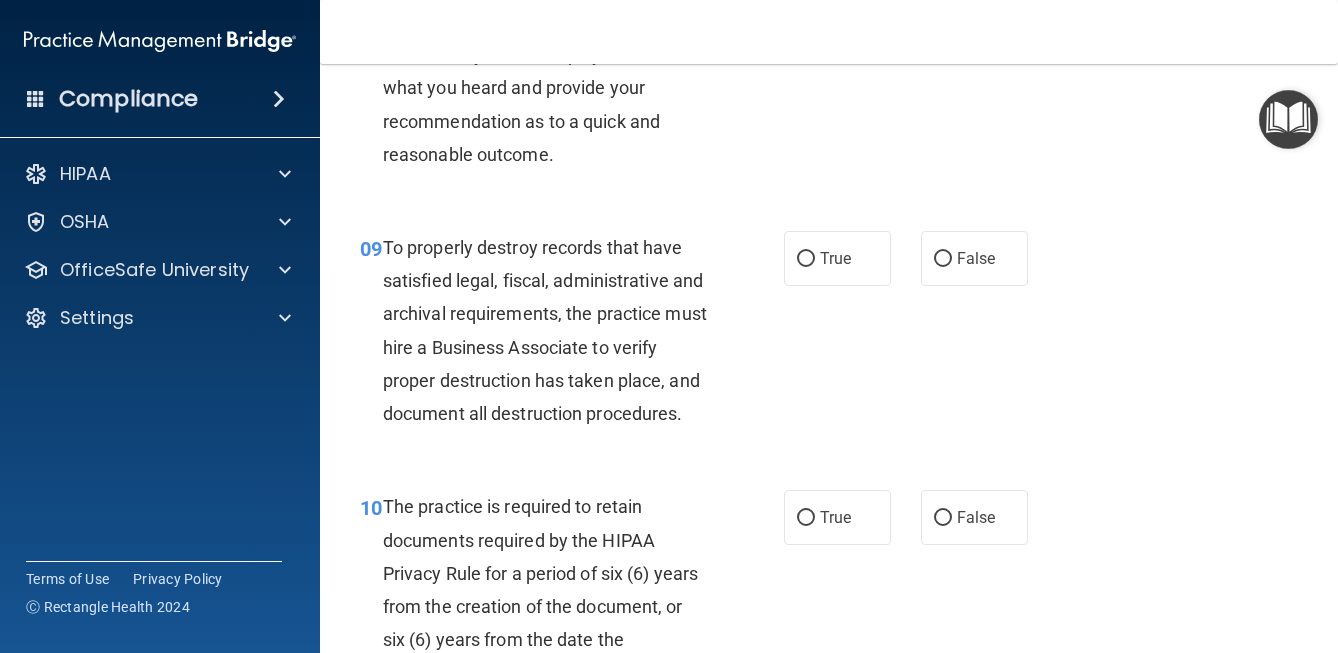 scroll, scrollTop: 1874, scrollLeft: 0, axis: vertical 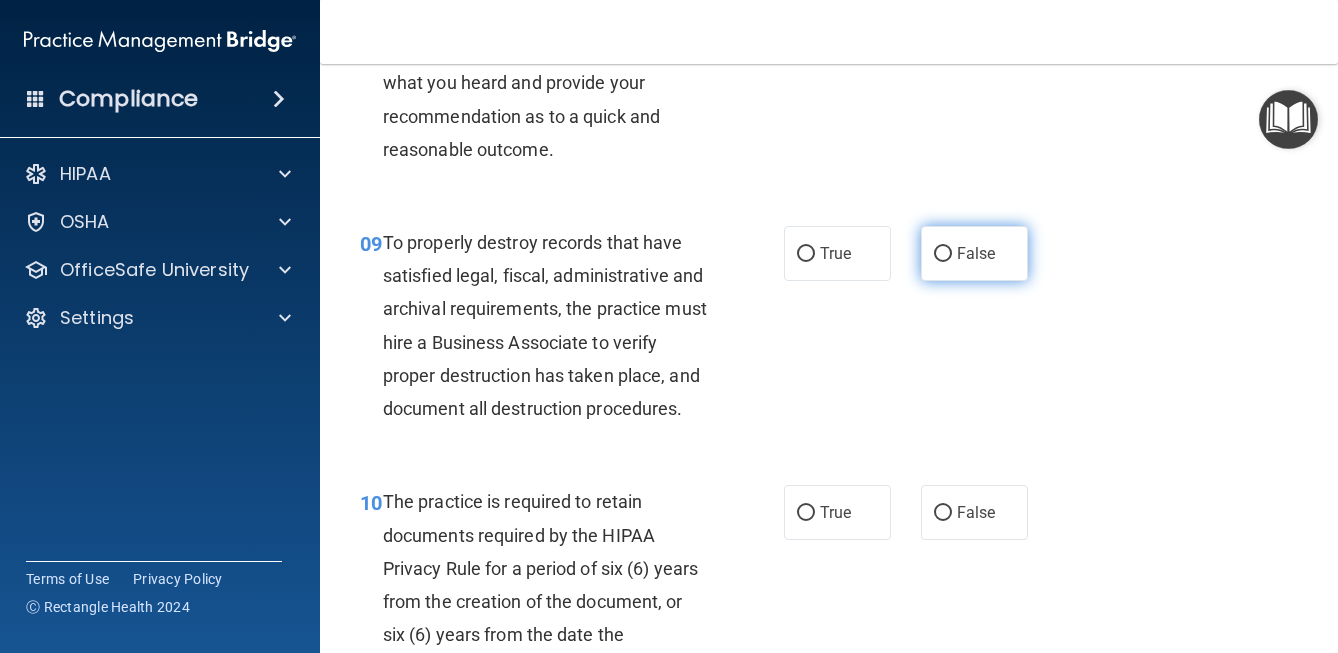 click on "False" at bounding box center [943, 254] 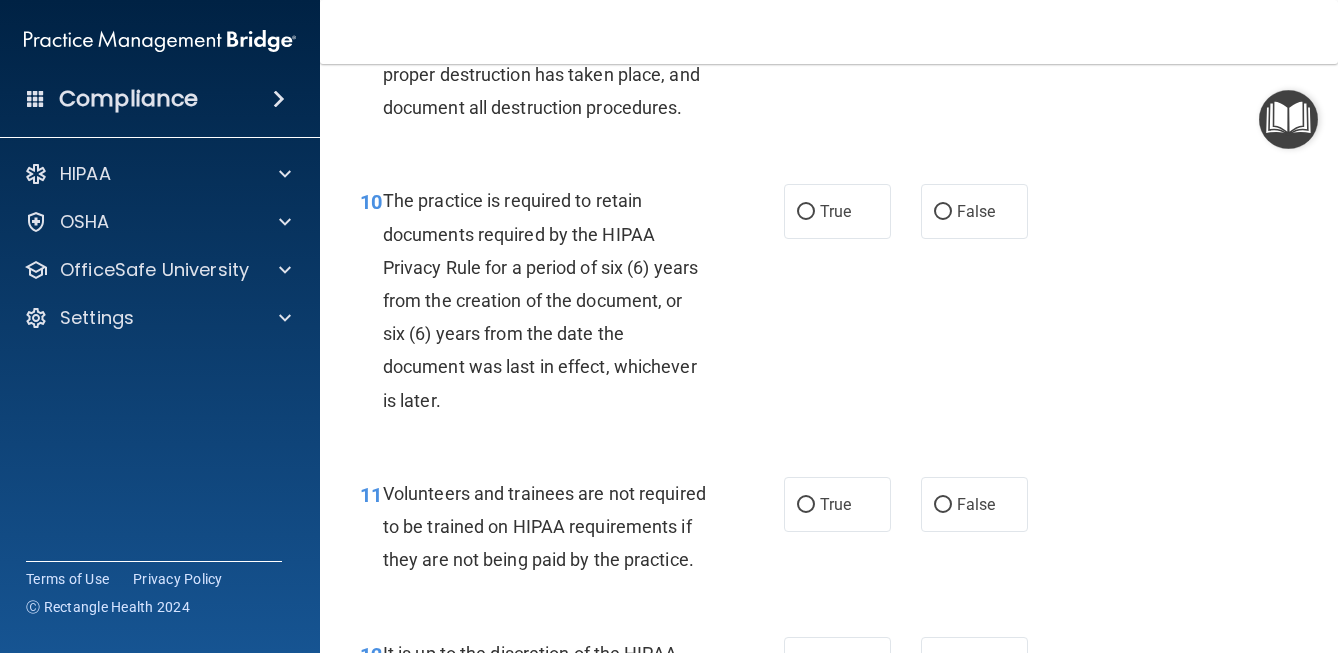 scroll, scrollTop: 2181, scrollLeft: 0, axis: vertical 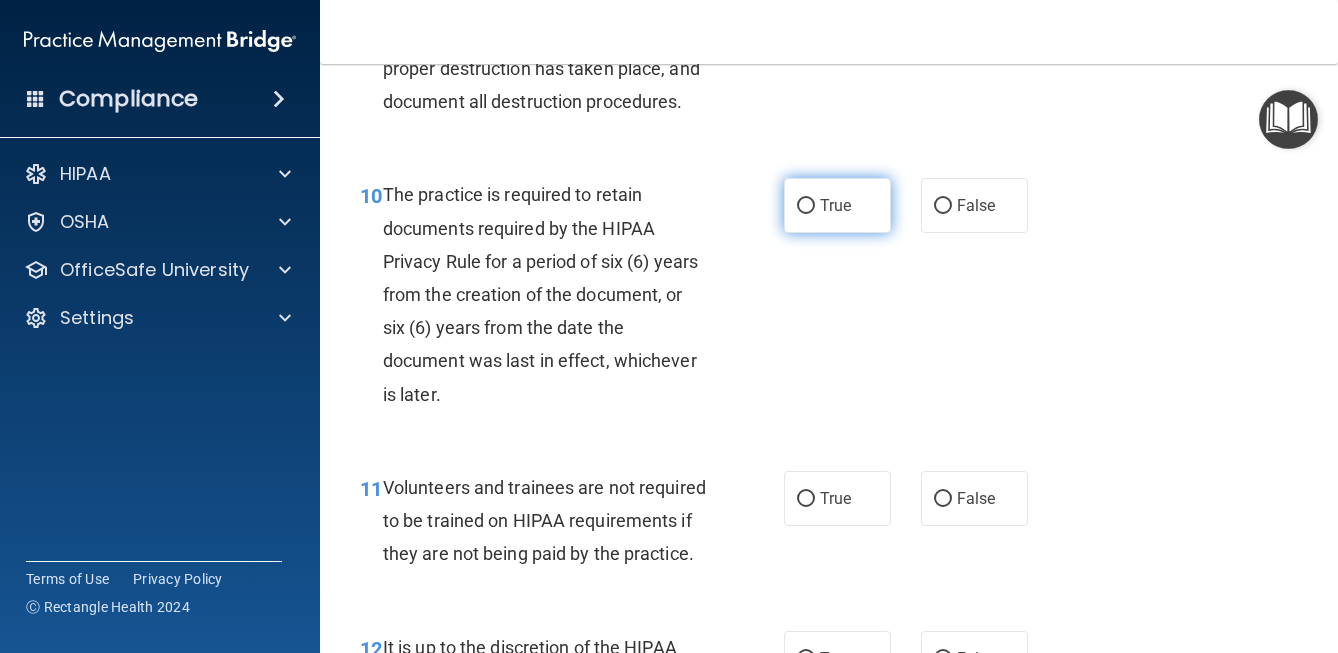 click on "True" at bounding box center [837, 205] 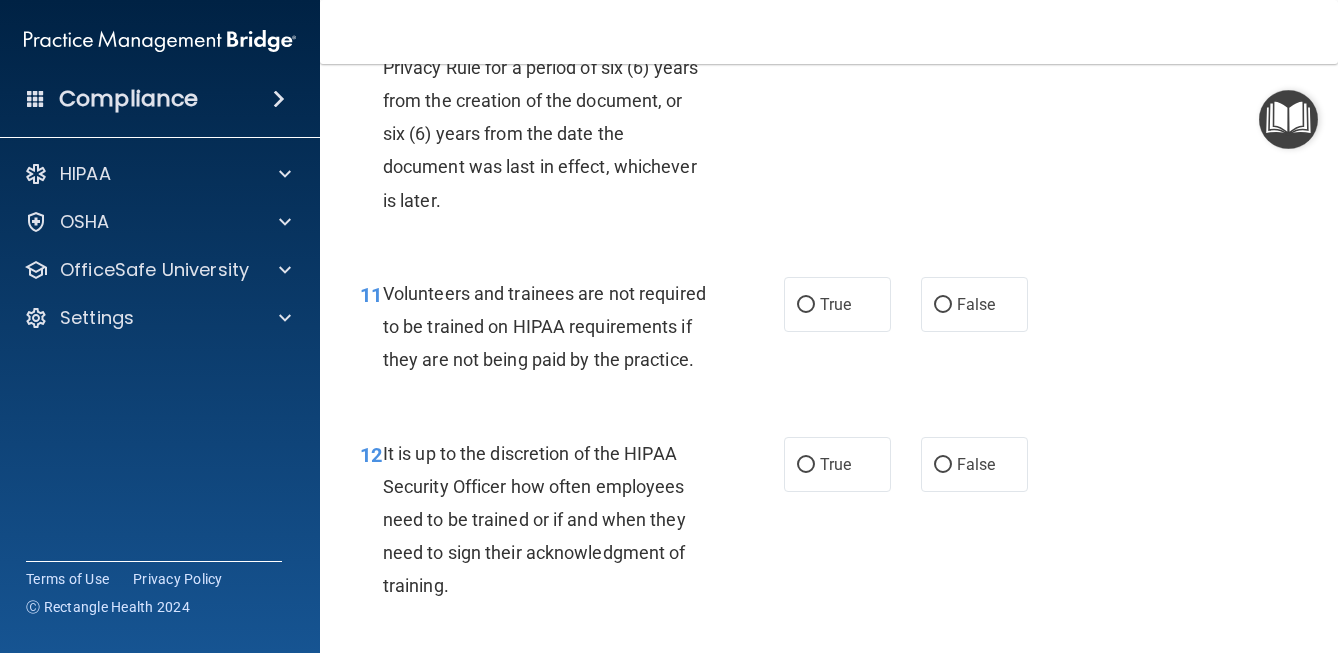 scroll, scrollTop: 2377, scrollLeft: 0, axis: vertical 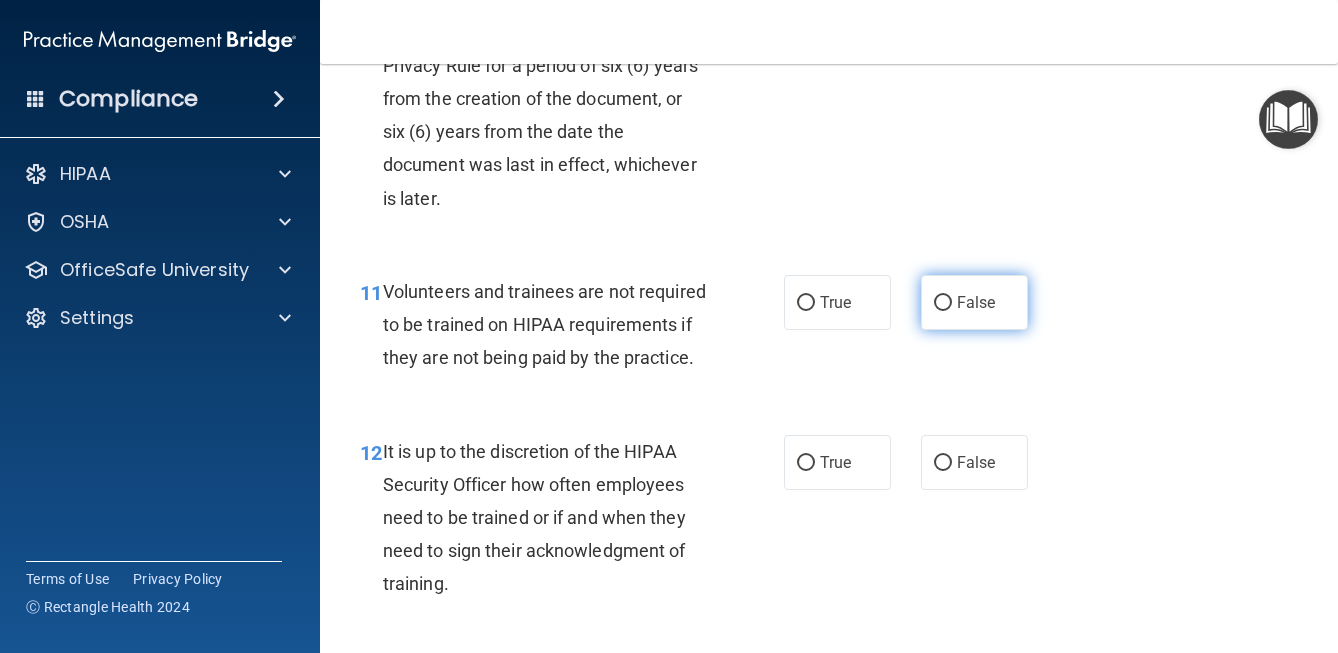click on "False" at bounding box center [974, 302] 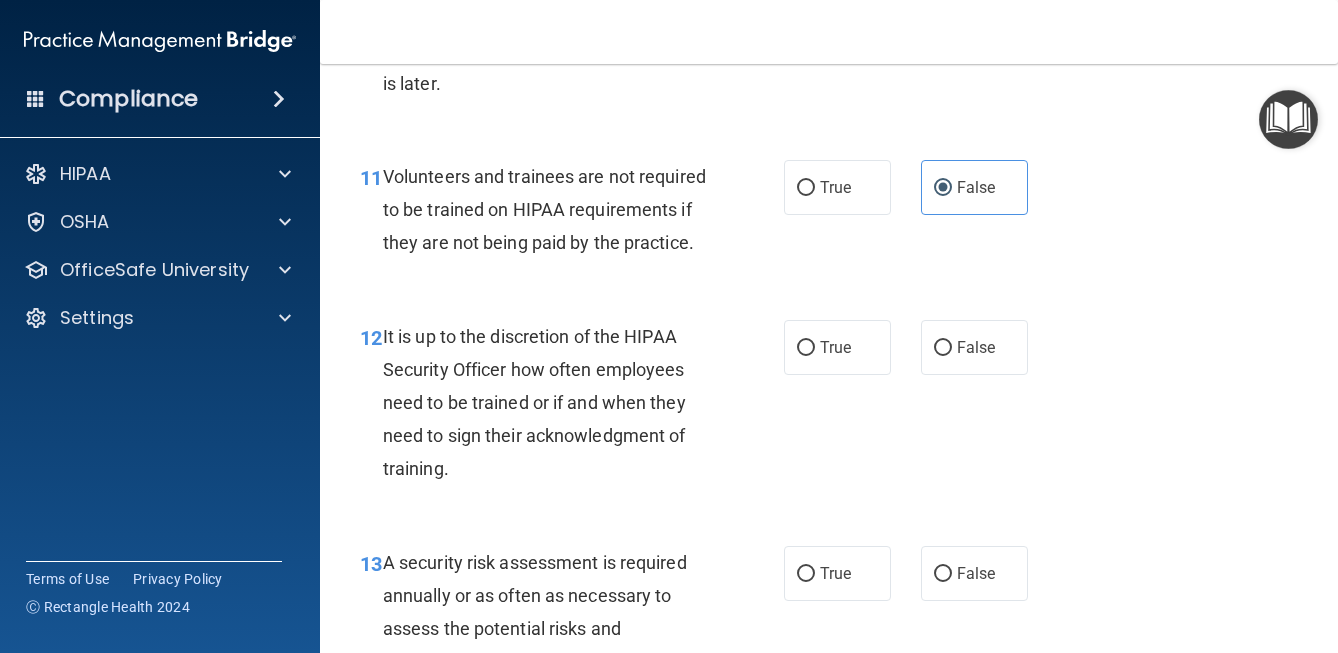 scroll, scrollTop: 2509, scrollLeft: 0, axis: vertical 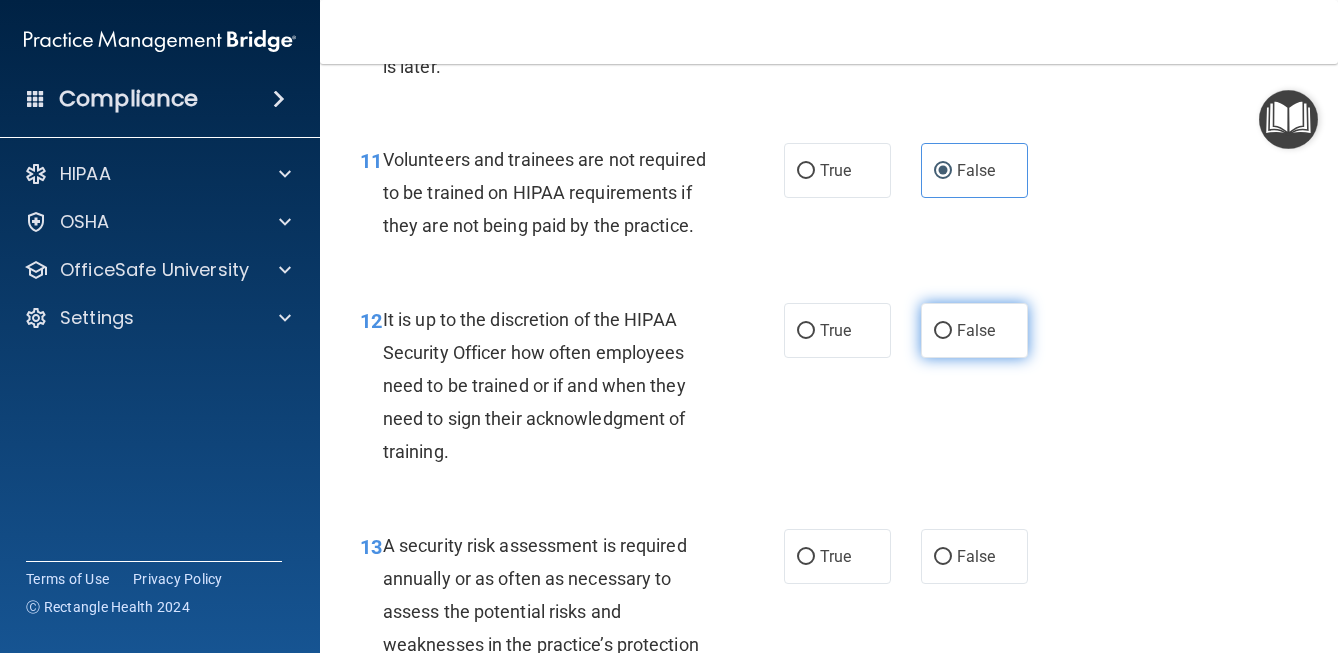 click on "False" at bounding box center [976, 330] 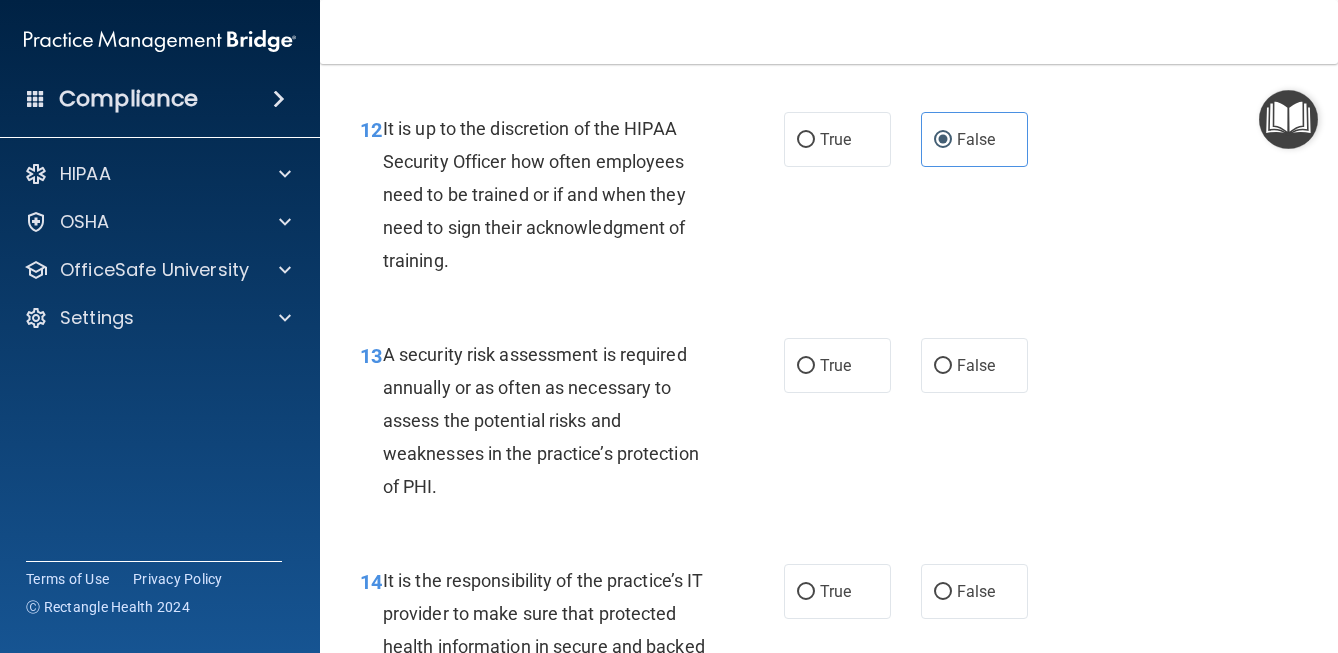scroll, scrollTop: 2712, scrollLeft: 0, axis: vertical 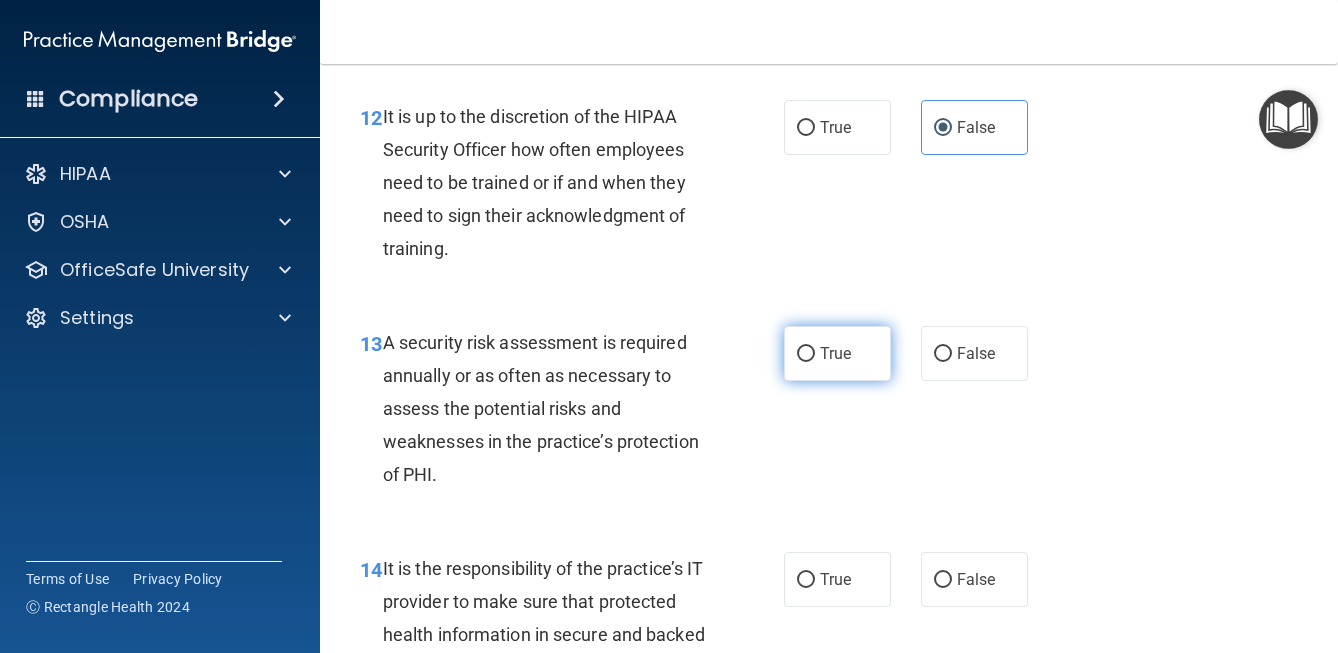 click on "True" at bounding box center [835, 353] 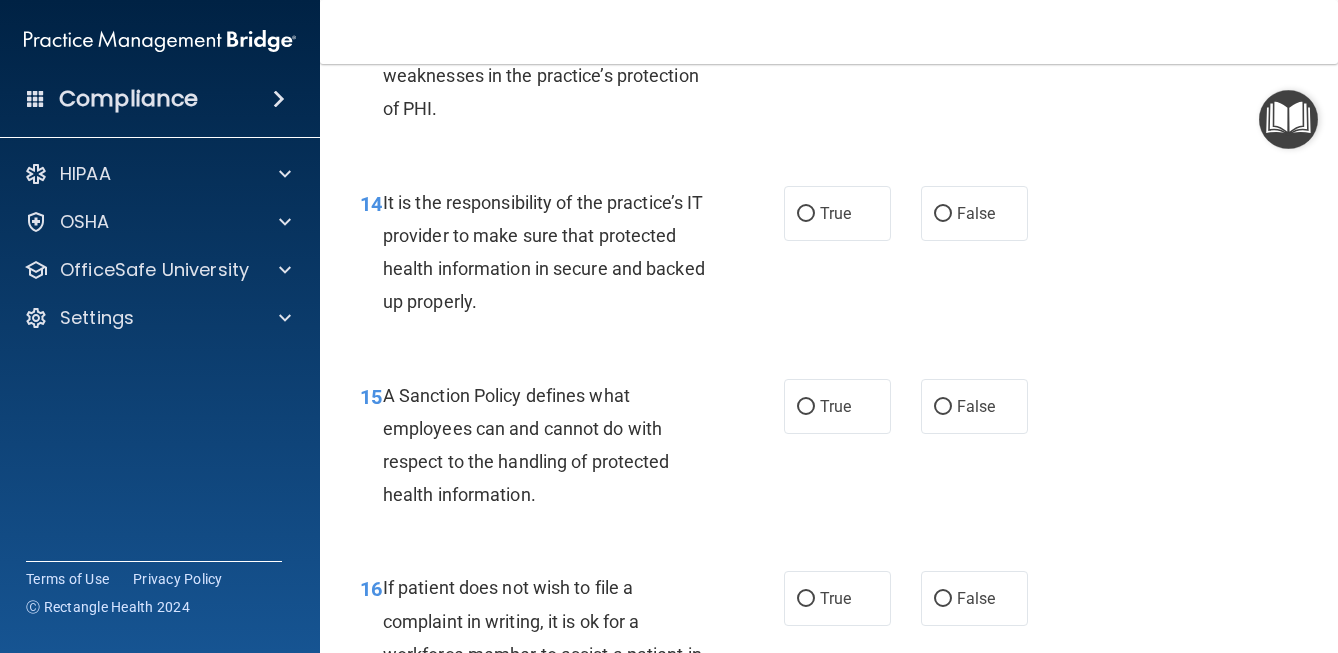 scroll, scrollTop: 3079, scrollLeft: 0, axis: vertical 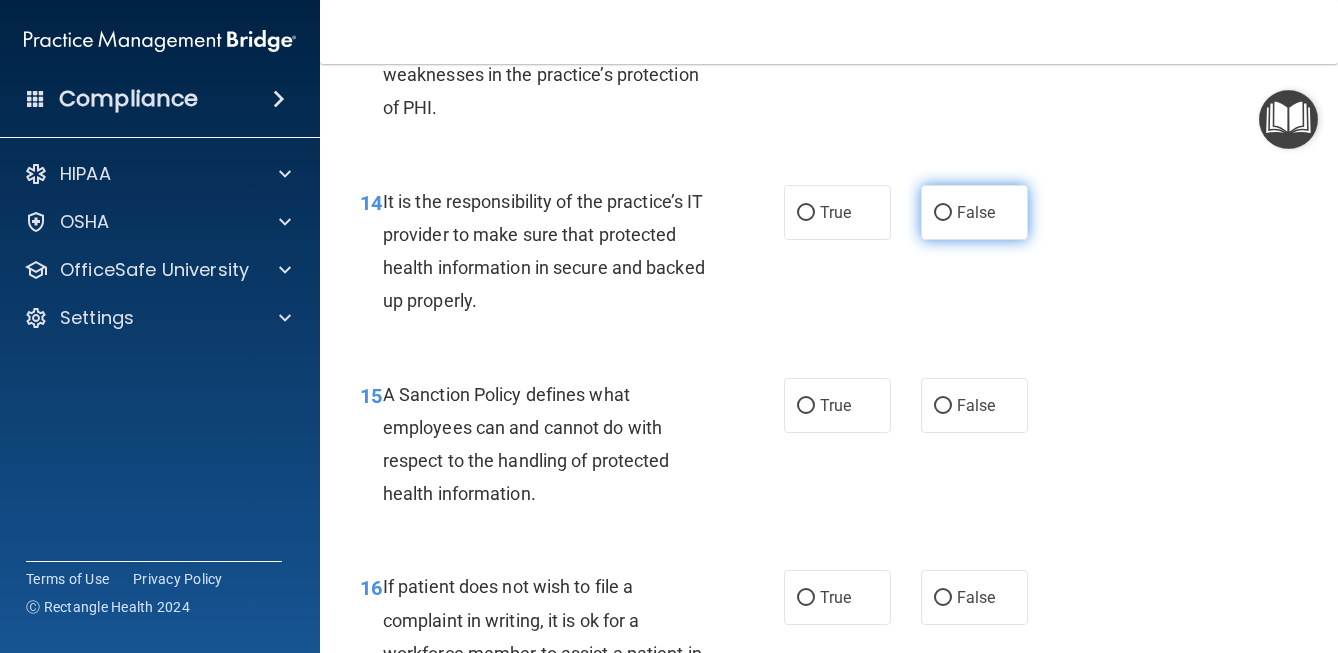 click on "False" at bounding box center (974, 212) 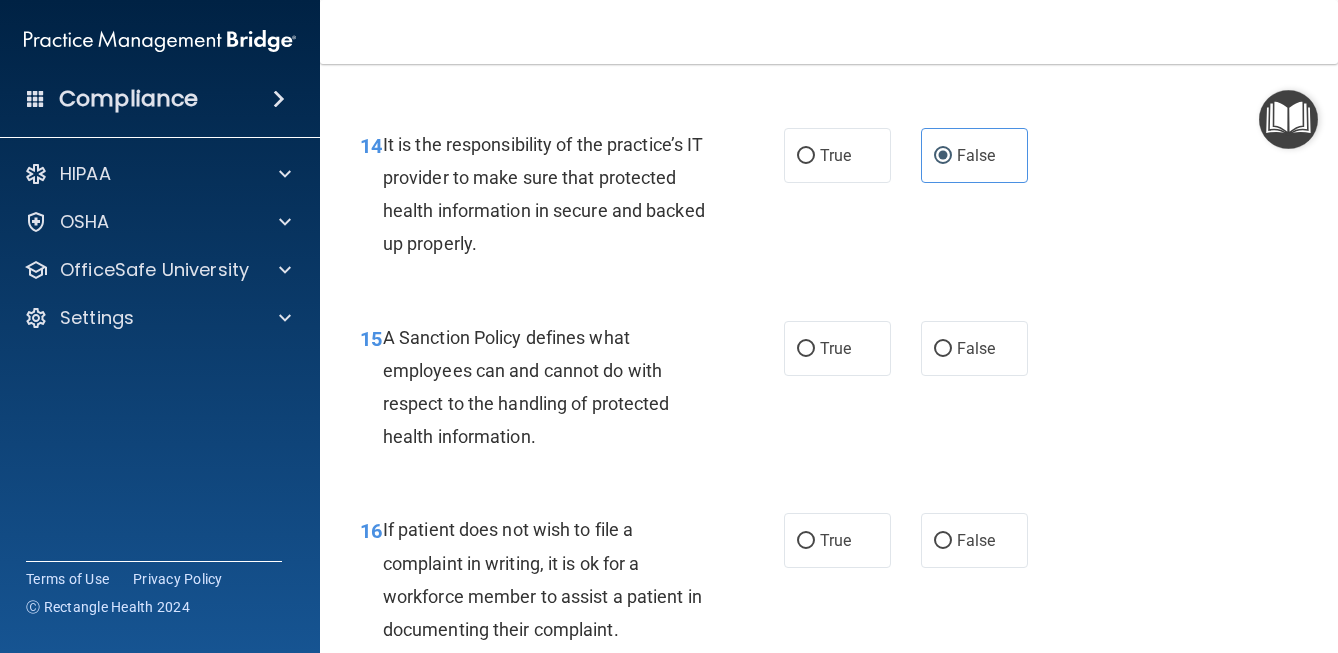 scroll, scrollTop: 3141, scrollLeft: 0, axis: vertical 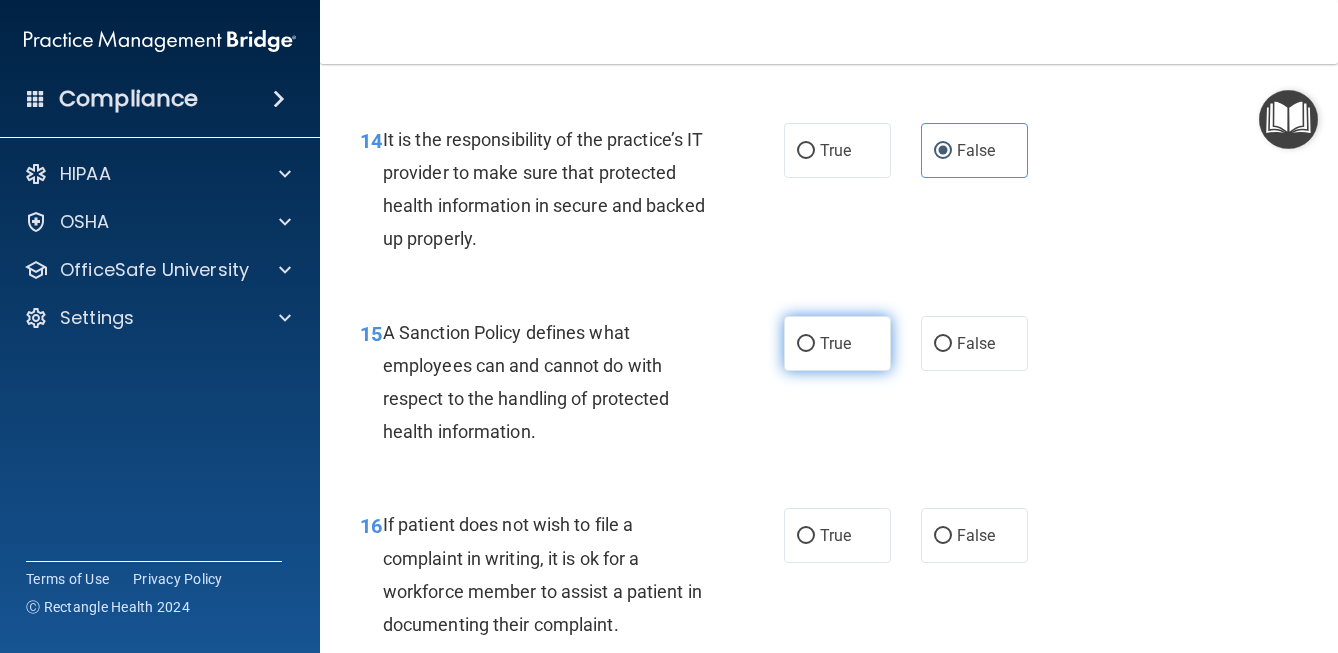 click on "True" at bounding box center (806, 344) 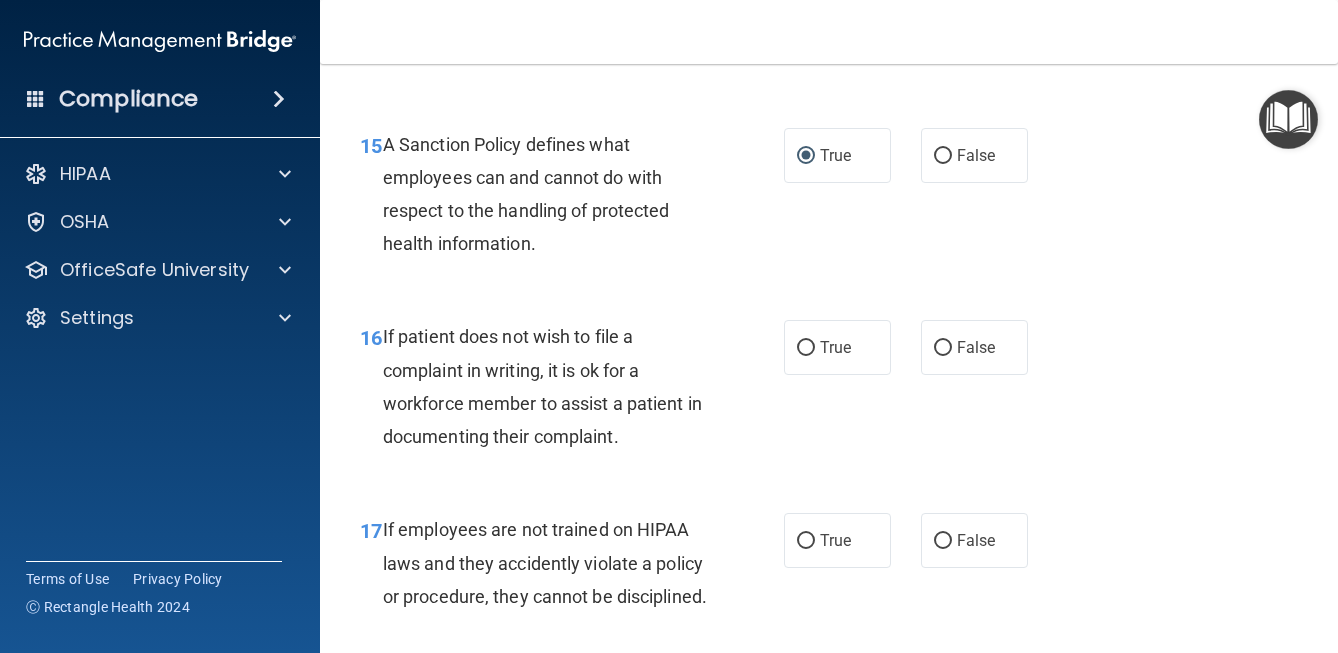 scroll, scrollTop: 3343, scrollLeft: 0, axis: vertical 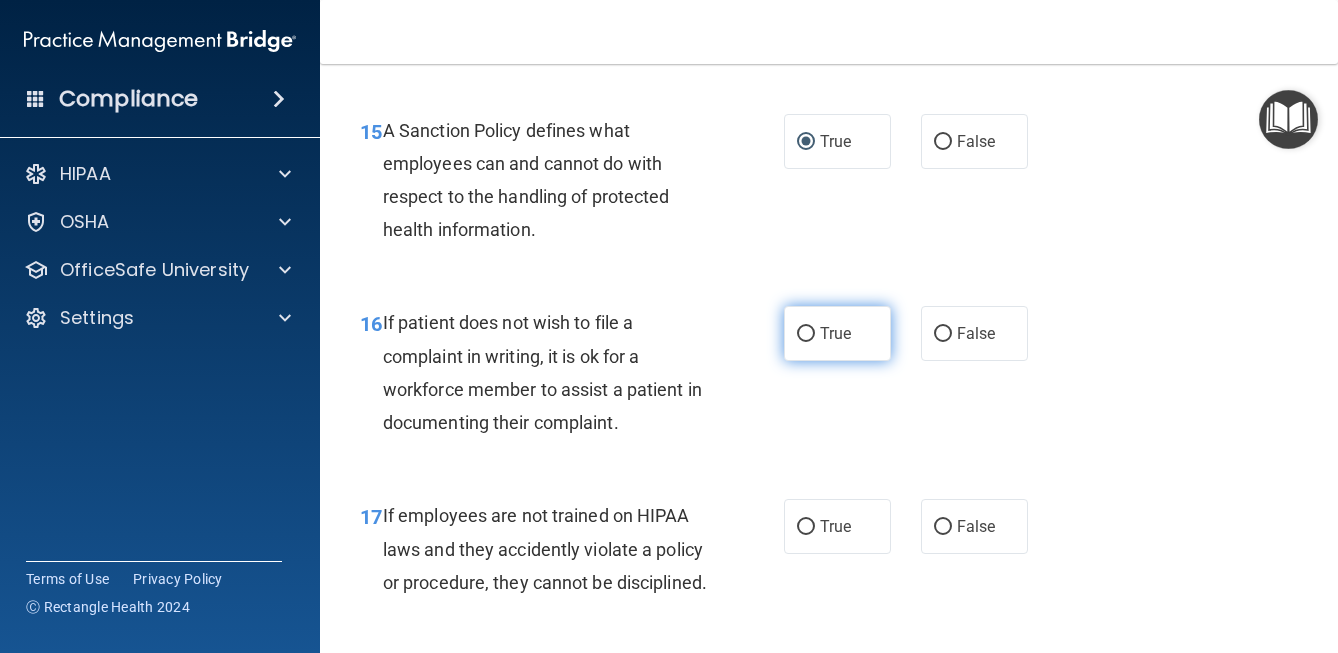 click on "True" at bounding box center [835, 333] 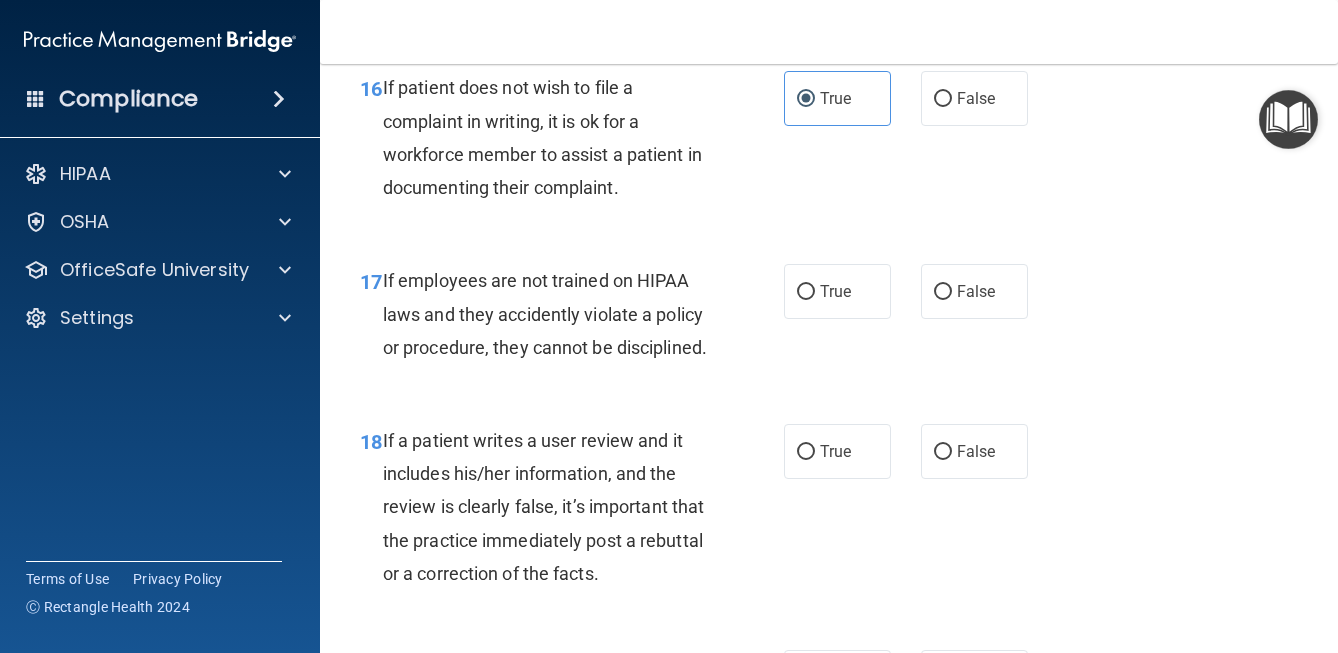scroll, scrollTop: 3581, scrollLeft: 0, axis: vertical 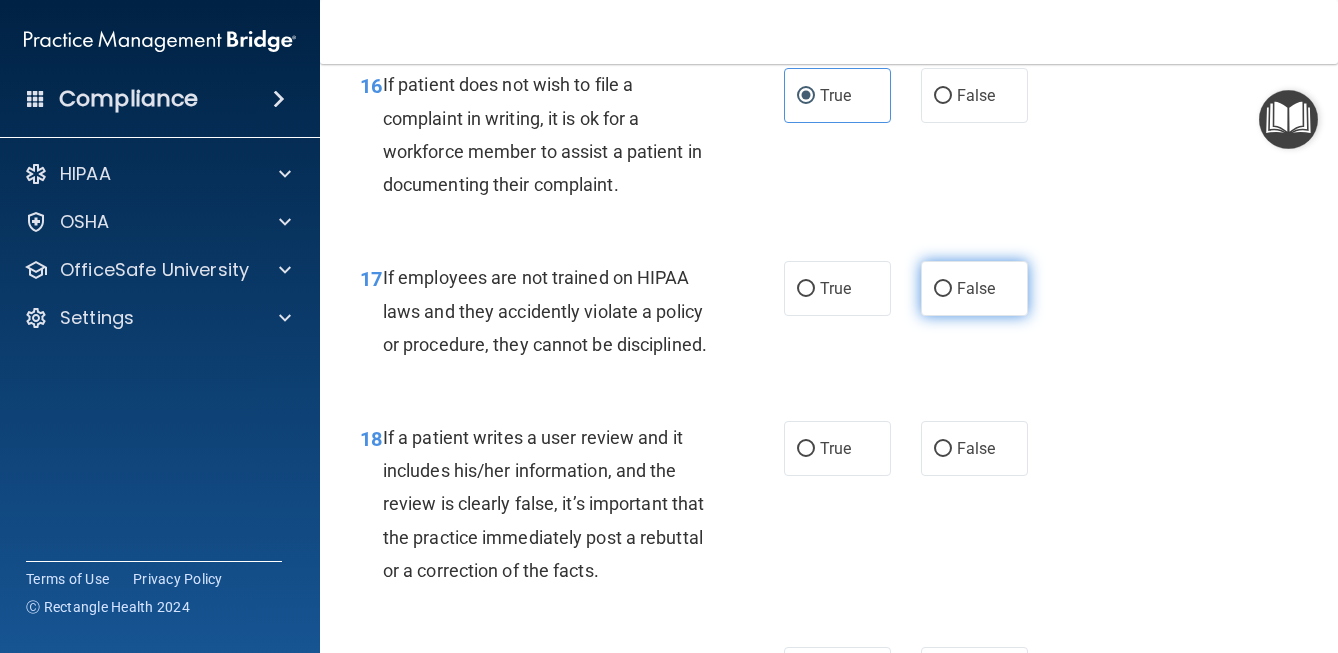 click on "False" at bounding box center [943, 289] 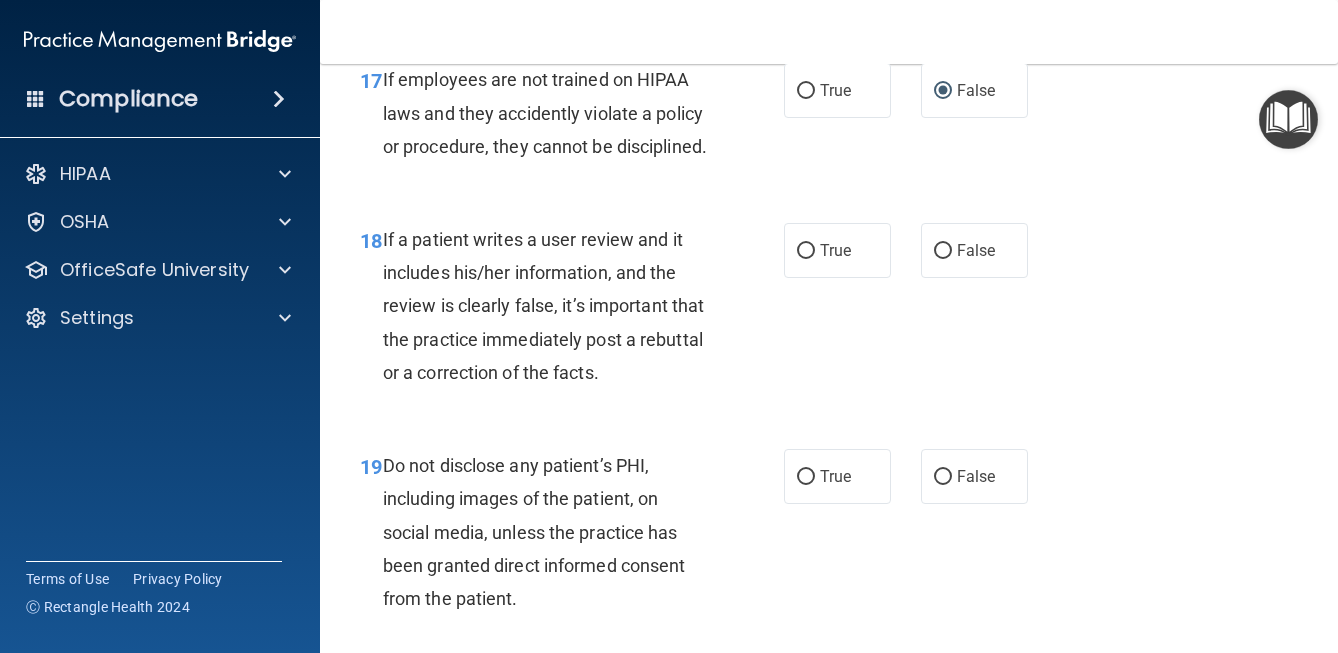 scroll, scrollTop: 3781, scrollLeft: 0, axis: vertical 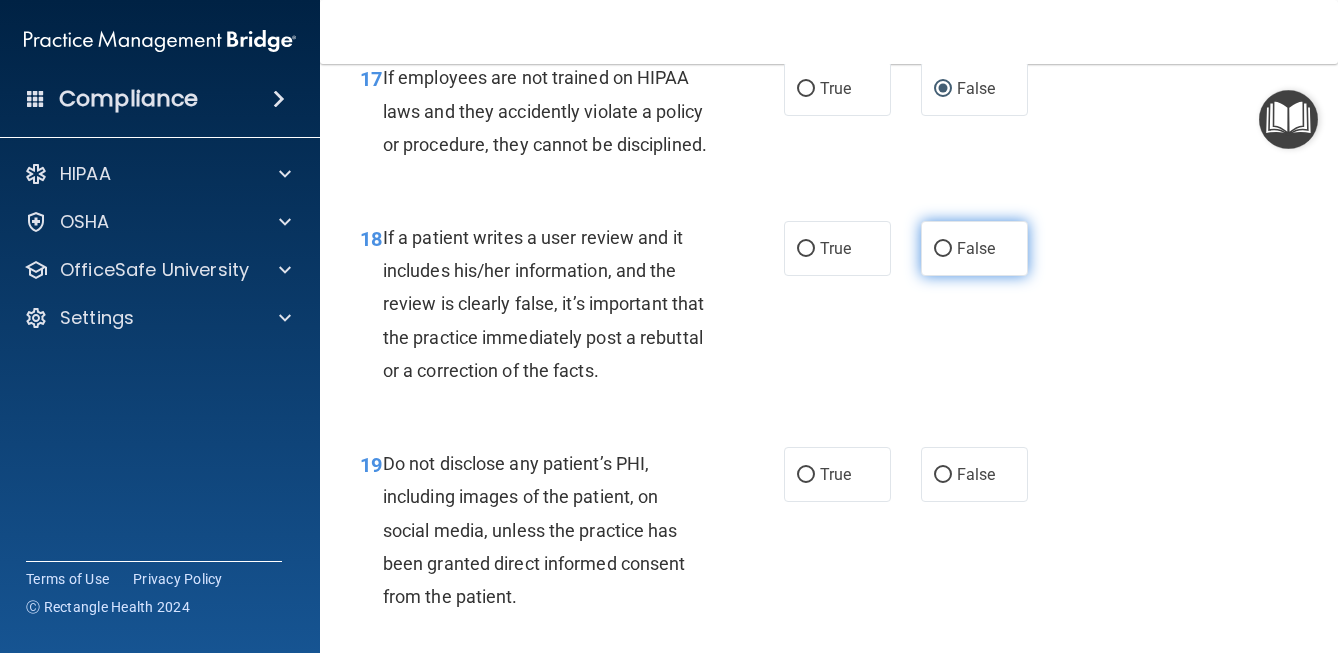click on "False" at bounding box center [943, 249] 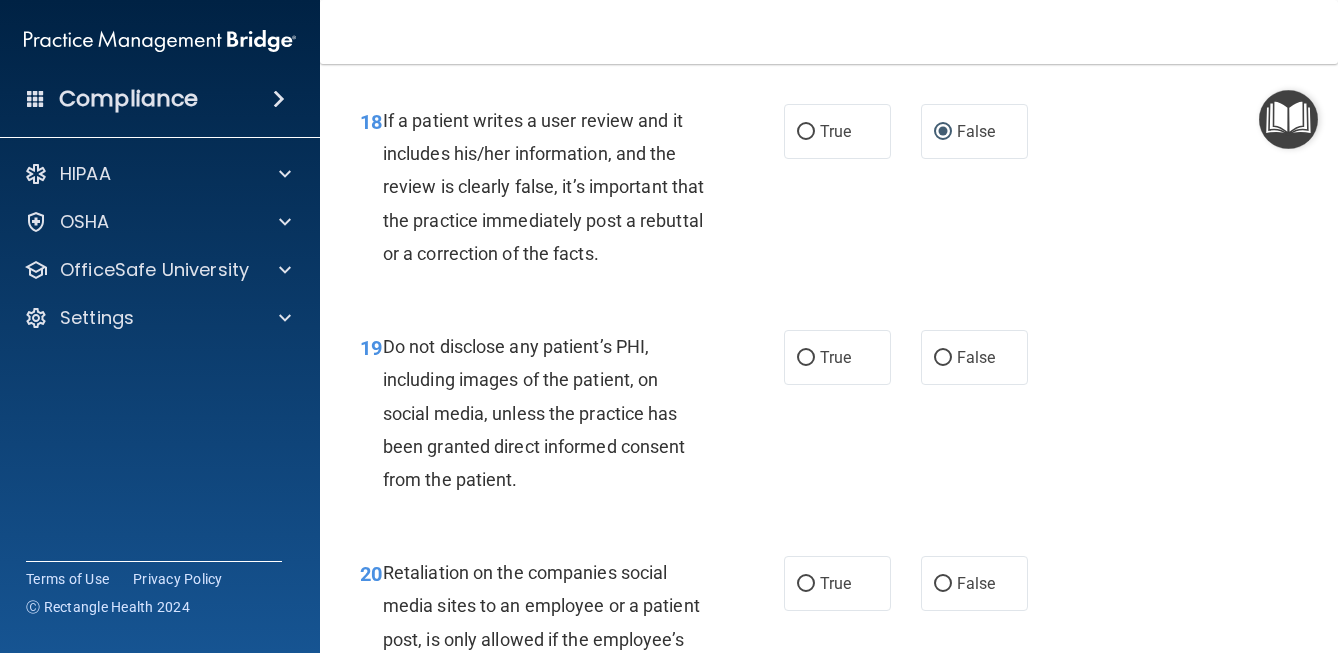 scroll, scrollTop: 3906, scrollLeft: 0, axis: vertical 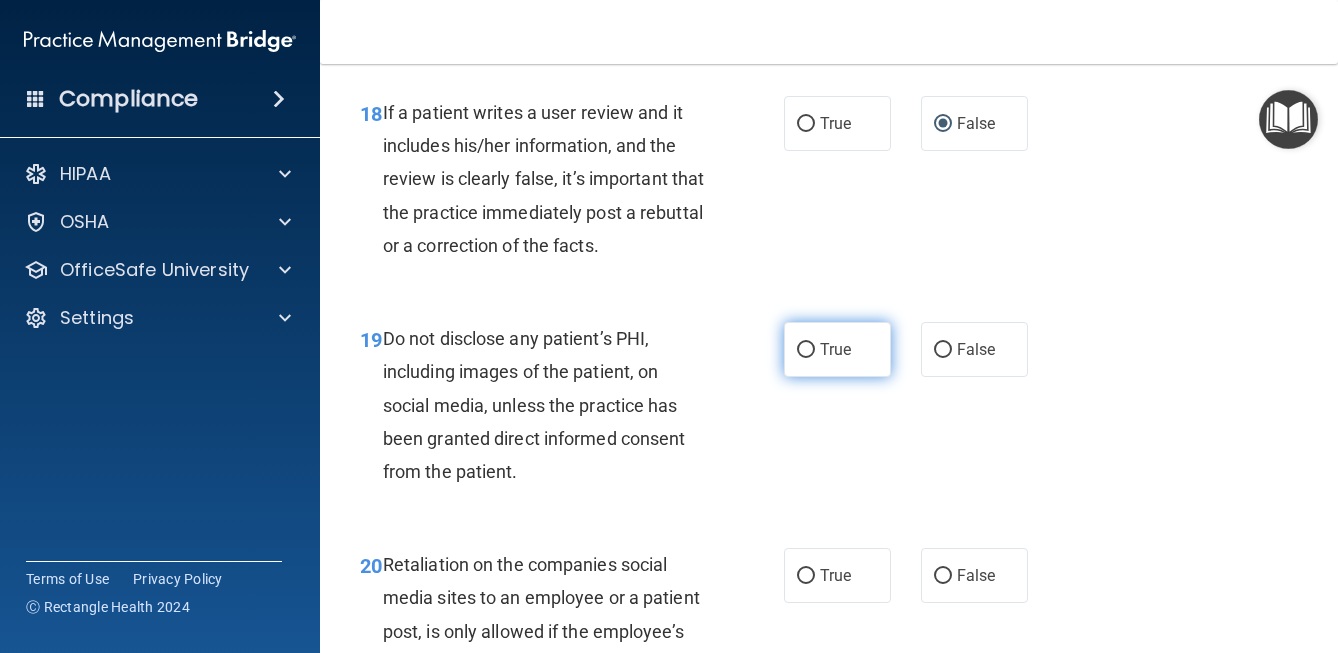click on "True" at bounding box center (835, 349) 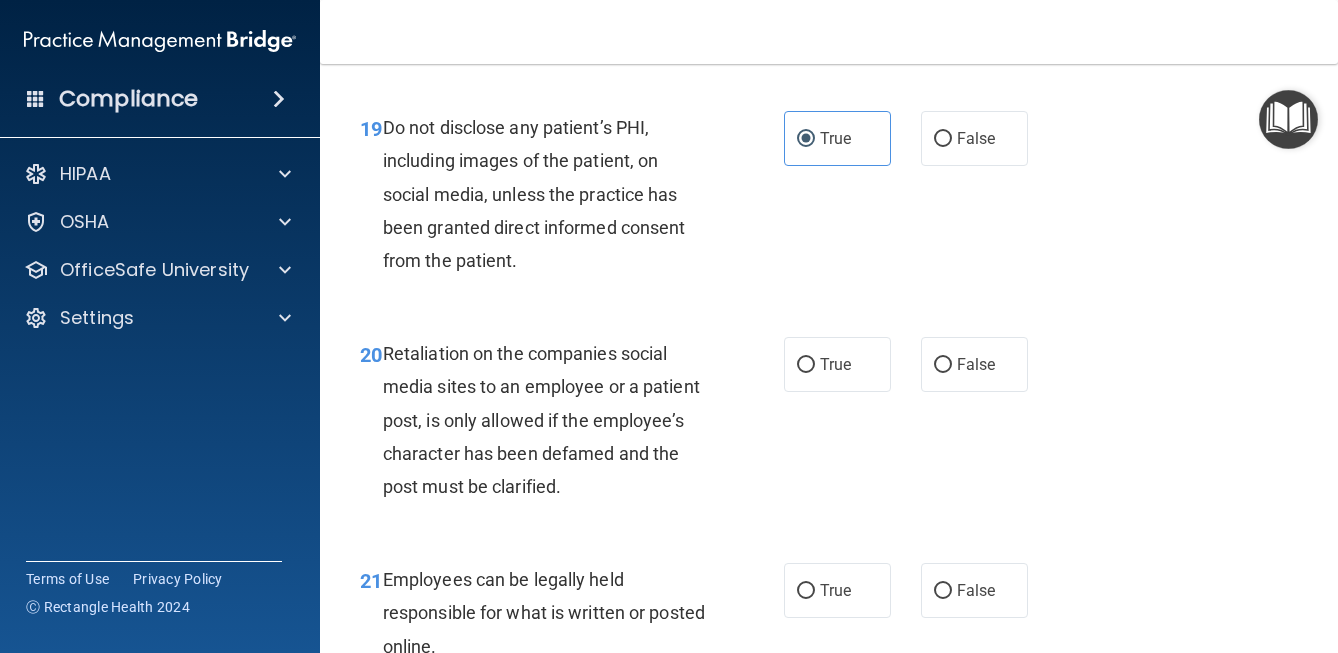 scroll, scrollTop: 4125, scrollLeft: 0, axis: vertical 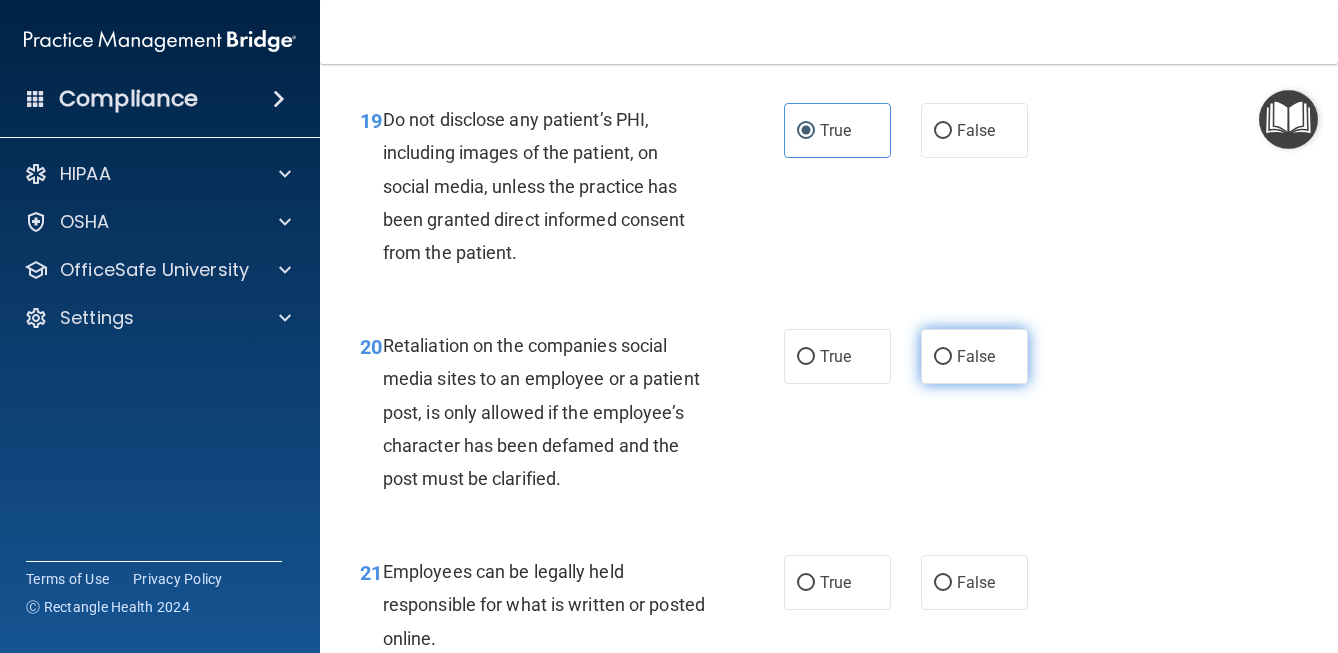 click on "False" at bounding box center [974, 356] 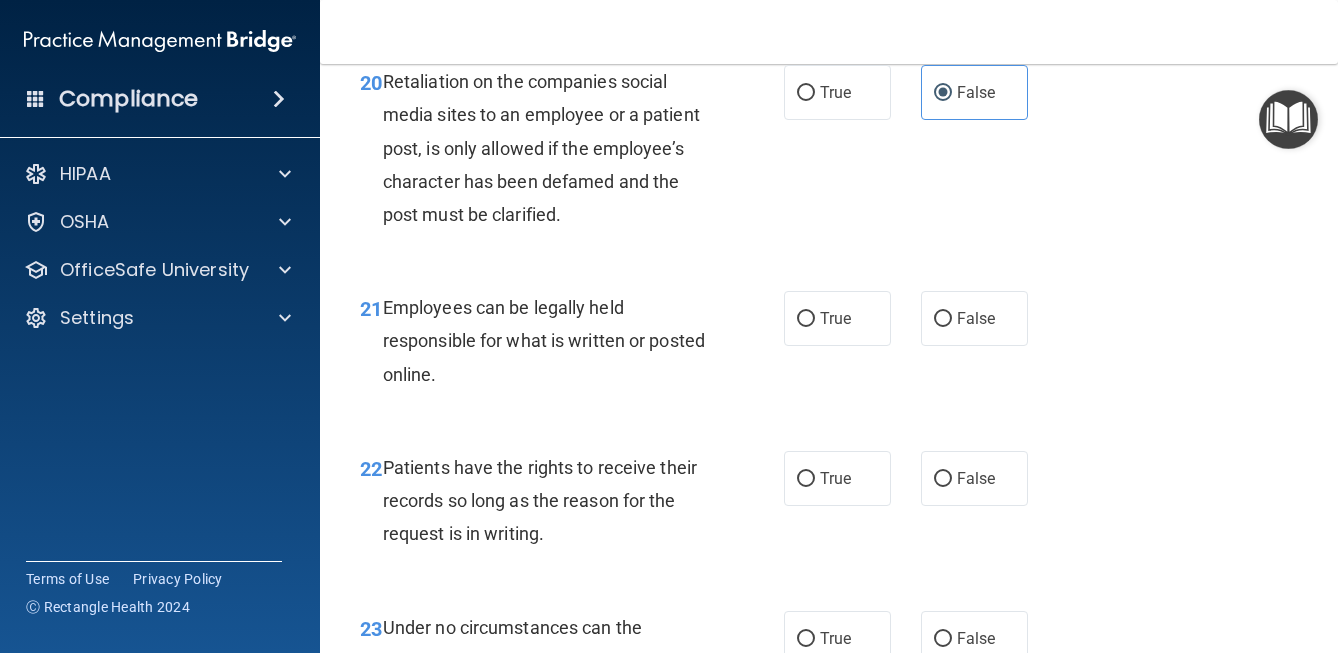 scroll, scrollTop: 4397, scrollLeft: 0, axis: vertical 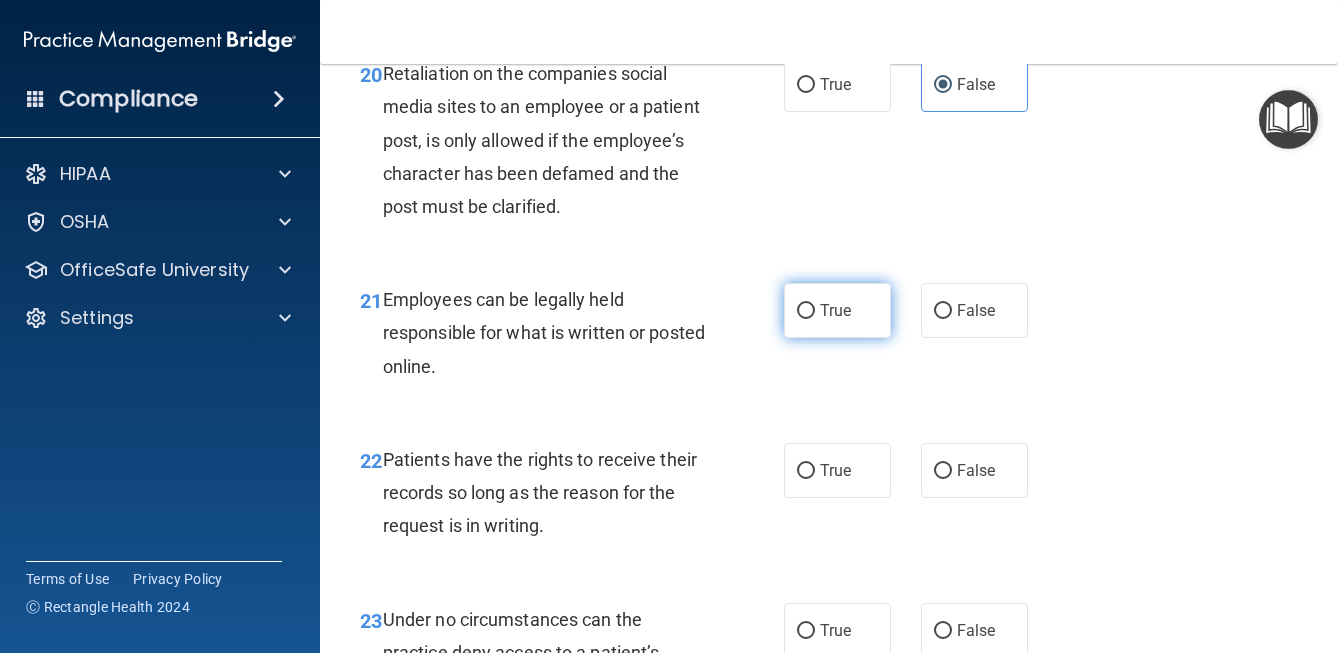 click on "True" at bounding box center (835, 310) 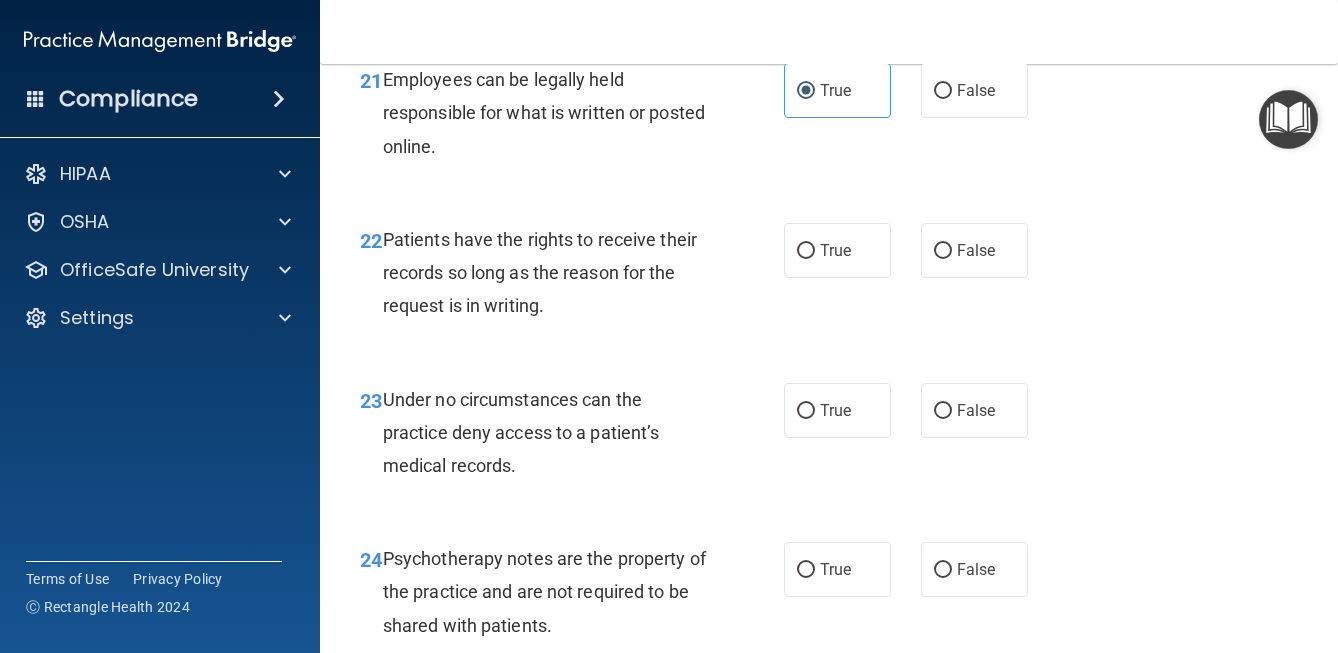 scroll, scrollTop: 4623, scrollLeft: 0, axis: vertical 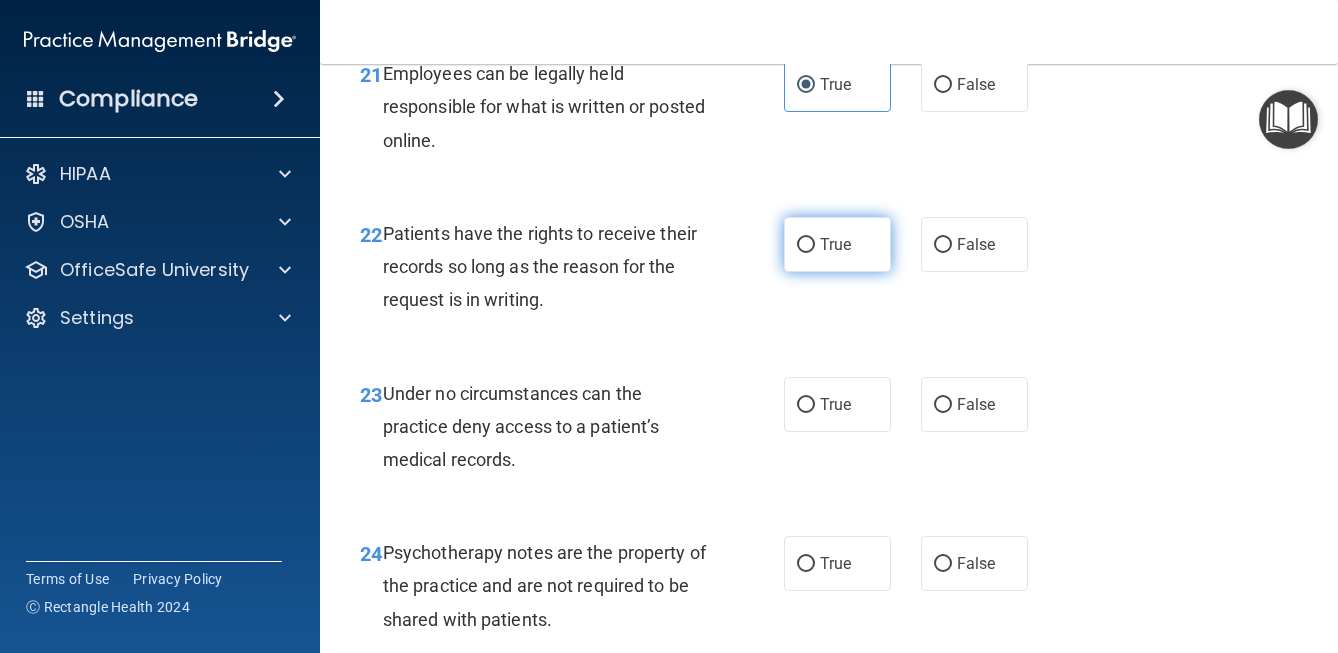click on "True" at bounding box center [806, 245] 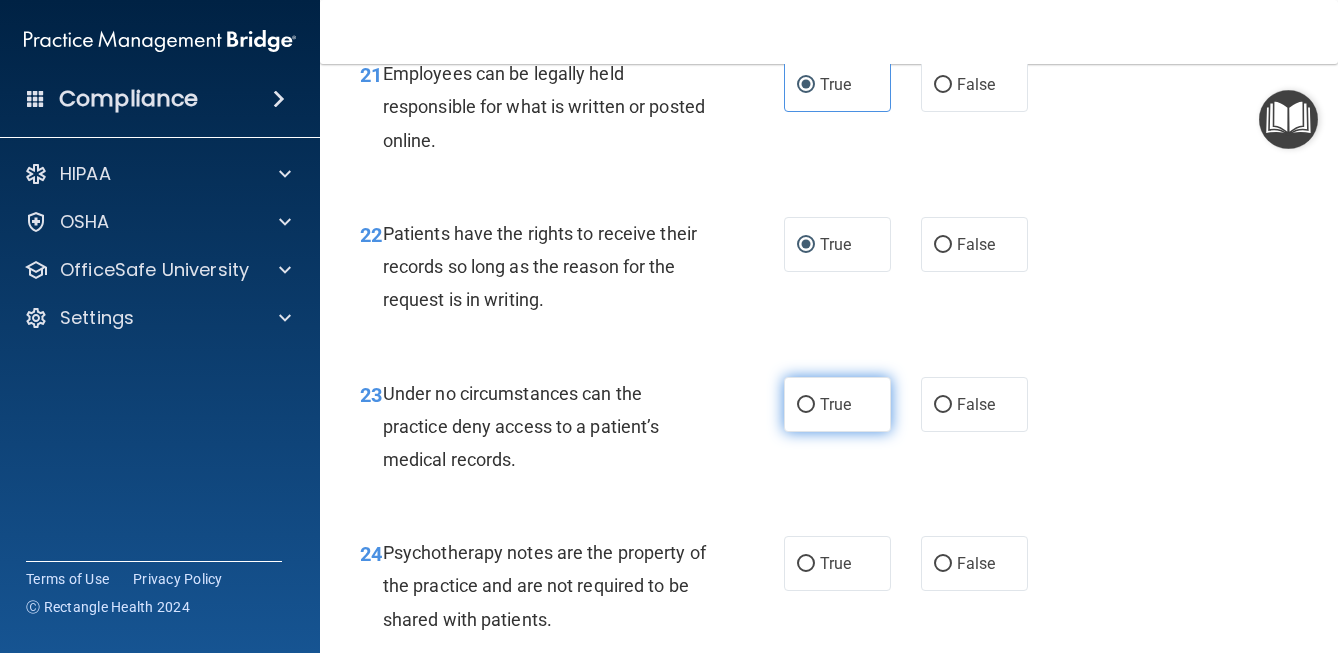 click on "True" at bounding box center (835, 404) 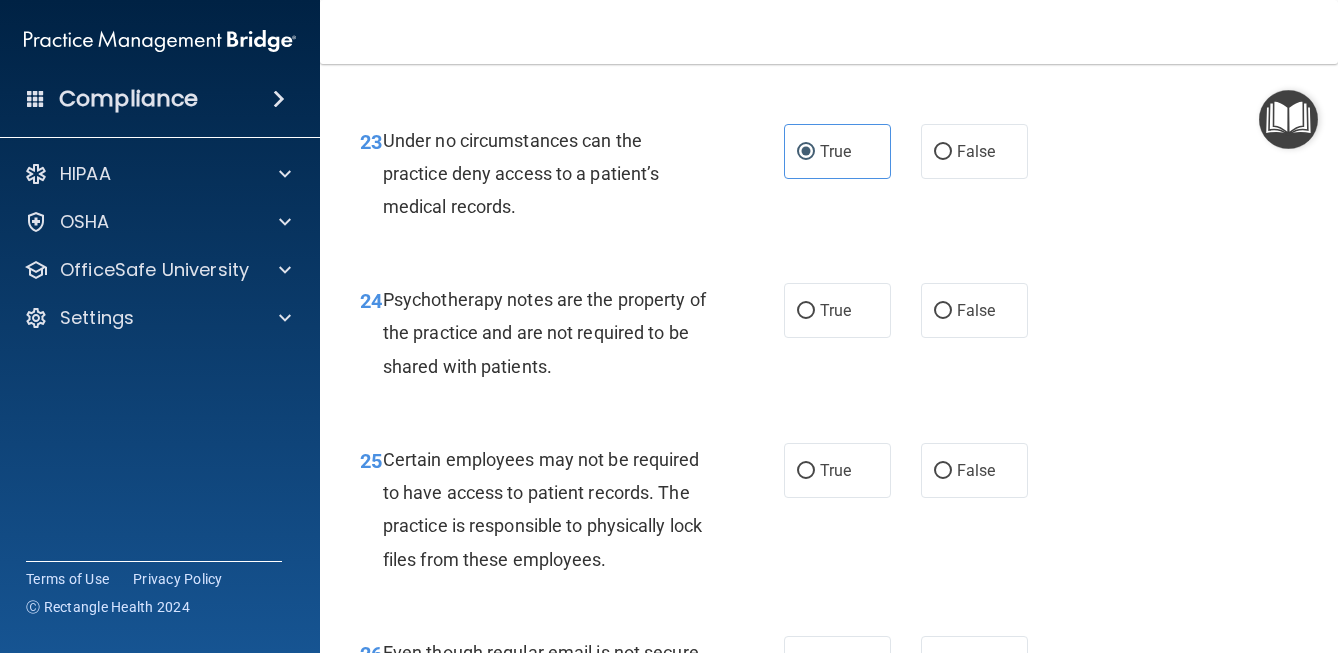 scroll, scrollTop: 4878, scrollLeft: 0, axis: vertical 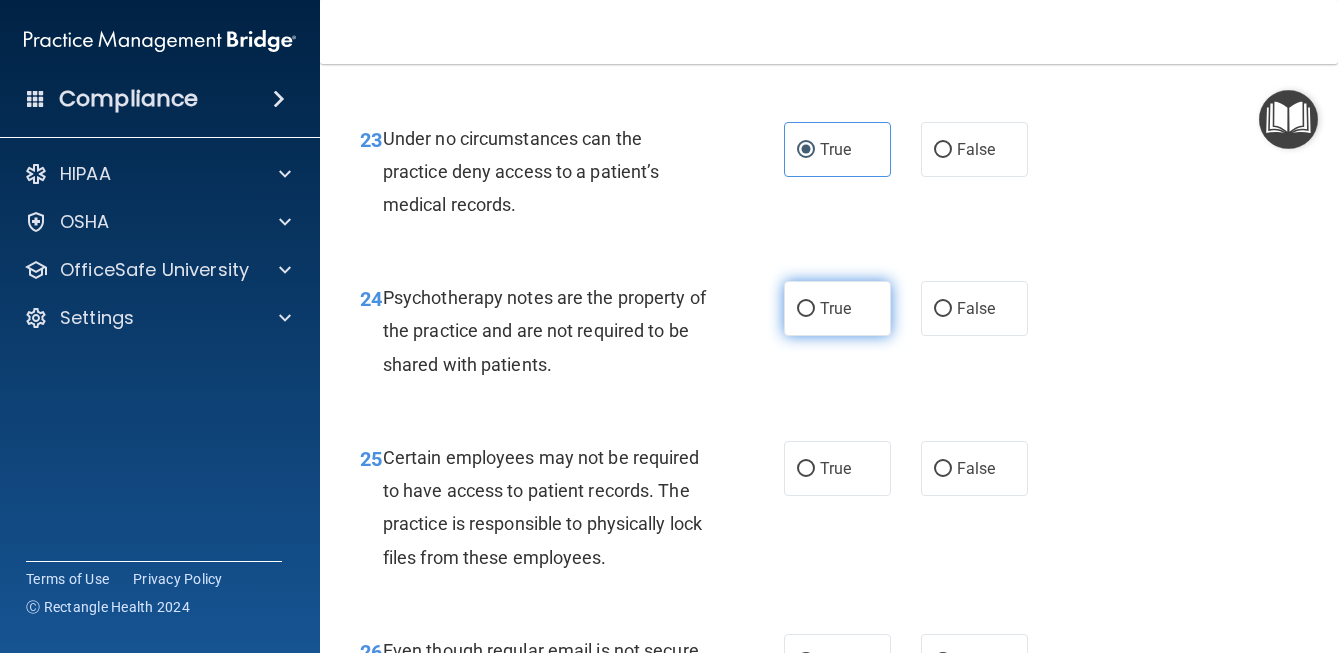 click on "True" at bounding box center [835, 308] 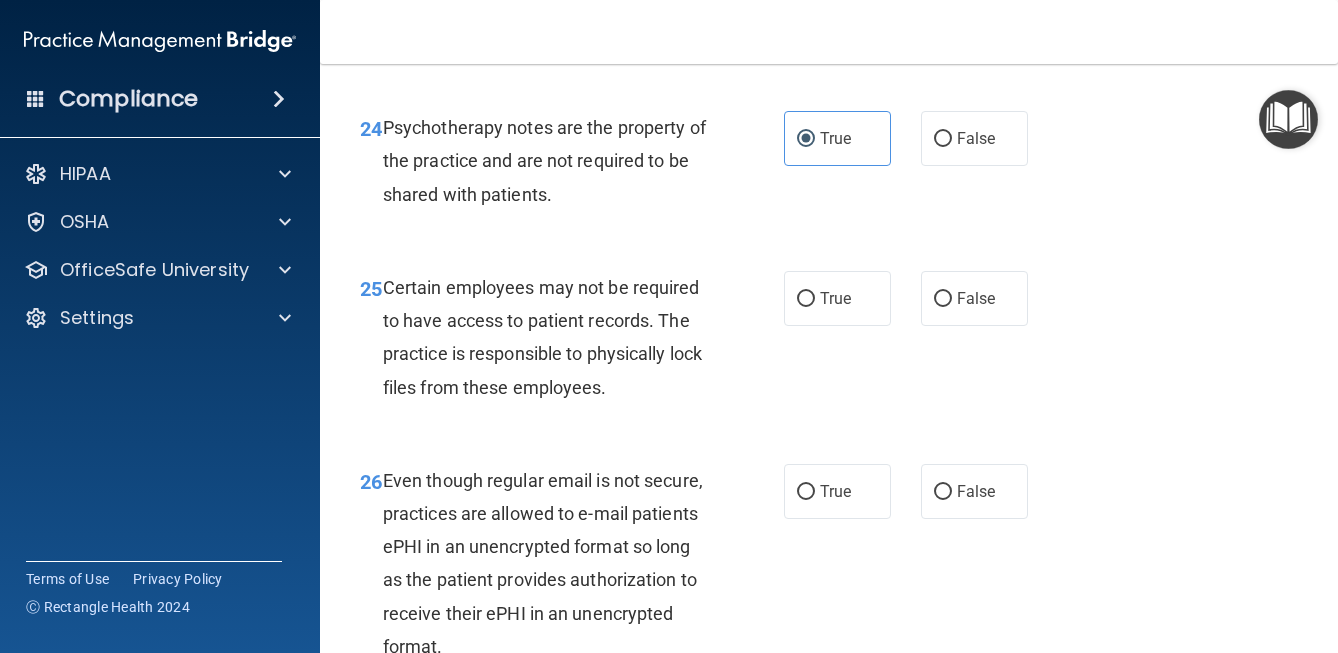 scroll, scrollTop: 5064, scrollLeft: 0, axis: vertical 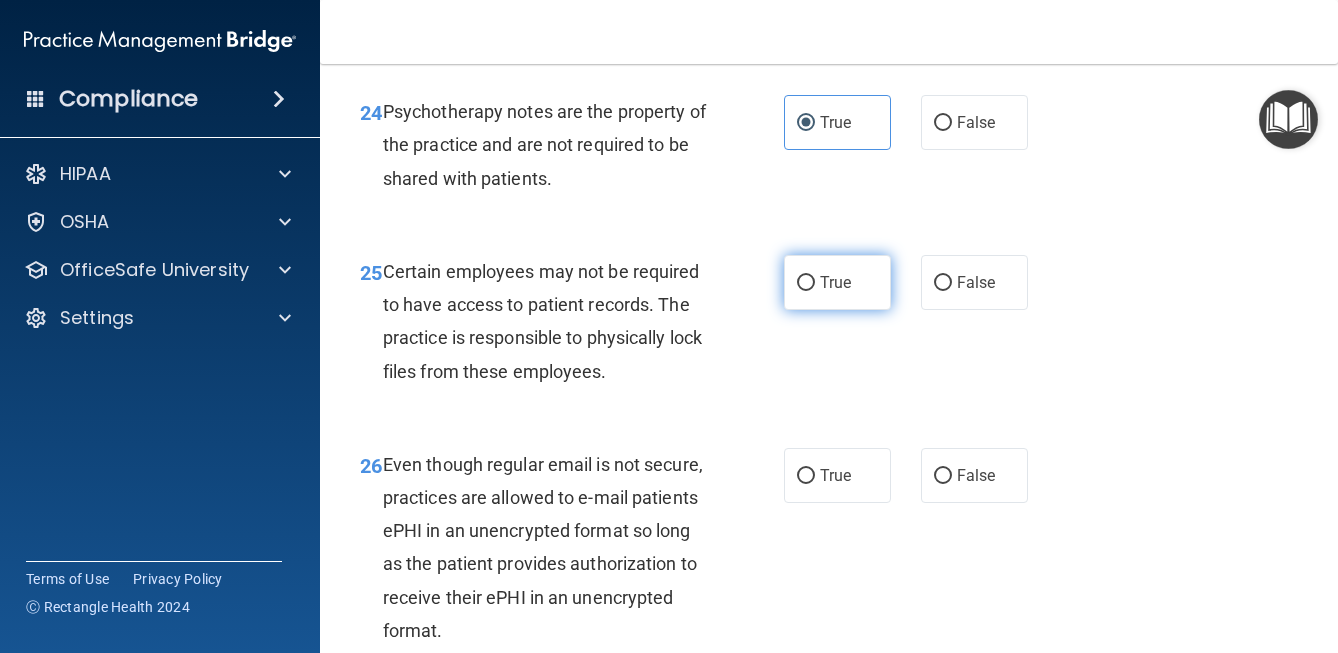 click on "True" at bounding box center (837, 282) 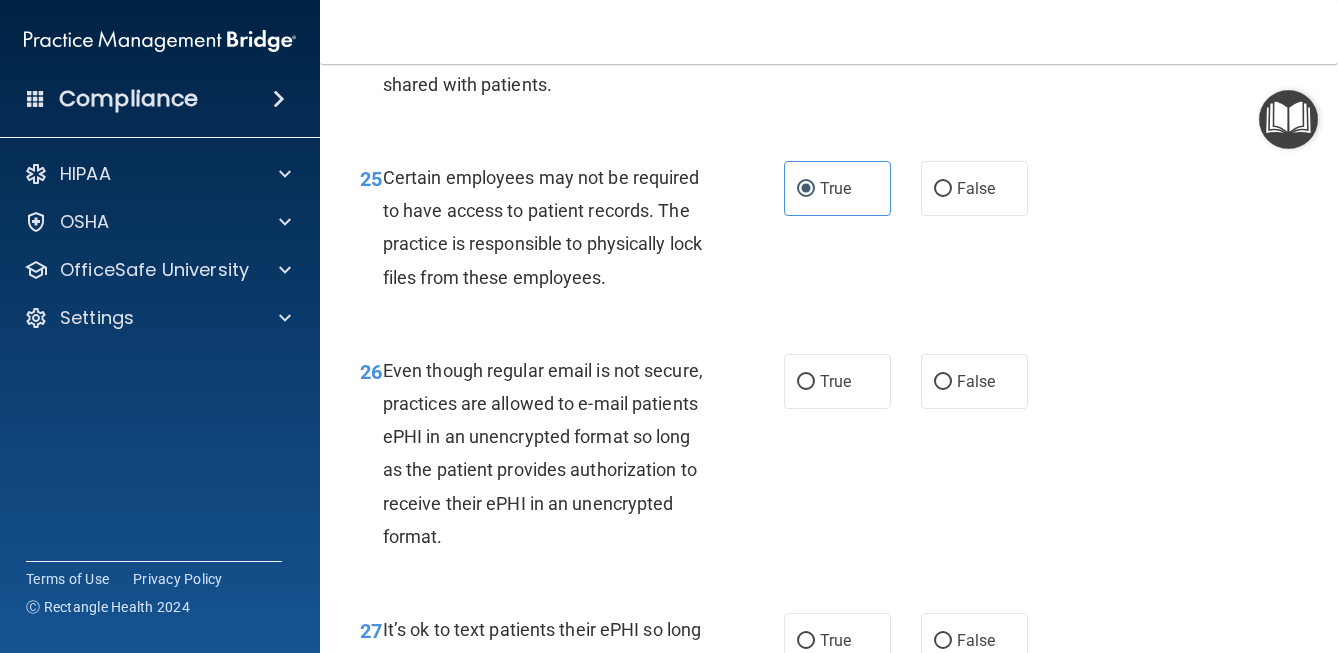 scroll, scrollTop: 5171, scrollLeft: 0, axis: vertical 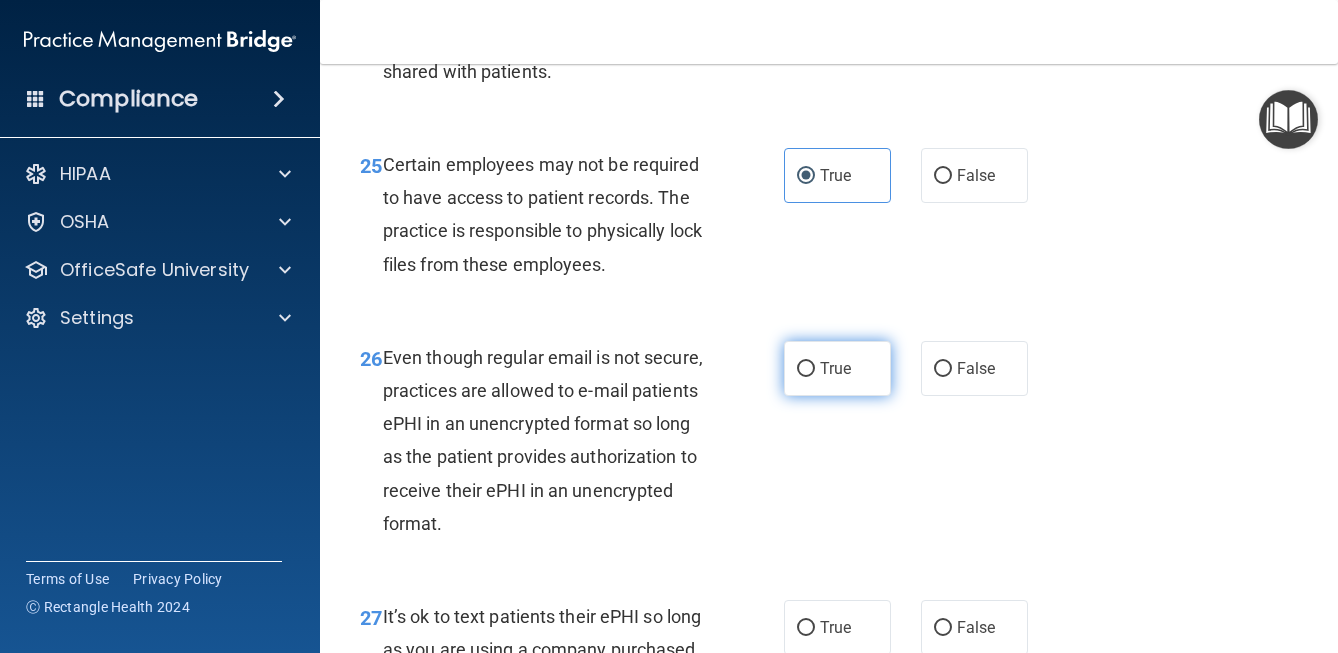 click on "True" at bounding box center [835, 368] 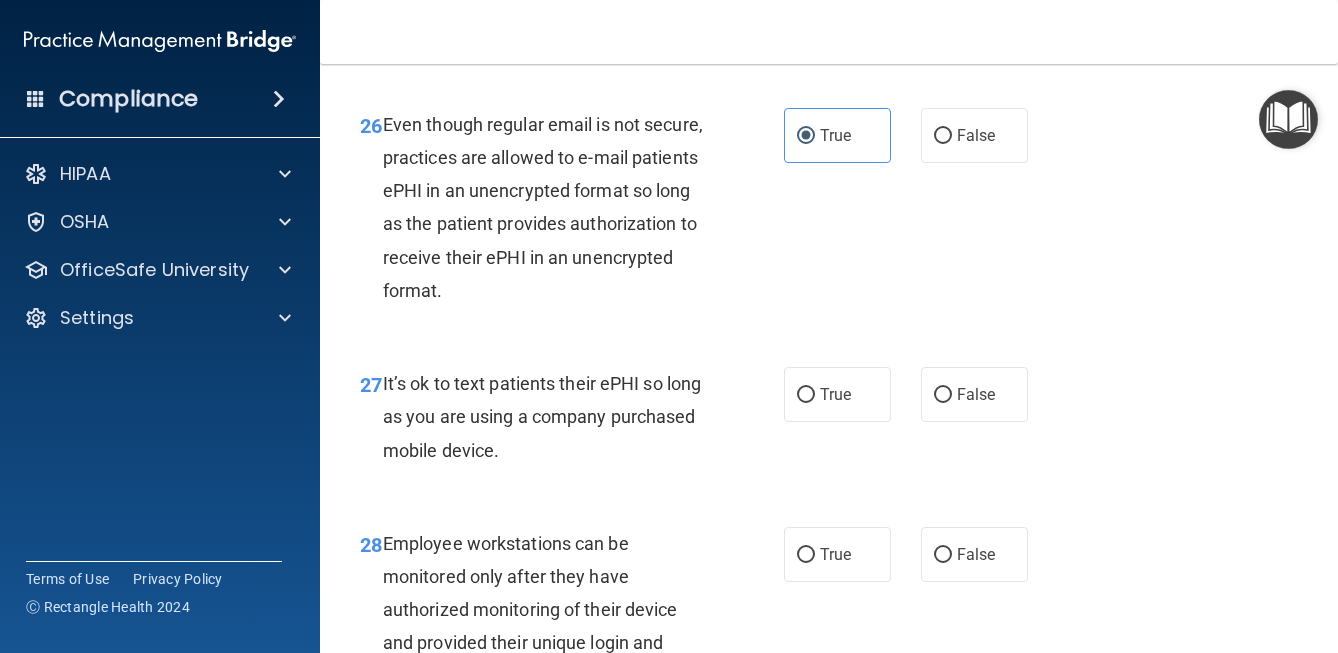 scroll, scrollTop: 5409, scrollLeft: 0, axis: vertical 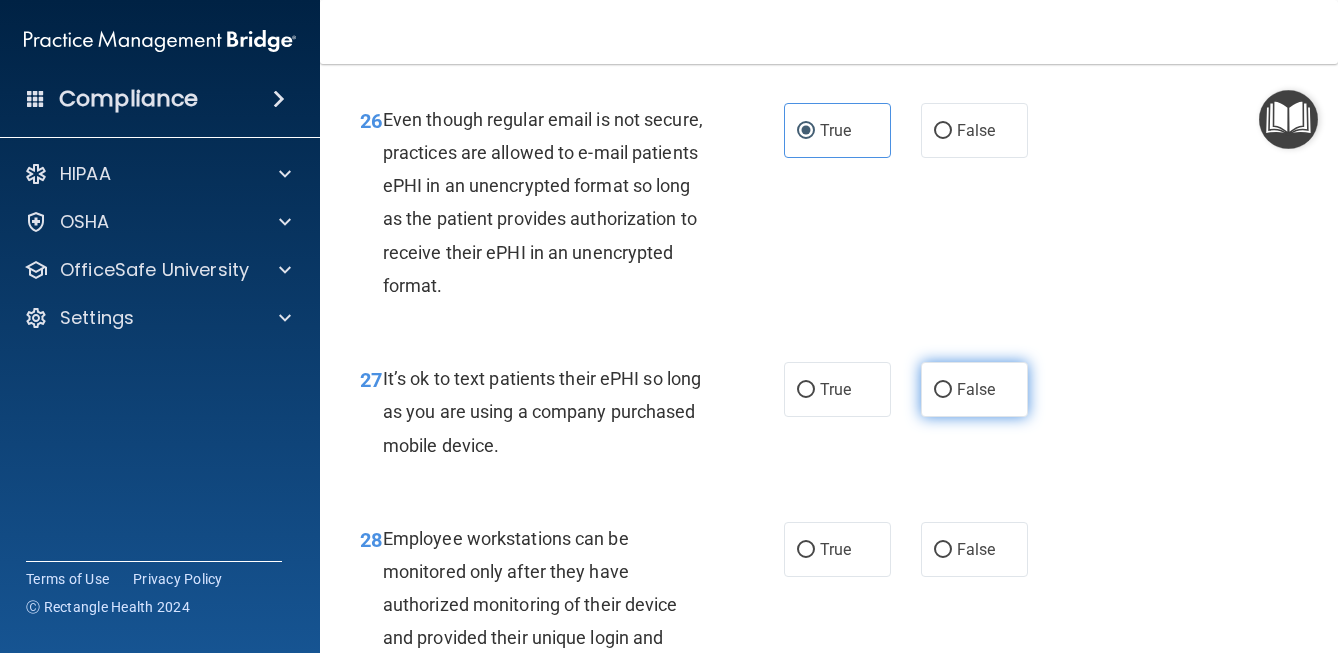 click on "False" at bounding box center [976, 389] 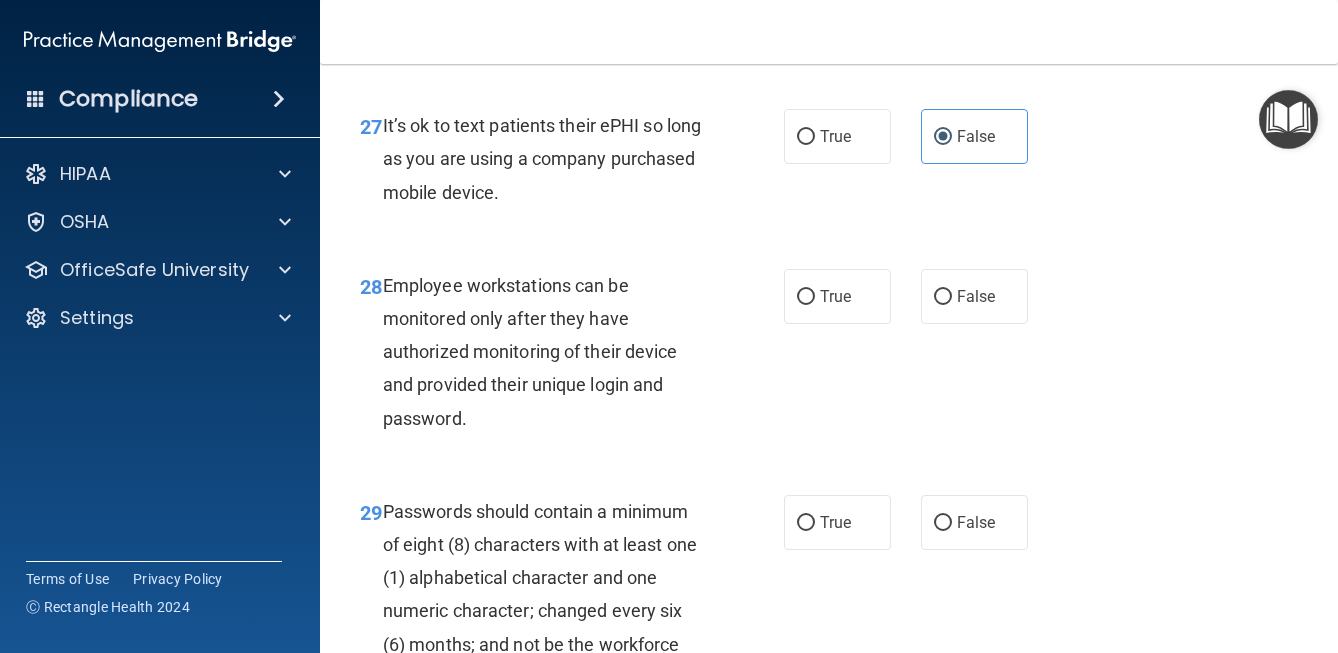scroll, scrollTop: 5666, scrollLeft: 0, axis: vertical 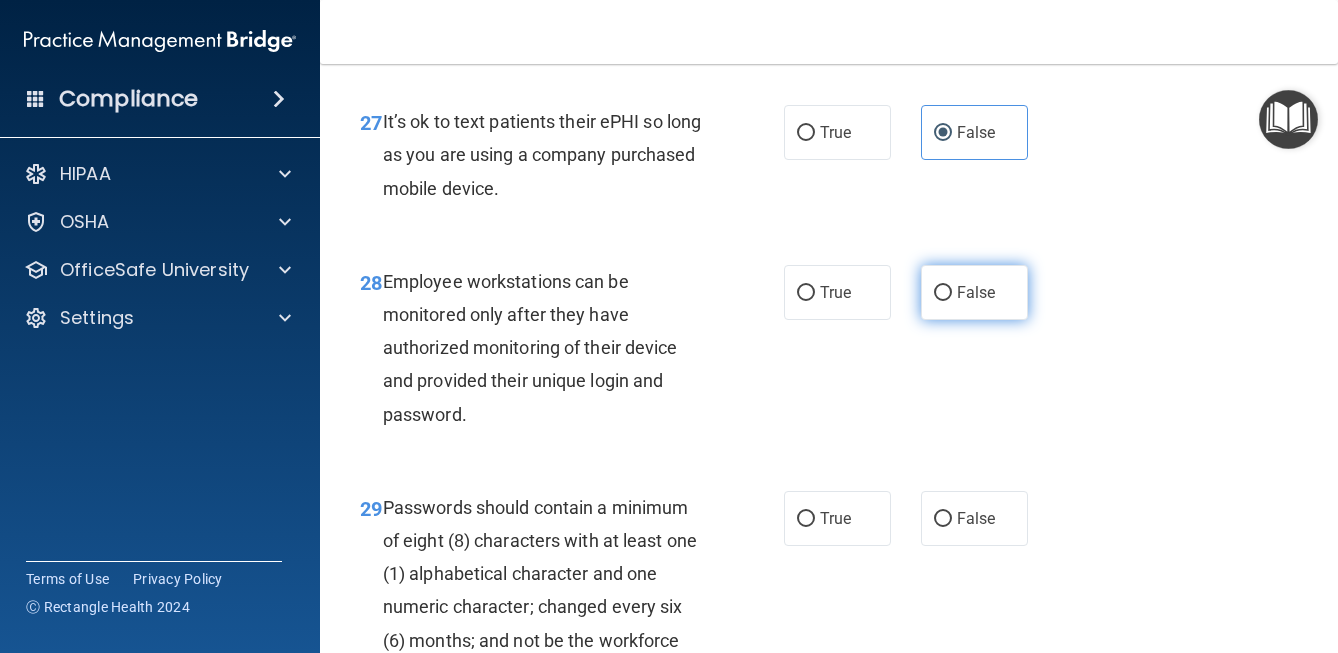 click on "False" at bounding box center [974, 292] 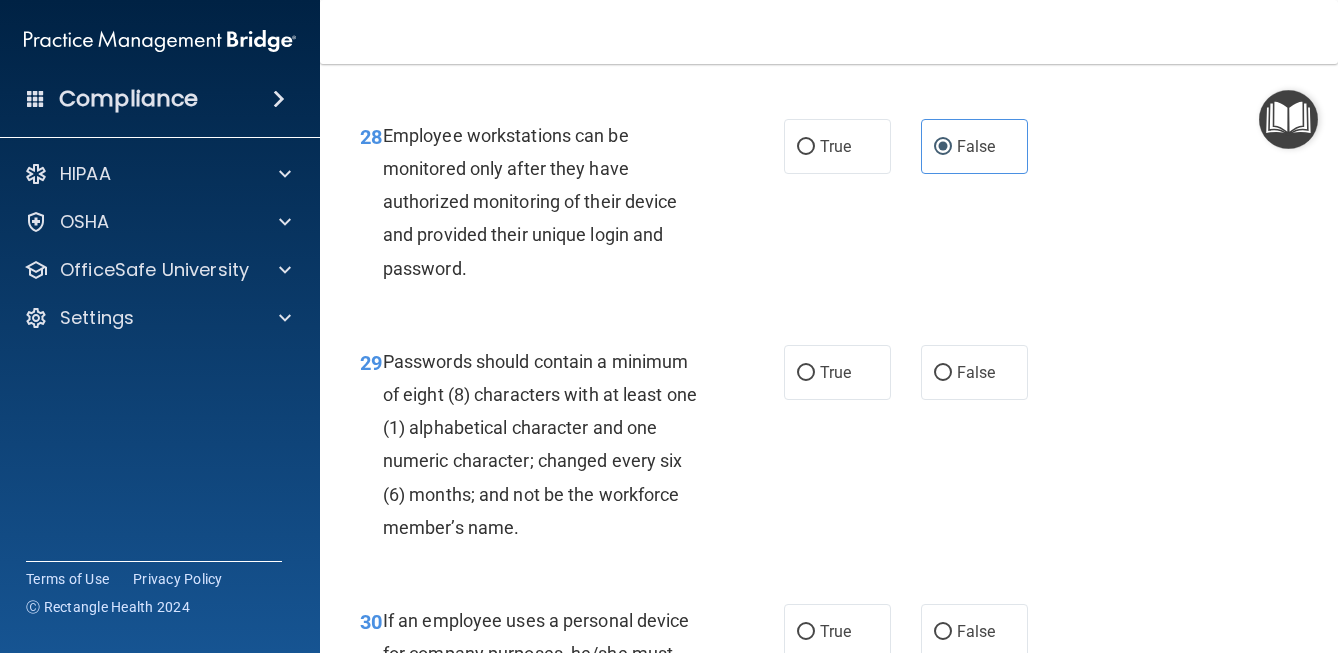 scroll, scrollTop: 5825, scrollLeft: 0, axis: vertical 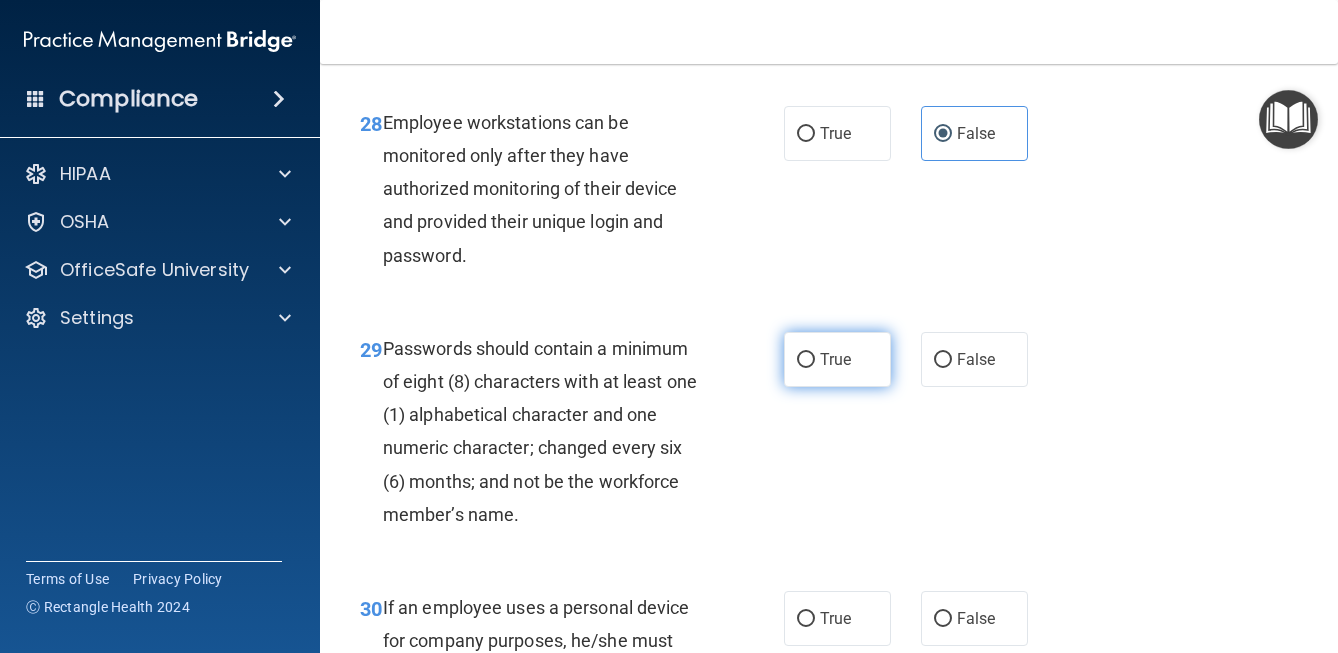 click on "True" at bounding box center (835, 359) 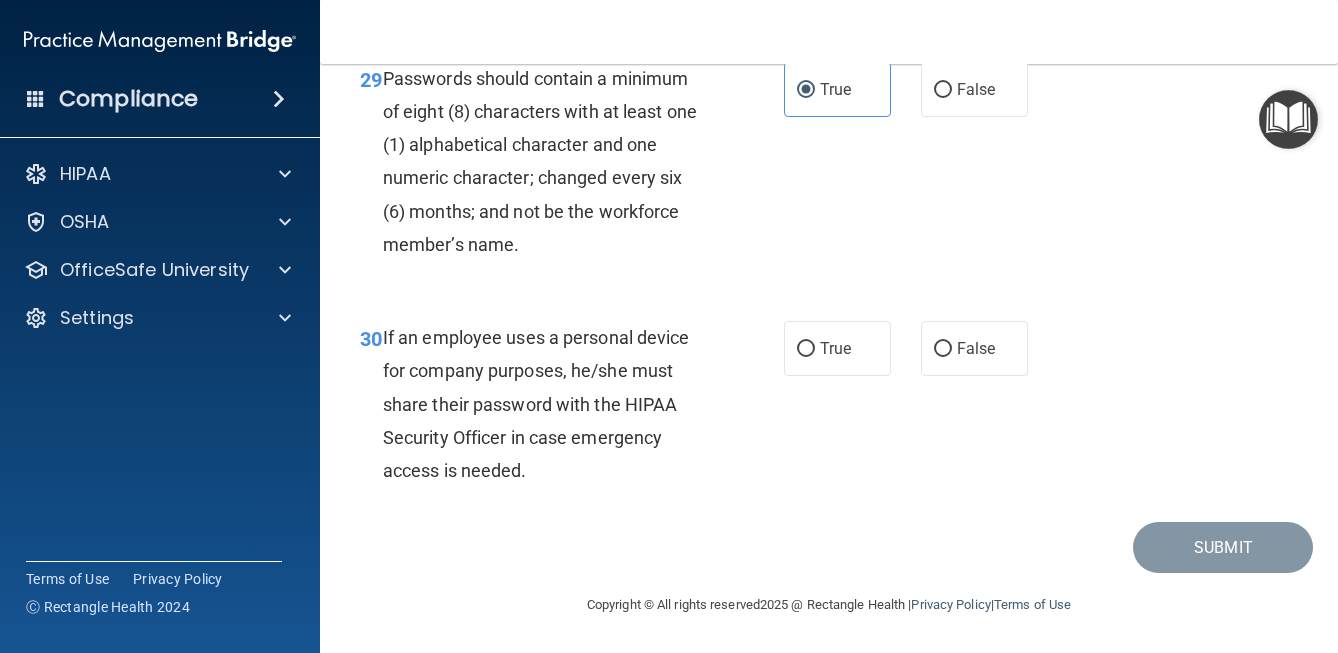 scroll, scrollTop: 6099, scrollLeft: 0, axis: vertical 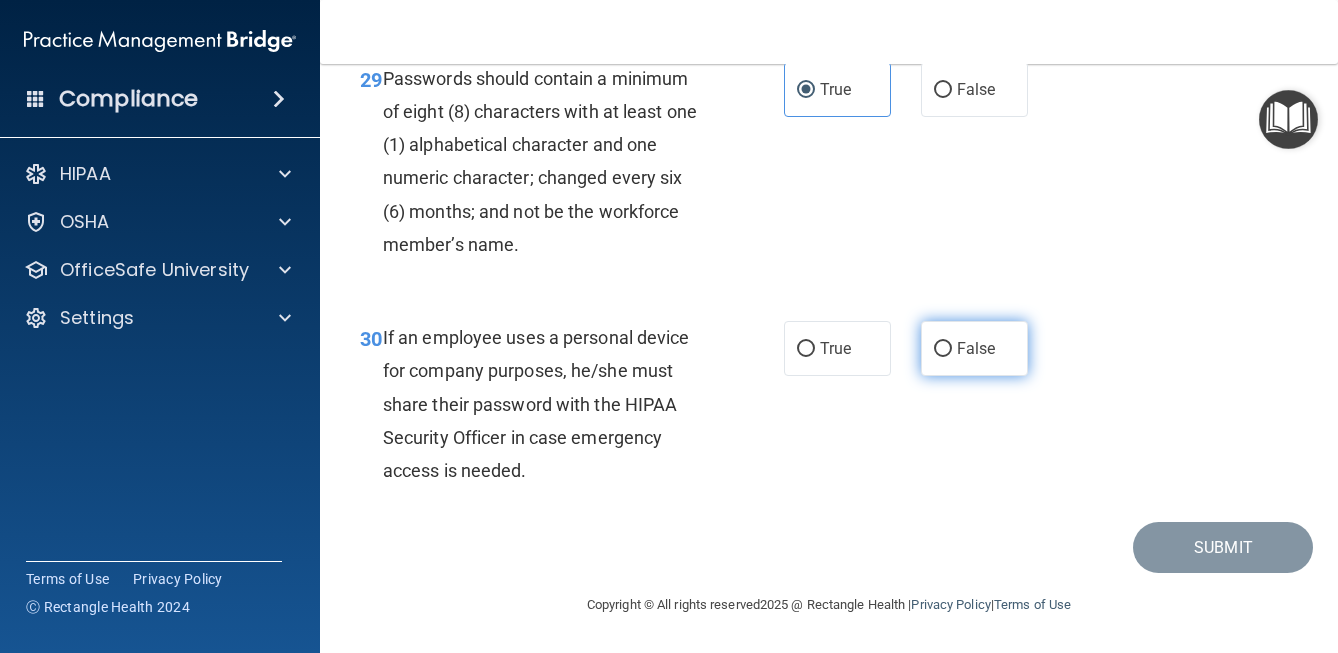 click on "False" at bounding box center (974, 348) 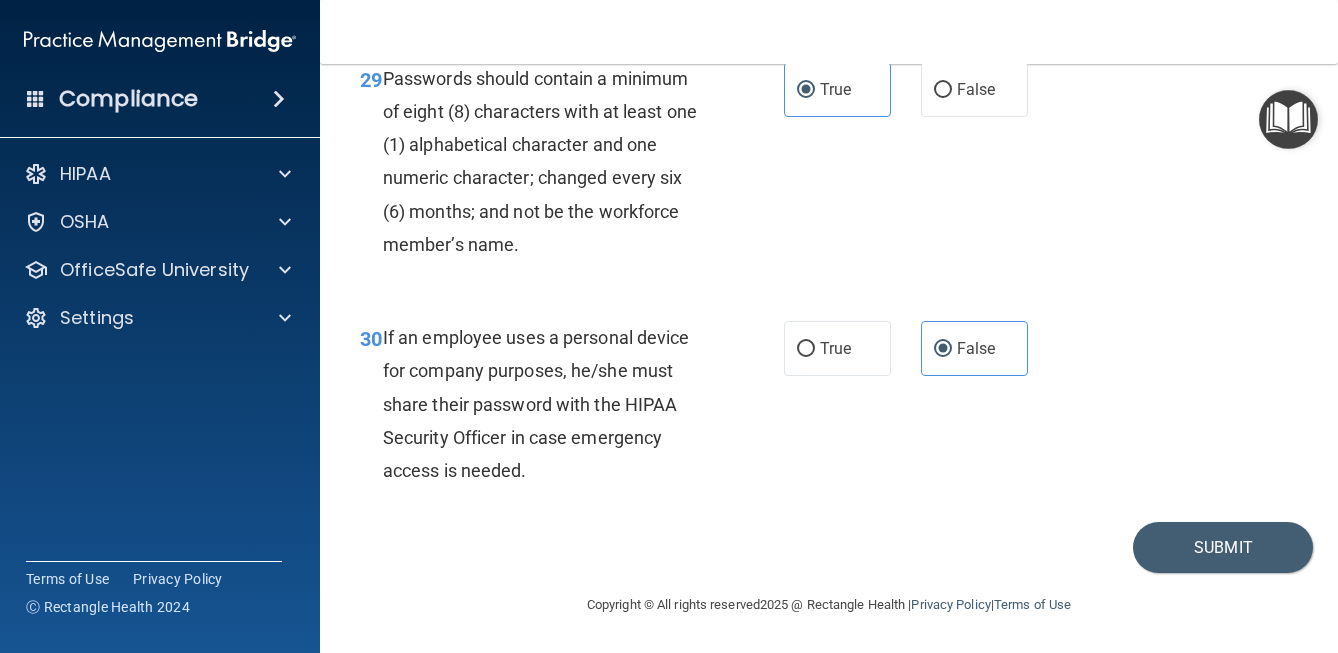 scroll, scrollTop: 6195, scrollLeft: 0, axis: vertical 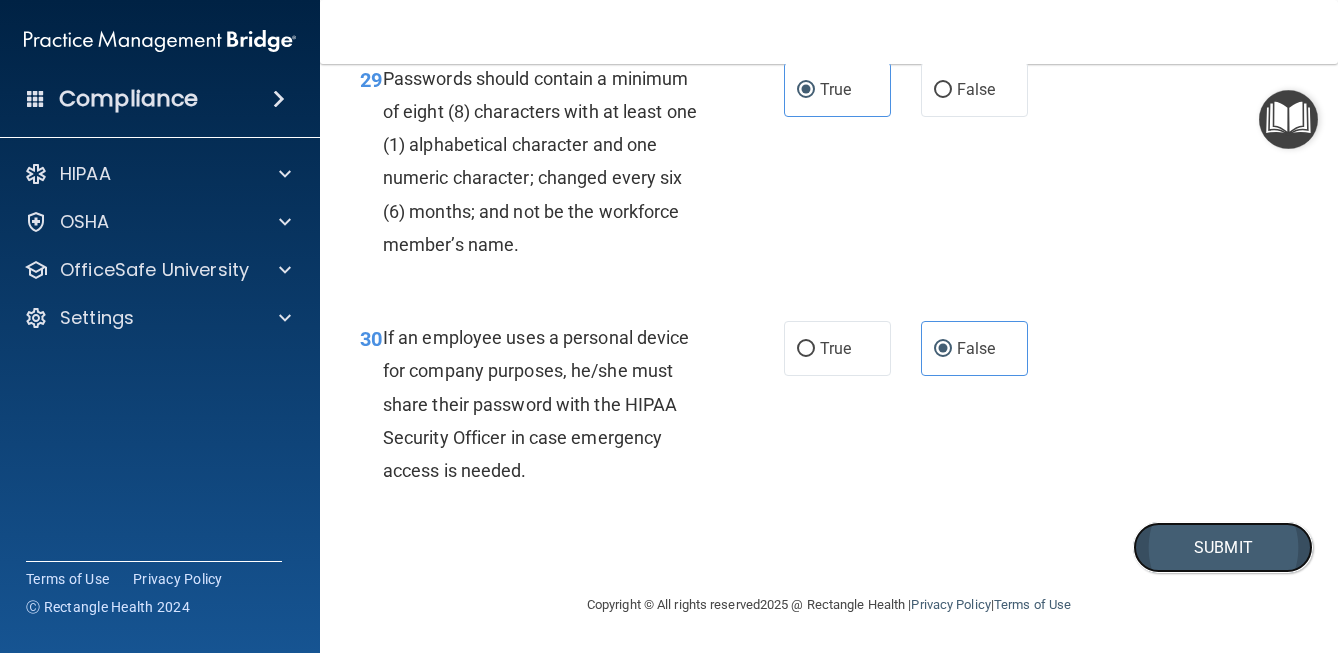 click on "Submit" at bounding box center (1223, 547) 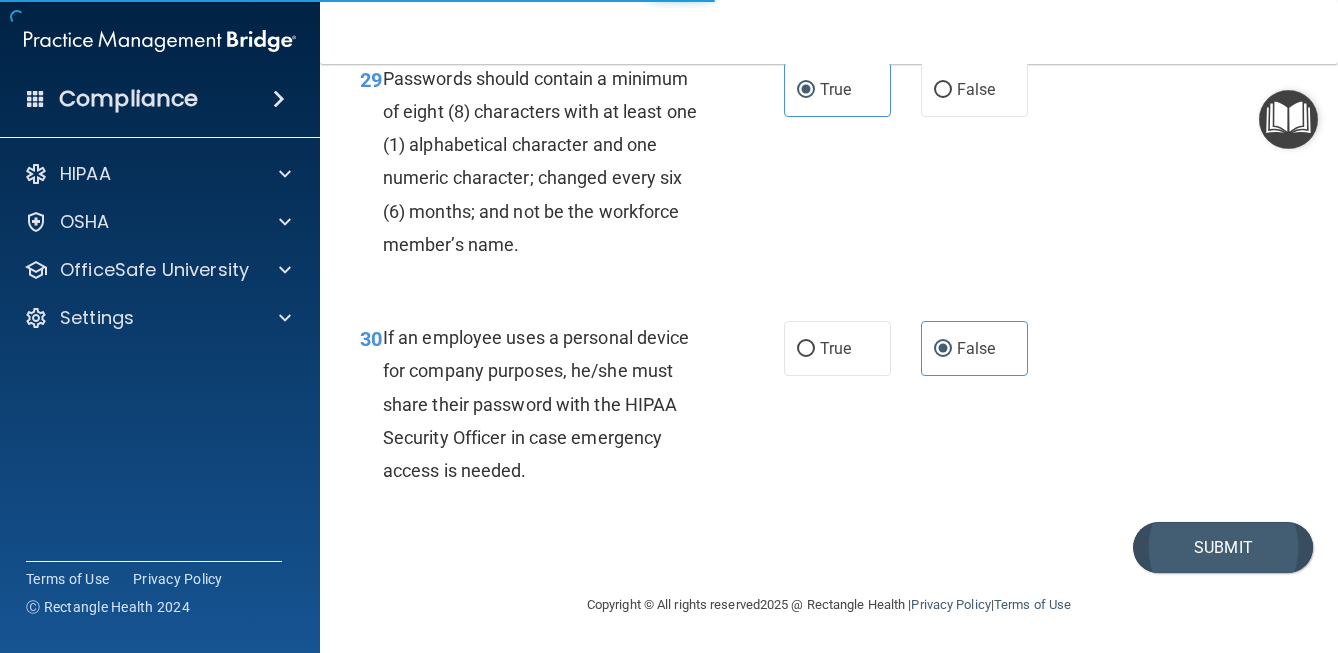 scroll, scrollTop: 0, scrollLeft: 0, axis: both 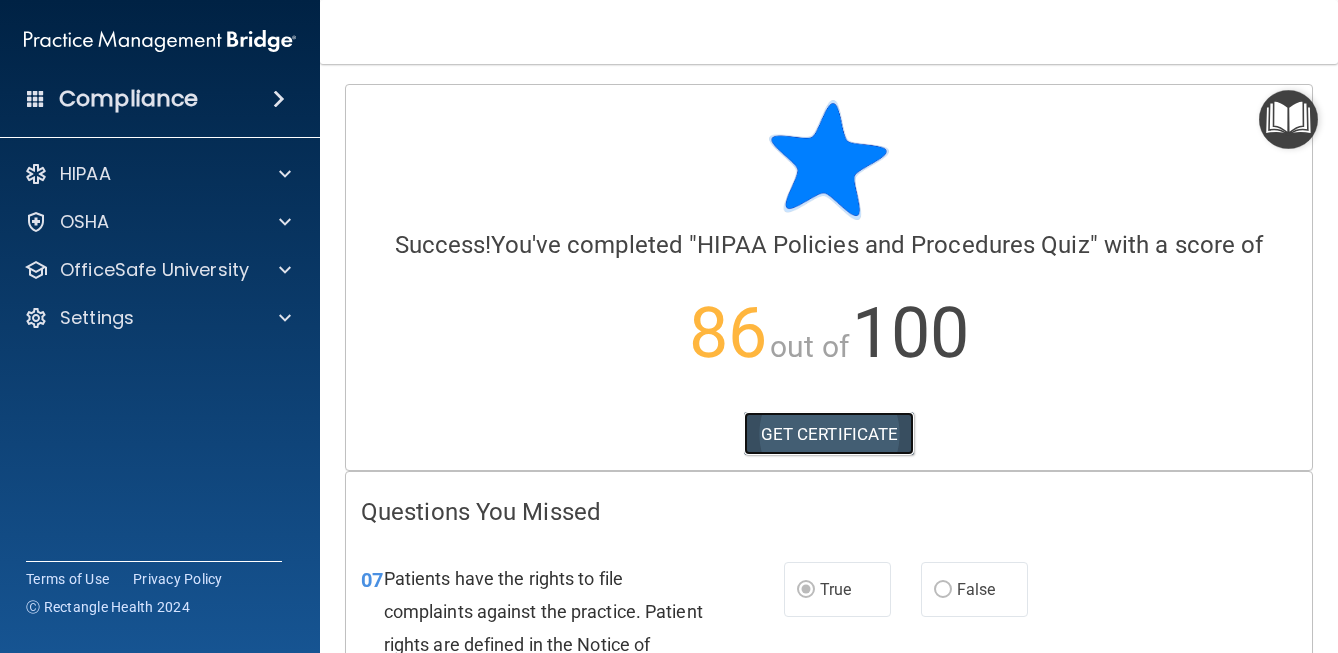 click on "GET CERTIFICATE" at bounding box center [829, 434] 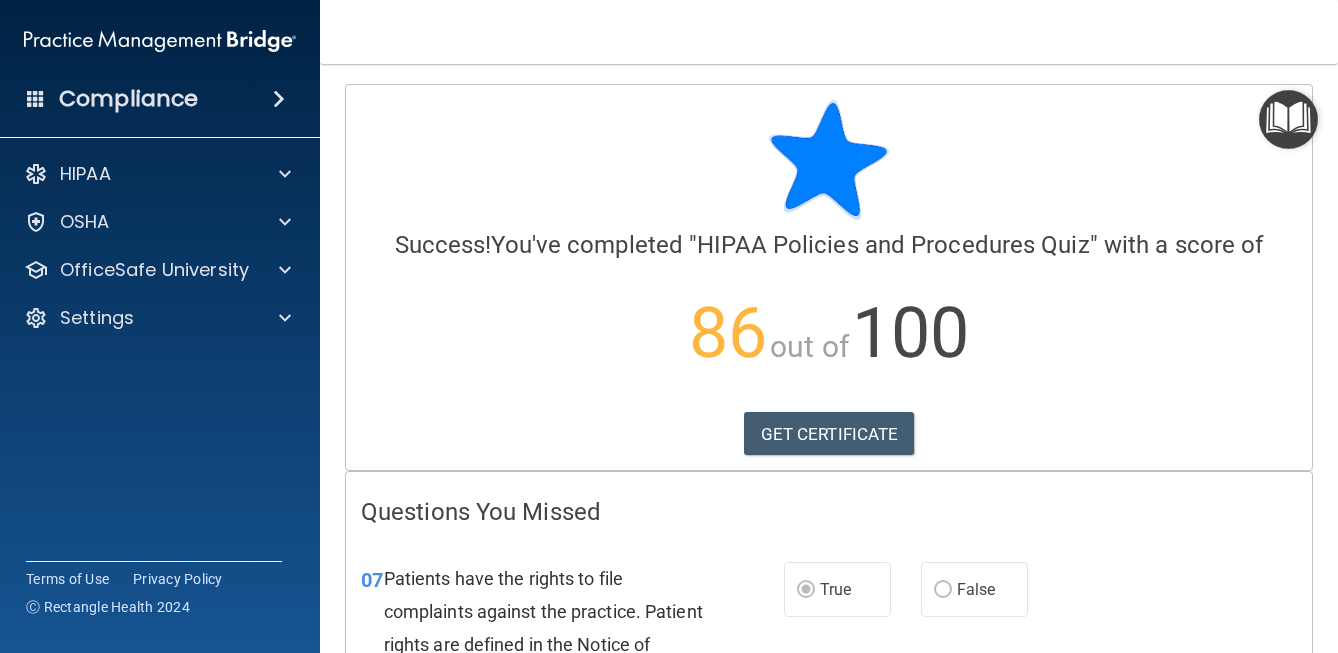 click on "Calculating your score....                     Success!  You've completed " HIPAA Policies and Procedures Quiz " with a score of            86     out of     100       GET CERTIFICATE" at bounding box center (829, 277) 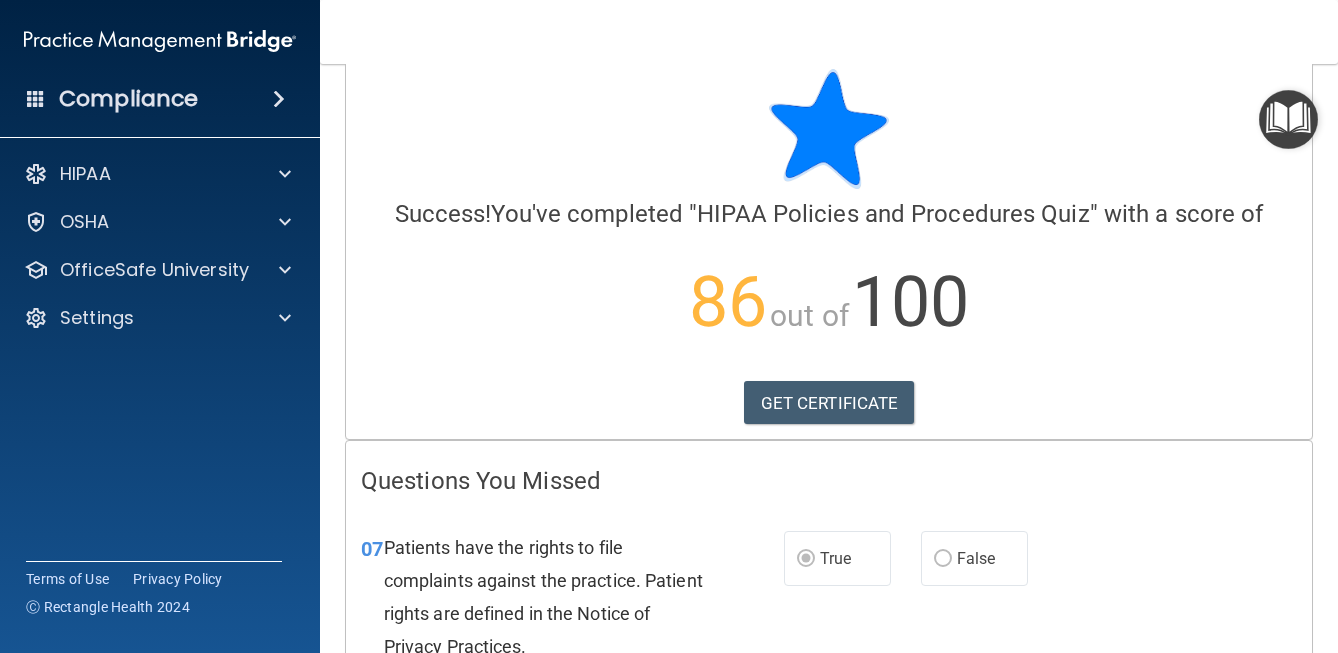 scroll, scrollTop: 0, scrollLeft: 0, axis: both 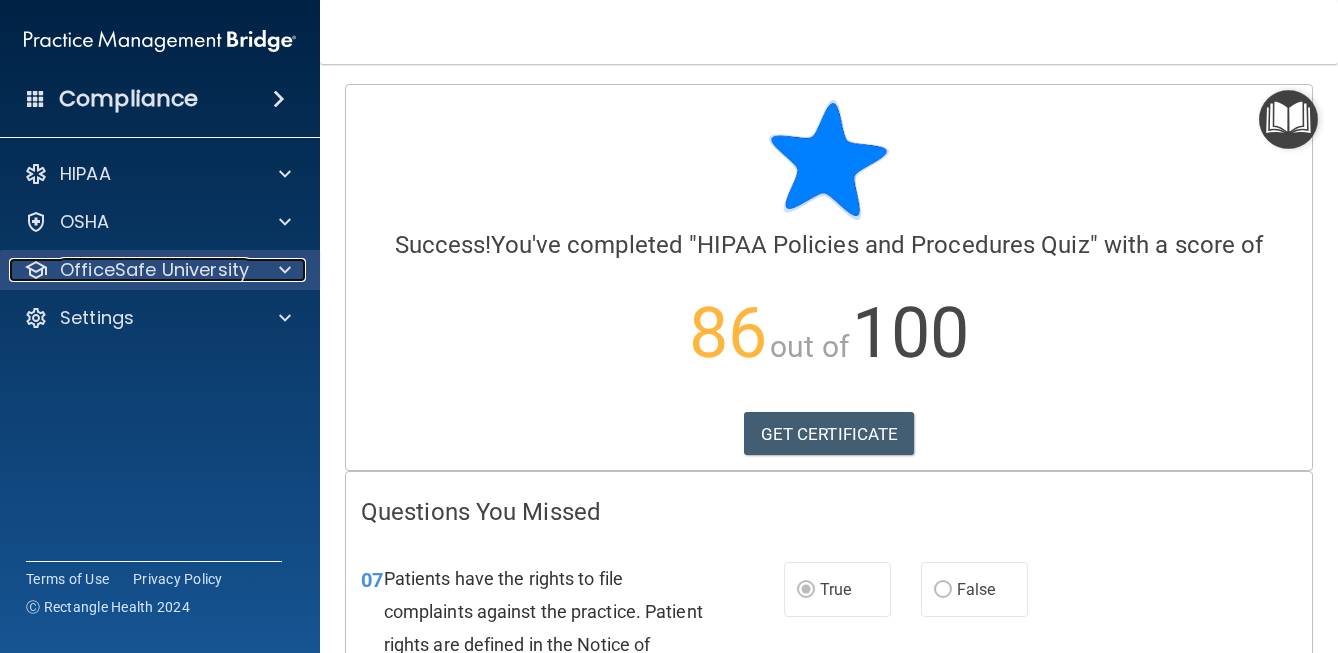 click at bounding box center [282, 270] 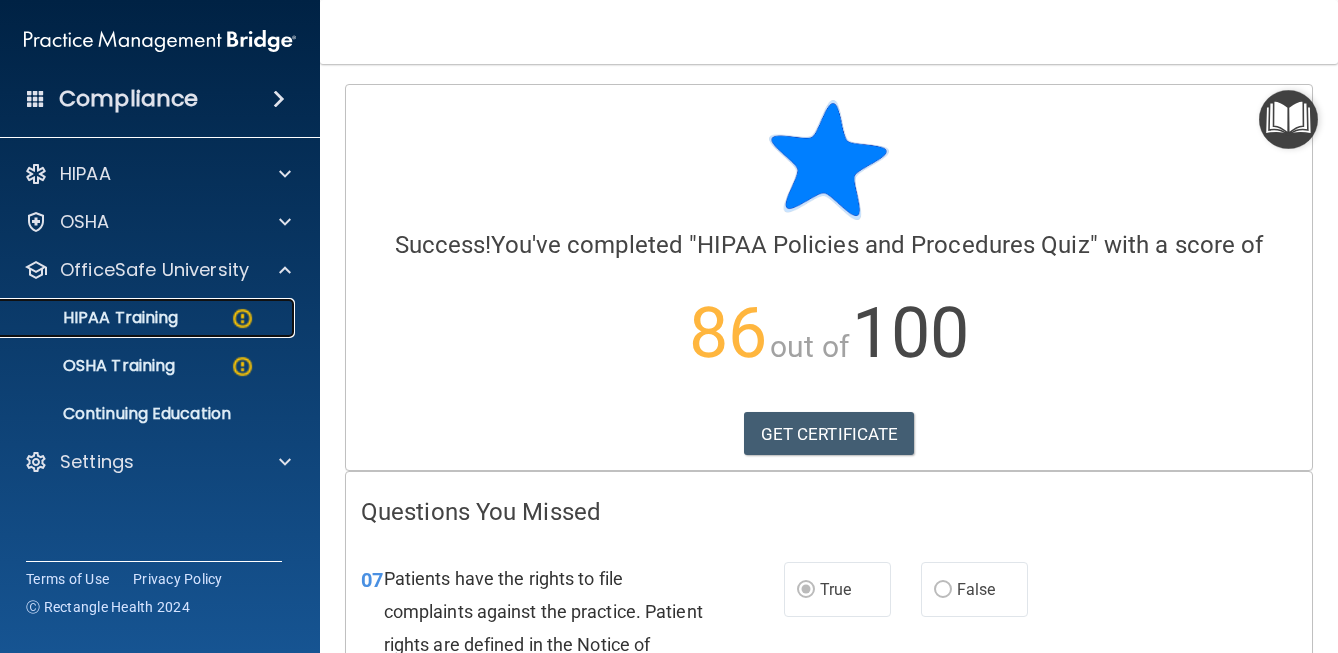 click on "HIPAA Training" at bounding box center [149, 318] 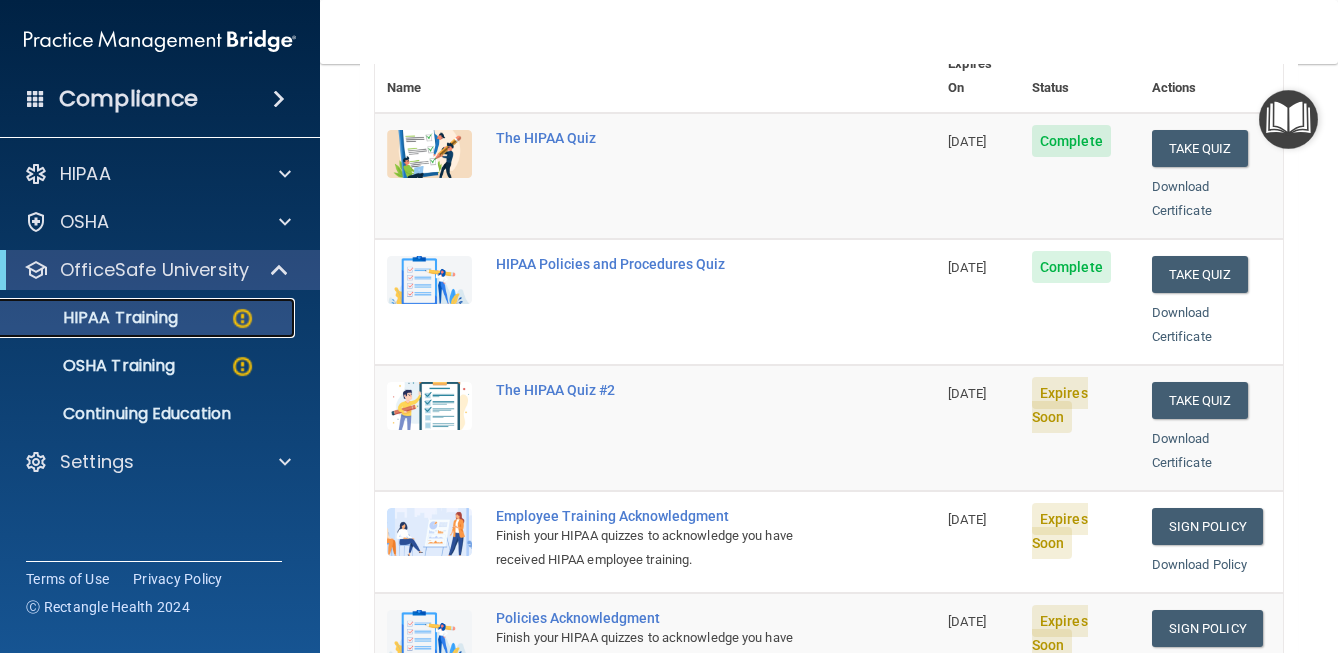 scroll, scrollTop: 270, scrollLeft: 0, axis: vertical 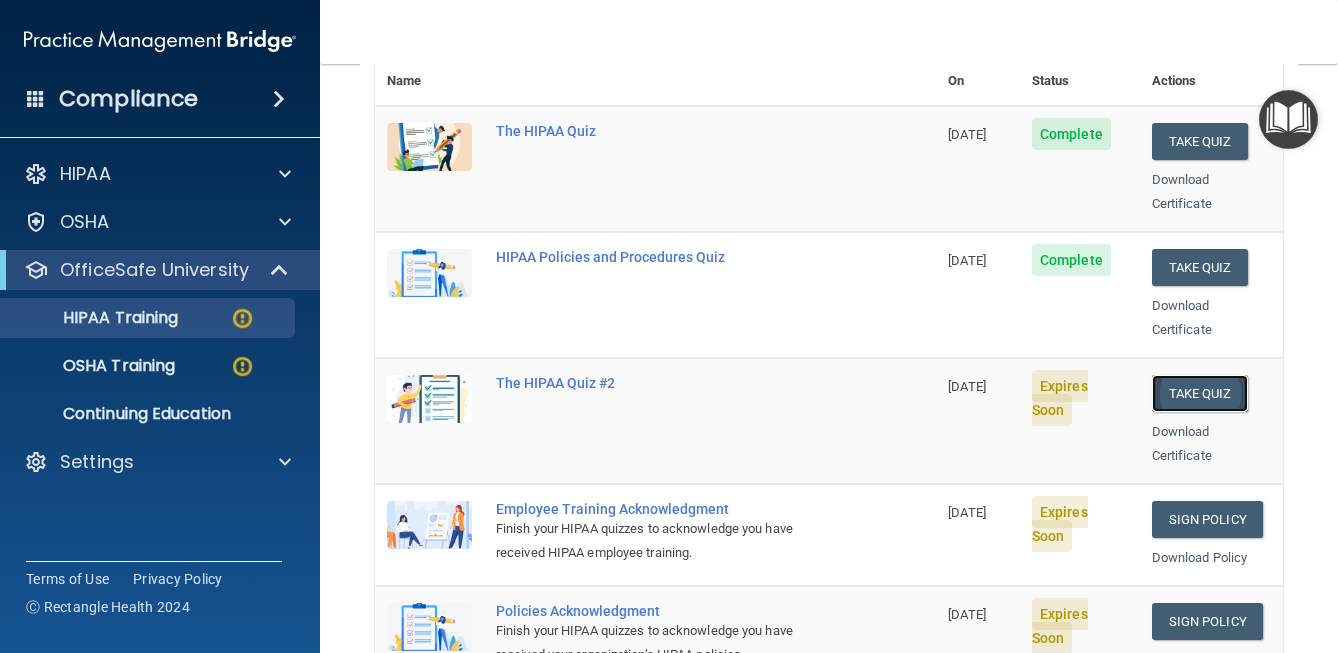 click on "Take Quiz" at bounding box center (1200, 393) 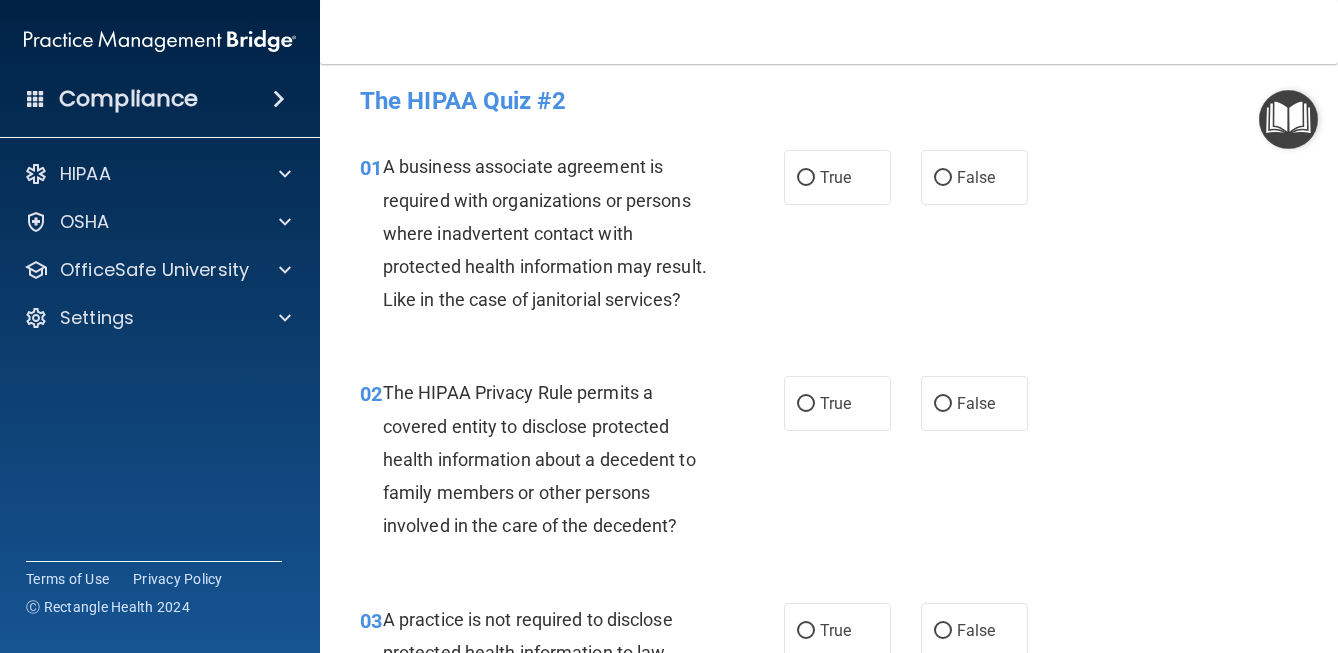 scroll, scrollTop: 0, scrollLeft: 0, axis: both 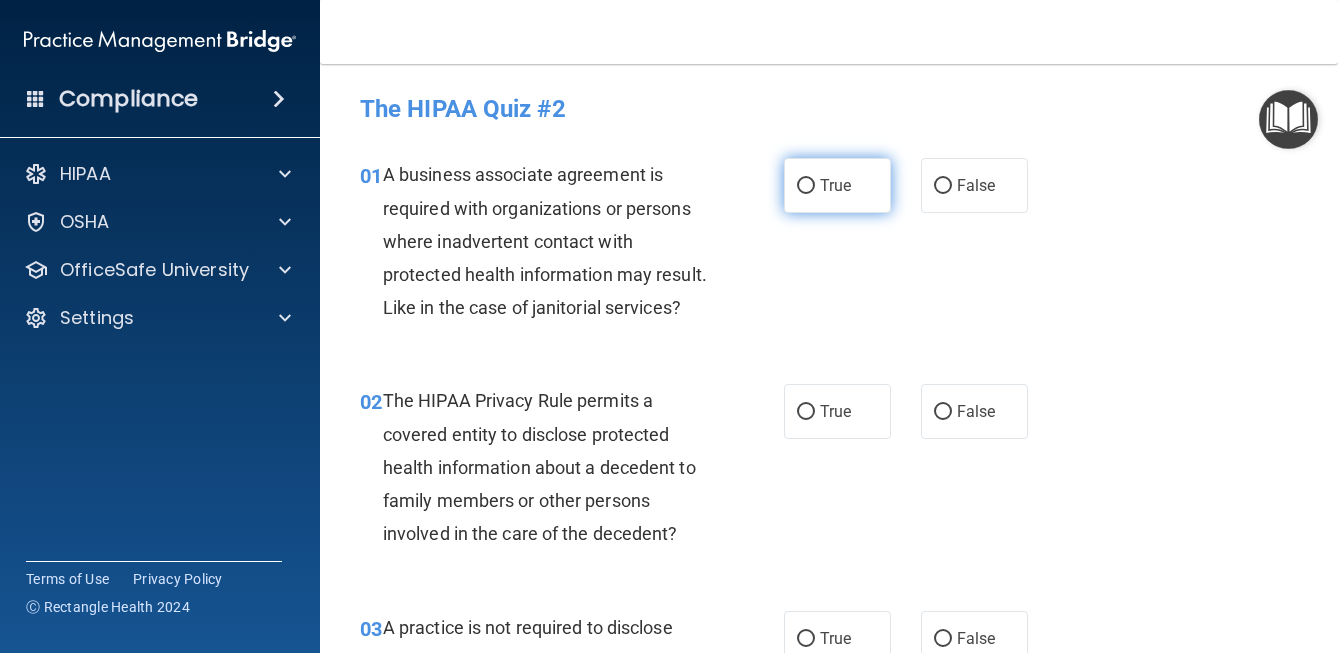 click on "True" at bounding box center [806, 186] 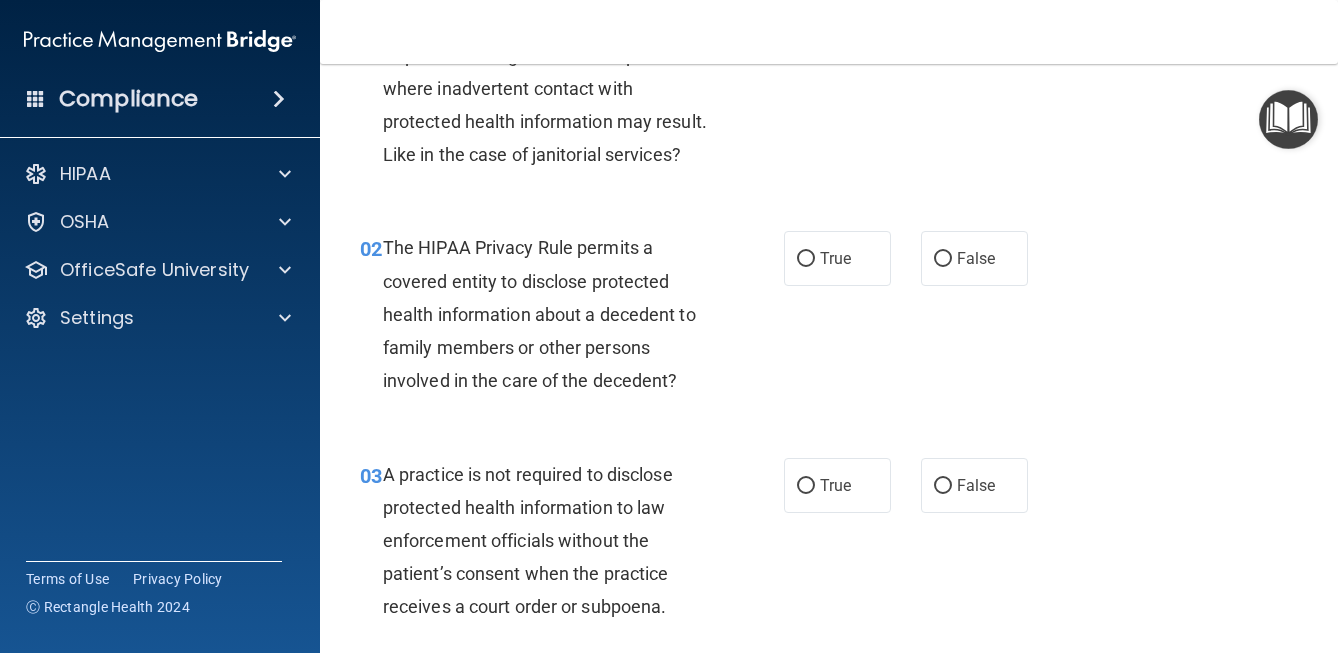 scroll, scrollTop: 158, scrollLeft: 0, axis: vertical 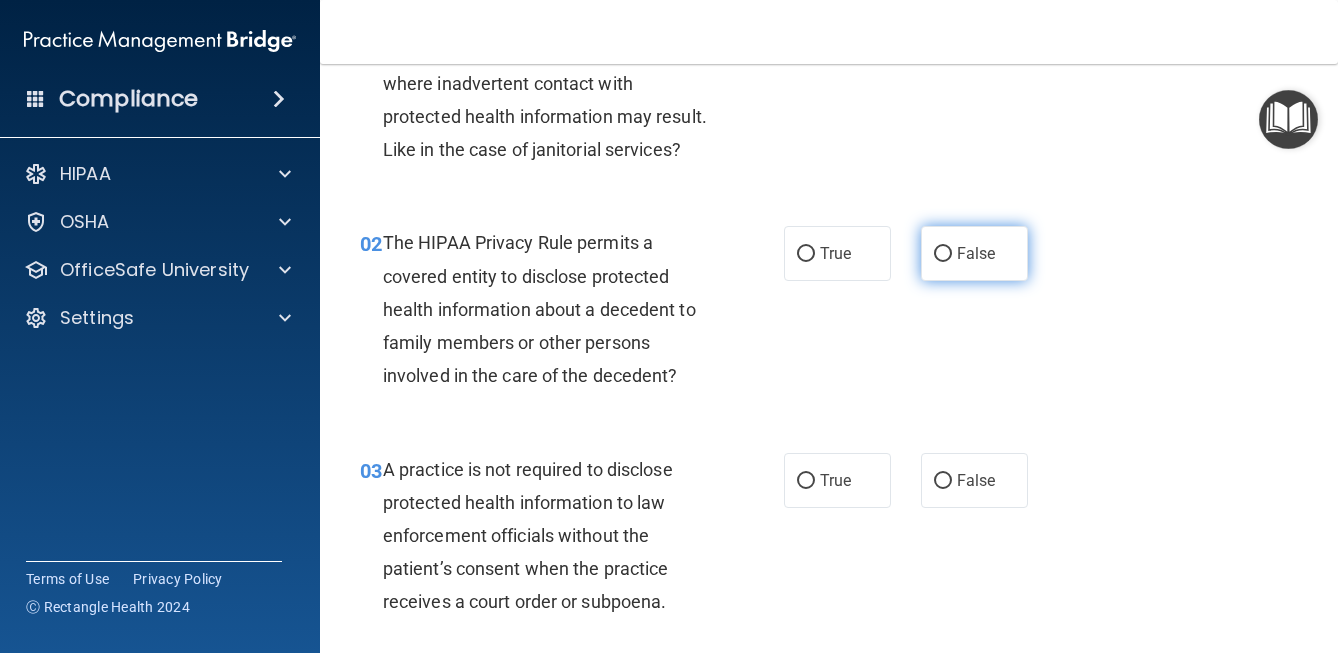 click on "False" at bounding box center (943, 254) 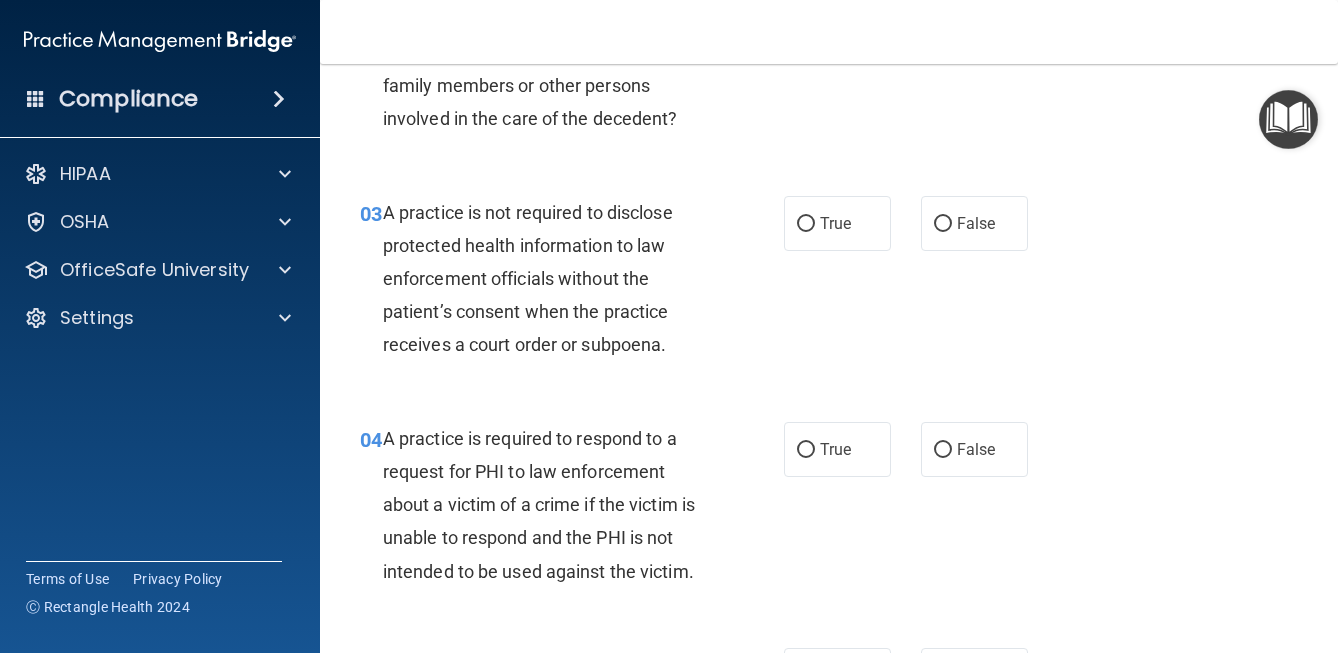 scroll, scrollTop: 420, scrollLeft: 0, axis: vertical 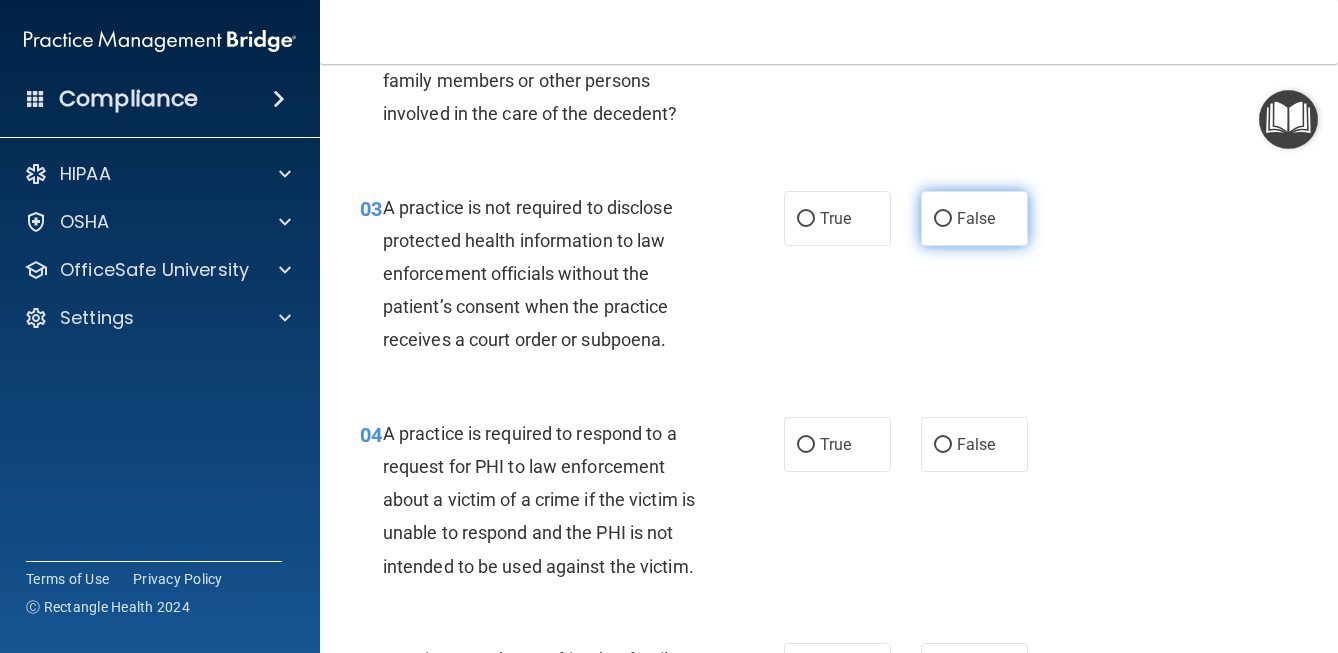 click on "False" at bounding box center (943, 219) 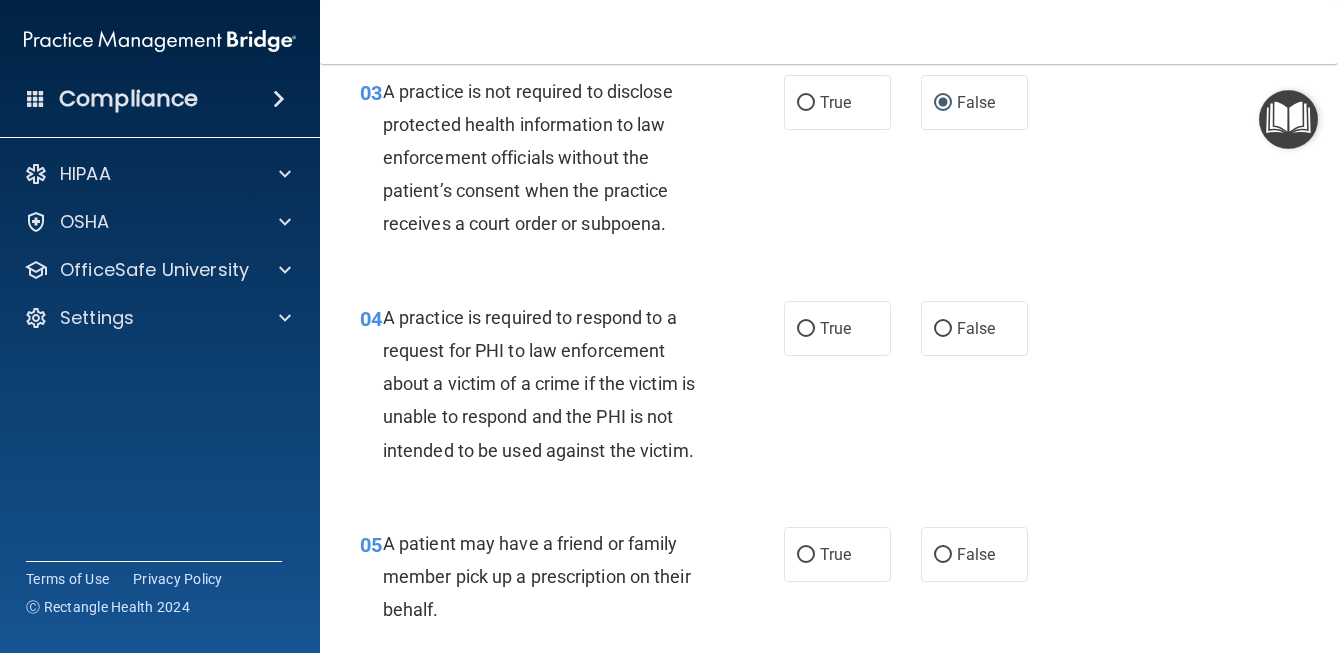 scroll, scrollTop: 543, scrollLeft: 0, axis: vertical 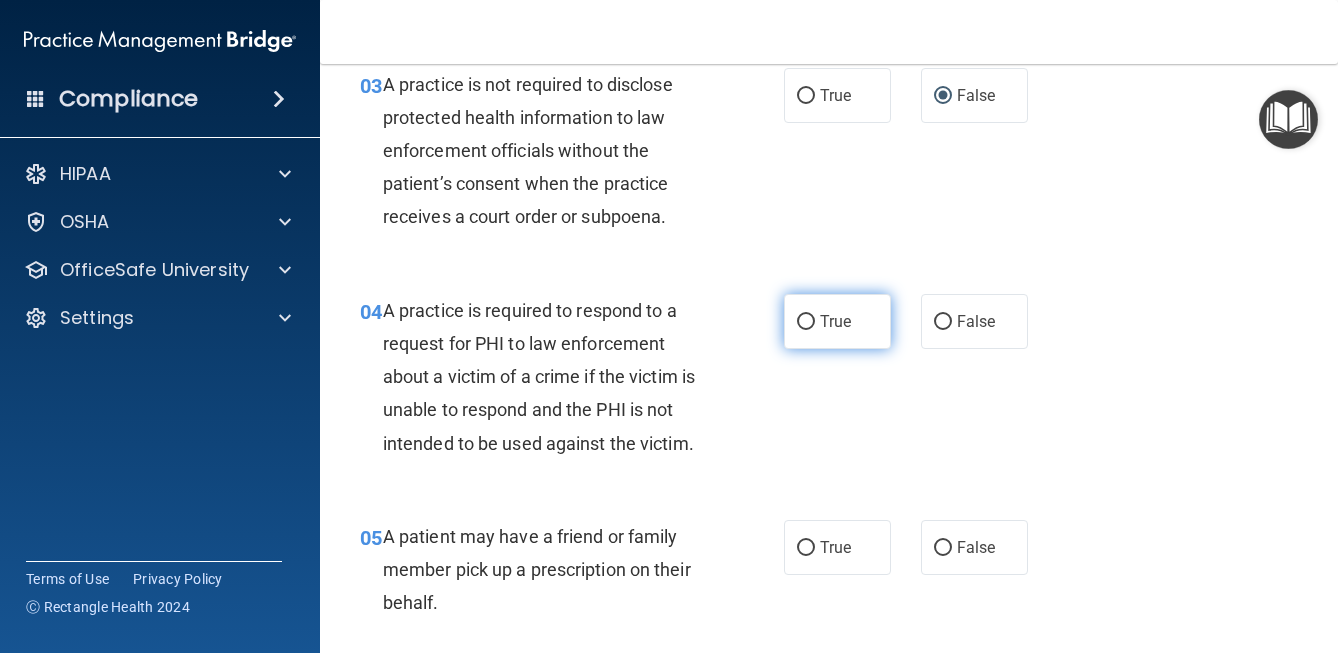 click on "True" at bounding box center [835, 321] 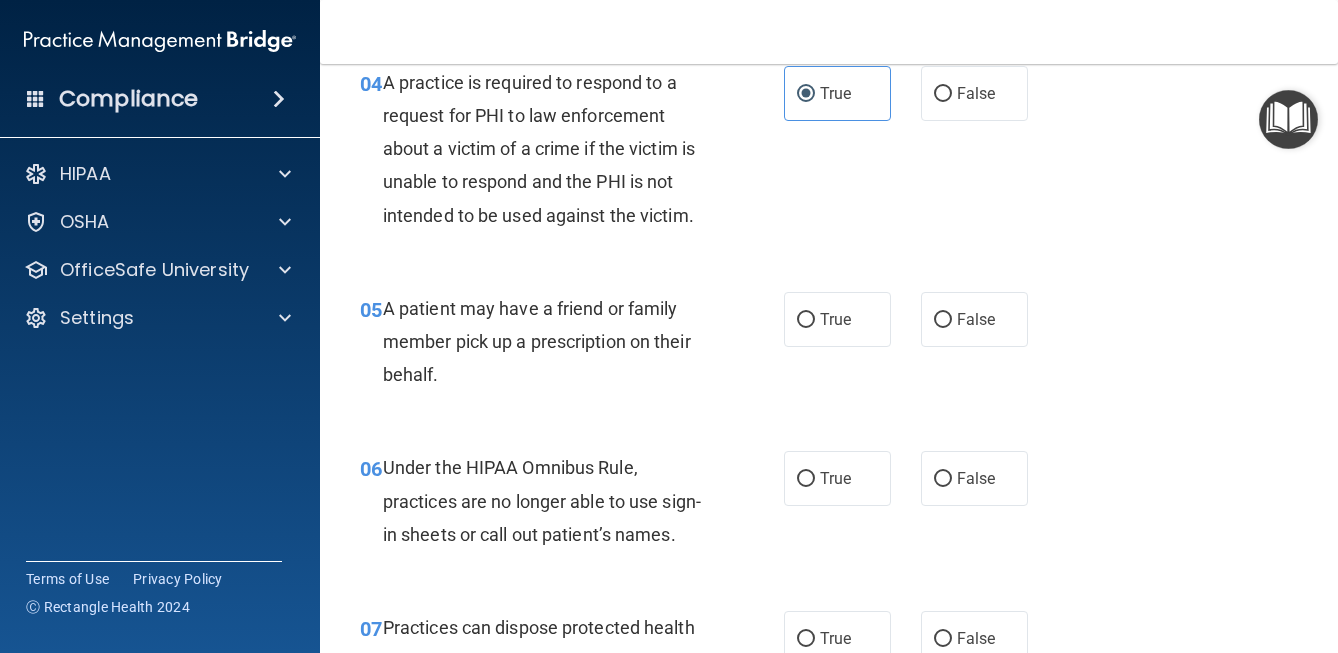 scroll, scrollTop: 774, scrollLeft: 0, axis: vertical 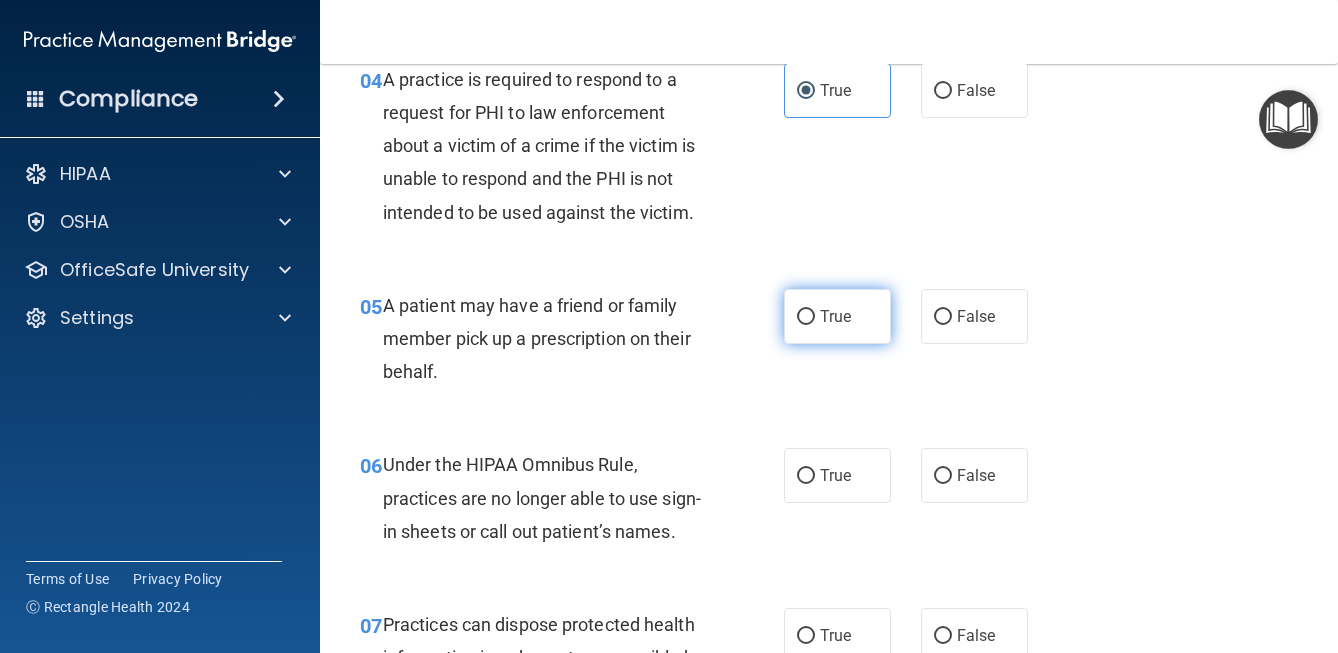 click on "True" at bounding box center (806, 317) 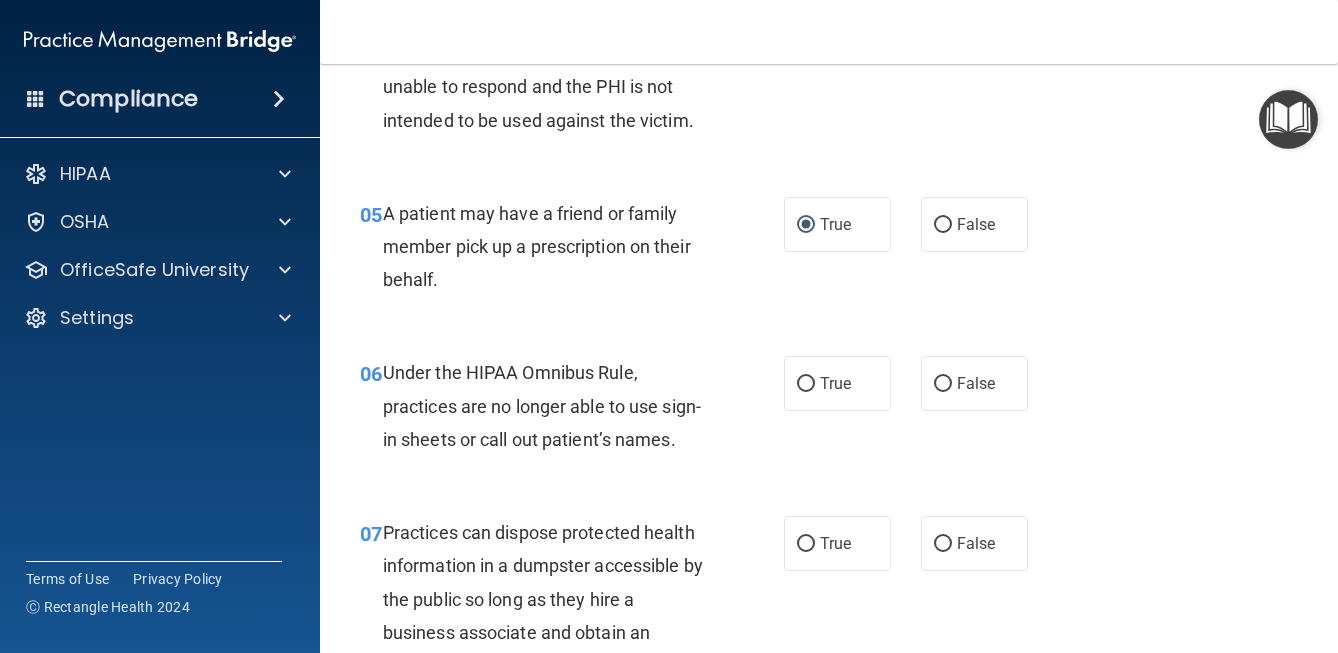 scroll, scrollTop: 867, scrollLeft: 0, axis: vertical 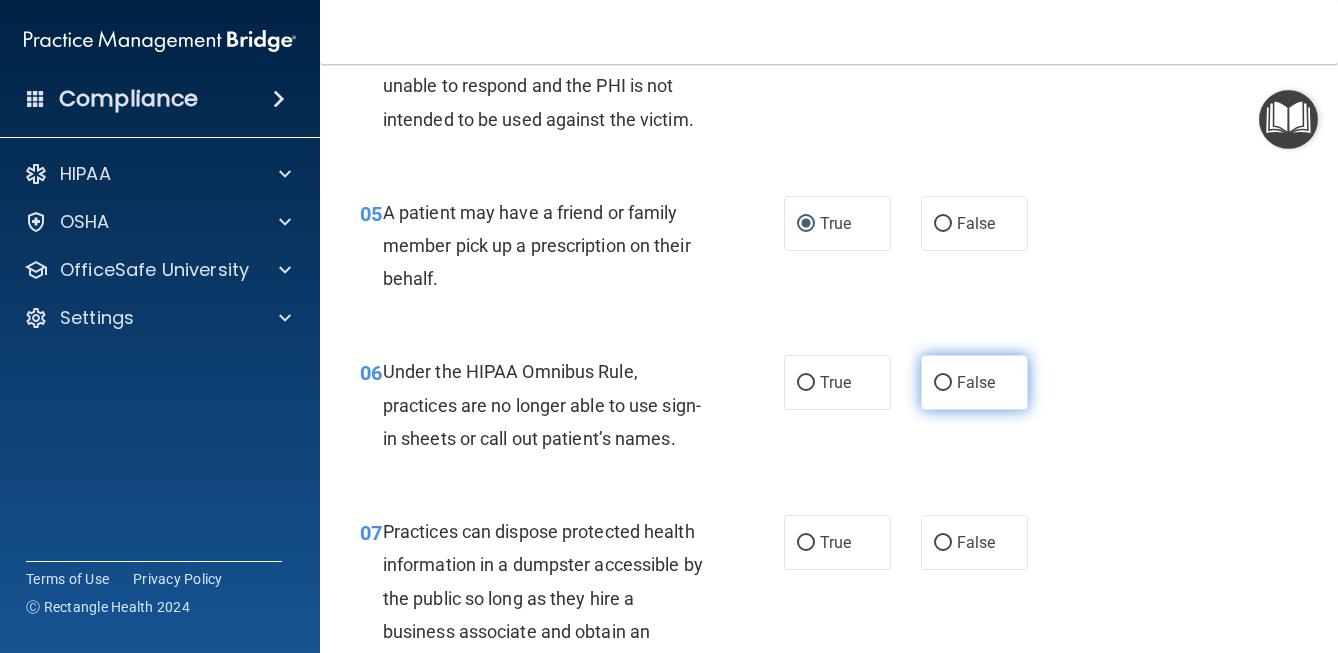 click on "False" at bounding box center [943, 383] 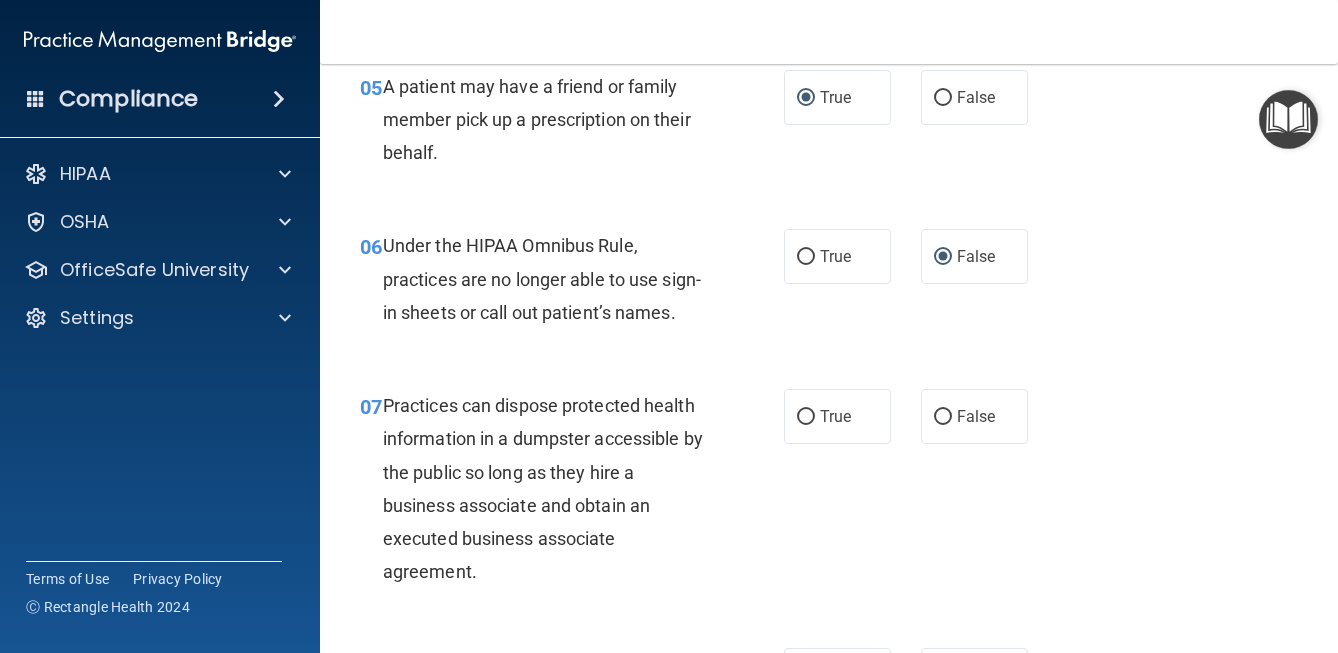 scroll, scrollTop: 1013, scrollLeft: 0, axis: vertical 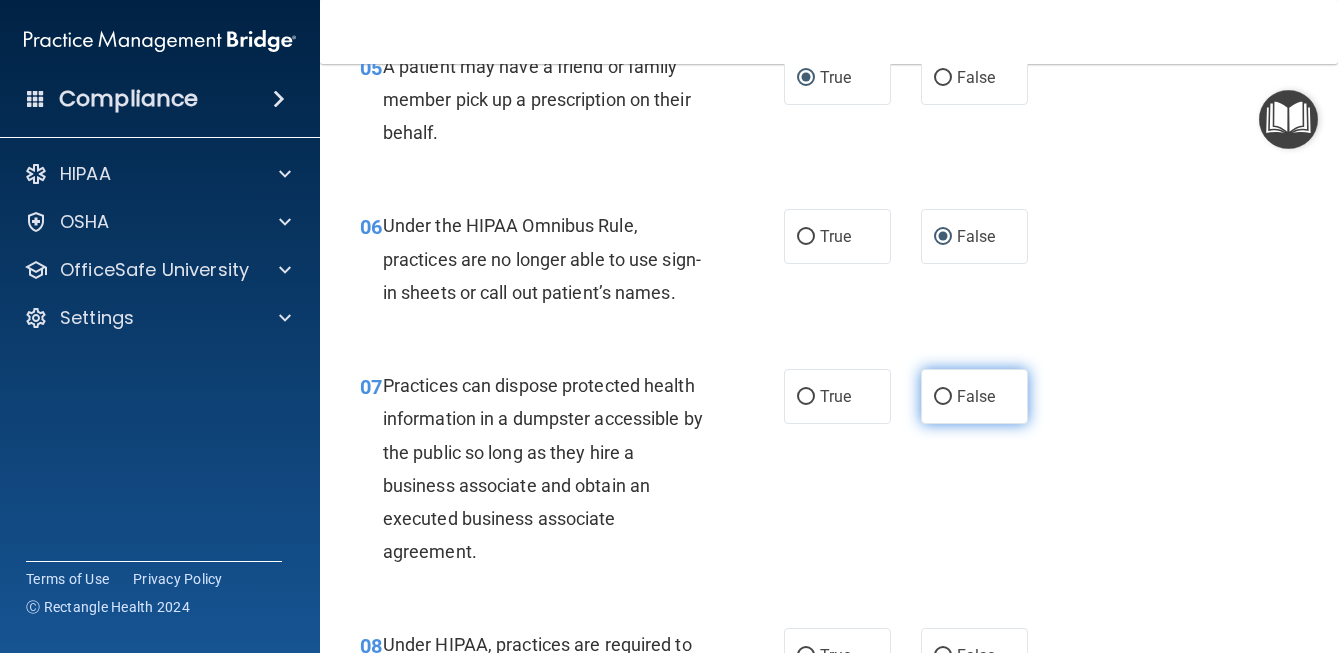 click on "False" at bounding box center [943, 397] 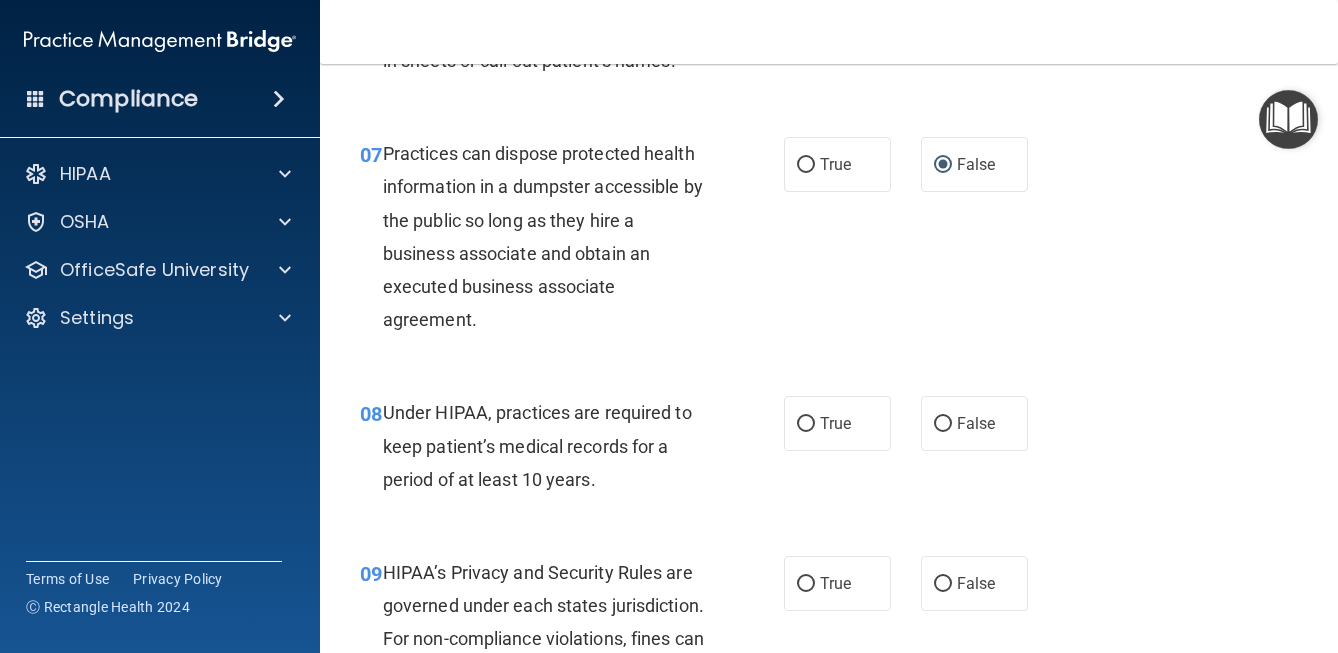 scroll, scrollTop: 1250, scrollLeft: 0, axis: vertical 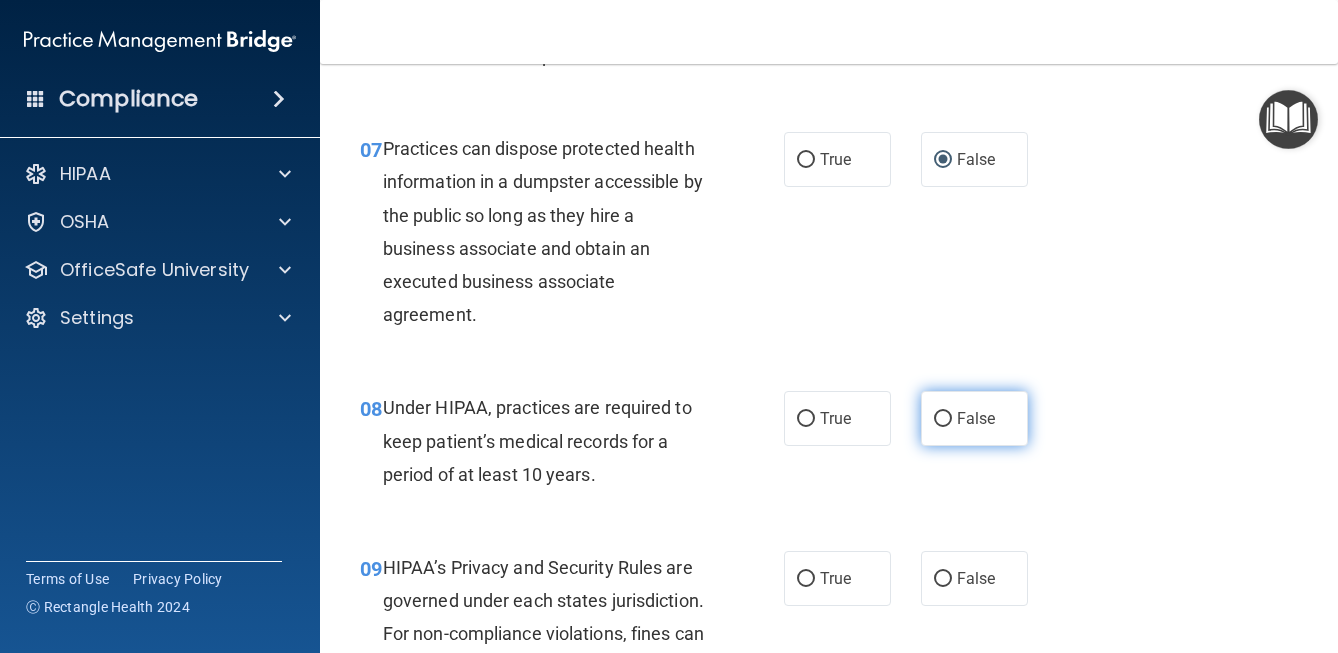 click on "False" at bounding box center [943, 419] 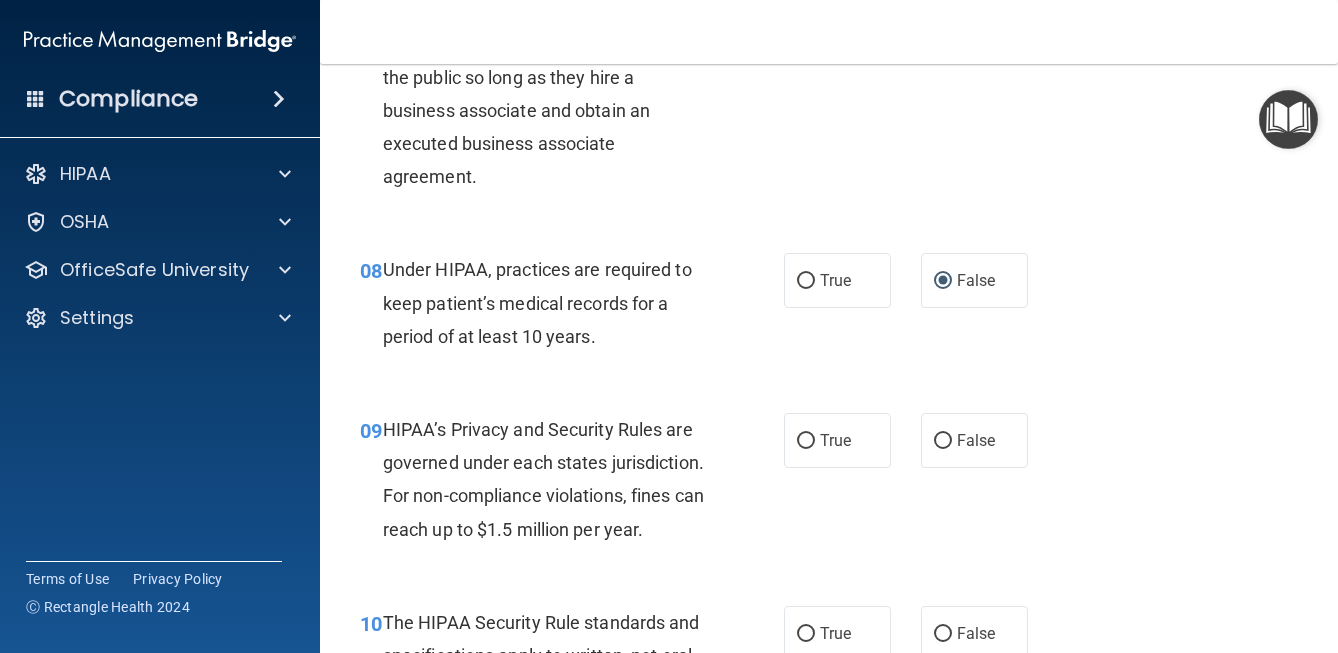scroll, scrollTop: 1412, scrollLeft: 0, axis: vertical 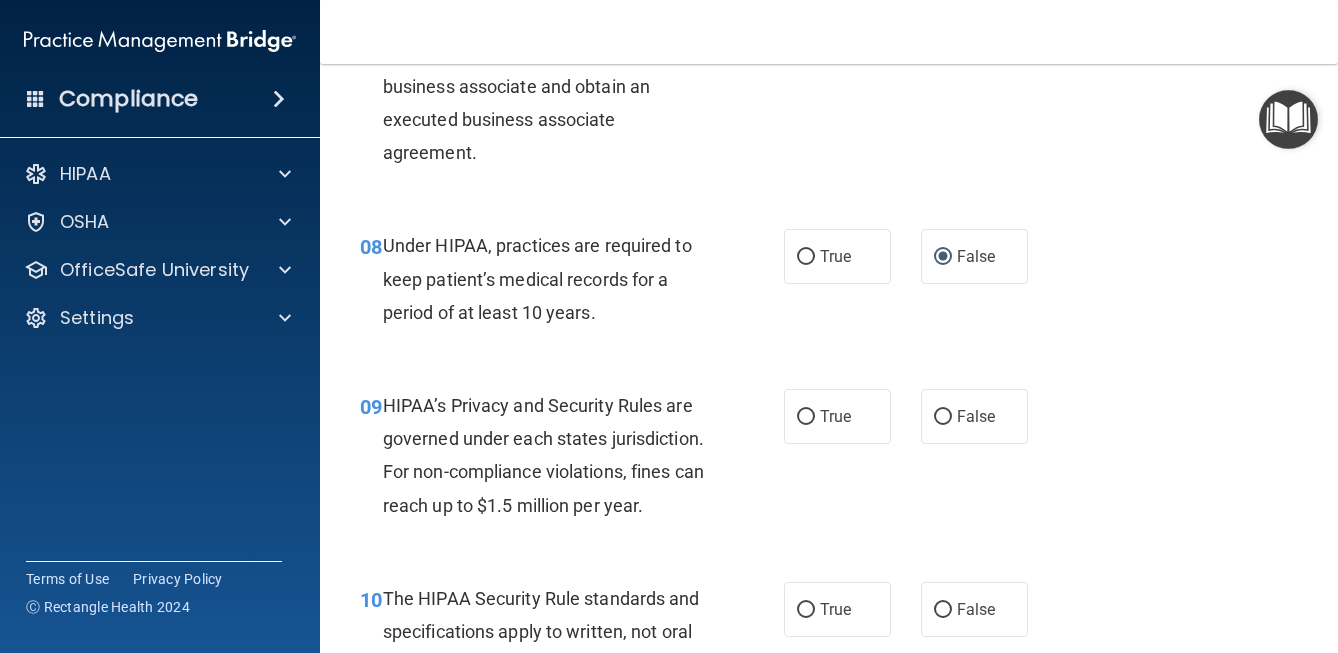 click on "09       HIPAA’s Privacy and Security Rules are governed under each states jurisdiction.  For non-compliance violations, fines can reach up to $1.5 million per year.                 True           False" at bounding box center (829, 460) 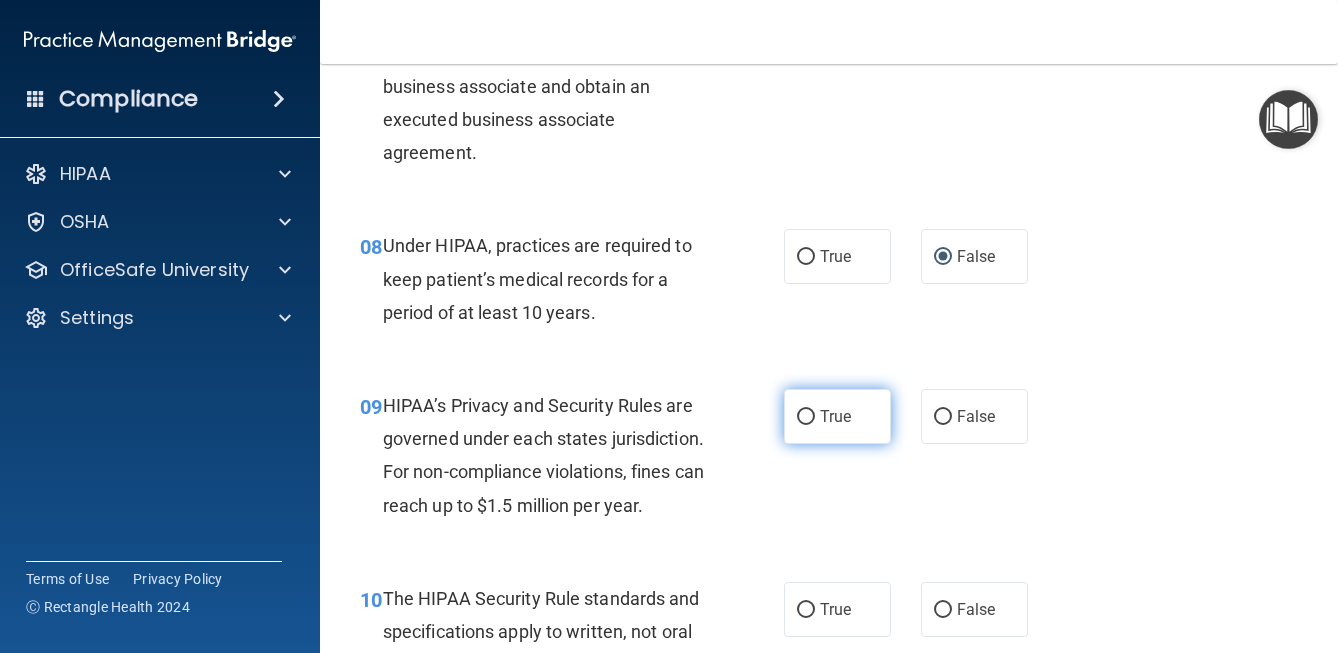 click on "True" at bounding box center (835, 416) 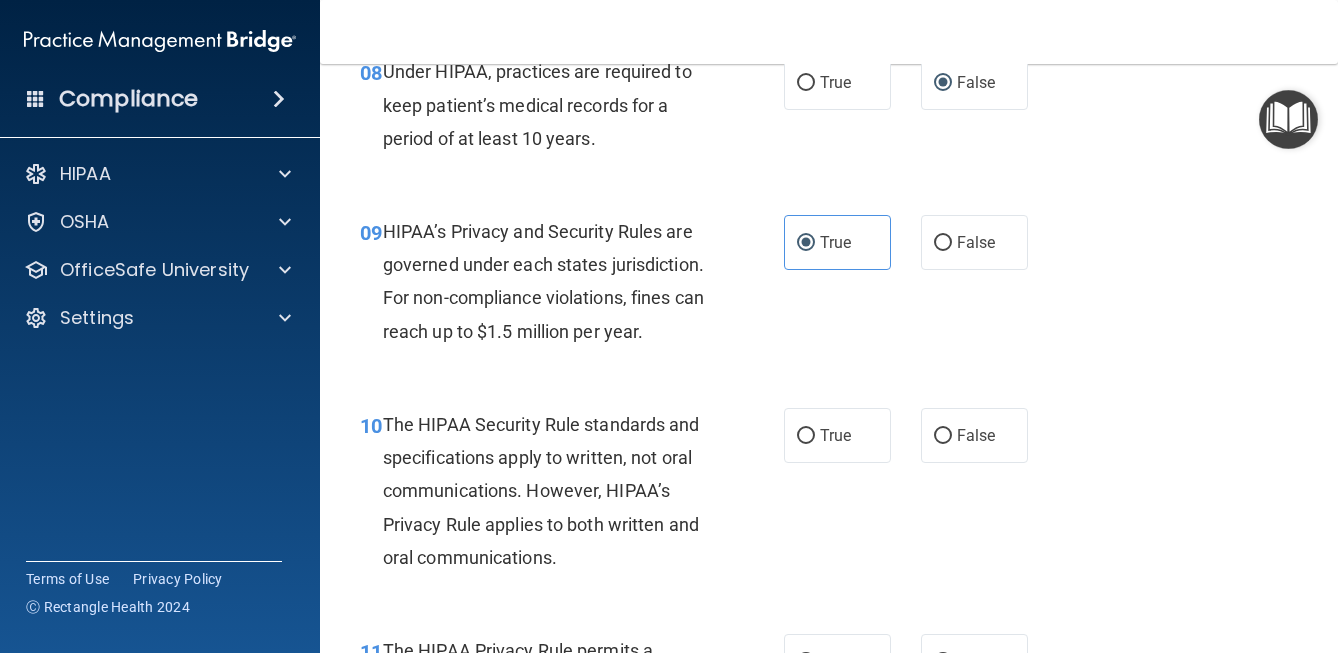 scroll, scrollTop: 1598, scrollLeft: 0, axis: vertical 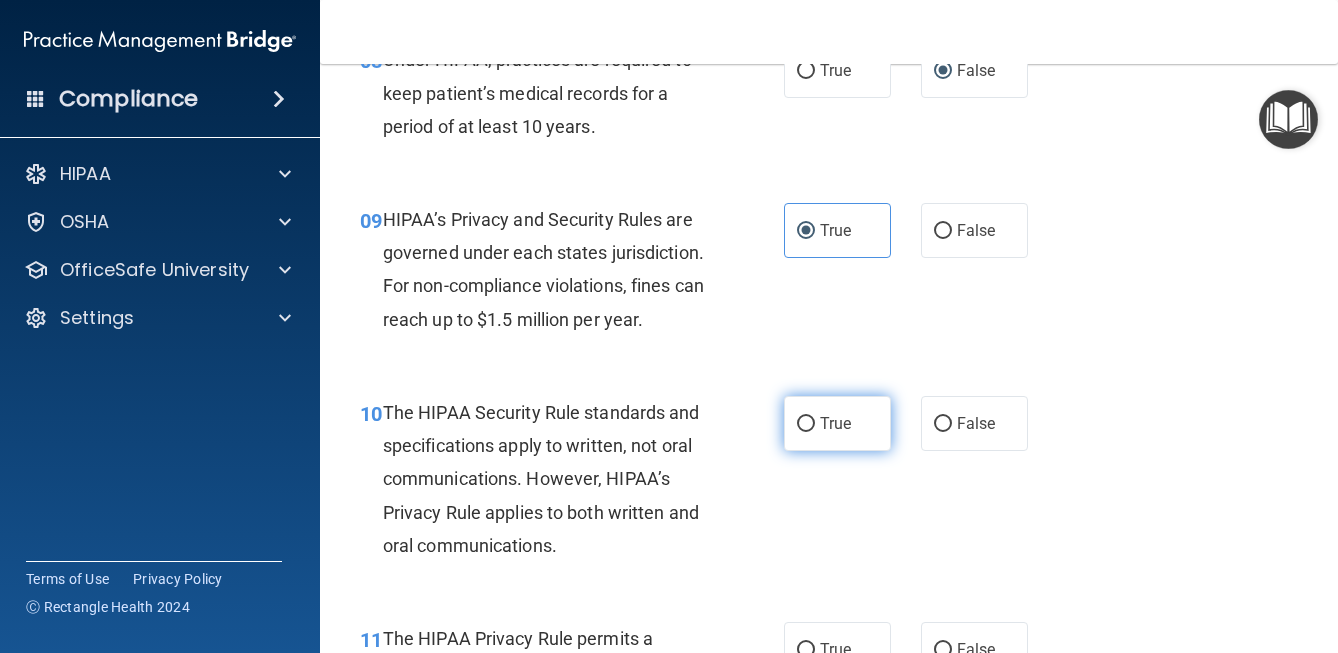 click on "True" at bounding box center [837, 423] 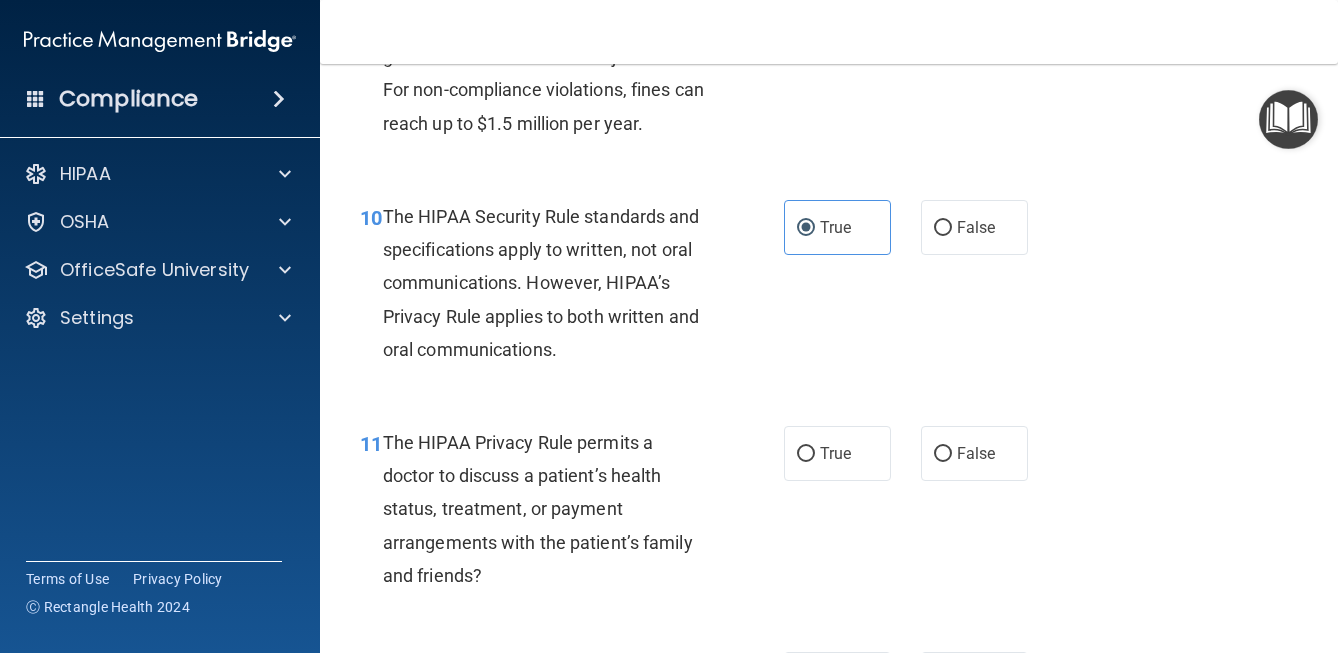 scroll, scrollTop: 1797, scrollLeft: 0, axis: vertical 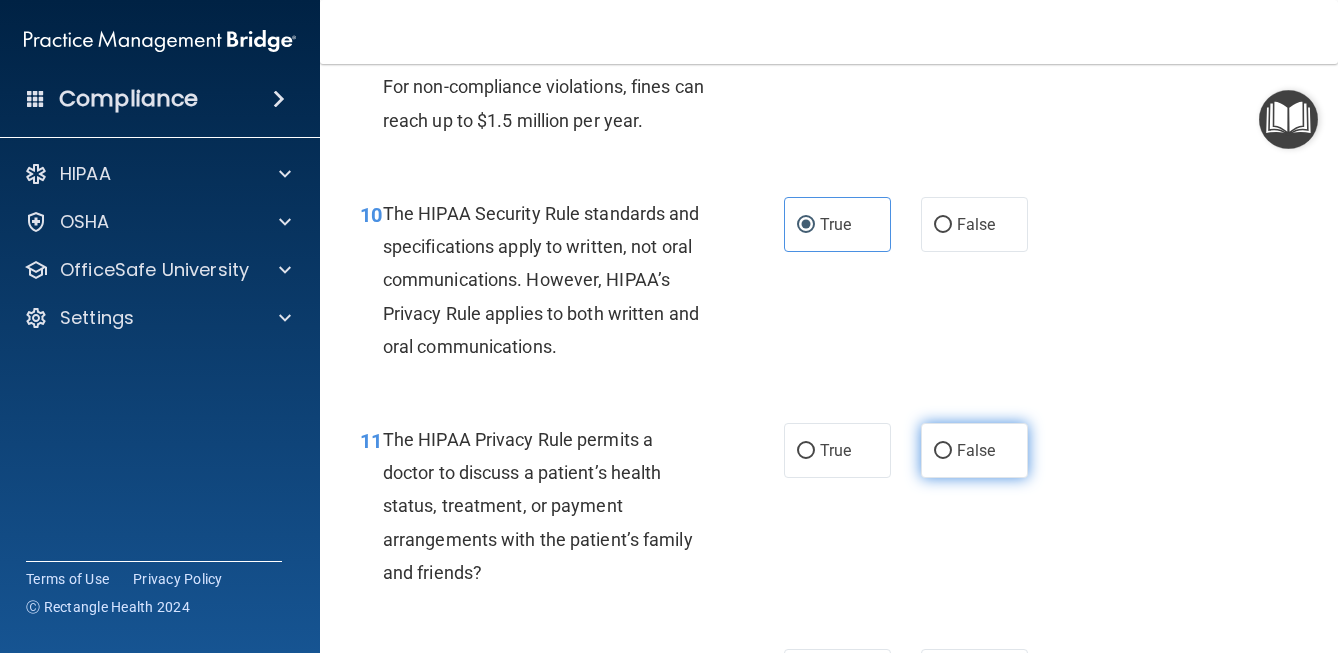 click on "False" at bounding box center [943, 451] 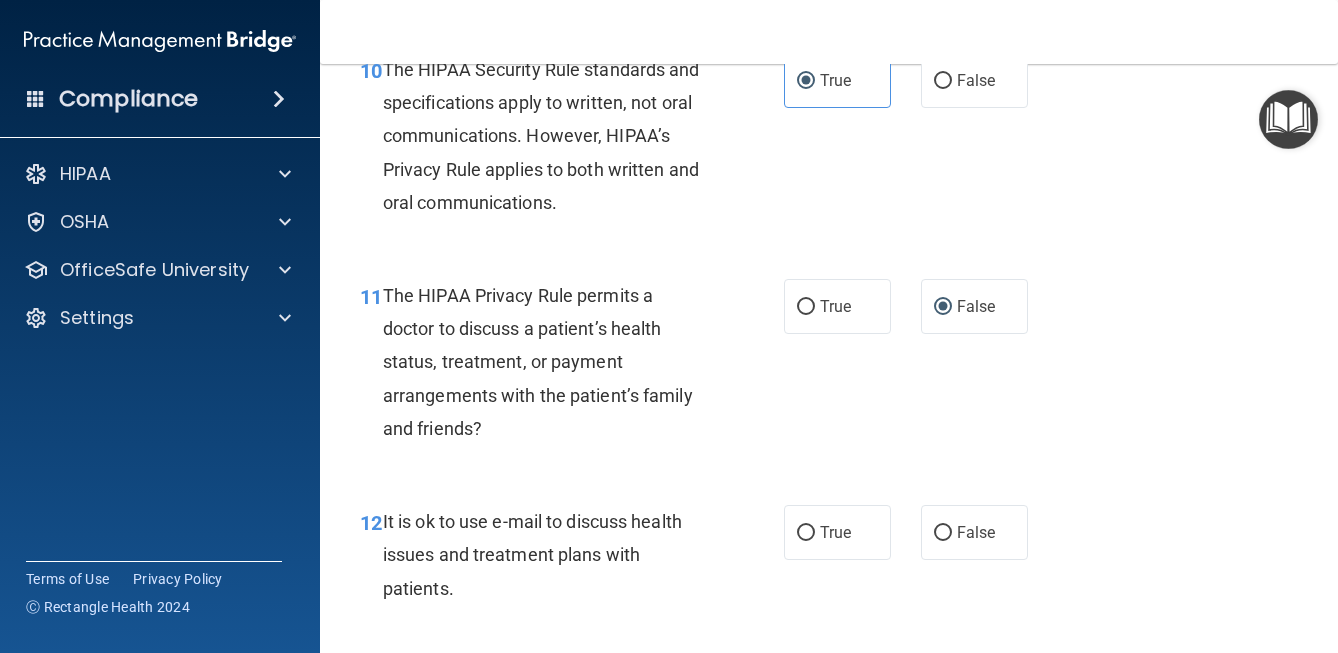 scroll, scrollTop: 1993, scrollLeft: 0, axis: vertical 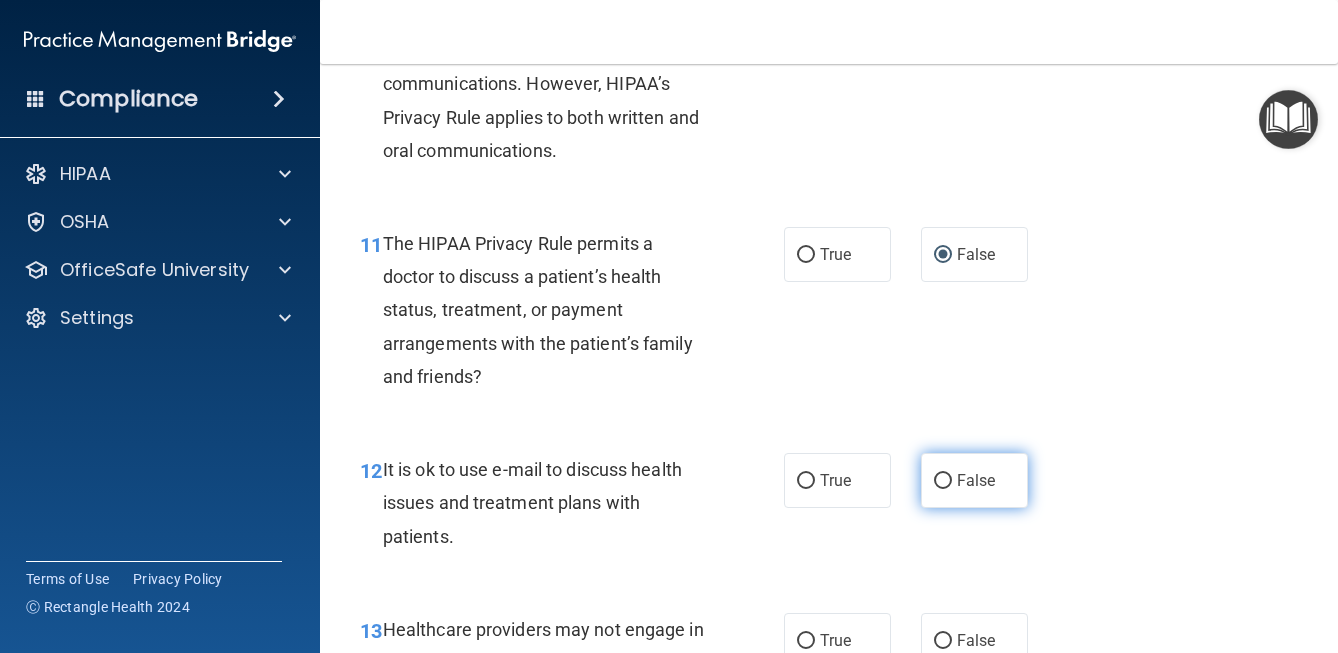 click on "False" at bounding box center [943, 481] 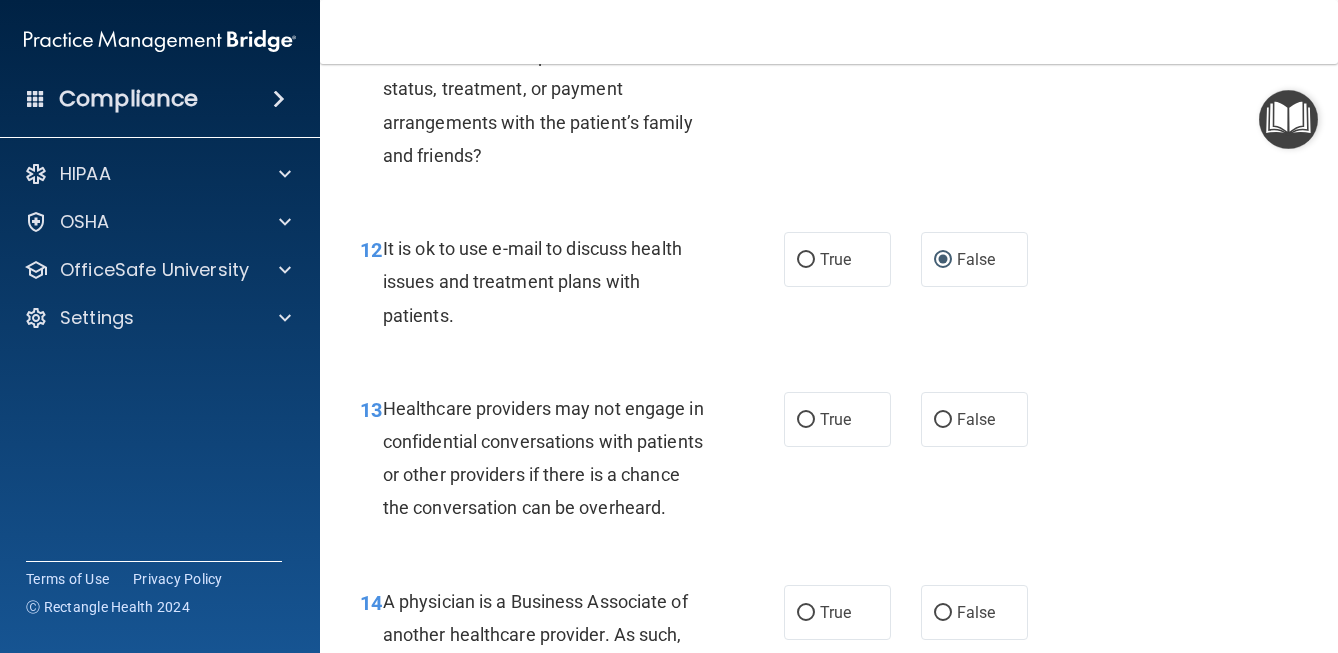 scroll, scrollTop: 2217, scrollLeft: 0, axis: vertical 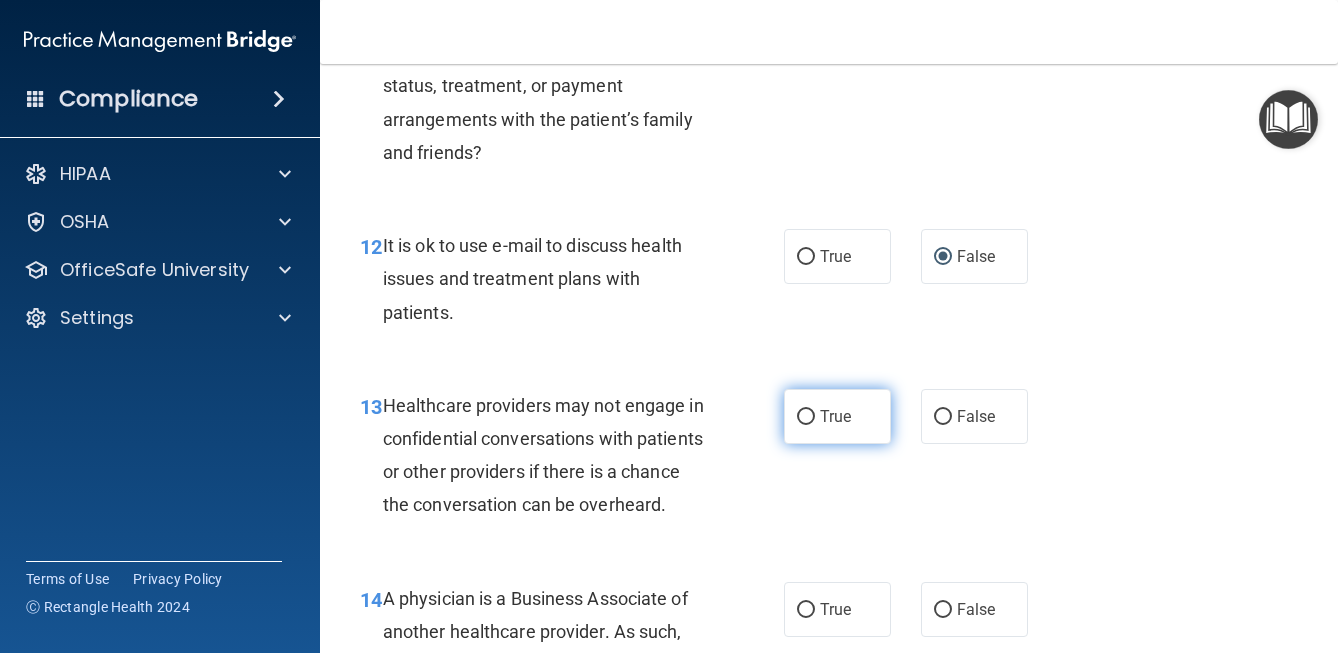 click on "True" at bounding box center [806, 417] 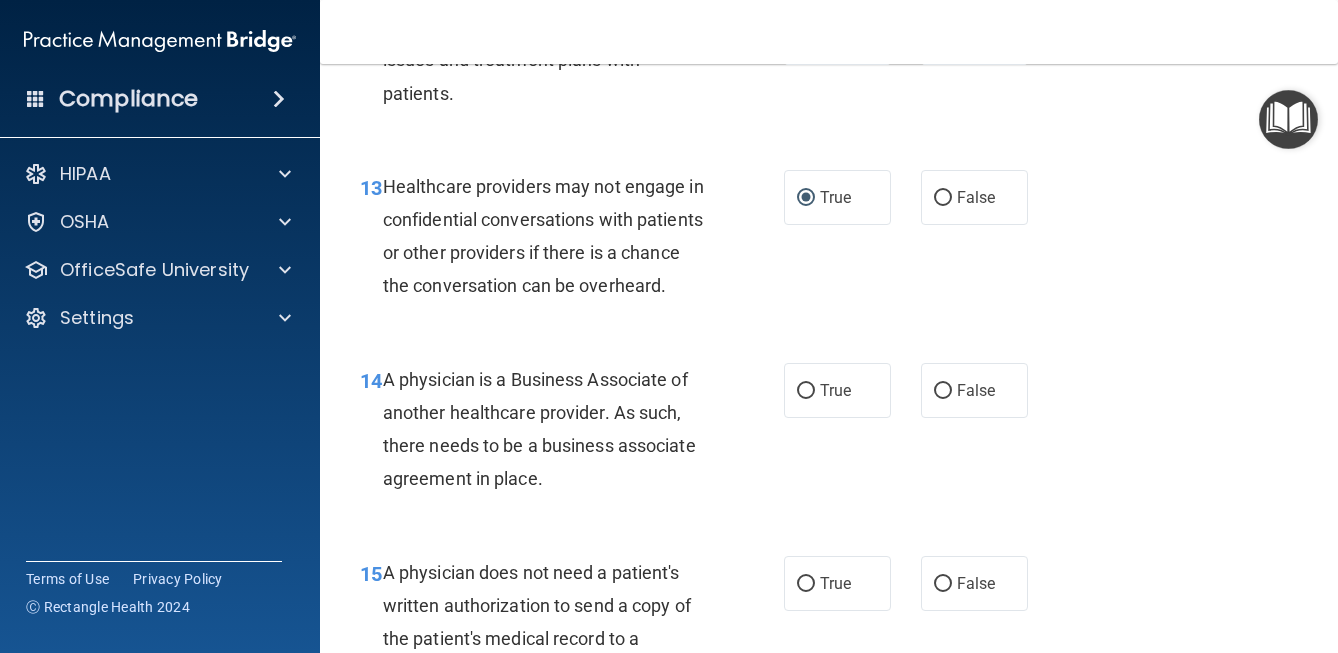 scroll, scrollTop: 2441, scrollLeft: 0, axis: vertical 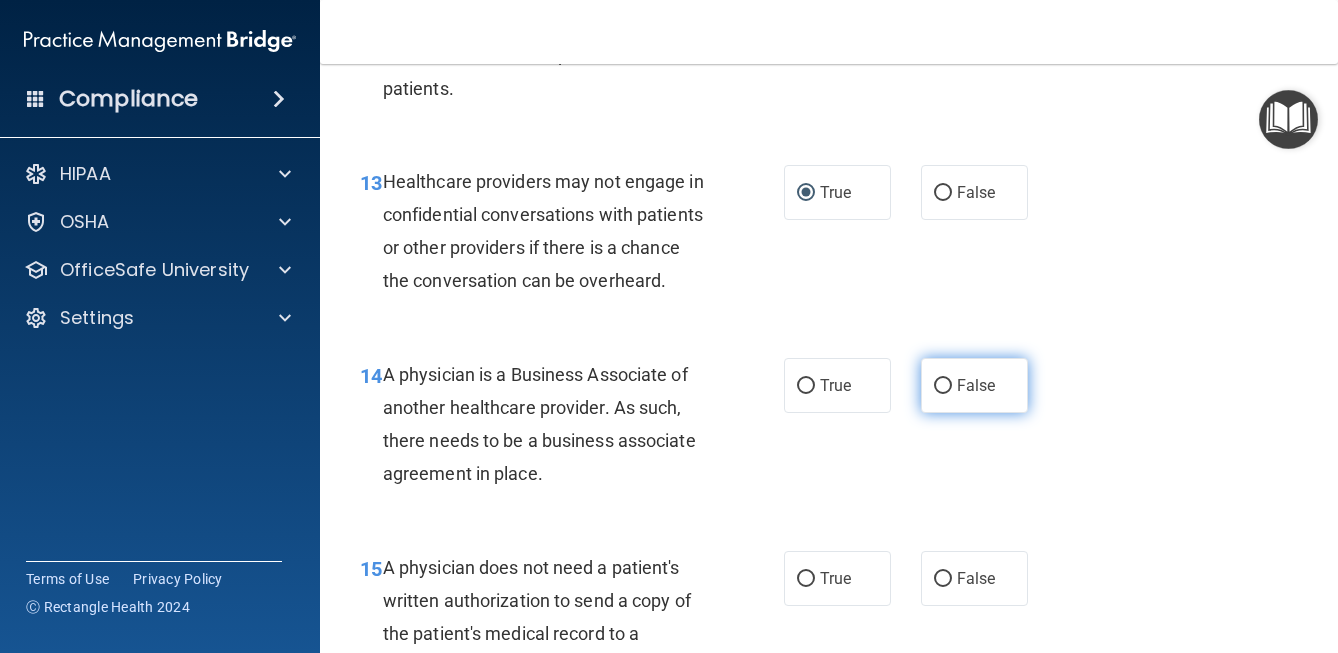 click on "False" at bounding box center (943, 386) 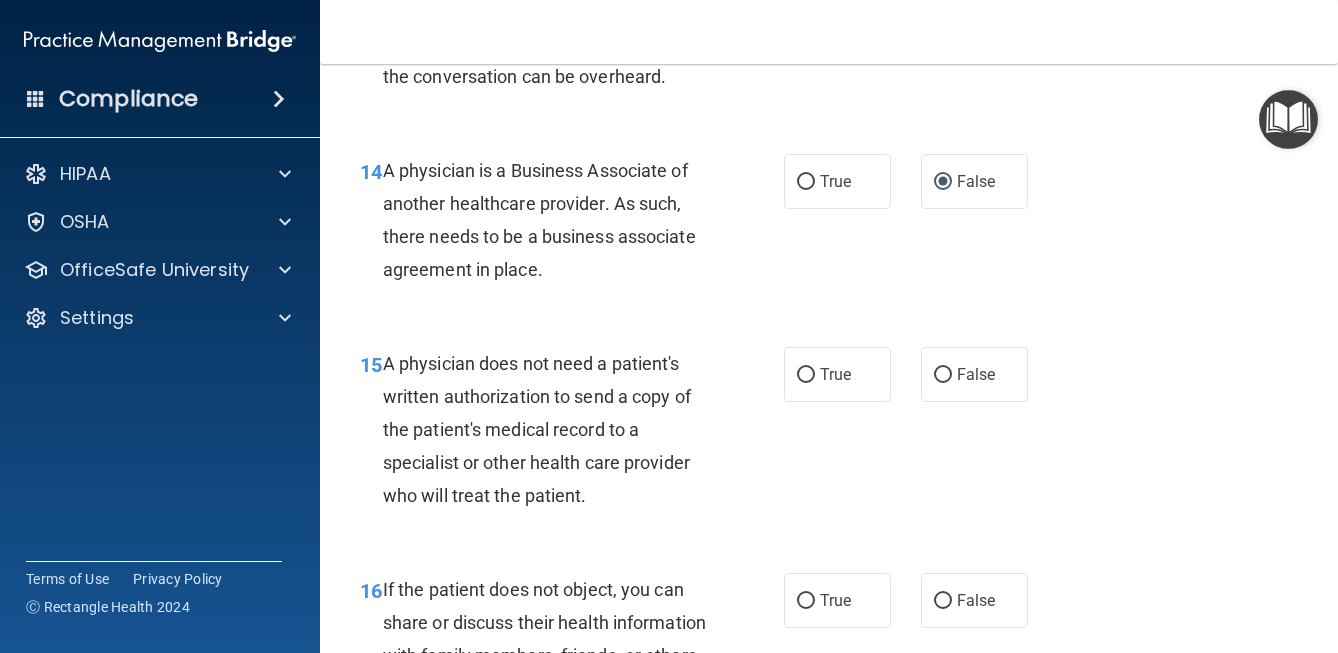 scroll, scrollTop: 2655, scrollLeft: 0, axis: vertical 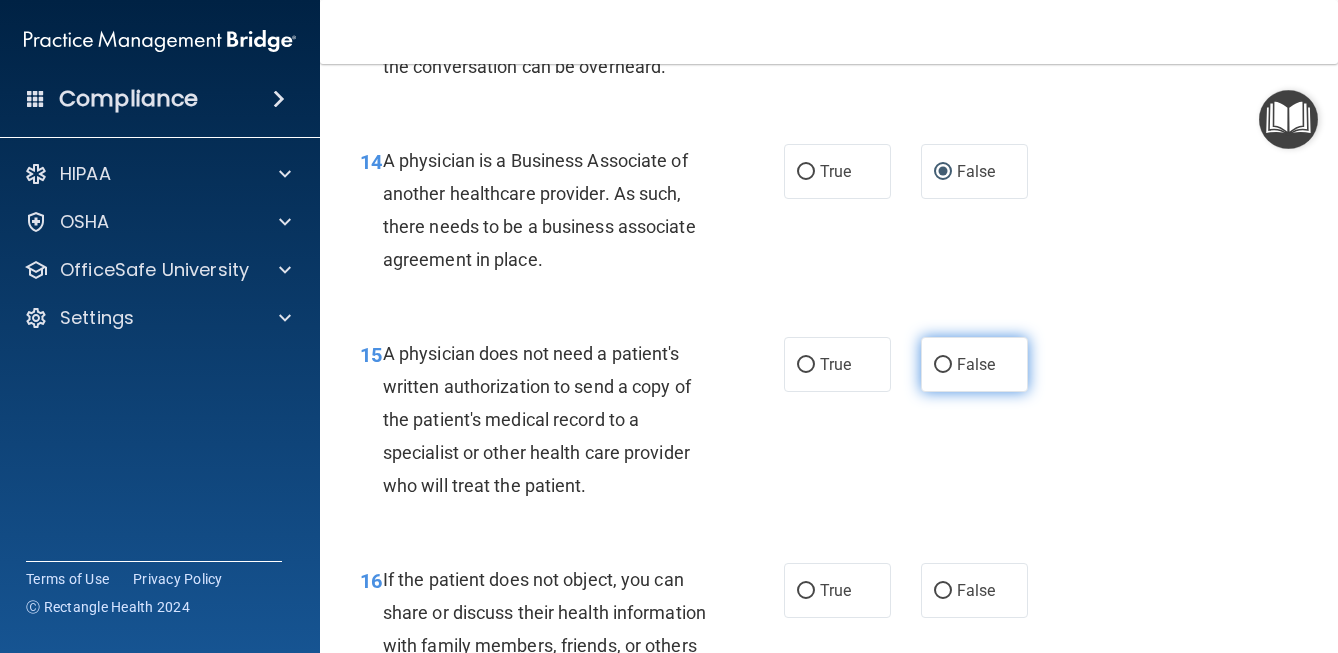 click on "False" at bounding box center (943, 365) 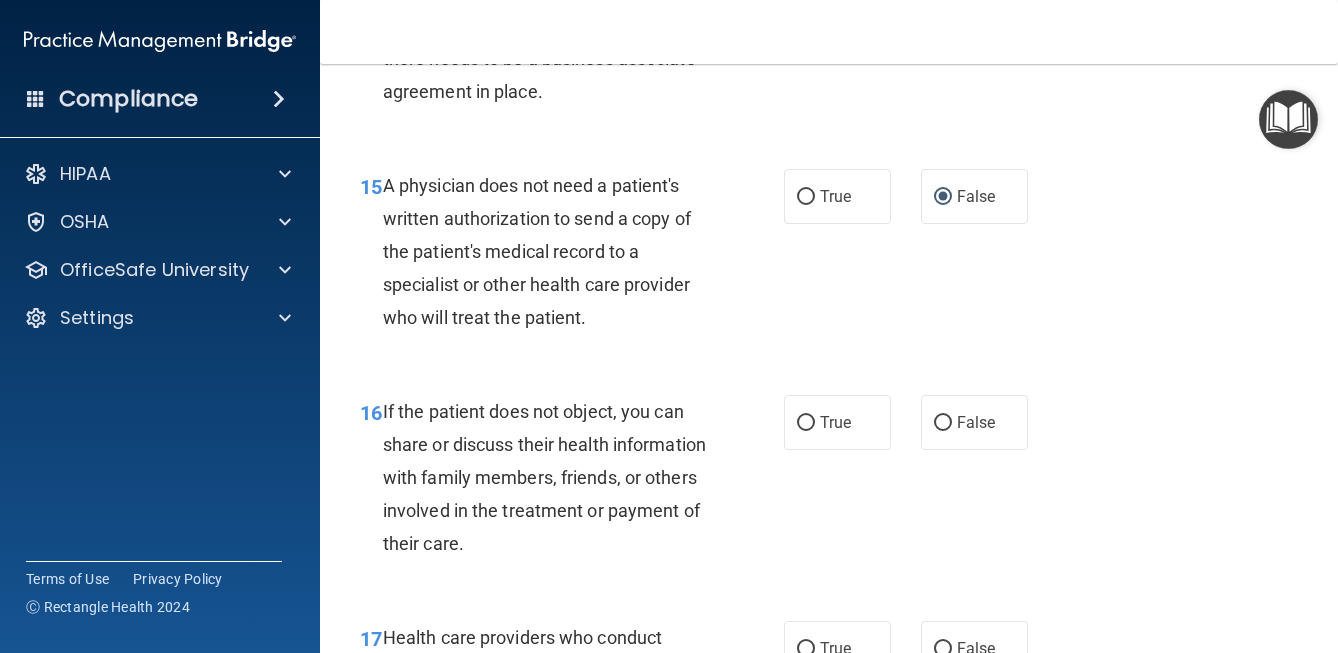 scroll, scrollTop: 2844, scrollLeft: 0, axis: vertical 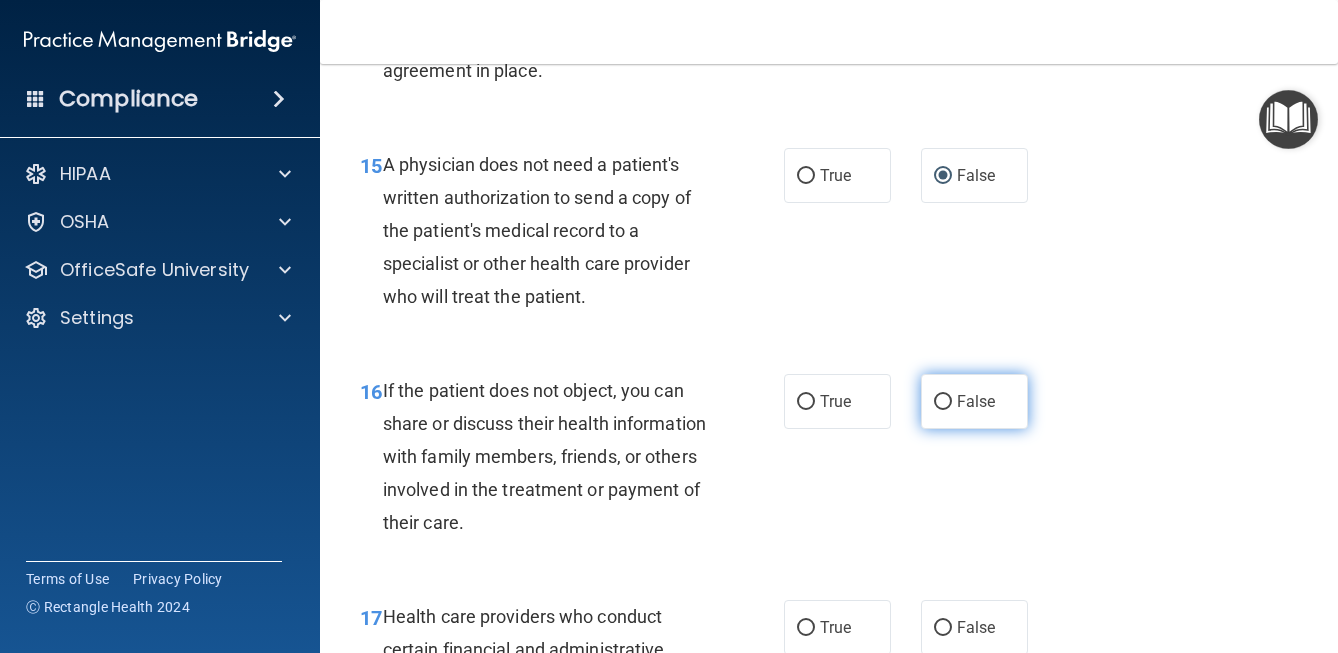 click on "False" at bounding box center [943, 402] 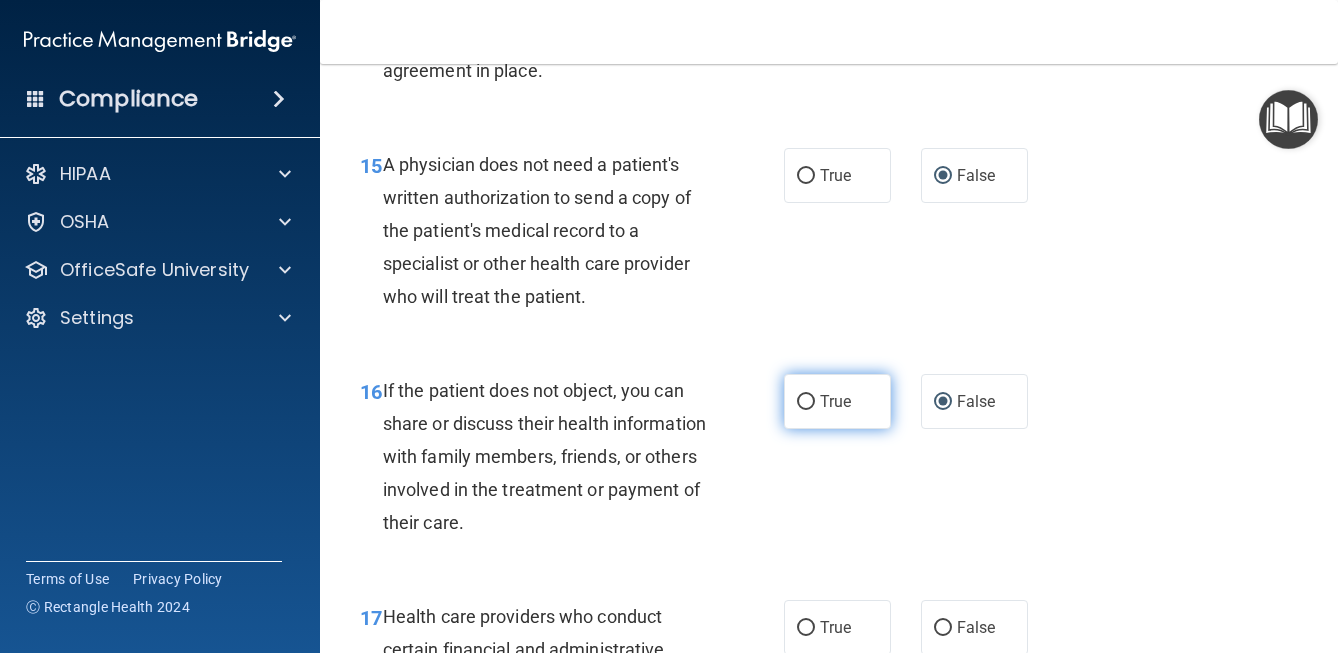 click on "True" at bounding box center [835, 401] 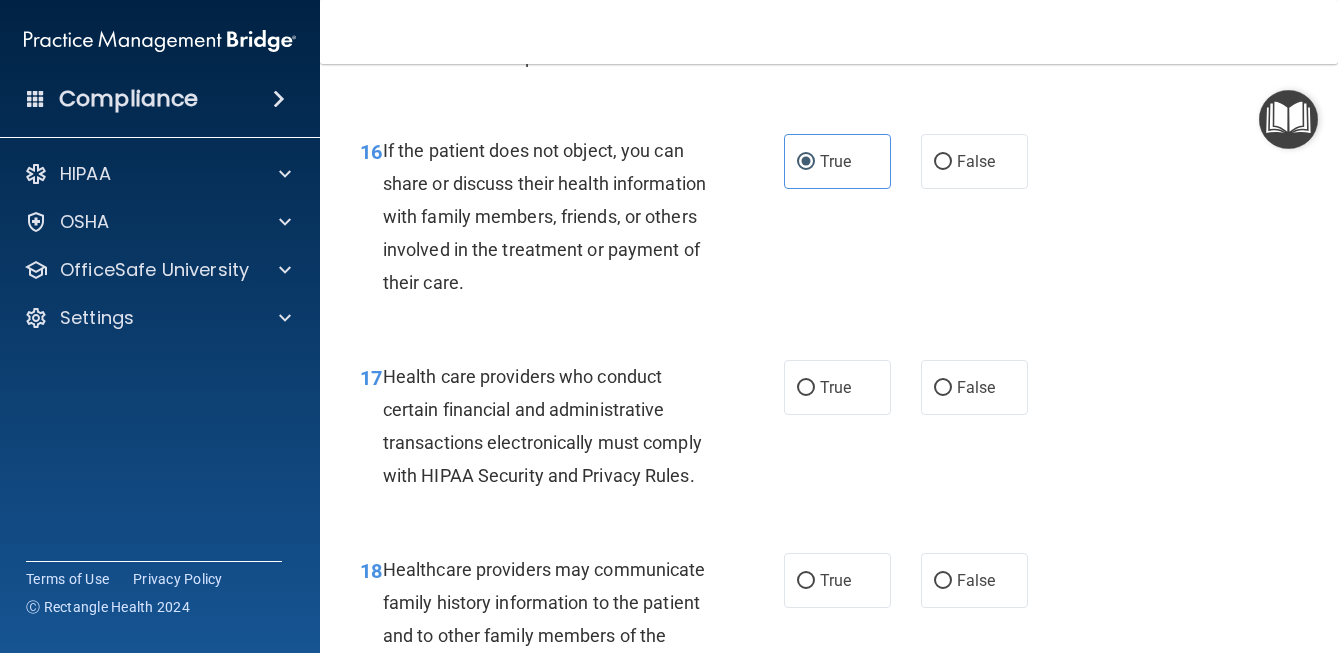 scroll, scrollTop: 3092, scrollLeft: 0, axis: vertical 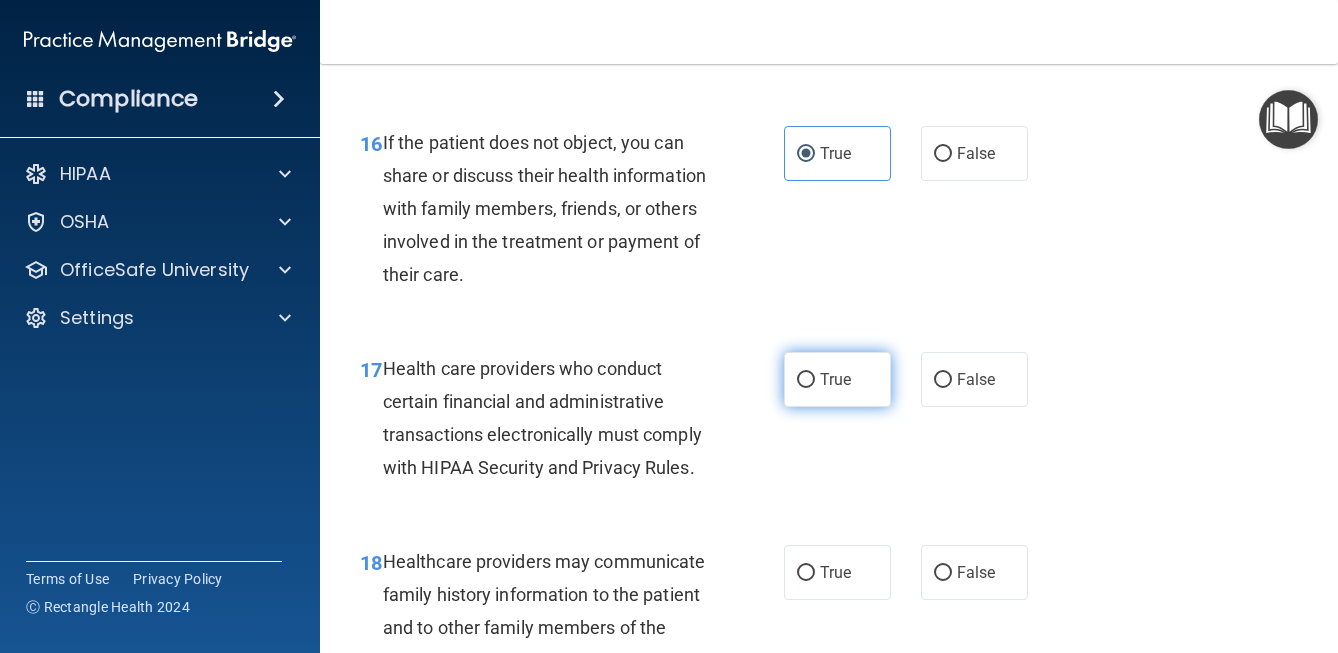 click on "True" at bounding box center [835, 379] 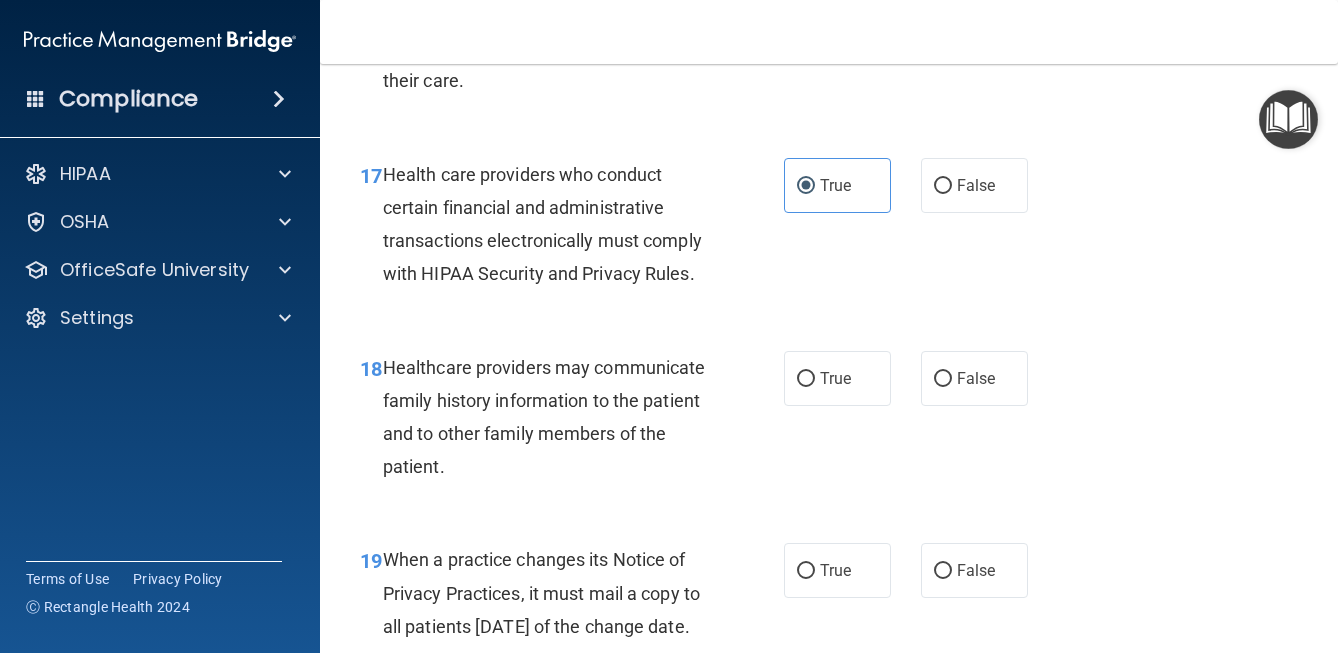 scroll, scrollTop: 3296, scrollLeft: 0, axis: vertical 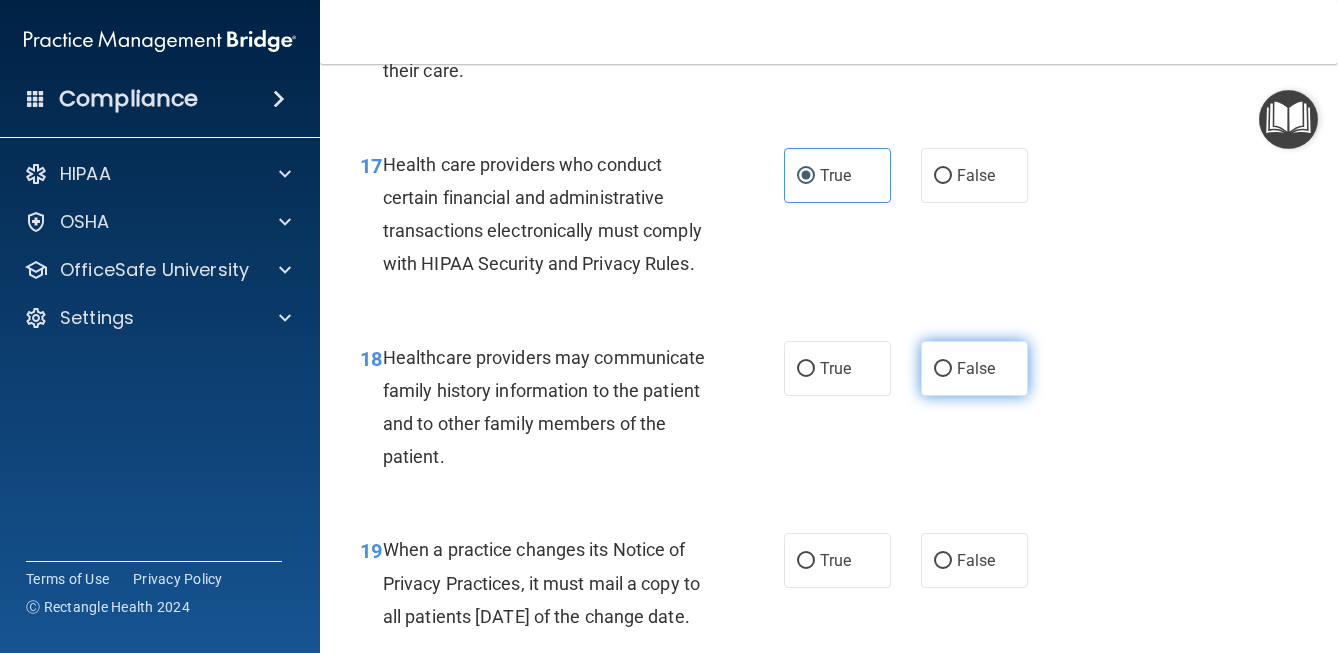 click on "False" at bounding box center [943, 369] 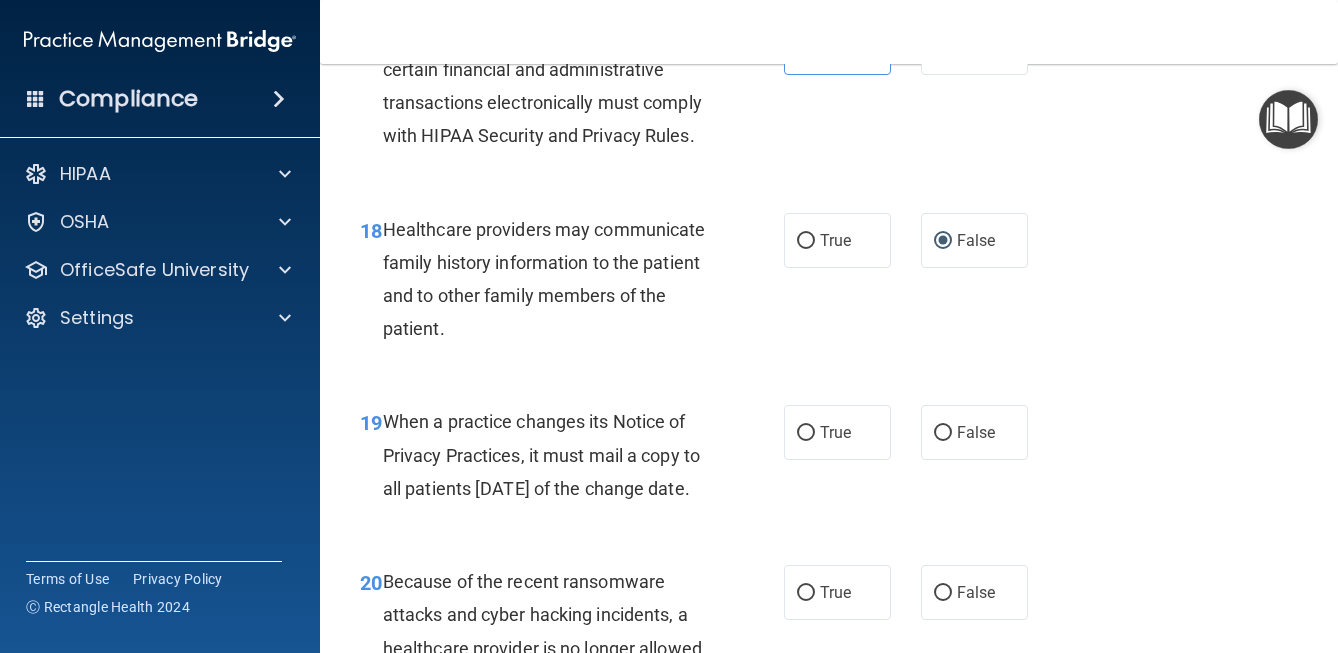 scroll, scrollTop: 3457, scrollLeft: 0, axis: vertical 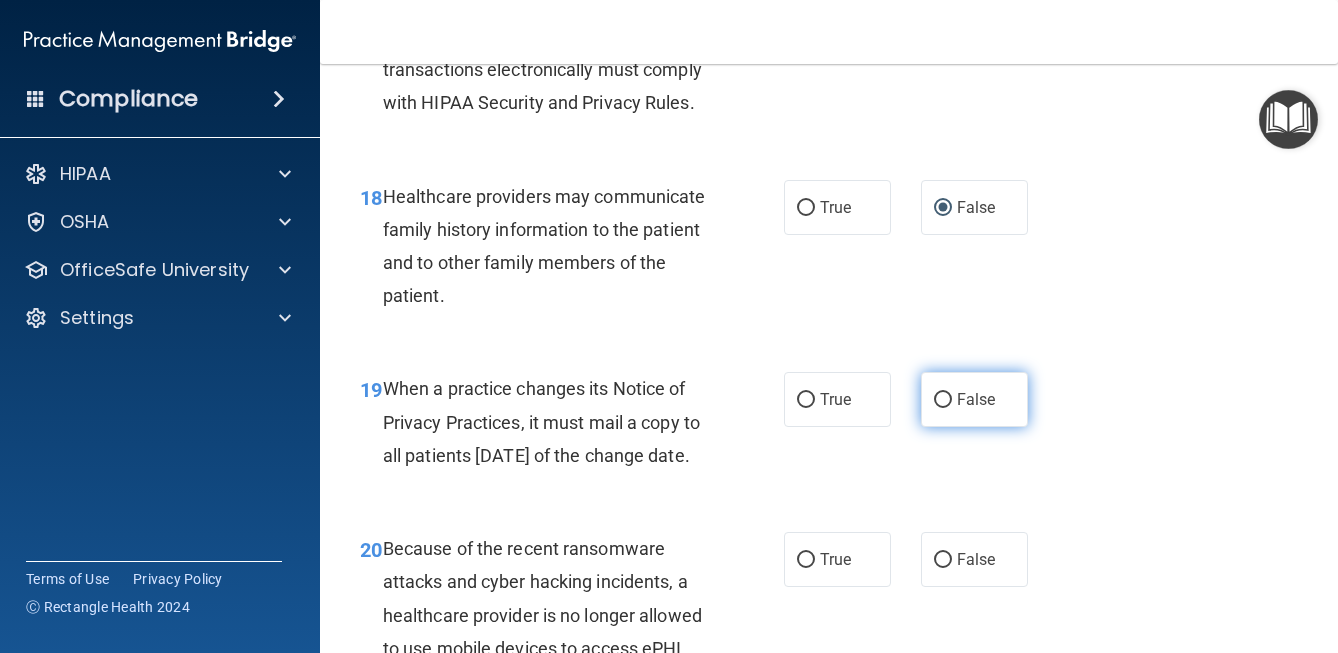 click on "False" at bounding box center (943, 400) 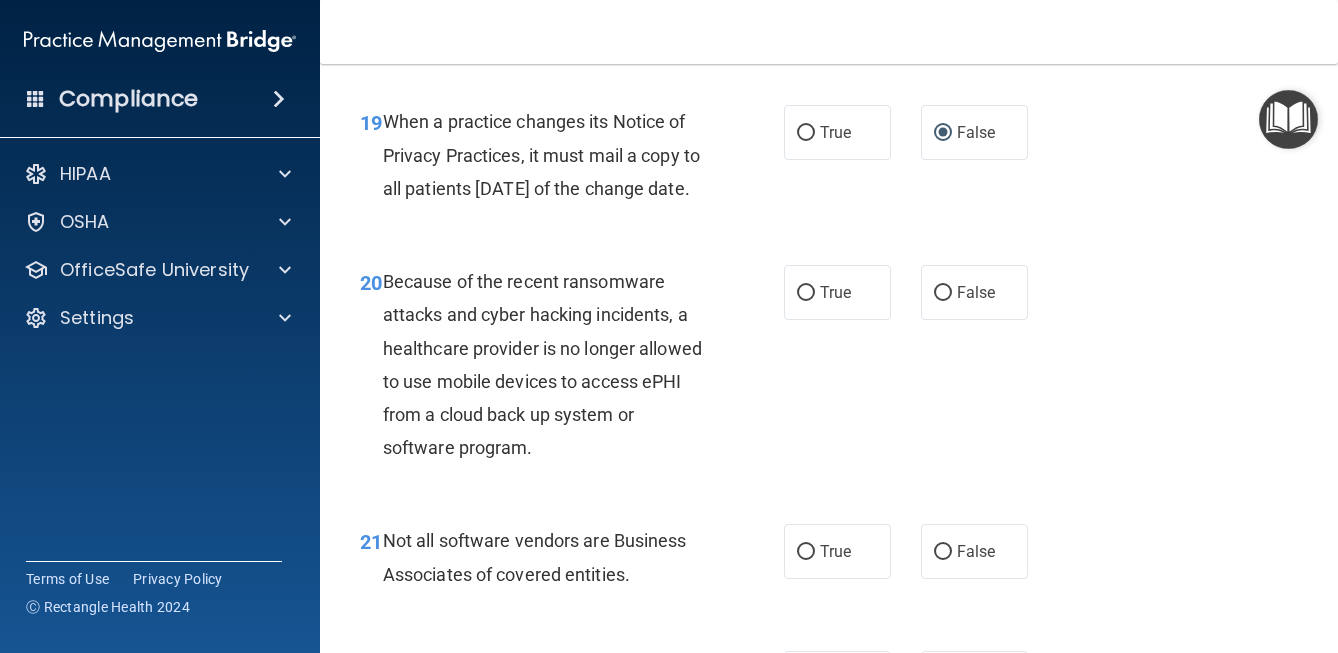 scroll, scrollTop: 3768, scrollLeft: 0, axis: vertical 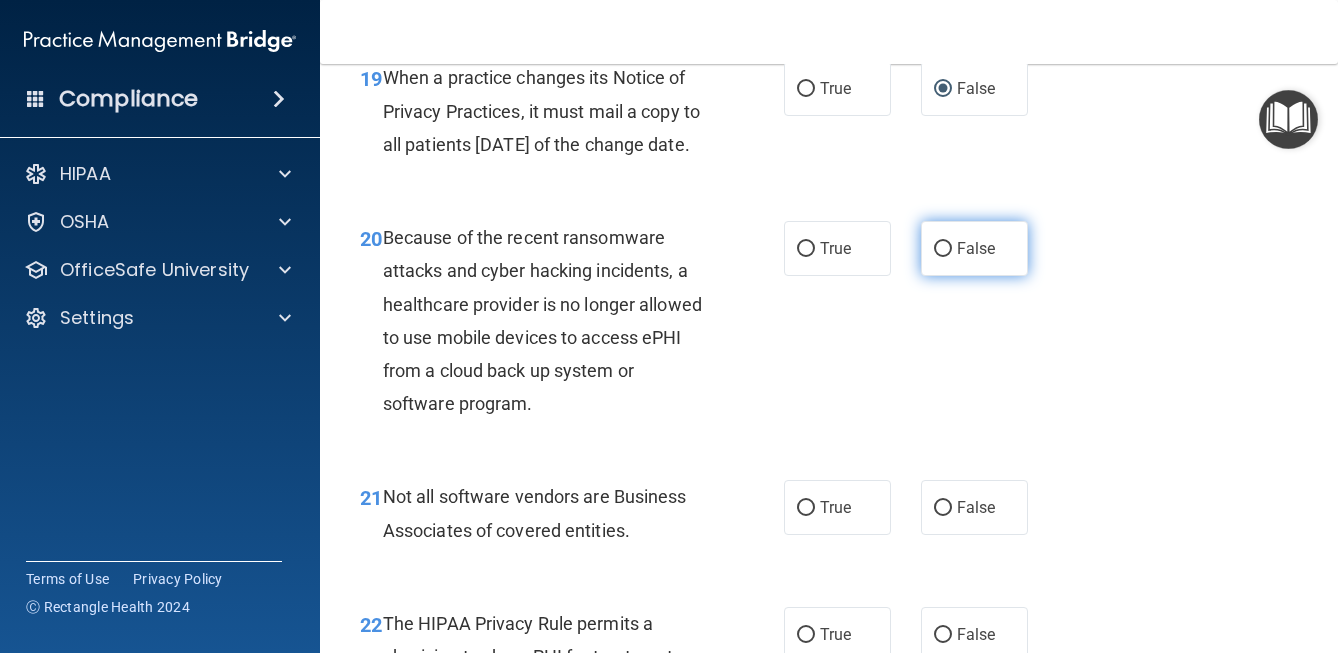 click on "False" at bounding box center (943, 249) 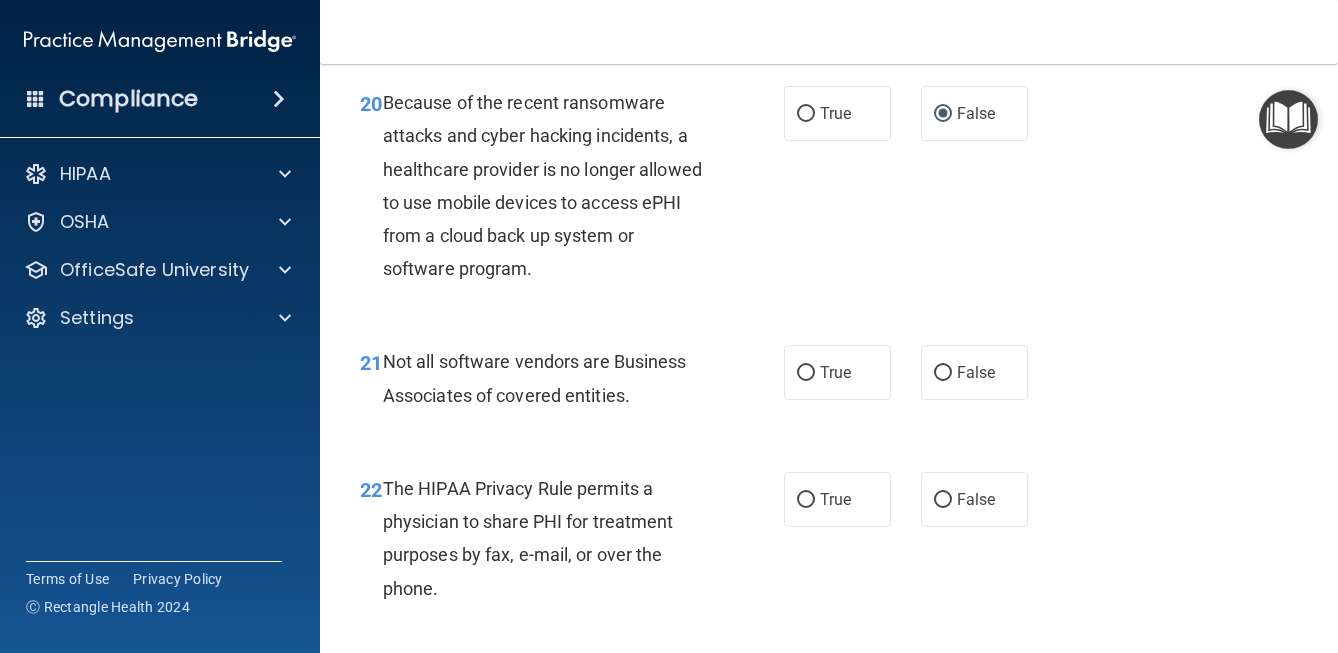 scroll, scrollTop: 3904, scrollLeft: 0, axis: vertical 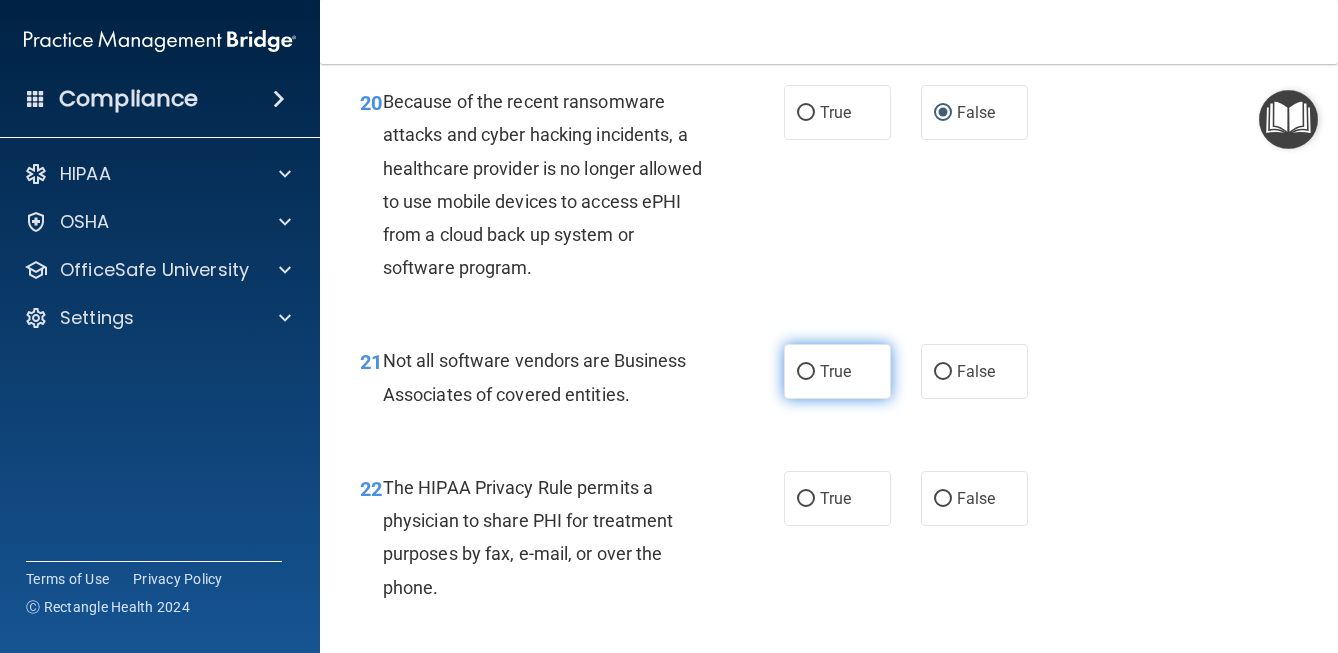 click on "True" at bounding box center (837, 371) 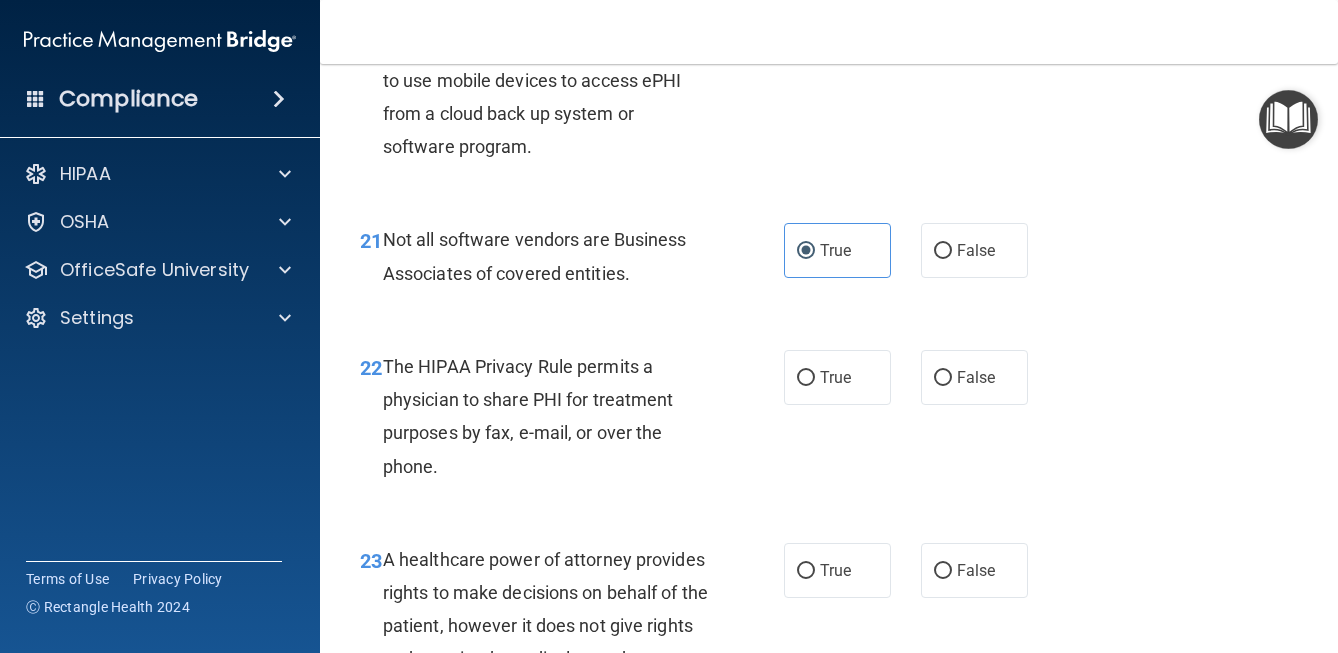 scroll, scrollTop: 4052, scrollLeft: 0, axis: vertical 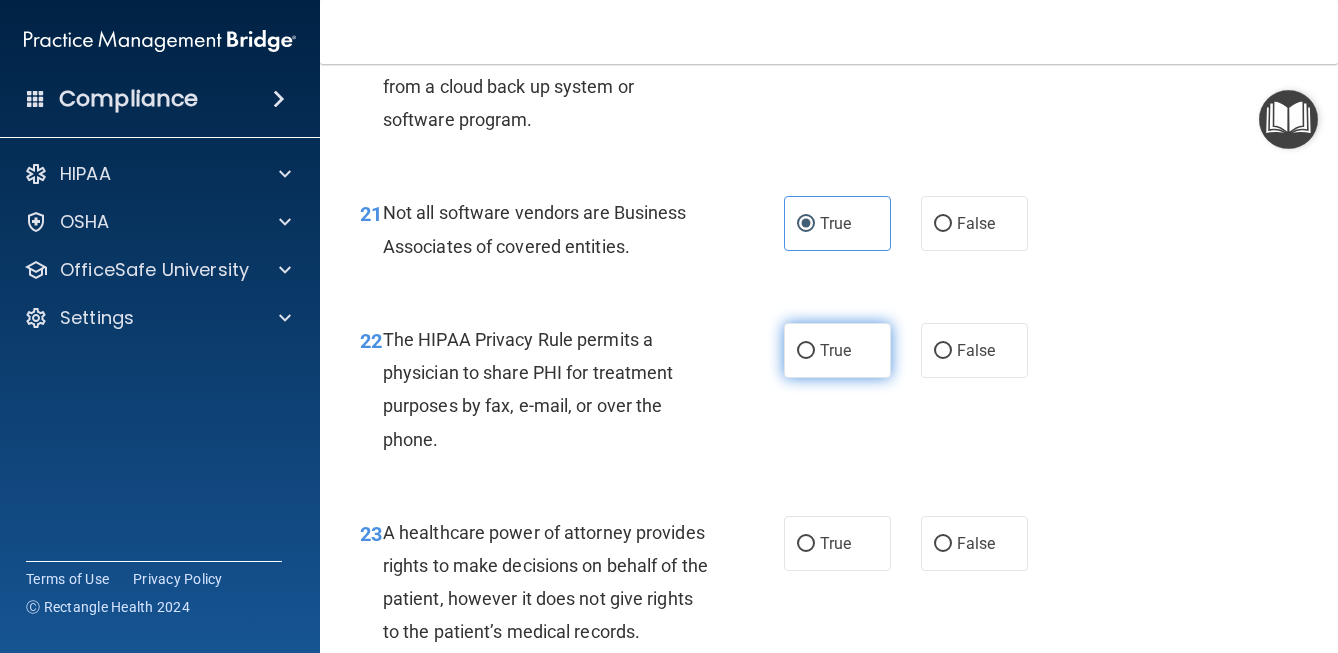 click on "True" at bounding box center (835, 350) 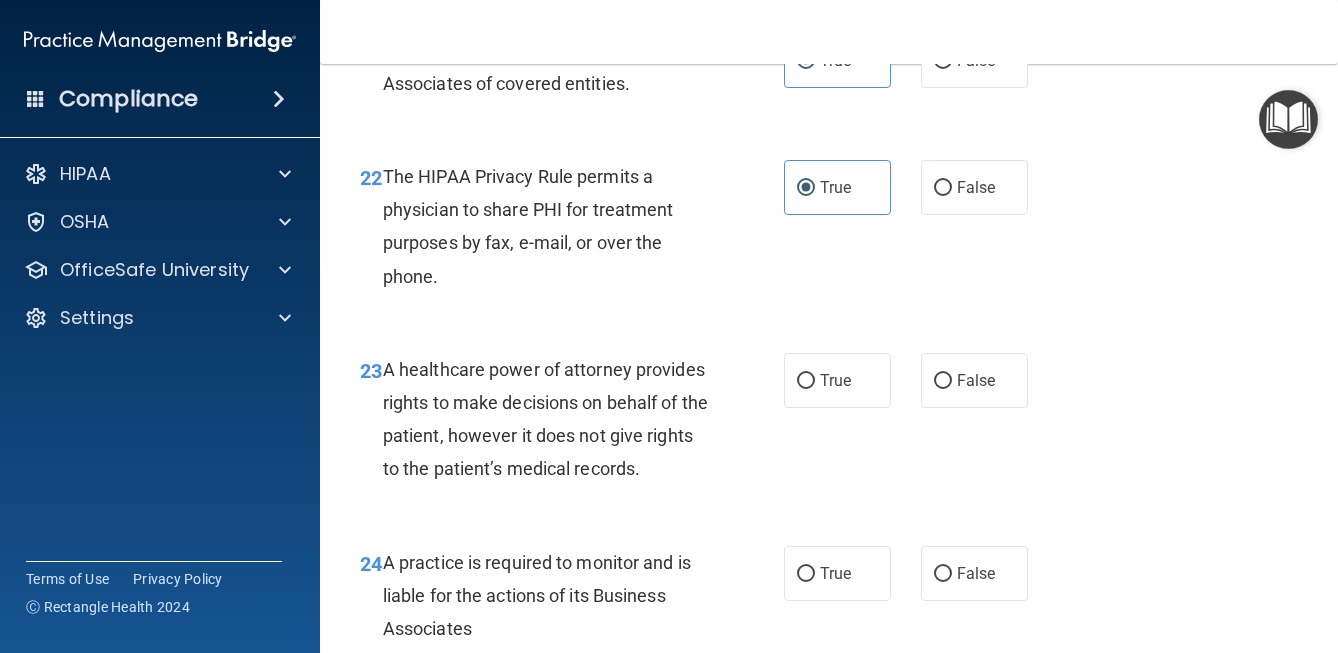 scroll, scrollTop: 4217, scrollLeft: 0, axis: vertical 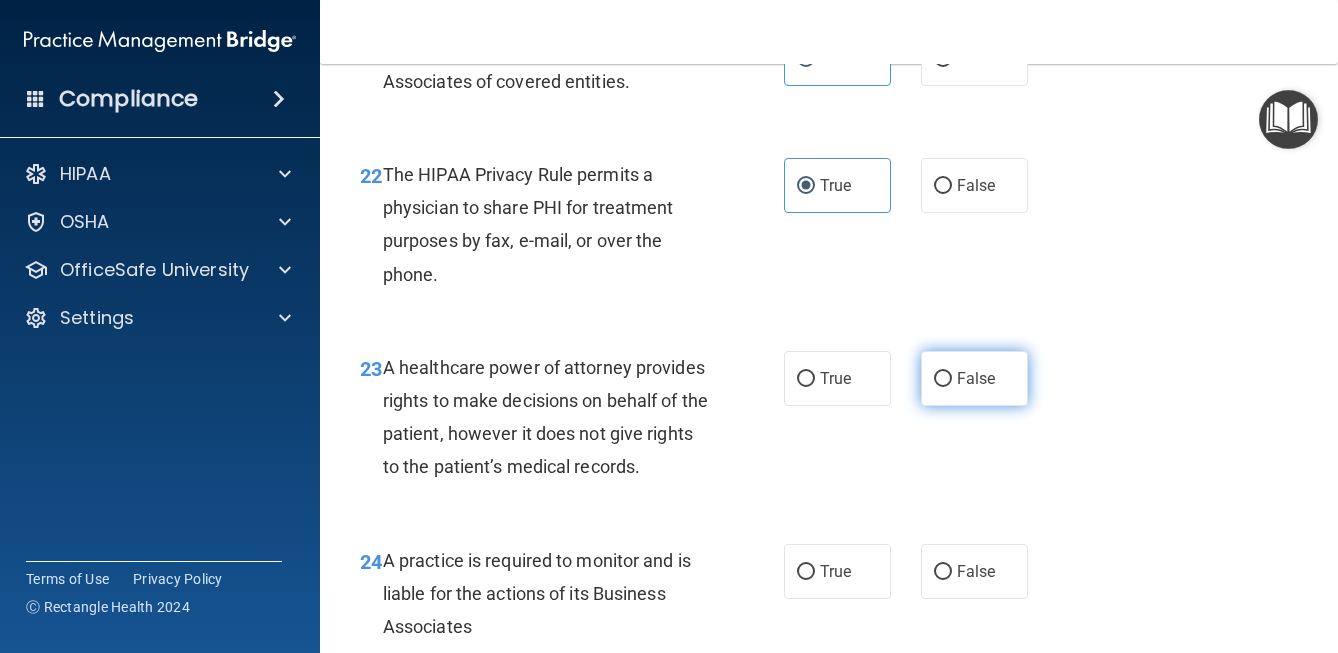 click on "False" at bounding box center (976, 378) 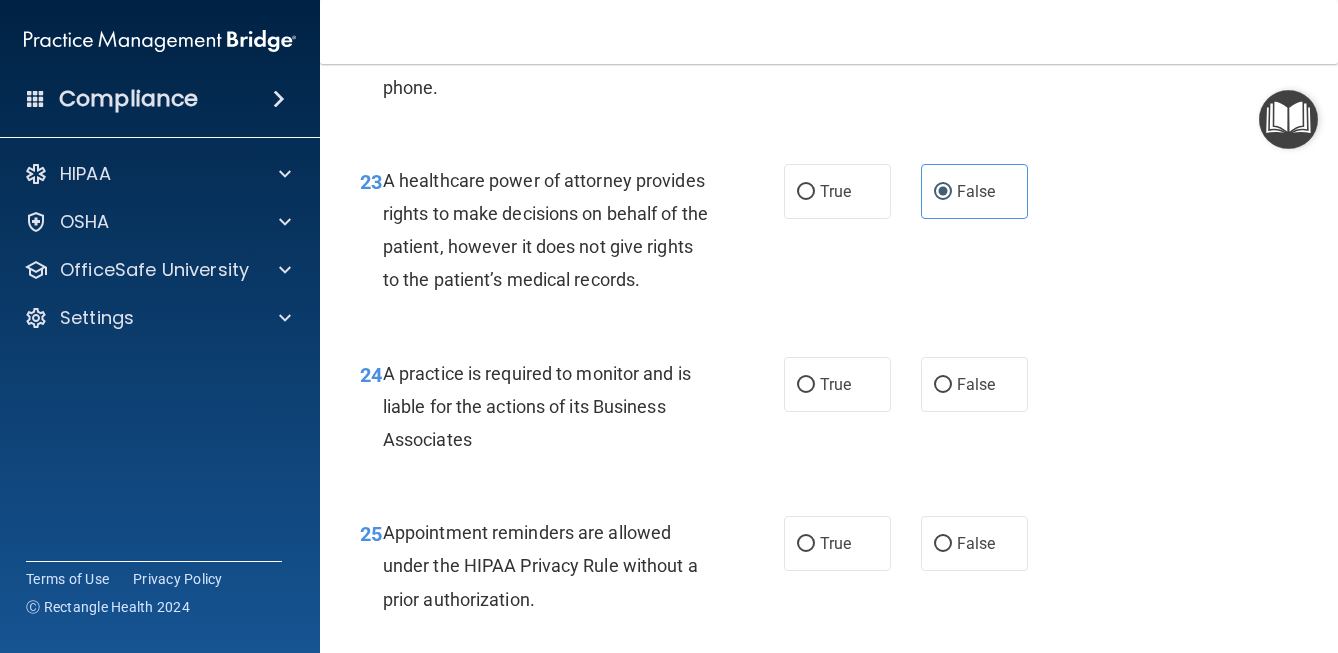 scroll, scrollTop: 4407, scrollLeft: 0, axis: vertical 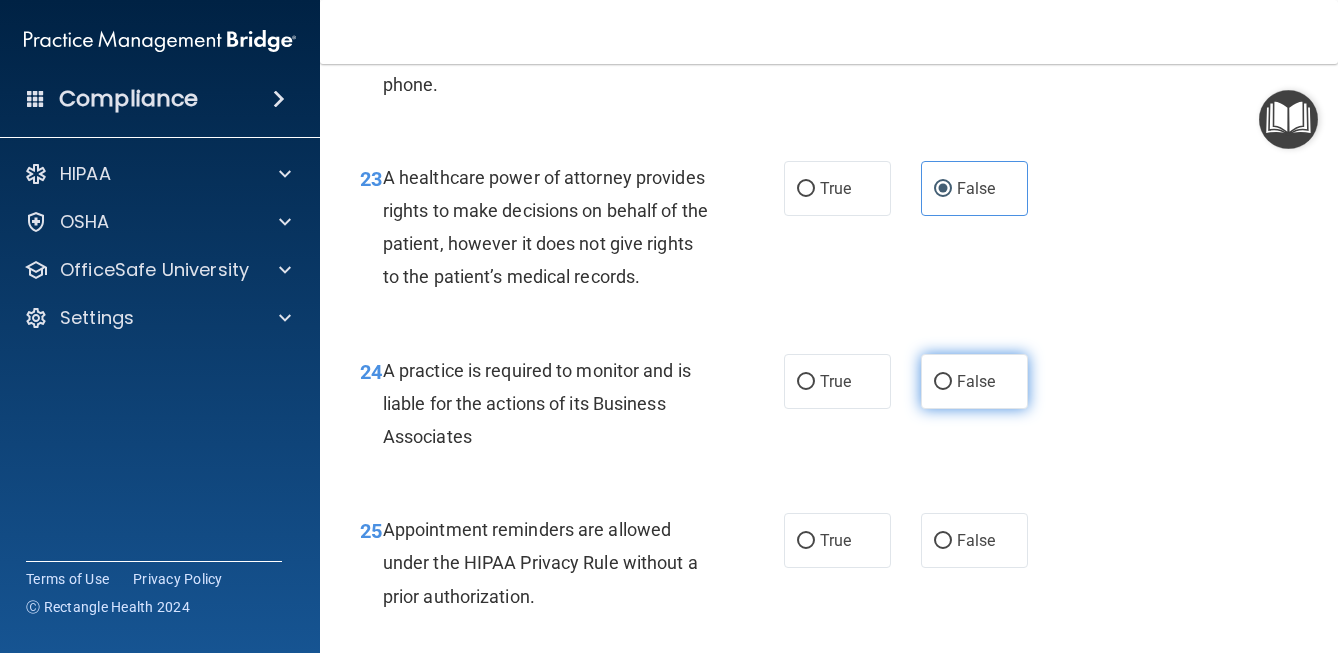 click on "False" at bounding box center [943, 382] 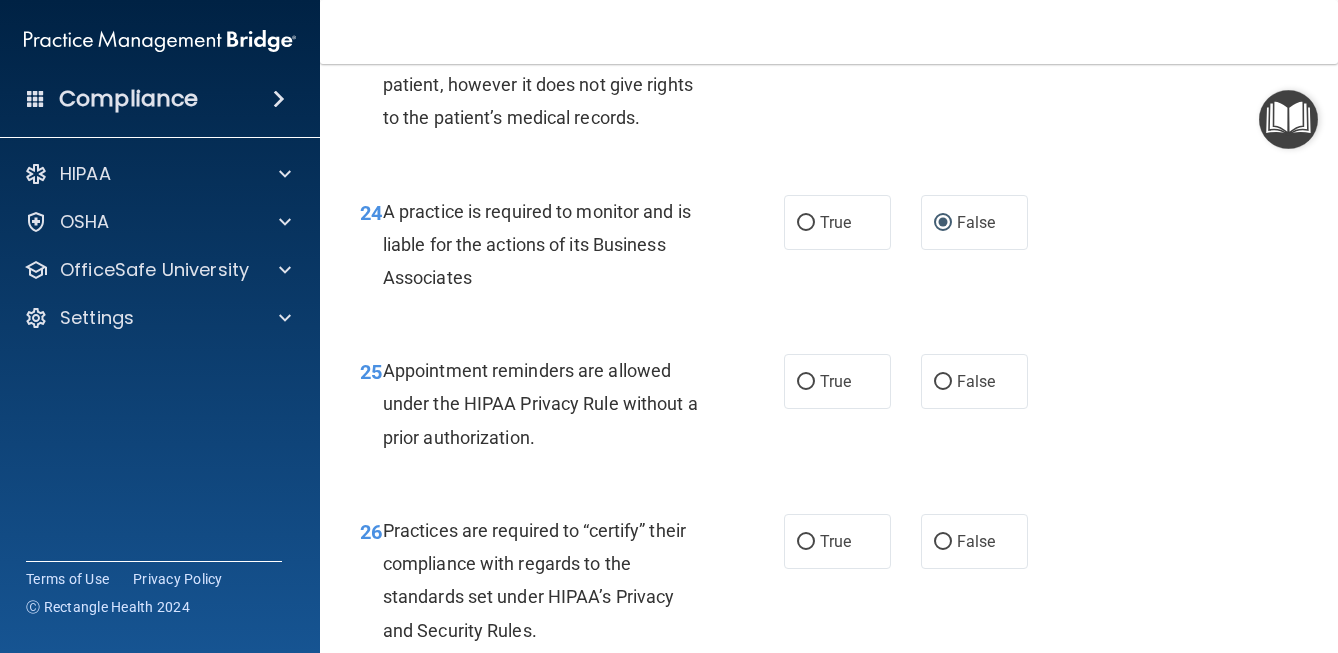 scroll, scrollTop: 4572, scrollLeft: 0, axis: vertical 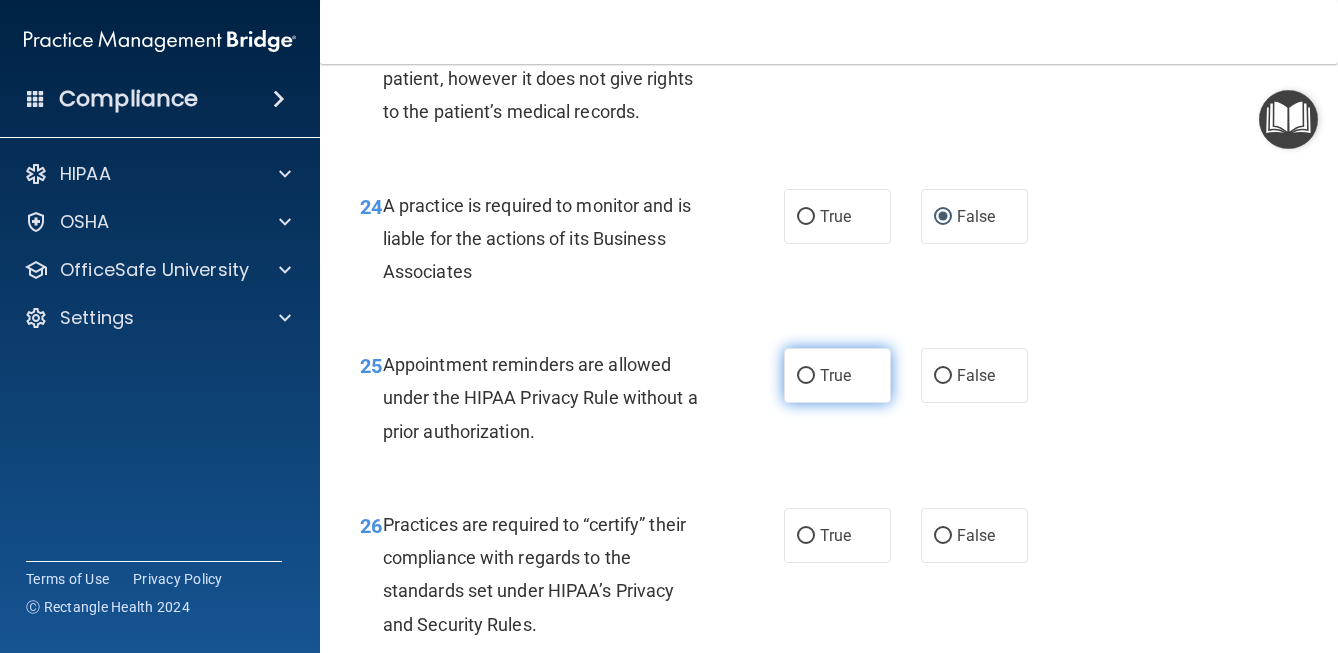 click on "True" at bounding box center (837, 375) 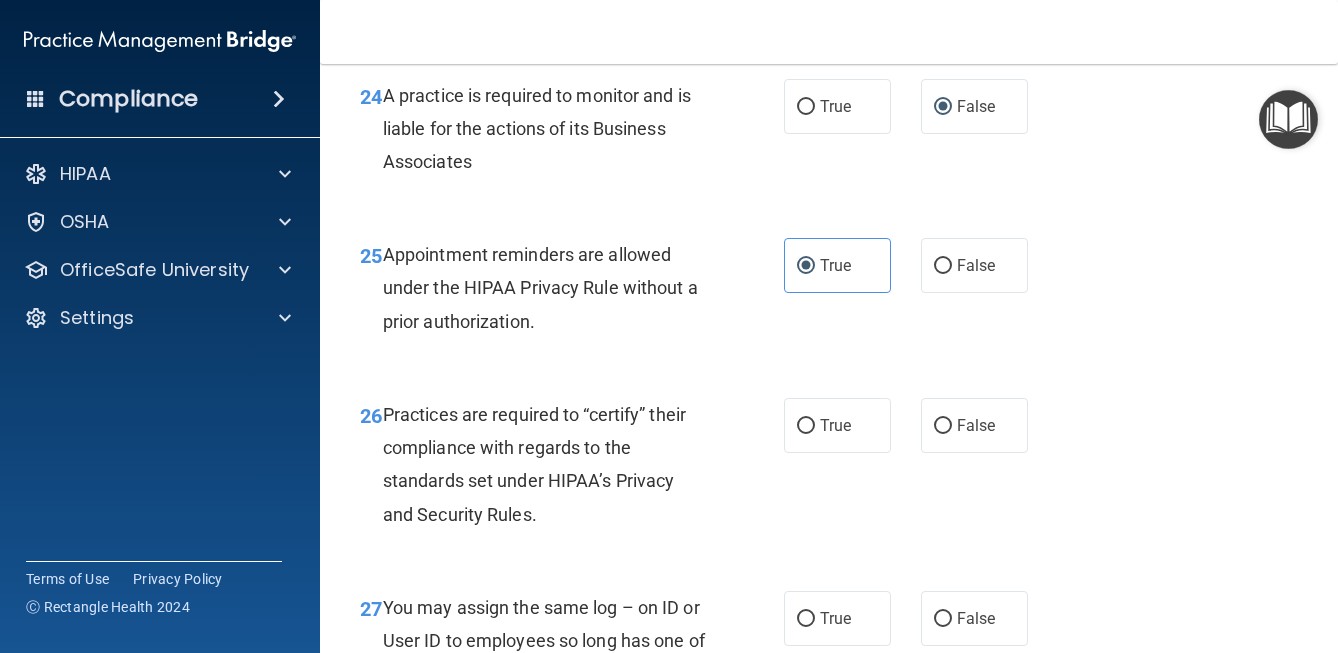 scroll, scrollTop: 4701, scrollLeft: 0, axis: vertical 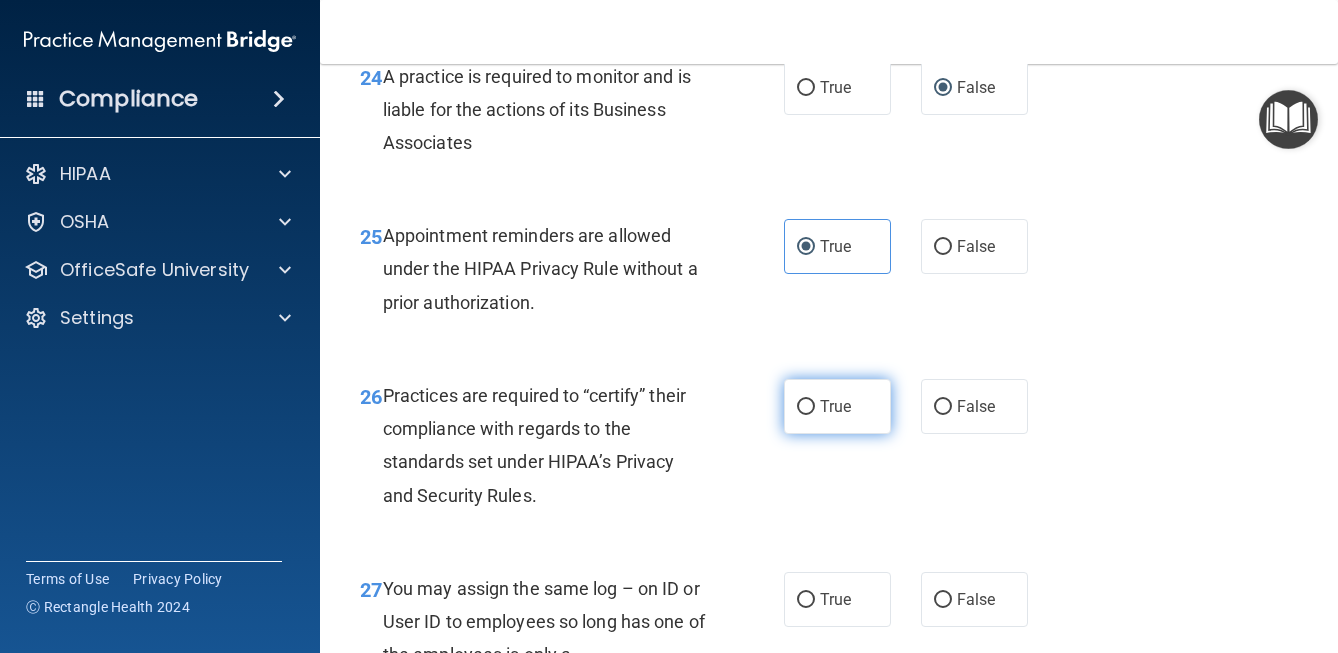 click on "True" at bounding box center [837, 406] 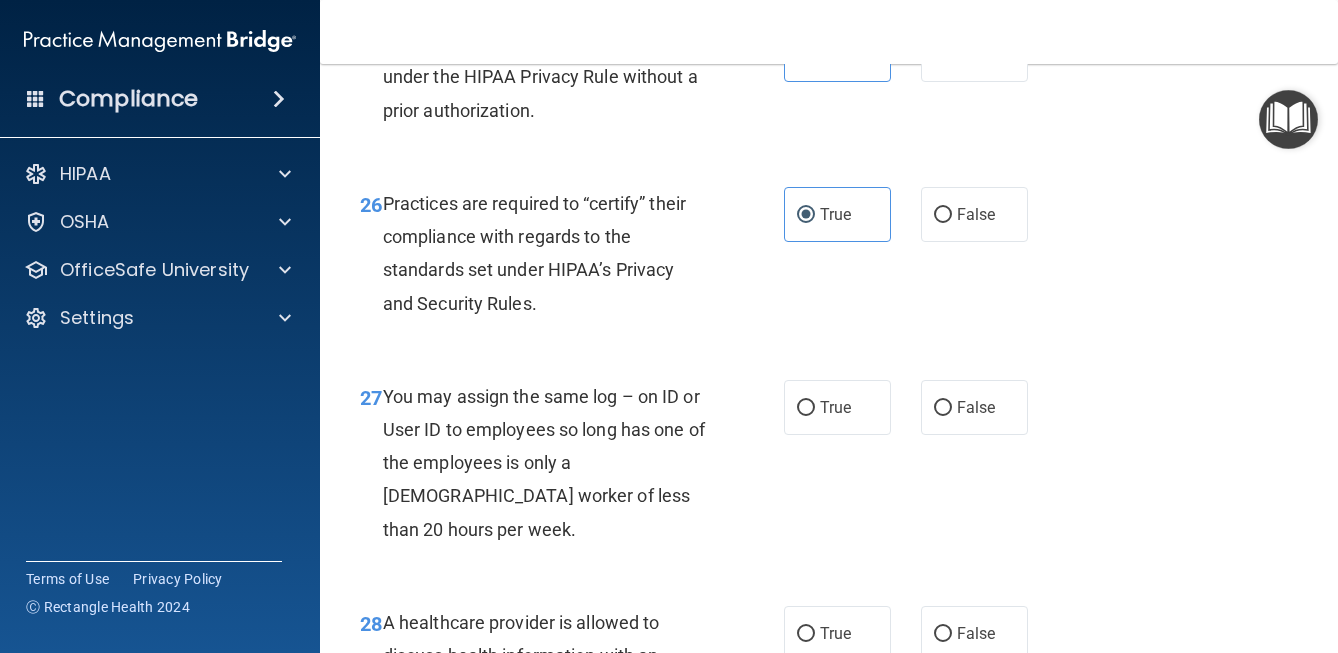 scroll, scrollTop: 4895, scrollLeft: 0, axis: vertical 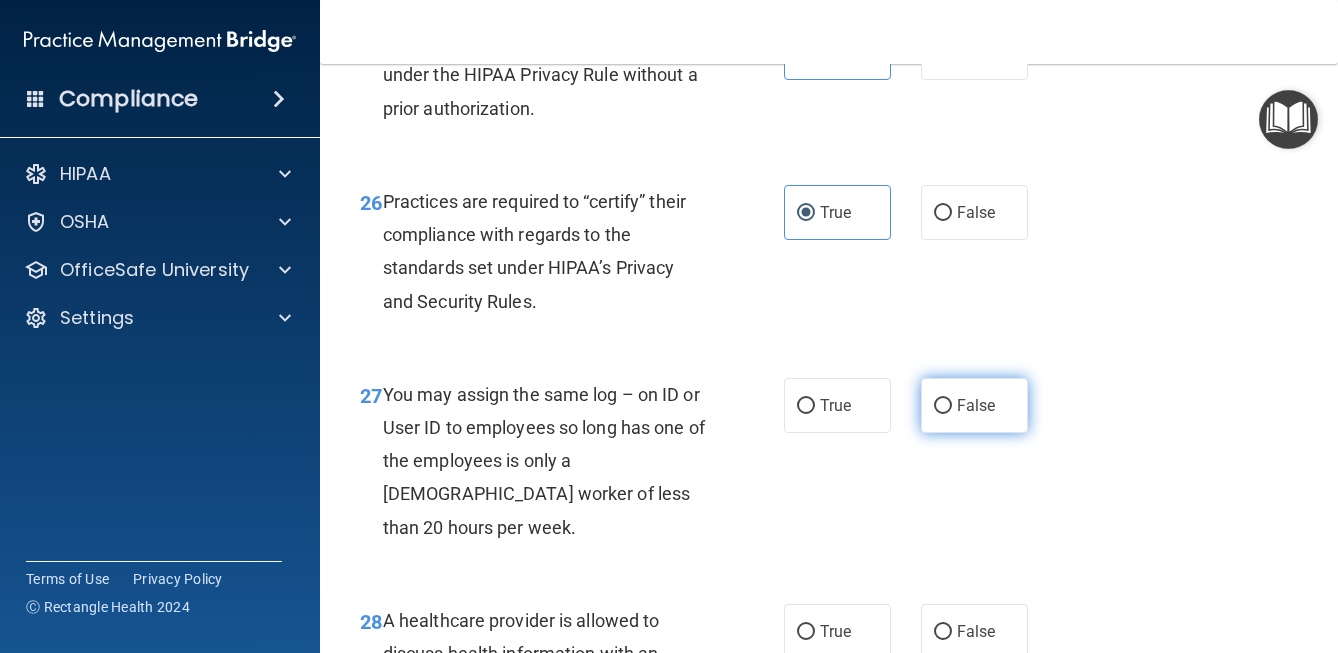 click on "False" at bounding box center [943, 406] 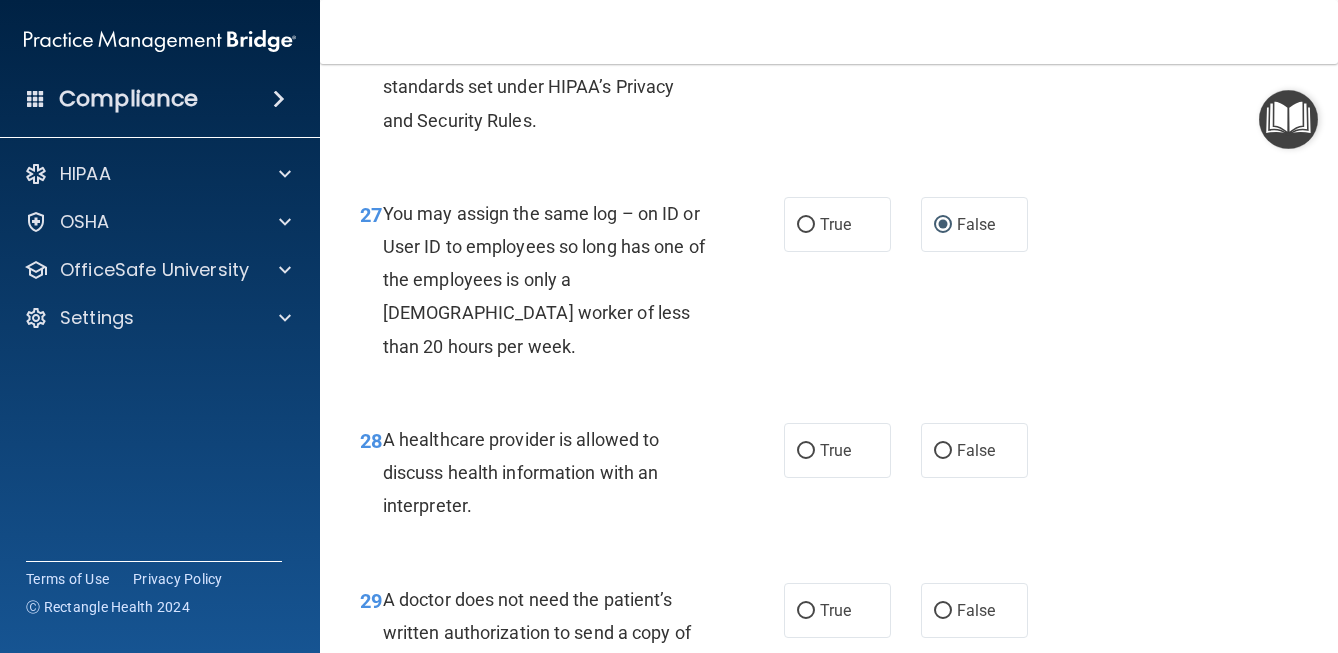 scroll, scrollTop: 5086, scrollLeft: 0, axis: vertical 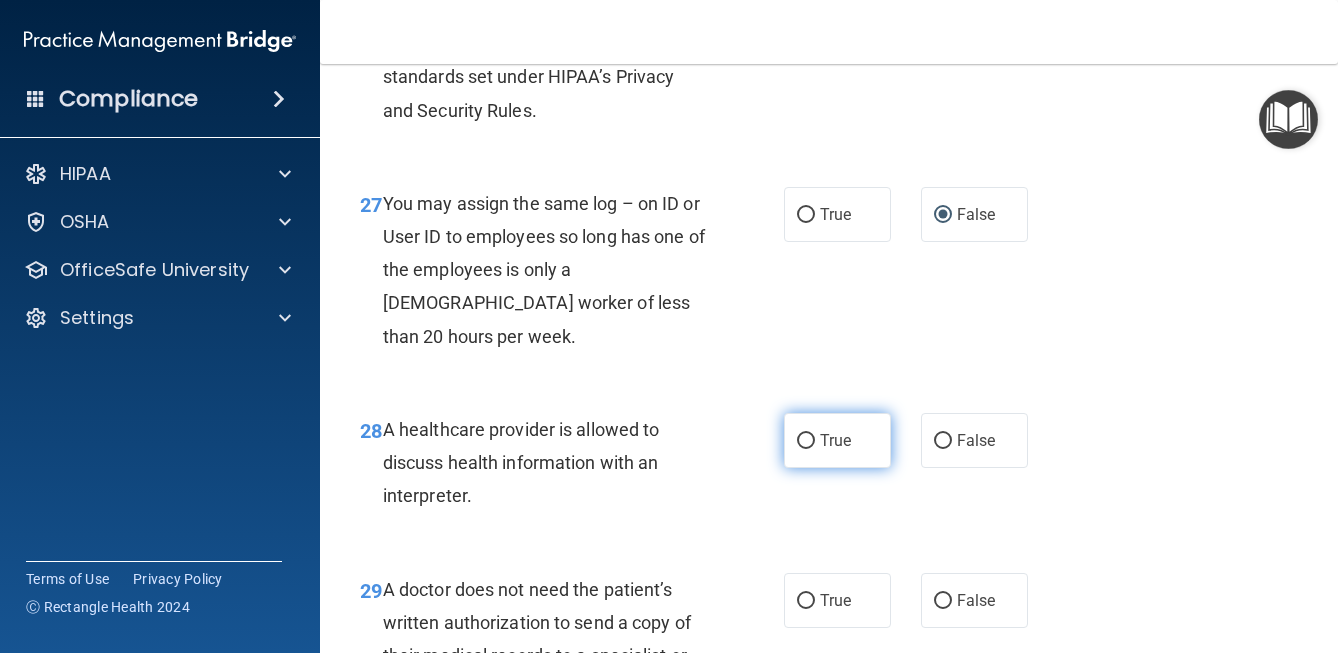 click on "True" at bounding box center [835, 440] 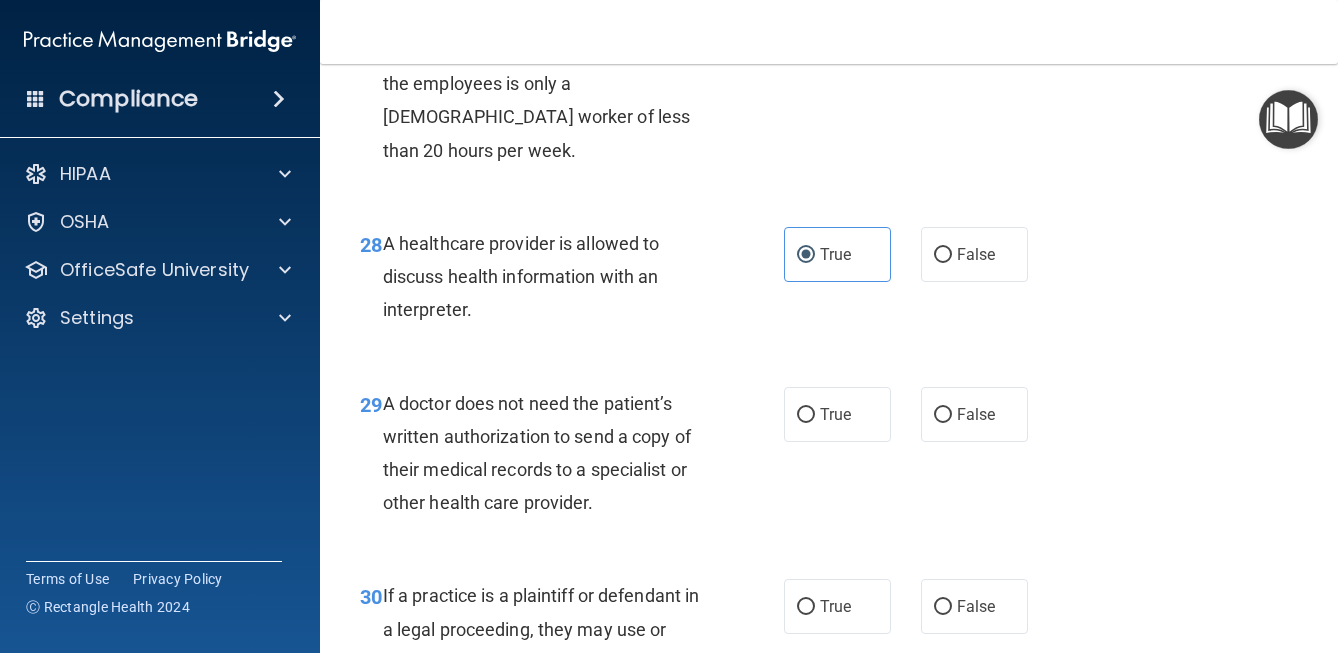 scroll, scrollTop: 5277, scrollLeft: 0, axis: vertical 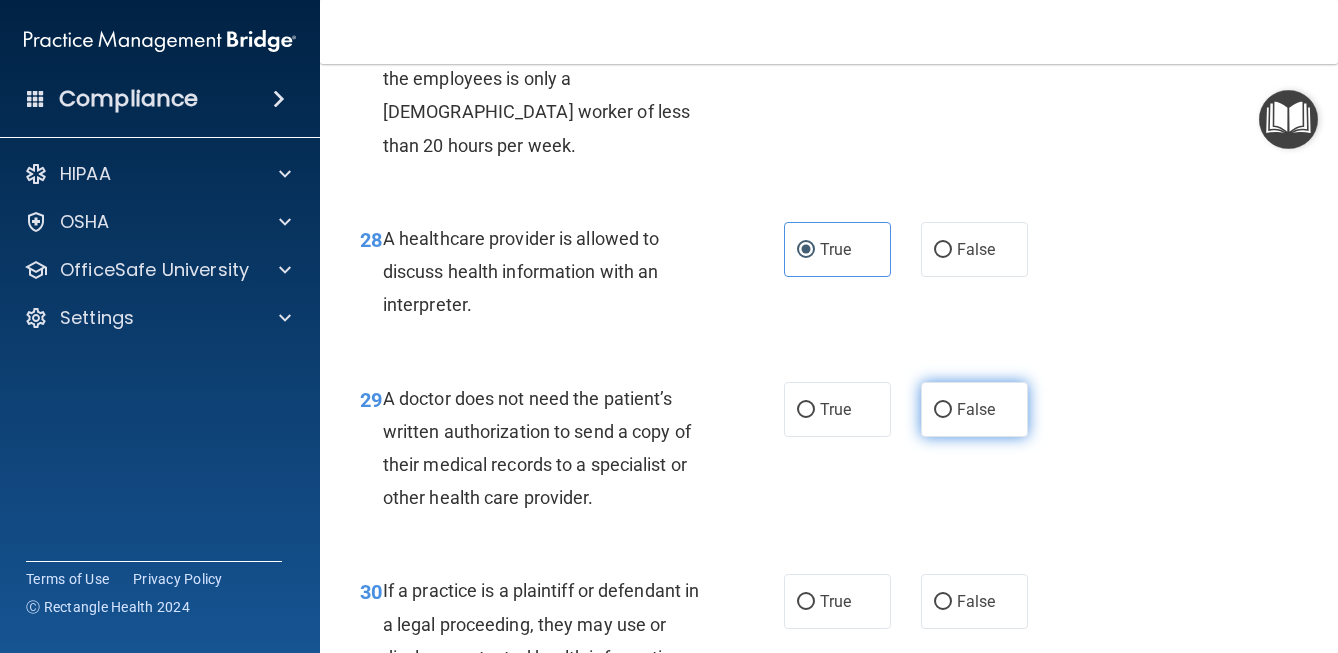 click on "False" at bounding box center [943, 410] 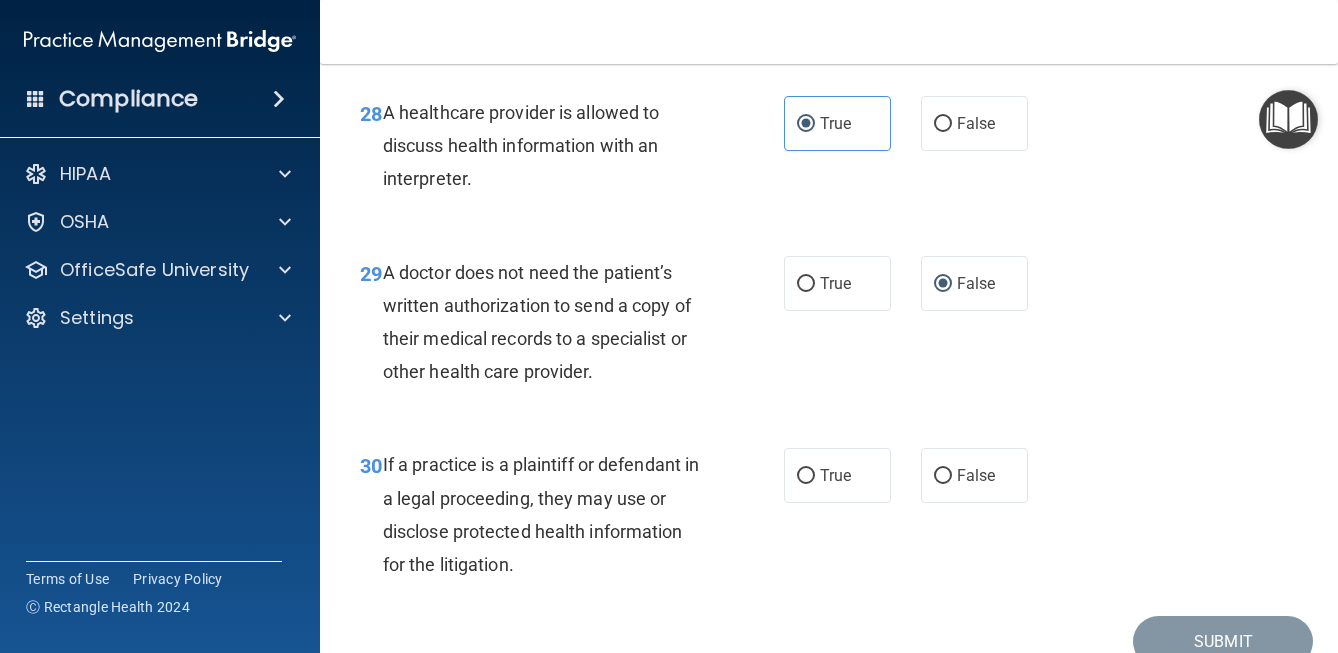 scroll, scrollTop: 5416, scrollLeft: 0, axis: vertical 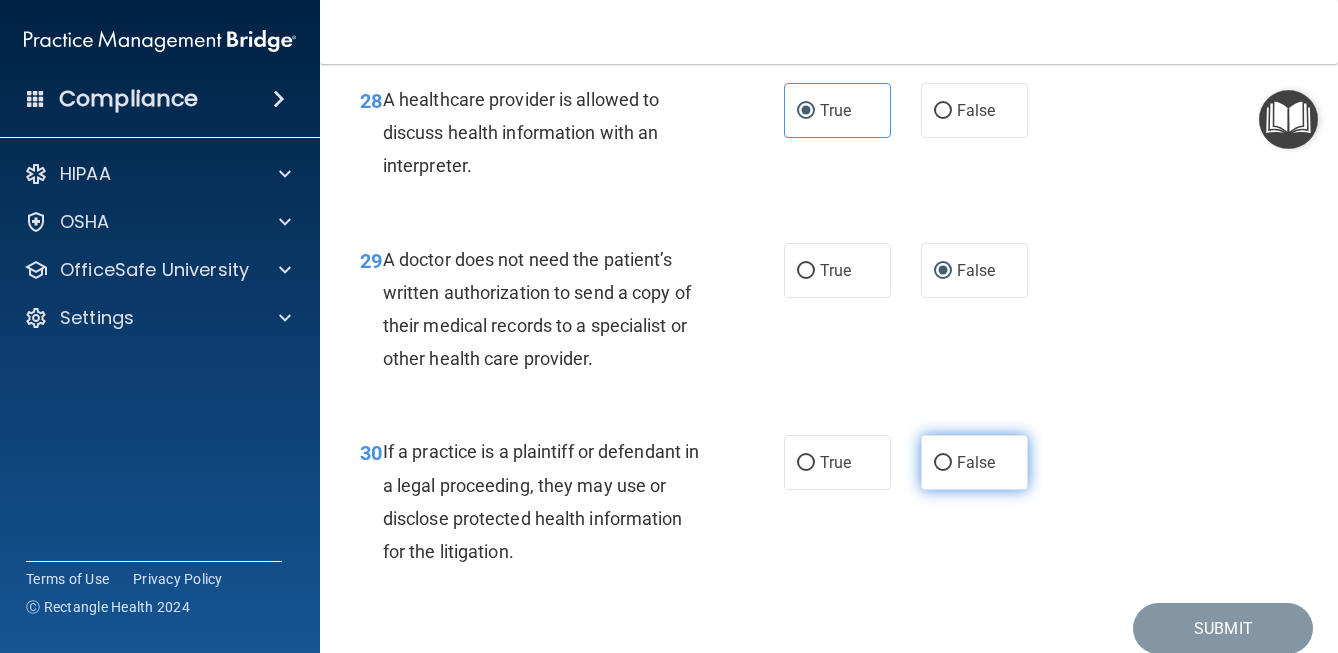 click on "False" at bounding box center (943, 463) 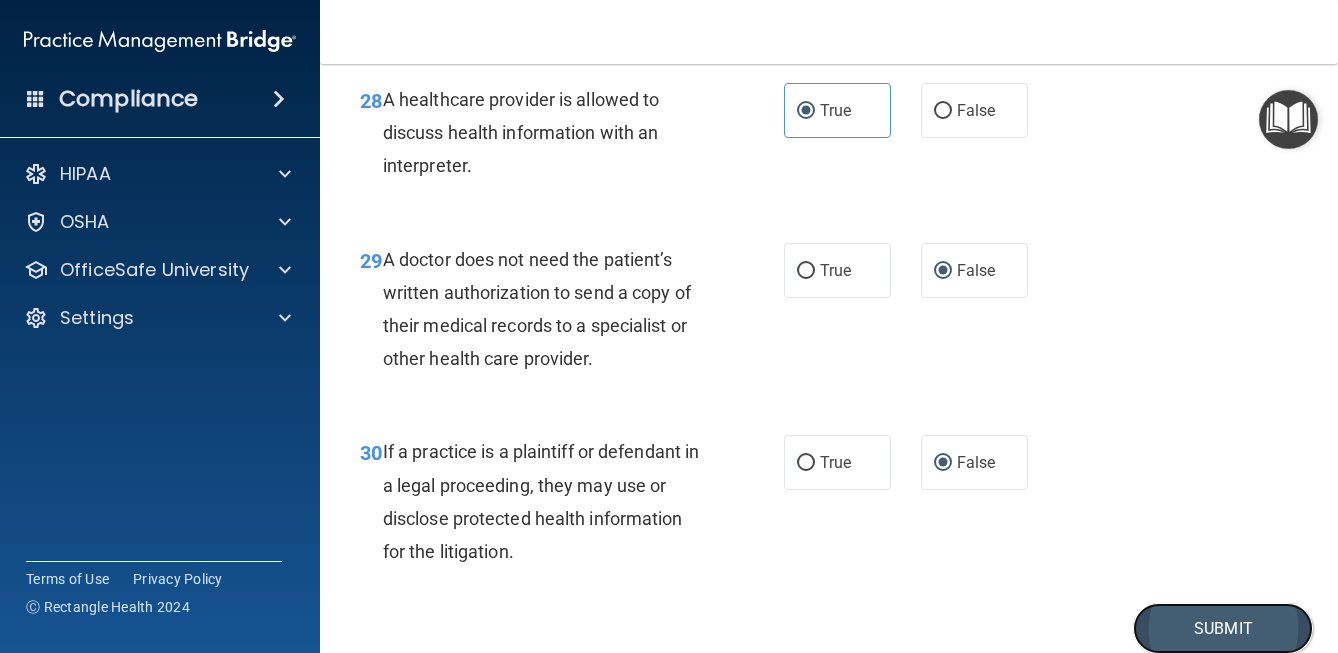 click on "Submit" at bounding box center [1223, 628] 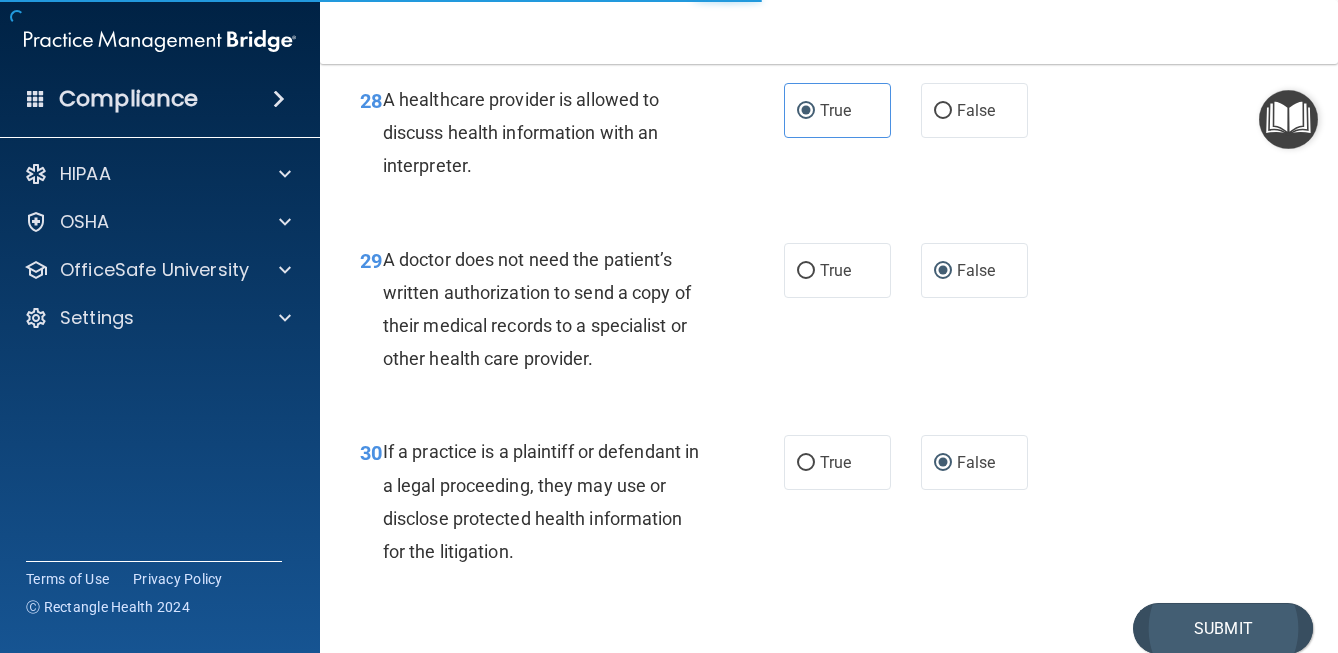 scroll, scrollTop: 0, scrollLeft: 0, axis: both 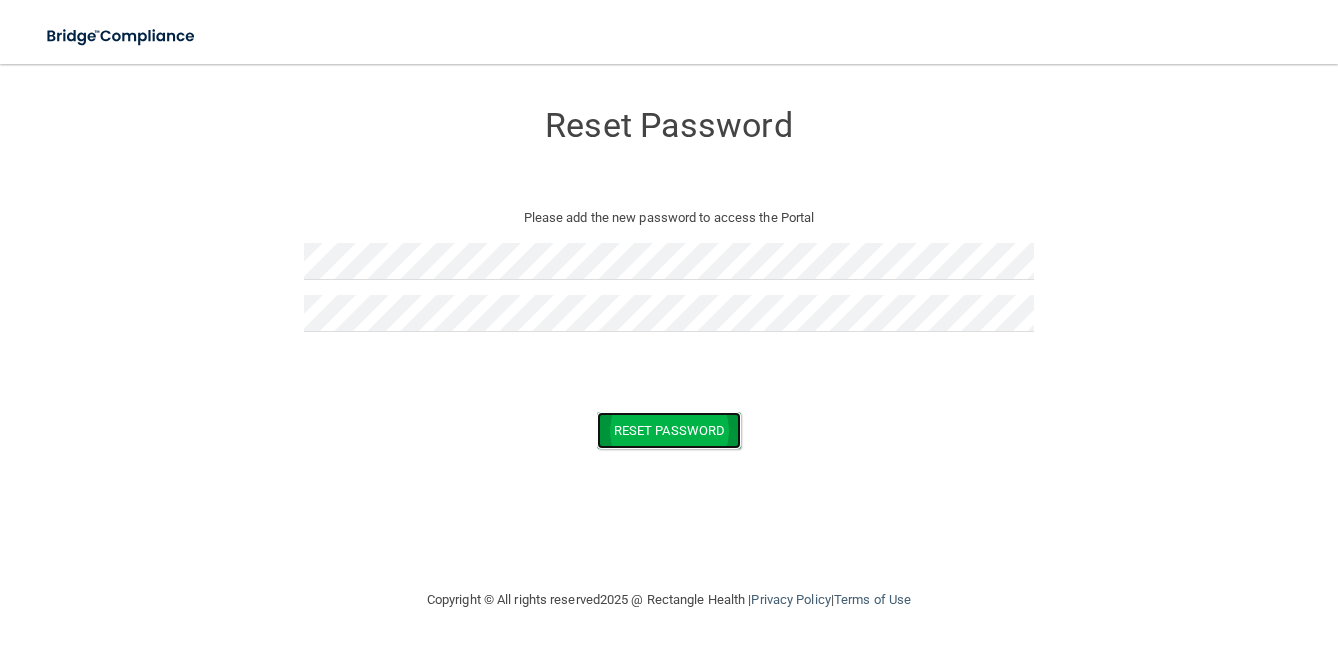click on "Reset Password" at bounding box center (669, 430) 